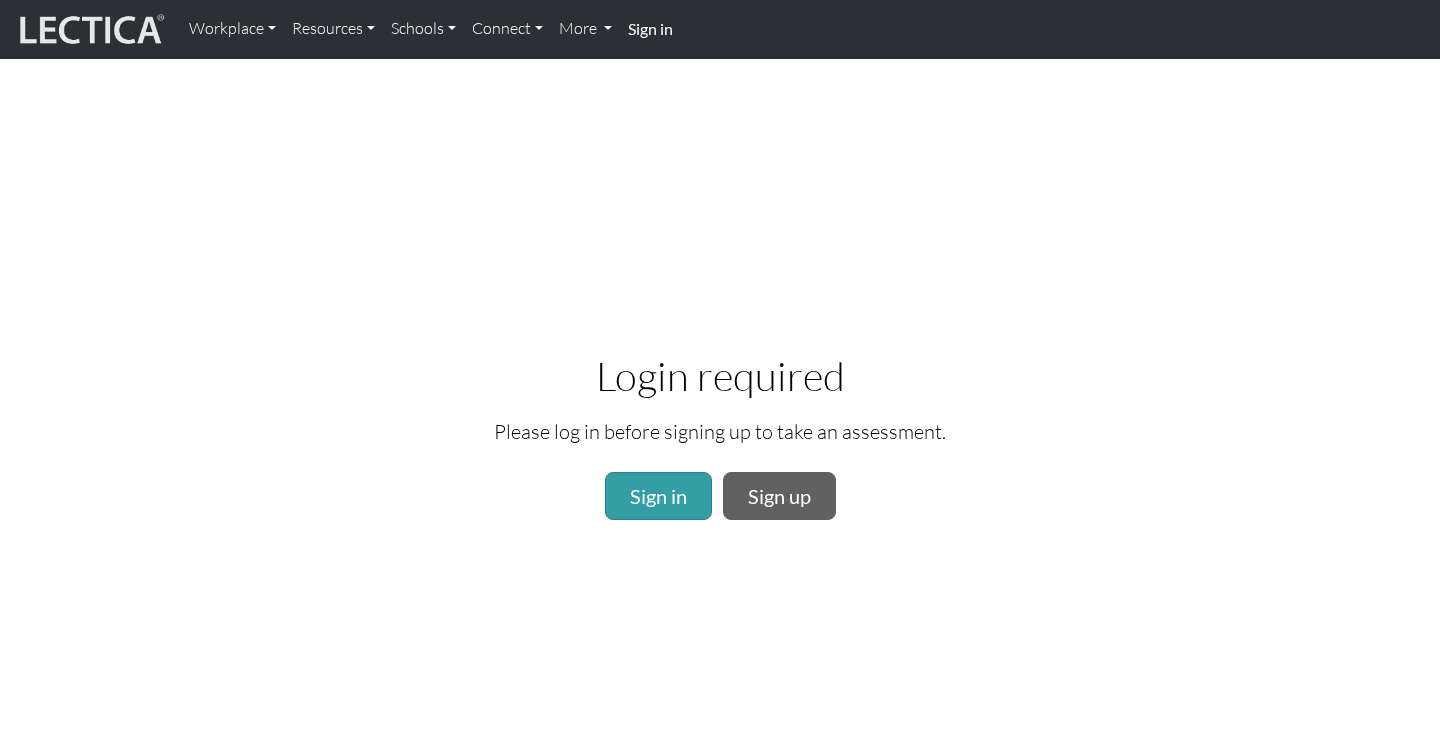 scroll, scrollTop: 0, scrollLeft: 0, axis: both 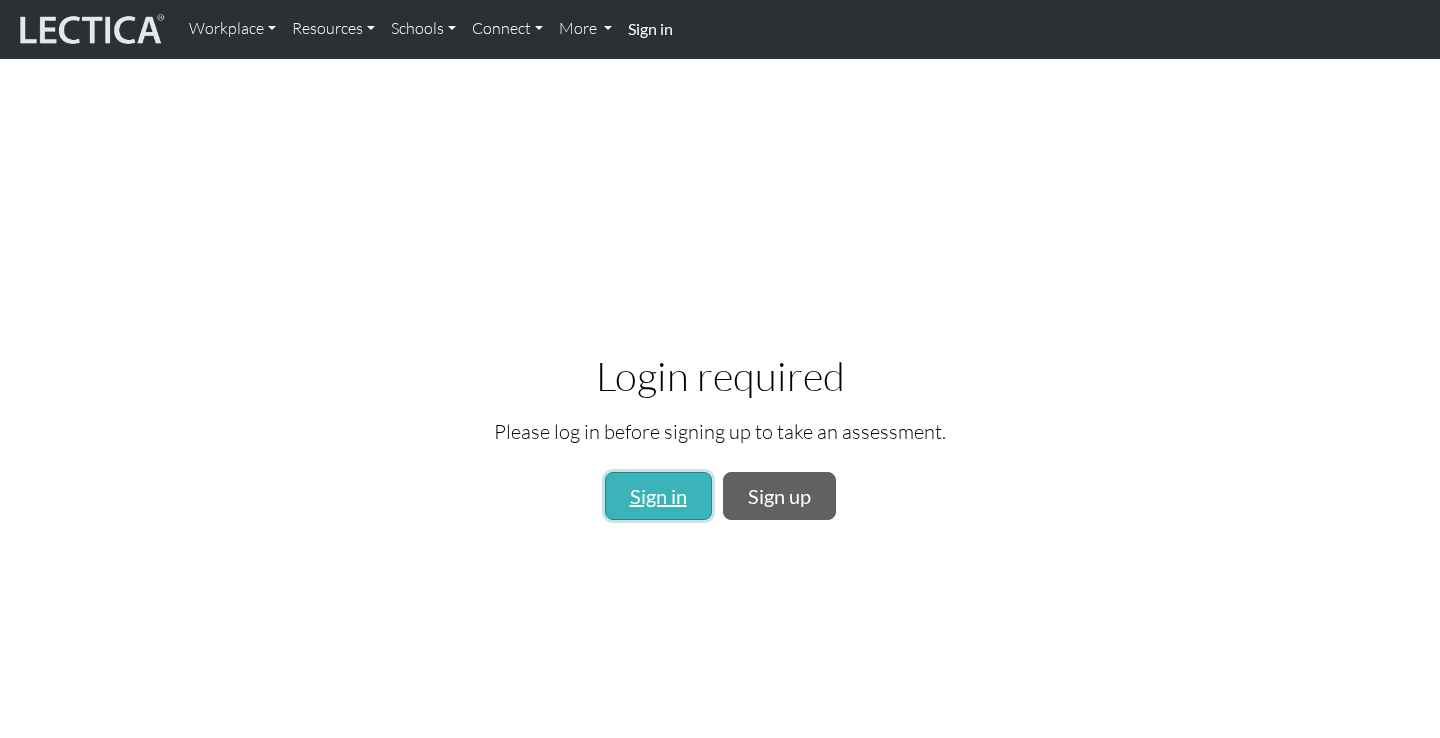 click on "Sign in" at bounding box center (658, 496) 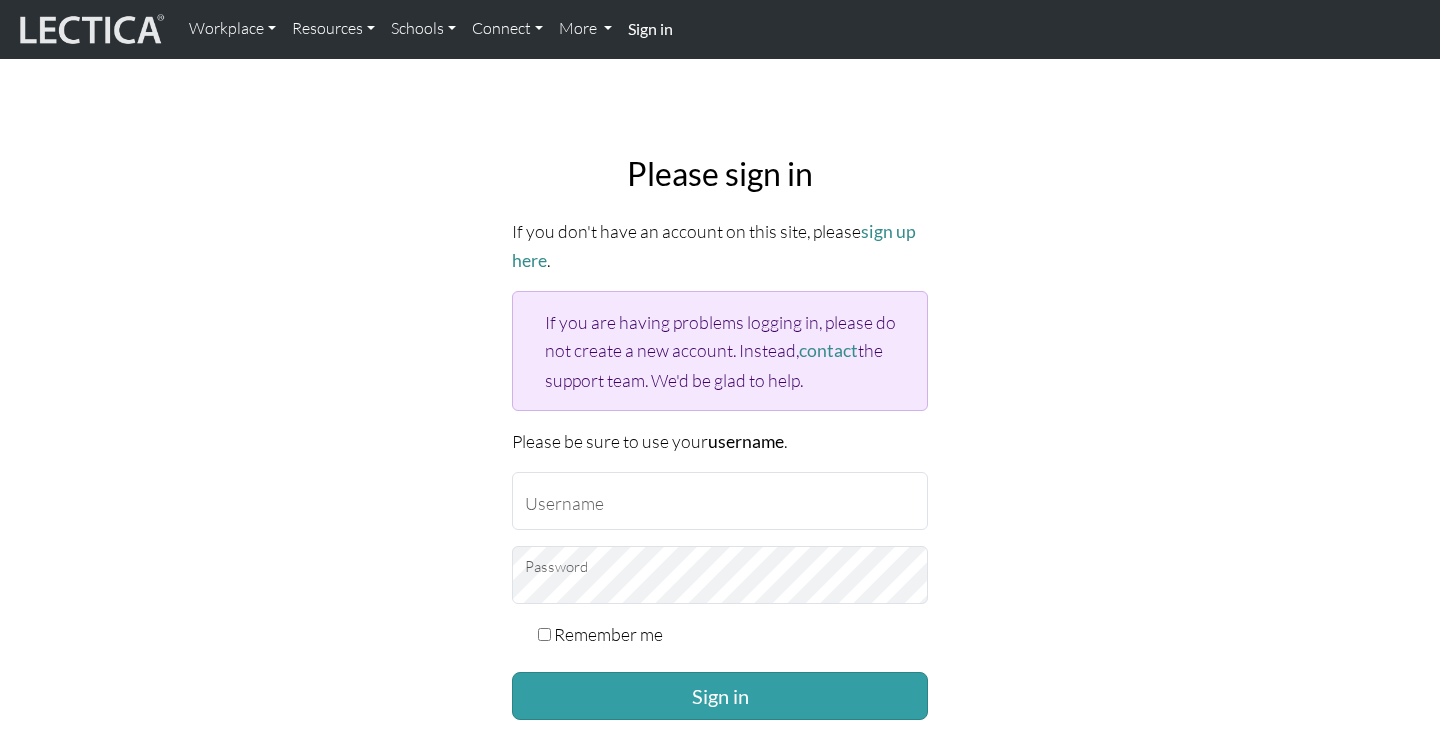 scroll, scrollTop: 0, scrollLeft: 0, axis: both 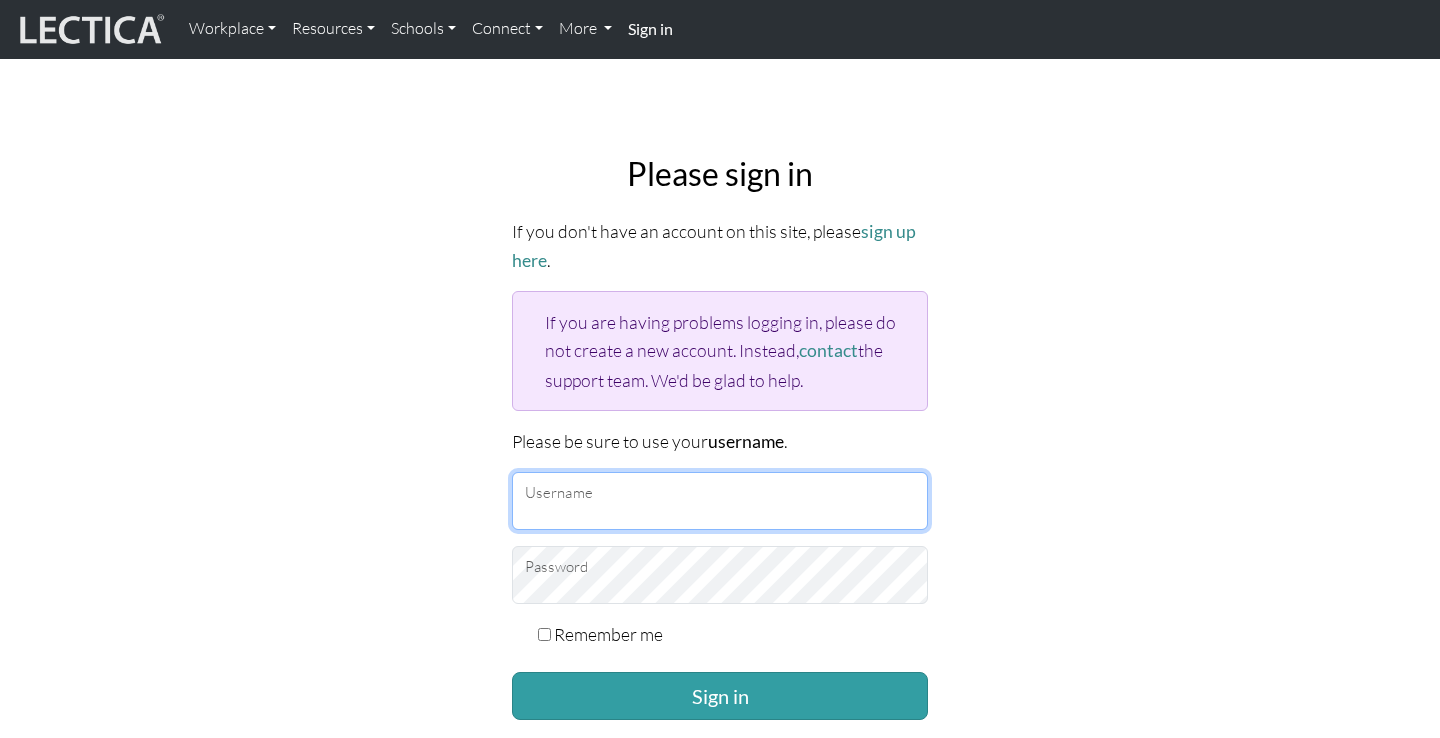 type on "tinacosta@google.com" 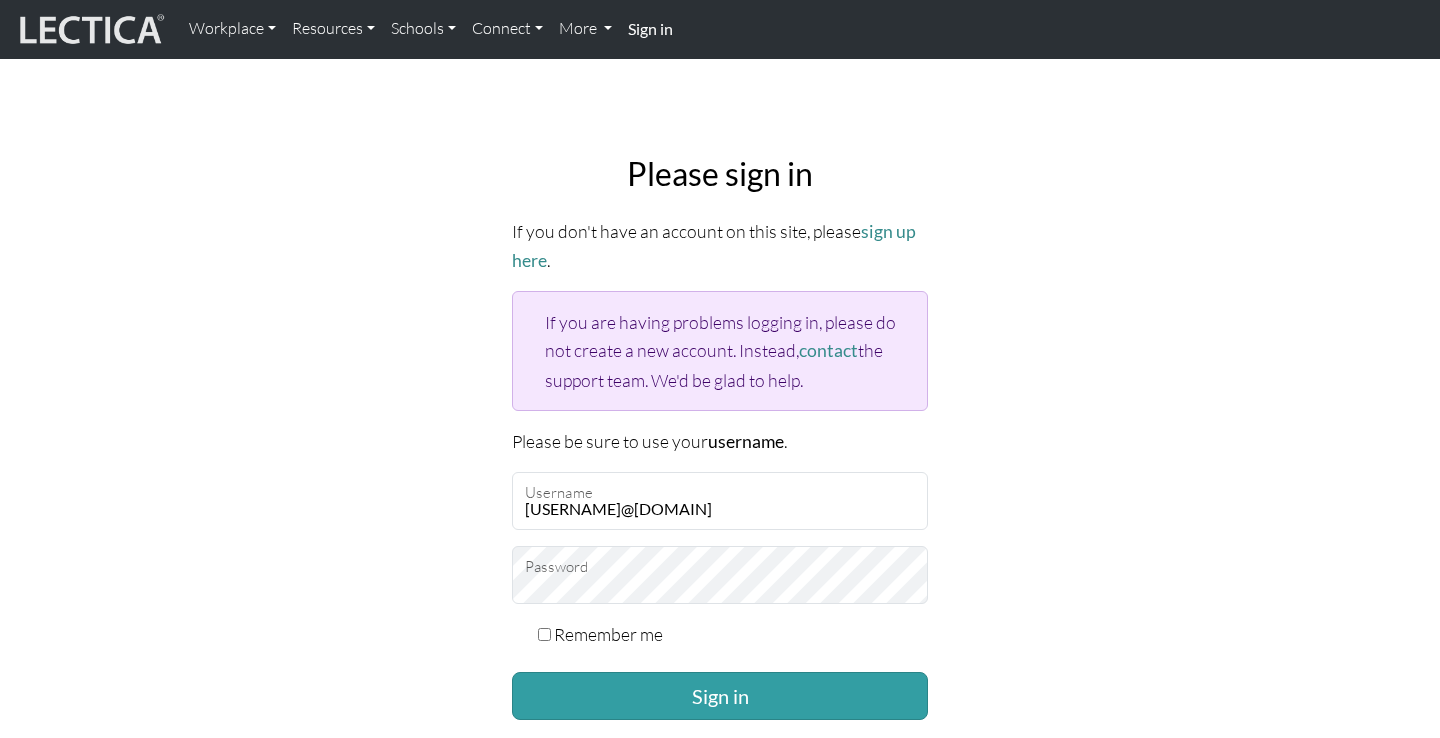 click on "Remember me" at bounding box center (608, 634) 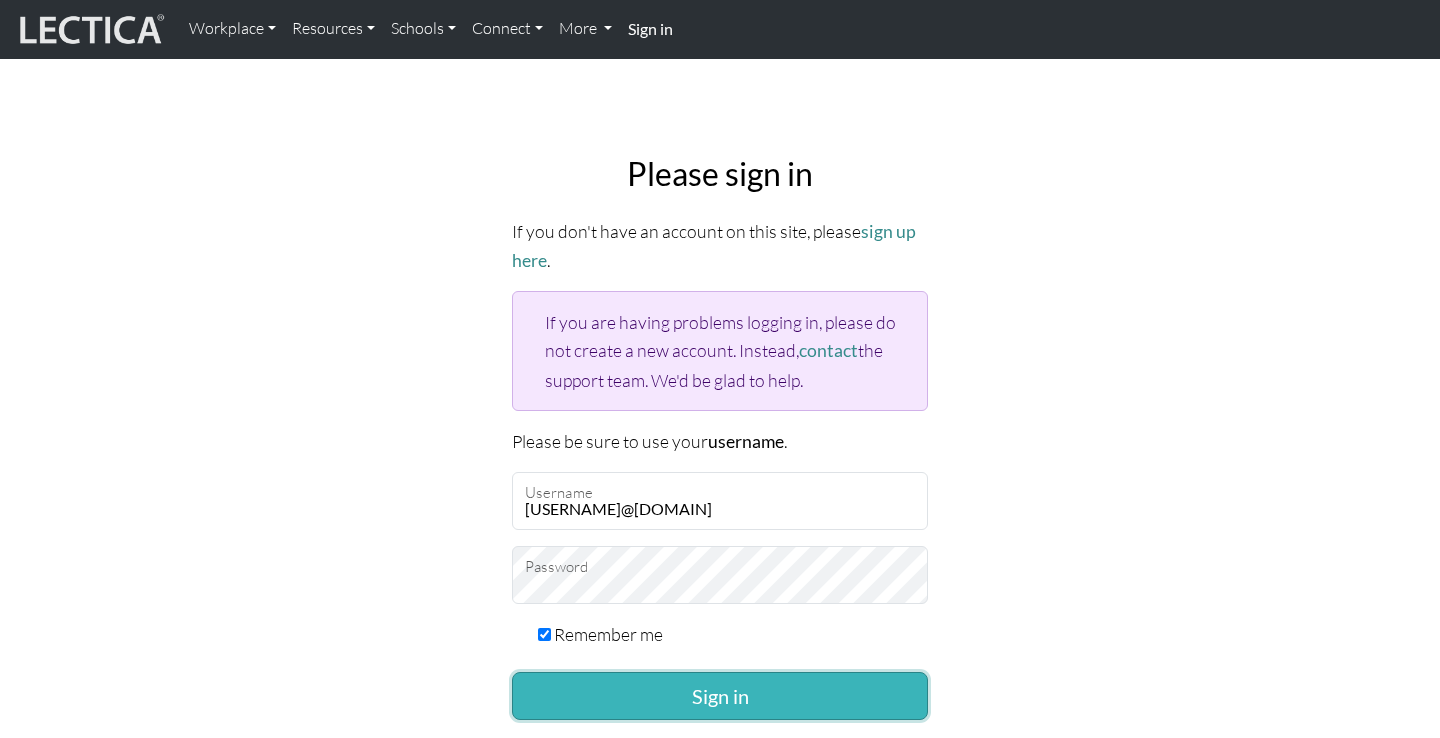 click on "Sign in" at bounding box center [720, 696] 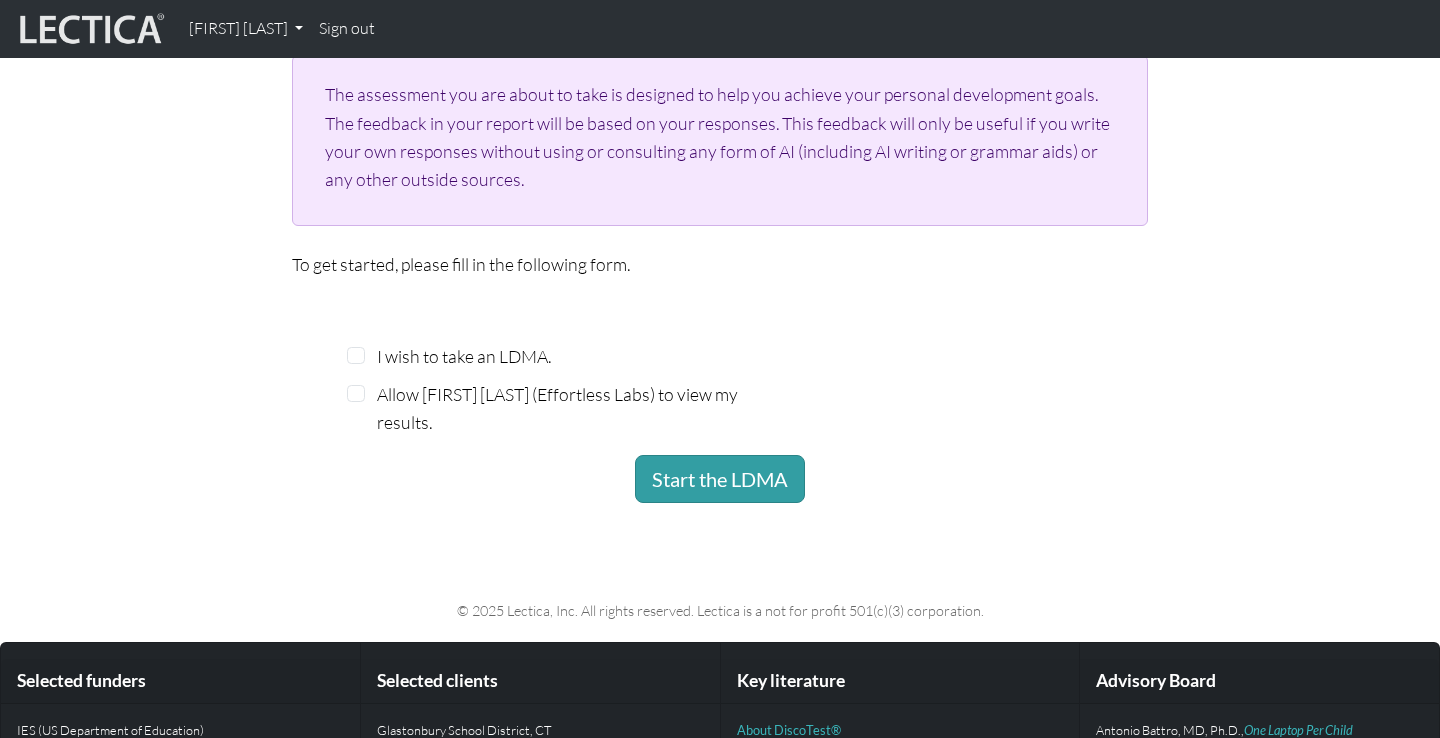 scroll, scrollTop: 486, scrollLeft: 0, axis: vertical 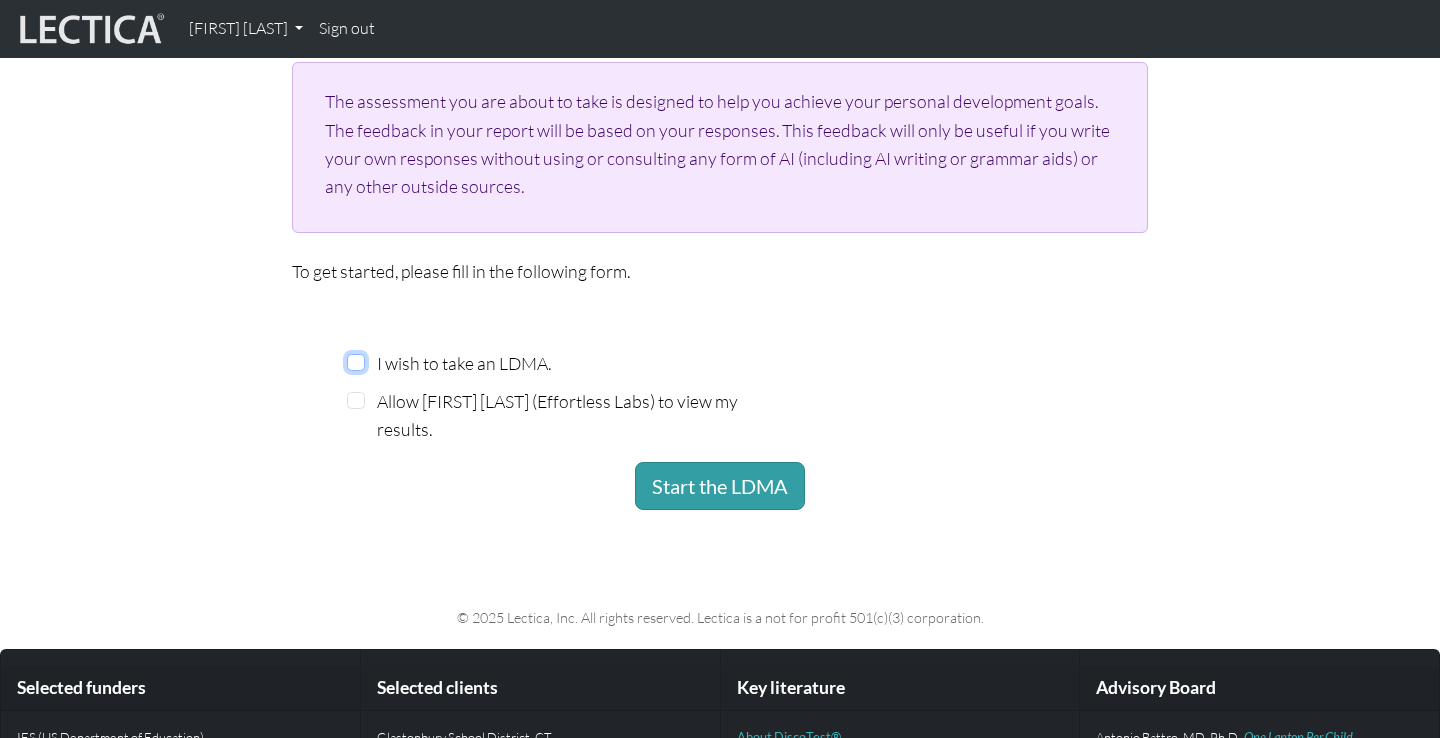 click on "I wish to take an LDMA." at bounding box center [356, 363] 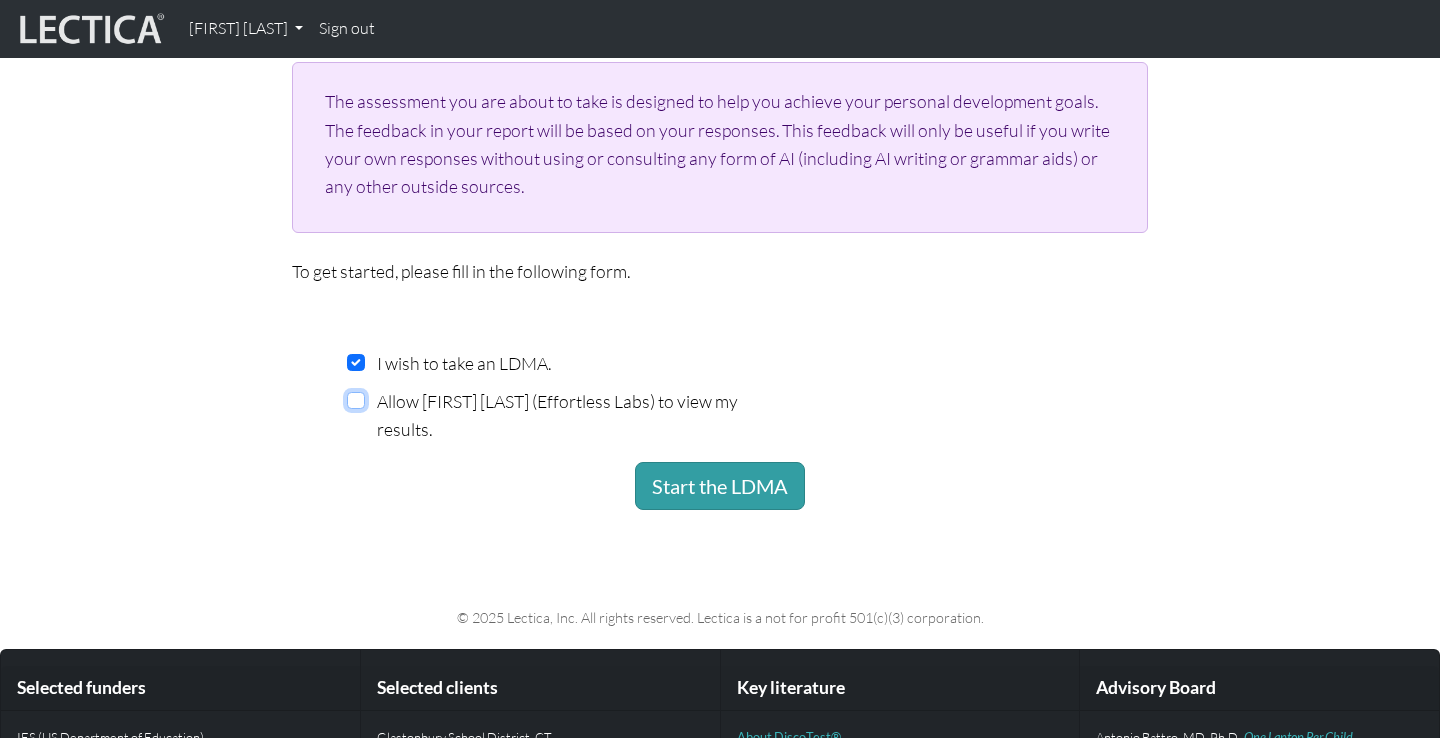 click on "Allow [FIRST] [LAST] (Effortless Labs) to view my results." at bounding box center (356, 401) 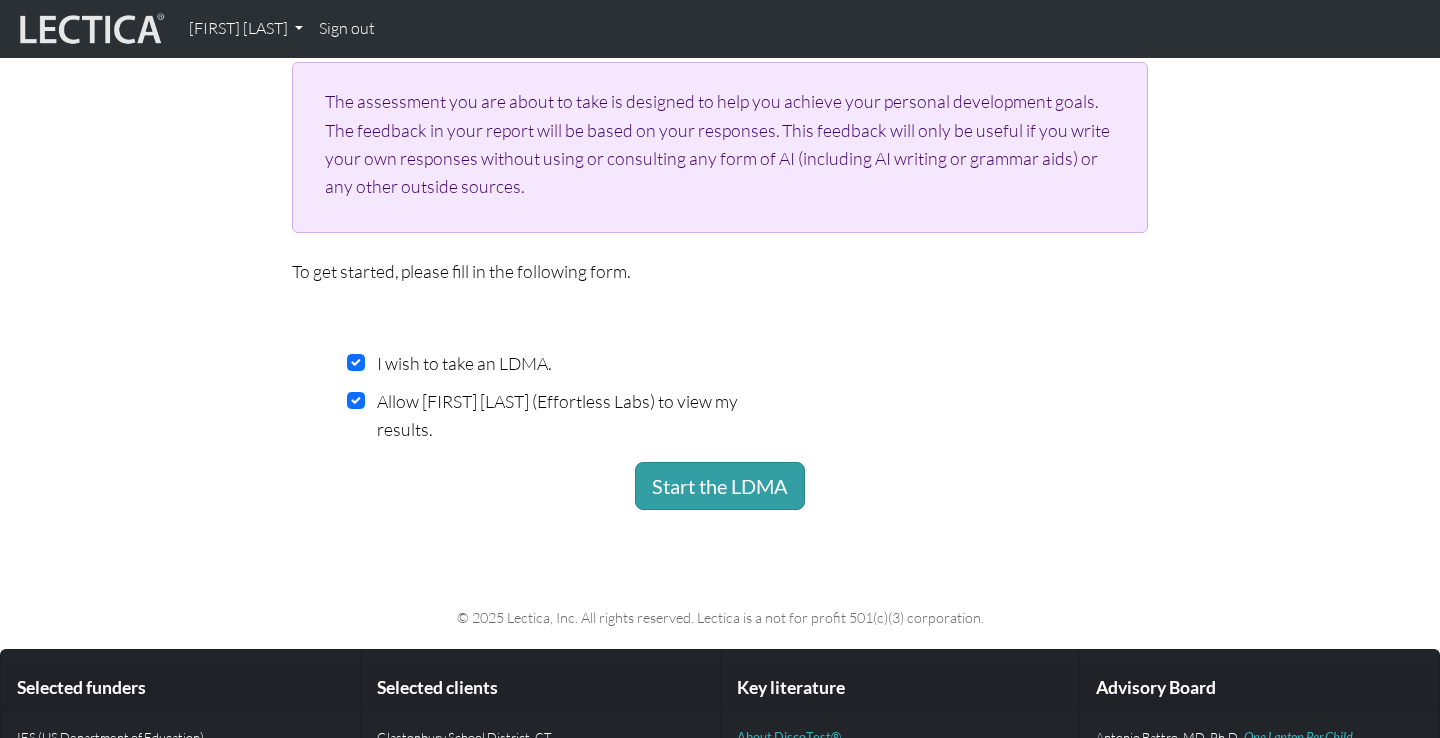 click on "[FIRST] [LAST]
My Profile
Sign out
Signed out
×
You are currently signed out. If you are entering content into a text field, we suggest that you cut and paste your text into a separate document.
To continue, please  sign in .
Close
Welcome to your LDMA assignment!" at bounding box center [720, 243] 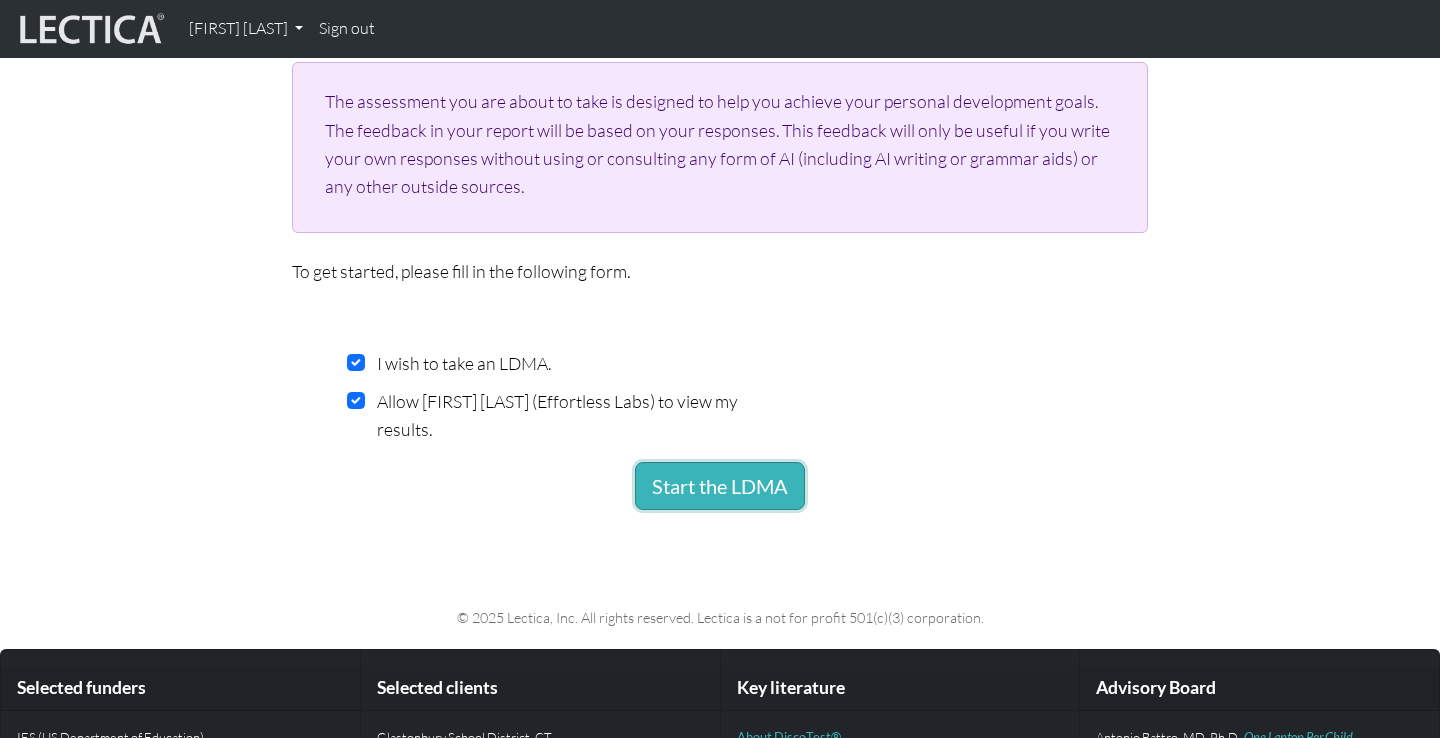 click on "Start the LDMA" at bounding box center (720, 486) 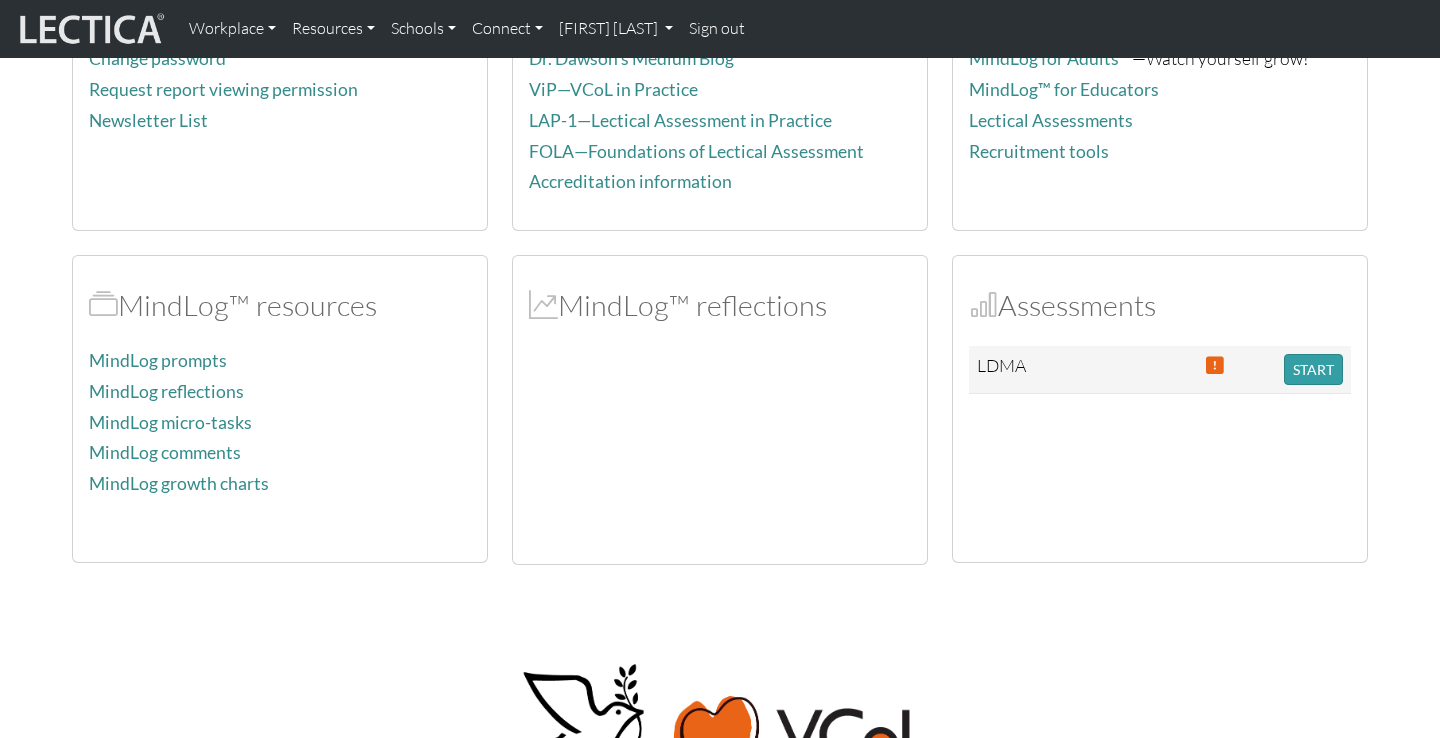 scroll, scrollTop: 431, scrollLeft: 0, axis: vertical 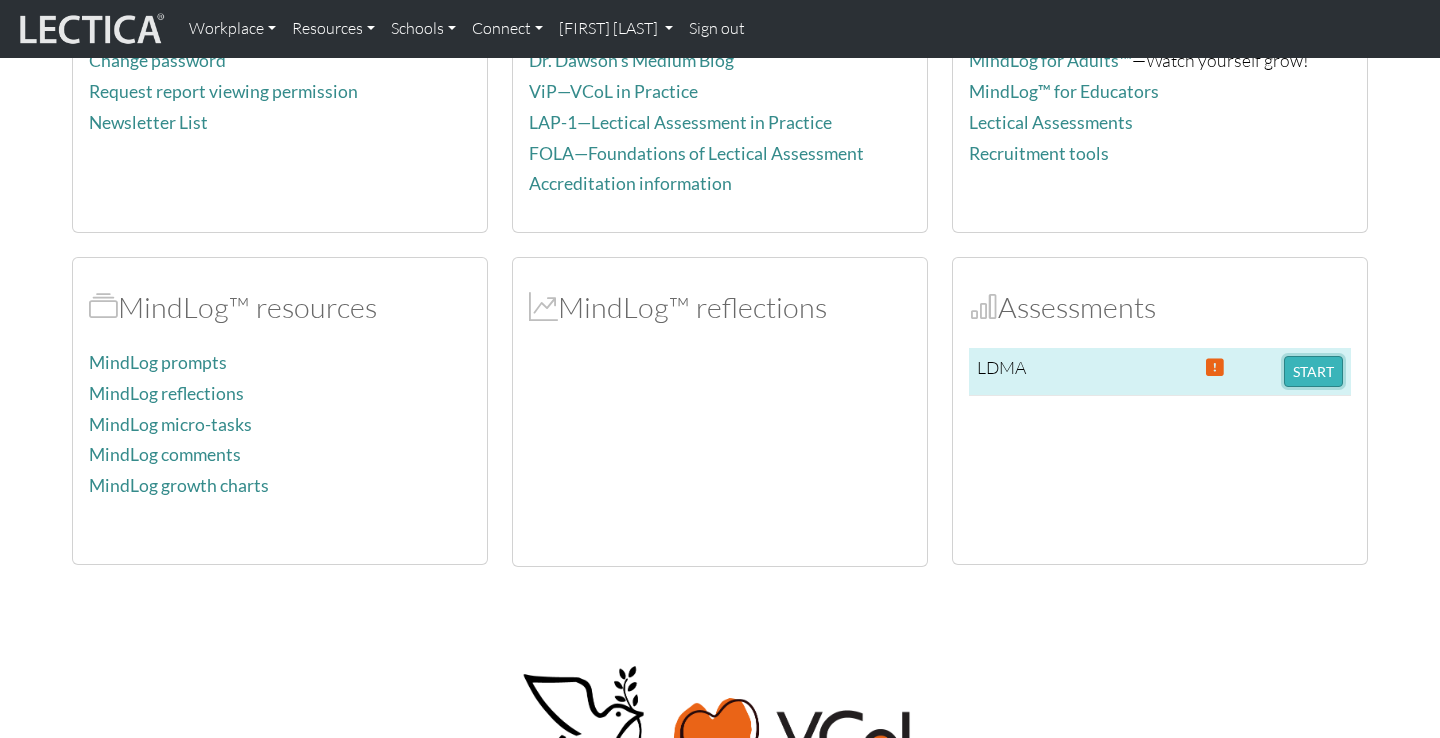 click on "START" at bounding box center (1313, 371) 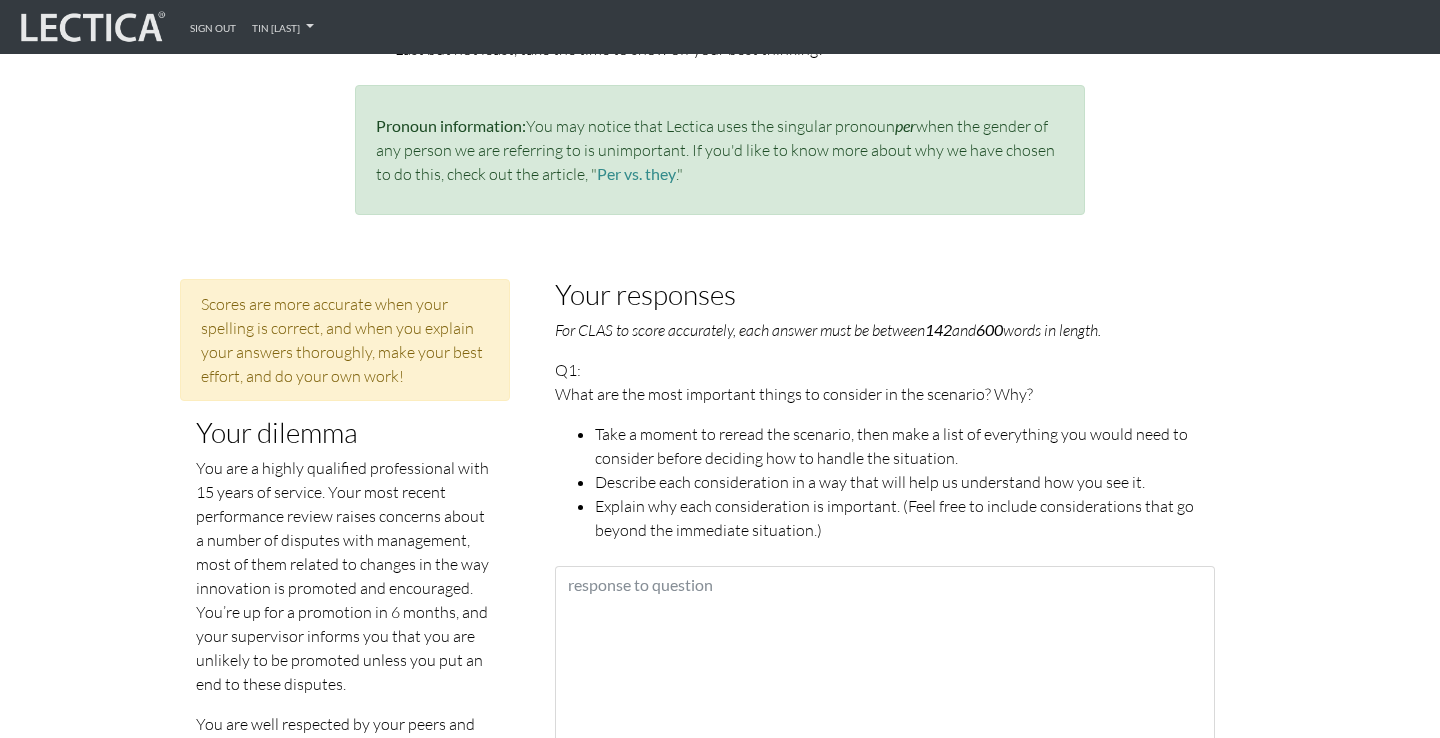 scroll, scrollTop: 787, scrollLeft: 0, axis: vertical 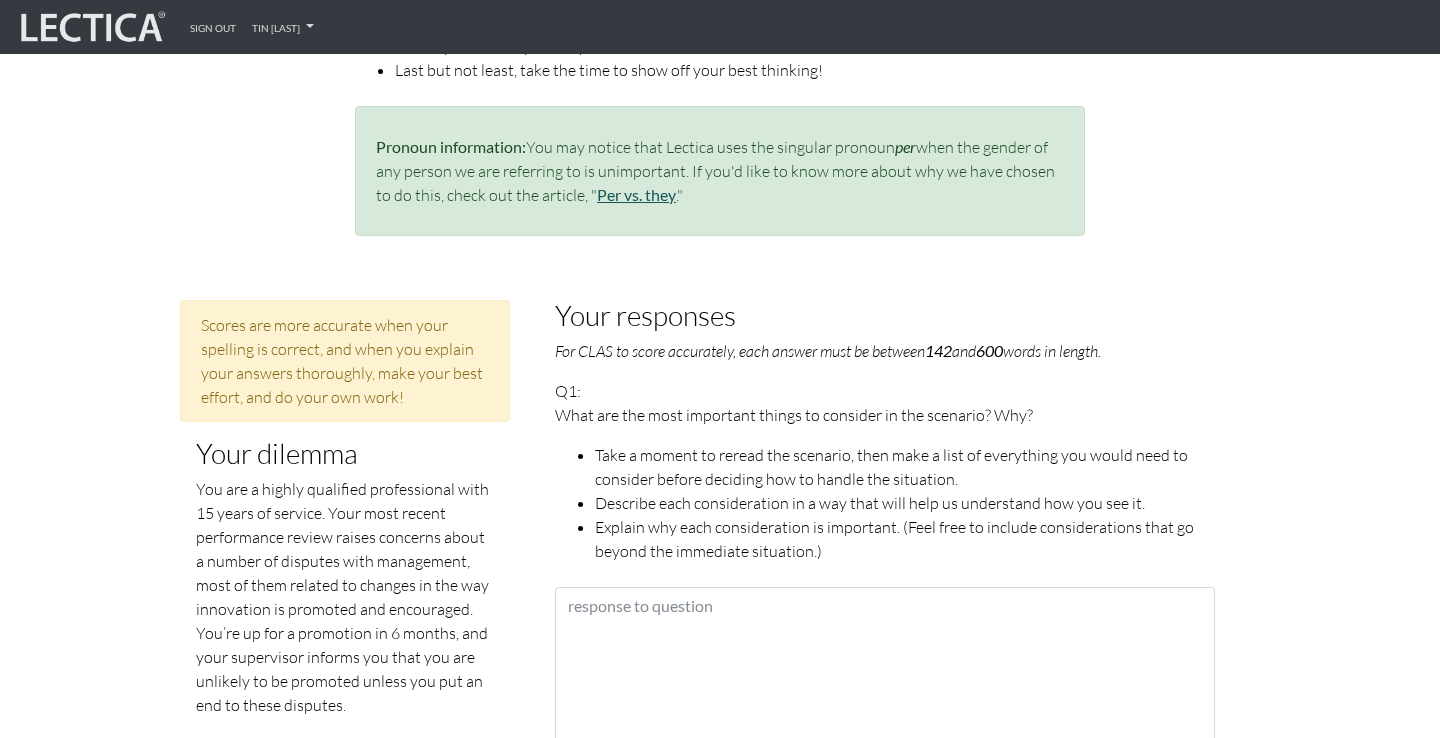 click on "Per vs. they" at bounding box center [636, 194] 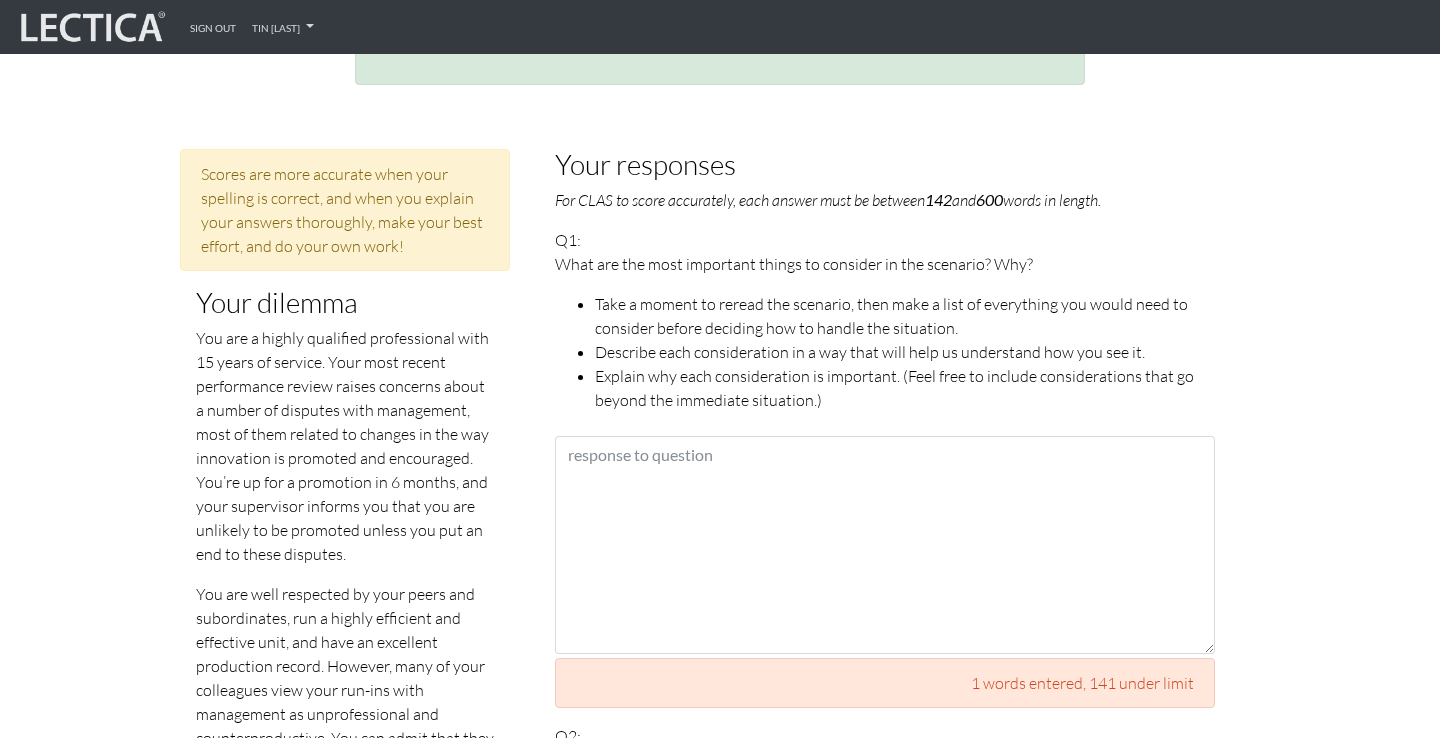 scroll, scrollTop: 946, scrollLeft: 0, axis: vertical 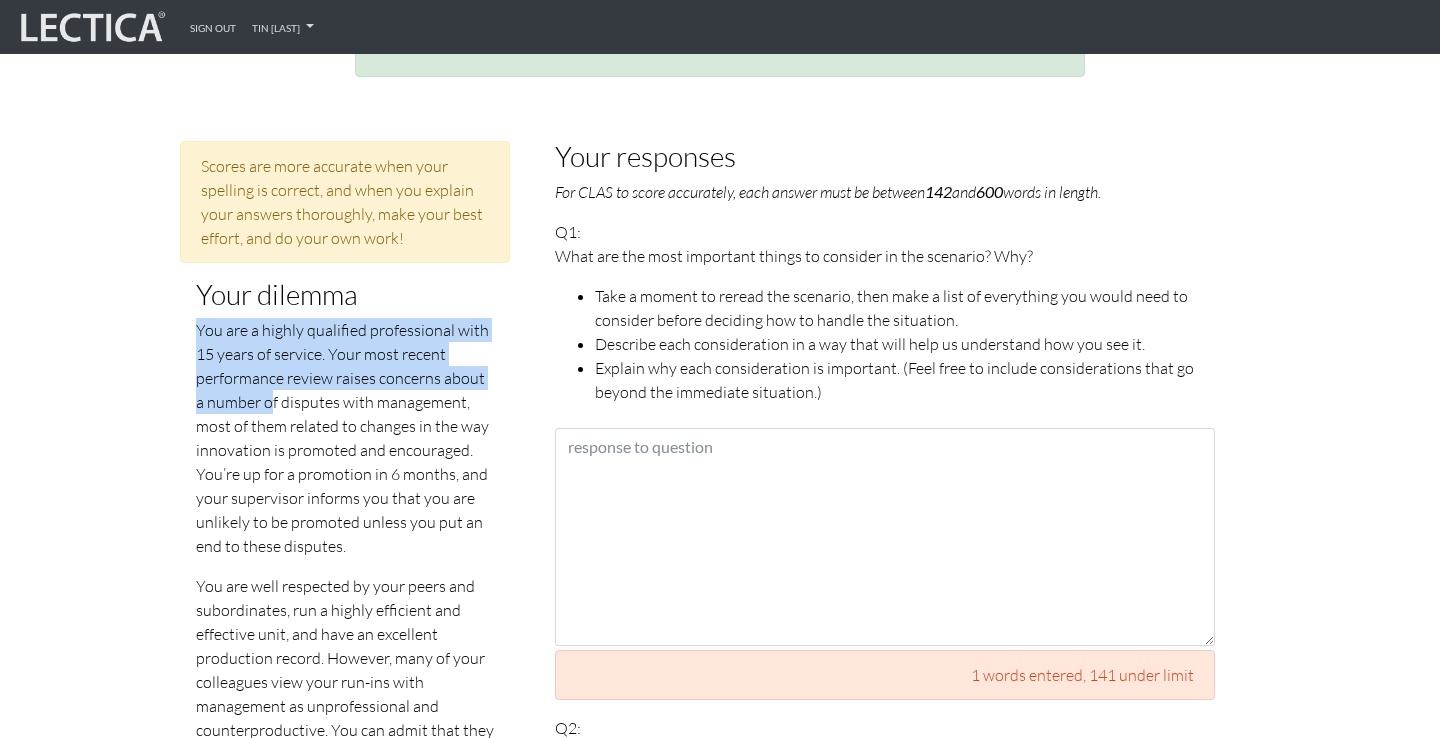 drag, startPoint x: 188, startPoint y: 305, endPoint x: 261, endPoint y: 371, distance: 98.4124 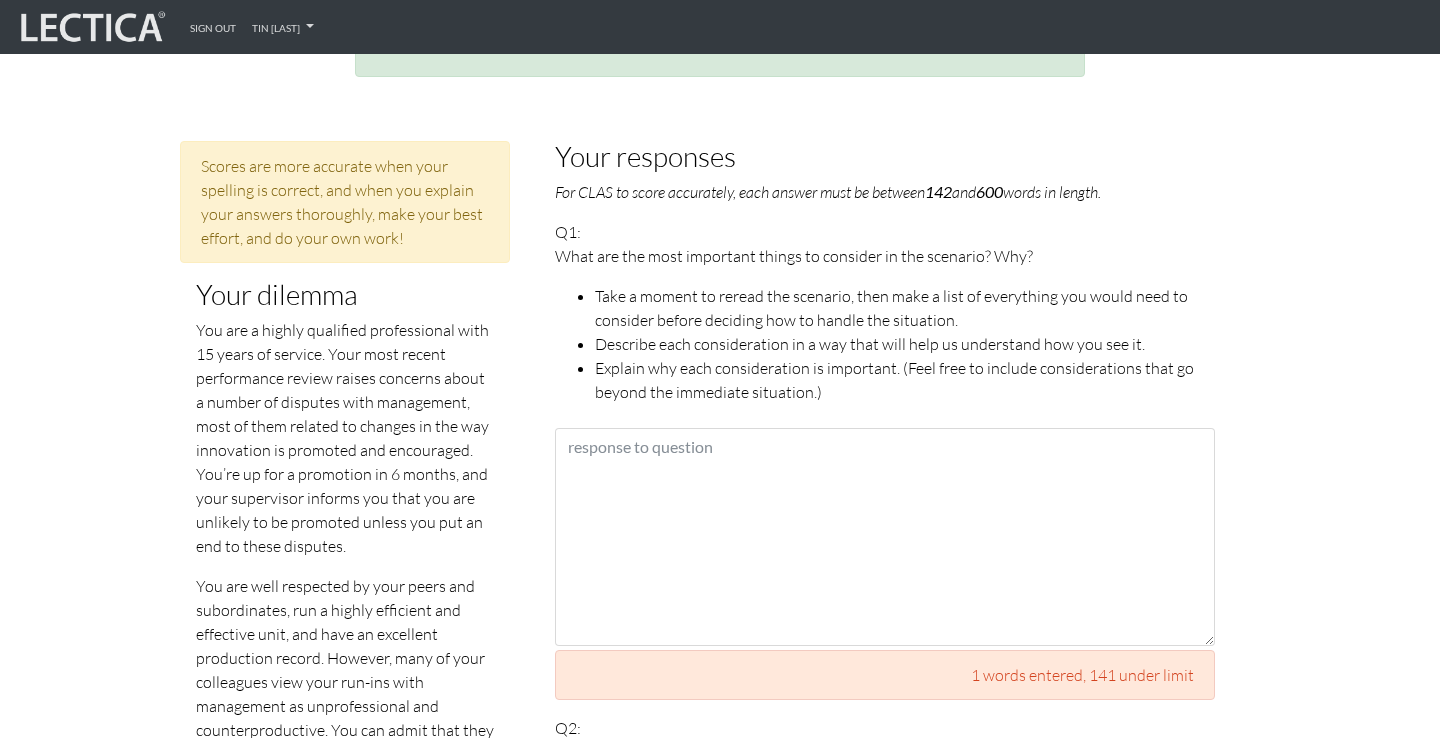 click on "You are a highly qualified professional with 15 years of service. Your most recent performance review raises concerns about a number of disputes with management, most of them related to changes in the way innovation is promoted and encouraged. You’re up for a promotion in 6 months, and your supervisor informs you that you are unlikely to be promoted unless you put an end to these disputes." at bounding box center [345, 438] 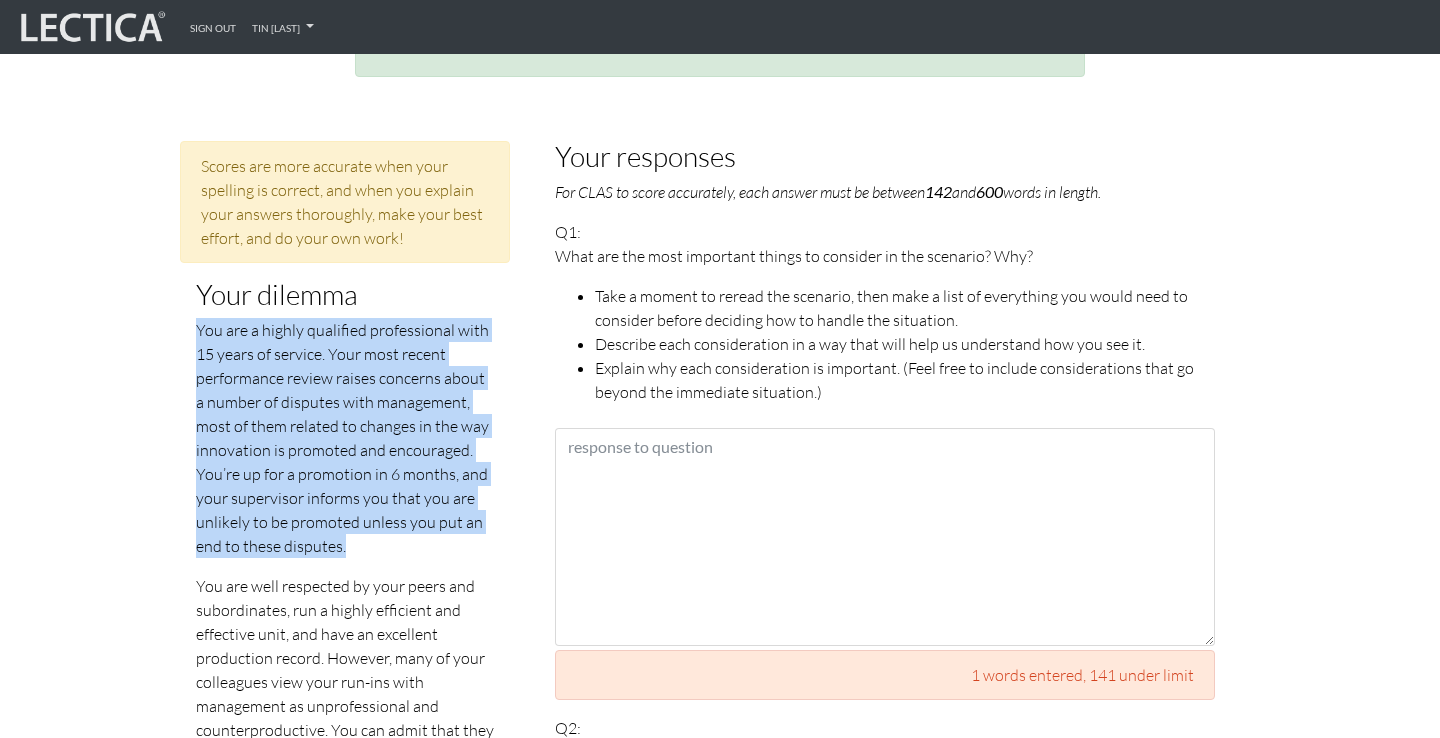 drag, startPoint x: 371, startPoint y: 527, endPoint x: 190, endPoint y: 310, distance: 282.57742 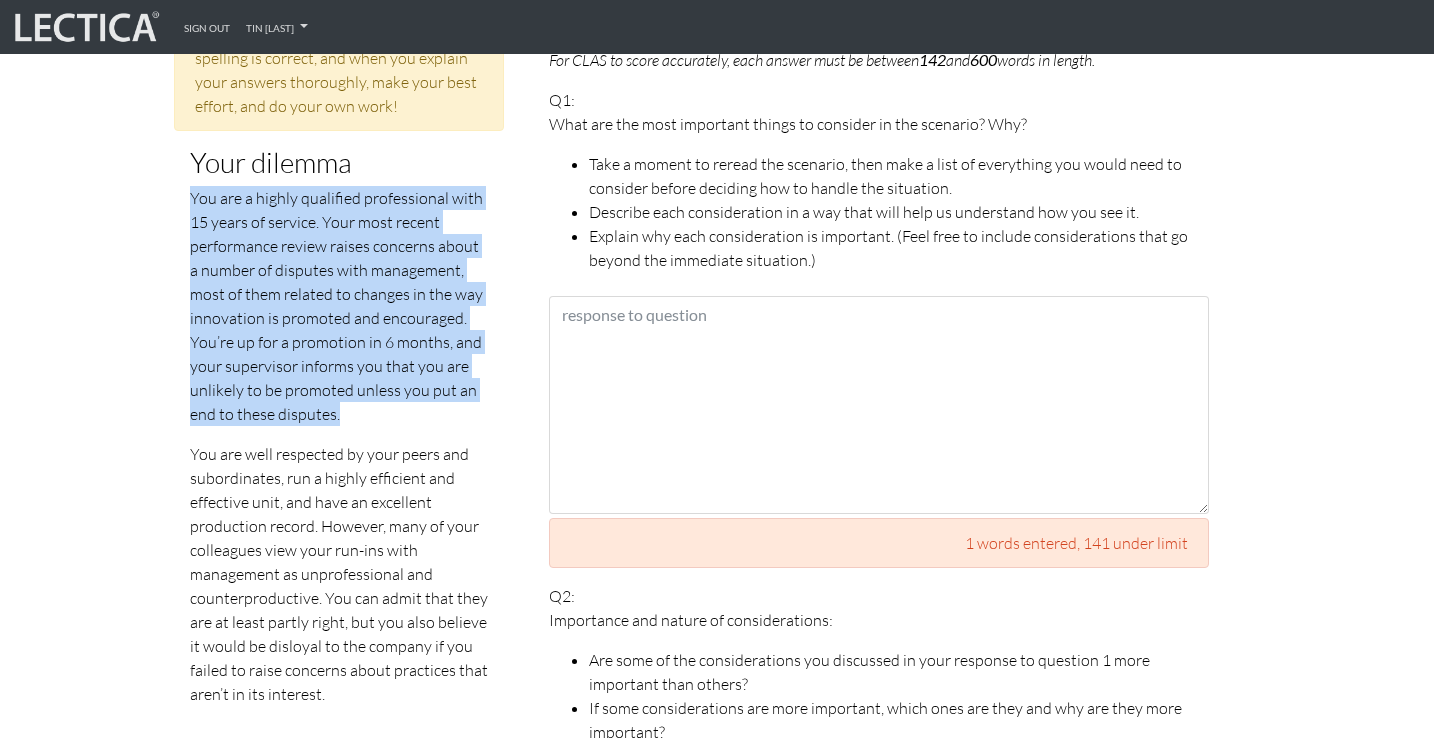 scroll, scrollTop: 1077, scrollLeft: 6, axis: both 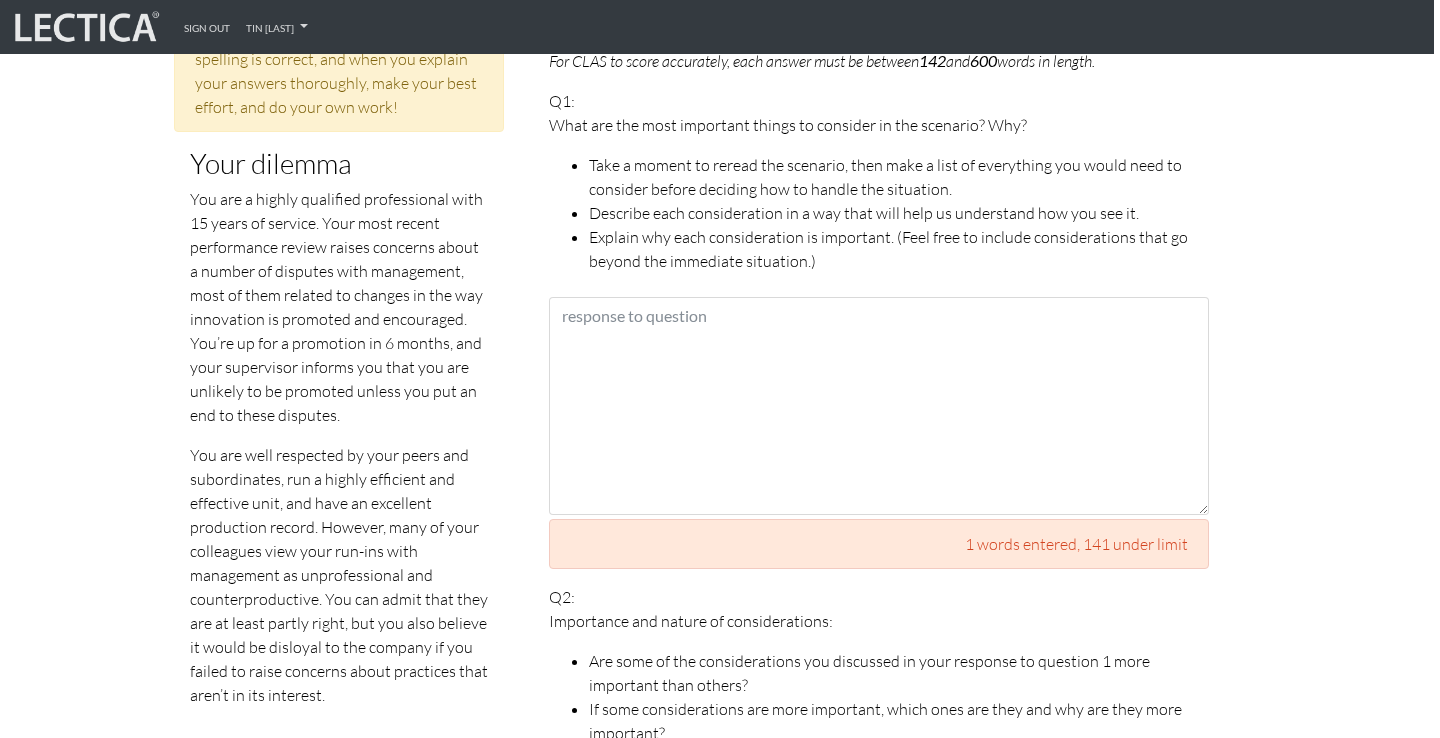 click on "You are well respected by your peers and subordinates, run a highly efficient and effective unit, and have an excellent production record. However, many of your colleagues view your run-ins with management as unprofessional and counterproductive. You can admit that they are at least partly right, but you also believe it would be disloyal to the company if you failed to raise concerns about practices that aren’t in its interest." at bounding box center [339, 575] 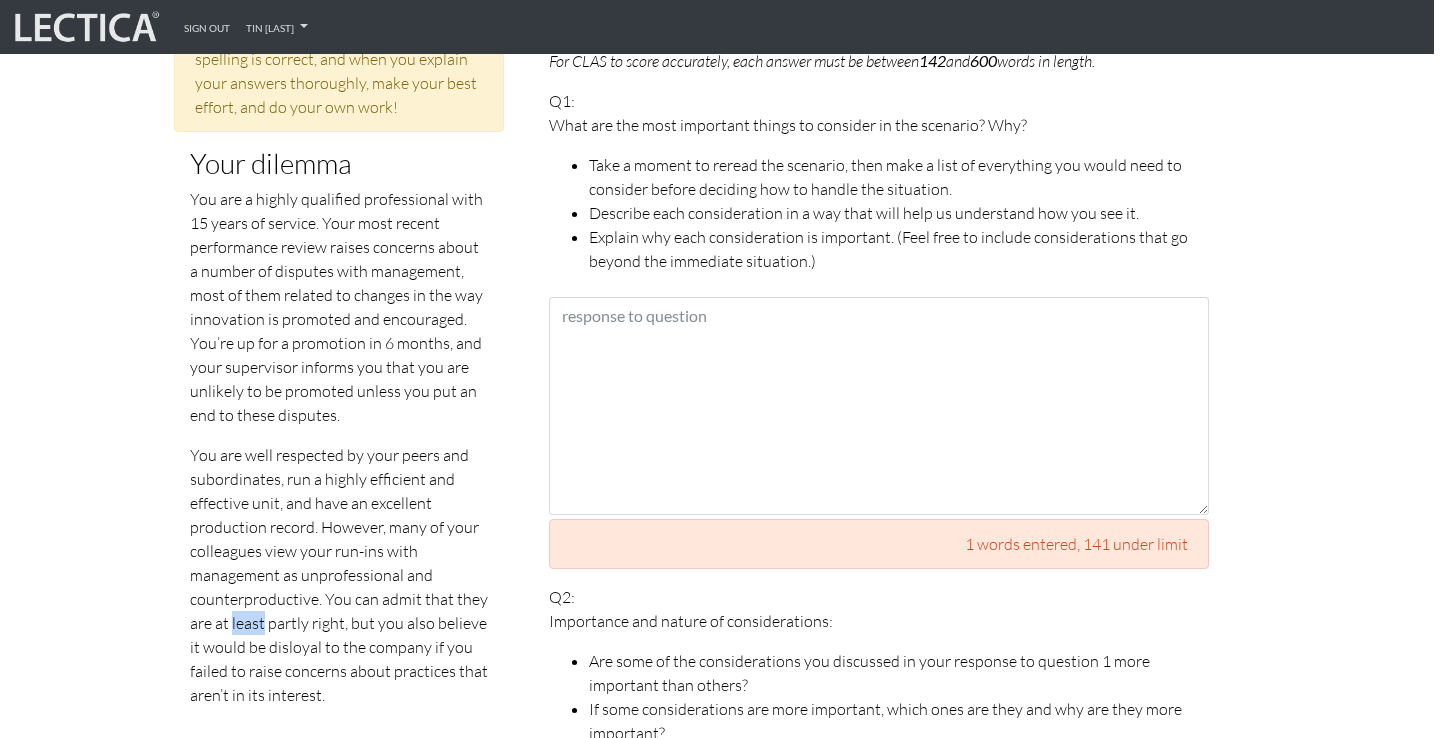 click on "You are well respected by your peers and subordinates, run a highly efficient and effective unit, and have an excellent production record. However, many of your colleagues view your run-ins with management as unprofessional and counterproductive. You can admit that they are at least partly right, but you also believe it would be disloyal to the company if you failed to raise concerns about practices that aren’t in its interest." at bounding box center (339, 575) 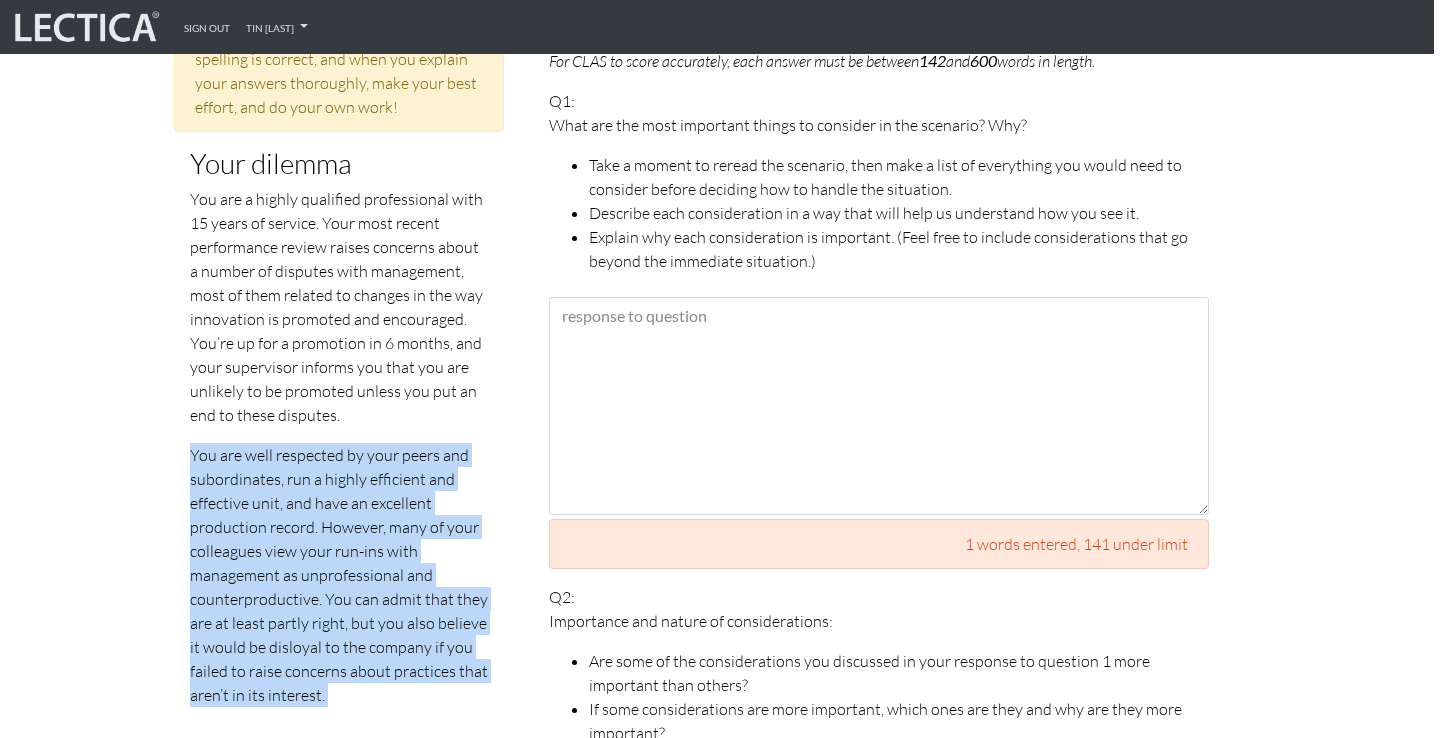 click on "You are well respected by your peers and subordinates, run a highly efficient and effective unit, and have an excellent production record. However, many of your colleagues view your run-ins with management as unprofessional and counterproductive. You can admit that they are at least partly right, but you also believe it would be disloyal to the company if you failed to raise concerns about practices that aren’t in its interest." at bounding box center [339, 575] 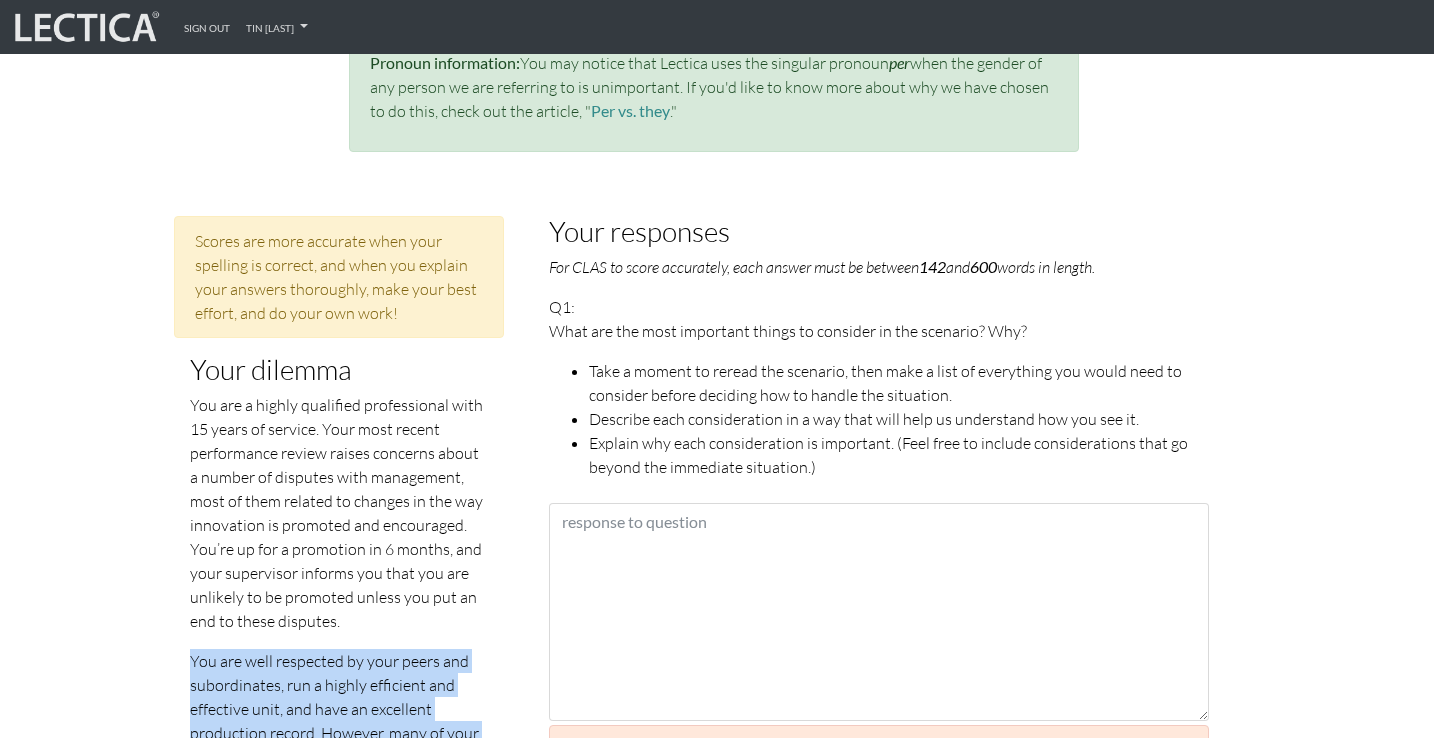 scroll, scrollTop: 866, scrollLeft: 6, axis: both 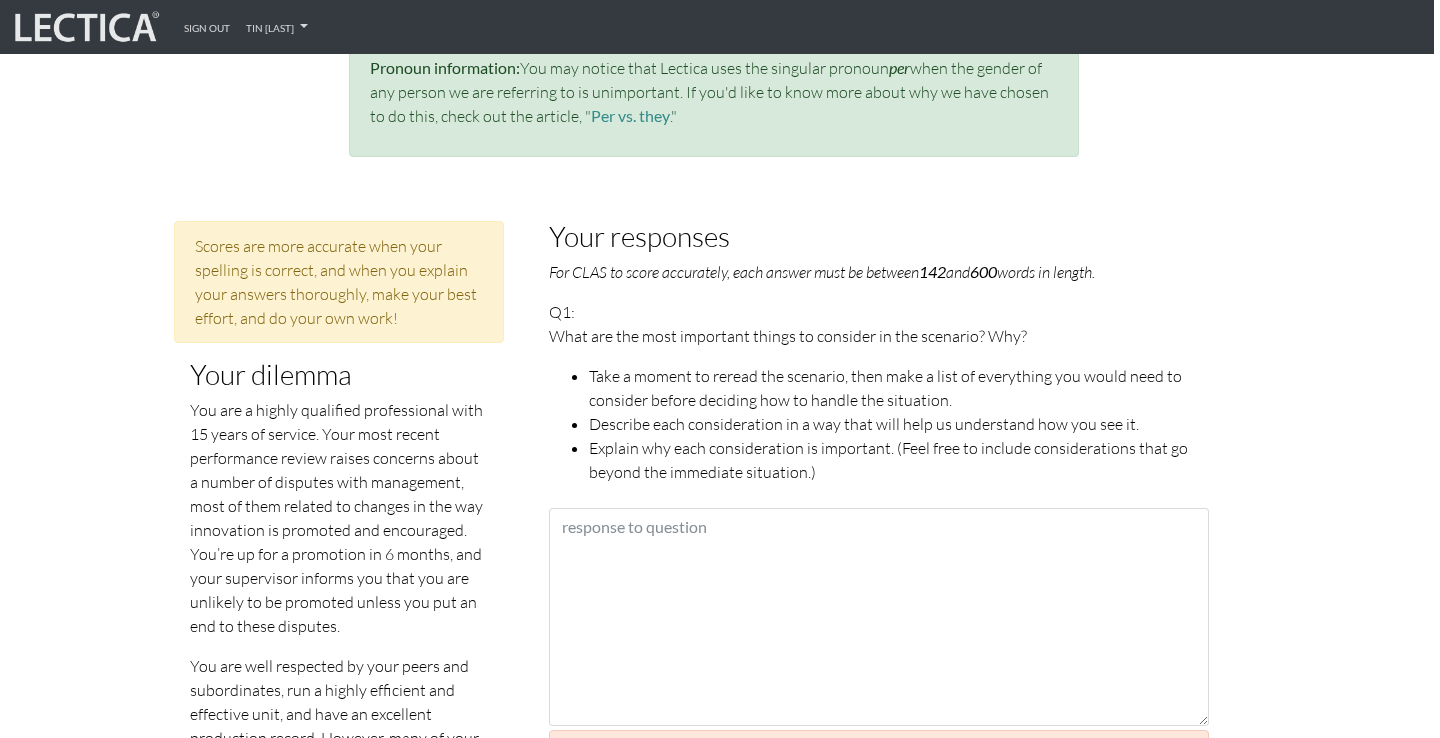 click on "Take a moment to reread the scenario, then make a list of everything you would need to consider before deciding how to handle the situation." at bounding box center (899, 388) 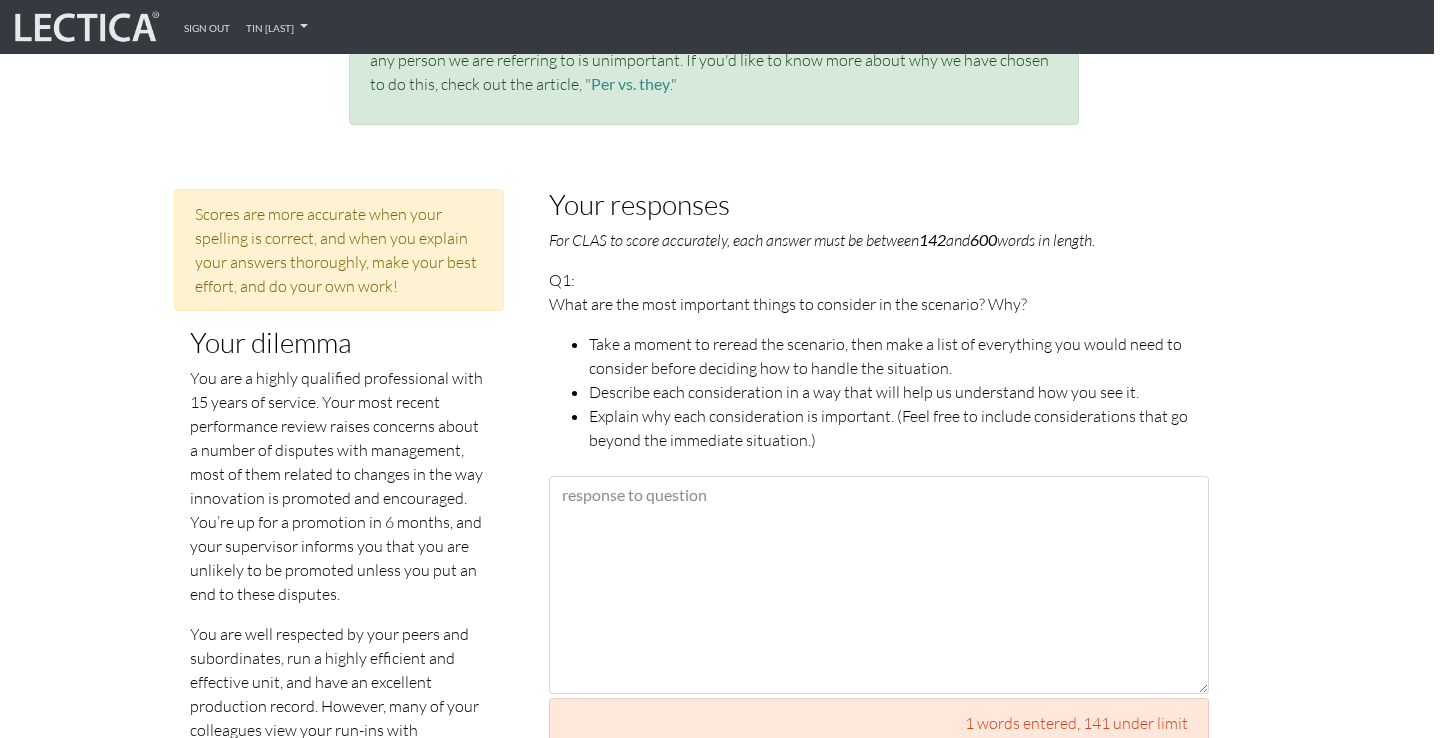 scroll, scrollTop: 902, scrollLeft: 6, axis: both 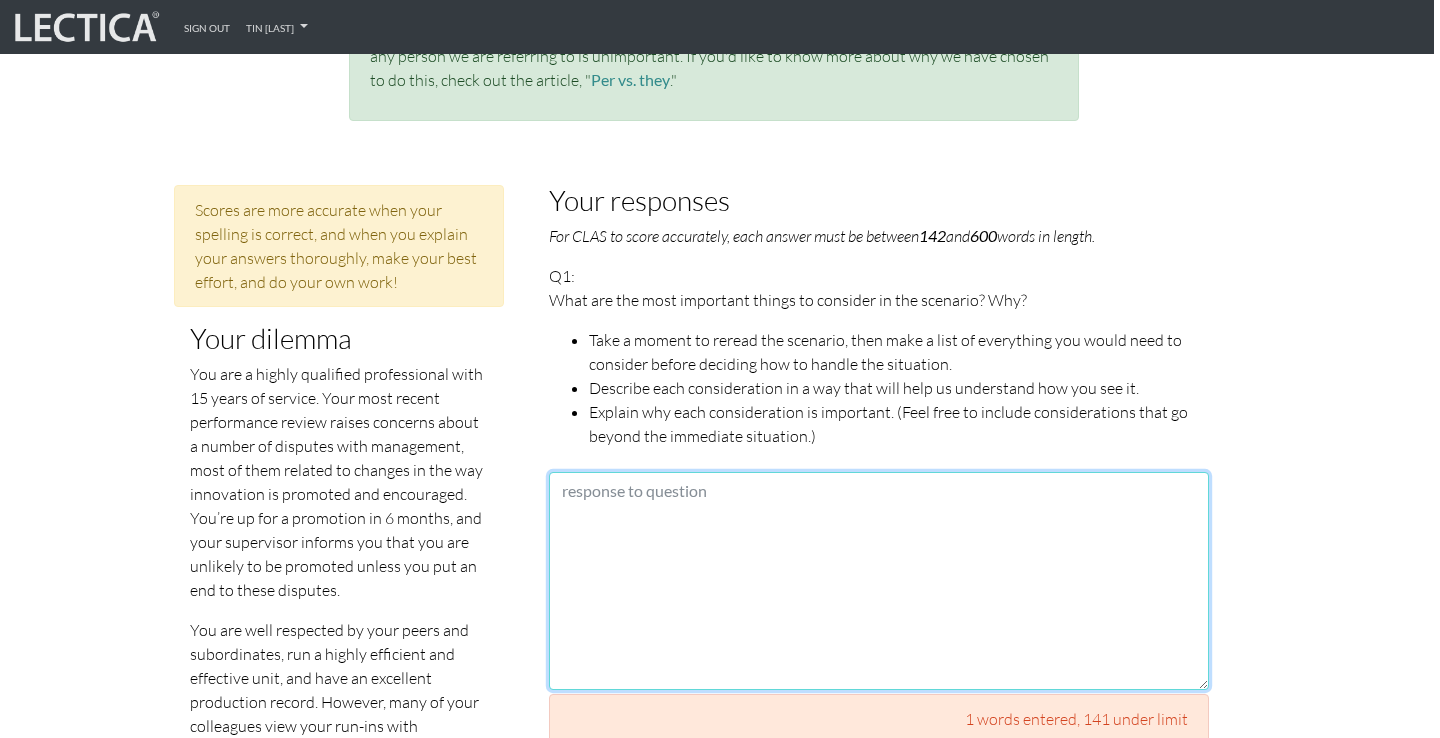 click at bounding box center (879, 581) 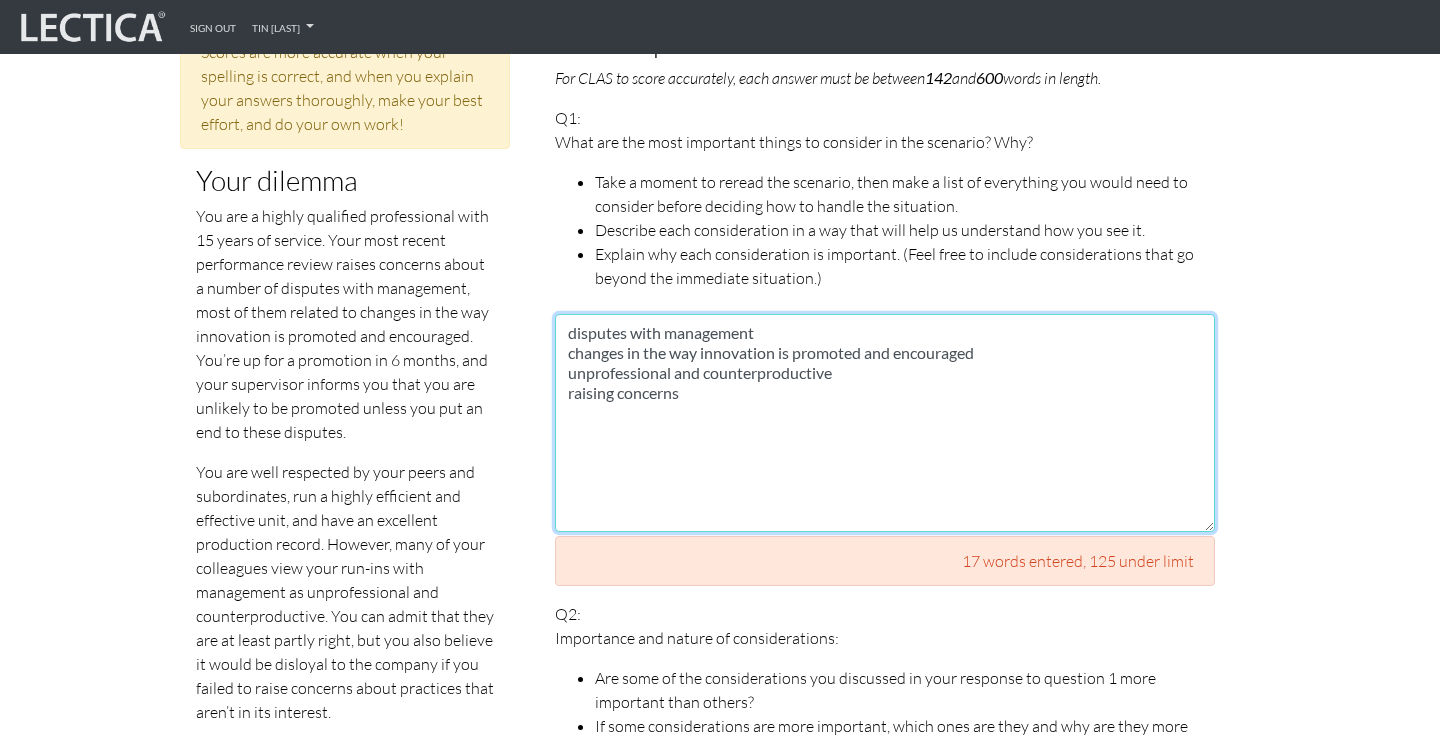 scroll, scrollTop: 1054, scrollLeft: 0, axis: vertical 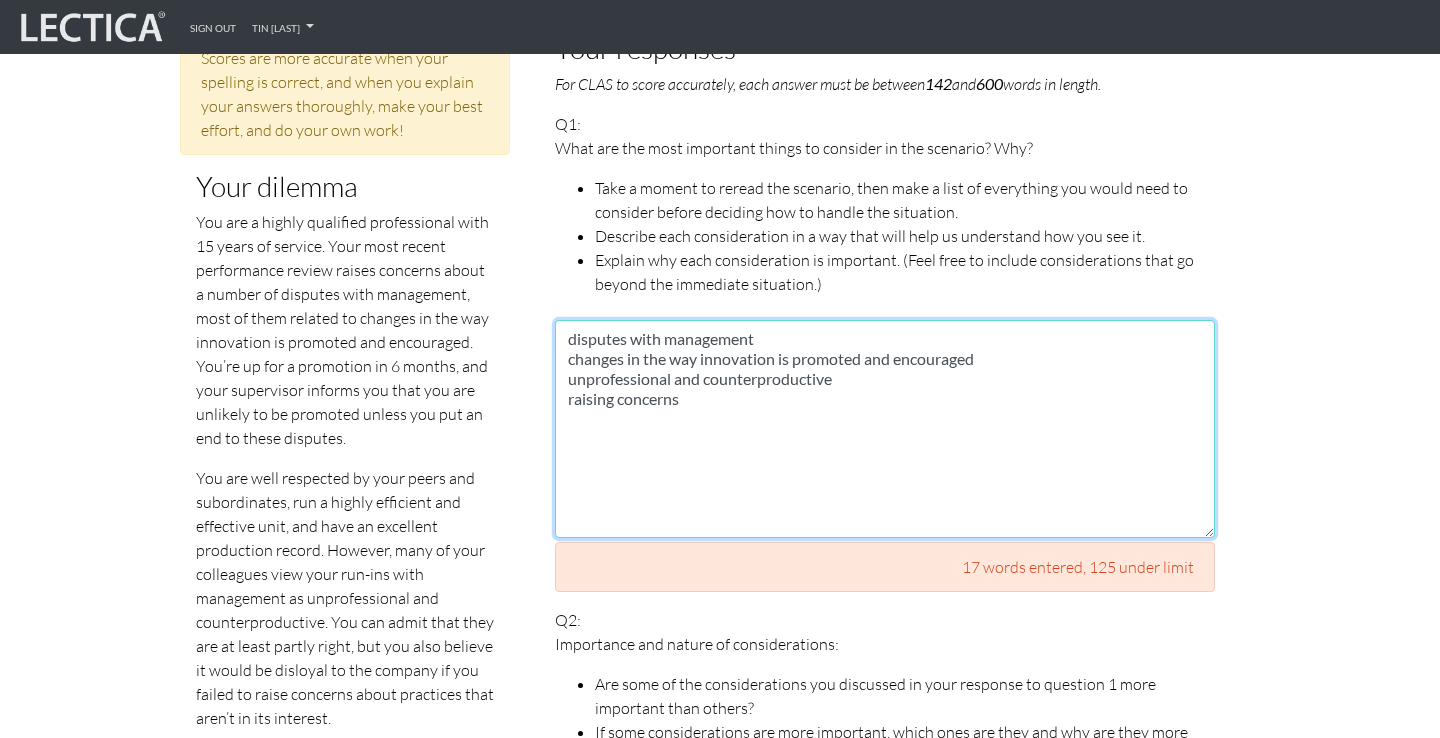 click on "disputes with management
changes in the way innovation is promoted and encouraged
unprofessional and counterproductive
raising concerns" at bounding box center (885, 429) 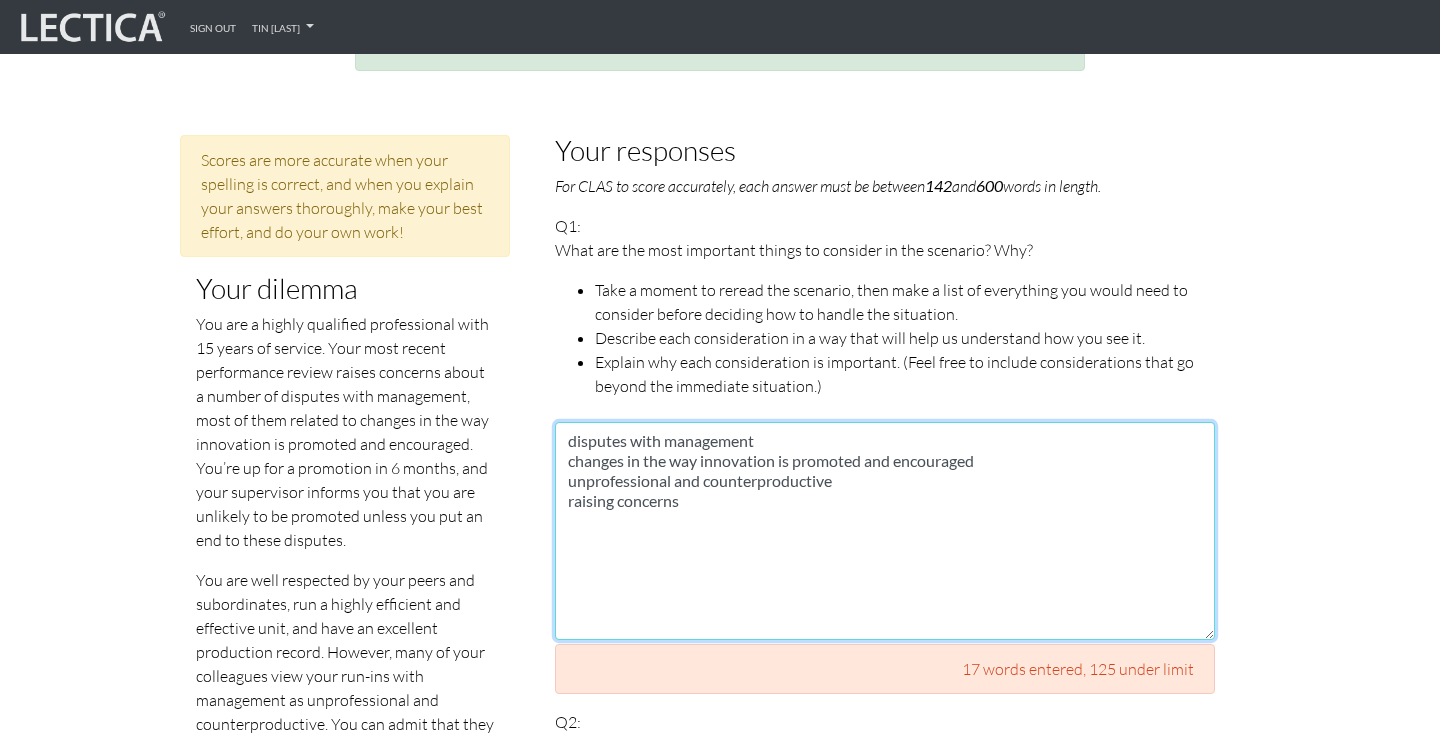 scroll, scrollTop: 953, scrollLeft: 0, axis: vertical 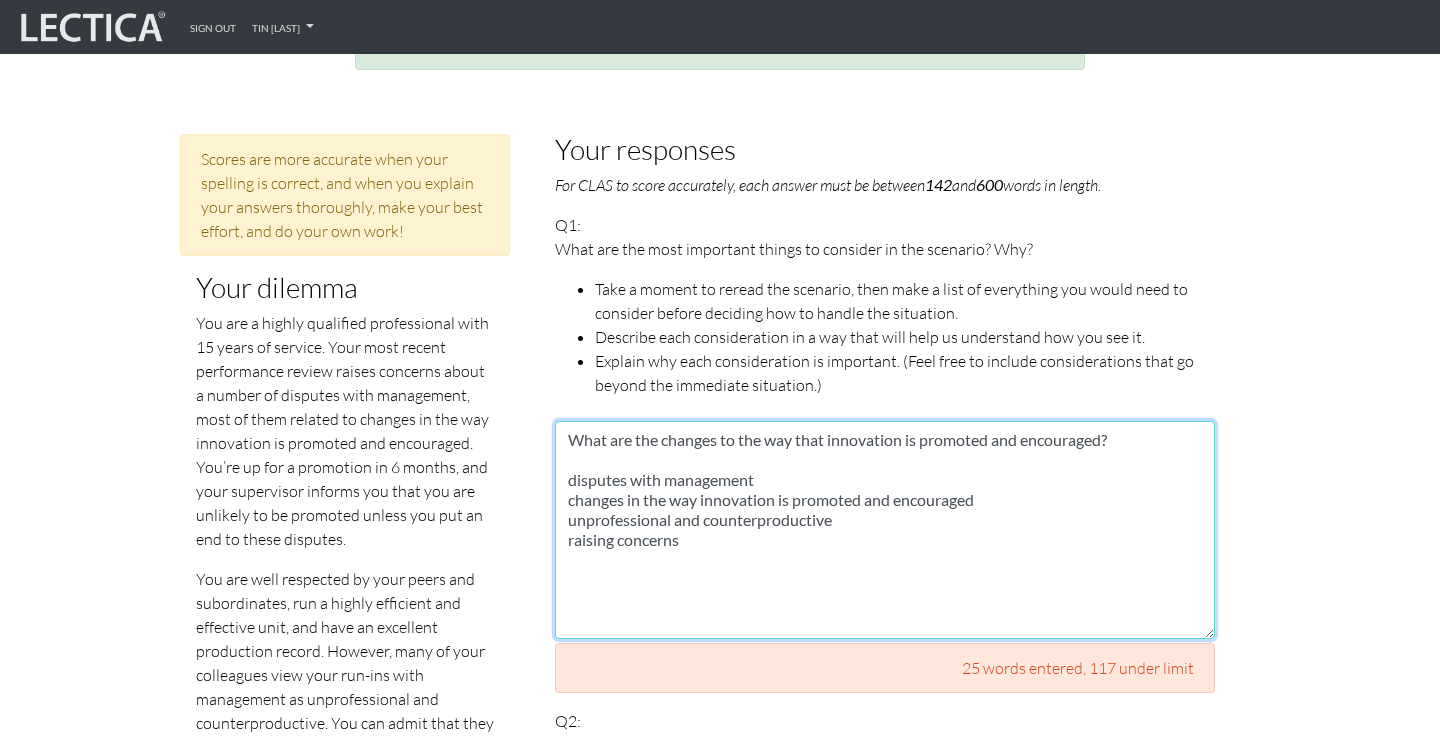 drag, startPoint x: 877, startPoint y: 406, endPoint x: 532, endPoint y: 406, distance: 345 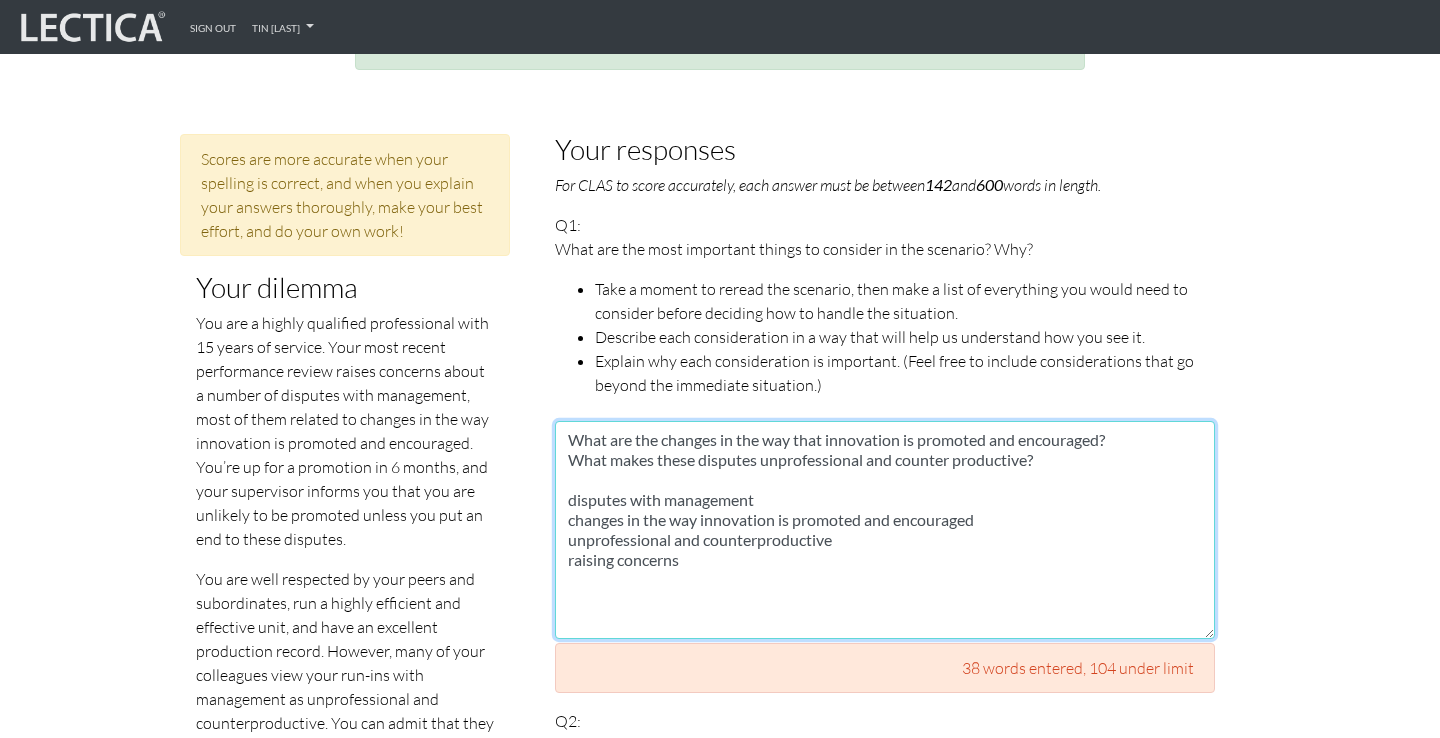 click on "What are the changes in the way that innovation is promoted and encouraged?
What makes these disputes unprofessional and counter productive?
disputes with management
changes in the way innovation is promoted and encouraged
unprofessional and counterproductive
raising concerns" at bounding box center [885, 530] 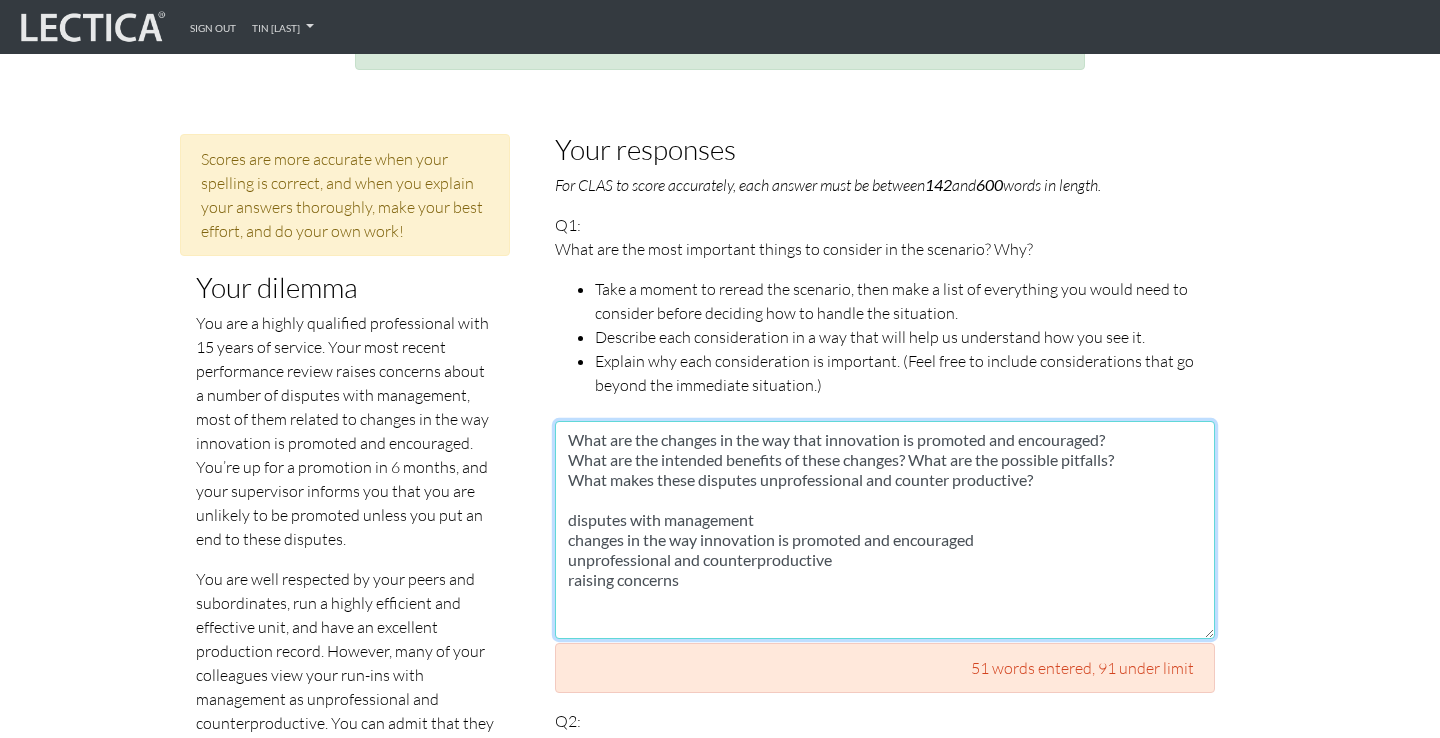 click on "What are the changes in the way that innovation is promoted and encouraged?
What are the intended benefits of these changes? What are the possible pitfalls?
What makes these disputes unprofessional and counter productive?
disputes with management
changes in the way innovation is promoted and encouraged
unprofessional and counterproductive
raising concerns" at bounding box center (885, 530) 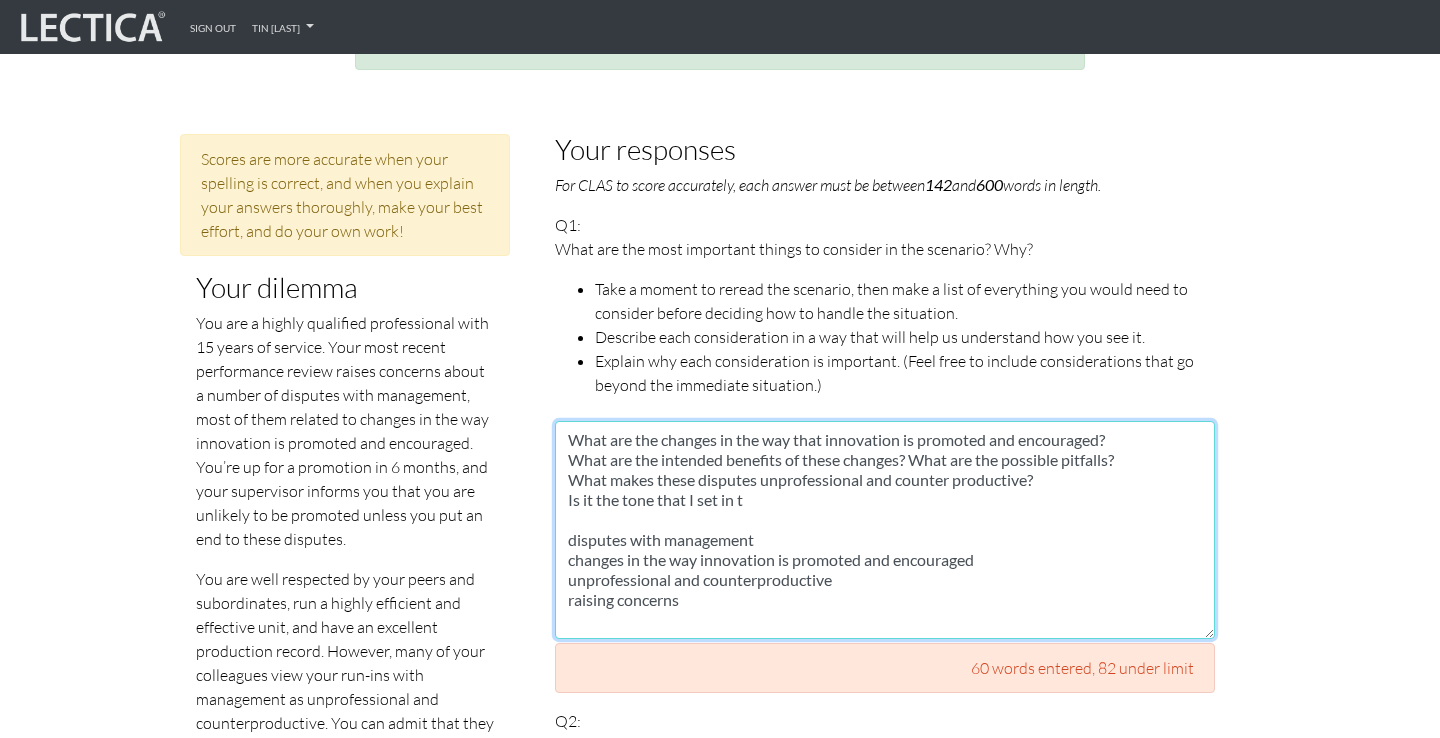 click on "What are the changes in the way that innovation is promoted and encouraged?
What are the intended benefits of these changes? What are the possible pitfalls?
What makes these disputes unprofessional and counter productive?
Is it the tone that I set in t
disputes with management
changes in the way innovation is promoted and encouraged
unprofessional and counterproductive
raising concerns" at bounding box center (885, 530) 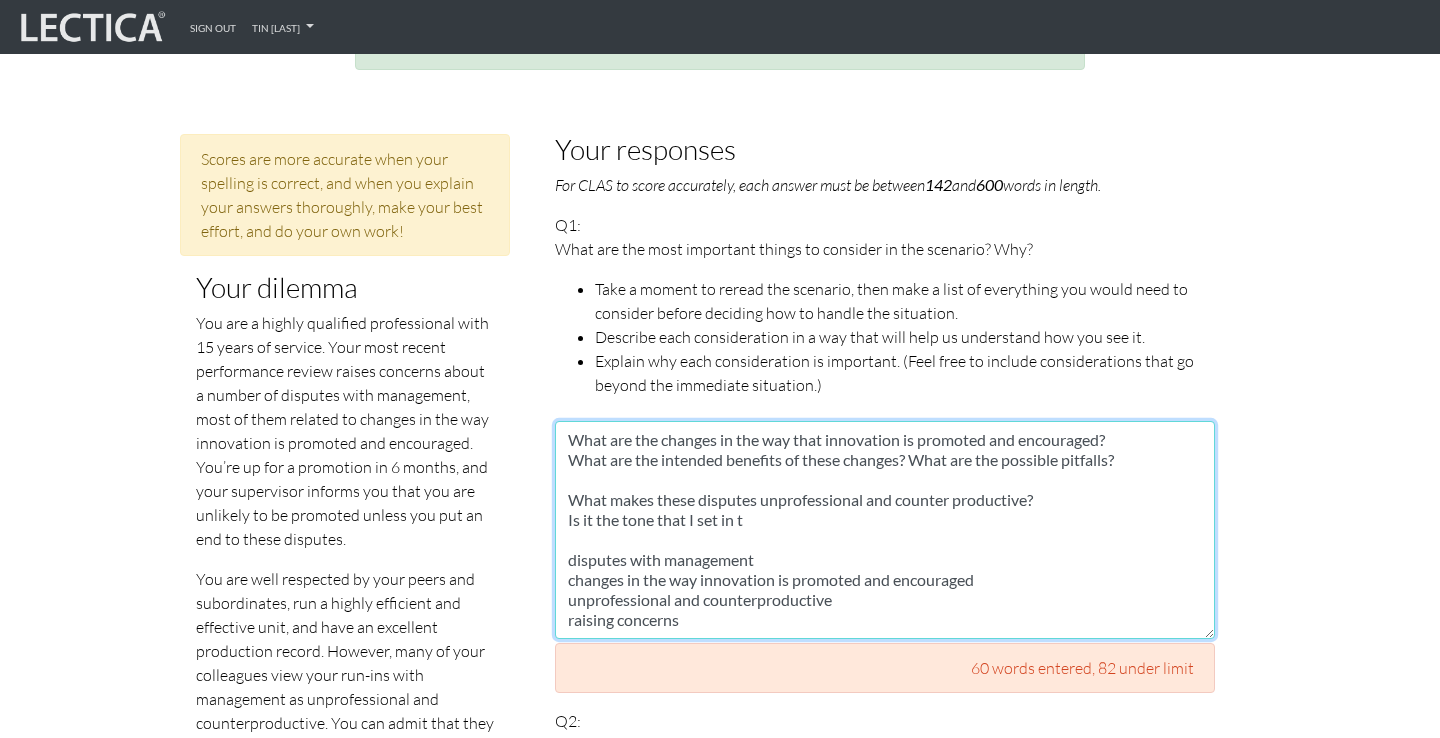 click on "What are the changes in the way that innovation is promoted and encouraged?
What are the intended benefits of these changes? What are the possible pitfalls?
What makes these disputes unprofessional and counter productive?
Is it the tone that I set in t
disputes with management
changes in the way innovation is promoted and encouraged
unprofessional and counterproductive
raising concerns" at bounding box center (885, 530) 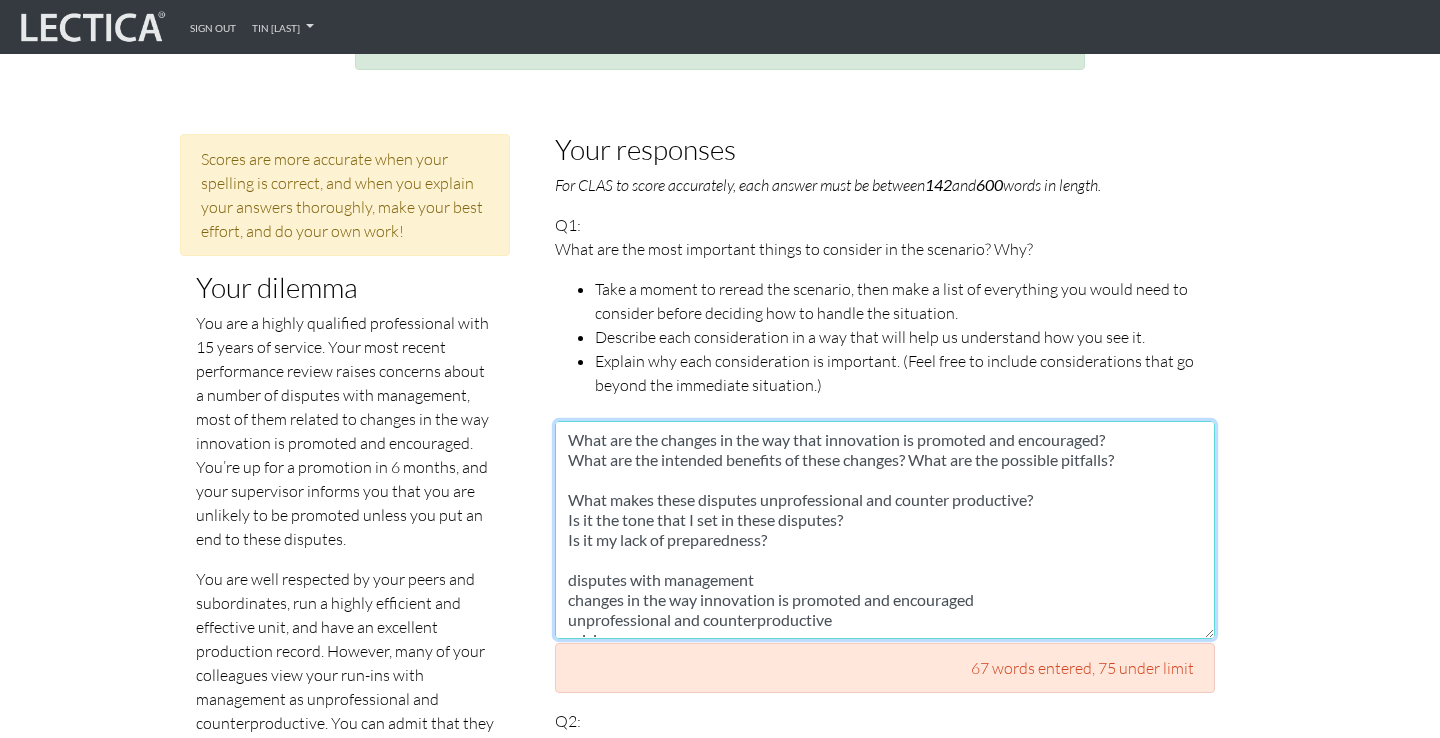 click on "What are the changes in the way that innovation is promoted and encouraged?
What are the intended benefits of these changes? What are the possible pitfalls?
What makes these disputes unprofessional and counter productive?
Is it the tone that I set in these disputes?
Is it my lack of preparedness?
disputes with management
changes in the way innovation is promoted and encouraged
unprofessional and counterproductive
raising concerns" at bounding box center [885, 530] 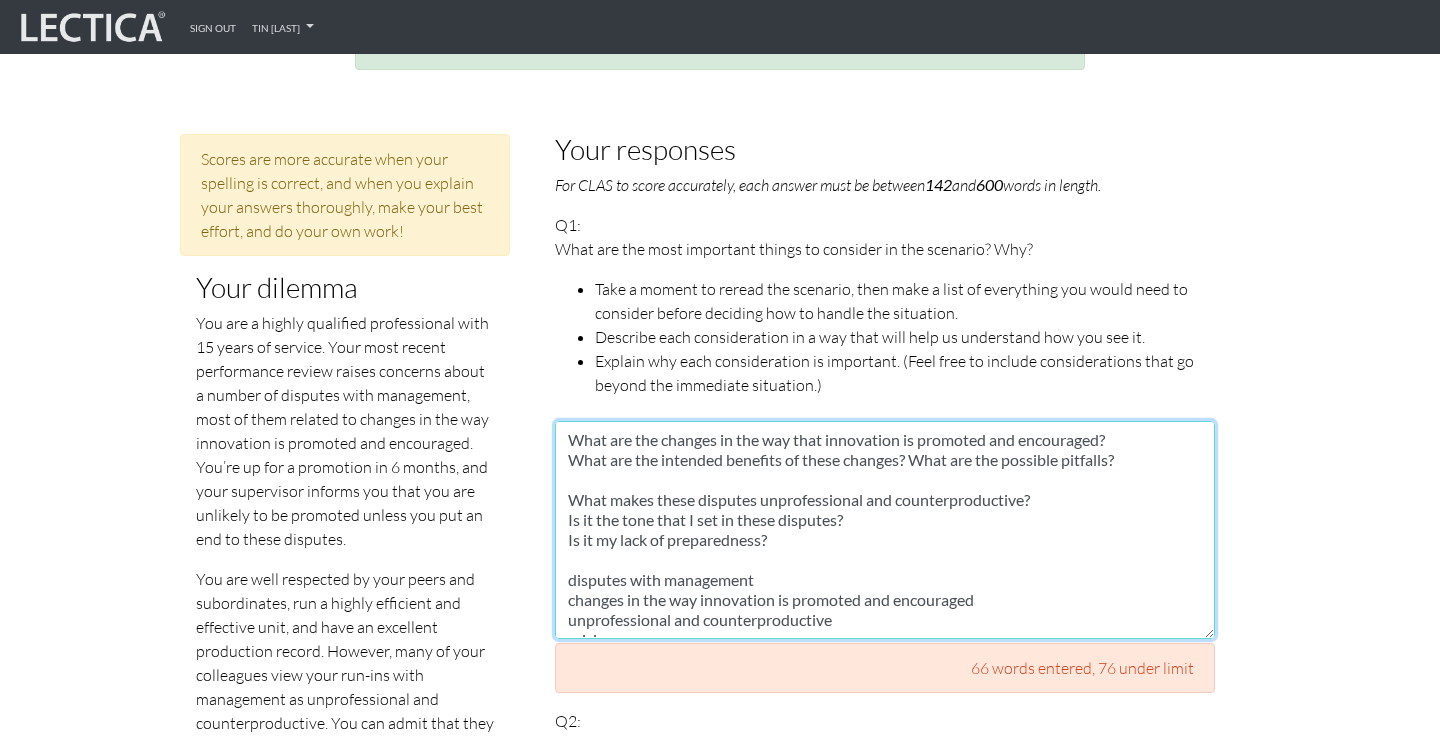 drag, startPoint x: 820, startPoint y: 523, endPoint x: 532, endPoint y: 508, distance: 288.39035 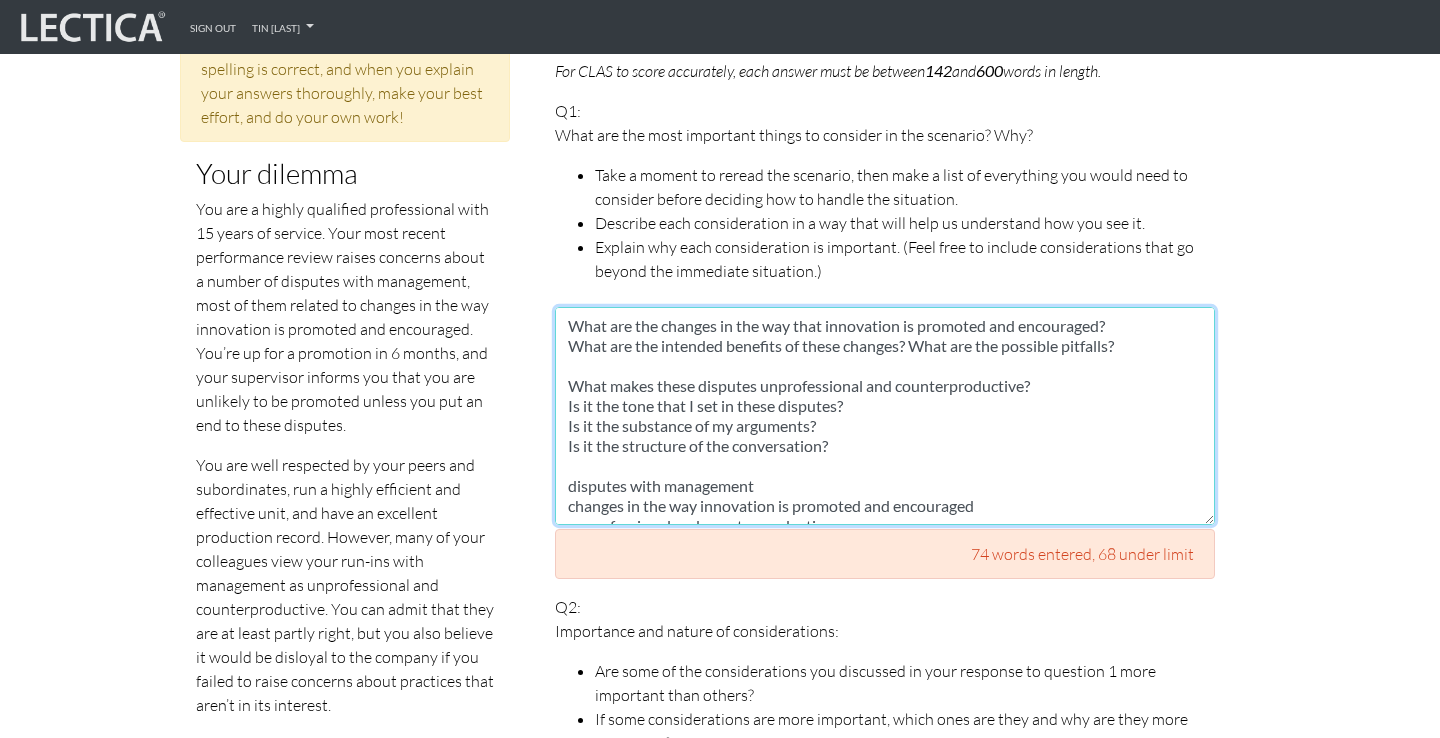 scroll, scrollTop: 1068, scrollLeft: 0, axis: vertical 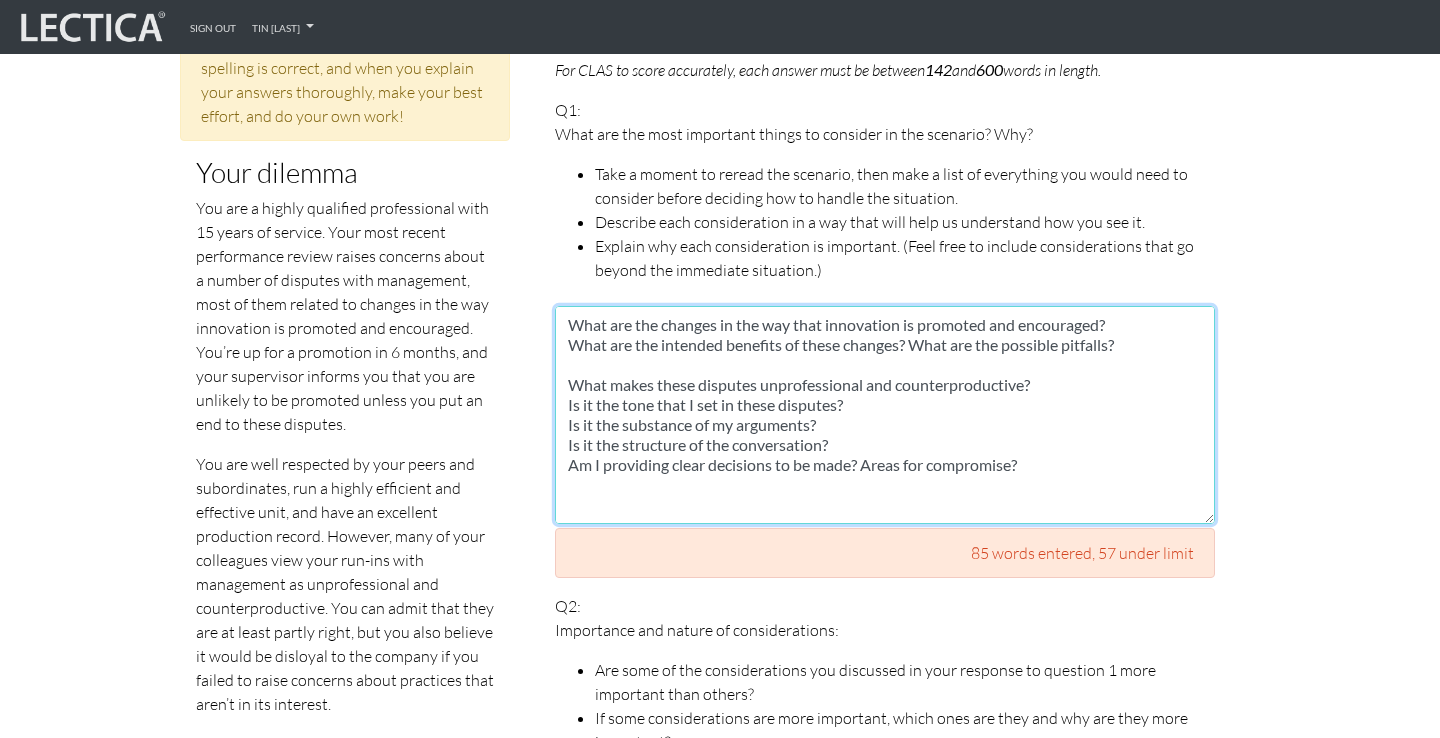 click on "What are the changes in the way that innovation is promoted and encouraged?
What are the intended benefits of these changes? What are the possible pitfalls?
What makes these disputes unprofessional and counterproductive?
Is it the tone that I set in these disputes?
Is it the substance of my arguments?
Is it the structure of the conversation?
Am I providing clear decisions to be made? Areas for compromise?
disputes with management
changes in the way innovation is promoted and encouraged
unprofessional and counterproductive
raising concerns" at bounding box center [885, 415] 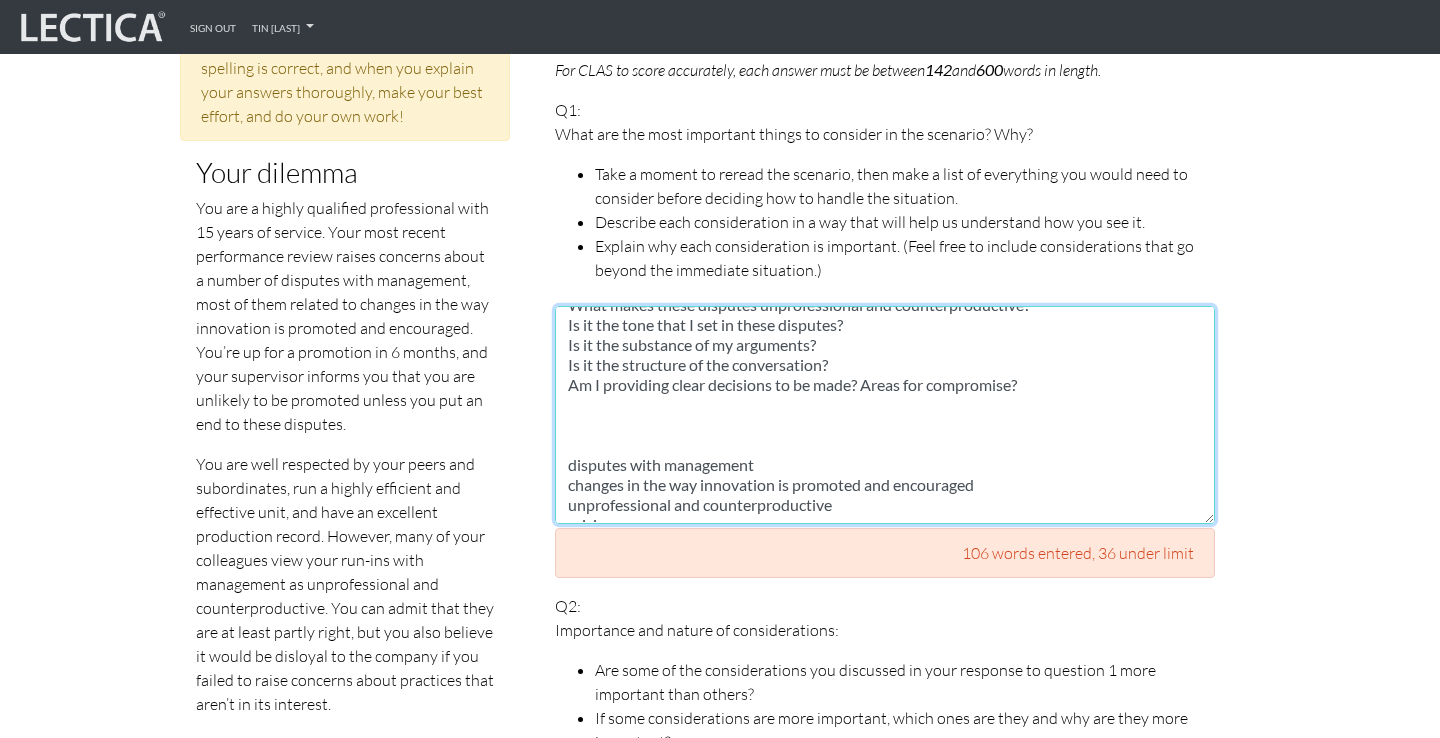 scroll, scrollTop: 140, scrollLeft: 0, axis: vertical 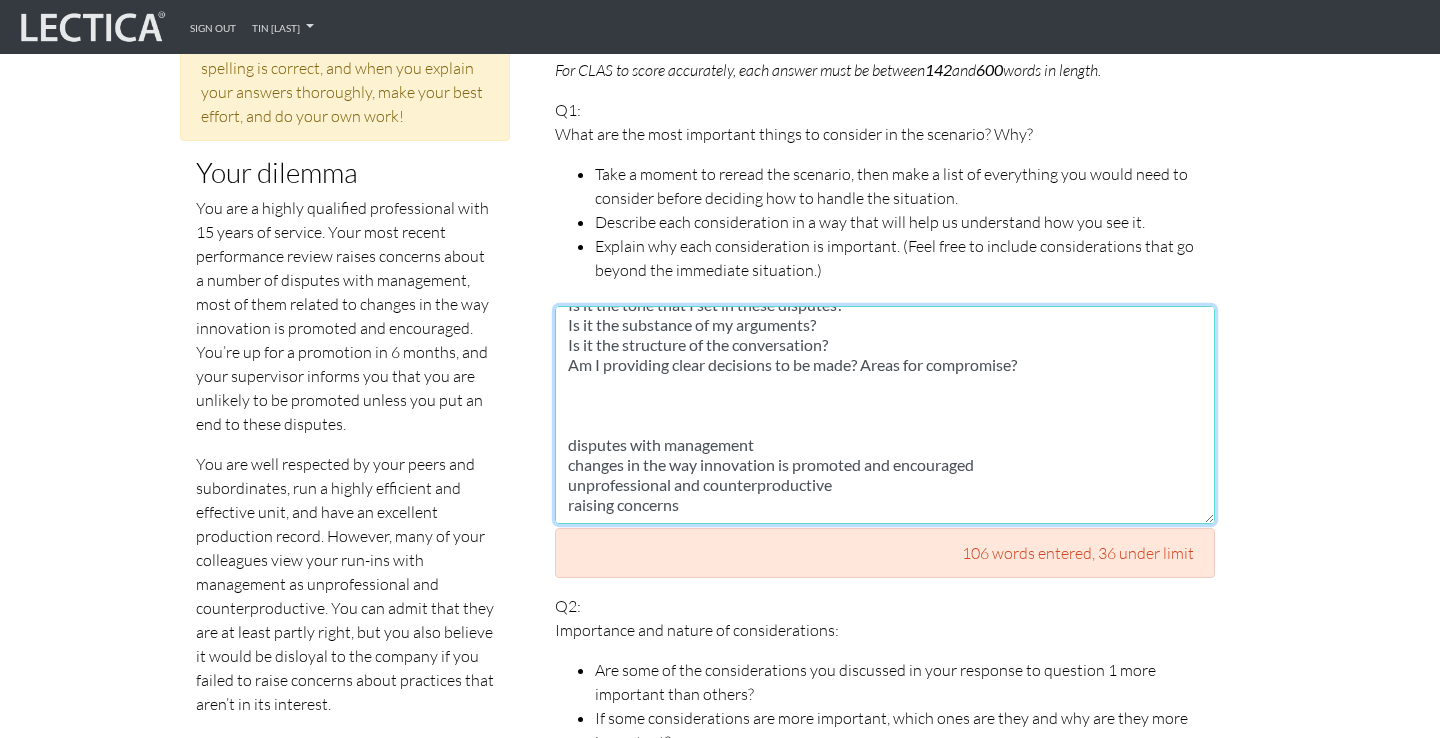 click on "What are the changes in the way that innovation is promoted and encouraged?
What are the intended benefits of these changes? What are the possible pitfalls?
How are they not in the interest of the company writ large? How do they affect my team and other teams?
What makes these disputes unprofessional and counterproductive?
Is it the tone that I set in these disputes?
Is it the substance of my arguments?
Is it the structure of the conversation?
Am I providing clear decisions to be made? Areas for compromise?
disputes with management
changes in the way innovation is promoted and encouraged
unprofessional and counterproductive
raising concerns" at bounding box center [885, 415] 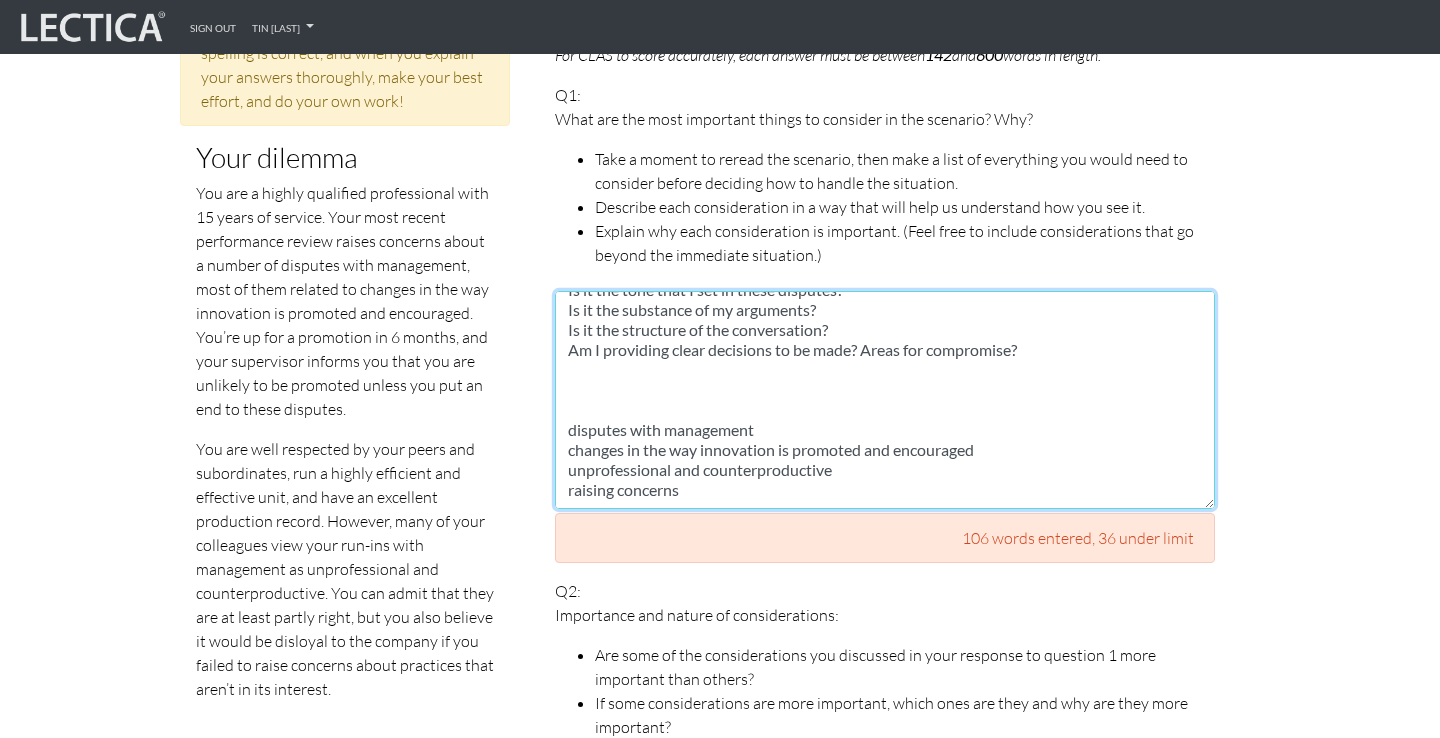 scroll, scrollTop: 1084, scrollLeft: 0, axis: vertical 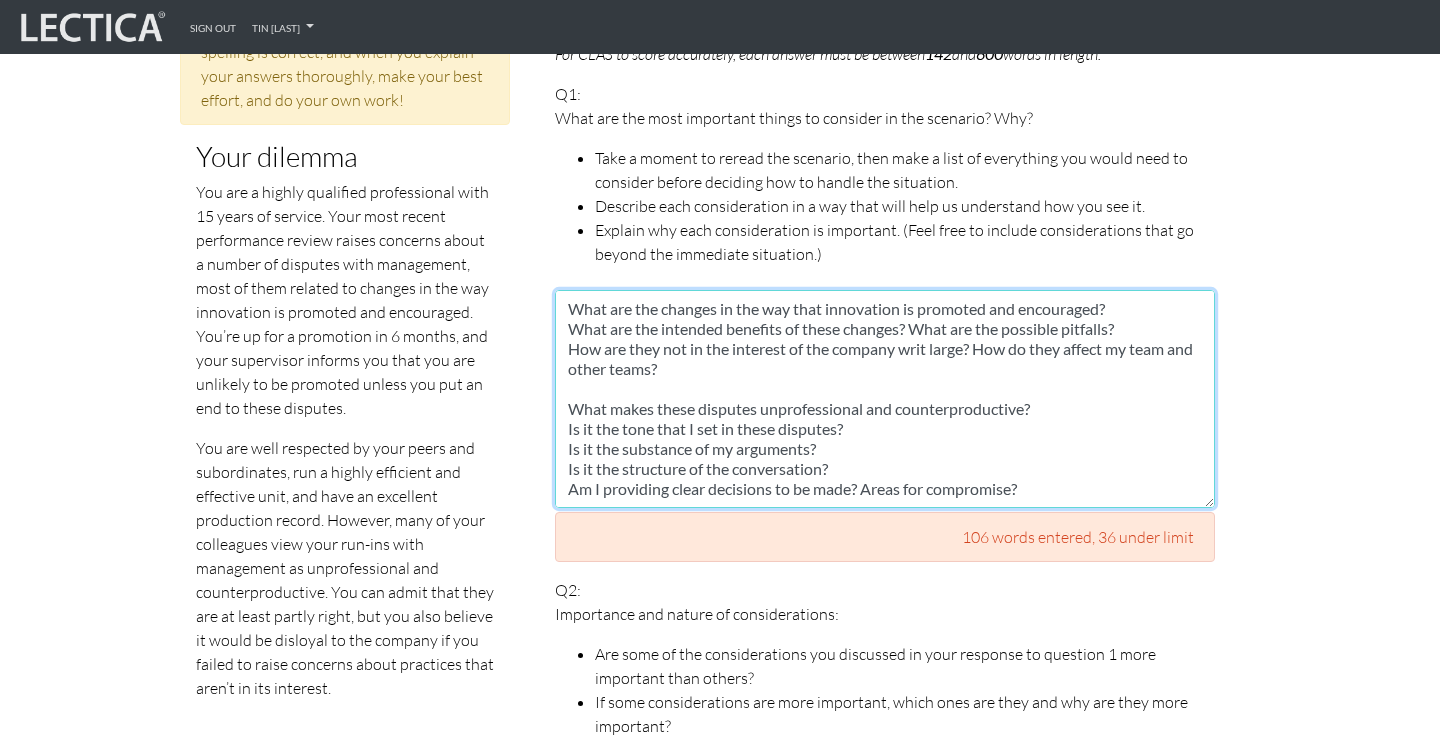 click on "What are the changes in the way that innovation is promoted and encouraged?
What are the intended benefits of these changes? What are the possible pitfalls?
How are they not in the interest of the company writ large? How do they affect my team and other teams?
What makes these disputes unprofessional and counterproductive?
Is it the tone that I set in these disputes?
Is it the substance of my arguments?
Is it the structure of the conversation?
Am I providing clear decisions to be made? Areas for compromise?
disputes with management
changes in the way innovation is promoted and encouraged
unprofessional and counterproductive
raising concerns" at bounding box center [885, 399] 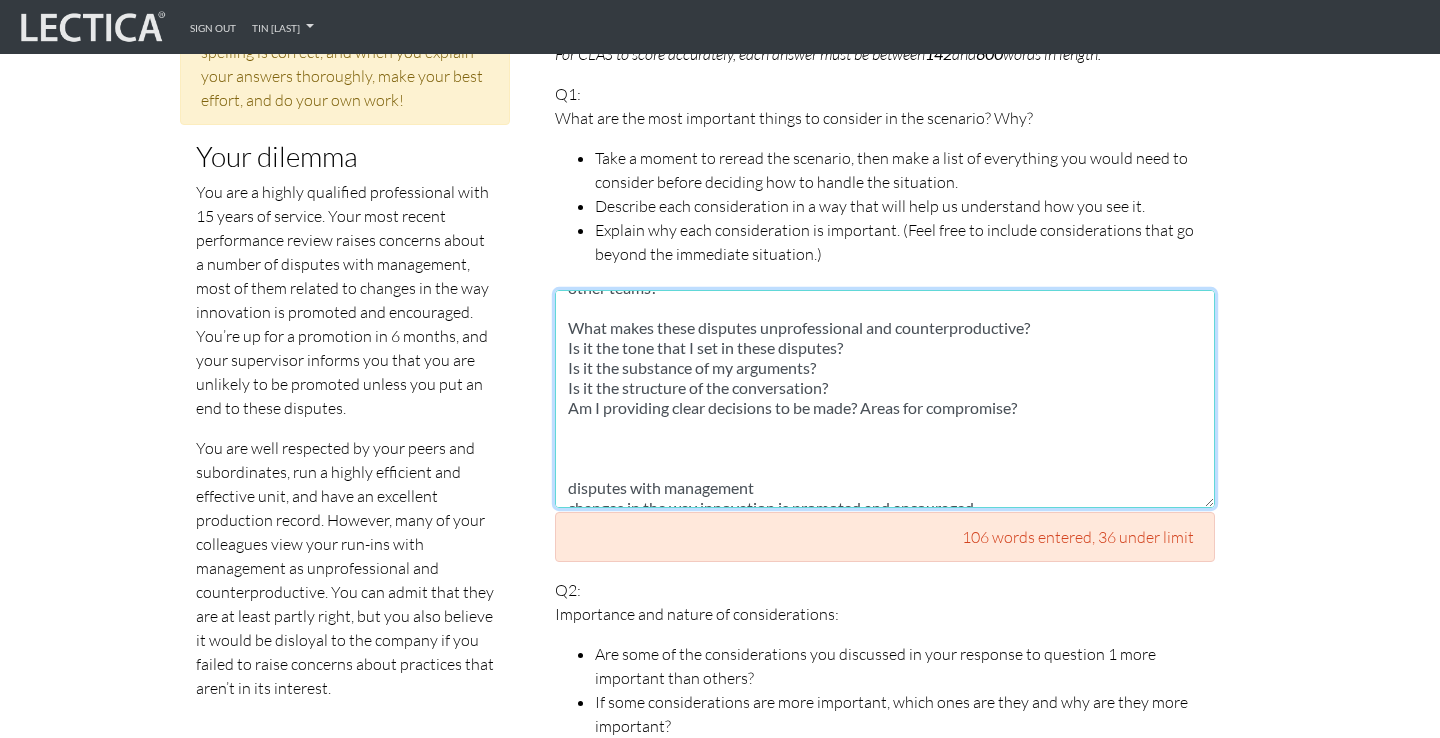 scroll, scrollTop: 84, scrollLeft: 0, axis: vertical 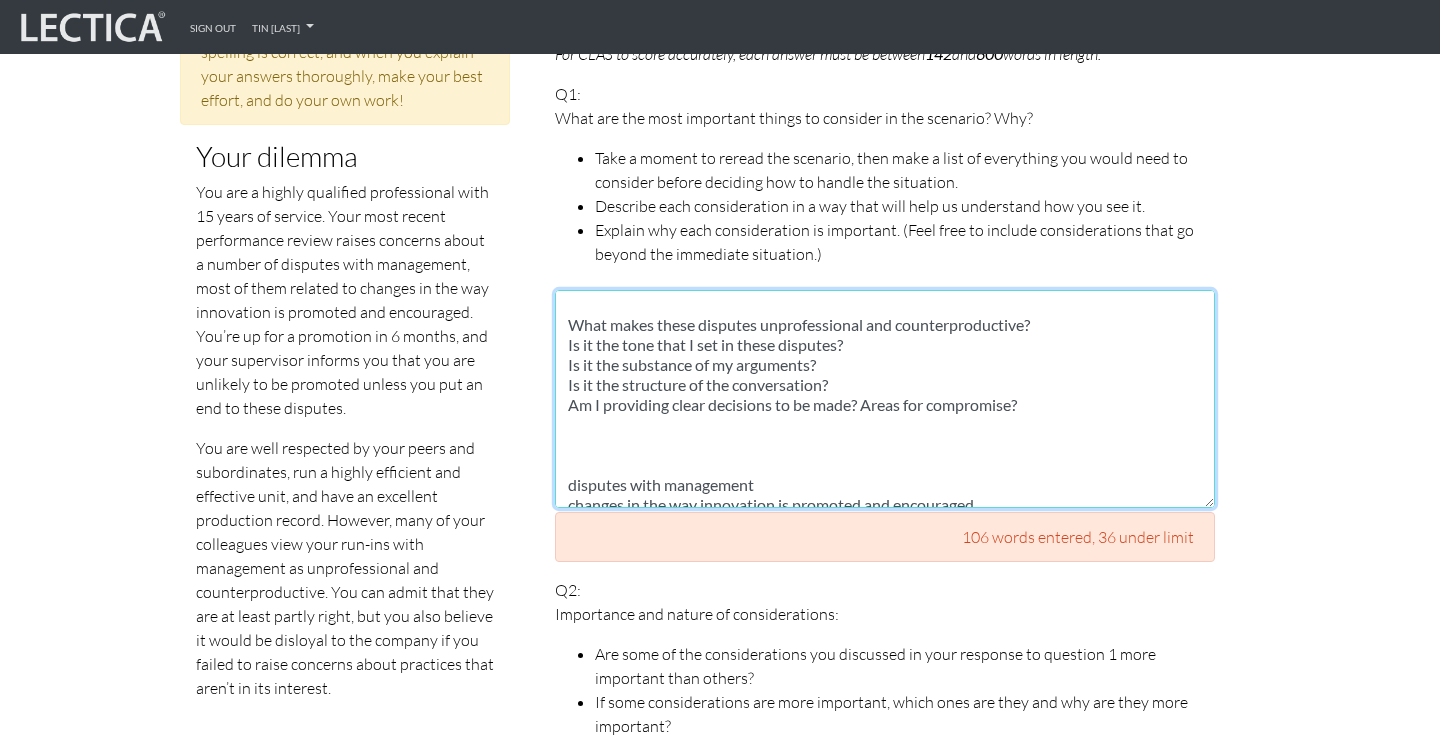 click on "What are the changes in the way that innovation is promoted and encouraged?
What are the intended benefits of these changes? What are the possible pitfalls?
How are they not in the interest of the company writ large? How do they affect my team and other teams?
What makes these disputes unprofessional and counterproductive?
Is it the tone that I set in these disputes?
Is it the substance of my arguments?
Is it the structure of the conversation?
Am I providing clear decisions to be made? Areas for compromise?
disputes with management
changes in the way innovation is promoted and encouraged
unprofessional and counterproductive
raising concerns" at bounding box center [885, 399] 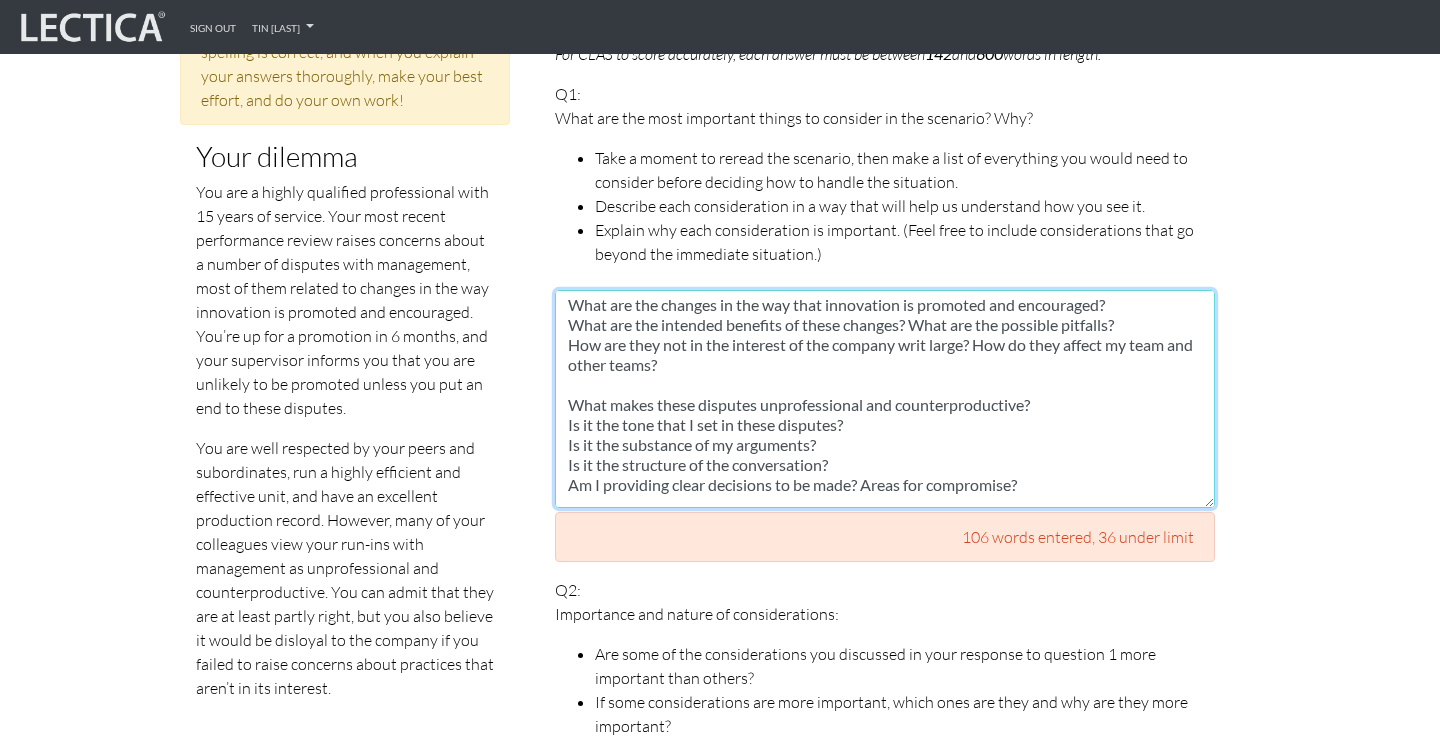 scroll, scrollTop: 0, scrollLeft: 0, axis: both 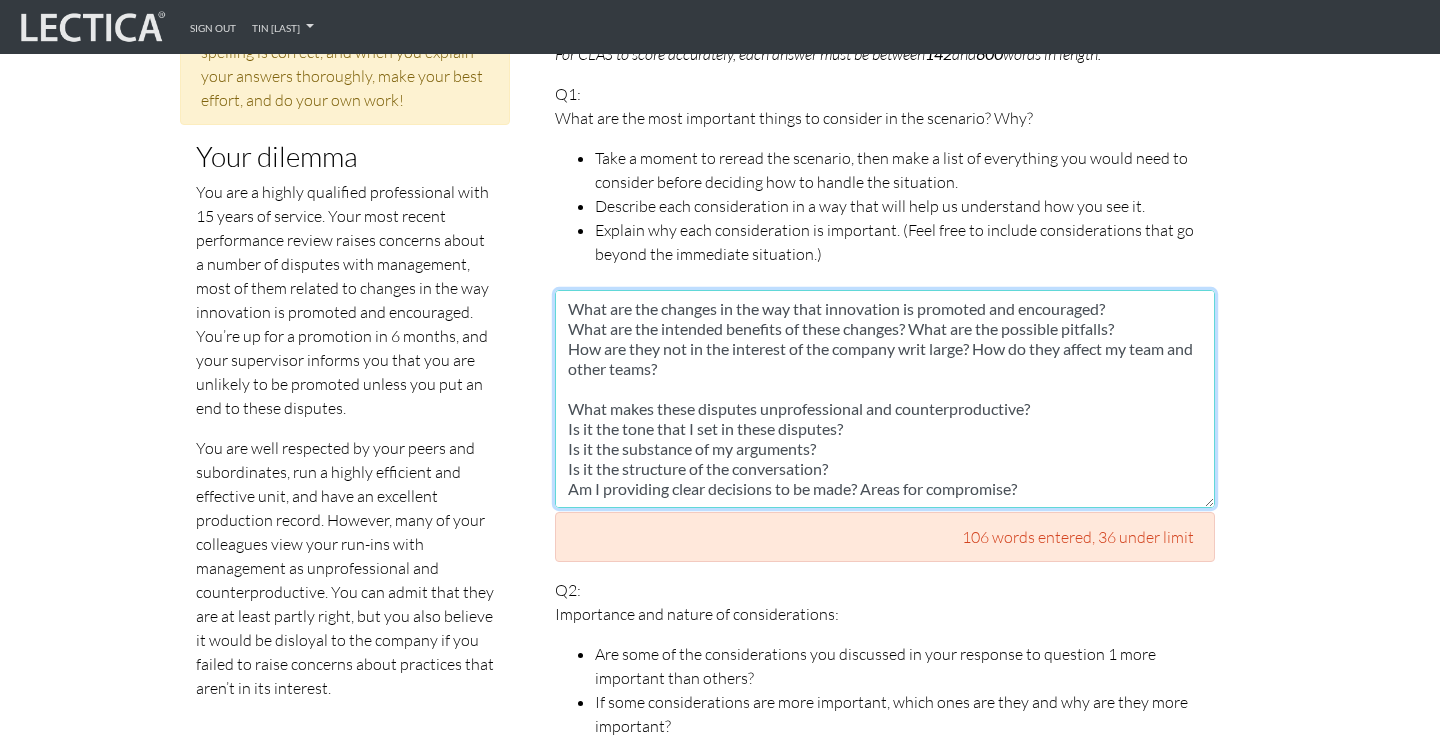 click on "What are the changes in the way that innovation is promoted and encouraged?
What are the intended benefits of these changes? What are the possible pitfalls?
How are they not in the interest of the company writ large? How do they affect my team and other teams?
What makes these disputes unprofessional and counterproductive?
Is it the tone that I set in these disputes?
Is it the substance of my arguments?
Is it the structure of the conversation?
Am I providing clear decisions to be made? Areas for compromise?
disputes with management
changes in the way innovation is promoted and encouraged
unprofessional and counterproductive
raising concerns" at bounding box center (885, 399) 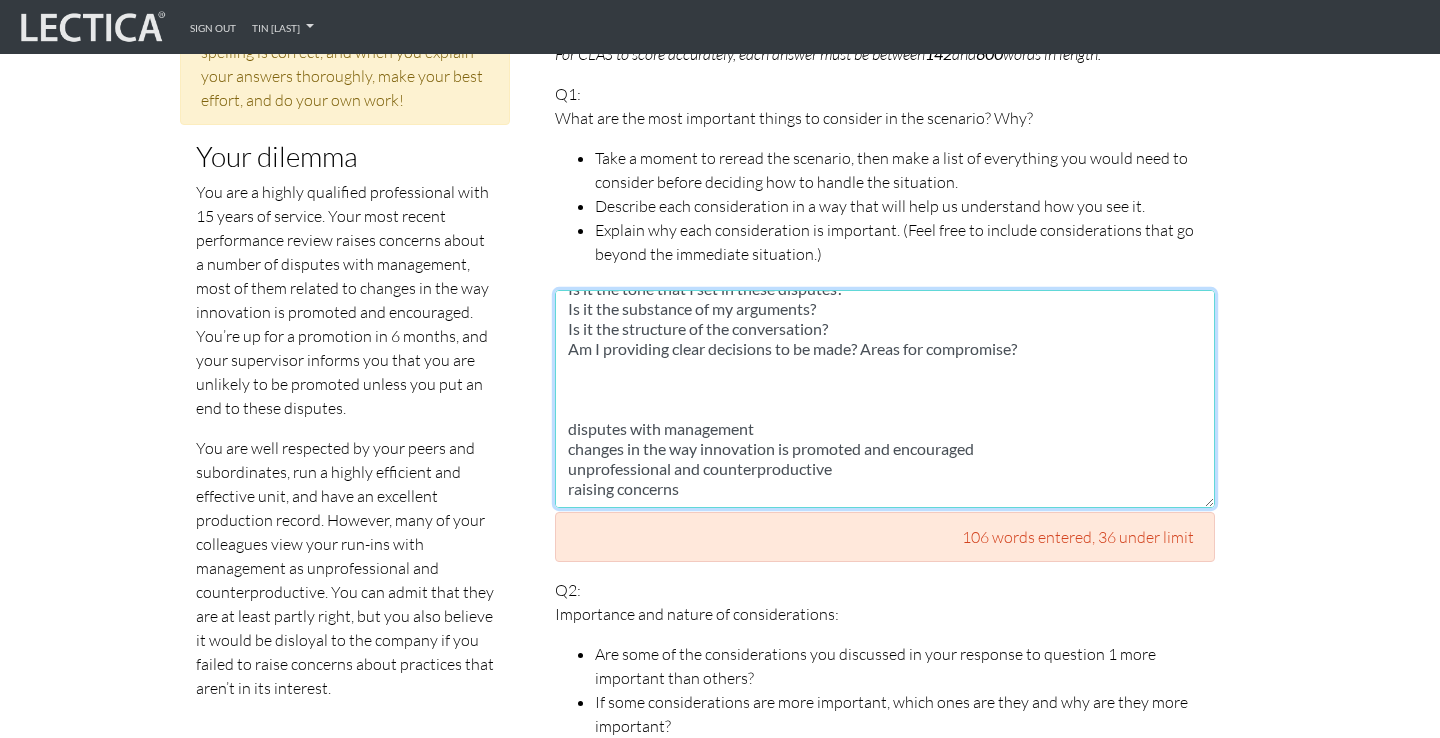 click on "What are the changes in the way that innovation is promoted and encouraged?
What are the intended benefits of these changes? What are the possible pitfalls?
How are they not in the interest of the company writ large? How do they affect my team and other teams?
What makes these disputes unprofessional and counterproductive?
Is it the tone that I set in these disputes?
Is it the substance of my arguments?
Is it the structure of the conversation?
Am I providing clear decisions to be made? Areas for compromise?
disputes with management
changes in the way innovation is promoted and encouraged
unprofessional and counterproductive
raising concerns" at bounding box center (885, 399) 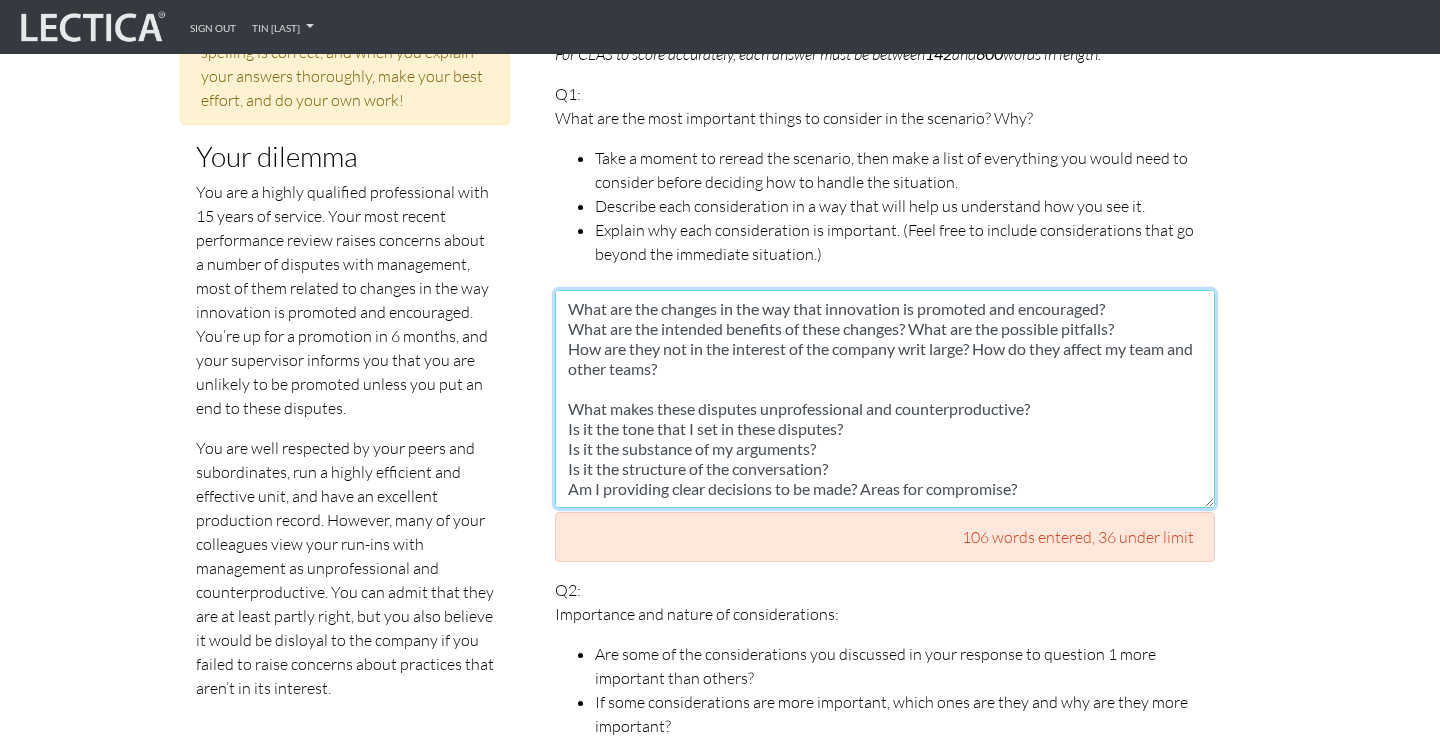 click on "What are the changes in the way that innovation is promoted and encouraged?
What are the intended benefits of these changes? What are the possible pitfalls?
How are they not in the interest of the company writ large? How do they affect my team and other teams?
What makes these disputes unprofessional and counterproductive?
Is it the tone that I set in these disputes?
Is it the substance of my arguments?
Is it the structure of the conversation?
Am I providing clear decisions to be made? Areas for compromise?
disputes with management
changes in the way innovation is promoted and encouraged
unprofessional and counterproductive
raising concerns" at bounding box center (885, 399) 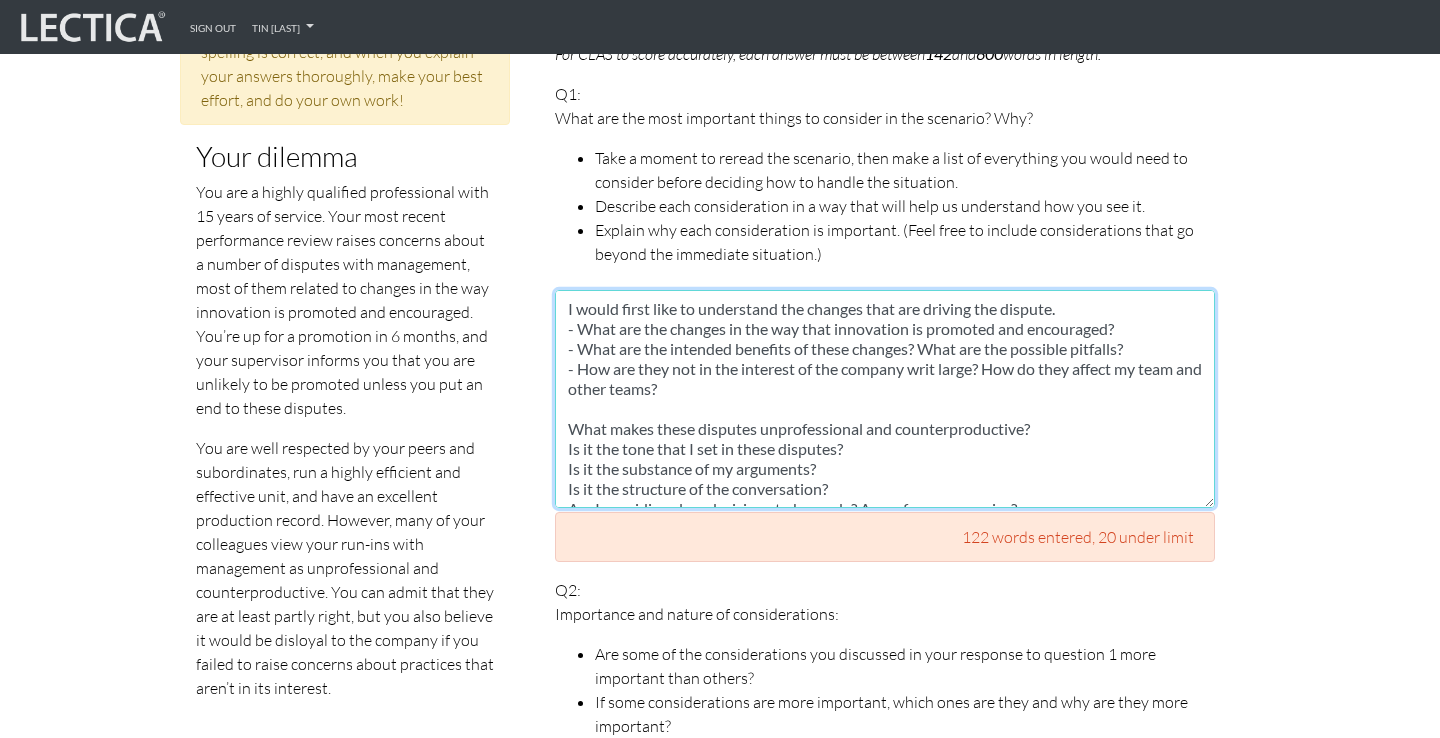 click on "I would first like to understand the changes that are driving the dispute.
- What are the changes in the way that innovation is promoted and encouraged?
- What are the intended benefits of these changes? What are the possible pitfalls?
- How are they not in the interest of the company writ large? How do they affect my team and other teams?
What makes these disputes unprofessional and counterproductive?
Is it the tone that I set in these disputes?
Is it the substance of my arguments?
Is it the structure of the conversation?
Am I providing clear decisions to be made? Areas for compromise?
disputes with management
changes in the way innovation is promoted and encouraged
unprofessional and counterproductive
raising concerns" at bounding box center [885, 399] 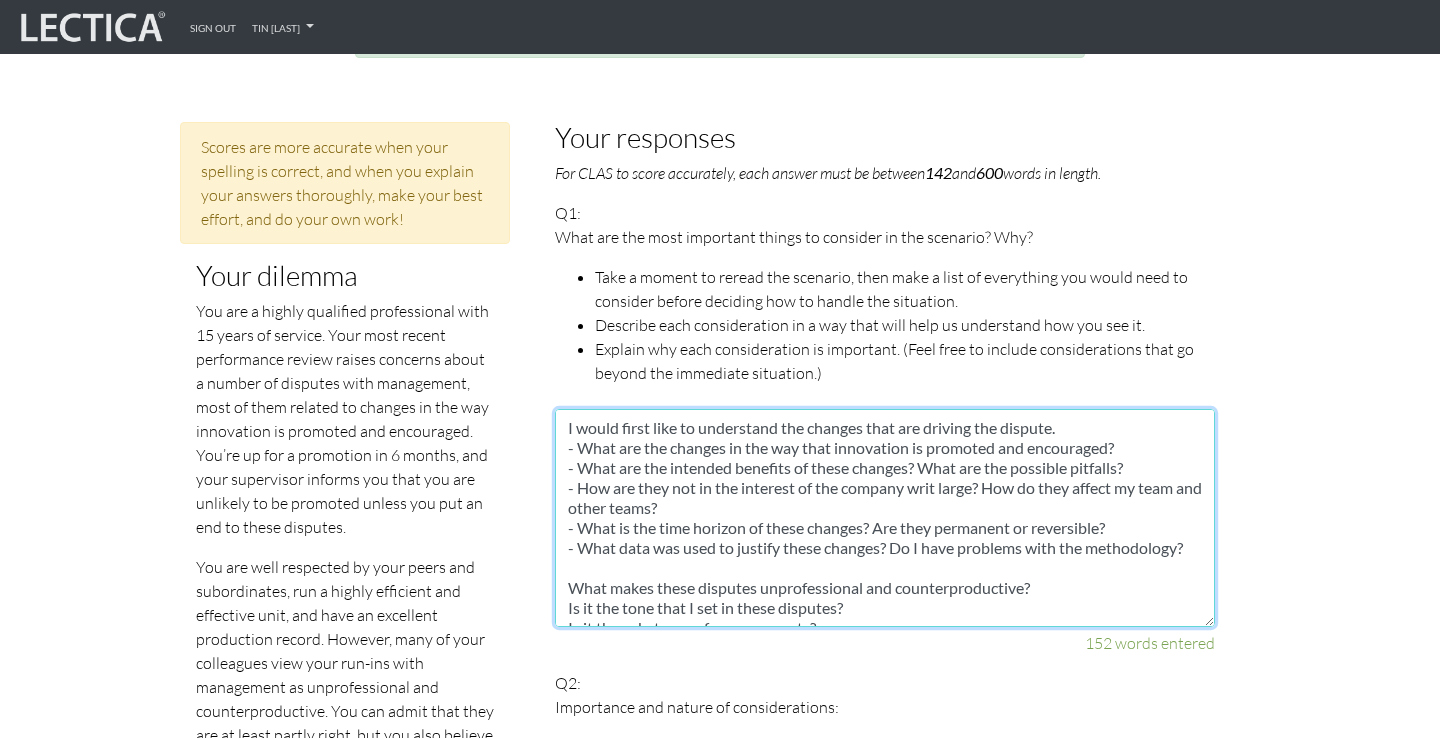 scroll, scrollTop: 967, scrollLeft: 0, axis: vertical 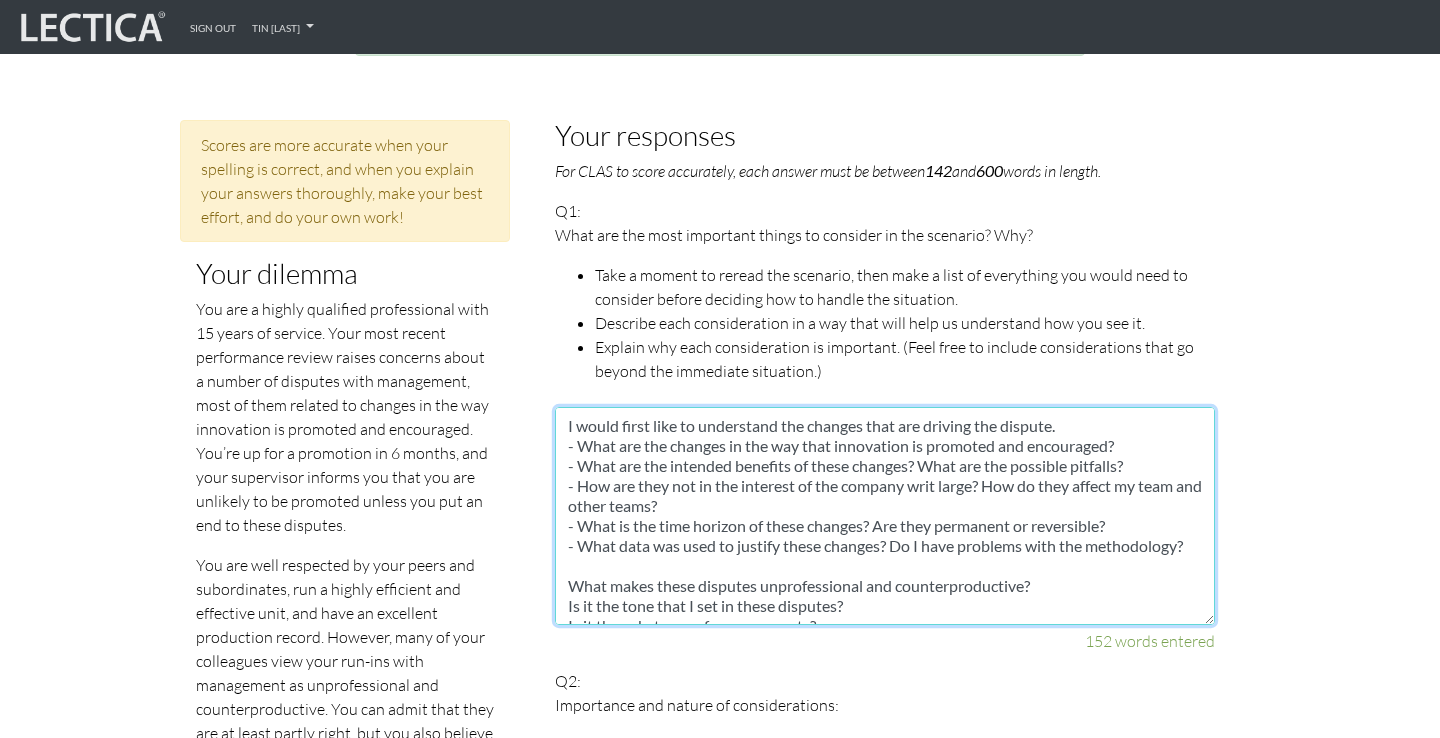 click on "I would first like to understand the changes that are driving the dispute.
- What are the changes in the way that innovation is promoted and encouraged?
- What are the intended benefits of these changes? What are the possible pitfalls?
- How are they not in the interest of the company writ large? How do they affect my team and other teams?
- What is the time horizon of these changes? Are they permanent or reversible?
- What data was used to justify these changes? Do I have problems with the methodology?
What makes these disputes unprofessional and counterproductive?
Is it the tone that I set in these disputes?
Is it the substance of my arguments?
Is it the structure of the conversation?
Am I providing clear decisions to be made? Areas for compromise?
disputes with management
changes in the way innovation is promoted and encouraged
unprofessional and counterproductive
raising concerns" at bounding box center [885, 516] 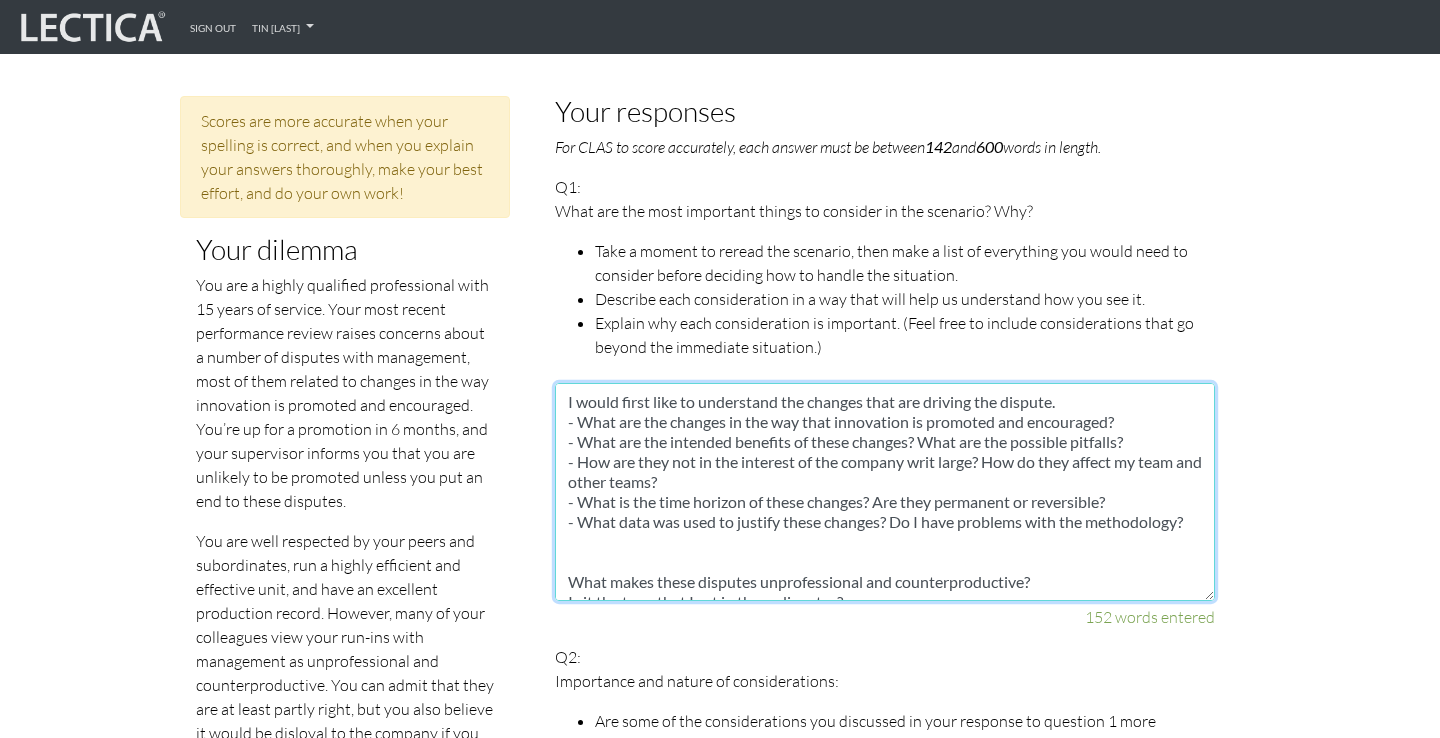 scroll, scrollTop: 993, scrollLeft: 0, axis: vertical 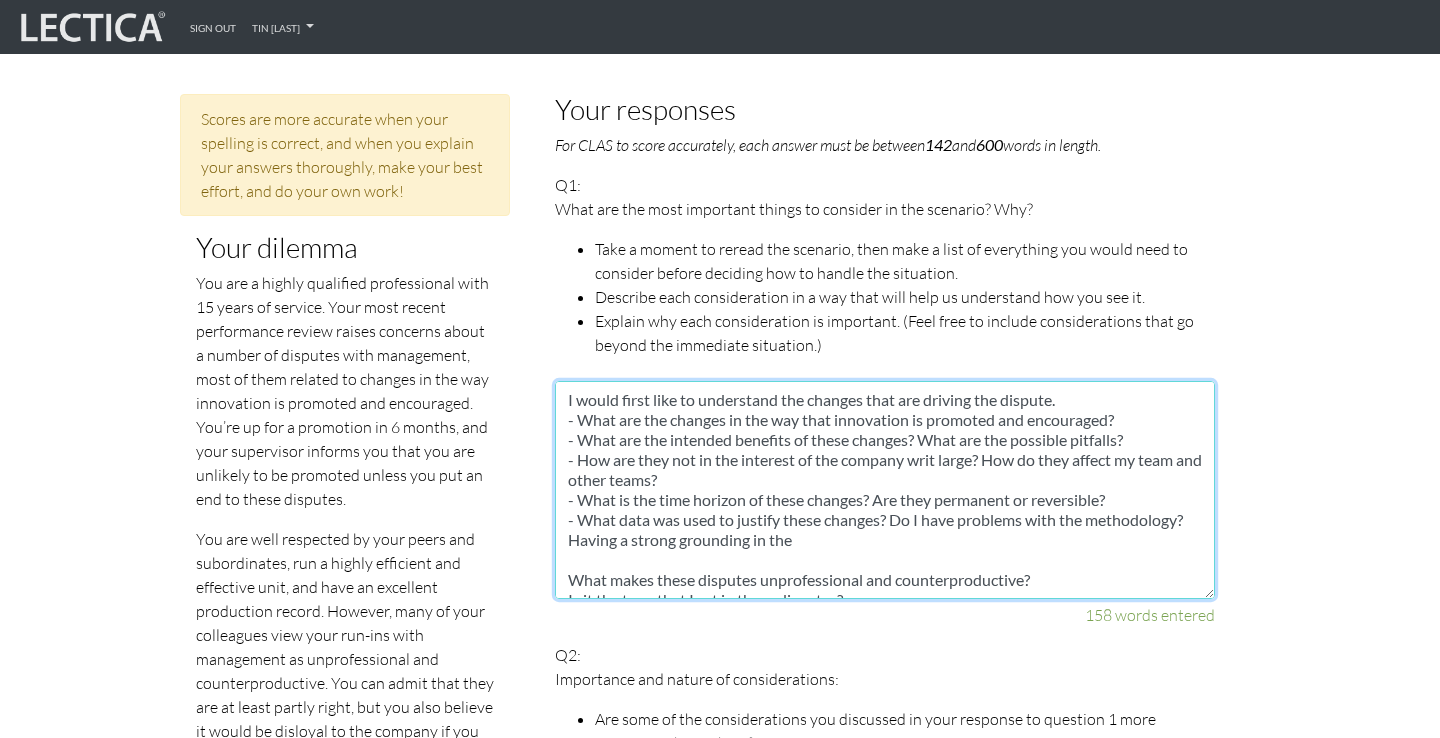 click on "I would first like to understand the changes that are driving the dispute.
- What are the changes in the way that innovation is promoted and encouraged?
- What are the intended benefits of these changes? What are the possible pitfalls?
- How are they not in the interest of the company writ large? How do they affect my team and other teams?
- What is the time horizon of these changes? Are they permanent or reversible?
- What data was used to justify these changes? Do I have problems with the methodology?
Having a strong grounding in the
What makes these disputes unprofessional and counterproductive?
Is it the tone that I set in these disputes?
Is it the substance of my arguments?
Is it the structure of the conversation?
Am I providing clear decisions to be made? Areas for compromise?
disputes with management
changes in the way innovation is promoted and encouraged
unprofessional and counterproductive
raising concerns" at bounding box center [885, 490] 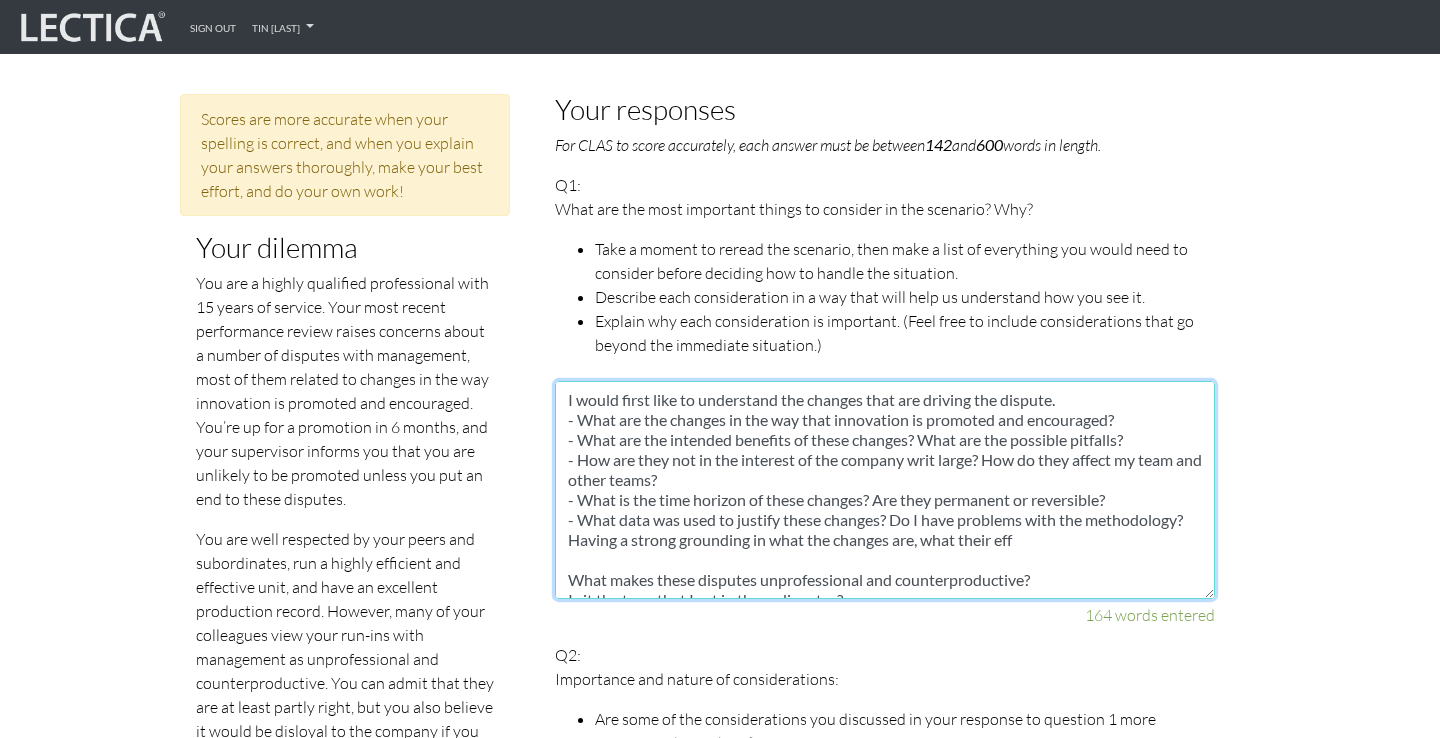 drag, startPoint x: 1054, startPoint y: 521, endPoint x: 542, endPoint y: 521, distance: 512 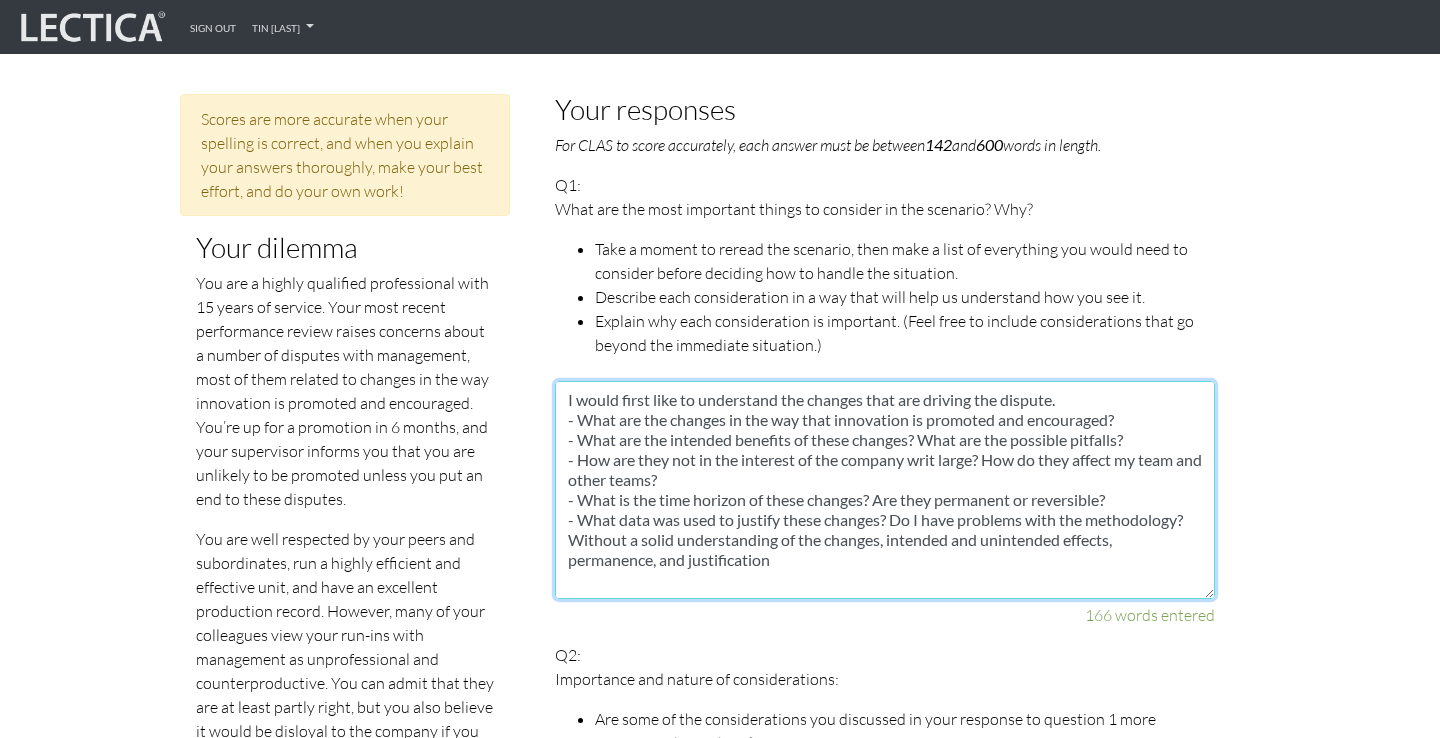 click on "I would first like to understand the changes that are driving the dispute.
- What are the changes in the way that innovation is promoted and encouraged?
- What are the intended benefits of these changes? What are the possible pitfalls?
- How are they not in the interest of the company writ large? How do they affect my team and other teams?
- What is the time horizon of these changes? Are they permanent or reversible?
- What data was used to justify these changes? Do I have problems with the methodology?
Without a solid understanding of the changes, intended and unintended effects, permanence, and justification
What makes these disputes unprofessional and counterproductive?
Is it the tone that I set in these disputes?
Is it the substance of my arguments?
Is it the structure of the conversation?
Am I providing clear decisions to be made? Areas for compromise?
disputes with management
changes in the way innovation is promoted and encouraged
unprofessional and counterproductive
raising concerns" at bounding box center (885, 490) 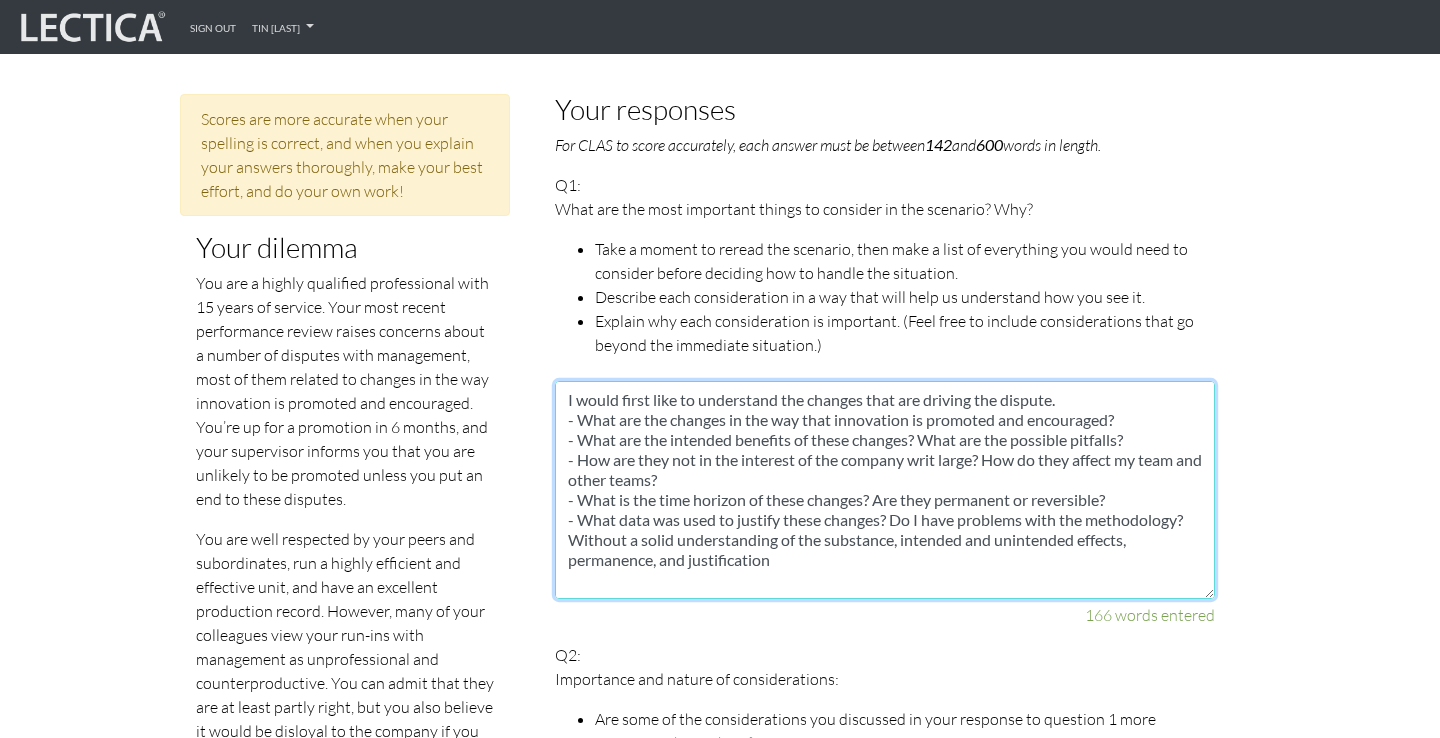 click on "I would first like to understand the changes that are driving the dispute.
- What are the changes in the way that innovation is promoted and encouraged?
- What are the intended benefits of these changes? What are the possible pitfalls?
- How are they not in the interest of the company writ large? How do they affect my team and other teams?
- What is the time horizon of these changes? Are they permanent or reversible?
- What data was used to justify these changes? Do I have problems with the methodology?
Without a solid understanding of the substance, intended and unintended effects, permanence, and justification
What makes these disputes unprofessional and counterproductive?
Is it the tone that I set in these disputes?
Is it the substance of my arguments?
Is it the structure of the conversation?
Am I providing clear decisions to be made? Areas for compromise?
disputes with management
changes in the way innovation is promoted and encouraged
unprofessional and counterproductive
raising concerns" at bounding box center (885, 490) 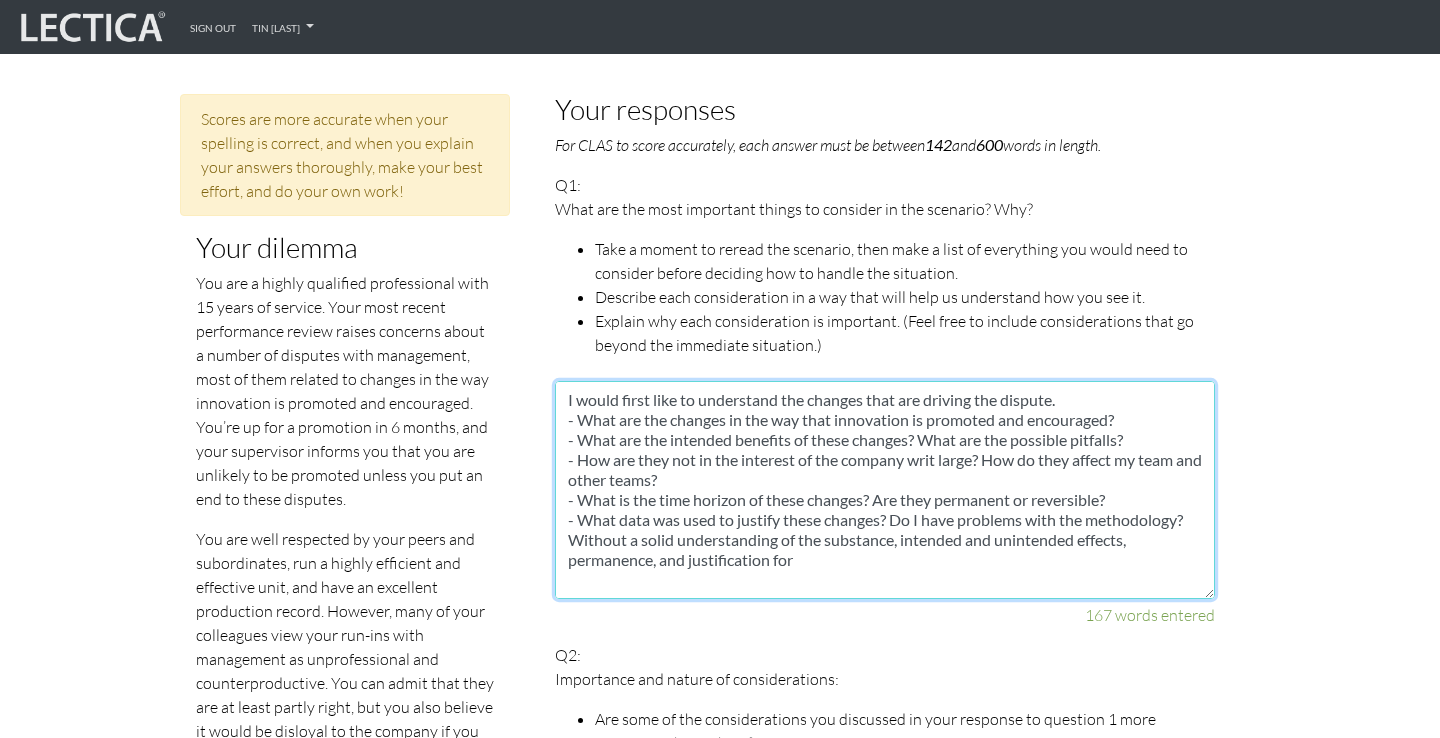 click on "I would first like to understand the changes that are driving the dispute.
- What are the changes in the way that innovation is promoted and encouraged?
- What are the intended benefits of these changes? What are the possible pitfalls?
- How are they not in the interest of the company writ large? How do they affect my team and other teams?
- What is the time horizon of these changes? Are they permanent or reversible?
- What data was used to justify these changes? Do I have problems with the methodology?
Without a solid understanding of the substance, intended and unintended effects, permanence, and justification for
What makes these disputes unprofessional and counterproductive?
Is it the tone that I set in these disputes?
Is it the substance of my arguments?
Is it the structure of the conversation?
Am I providing clear decisions to be made? Areas for compromise?
disputes with management
changes in the way innovation is promoted and encouraged
unprofessional and counterproductive
raising concerns" at bounding box center (885, 490) 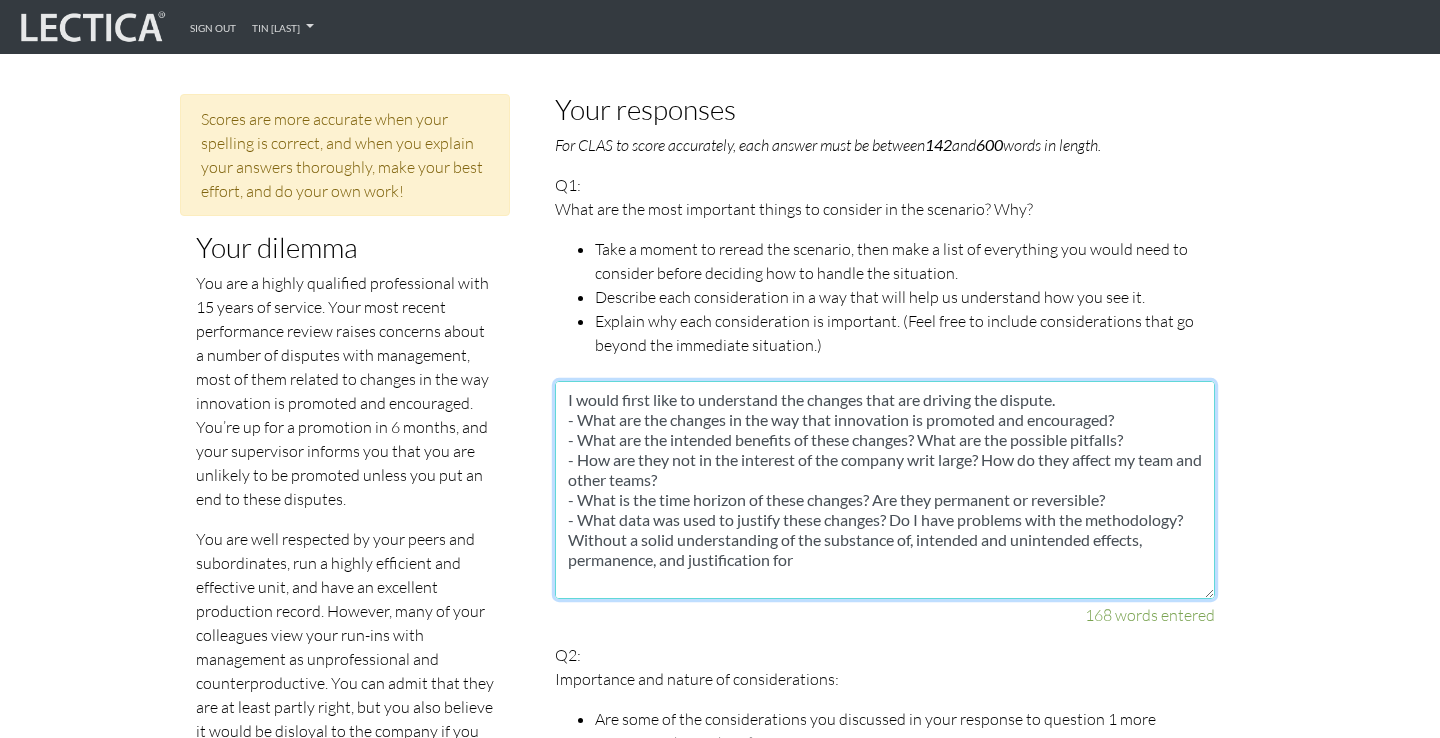 click on "I would first like to understand the changes that are driving the dispute.
- What are the changes in the way that innovation is promoted and encouraged?
- What are the intended benefits of these changes? What are the possible pitfalls?
- How are they not in the interest of the company writ large? How do they affect my team and other teams?
- What is the time horizon of these changes? Are they permanent or reversible?
- What data was used to justify these changes? Do I have problems with the methodology?
Without a solid understanding of the substance of, intended and unintended effects, permanence, and justification for
What makes these disputes unprofessional and counterproductive?
Is it the tone that I set in these disputes?
Is it the substance of my arguments?
Is it the structure of the conversation?
Am I providing clear decisions to be made? Areas for compromise?
disputes with management
changes in the way innovation is promoted and encouraged
unprofessional and counterproductive
raising concerns" at bounding box center (885, 490) 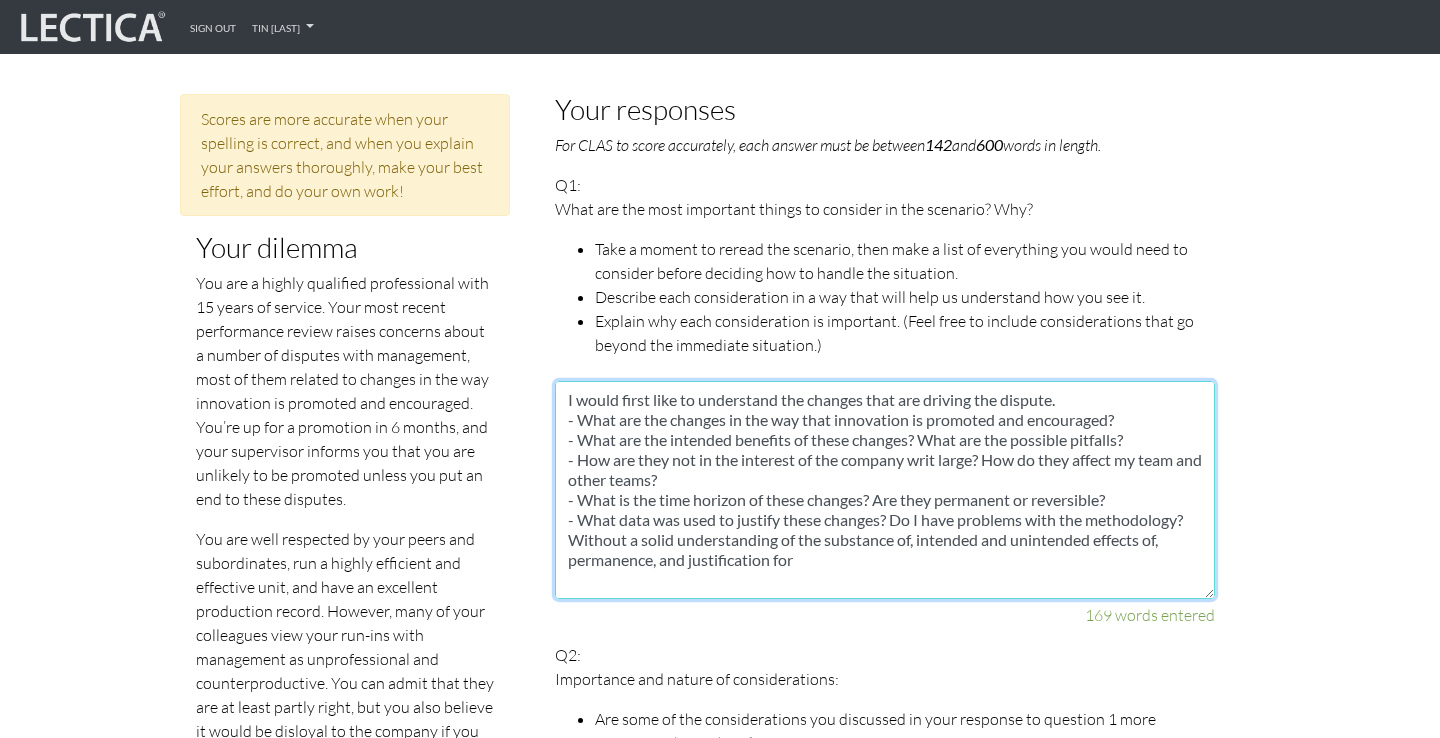 click on "I would first like to understand the changes that are driving the dispute.
- What are the changes in the way that innovation is promoted and encouraged?
- What are the intended benefits of these changes? What are the possible pitfalls?
- How are they not in the interest of the company writ large? How do they affect my team and other teams?
- What is the time horizon of these changes? Are they permanent or reversible?
- What data was used to justify these changes? Do I have problems with the methodology?
Without a solid understanding of the substance of, intended and unintended effects of, permanence, and justification for
What makes these disputes unprofessional and counterproductive?
Is it the tone that I set in these disputes?
Is it the substance of my arguments?
Is it the structure of the conversation?
Am I providing clear decisions to be made? Areas for compromise?
disputes with management
changes in the way innovation is promoted and encouraged
unprofessional and counterproductive
raising concerns" at bounding box center [885, 490] 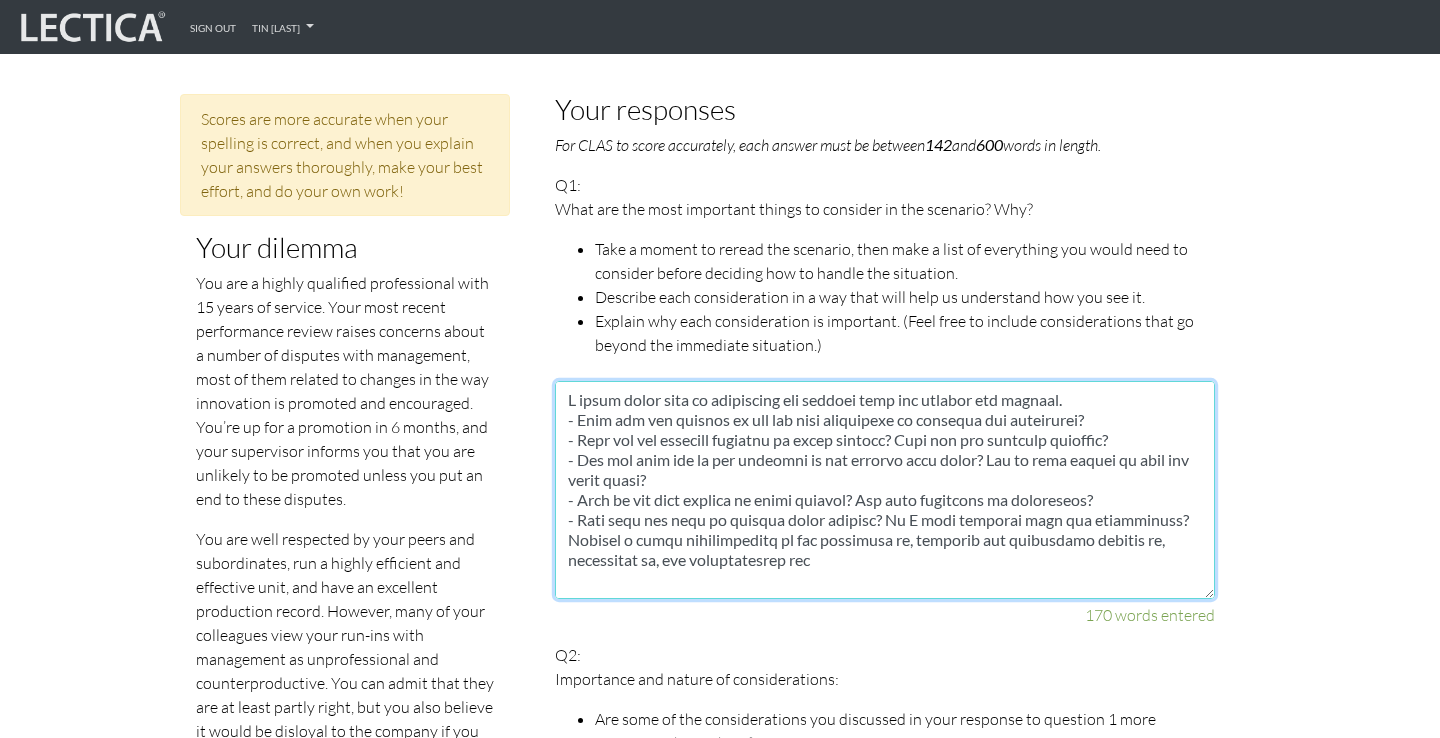 click at bounding box center (885, 490) 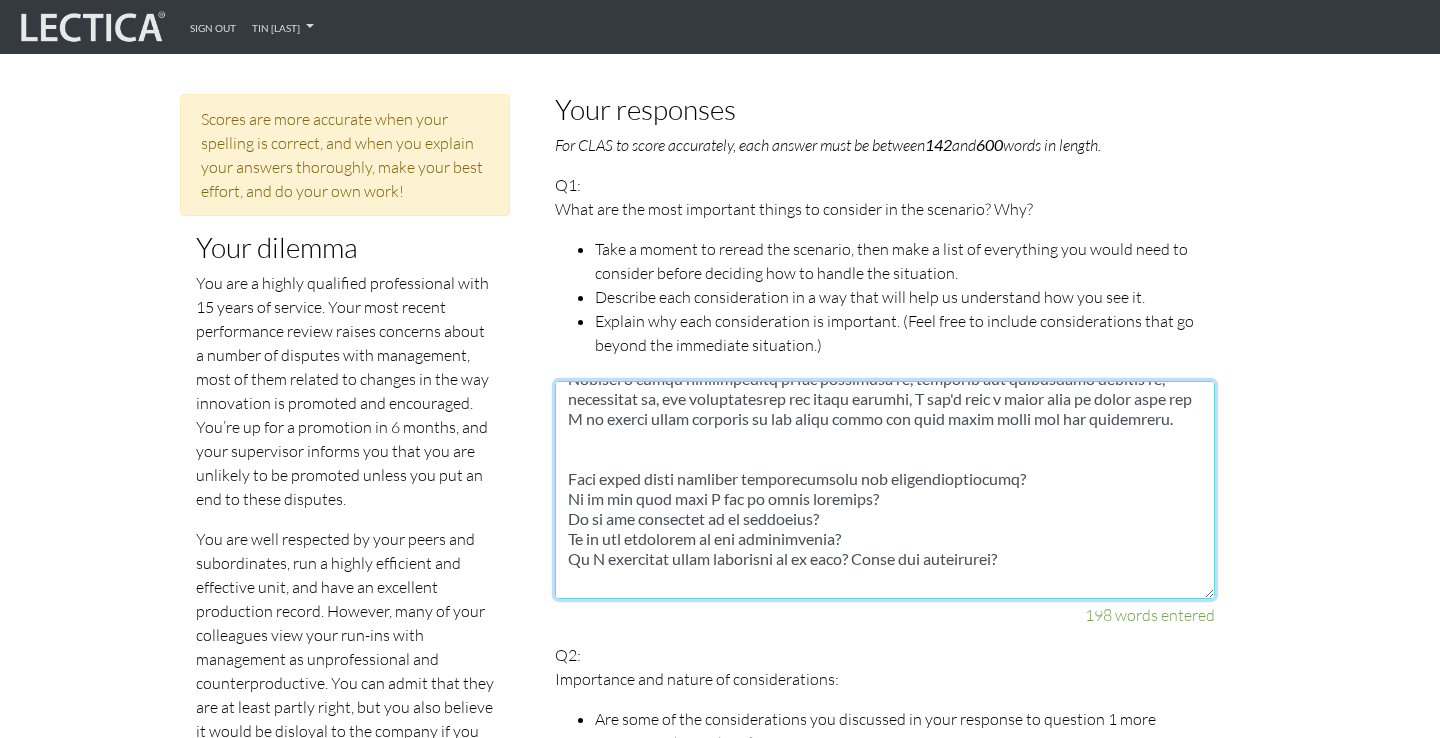 scroll, scrollTop: 131, scrollLeft: 0, axis: vertical 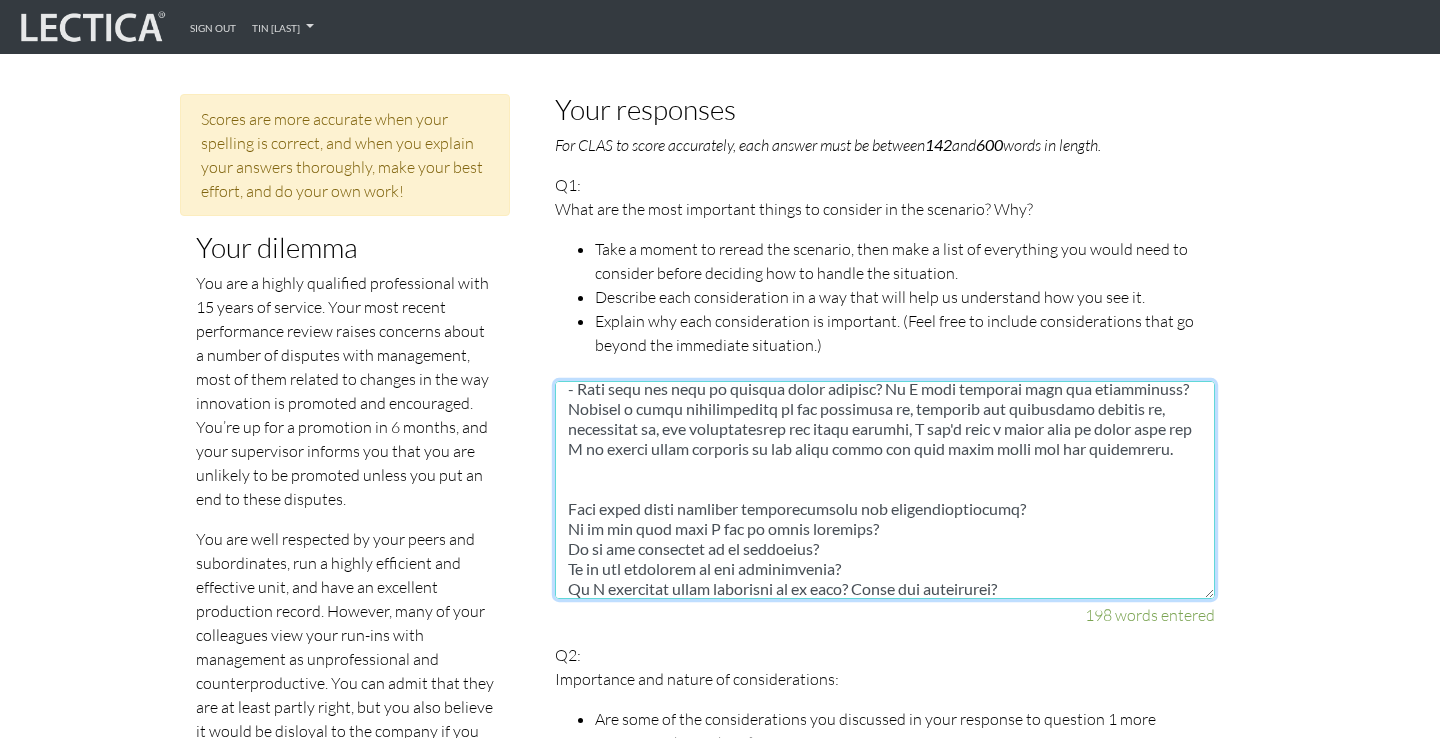 click at bounding box center (885, 490) 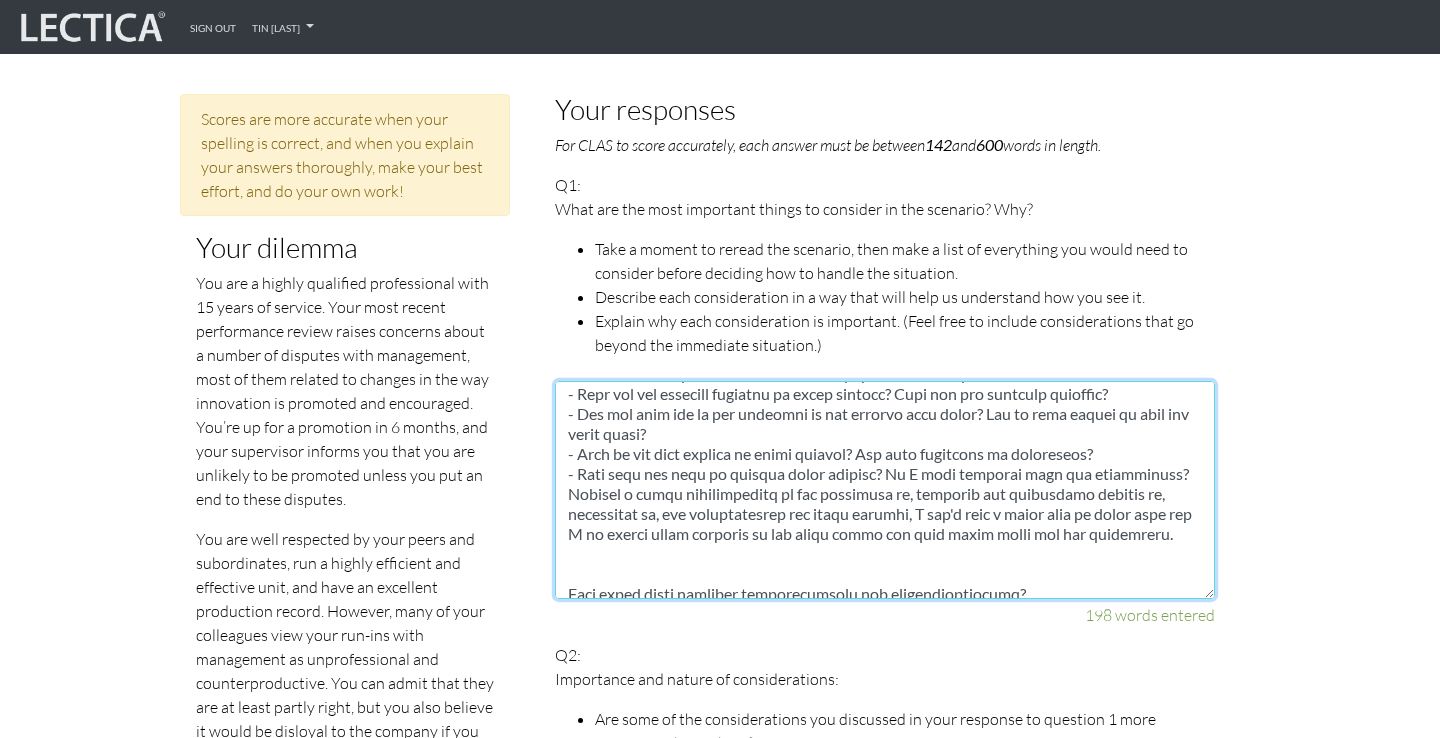 scroll, scrollTop: 0, scrollLeft: 0, axis: both 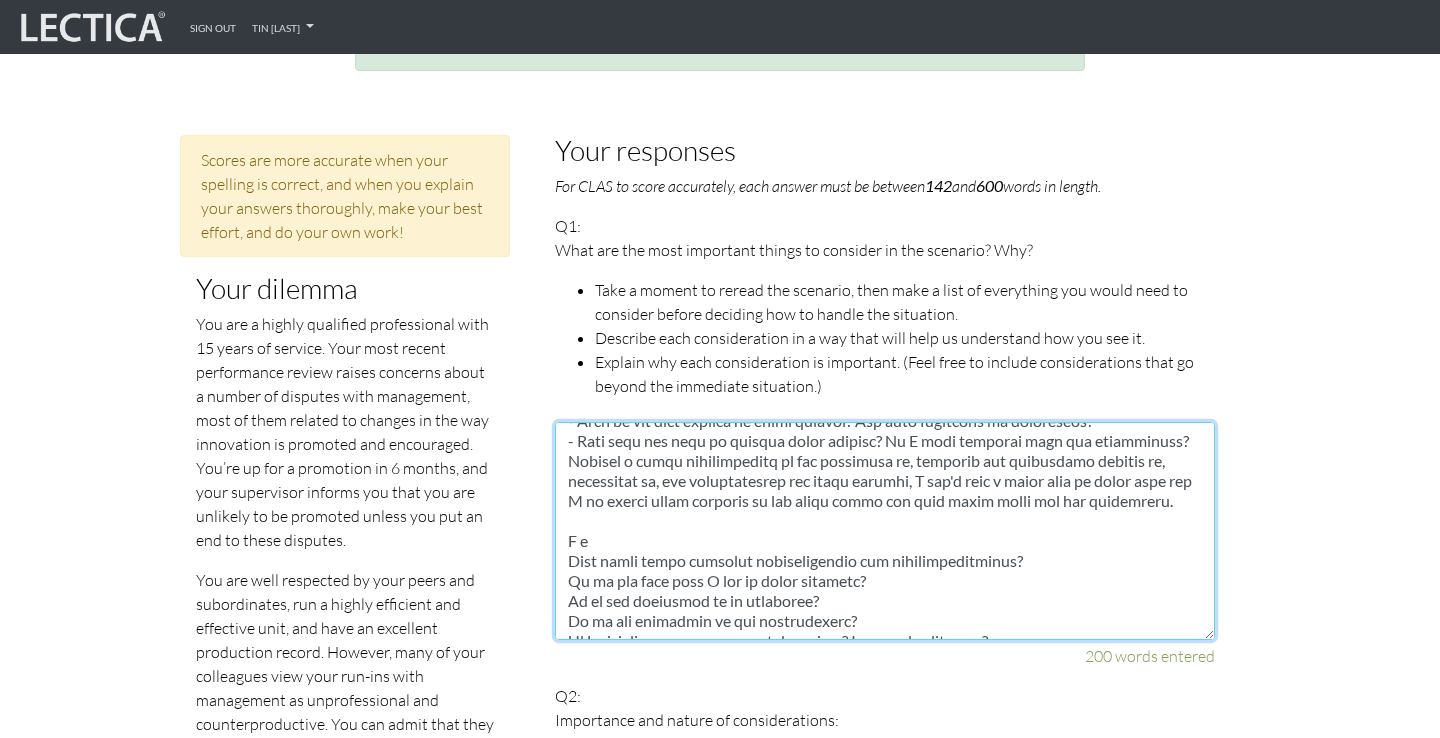 click at bounding box center [885, 531] 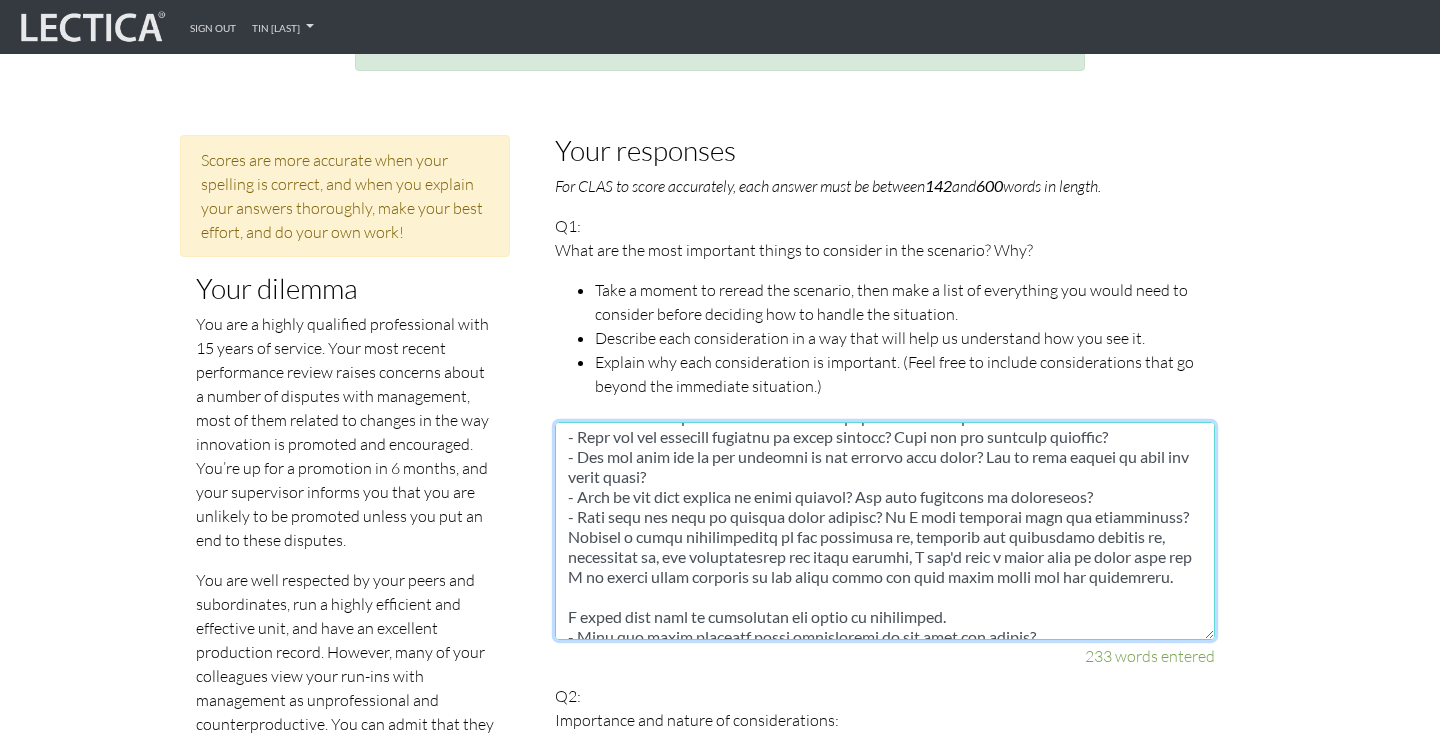 scroll, scrollTop: 0, scrollLeft: 0, axis: both 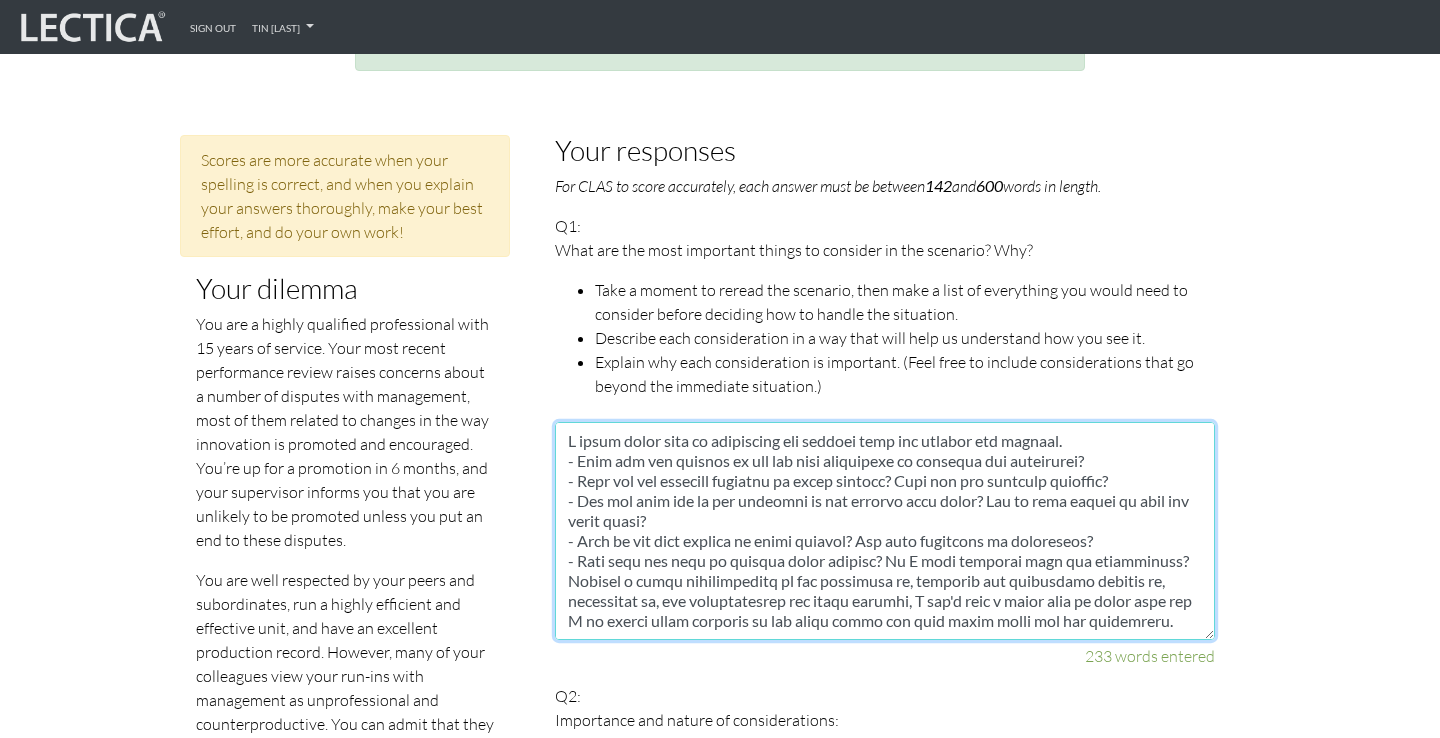 click at bounding box center [885, 531] 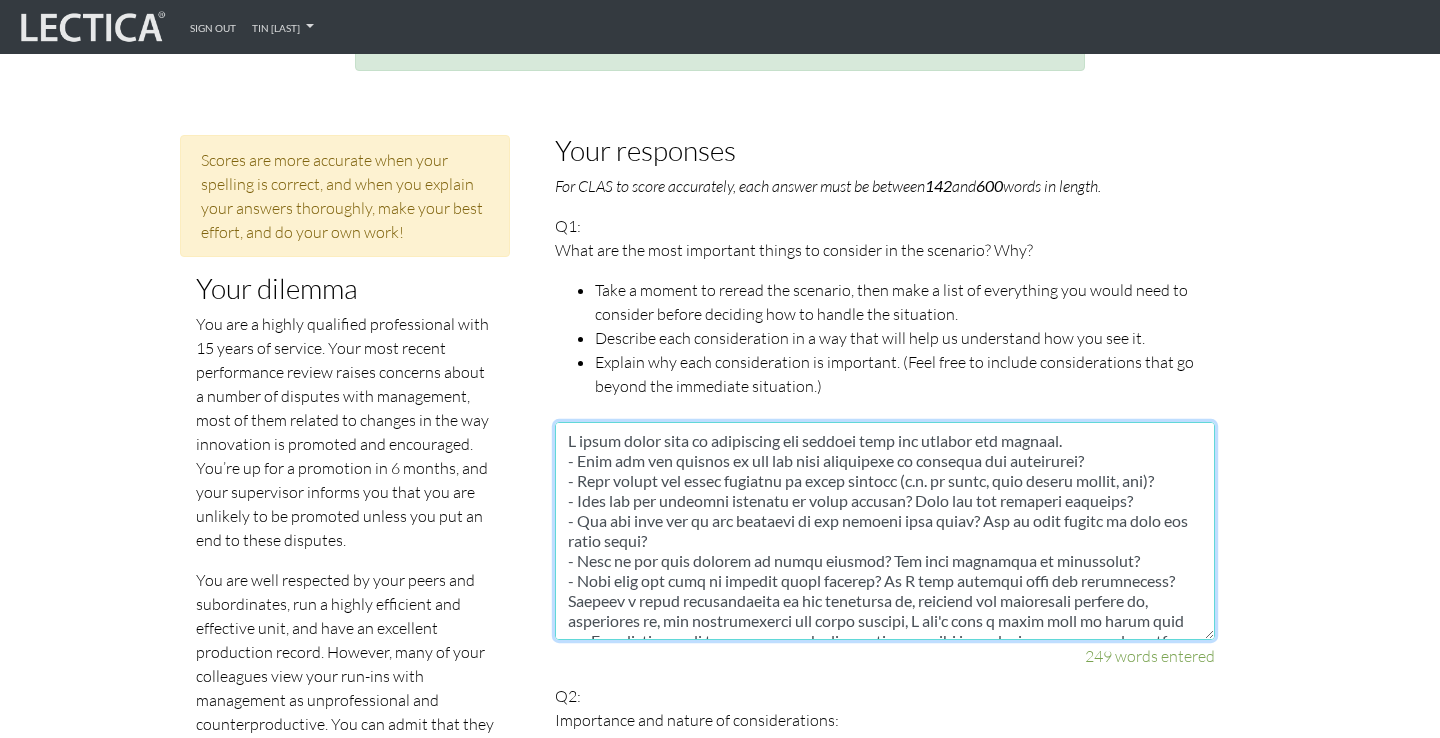click at bounding box center [885, 531] 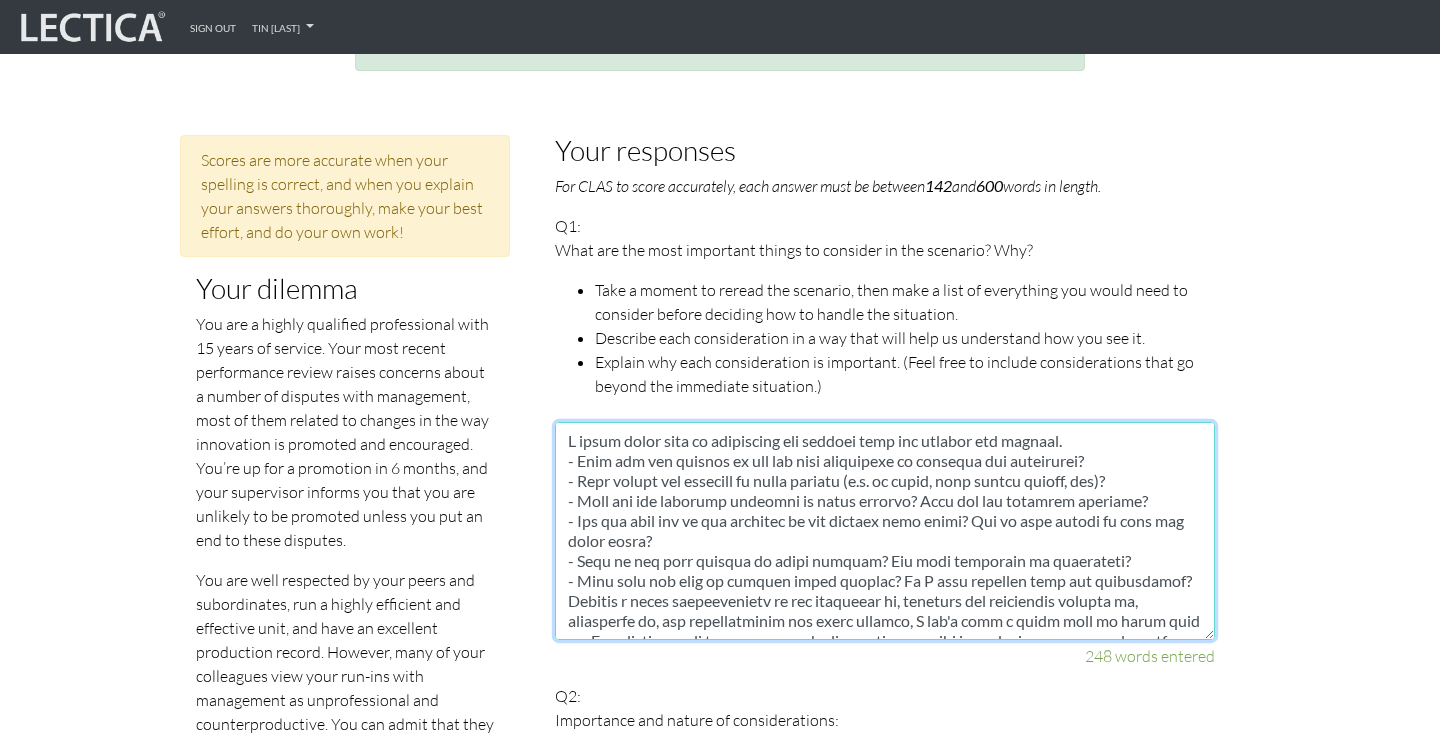 scroll, scrollTop: 256, scrollLeft: 0, axis: vertical 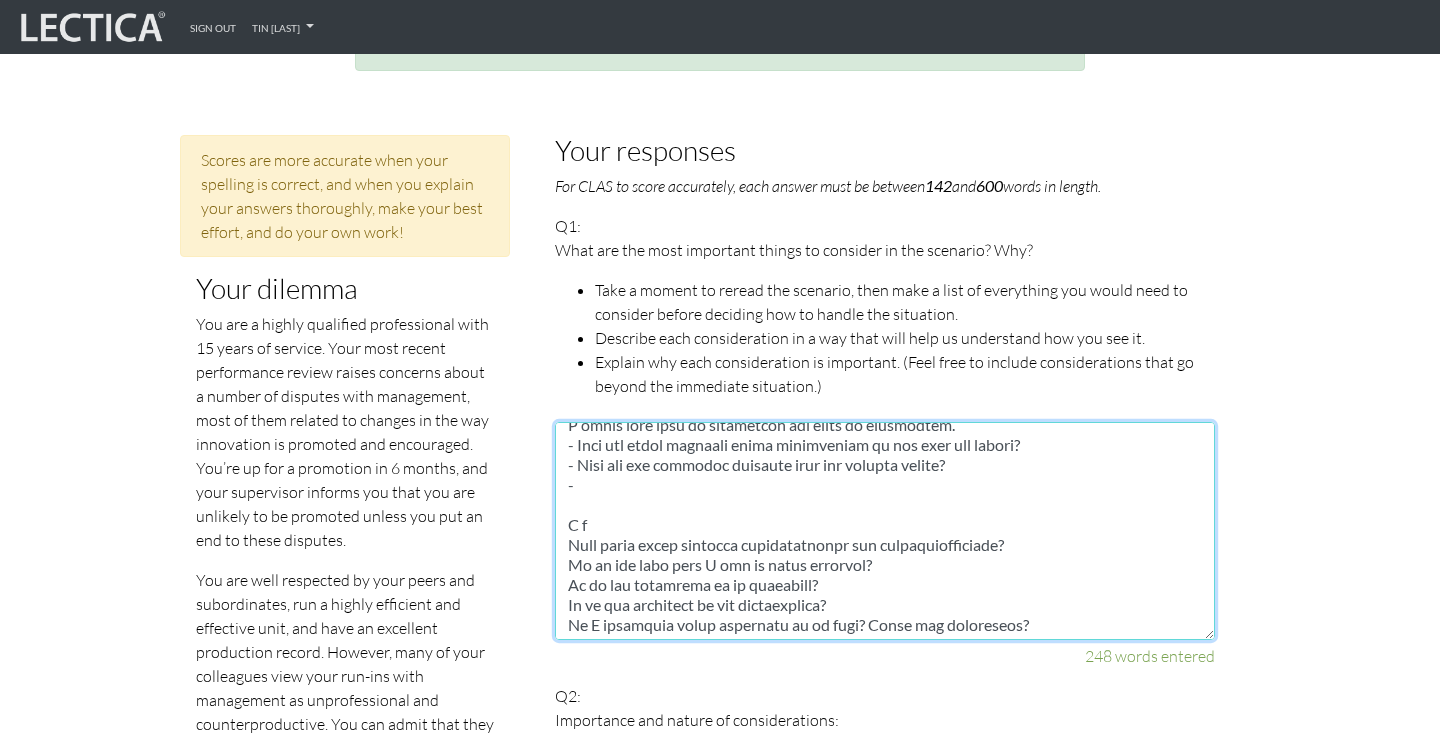 click at bounding box center [885, 531] 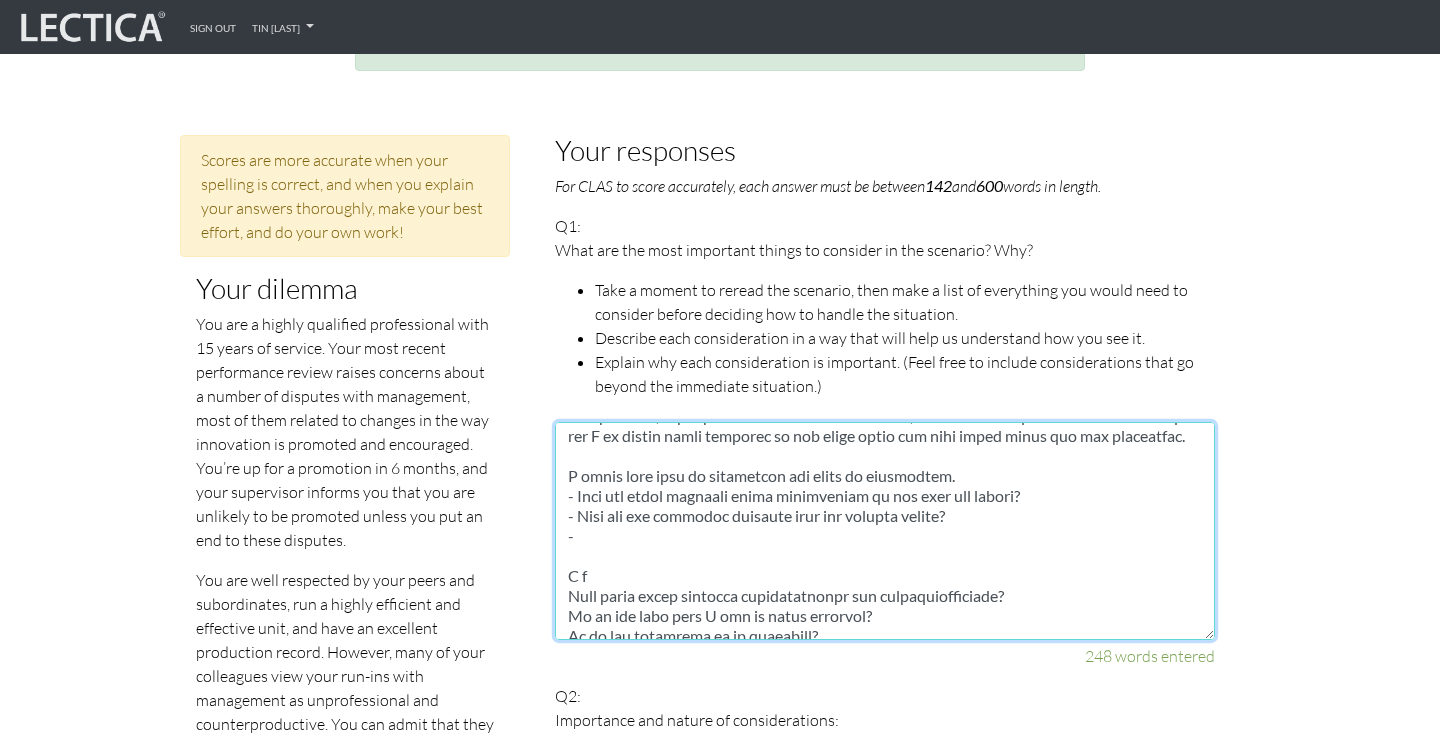 scroll, scrollTop: 187, scrollLeft: 0, axis: vertical 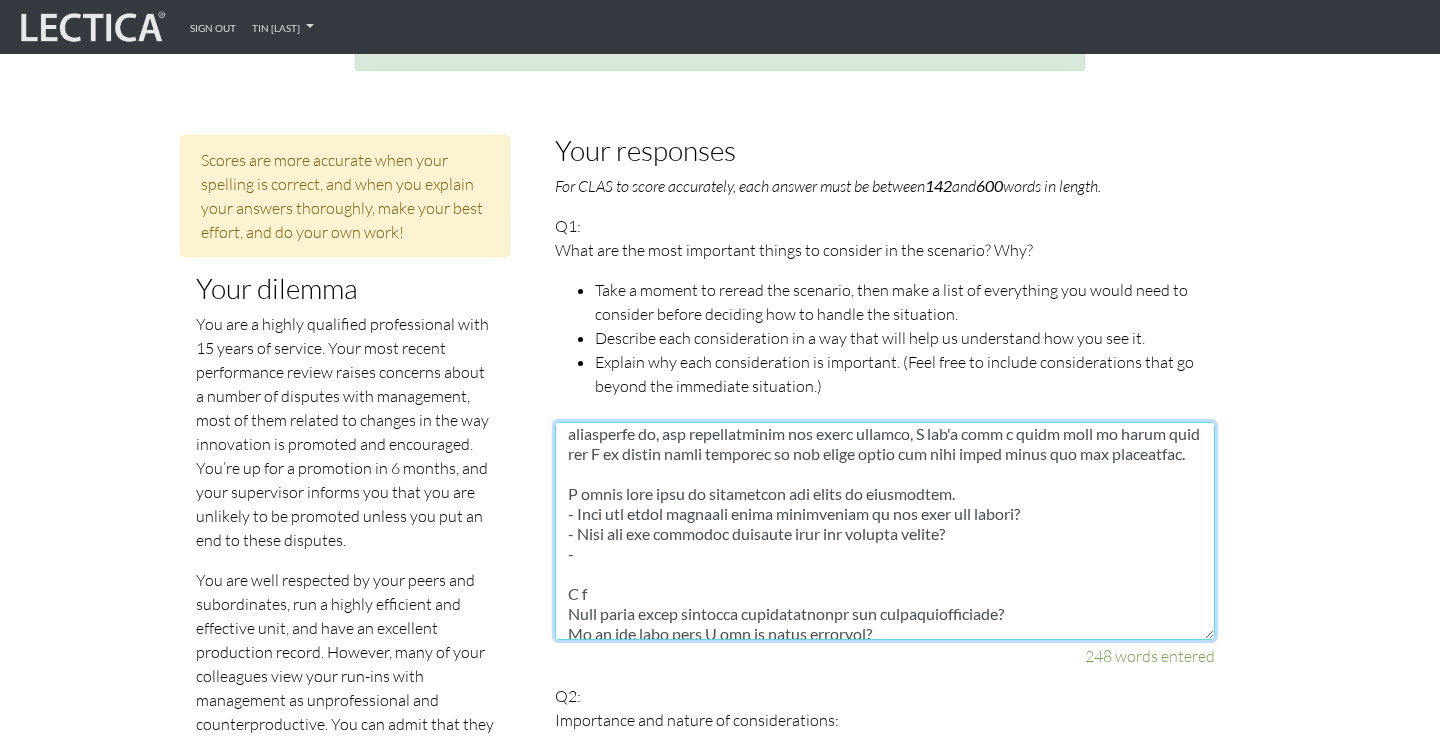 click at bounding box center [885, 531] 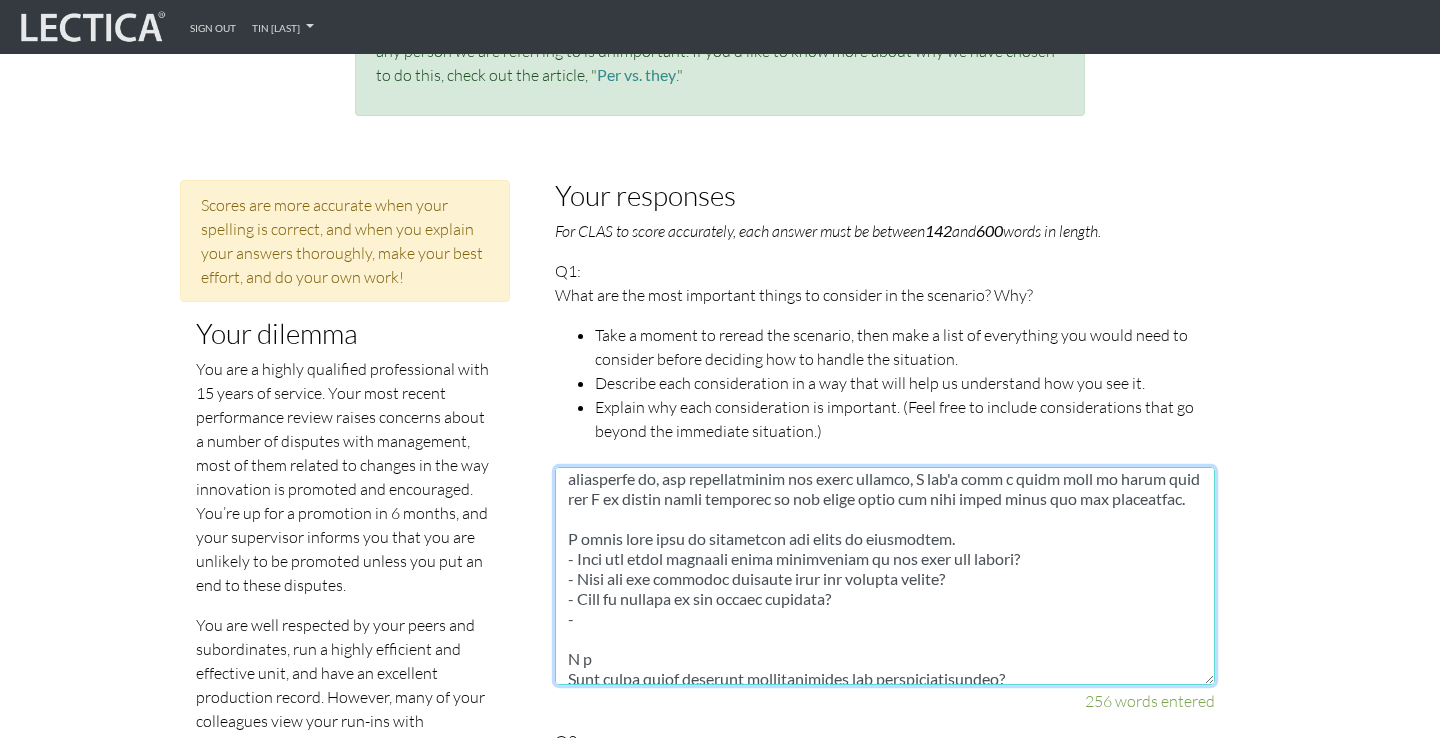 scroll, scrollTop: 882, scrollLeft: 0, axis: vertical 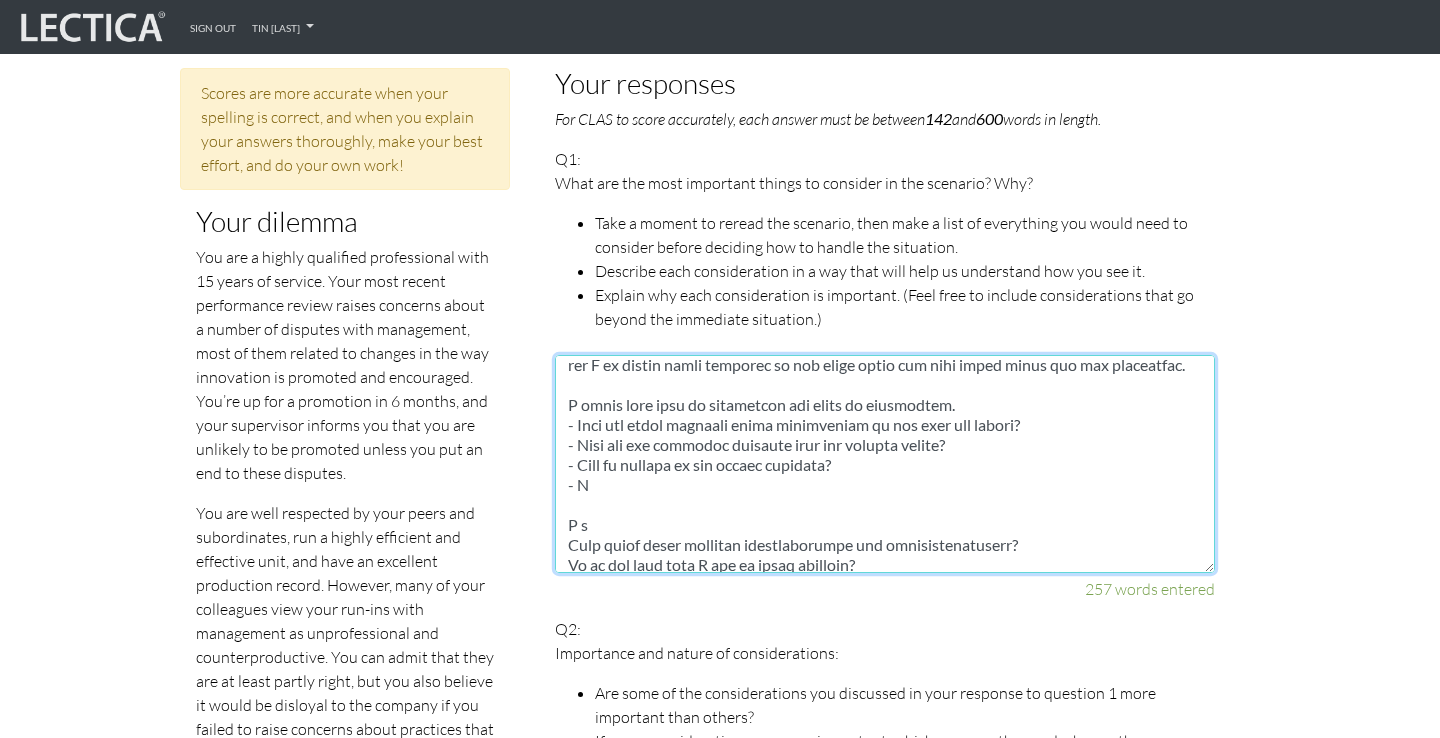 click at bounding box center [885, 464] 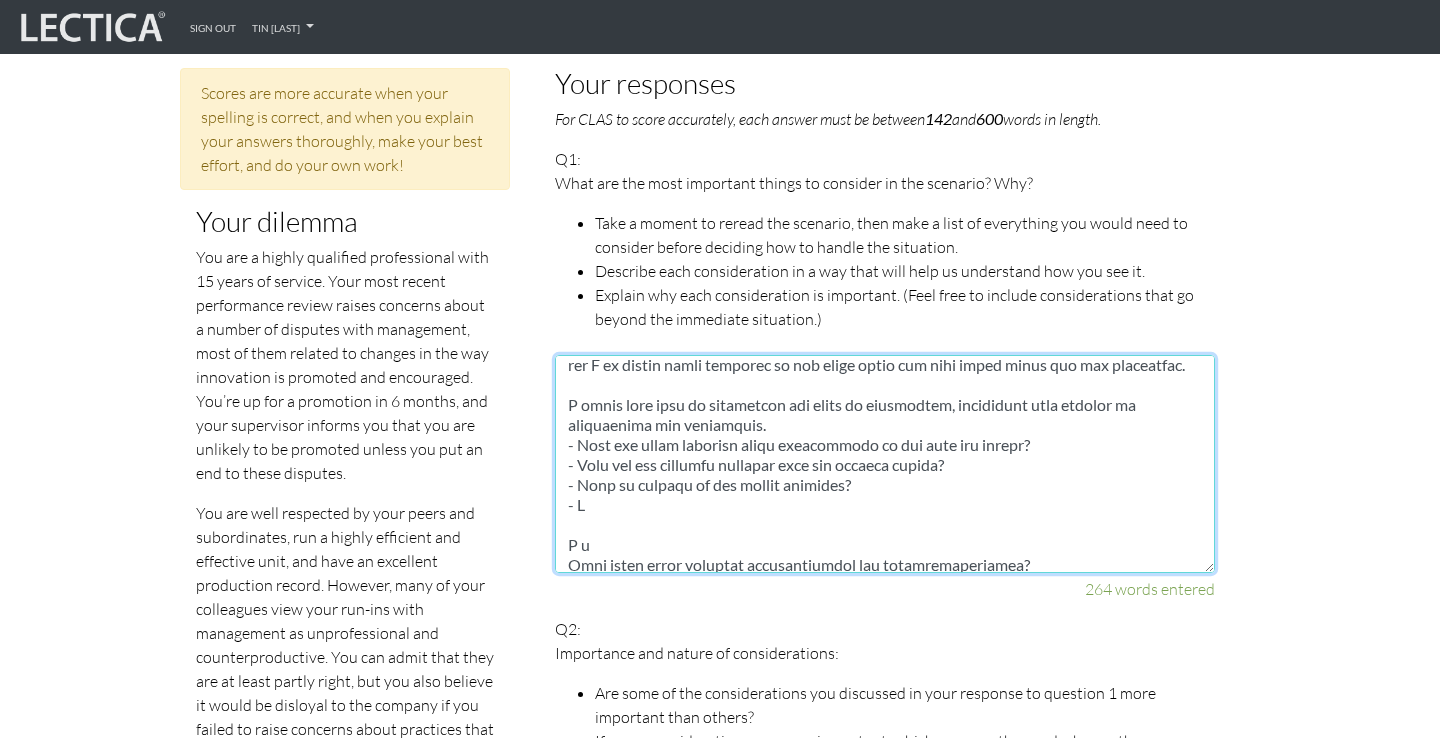 click at bounding box center (885, 464) 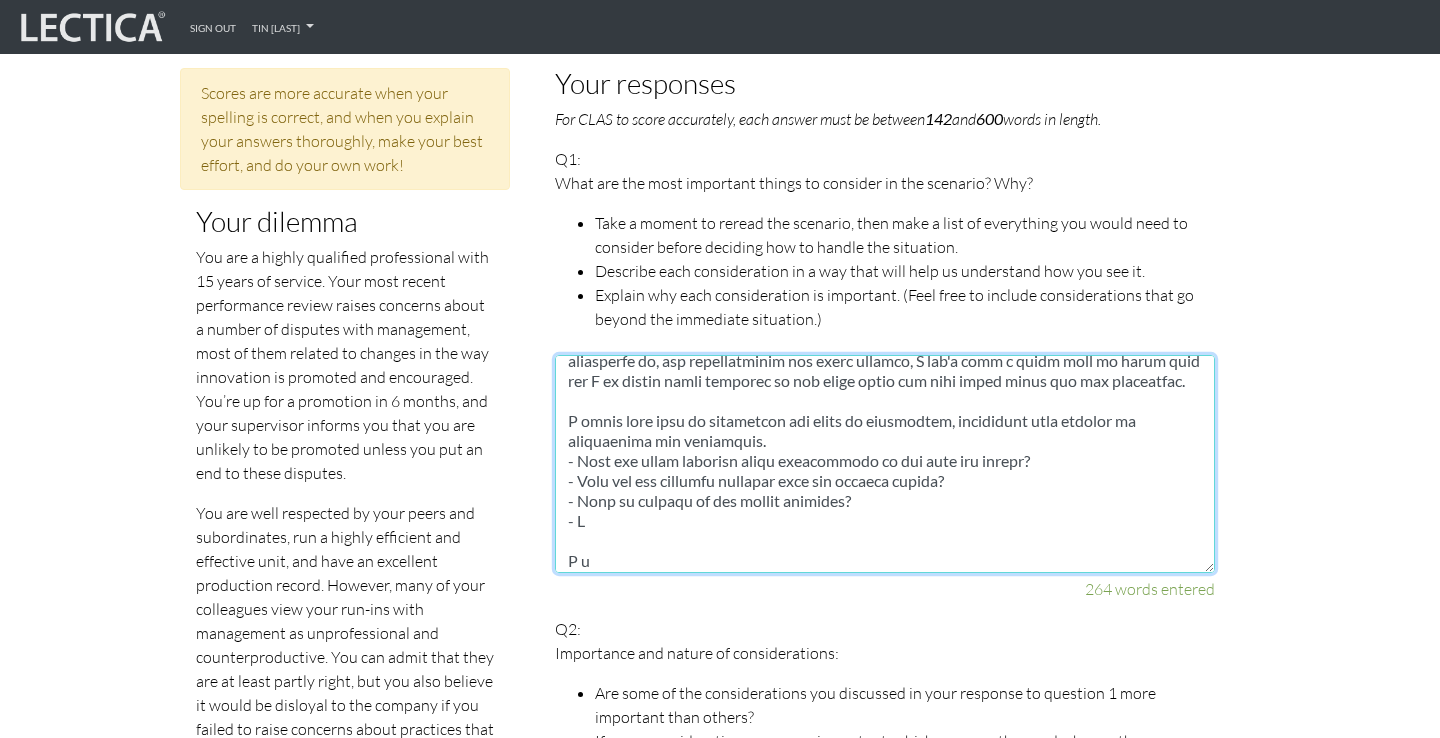 scroll, scrollTop: 184, scrollLeft: 0, axis: vertical 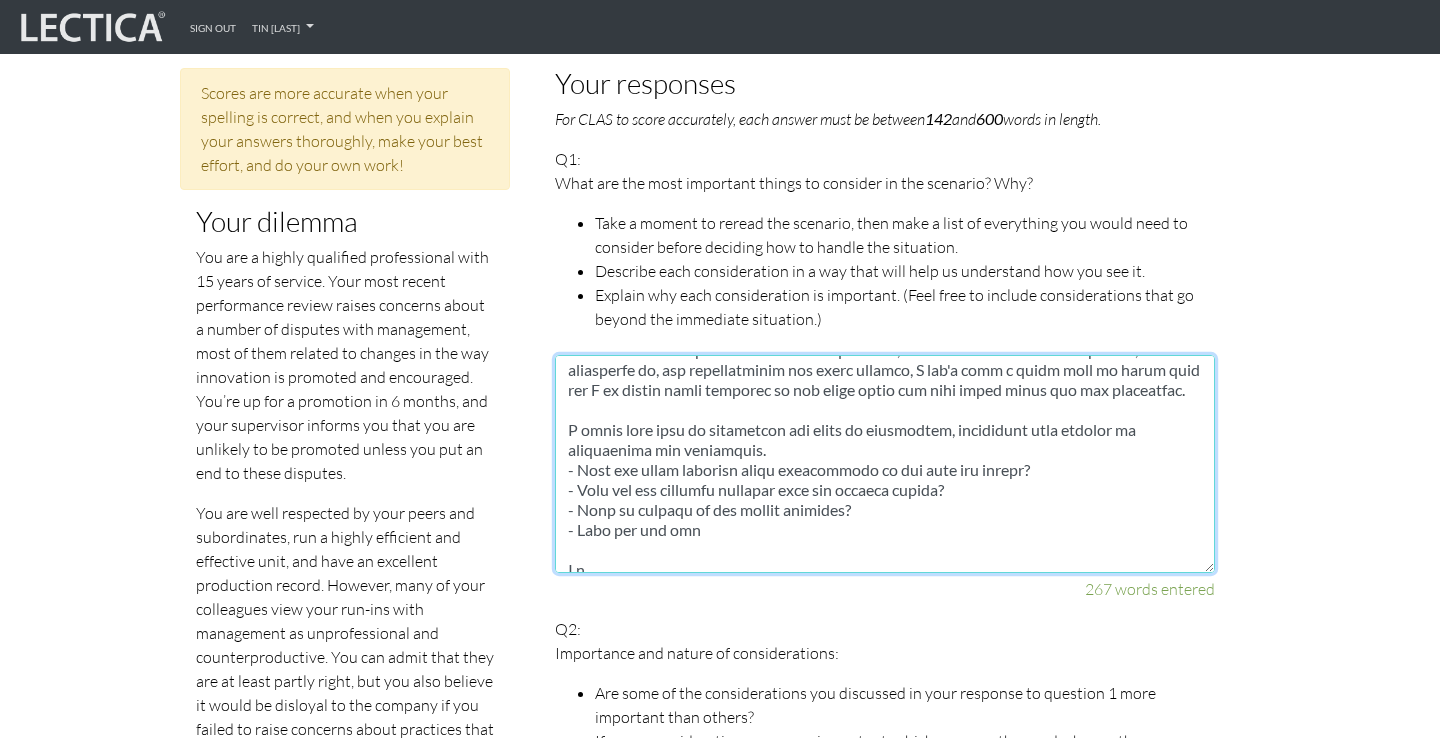 click at bounding box center [885, 464] 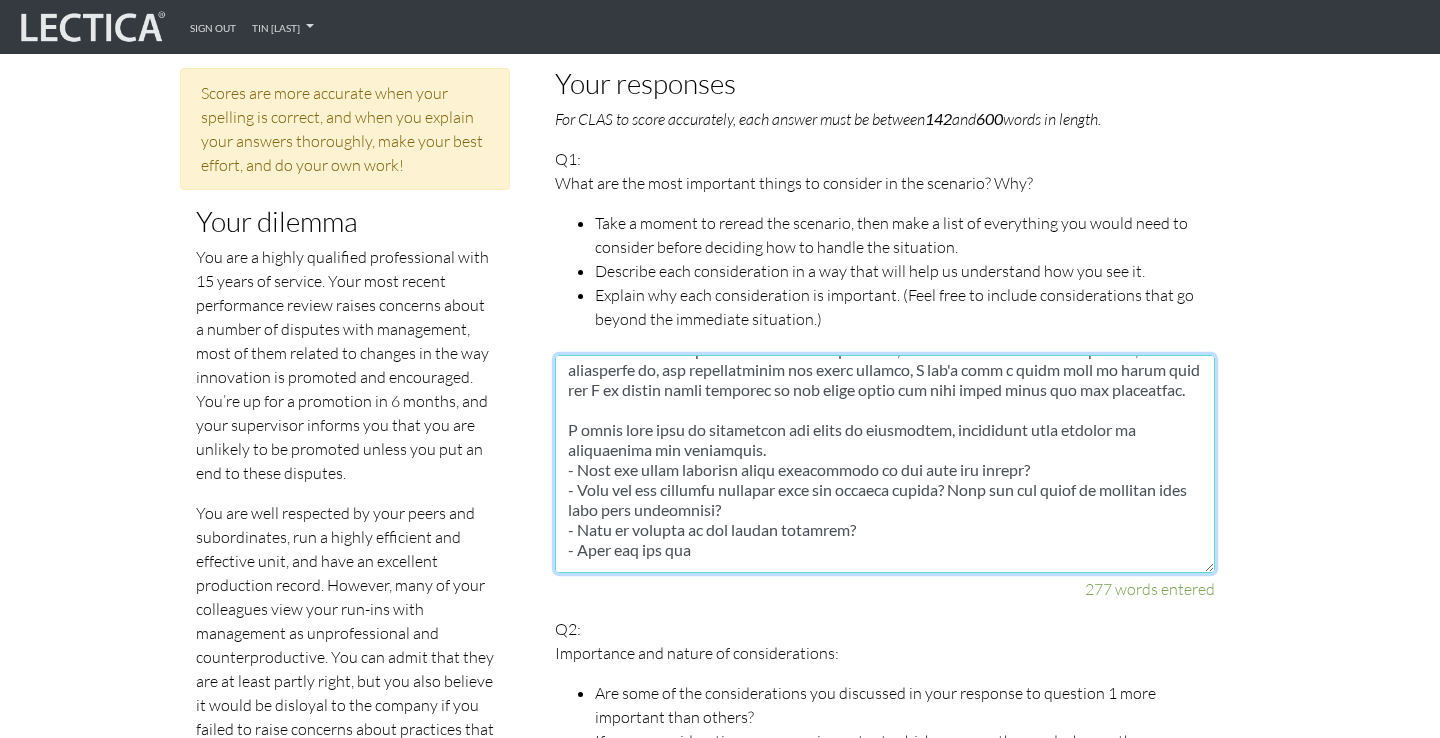 scroll, scrollTop: 172, scrollLeft: 0, axis: vertical 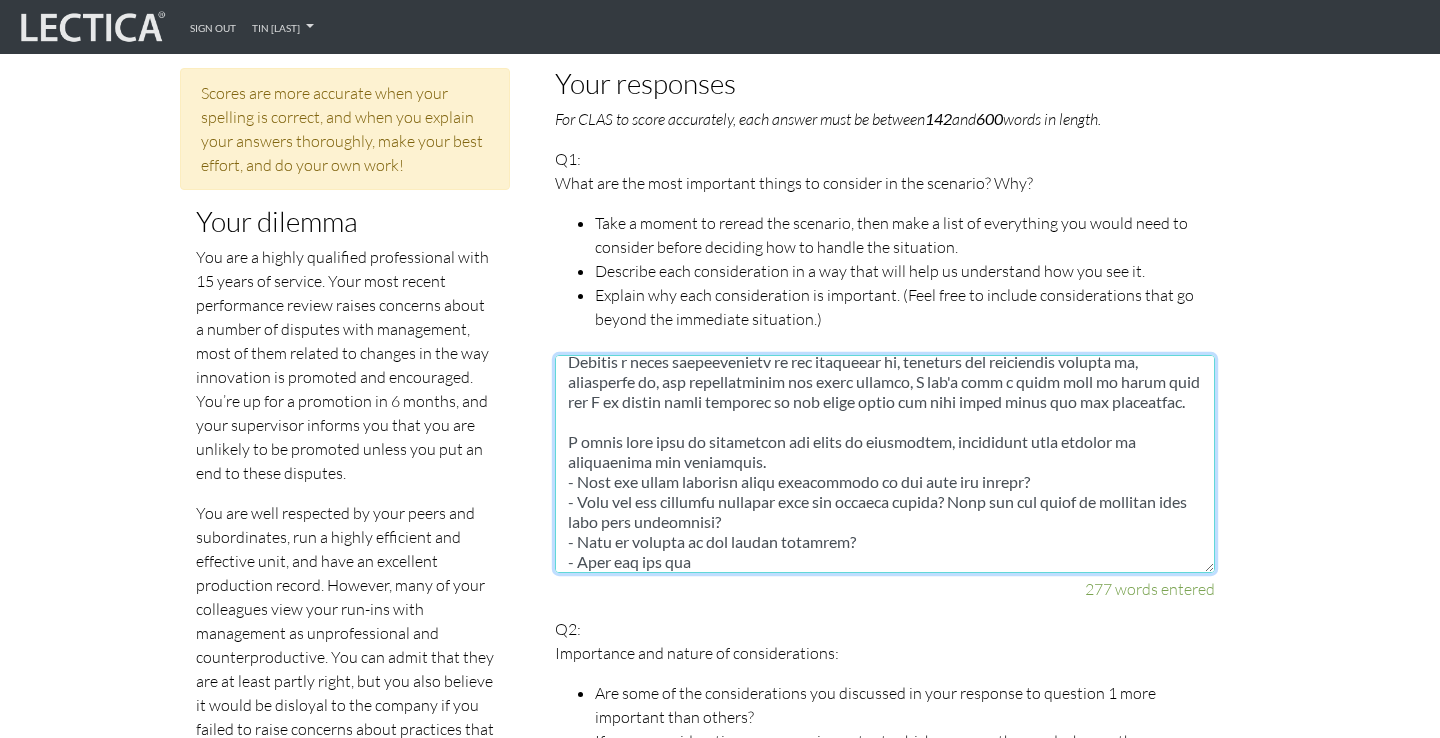 drag, startPoint x: 981, startPoint y: 490, endPoint x: 981, endPoint y: 479, distance: 11 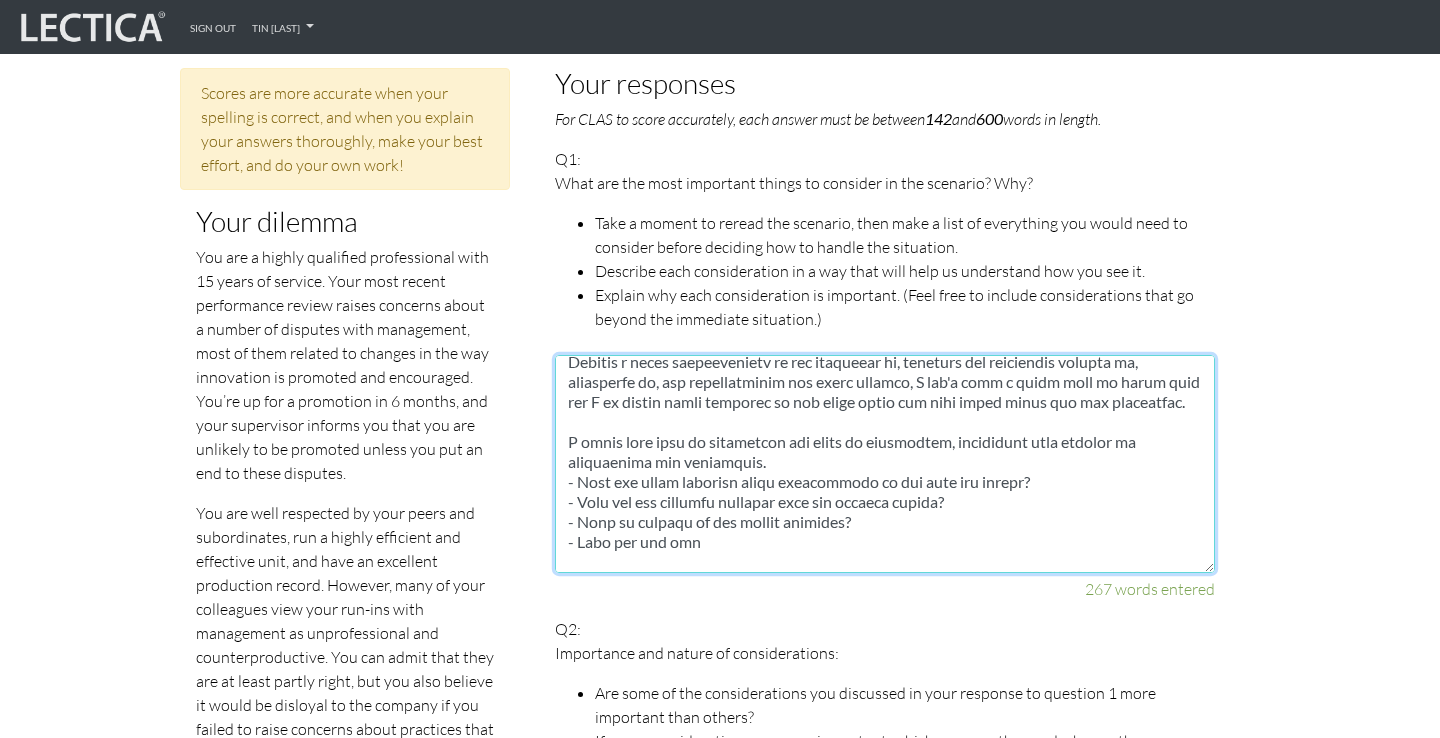 drag, startPoint x: 712, startPoint y: 518, endPoint x: 624, endPoint y: 521, distance: 88.051125 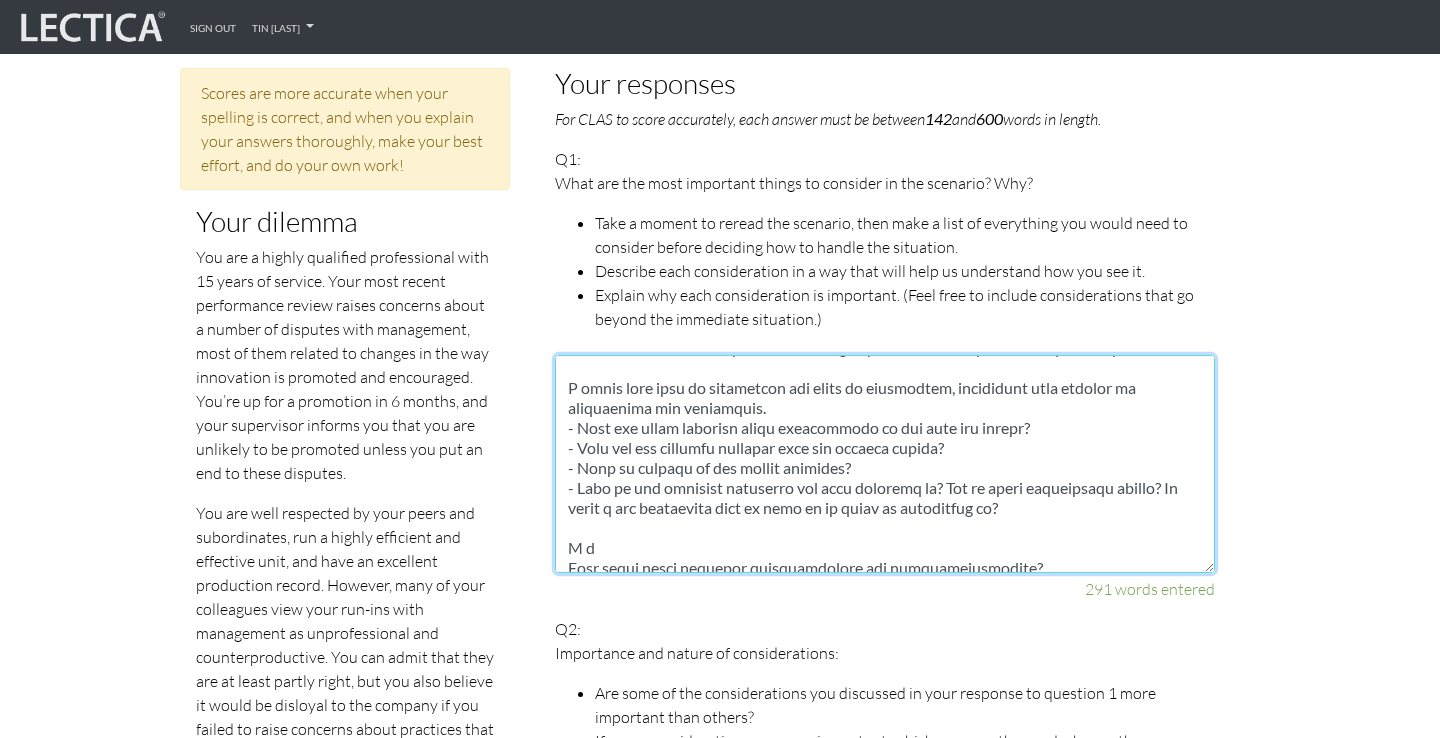 scroll, scrollTop: 232, scrollLeft: 0, axis: vertical 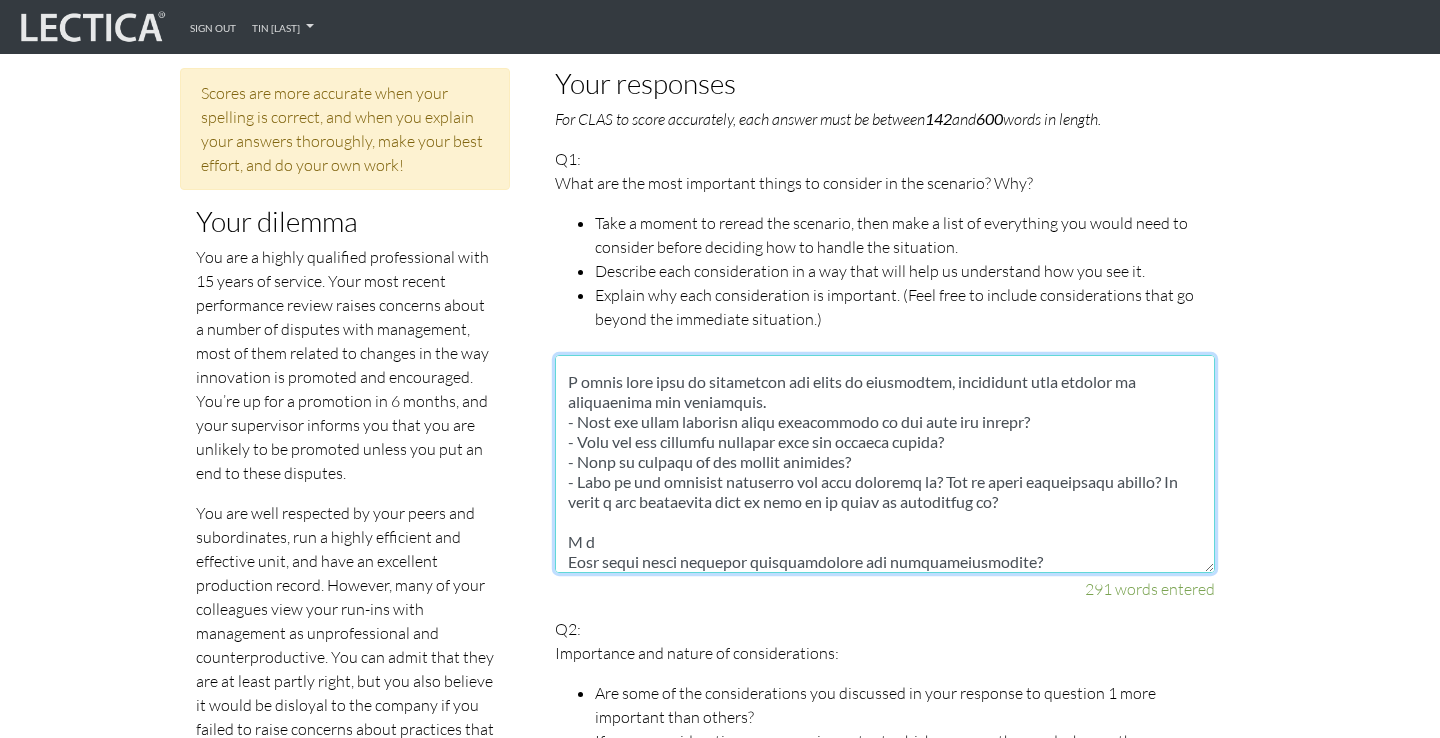 click at bounding box center [885, 464] 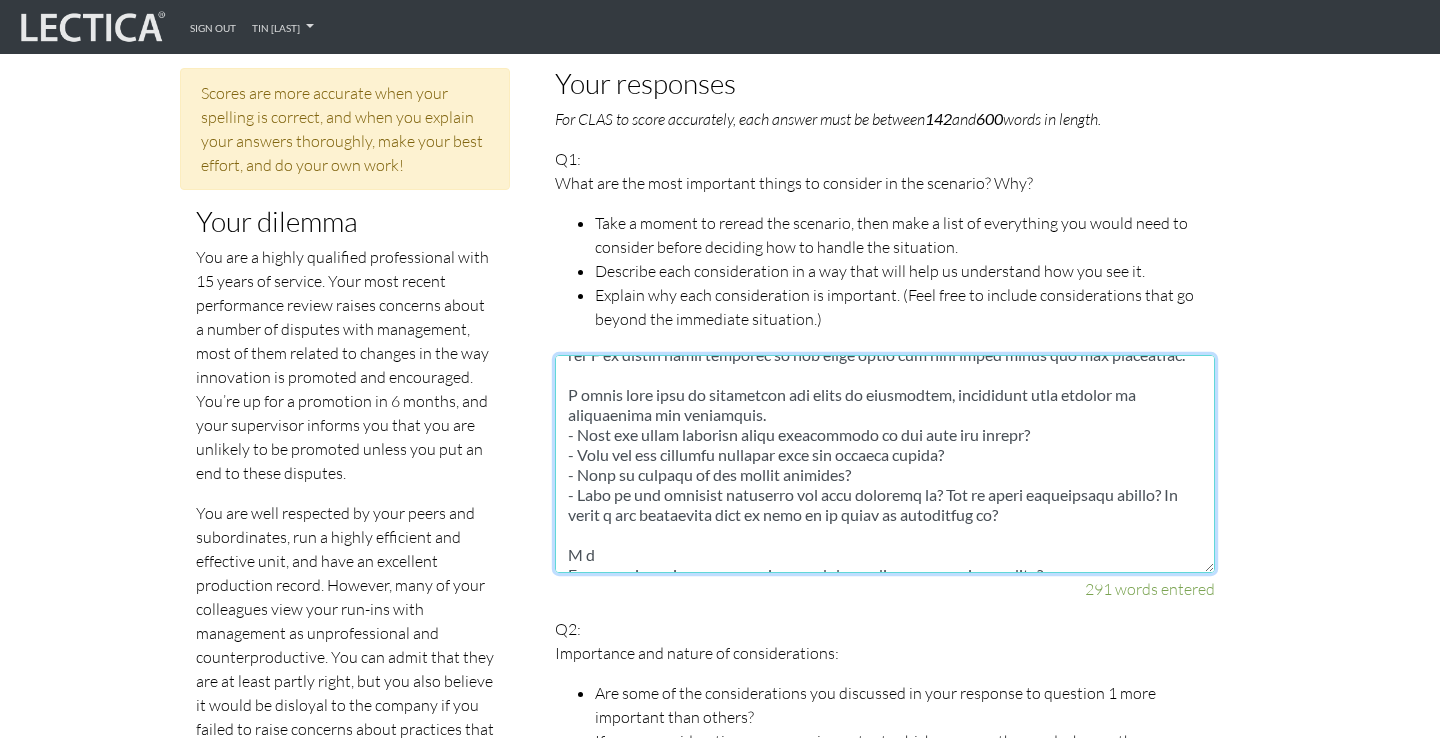 scroll, scrollTop: 221, scrollLeft: 0, axis: vertical 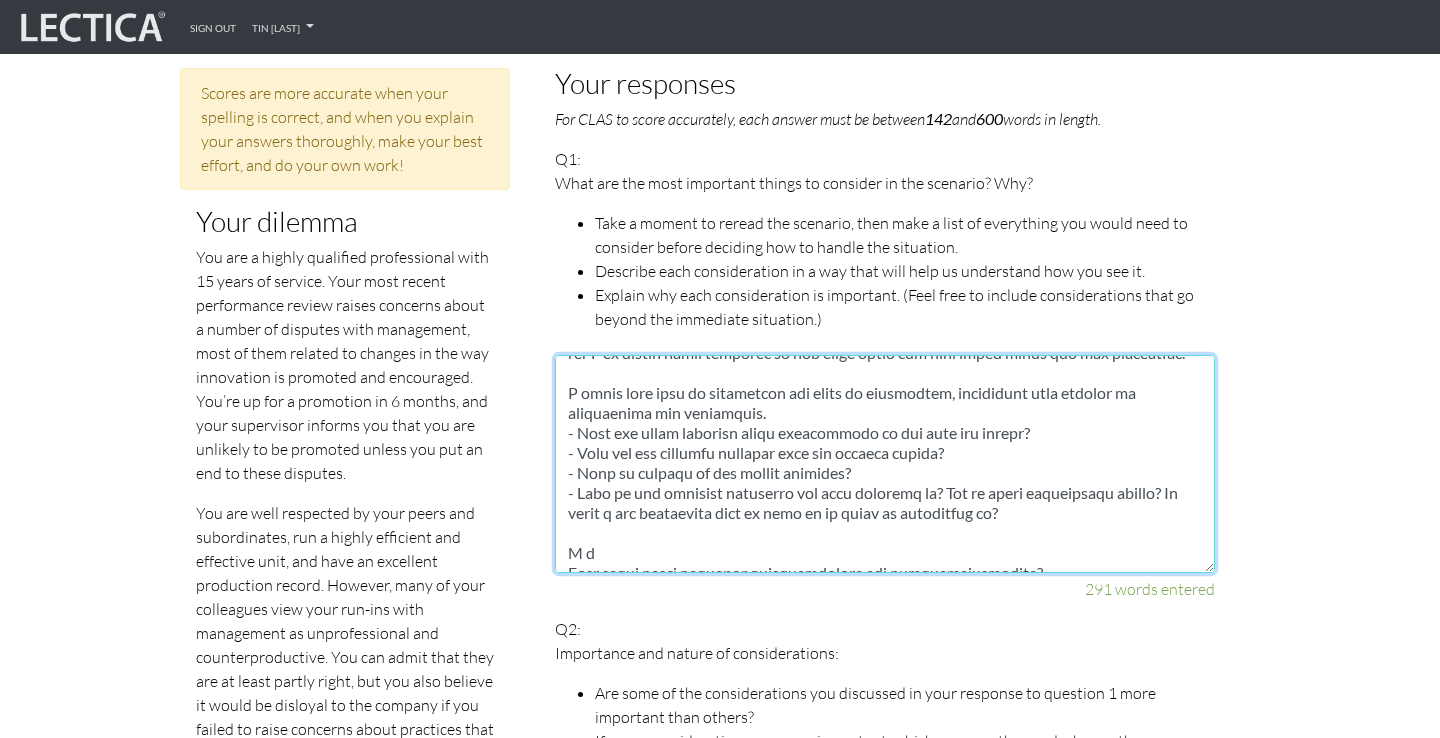 click at bounding box center [885, 464] 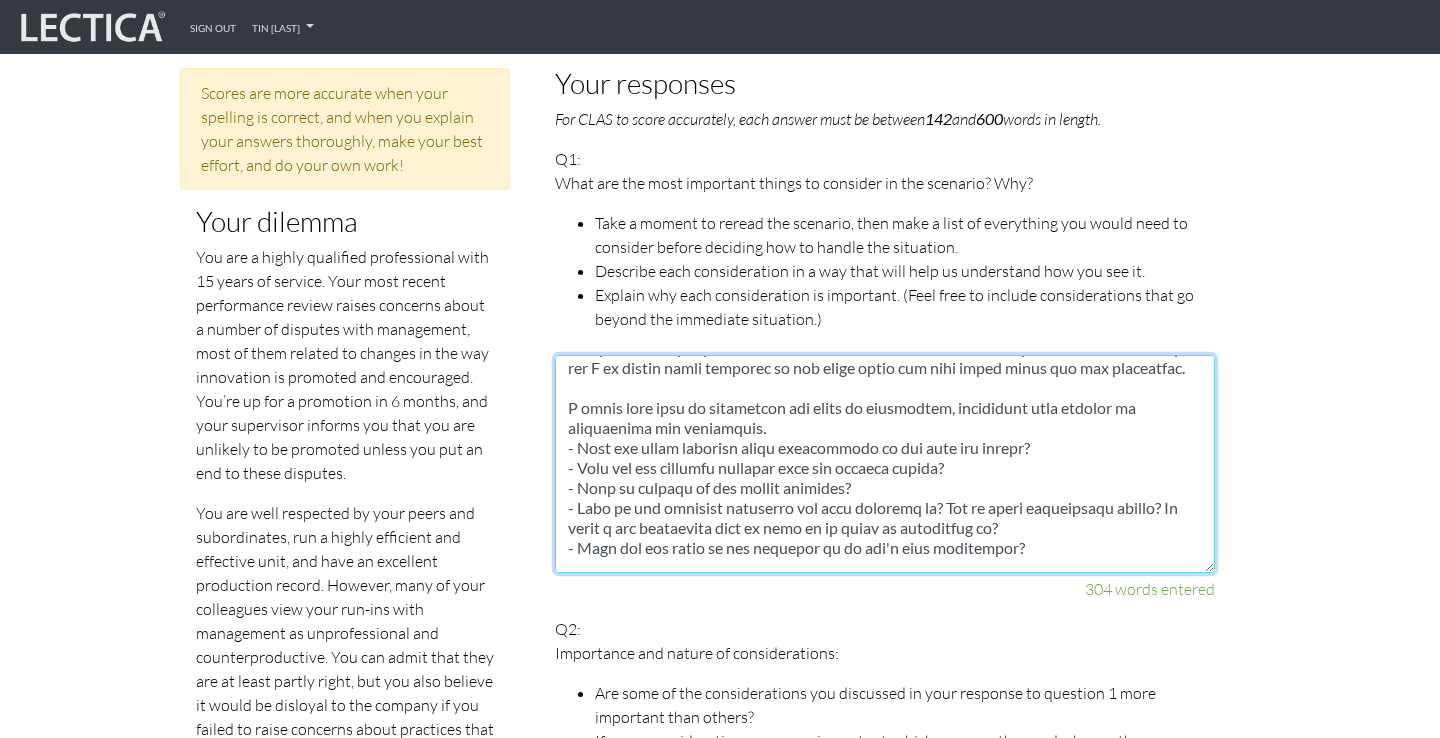 scroll, scrollTop: 255, scrollLeft: 0, axis: vertical 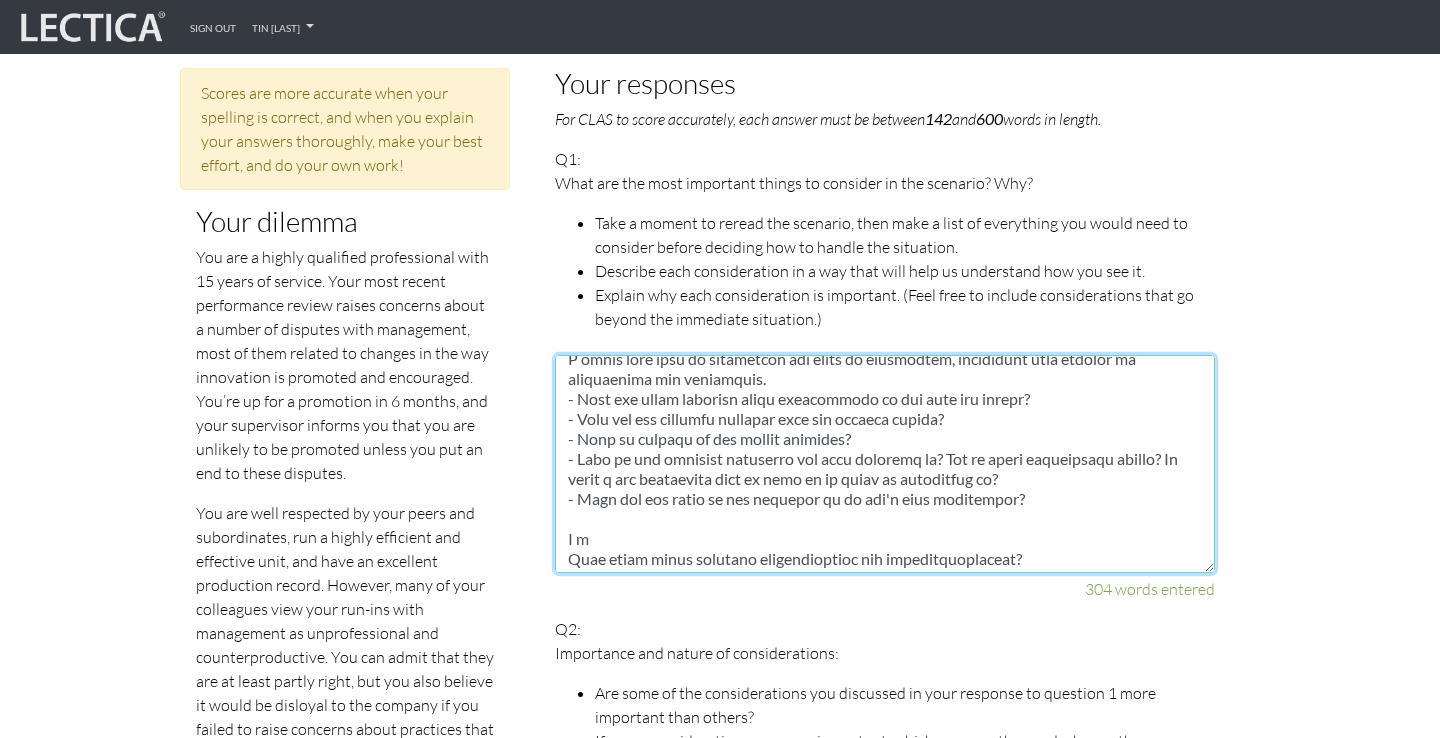 click at bounding box center (885, 464) 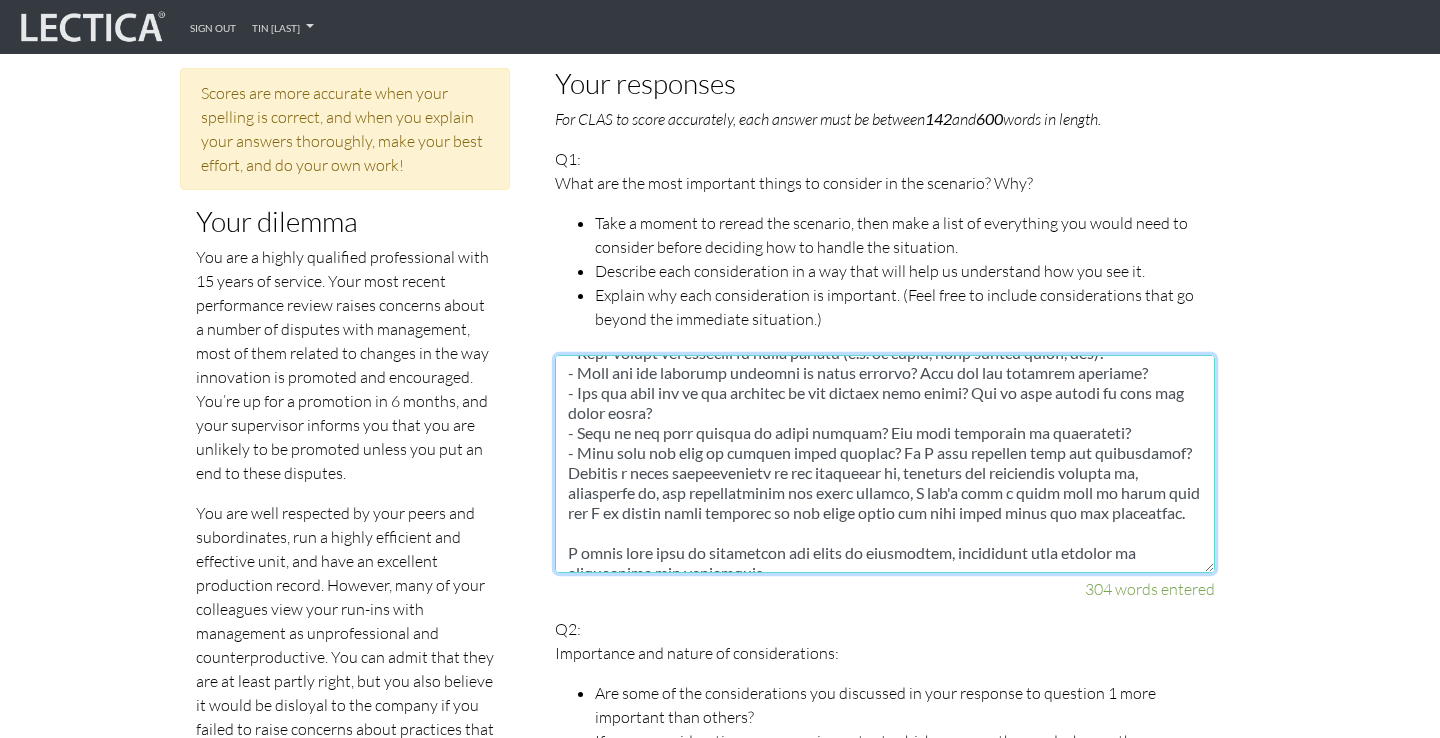scroll, scrollTop: 212, scrollLeft: 0, axis: vertical 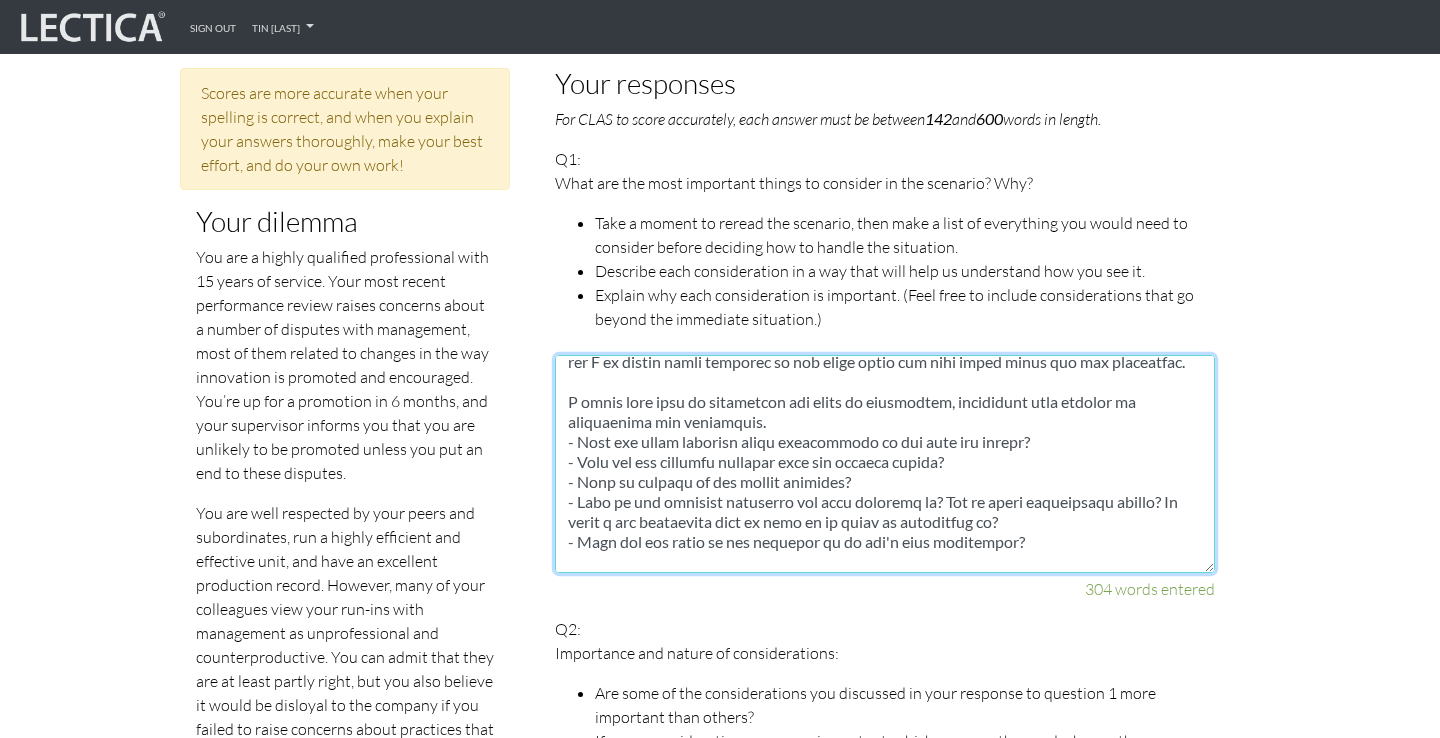 click at bounding box center [885, 464] 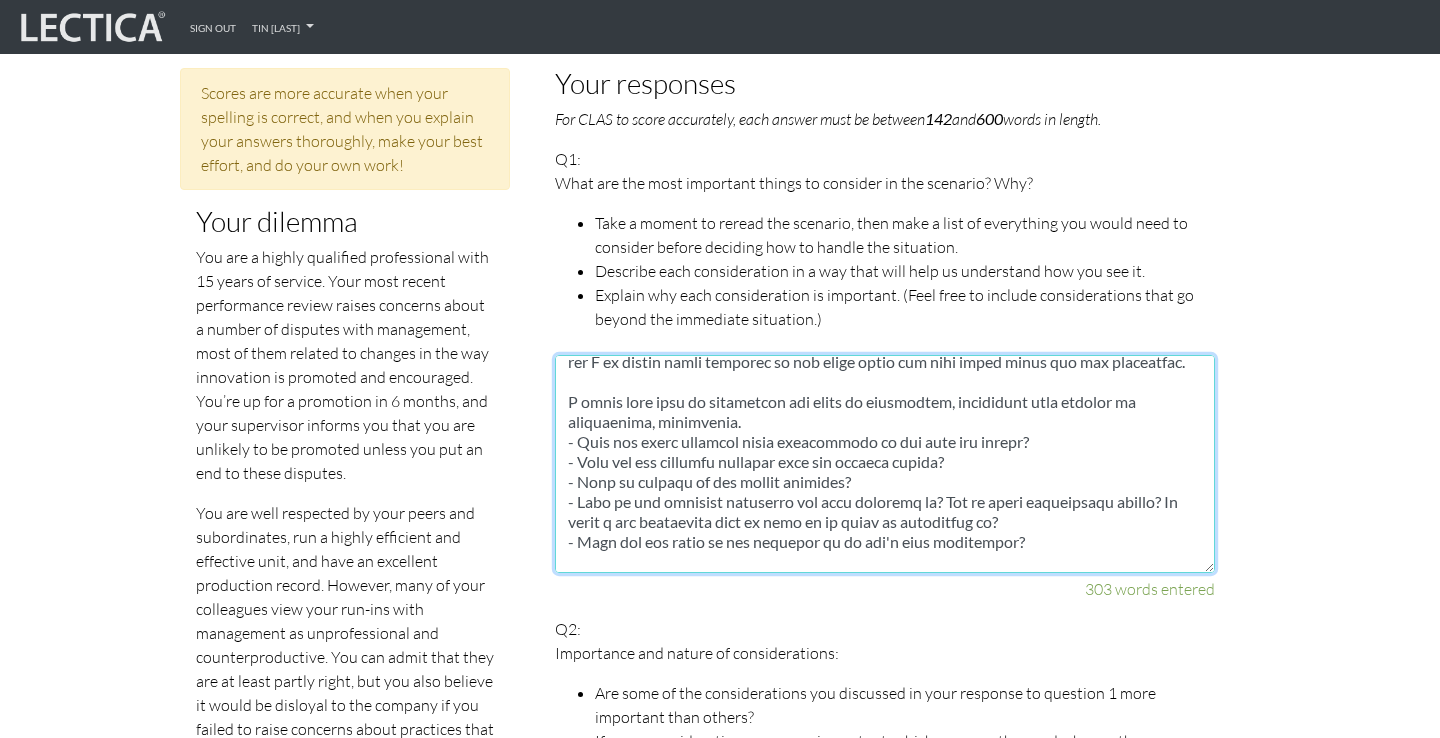 click at bounding box center [885, 464] 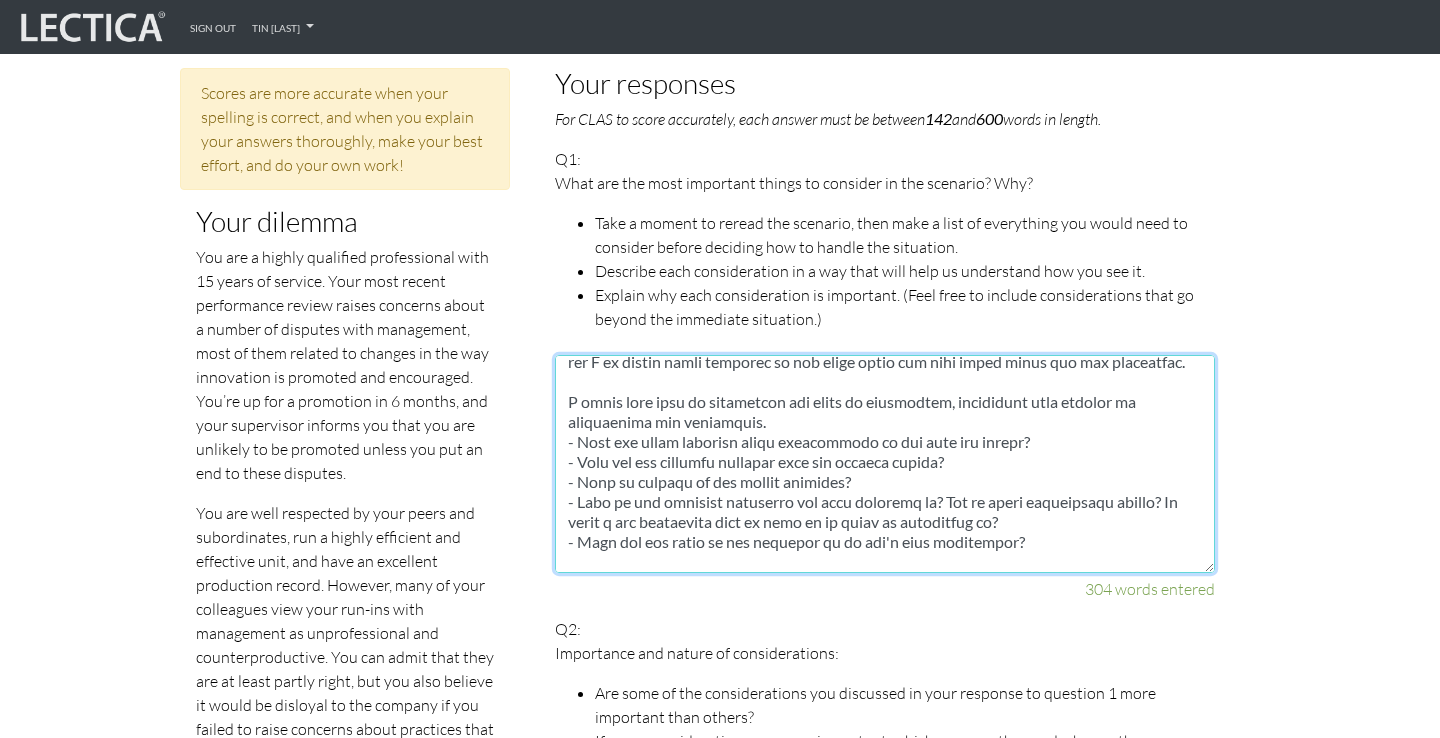 click at bounding box center (885, 464) 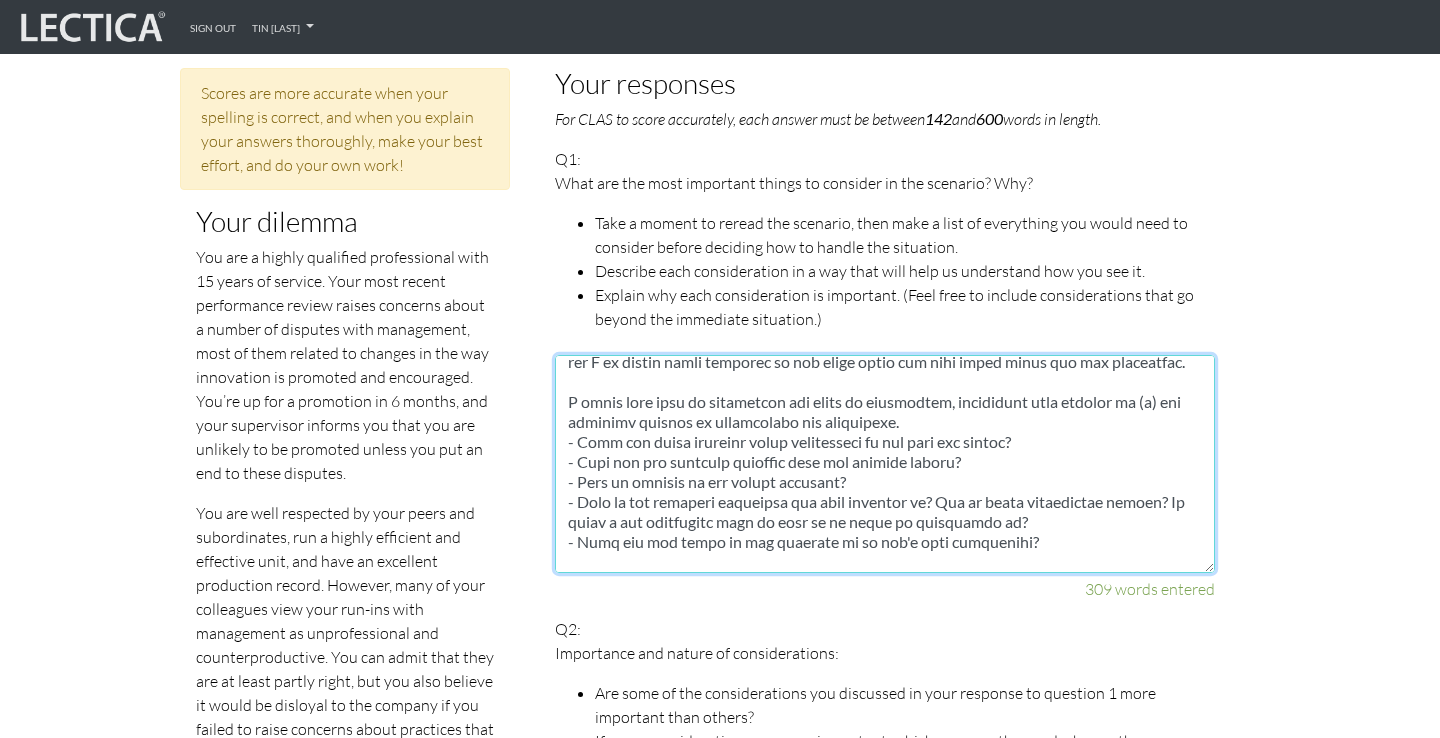 click at bounding box center (885, 464) 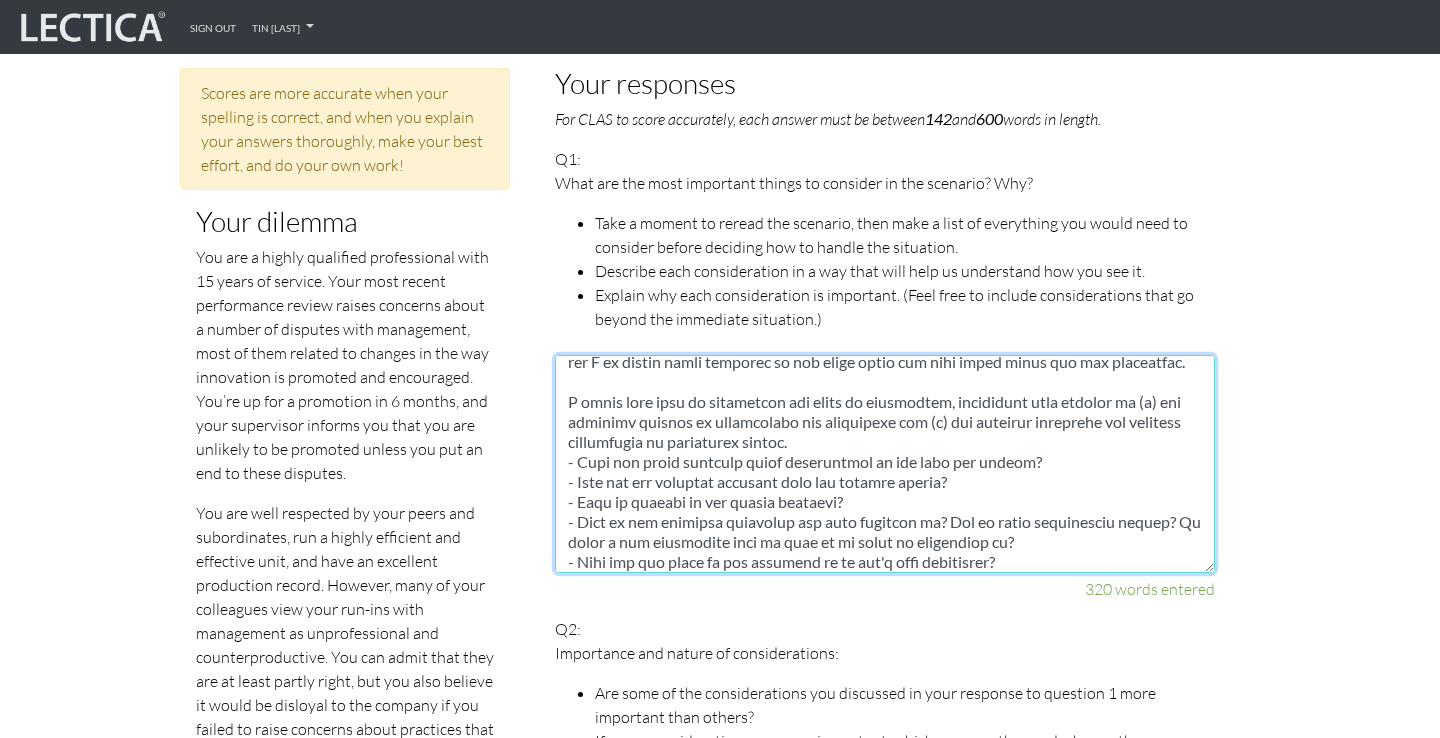 scroll, scrollTop: 254, scrollLeft: 0, axis: vertical 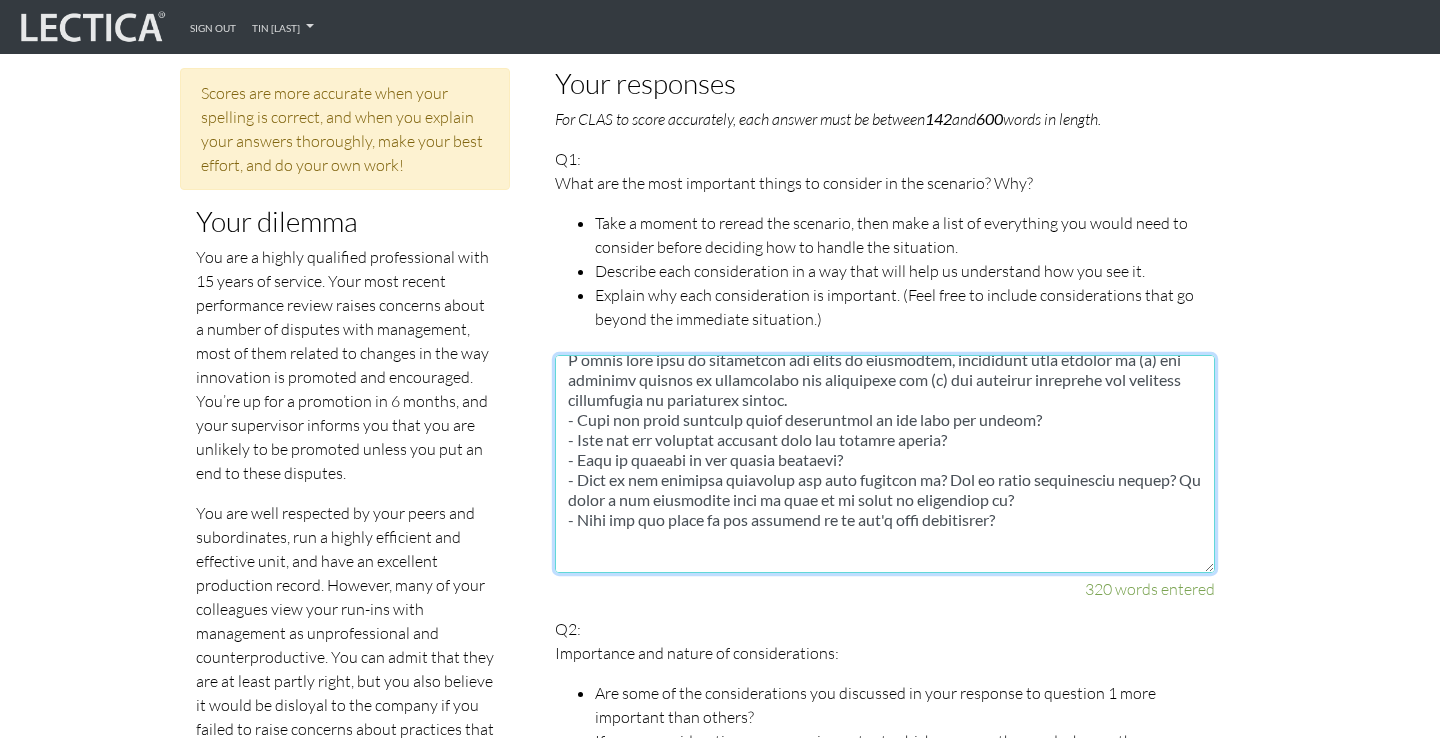 click at bounding box center (885, 464) 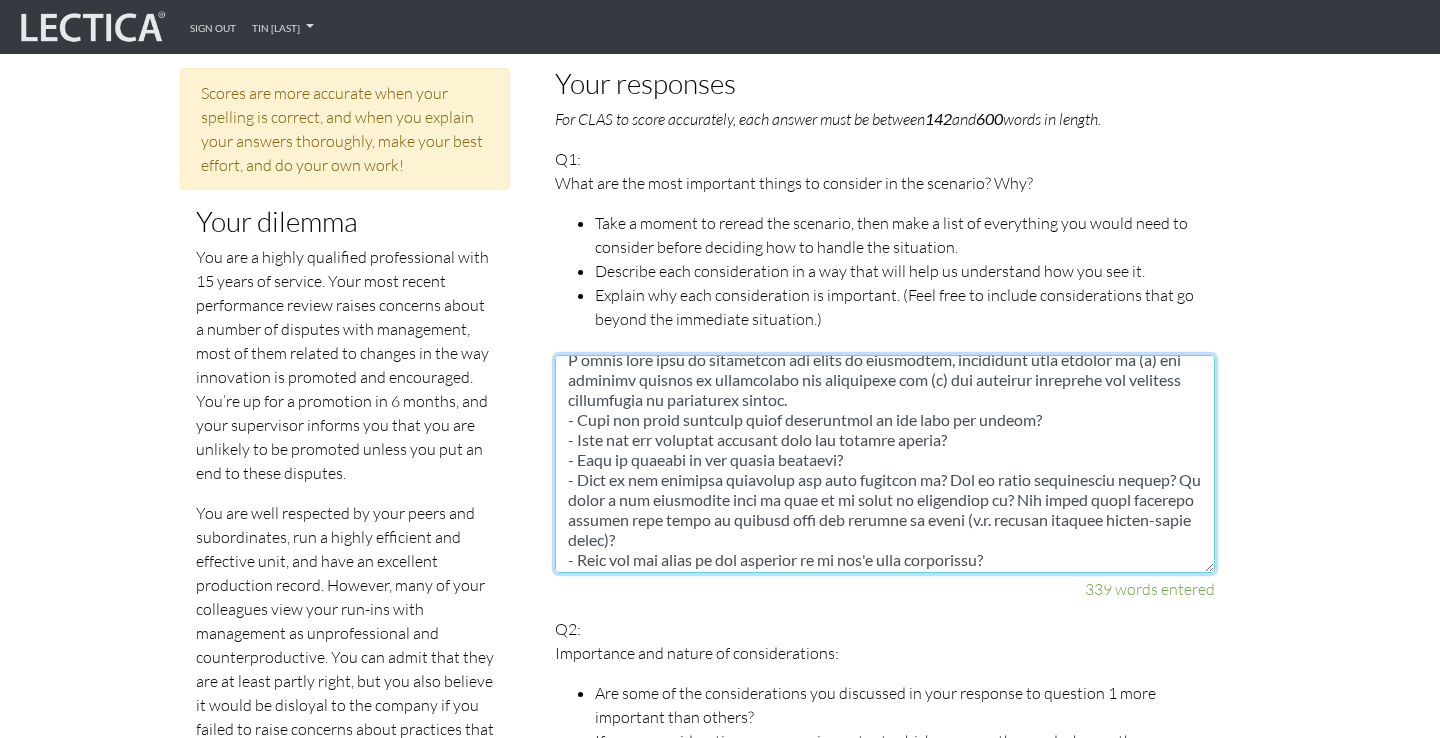 scroll, scrollTop: 295, scrollLeft: 0, axis: vertical 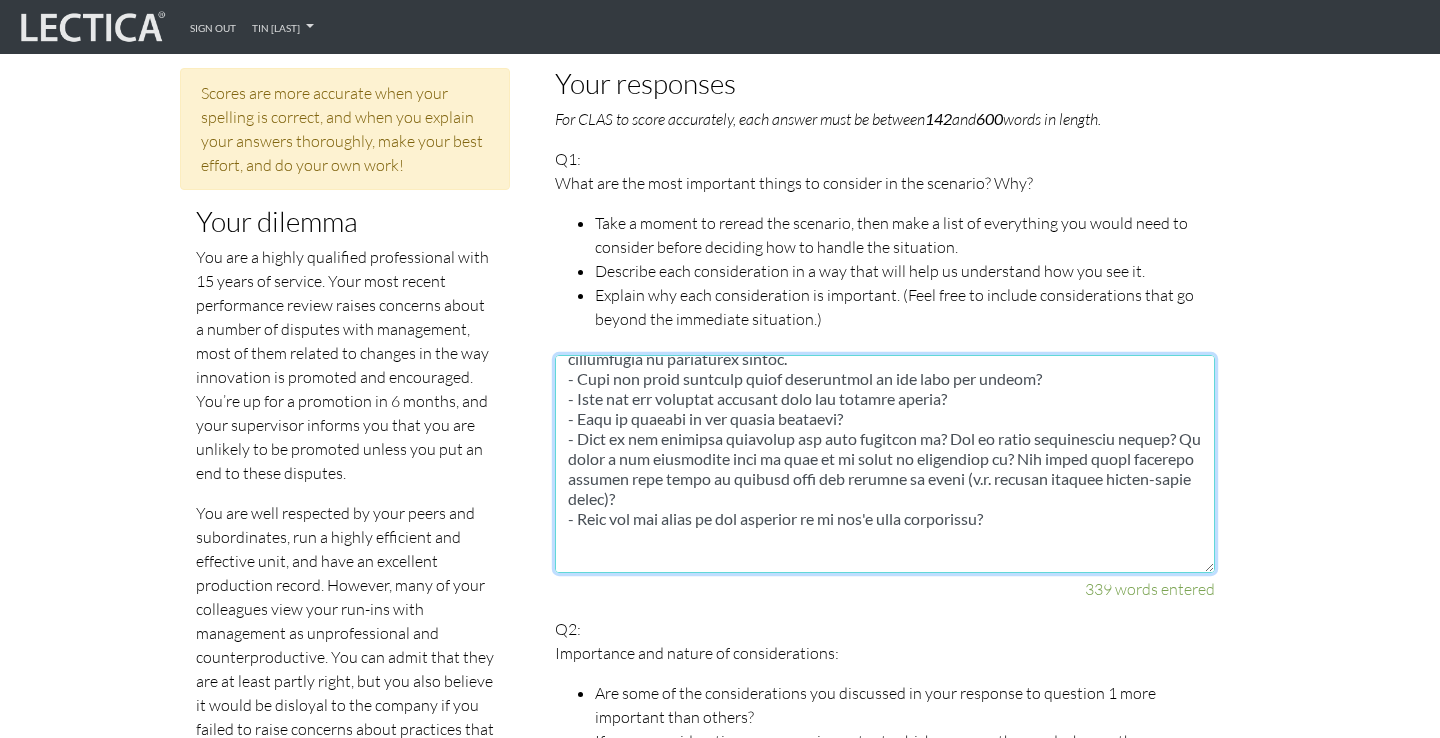 click at bounding box center [885, 464] 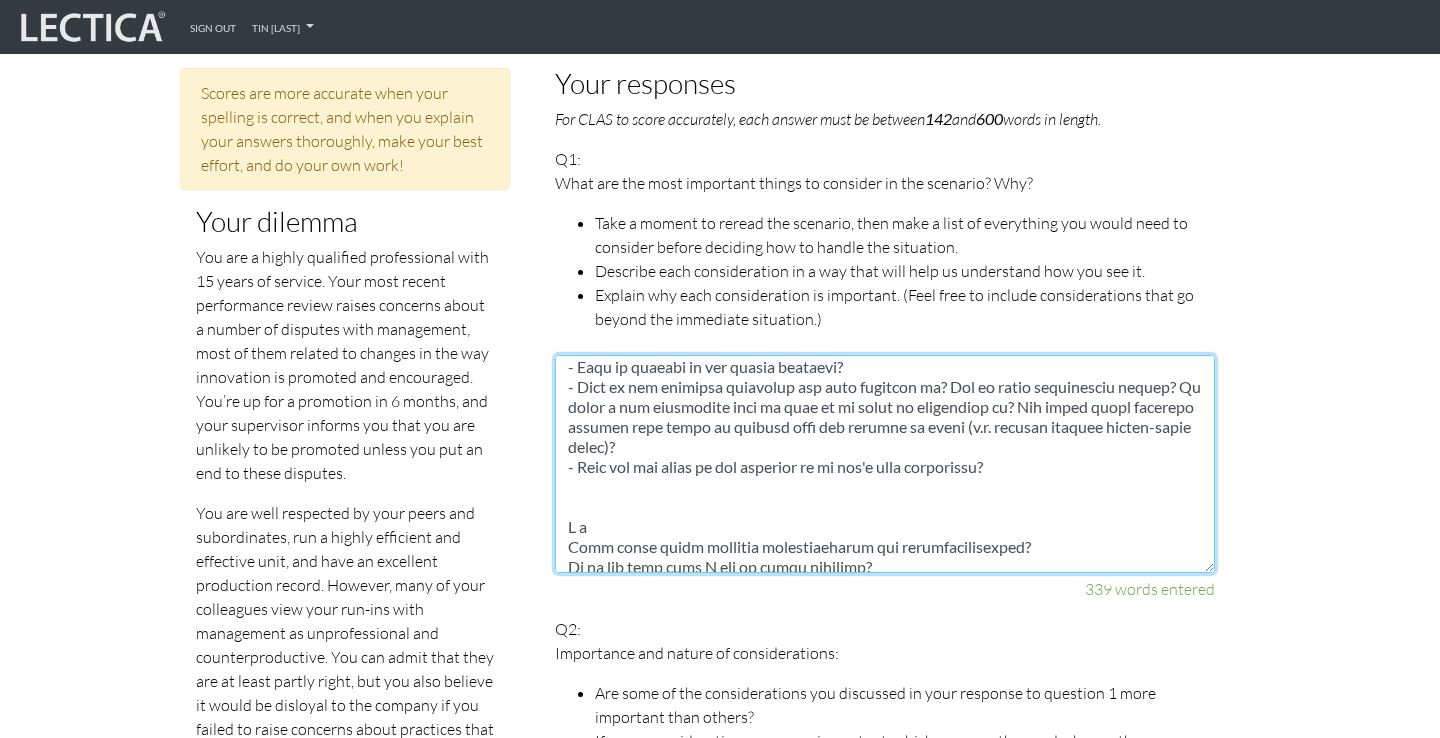 scroll, scrollTop: 357, scrollLeft: 0, axis: vertical 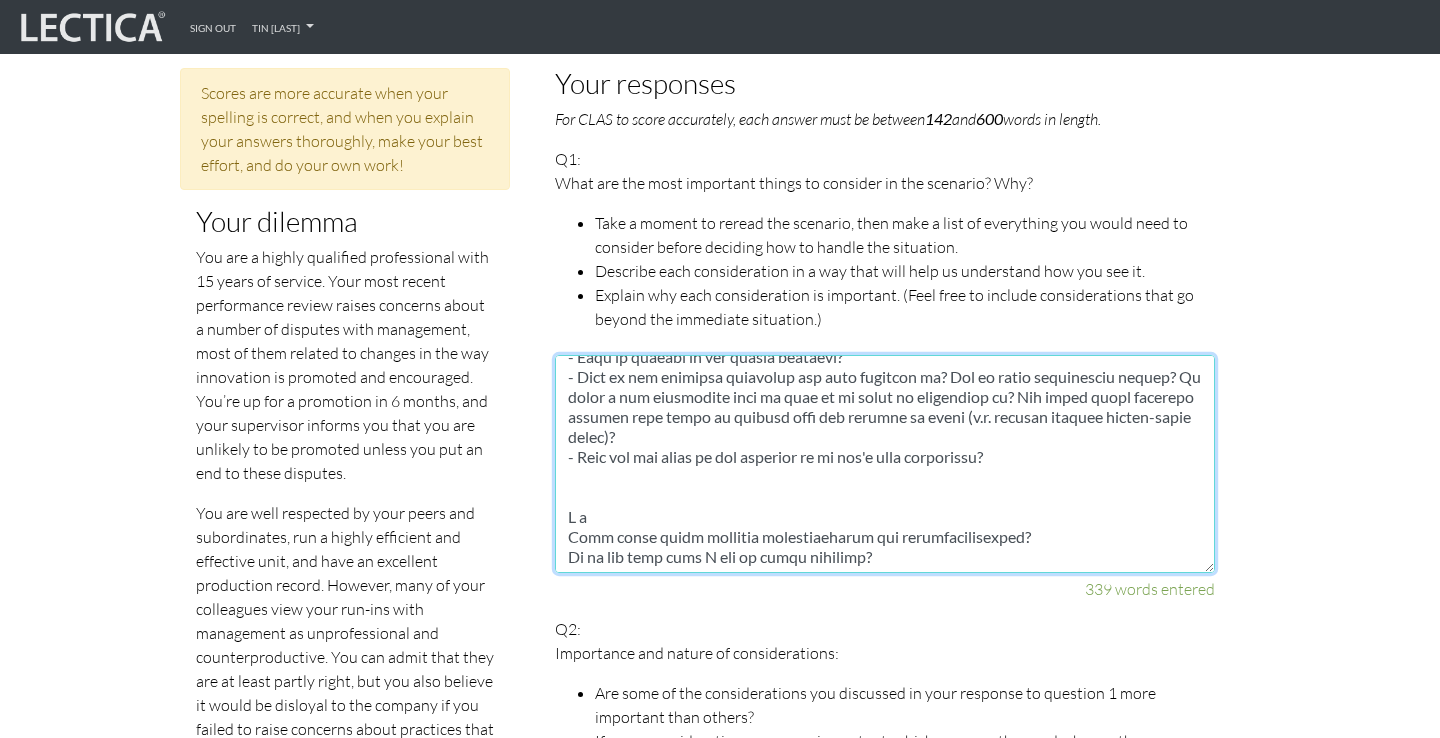 click at bounding box center [885, 464] 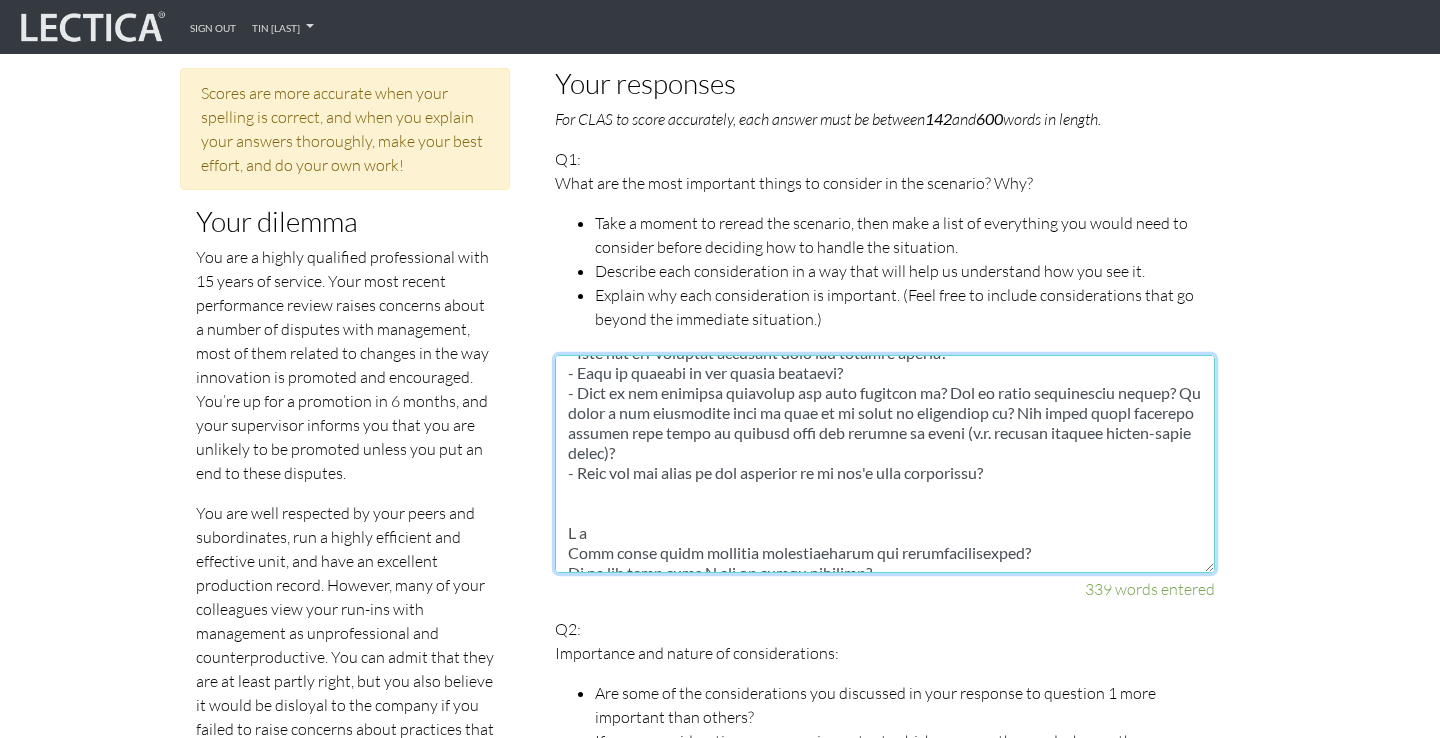drag, startPoint x: 601, startPoint y: 431, endPoint x: 1078, endPoint y: 413, distance: 477.3395 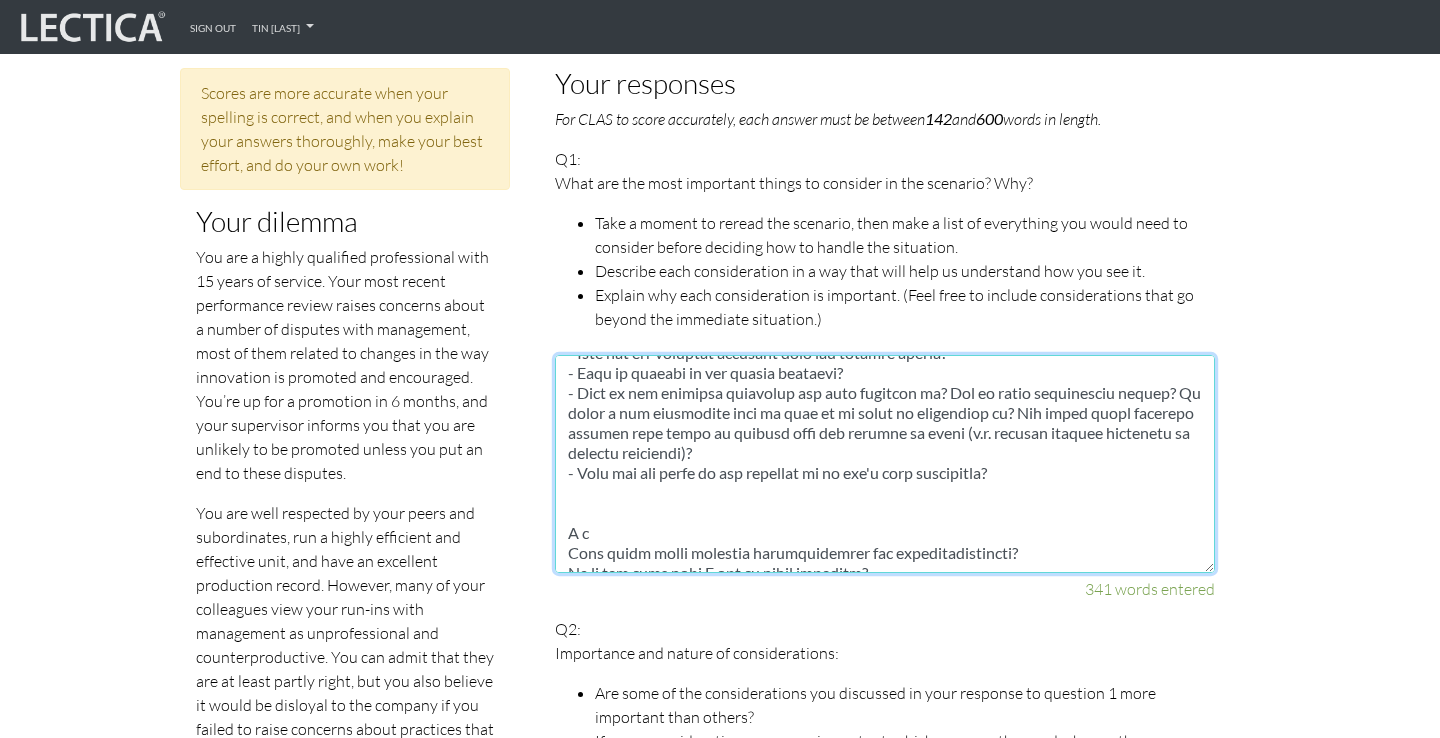 click at bounding box center (885, 464) 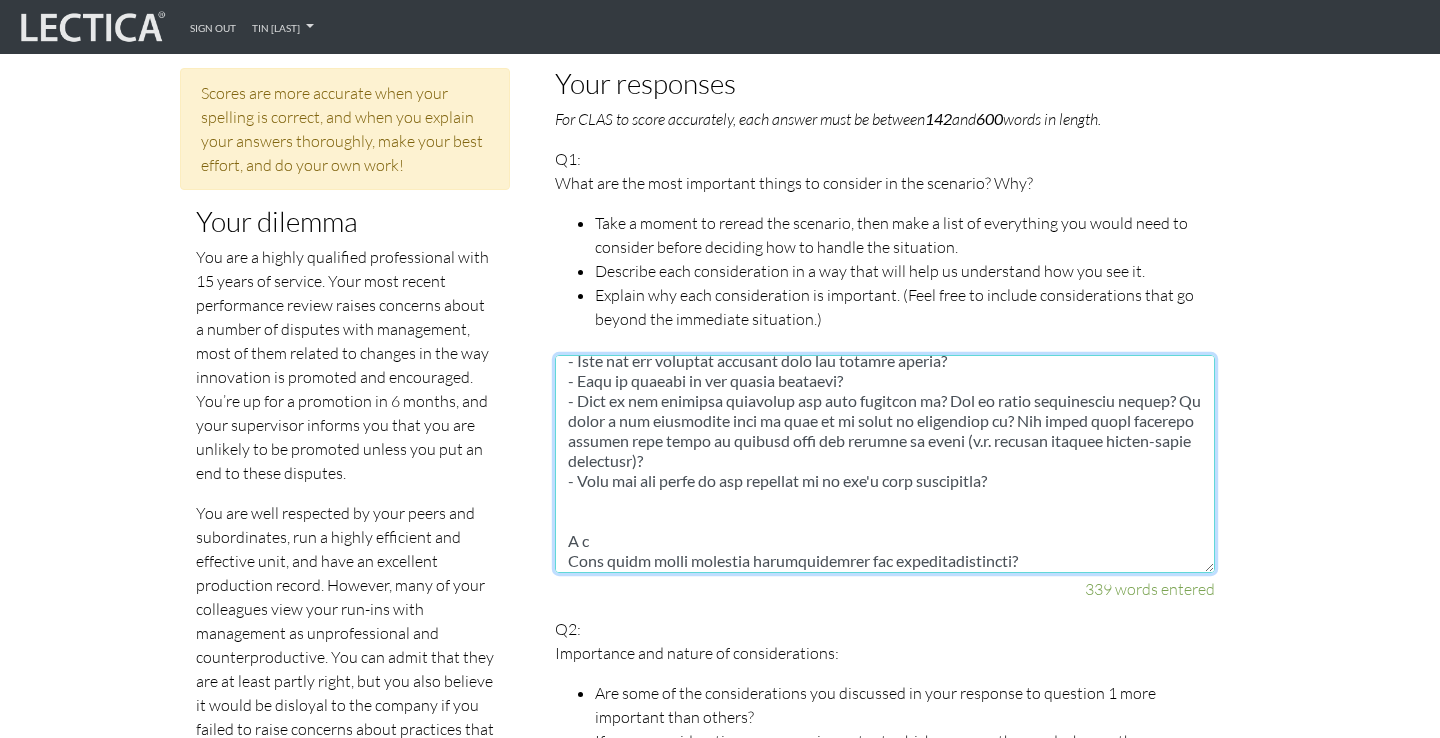 scroll, scrollTop: 347, scrollLeft: 0, axis: vertical 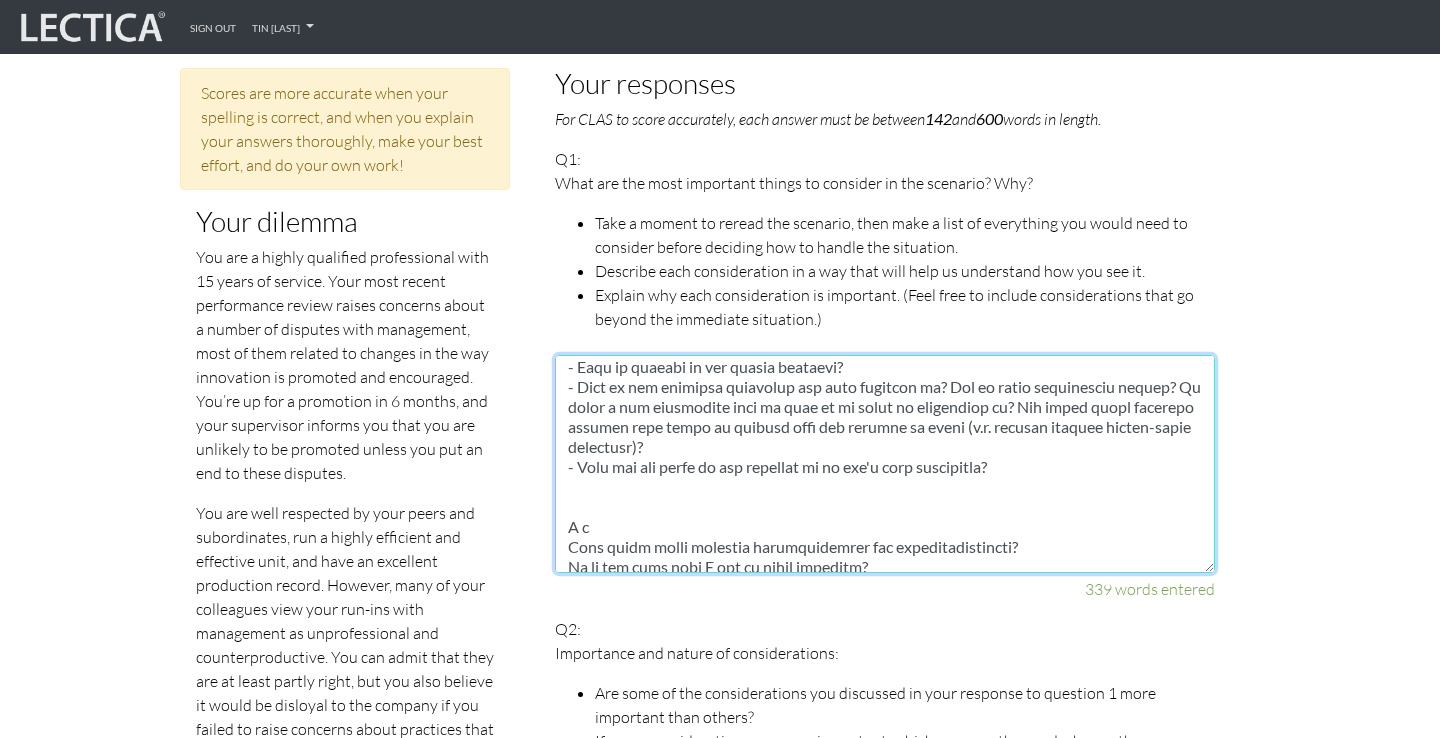 click at bounding box center (885, 464) 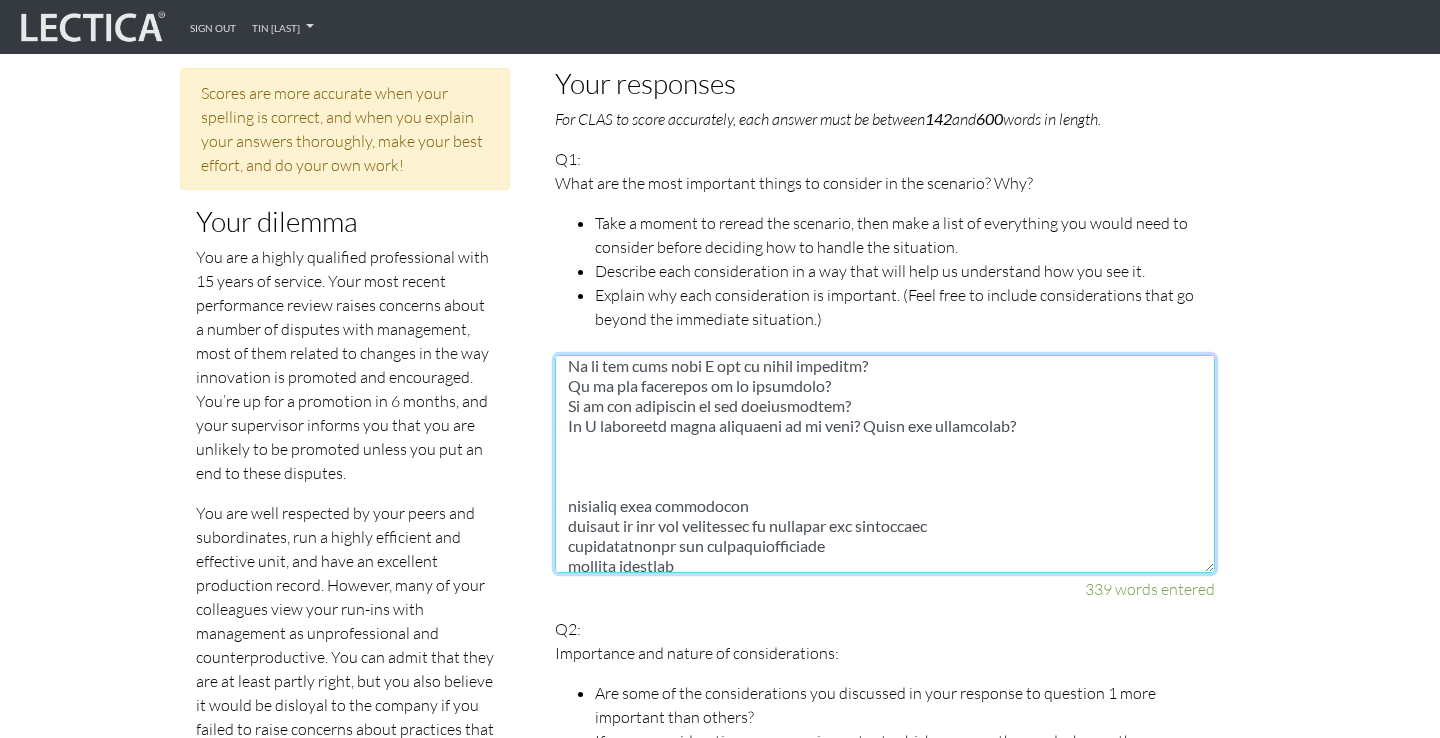 scroll, scrollTop: 560, scrollLeft: 0, axis: vertical 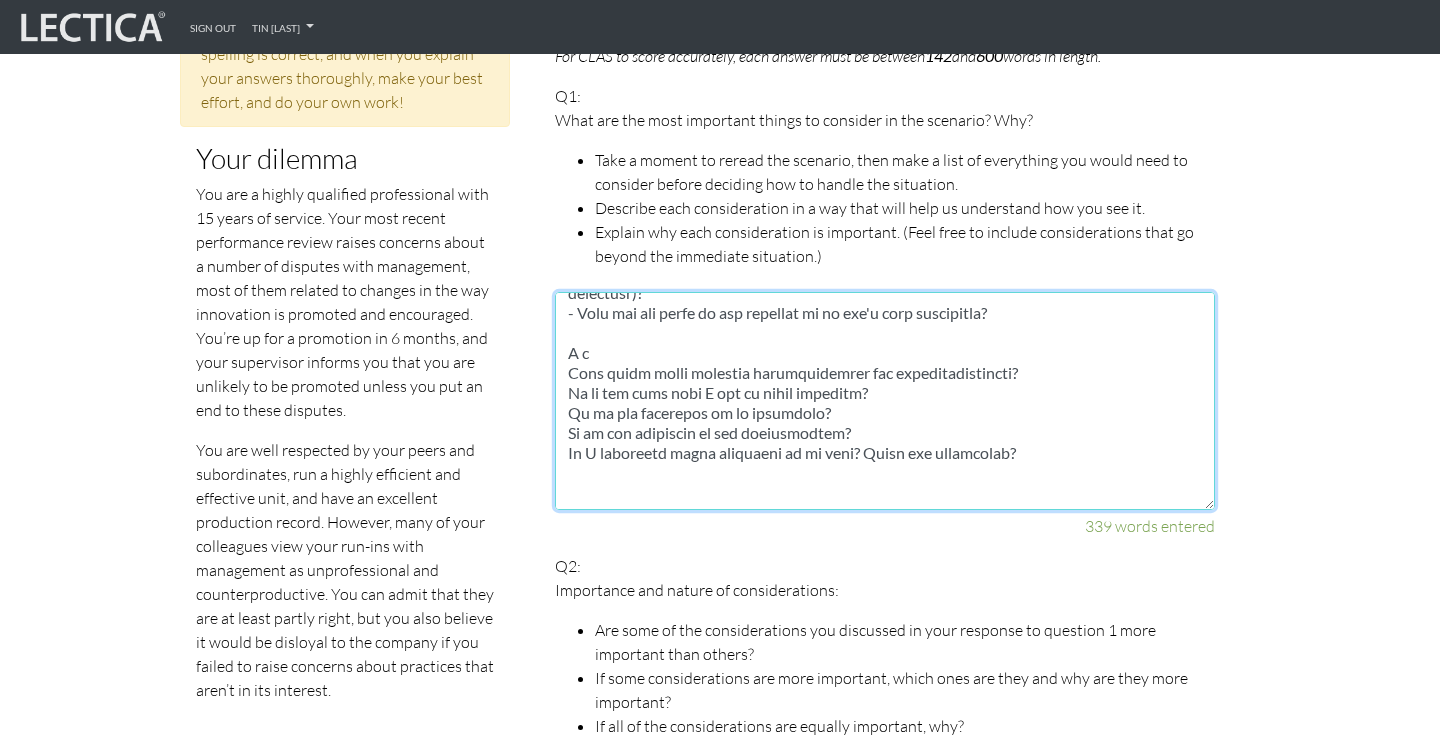 drag, startPoint x: 594, startPoint y: 321, endPoint x: 500, endPoint y: 320, distance: 94.00532 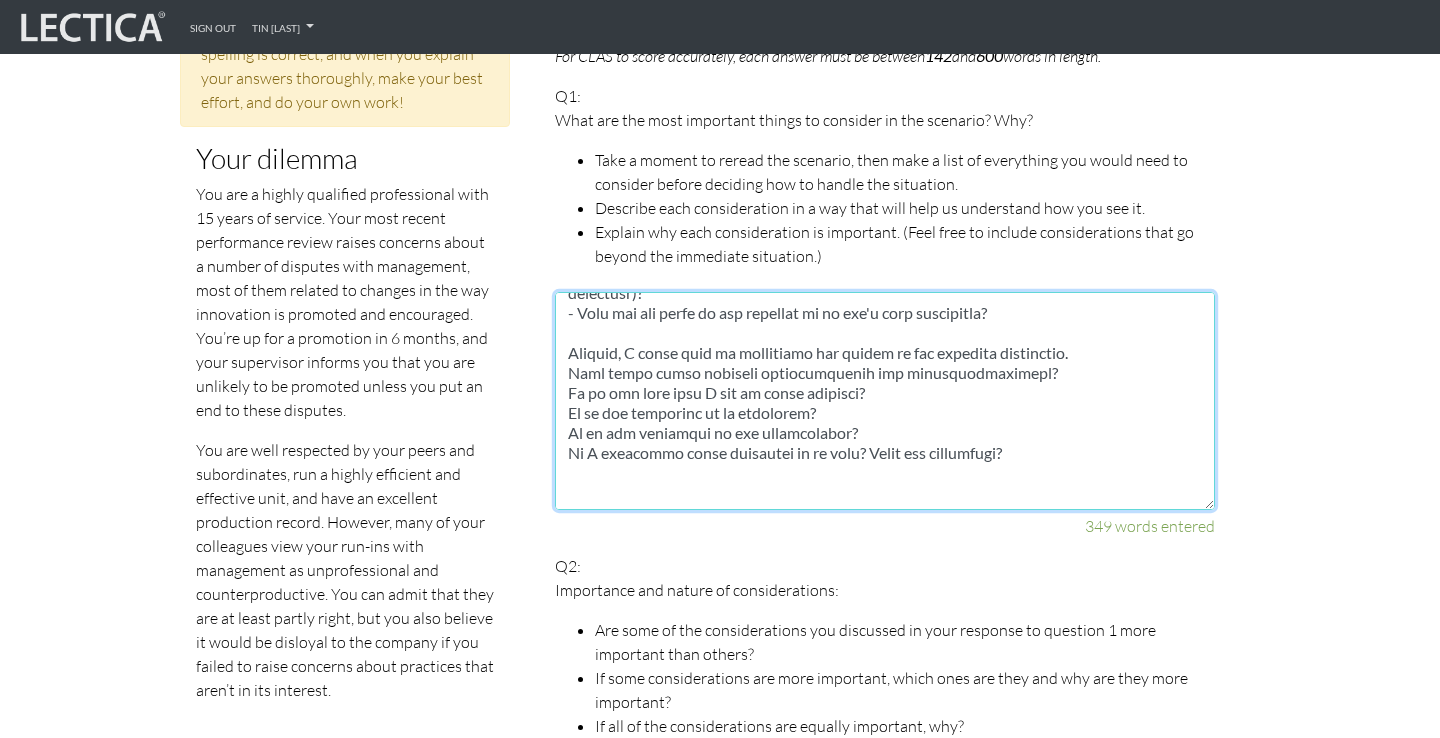 click at bounding box center [885, 401] 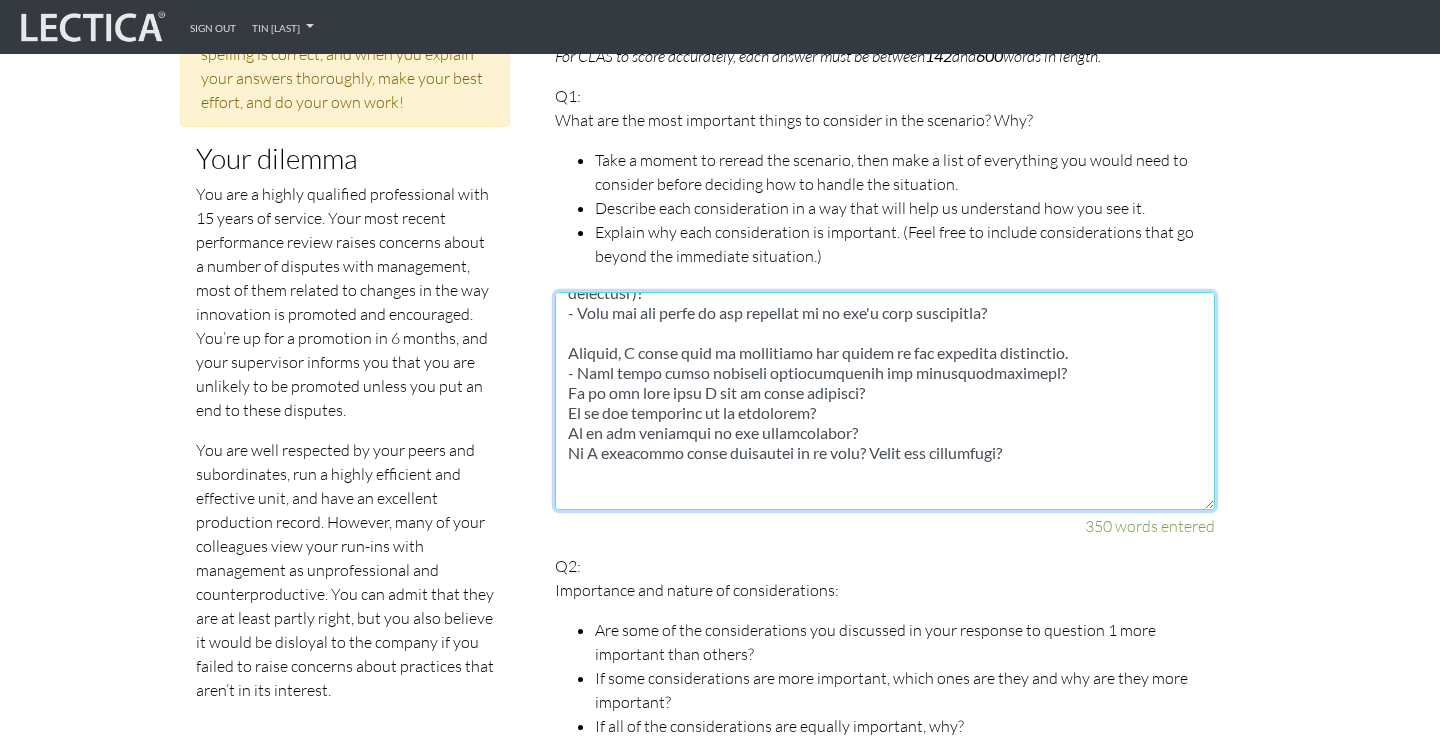 click at bounding box center [885, 401] 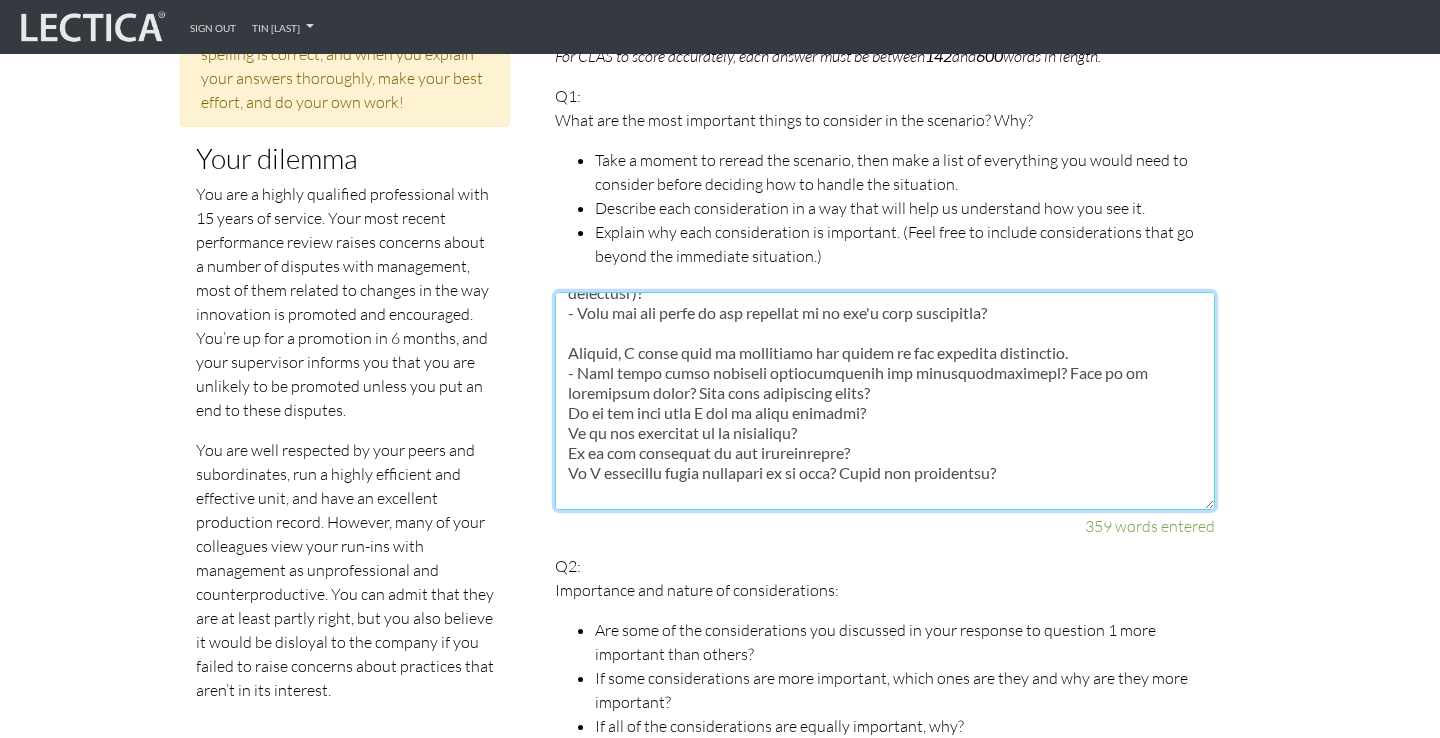 click at bounding box center (885, 401) 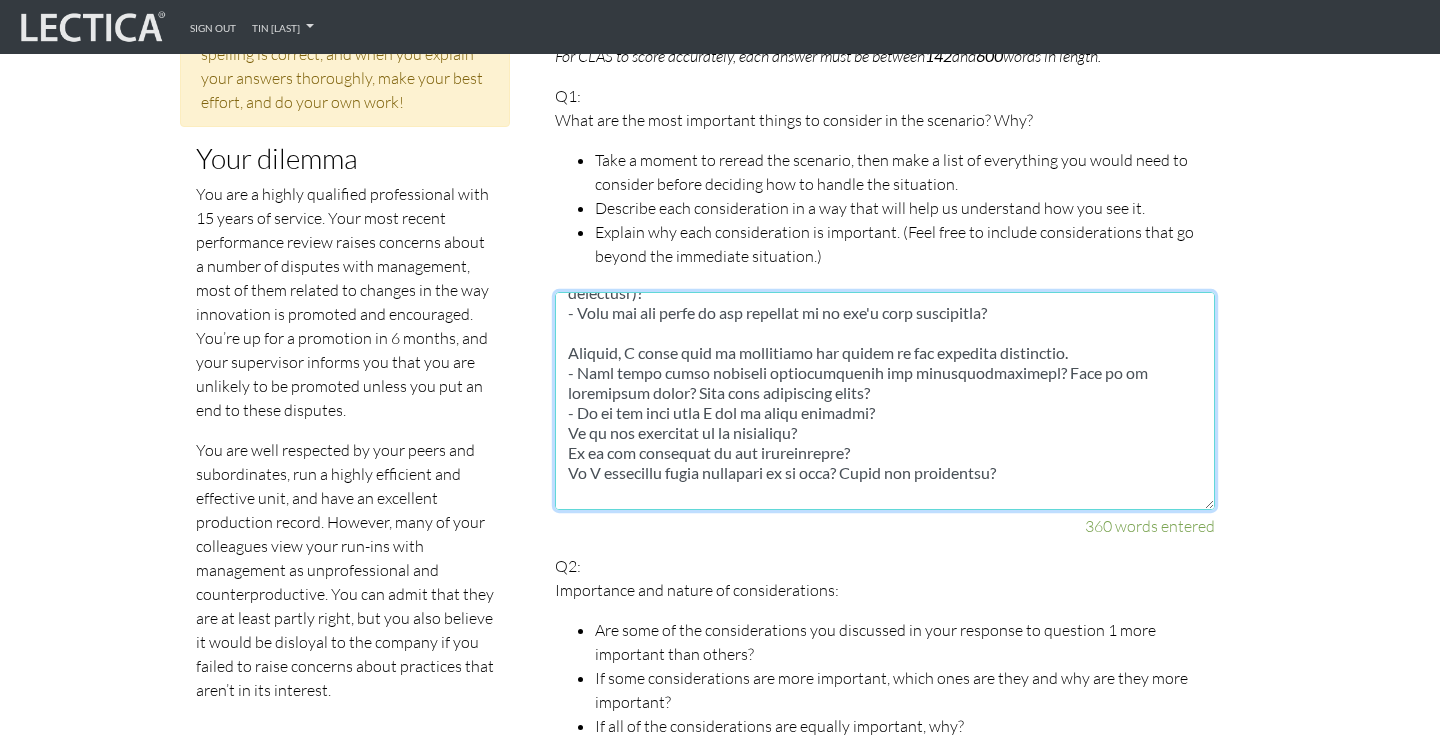 click at bounding box center [885, 401] 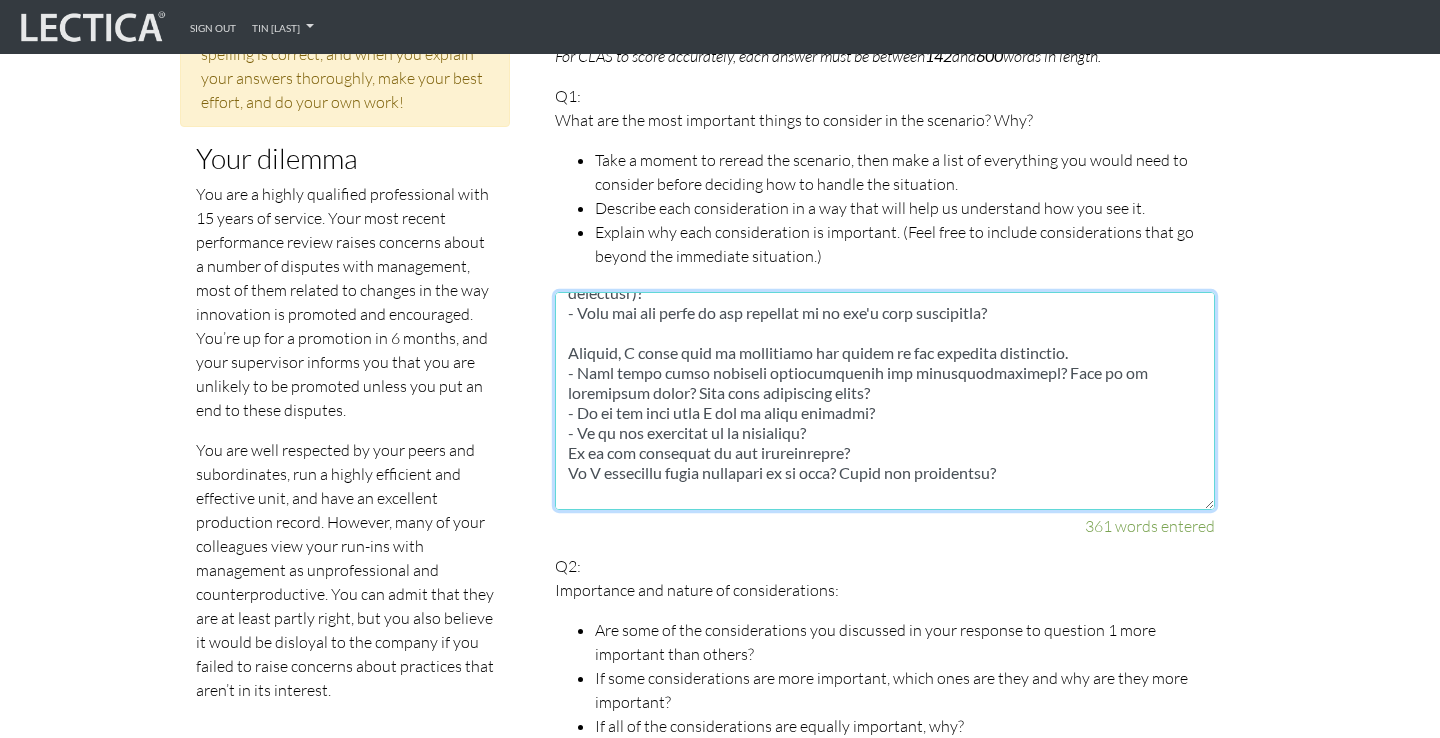 click at bounding box center [885, 401] 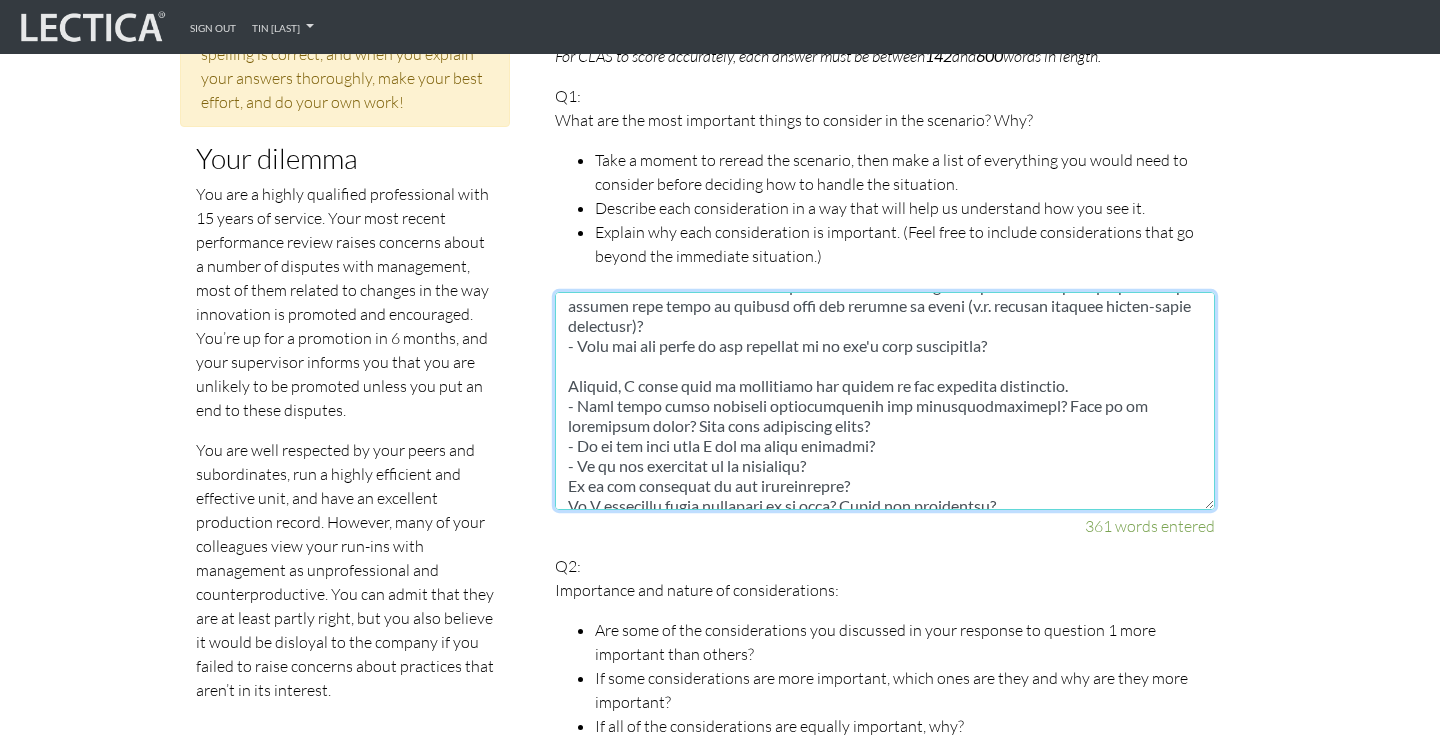 scroll, scrollTop: 434, scrollLeft: 0, axis: vertical 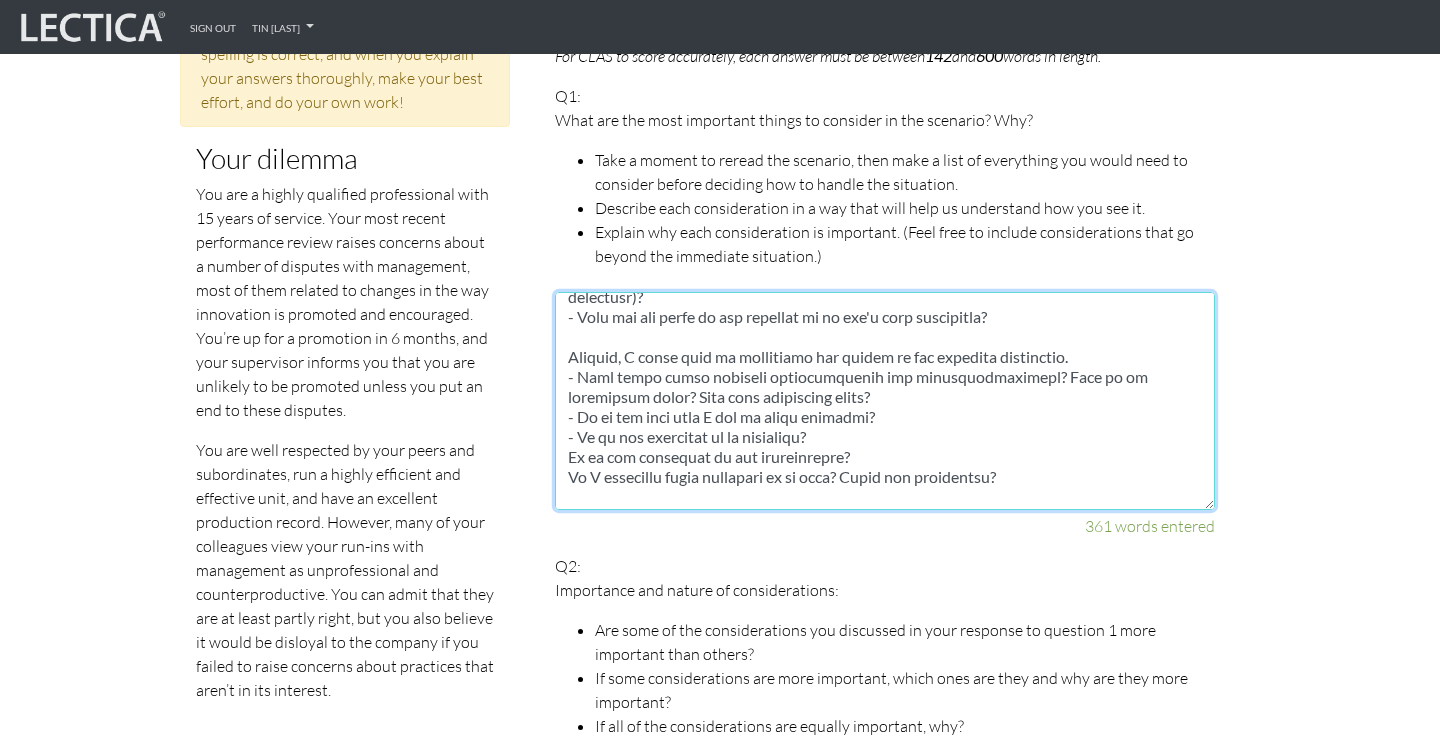 click at bounding box center (885, 401) 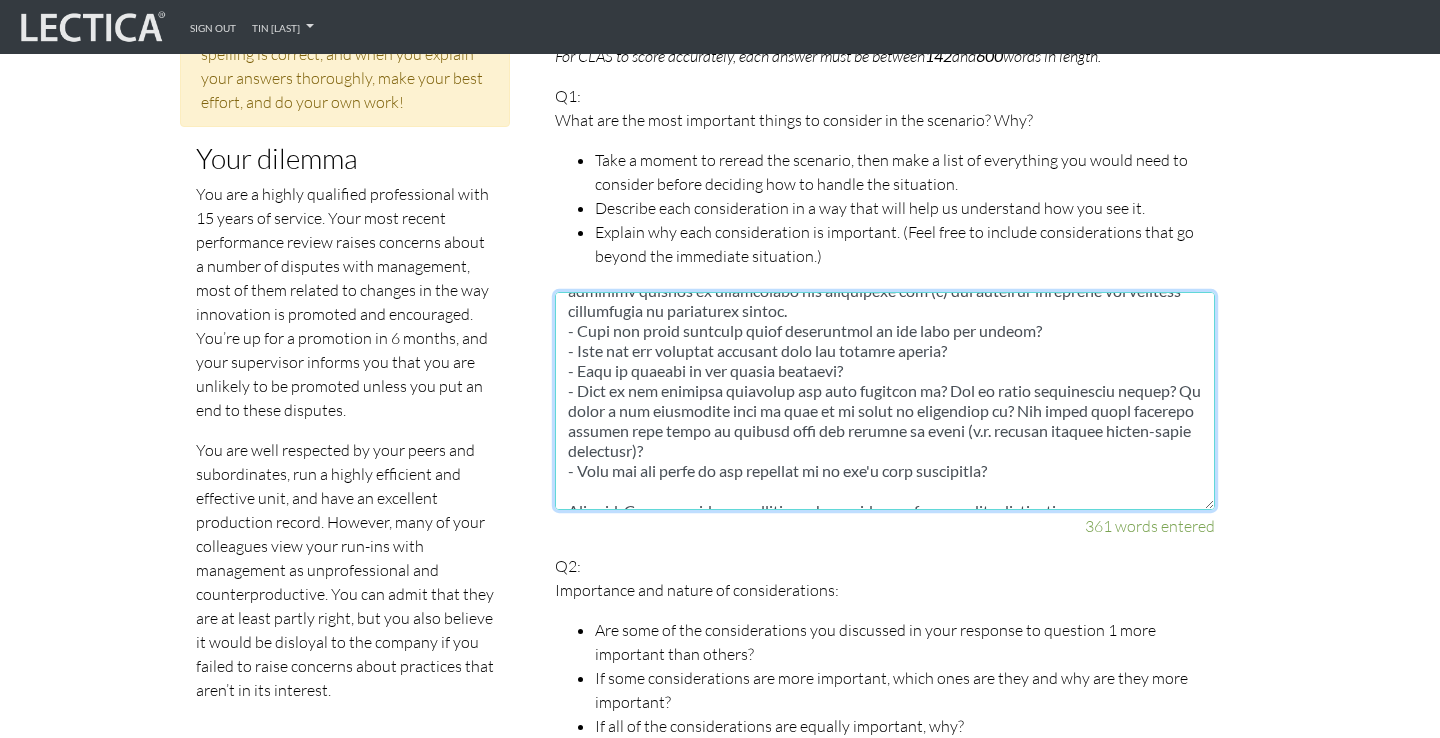 scroll, scrollTop: 435, scrollLeft: 0, axis: vertical 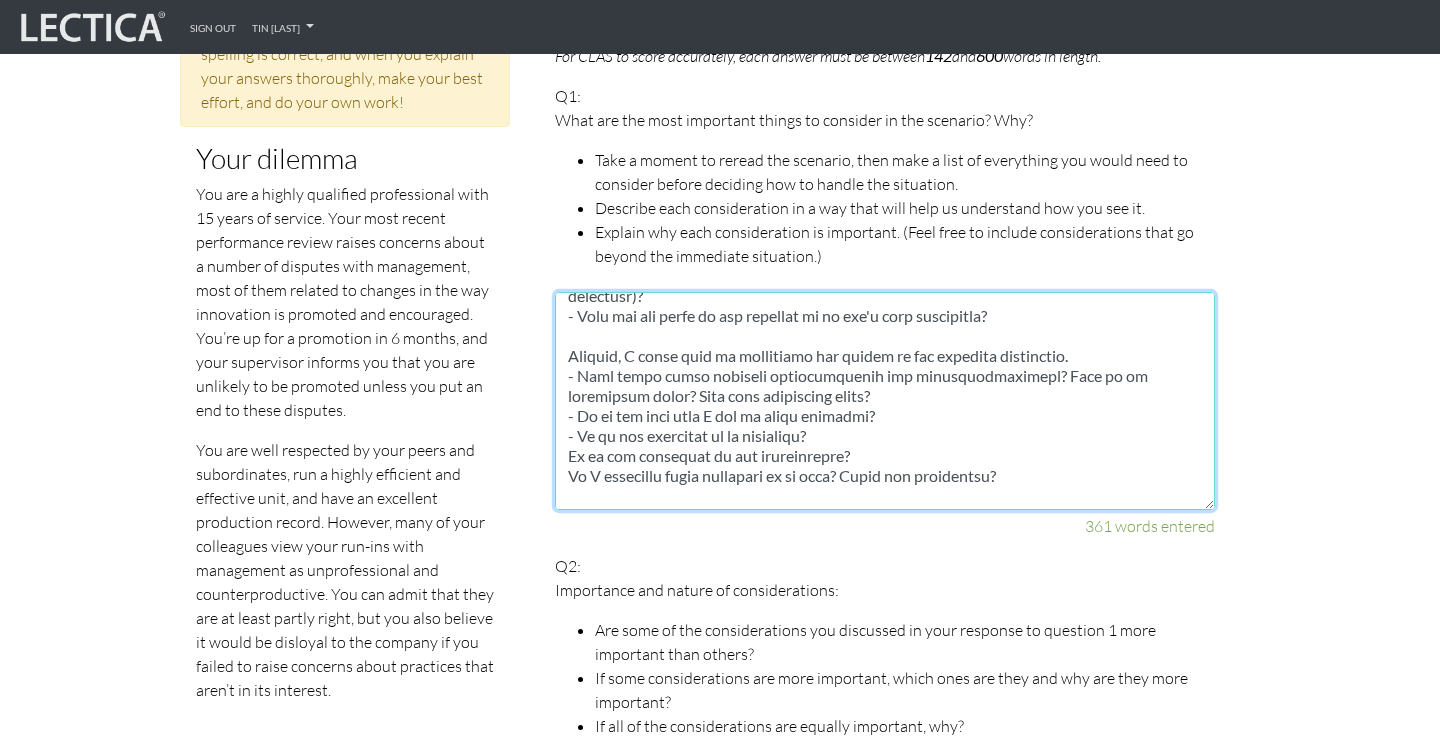 click at bounding box center (885, 401) 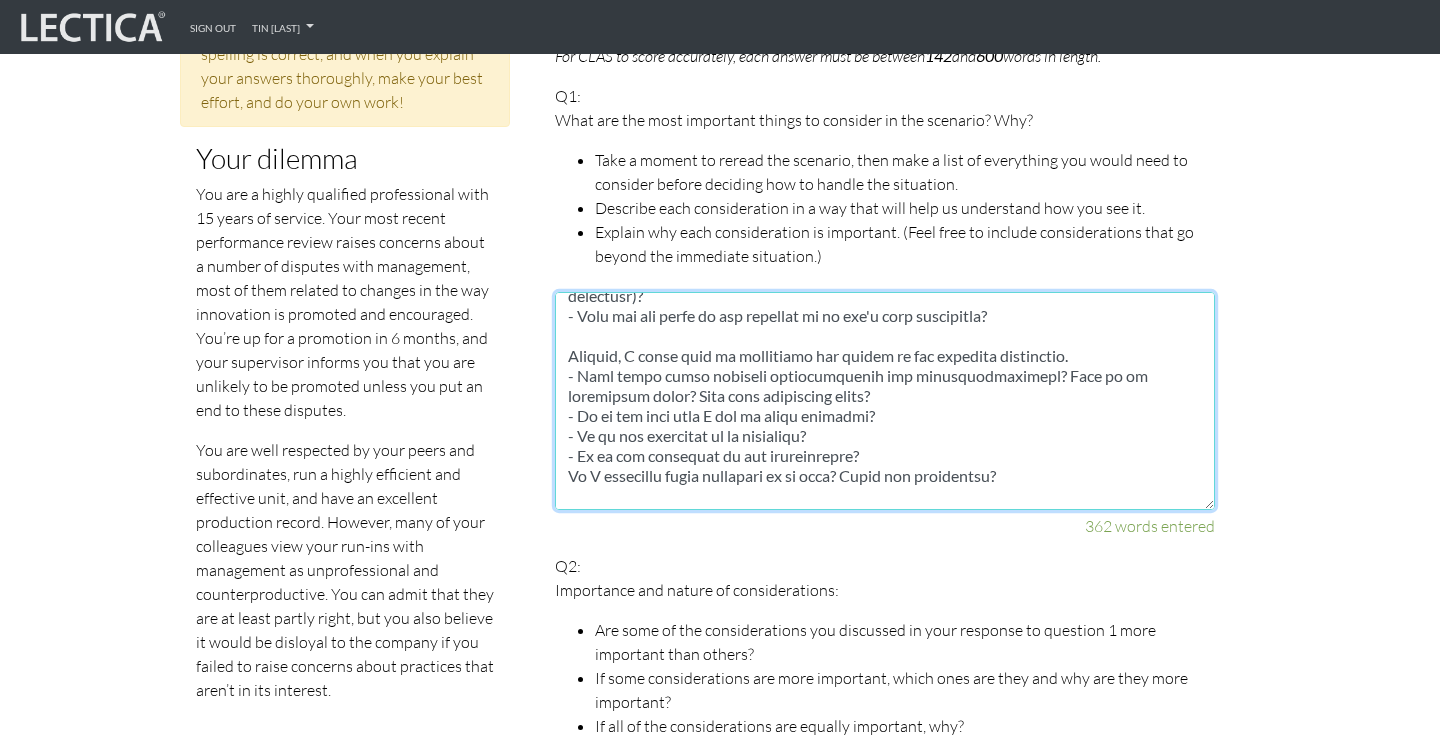 click at bounding box center (885, 401) 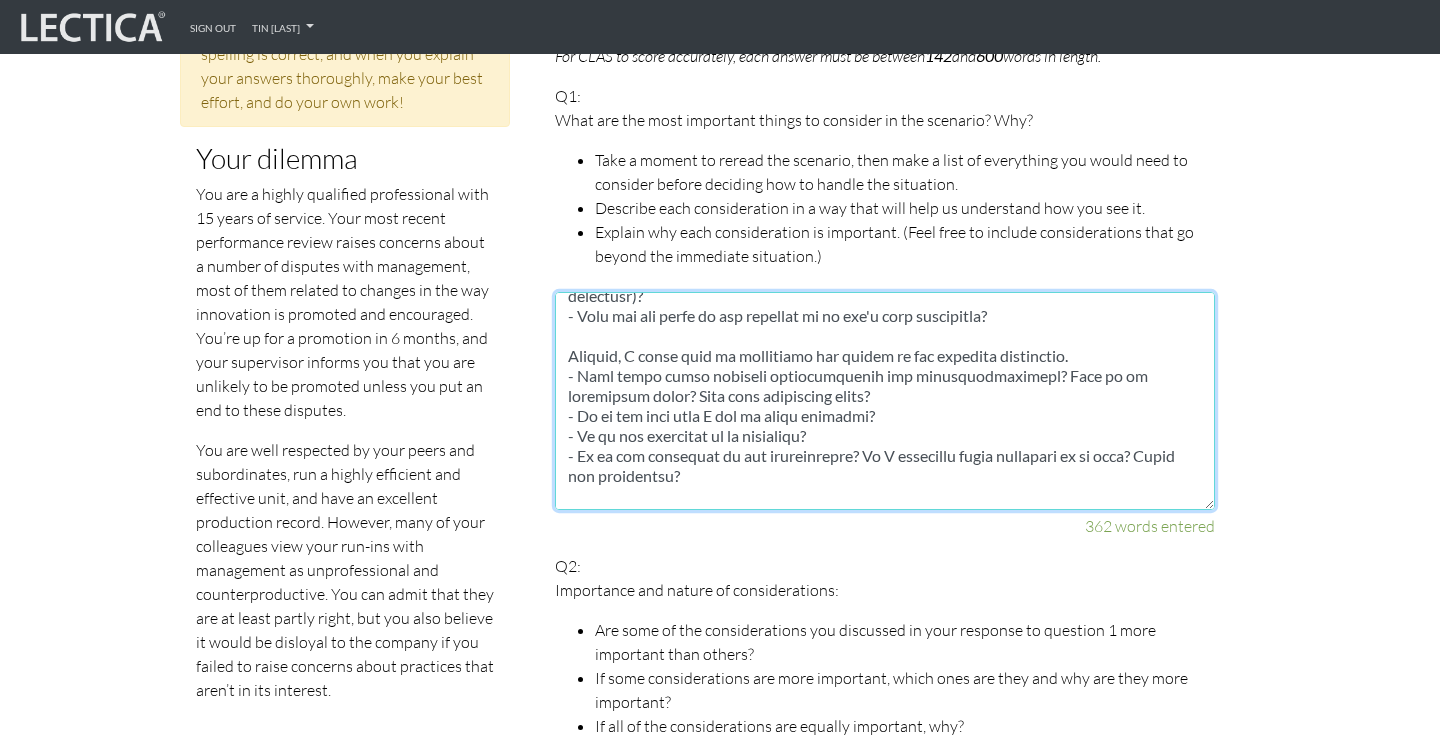 click at bounding box center [885, 401] 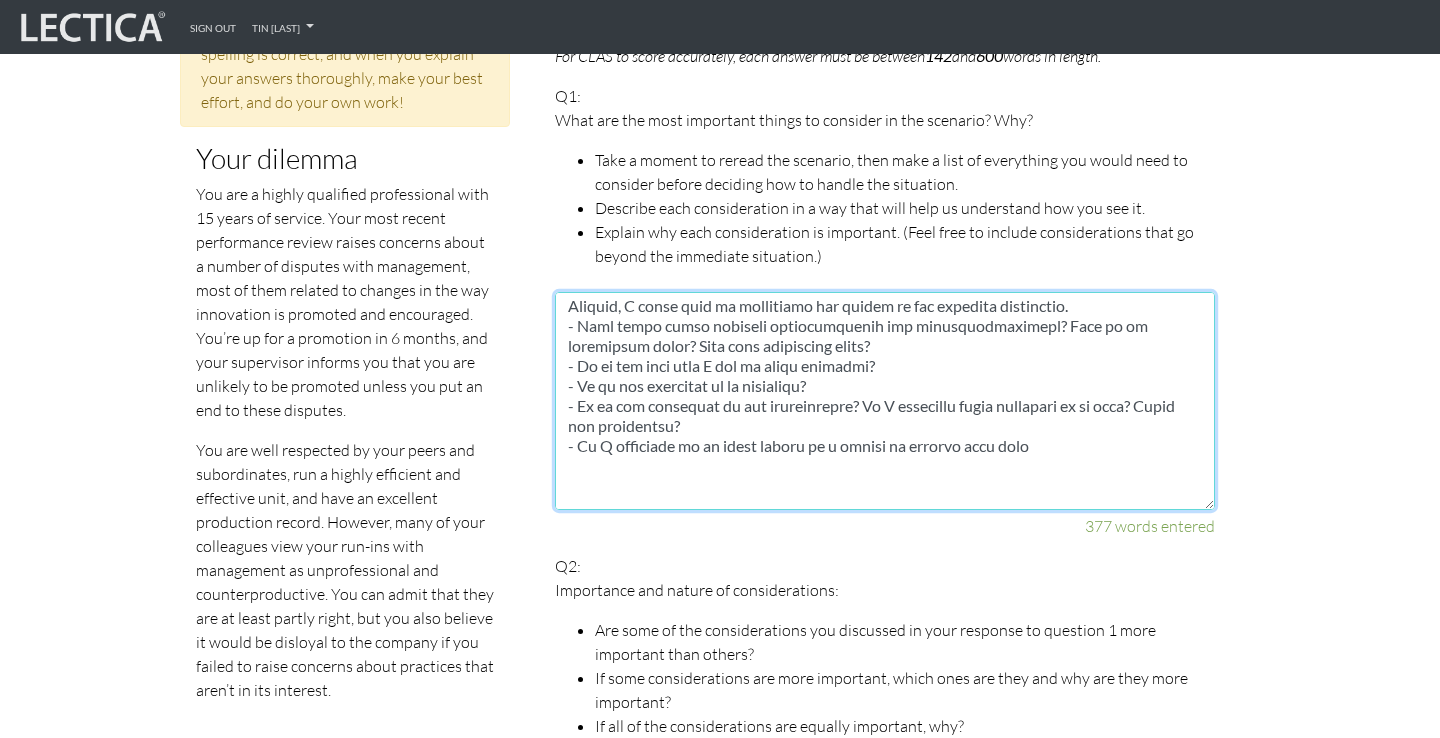 scroll, scrollTop: 504, scrollLeft: 0, axis: vertical 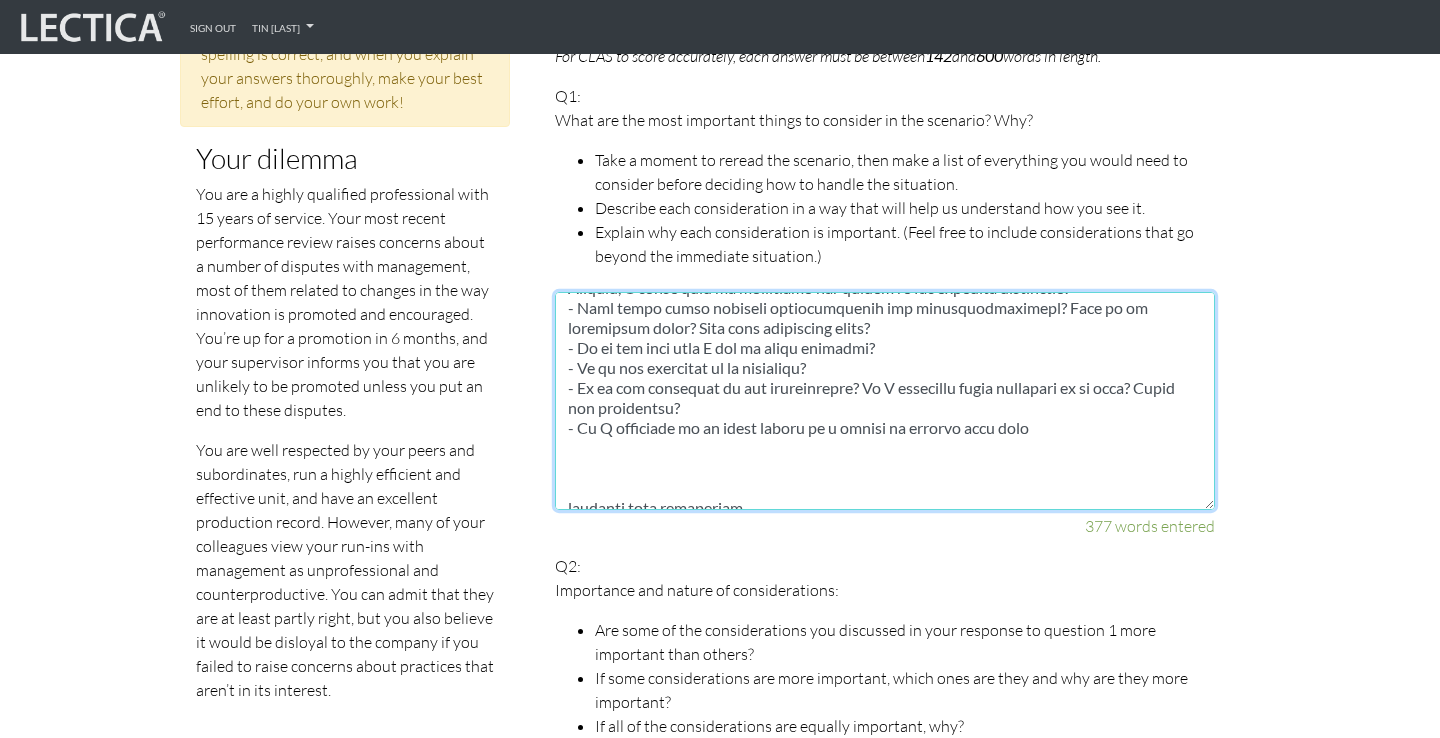 drag, startPoint x: 583, startPoint y: 471, endPoint x: 1144, endPoint y: 475, distance: 561.0143 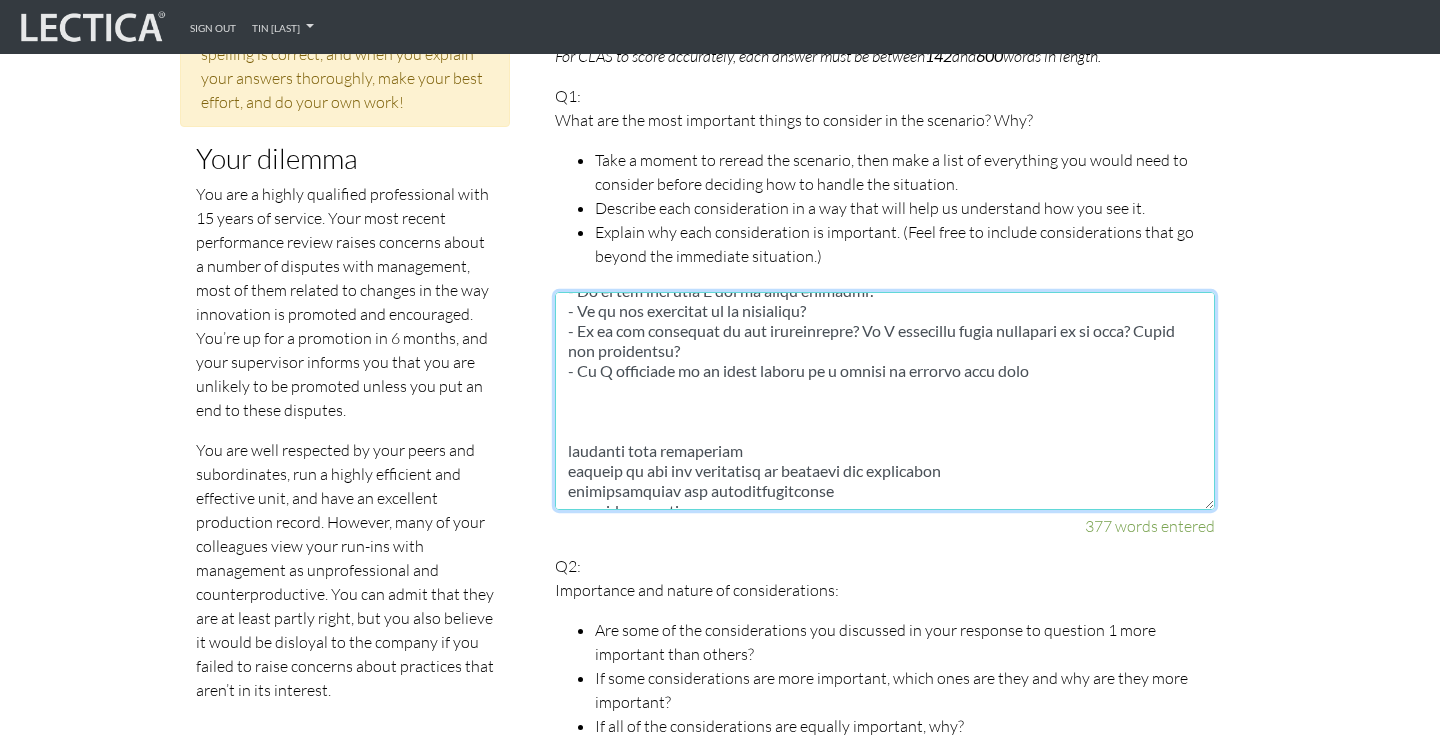 scroll, scrollTop: 580, scrollLeft: 0, axis: vertical 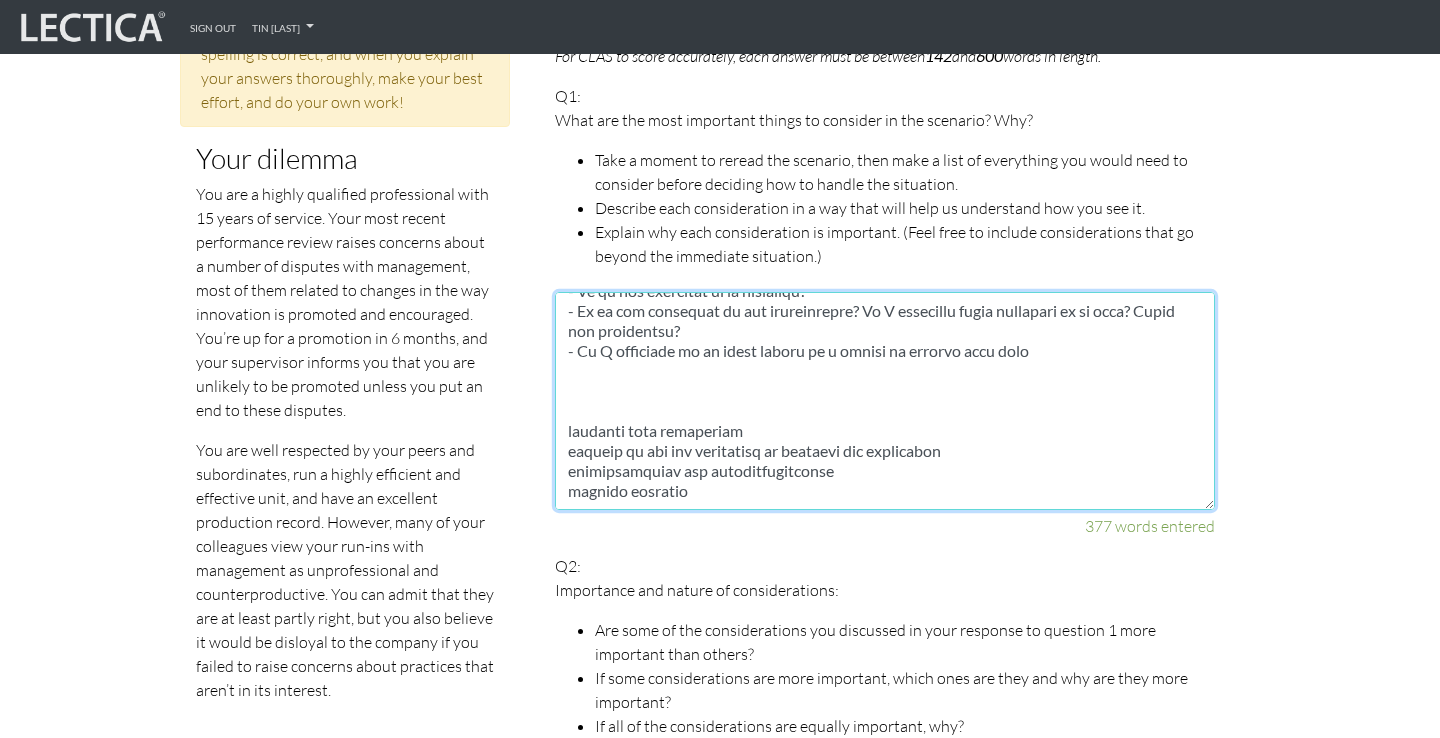 click at bounding box center [885, 401] 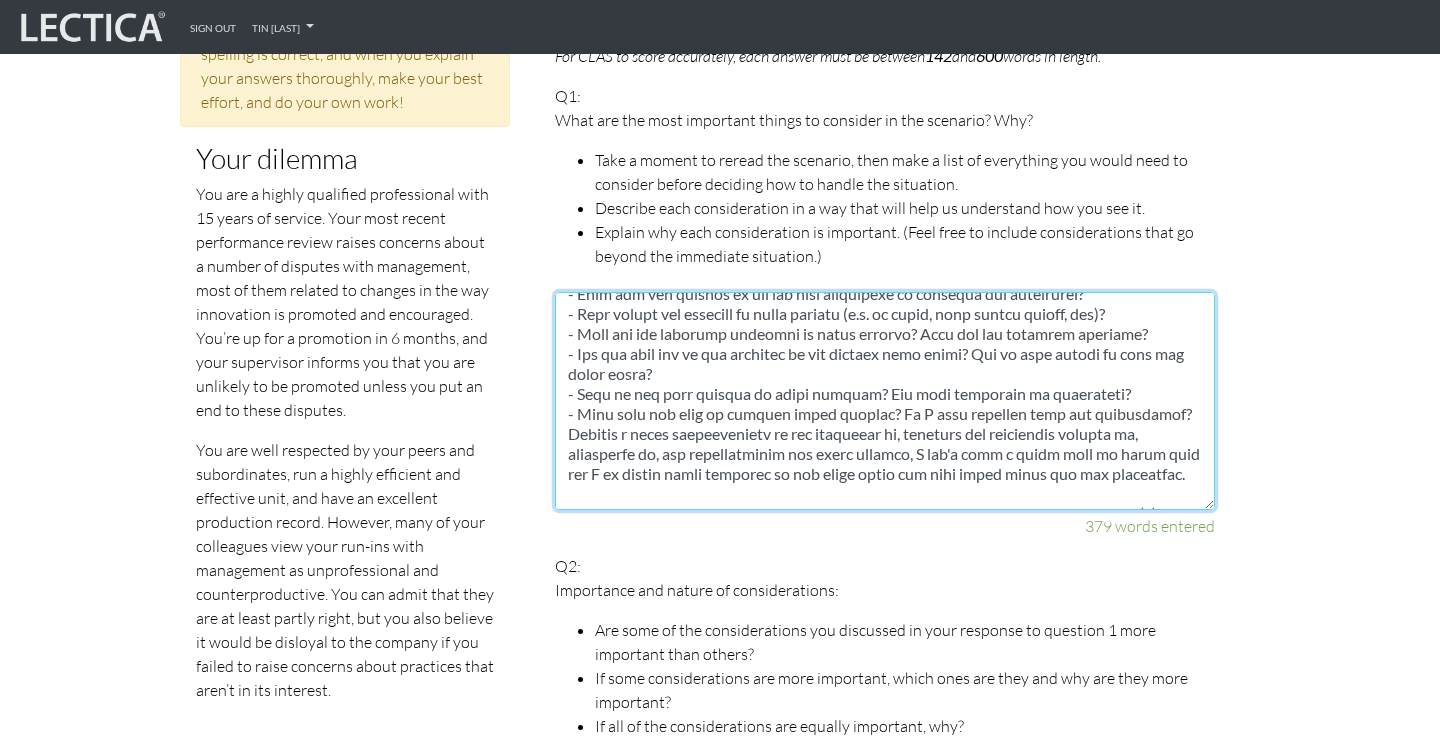 scroll, scrollTop: 0, scrollLeft: 0, axis: both 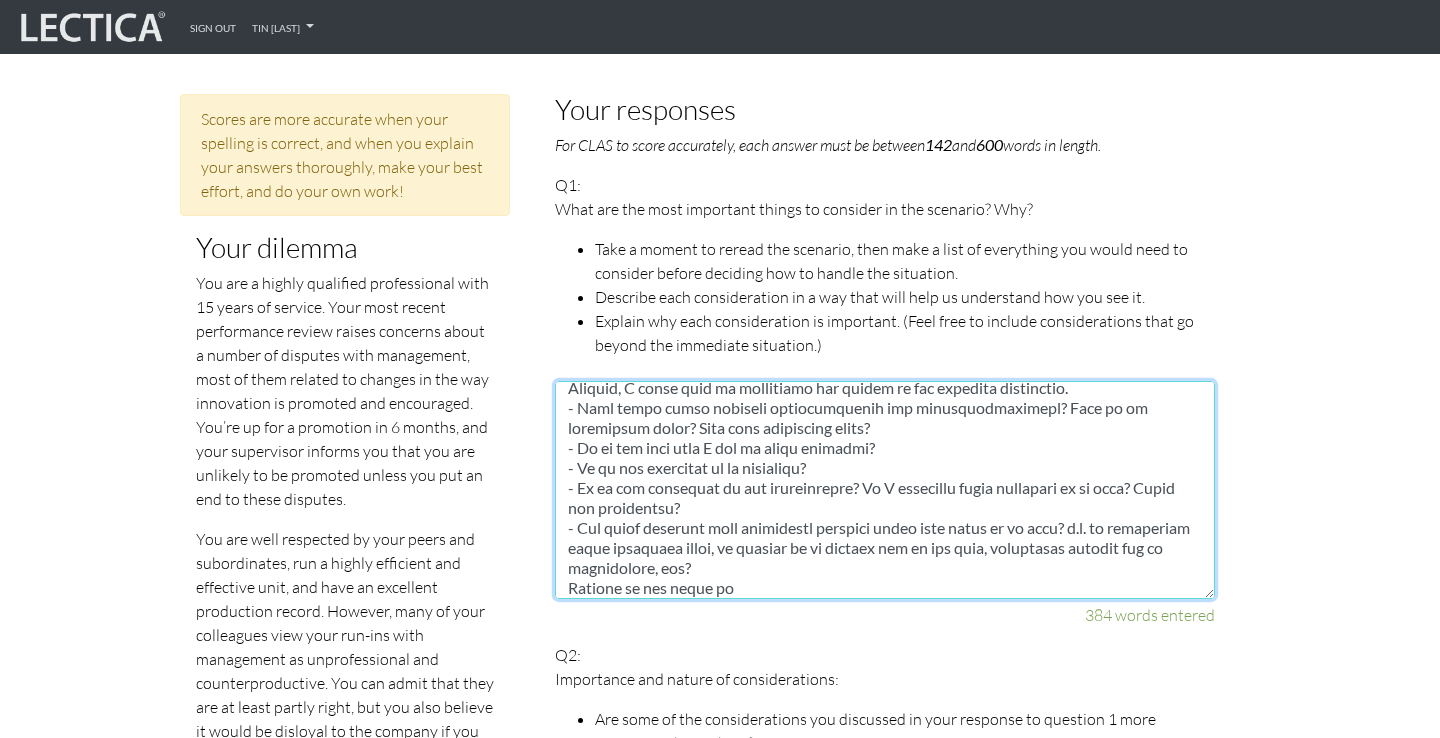 drag, startPoint x: 780, startPoint y: 568, endPoint x: 520, endPoint y: 554, distance: 260.37665 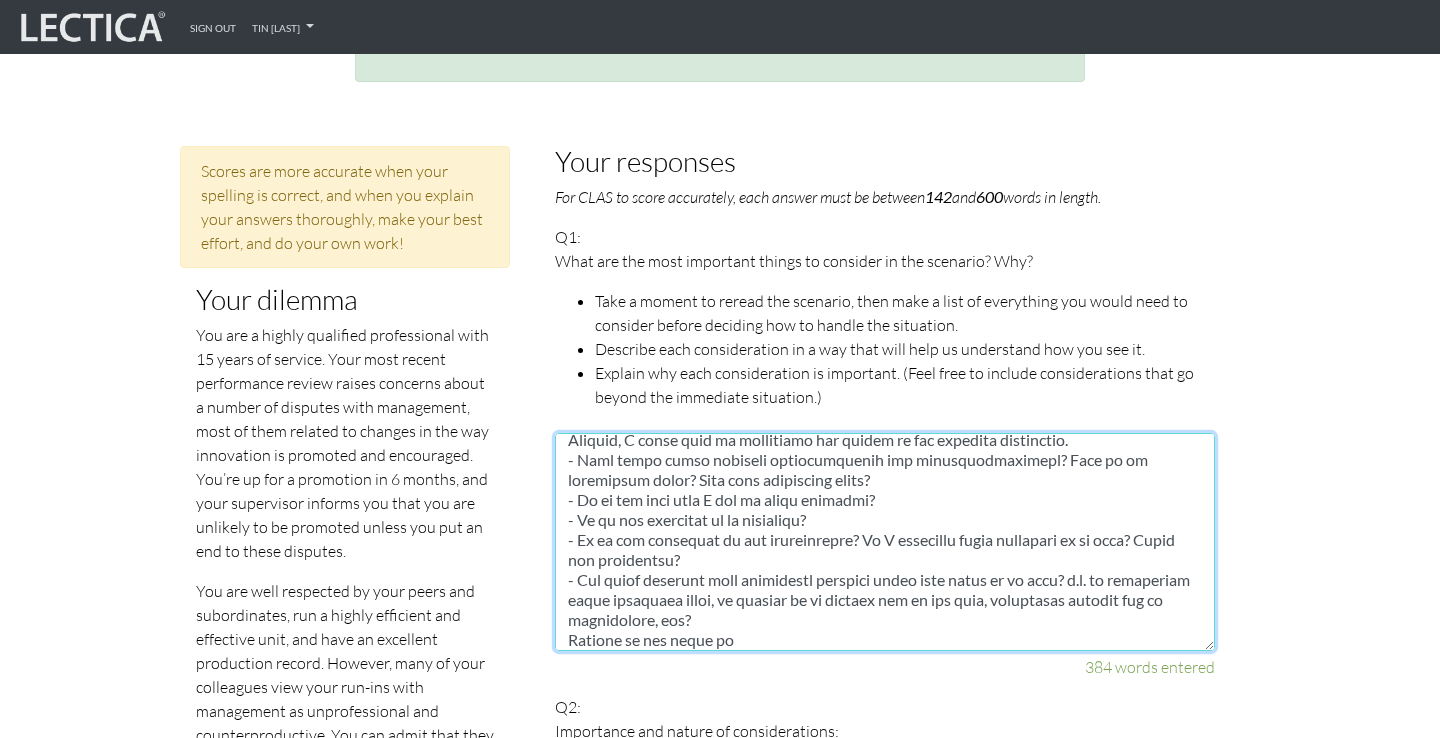scroll, scrollTop: 940, scrollLeft: 0, axis: vertical 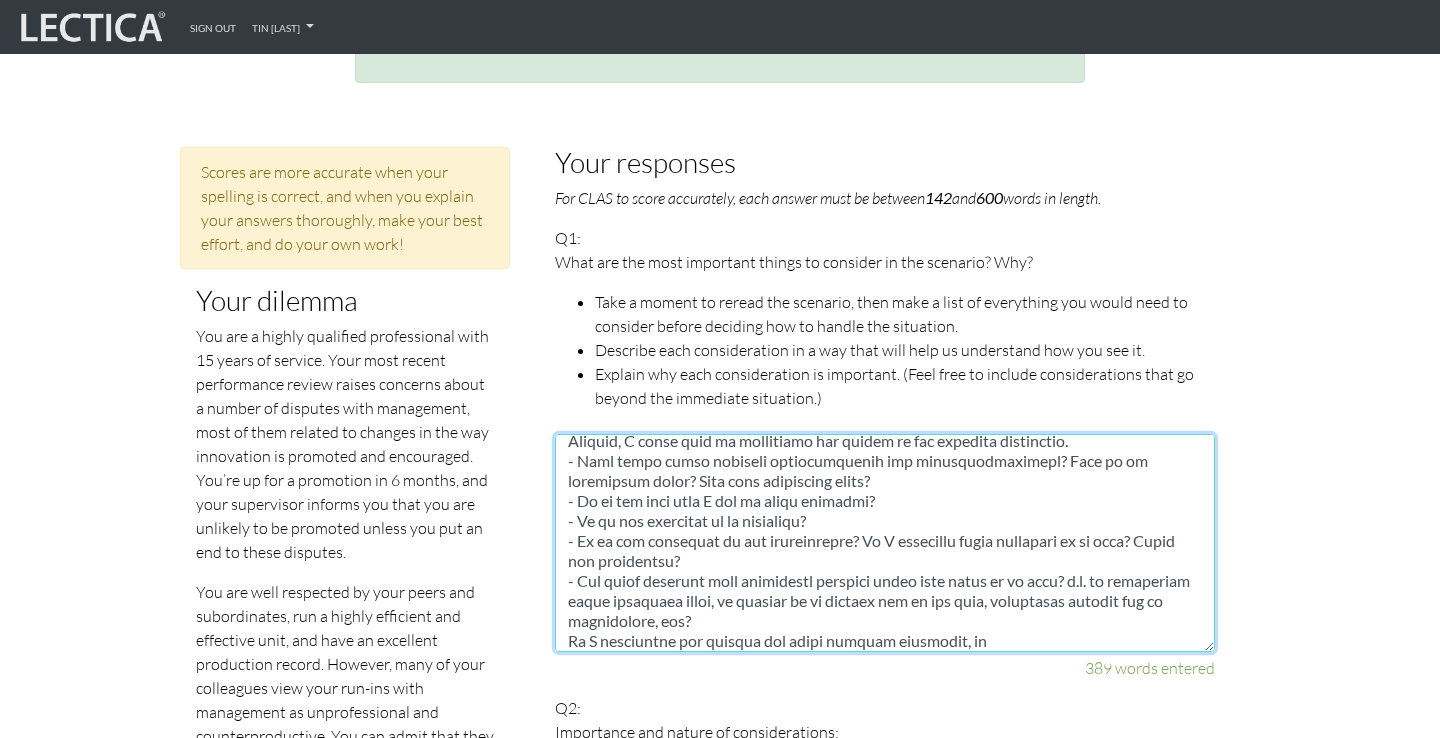 click at bounding box center [885, 543] 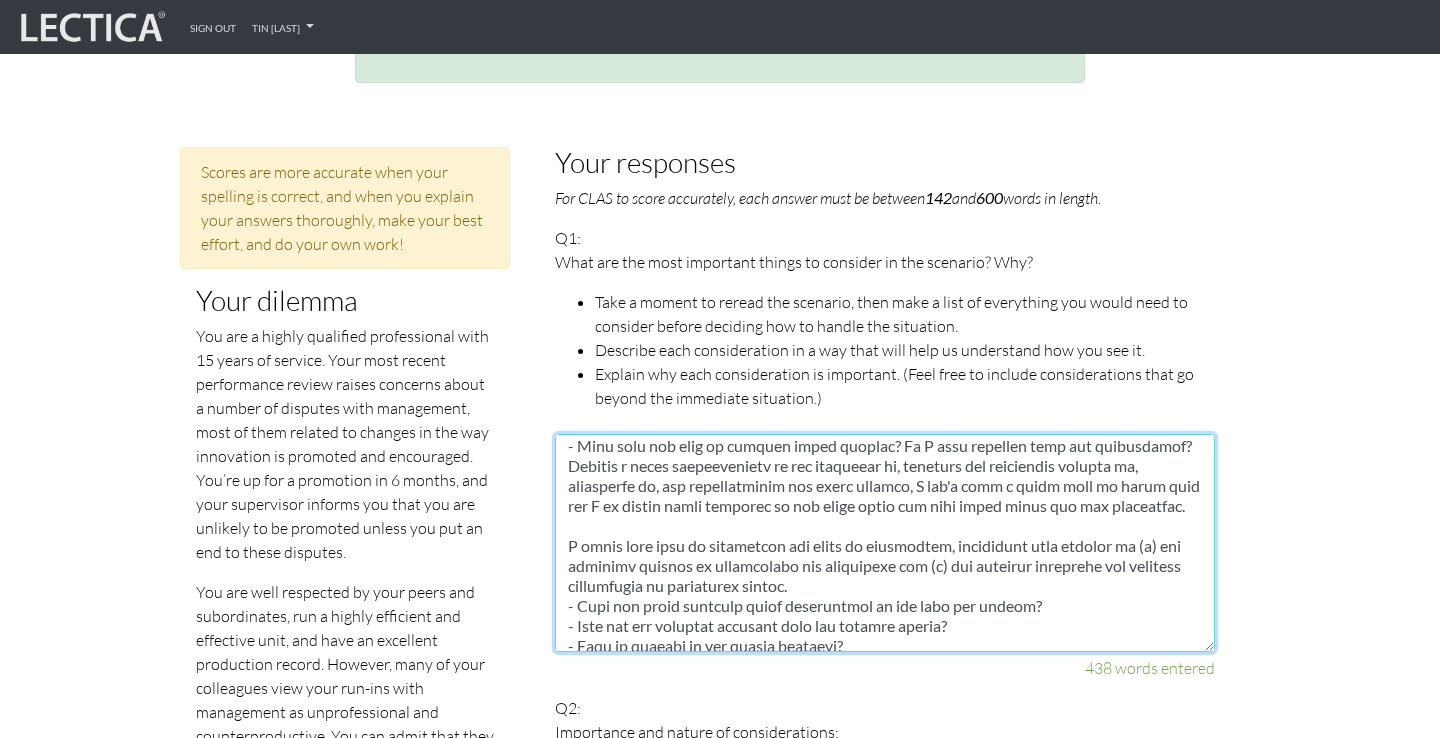 scroll, scrollTop: 560, scrollLeft: 0, axis: vertical 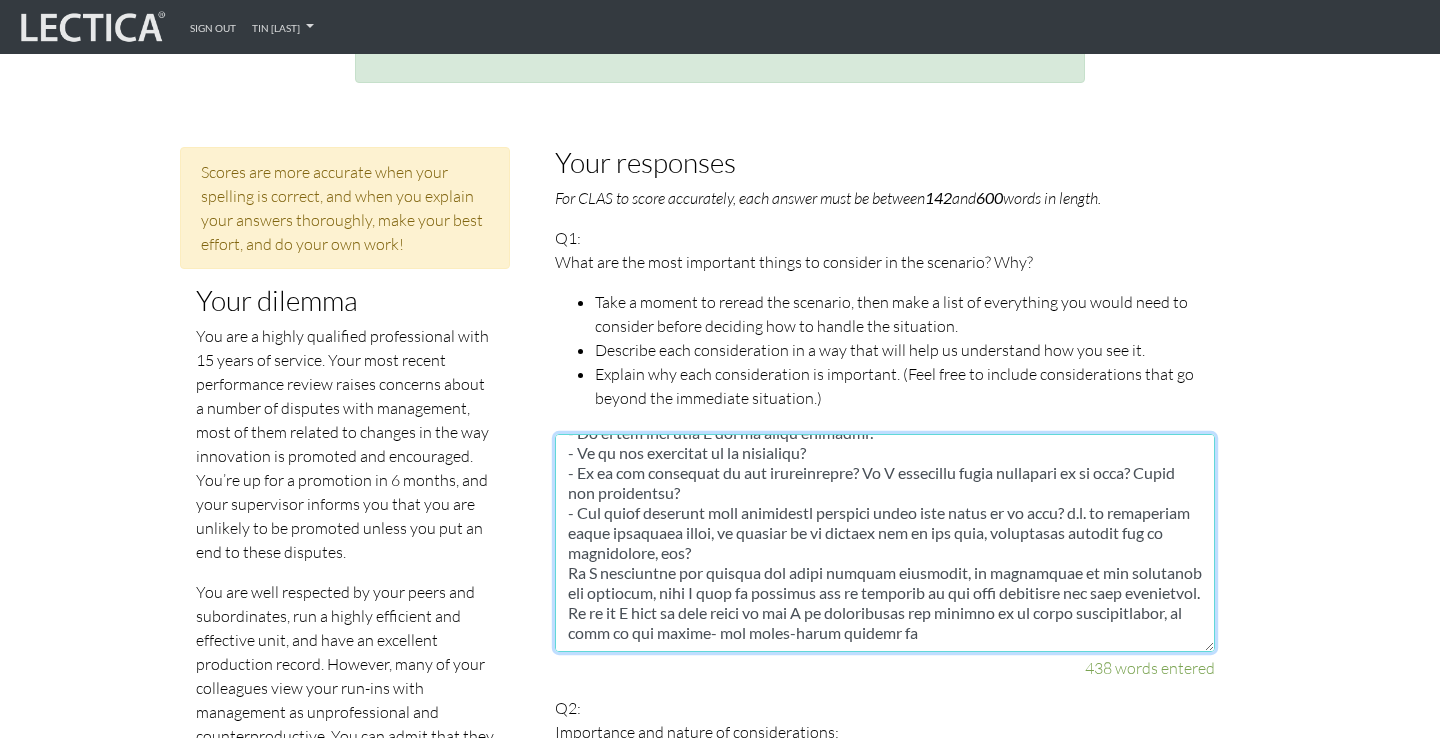 click at bounding box center [885, 543] 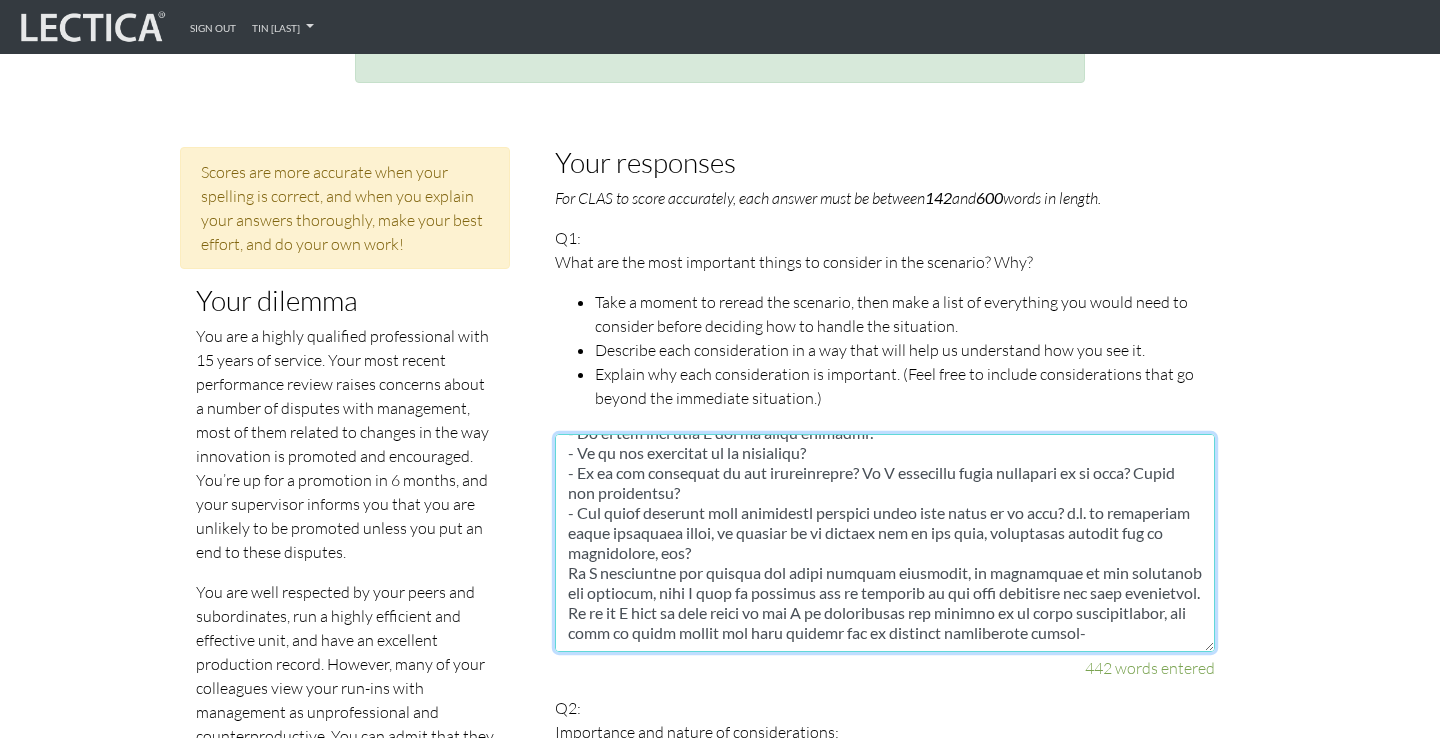 scroll, scrollTop: 572, scrollLeft: 0, axis: vertical 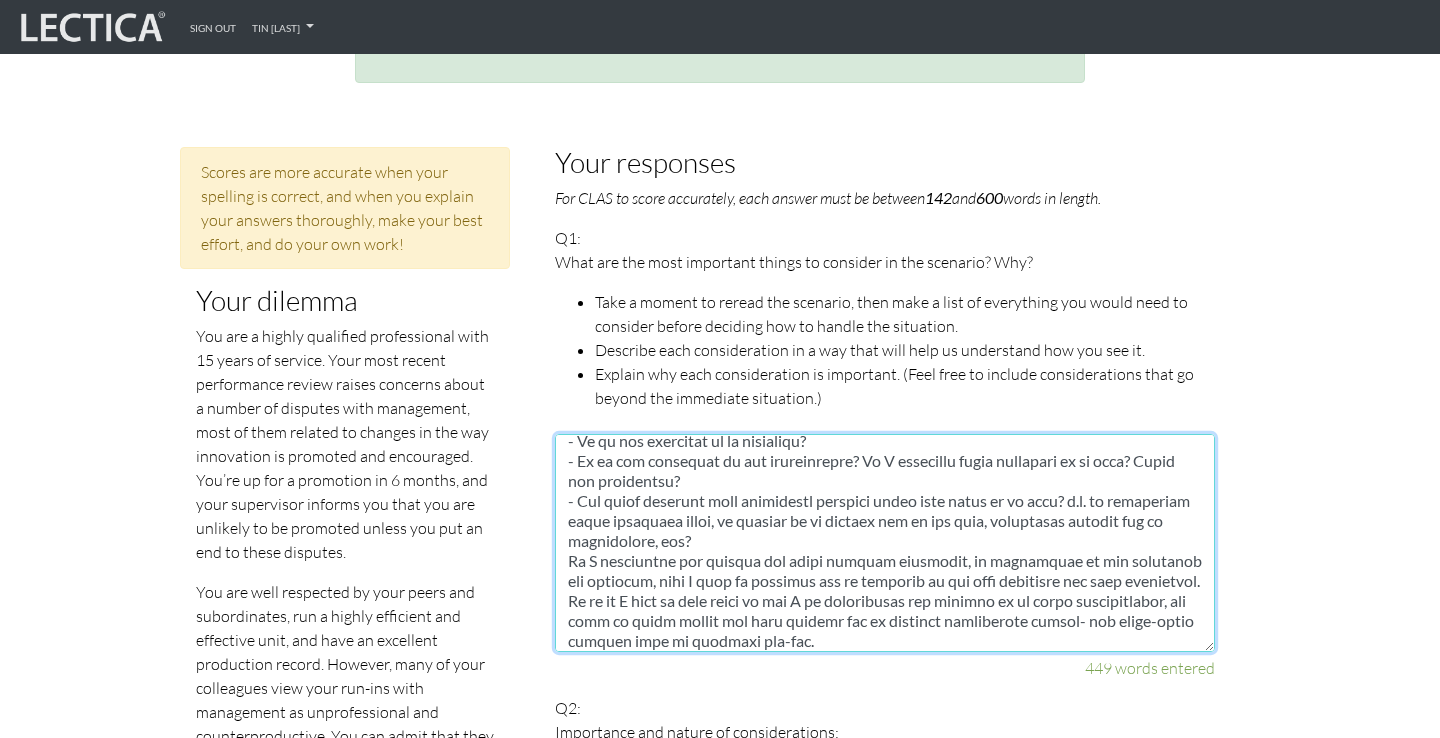click at bounding box center [885, 543] 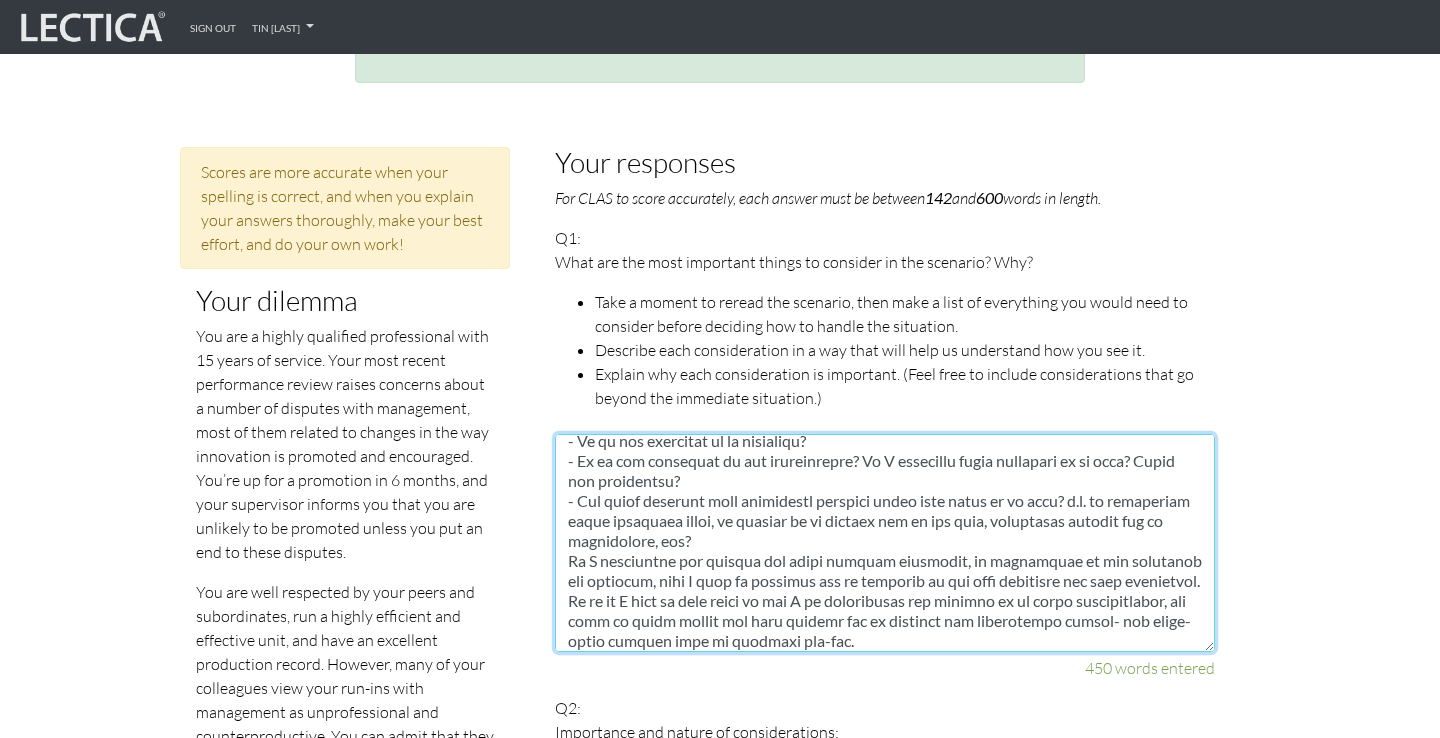scroll, scrollTop: 580, scrollLeft: 0, axis: vertical 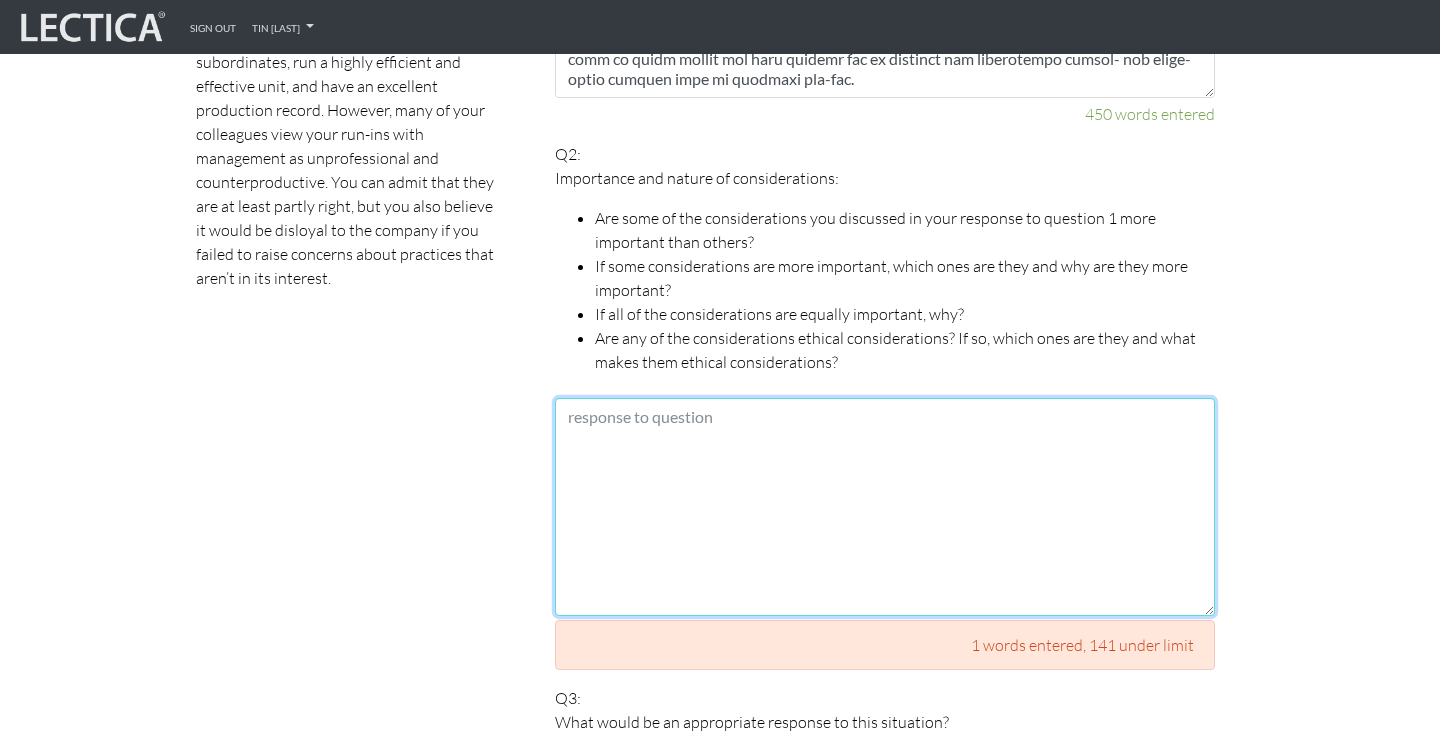 click at bounding box center (885, 507) 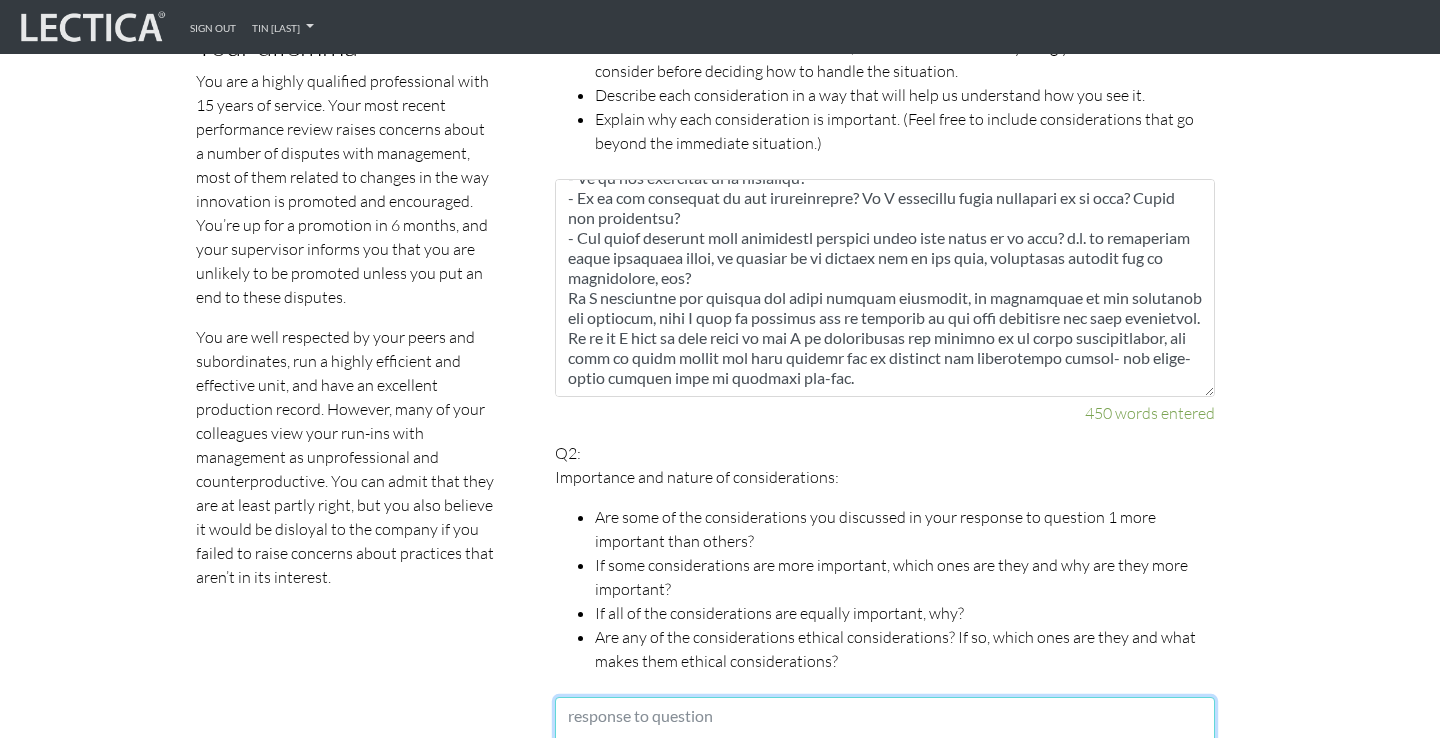 scroll, scrollTop: 1176, scrollLeft: 0, axis: vertical 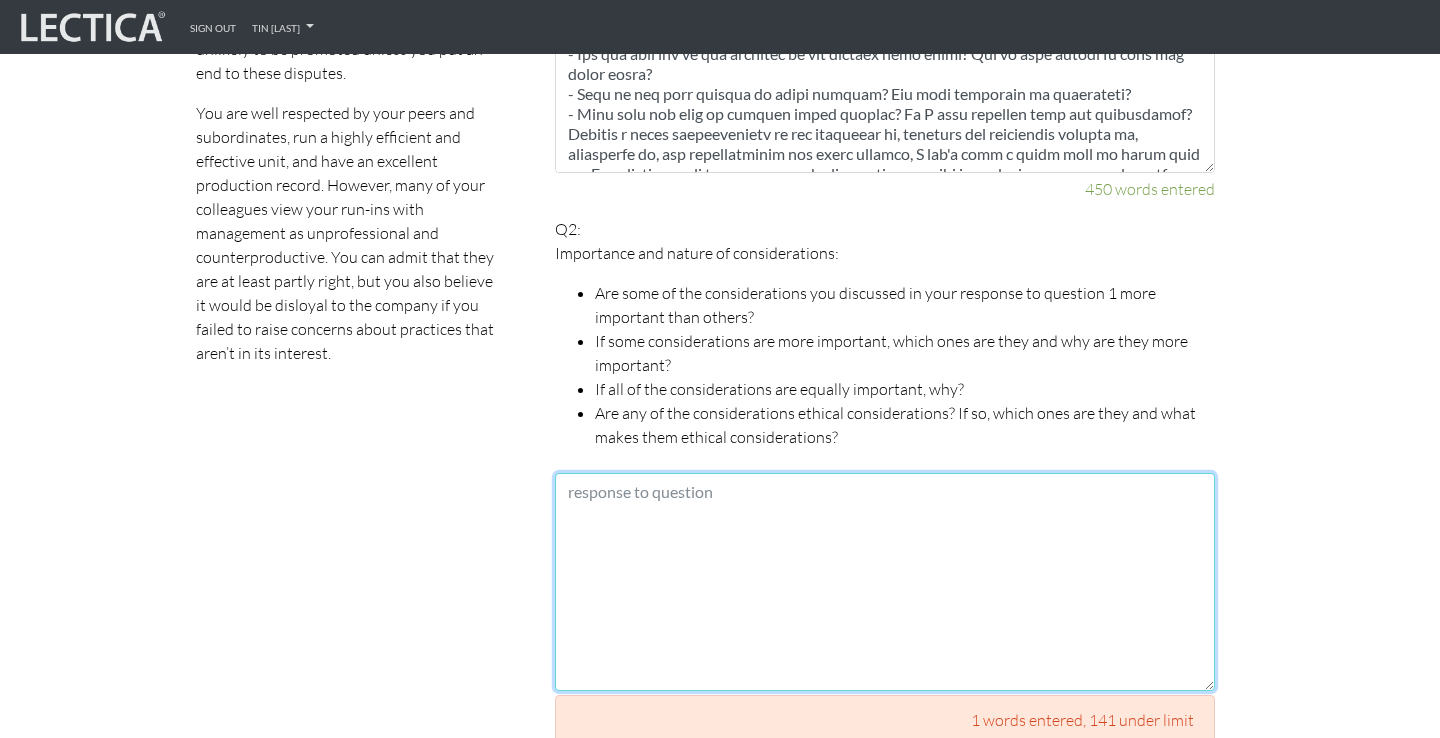 click at bounding box center [885, 582] 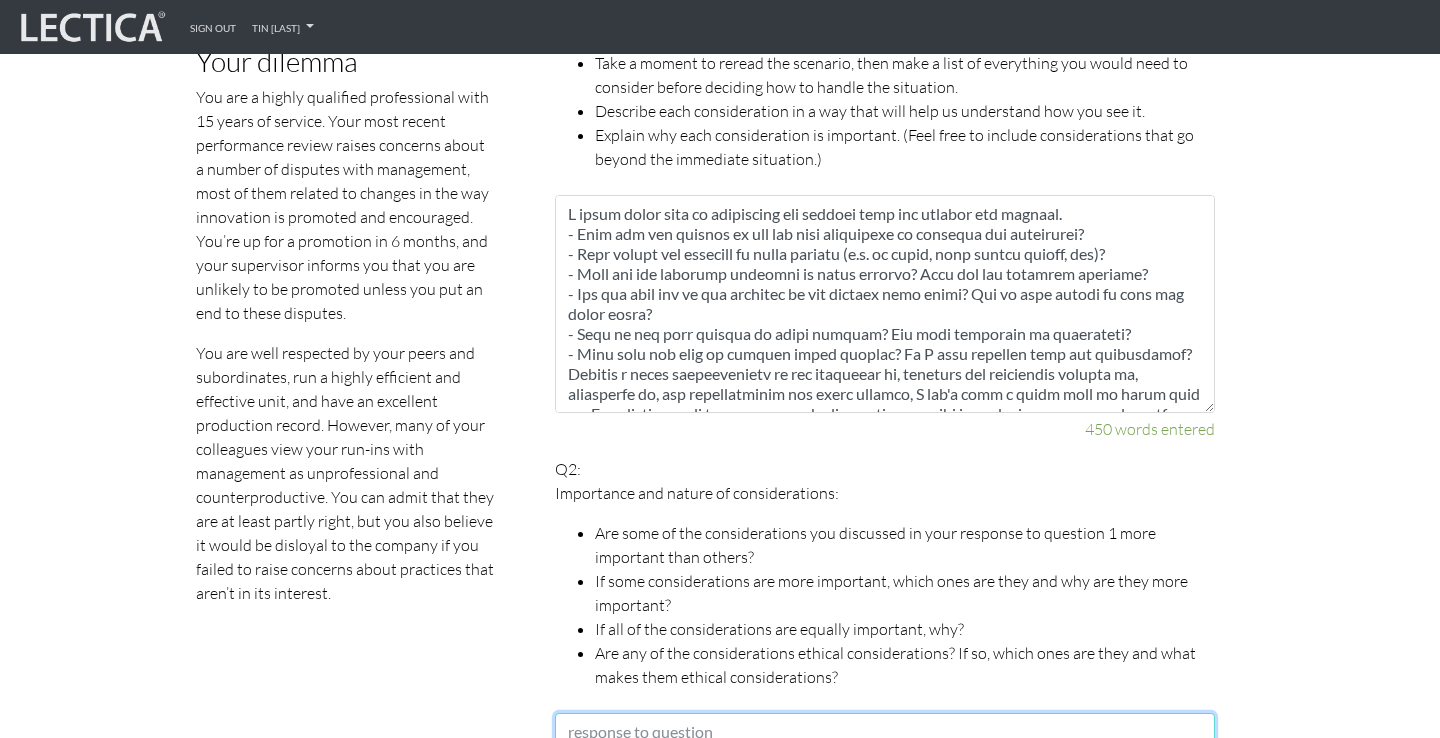 scroll, scrollTop: 1103, scrollLeft: 0, axis: vertical 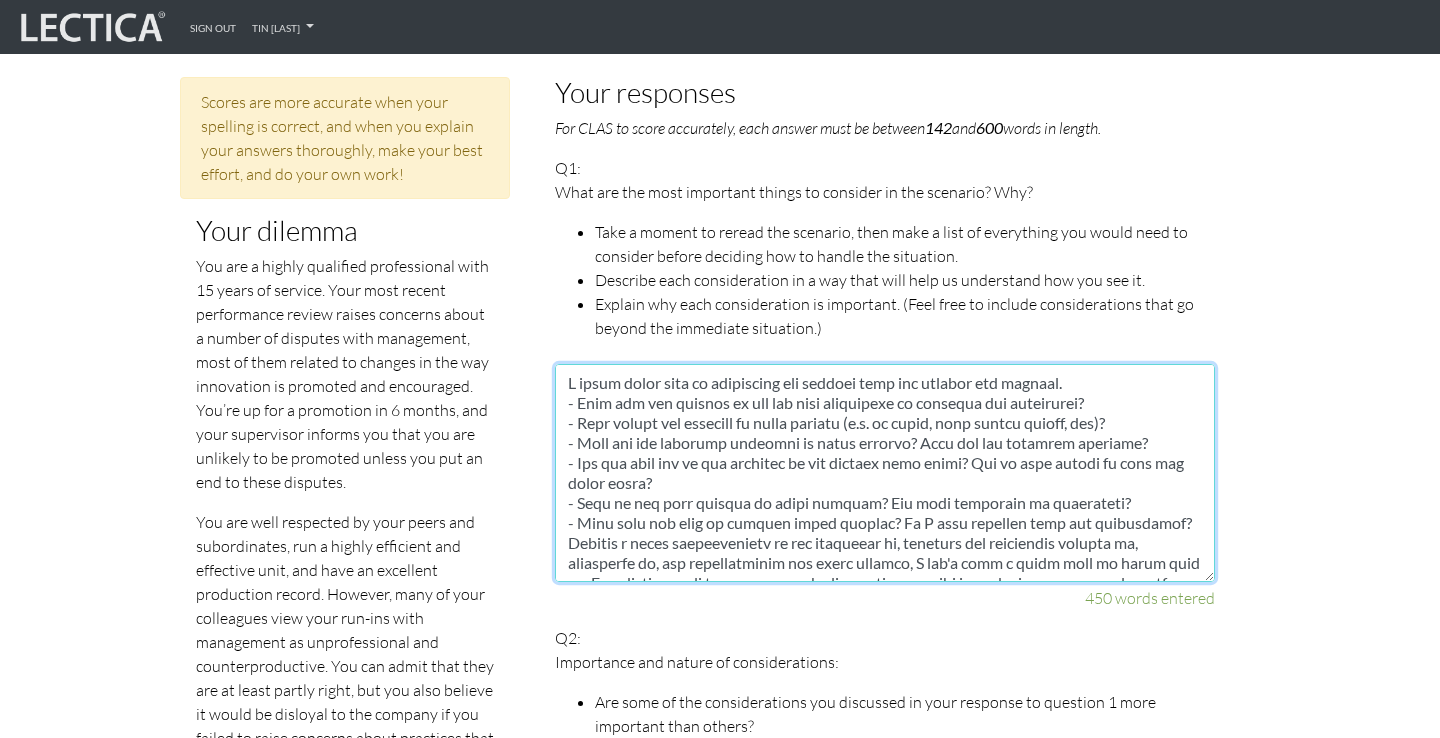 click at bounding box center [885, 473] 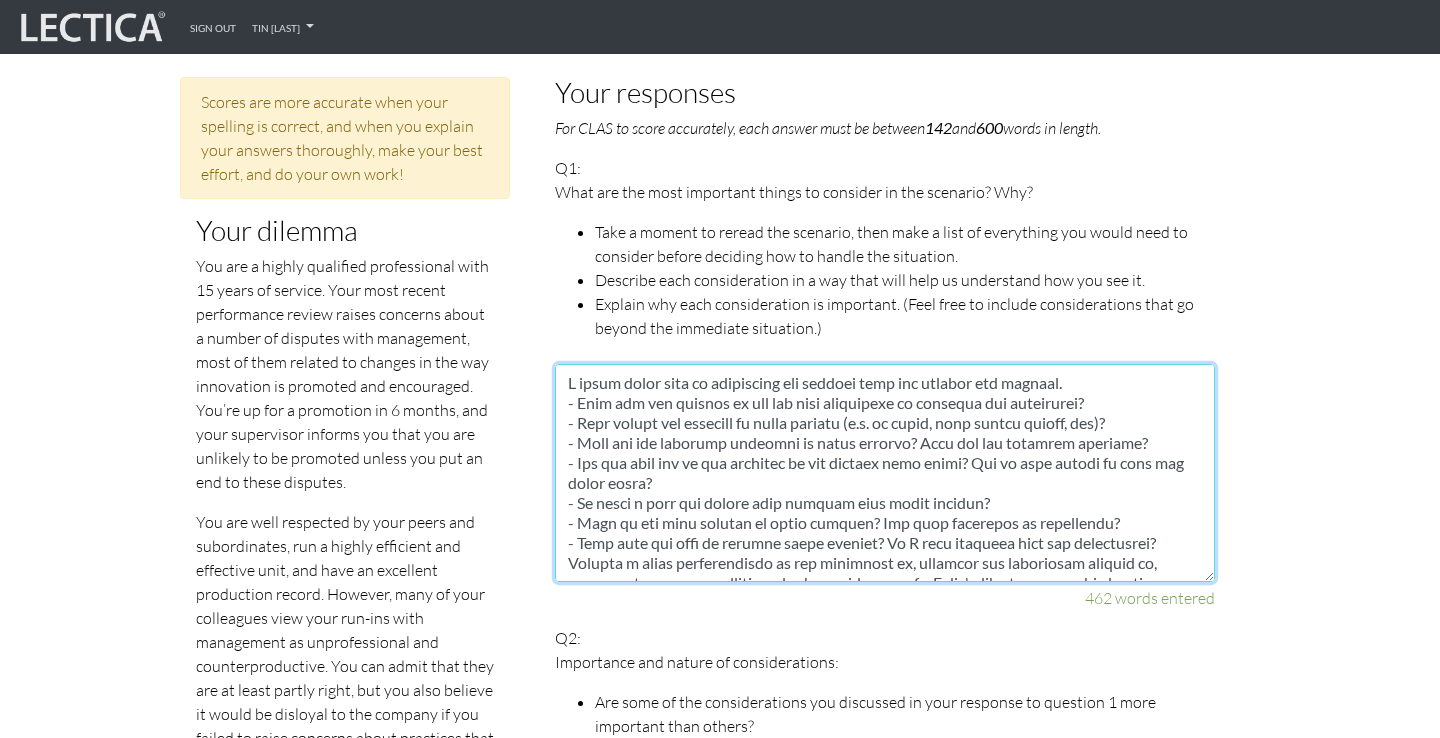 scroll, scrollTop: 56, scrollLeft: 0, axis: vertical 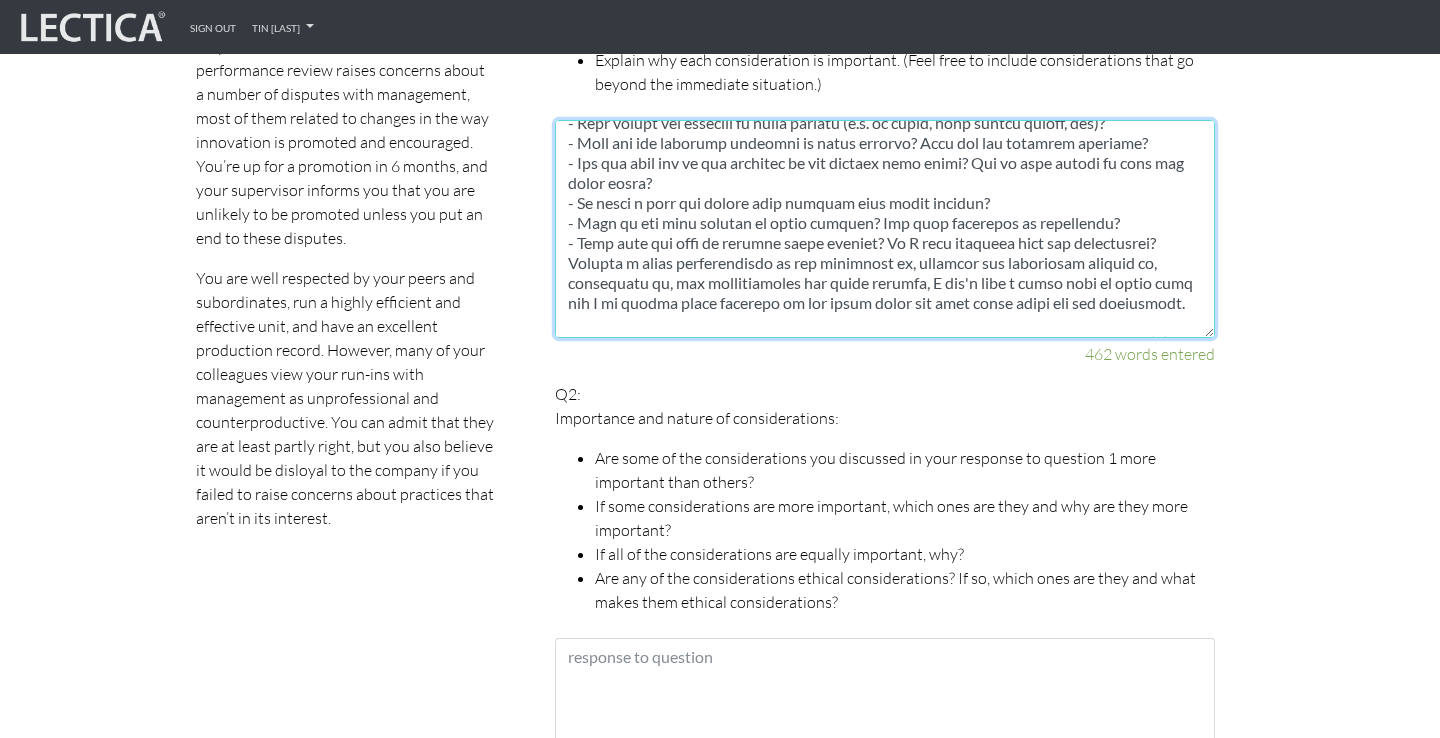 type on "I would first like to understand the changes that are driving the dispute.
- What are the changes in the way that innovation is promoted and encouraged?
- What levels are affected by these changes (e.g. my level, more junior levels, etc)?
- What are the intended benefits of these changes? What are the possible pitfalls?
- How are they not in the interest of the company writ large? How do they affect my team and other teams?
- Is there a true and urgent harm arising from these changes?
- What is the time horizon of these changes? Are they permanent or reversible?
- What data was used to justify these changes? Do I have problems with the methodology?
Without a solid understanding of the substance of, intended and unintended effects of, permanence of, and justification for these changes, I don't have a clear line of sight into why I am having these disputes in the first place and what areas there are for compromise.
I would then like to understand the goals of management, especially with respect to (a) the ..." 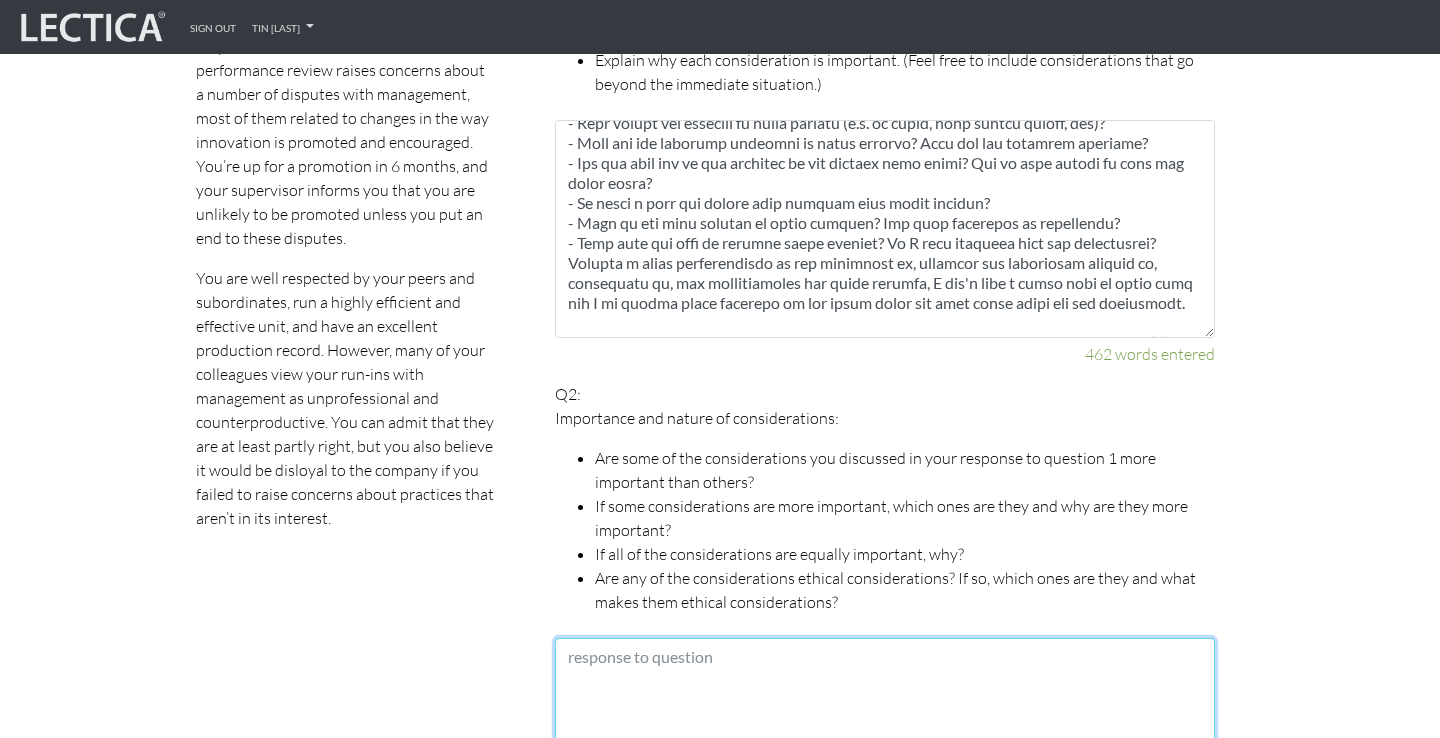 click at bounding box center [885, 747] 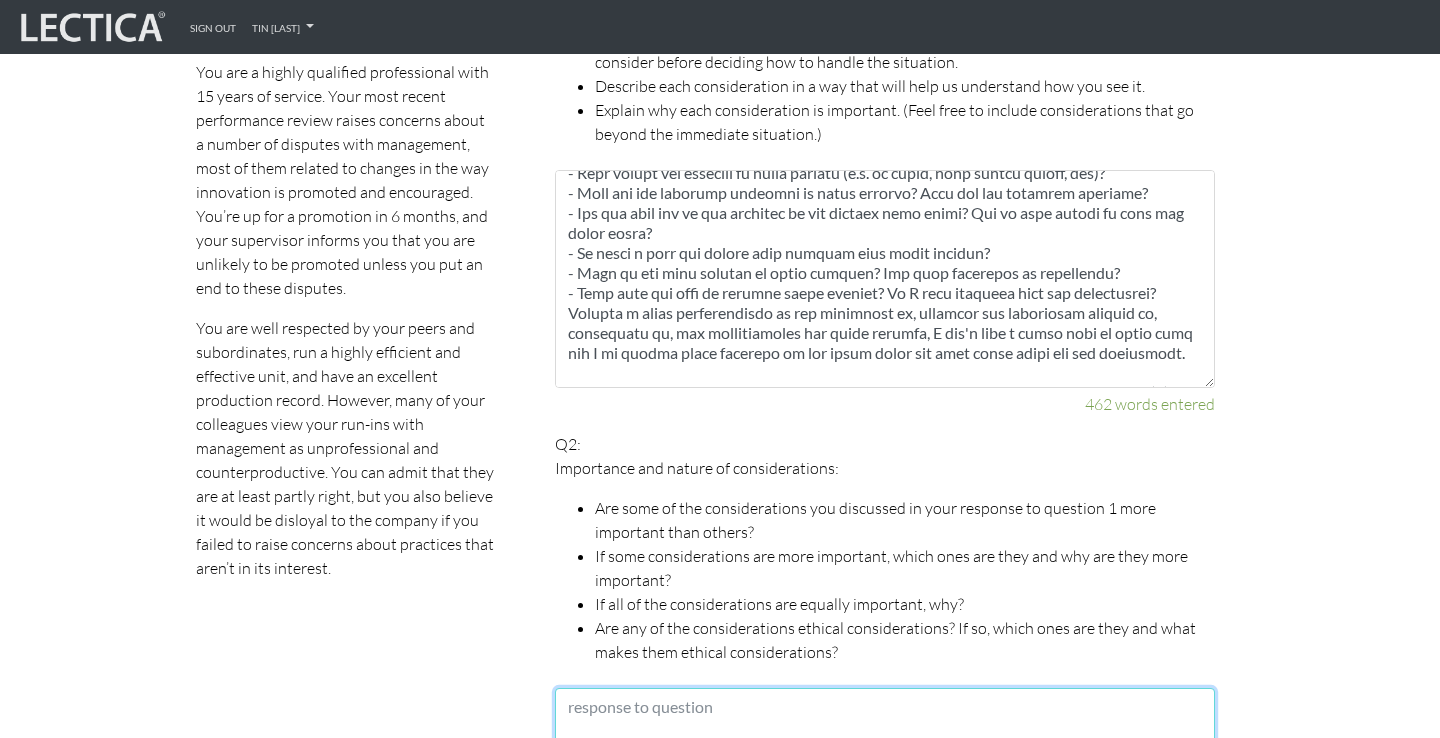 scroll, scrollTop: 1200, scrollLeft: 0, axis: vertical 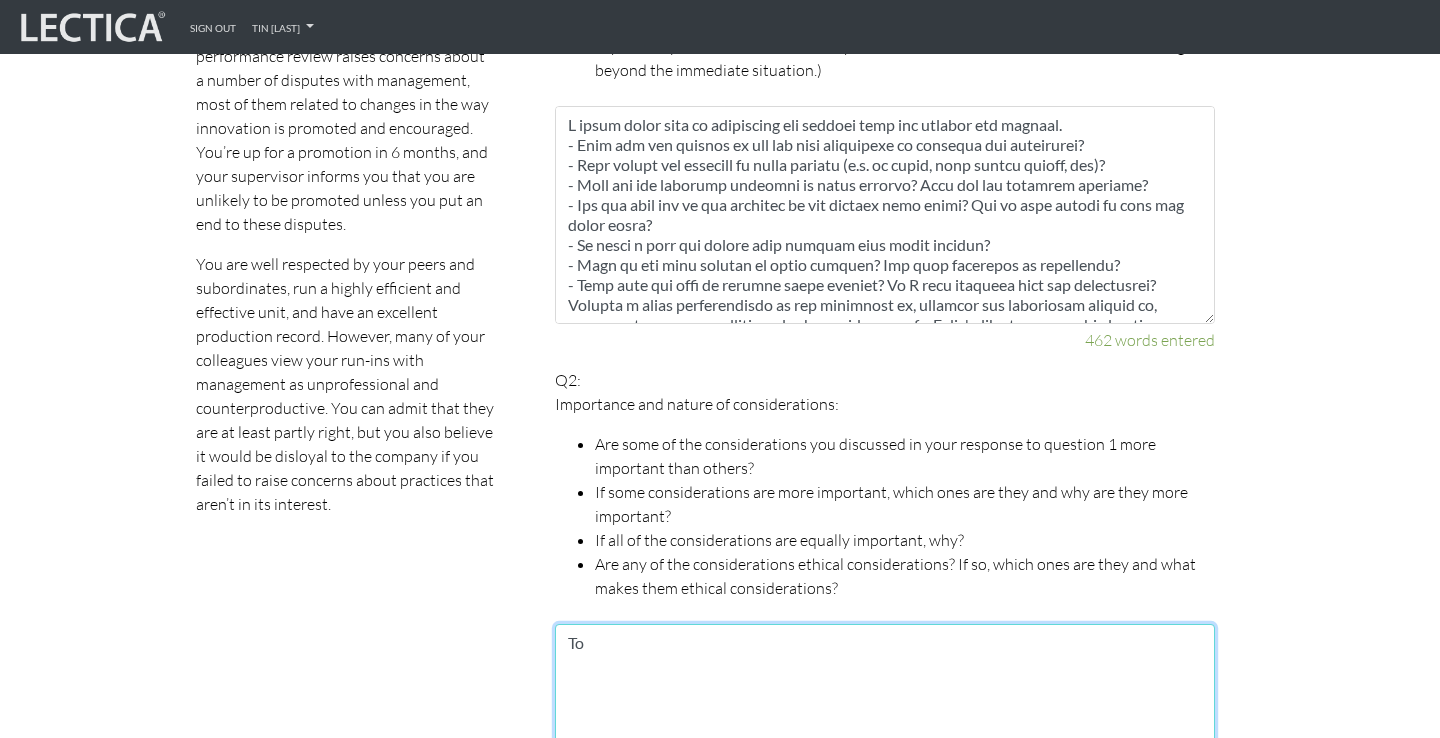 type on "To m" 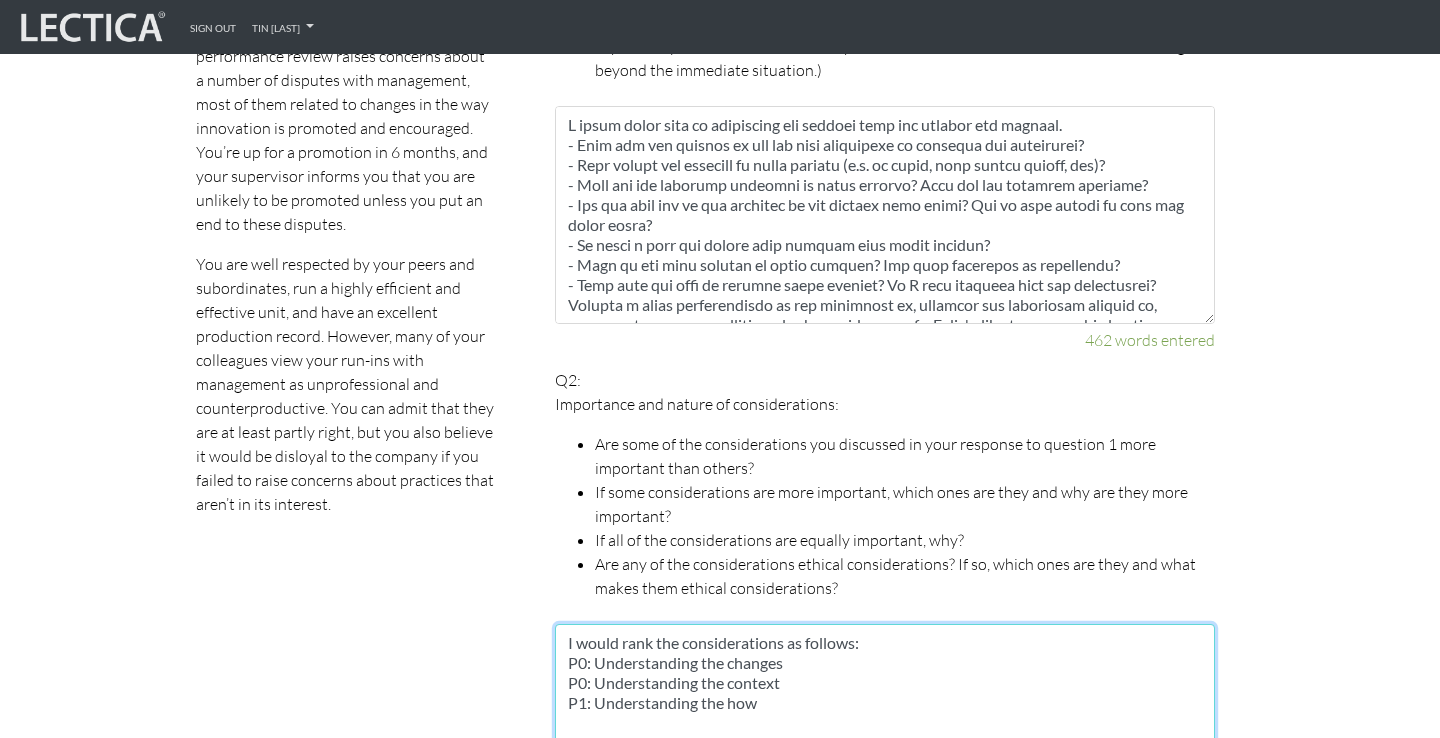 scroll, scrollTop: 600, scrollLeft: 0, axis: vertical 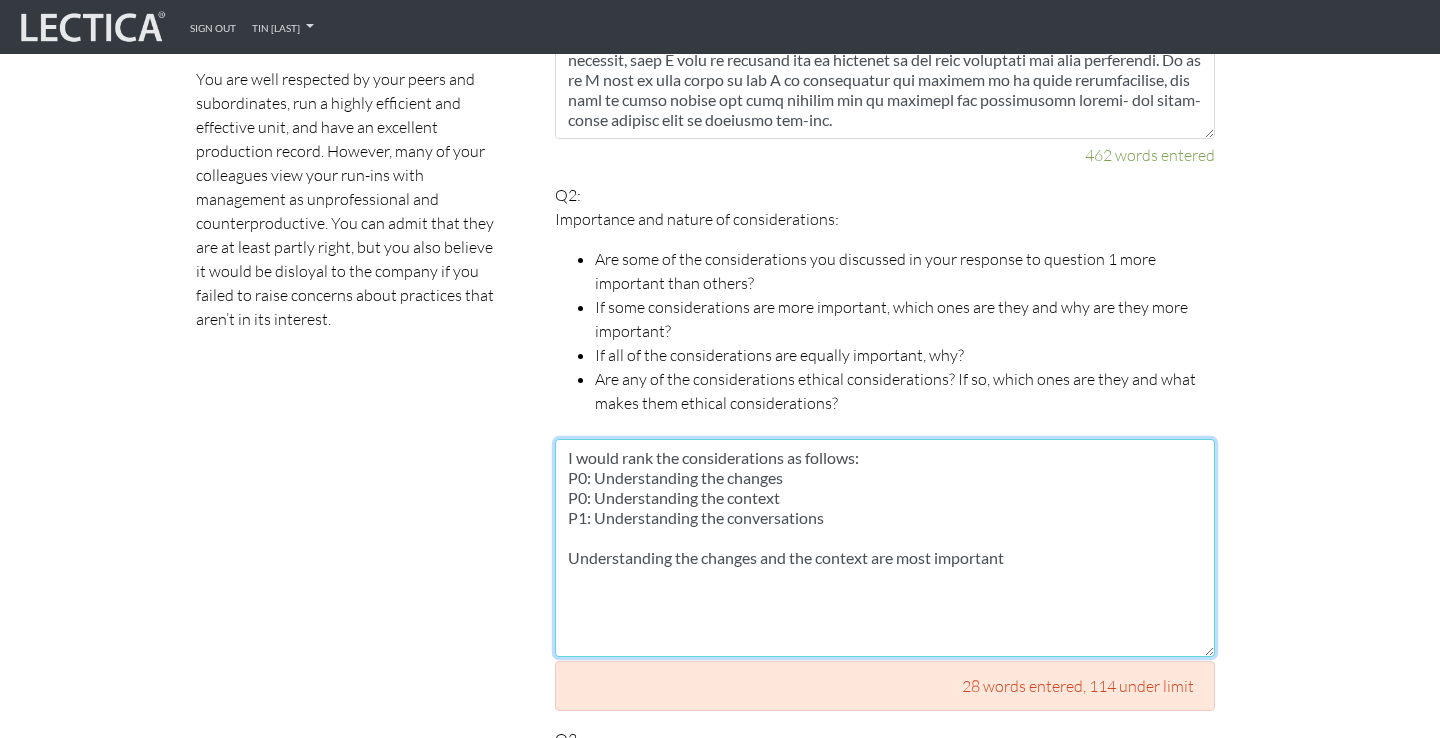 click on "I would rank the considerations as follows:
P0: Understanding the changes
P0: Understanding the context
P1: Understanding the conversations
Understanding the changes and the context are most important" at bounding box center [885, 548] 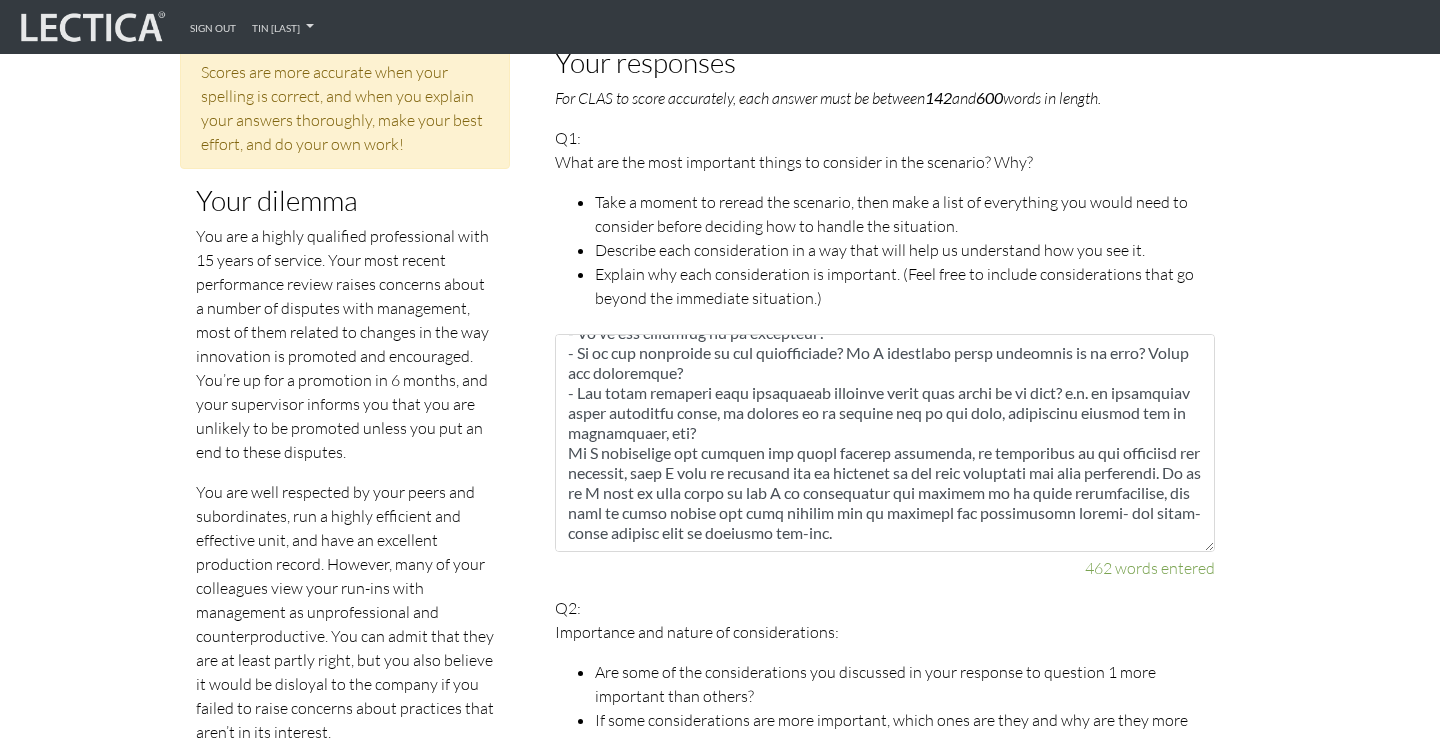 scroll, scrollTop: 974, scrollLeft: 0, axis: vertical 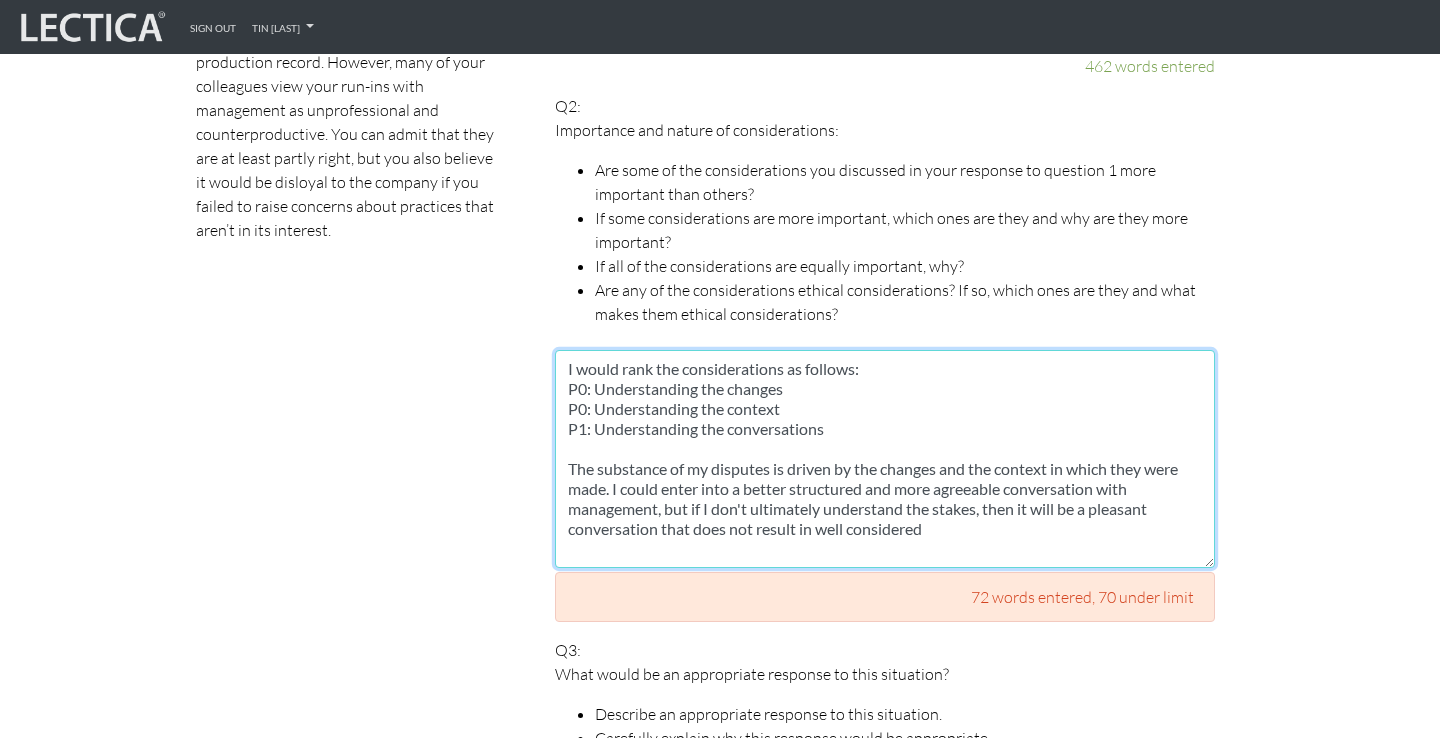 click on "I would rank the considerations as follows:
P0: Understanding the changes
P0: Understanding the context
P1: Understanding the conversations
The substance of my disputes is driven by the changes and the context in which they were made. I could enter into a better structured and more agreeable conversation with management, but if I don't ultimately understand the stakes, then it will be a pleasant conversation that does not result in well considered" at bounding box center (885, 459) 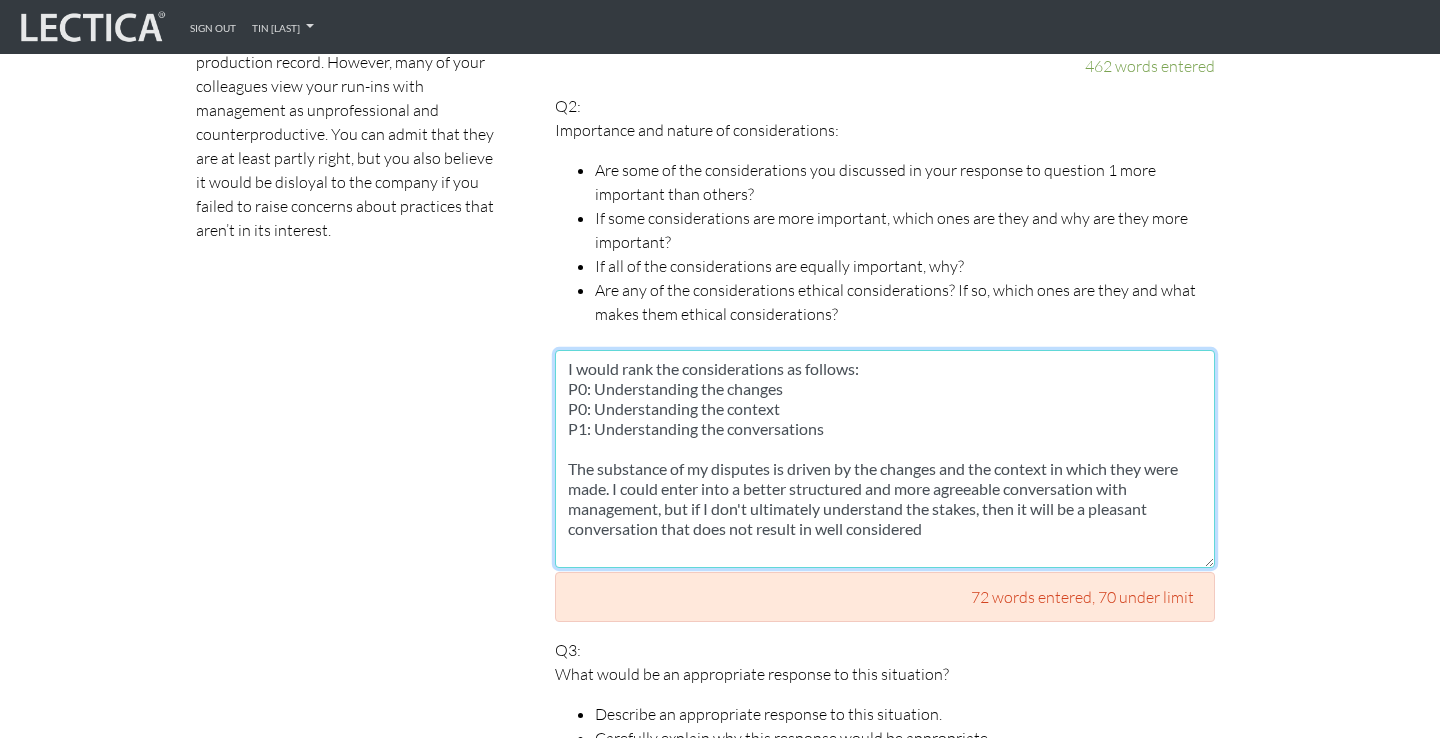 drag, startPoint x: 750, startPoint y: 501, endPoint x: 1067, endPoint y: 500, distance: 317.0016 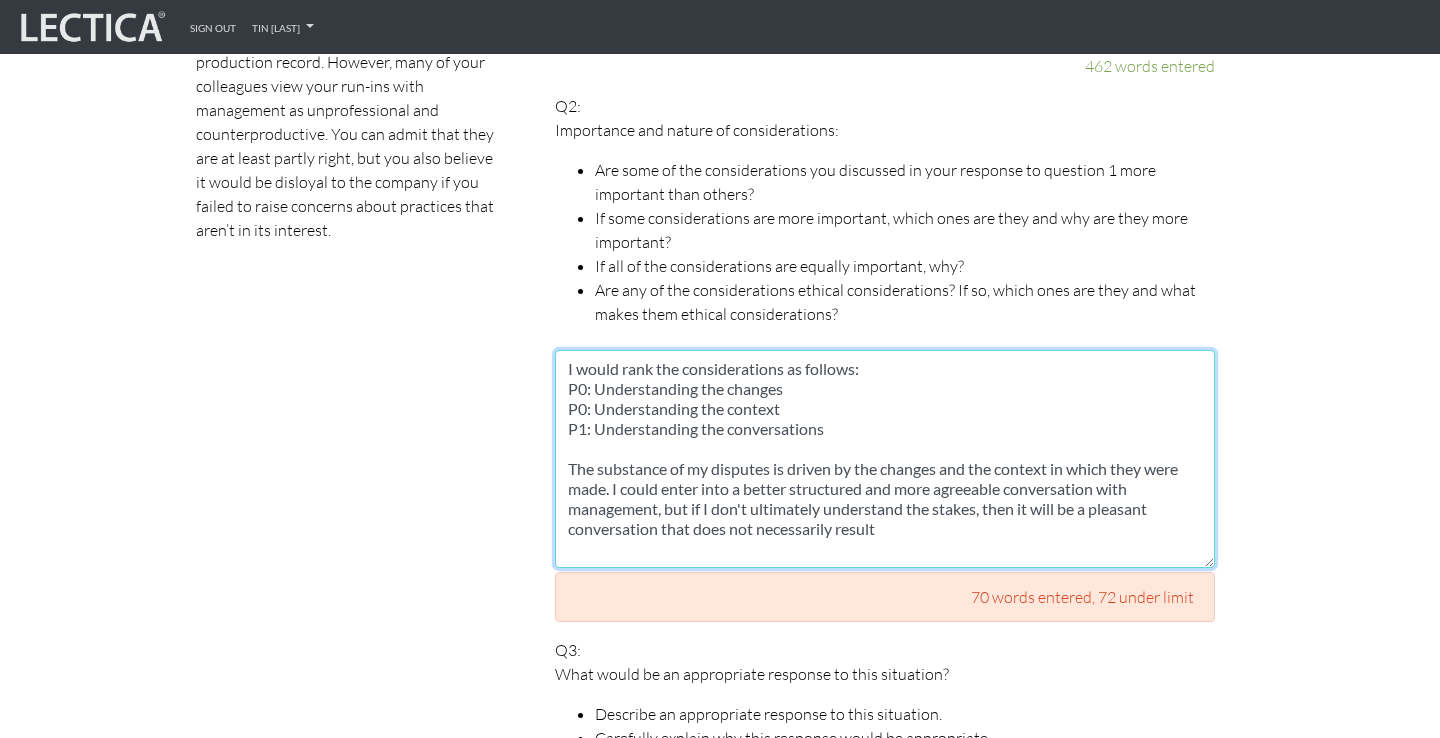 click on "I would rank the considerations as follows:
P0: Understanding the changes
P0: Understanding the context
P1: Understanding the conversations
The substance of my disputes is driven by the changes and the context in which they were made. I could enter into a better structured and more agreeable conversation with management, but if I don't ultimately understand the stakes, then it will be a pleasant conversation that does not necessarily result" at bounding box center [885, 459] 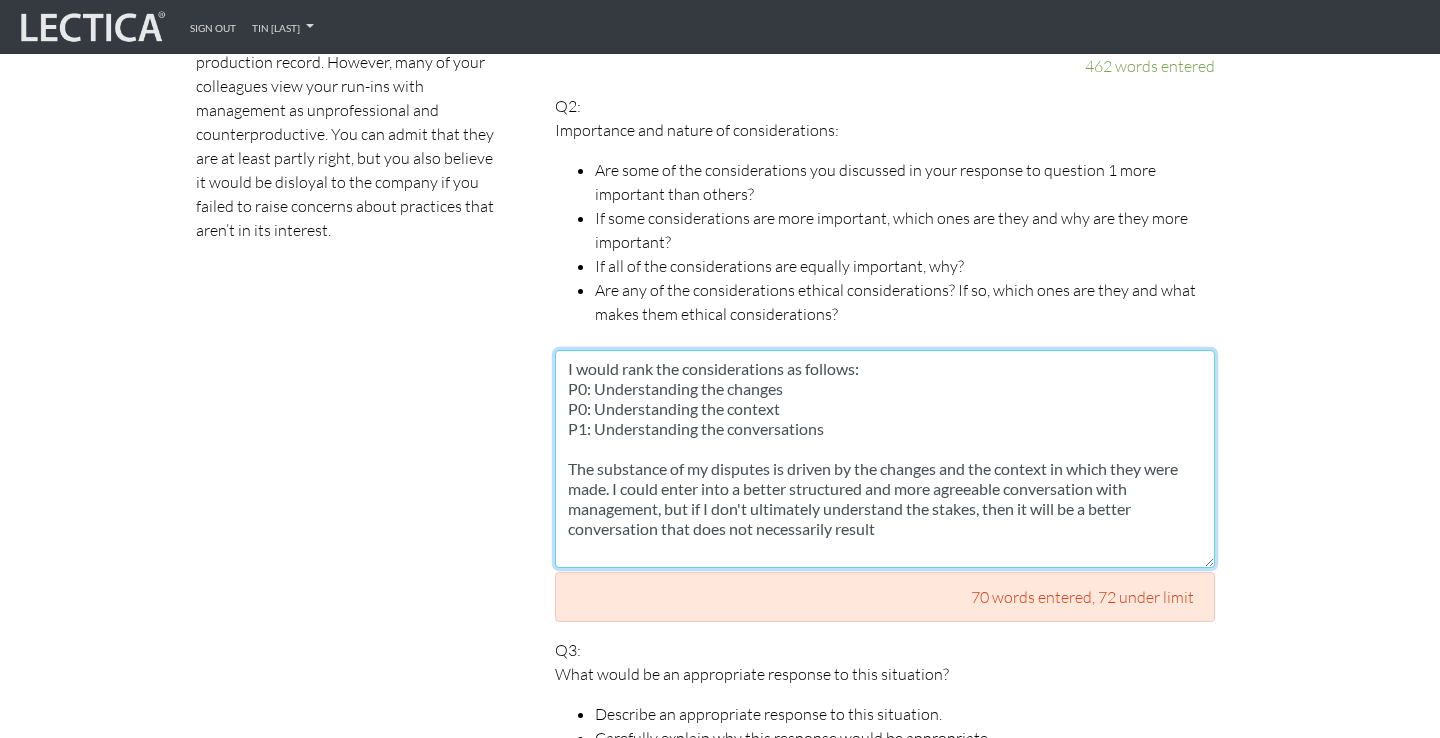 drag, startPoint x: 660, startPoint y: 510, endPoint x: 995, endPoint y: 526, distance: 335.38187 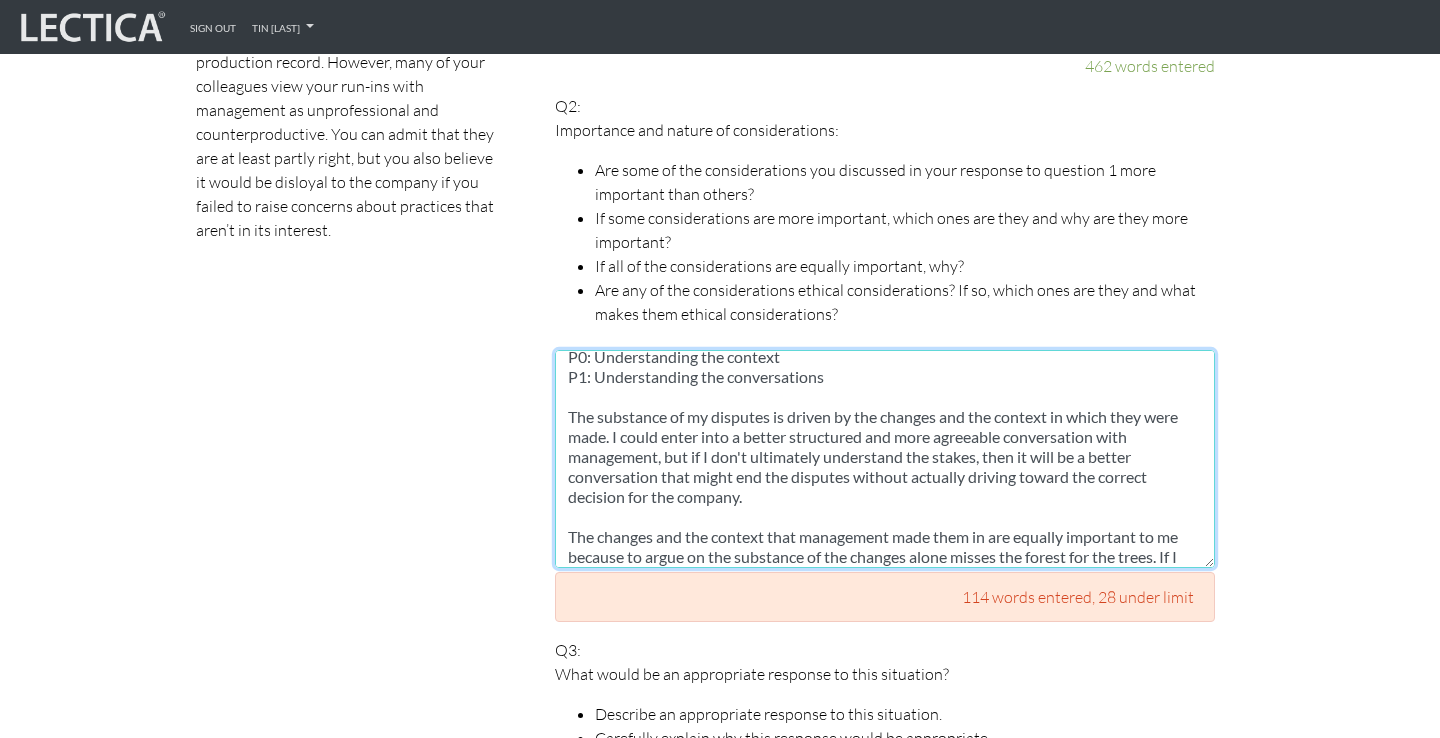scroll, scrollTop: 72, scrollLeft: 0, axis: vertical 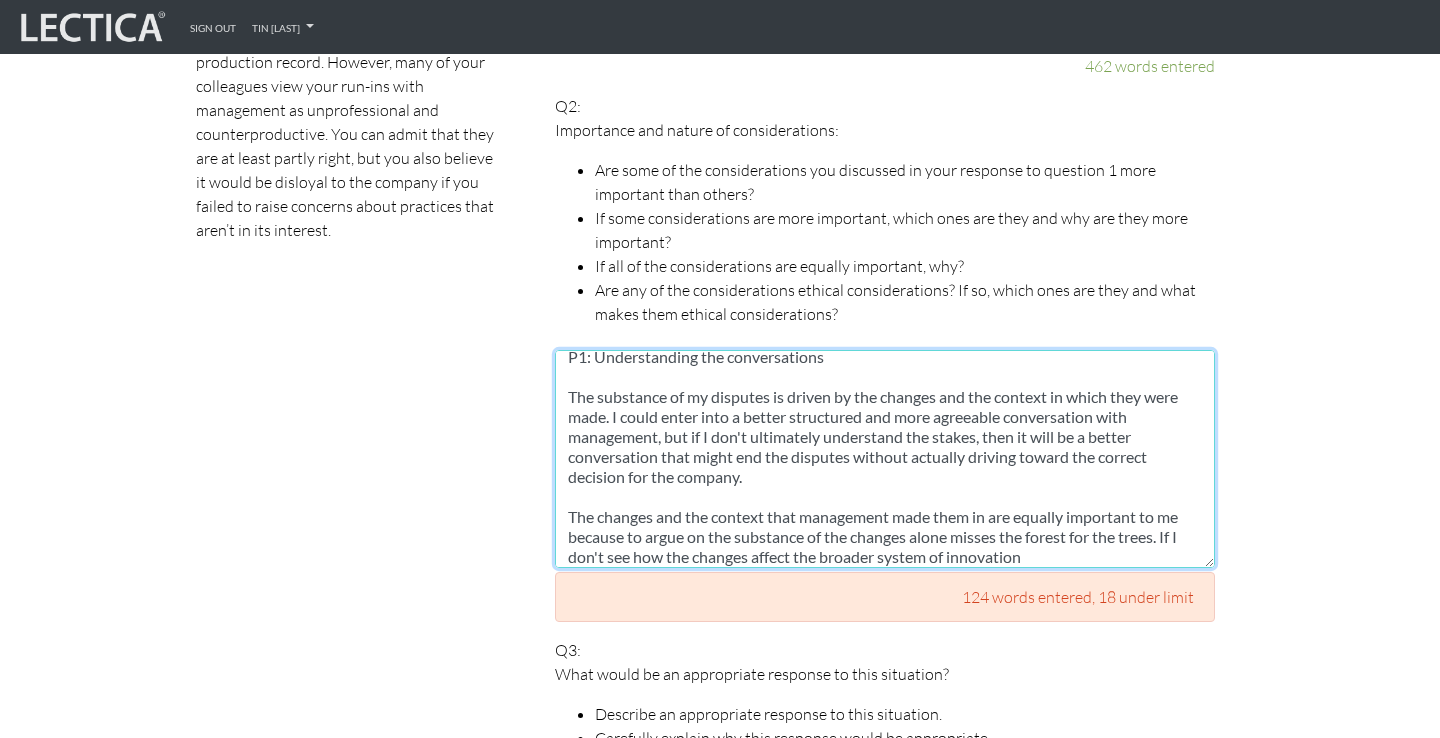 drag, startPoint x: 797, startPoint y: 532, endPoint x: 1109, endPoint y: 532, distance: 312 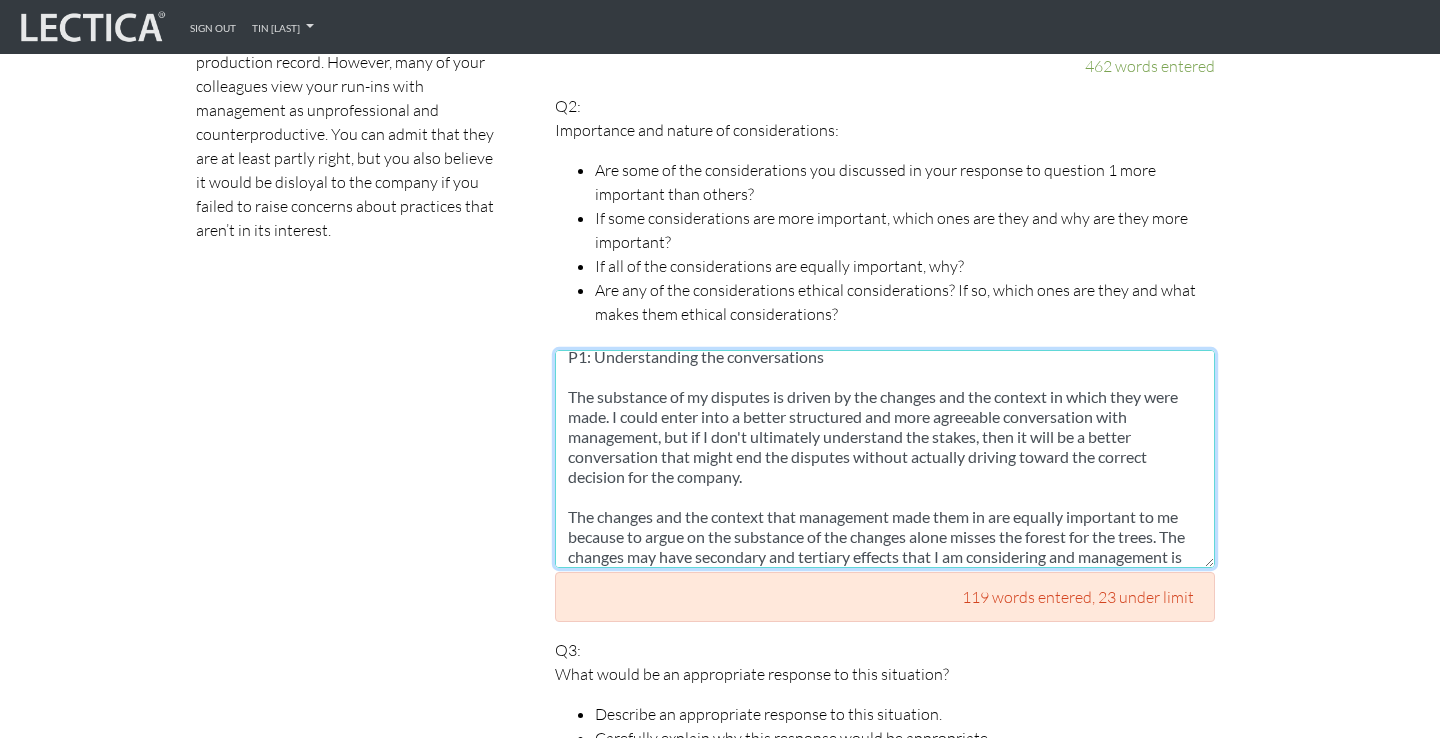scroll, scrollTop: 80, scrollLeft: 0, axis: vertical 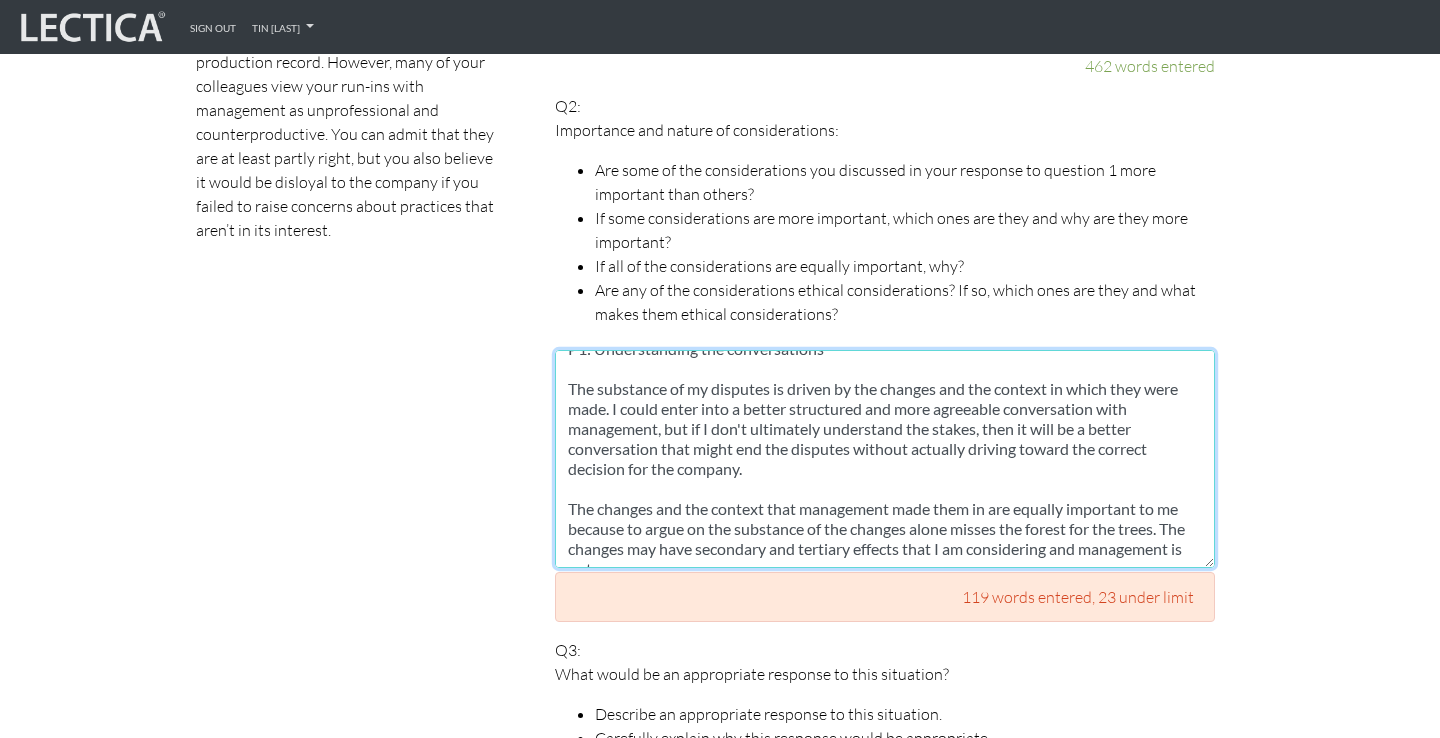 drag, startPoint x: 692, startPoint y: 533, endPoint x: 849, endPoint y: 545, distance: 157.45793 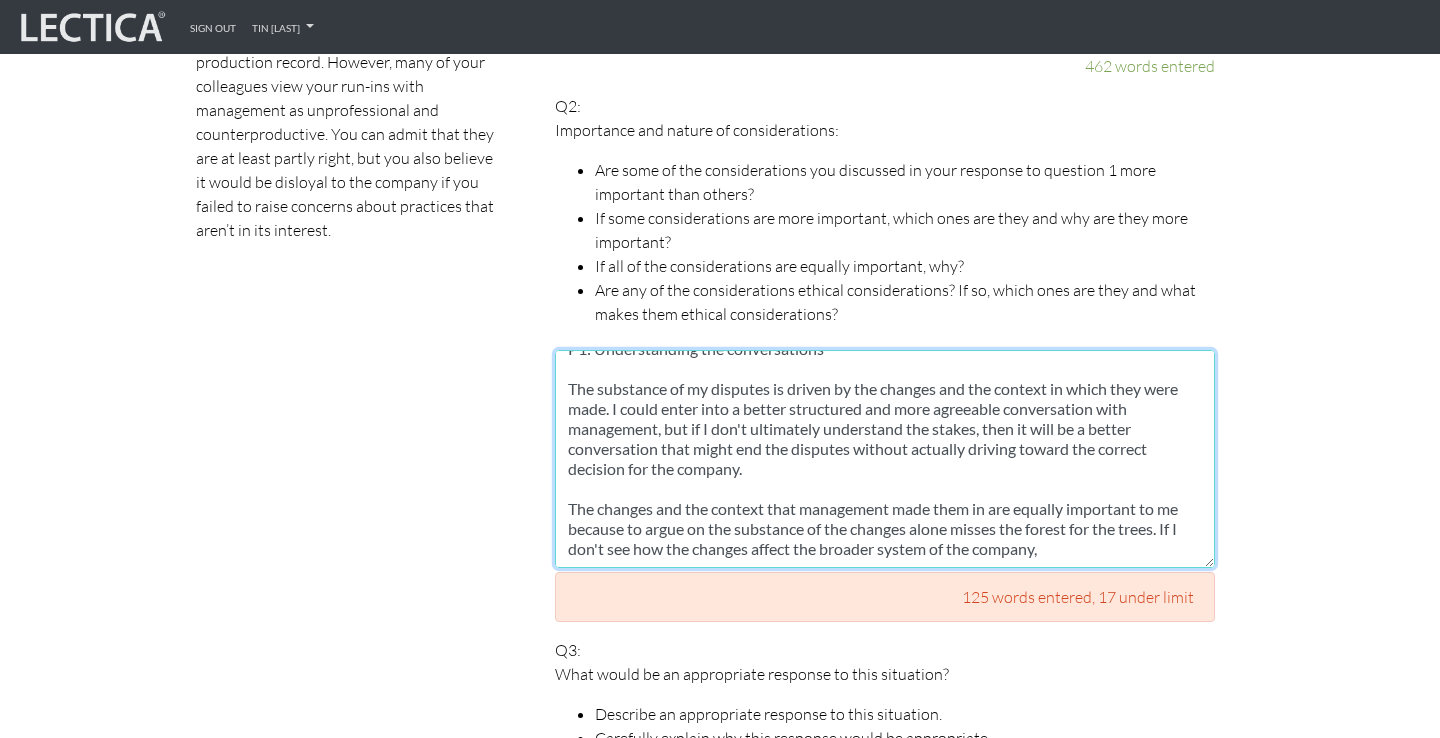 drag, startPoint x: 1135, startPoint y: 538, endPoint x: 467, endPoint y: 524, distance: 668.14667 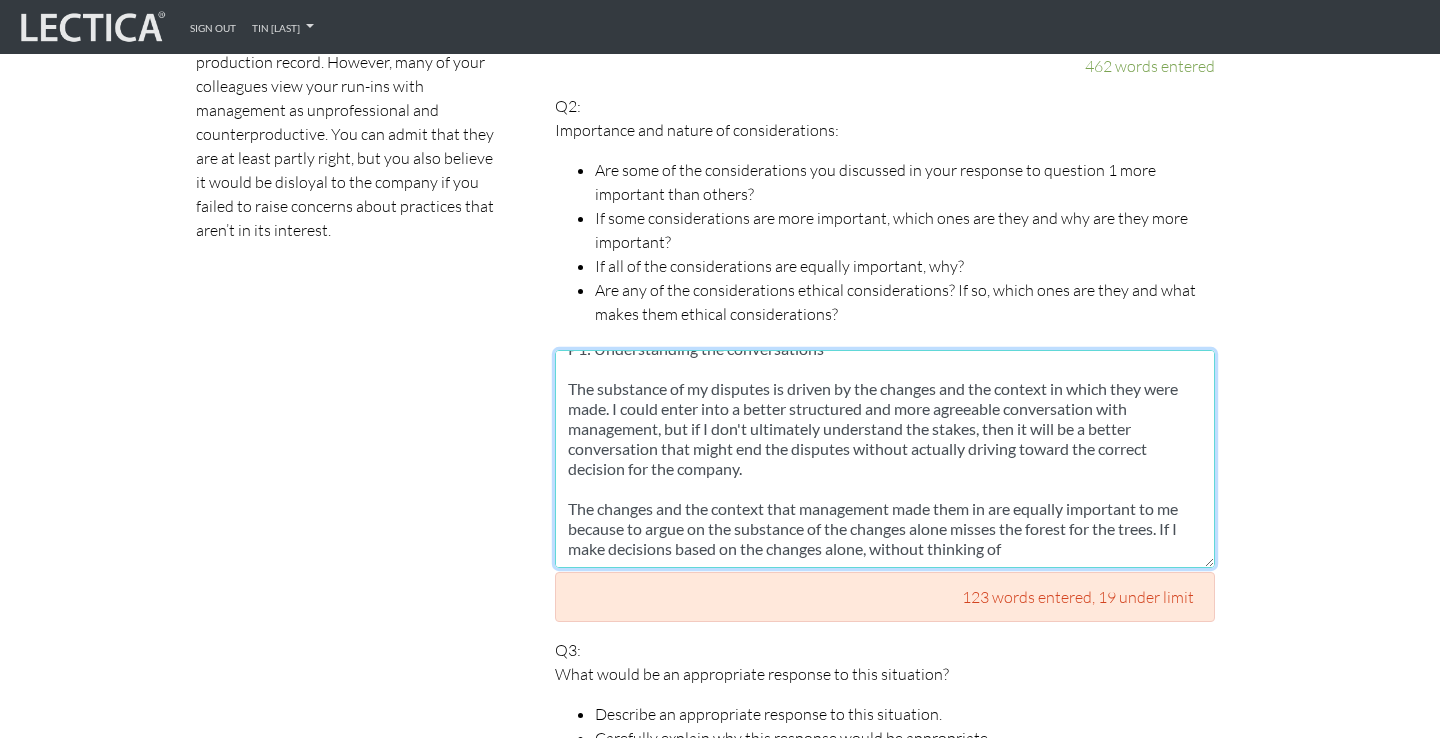 drag, startPoint x: 1053, startPoint y: 540, endPoint x: 1176, endPoint y: 499, distance: 129.65338 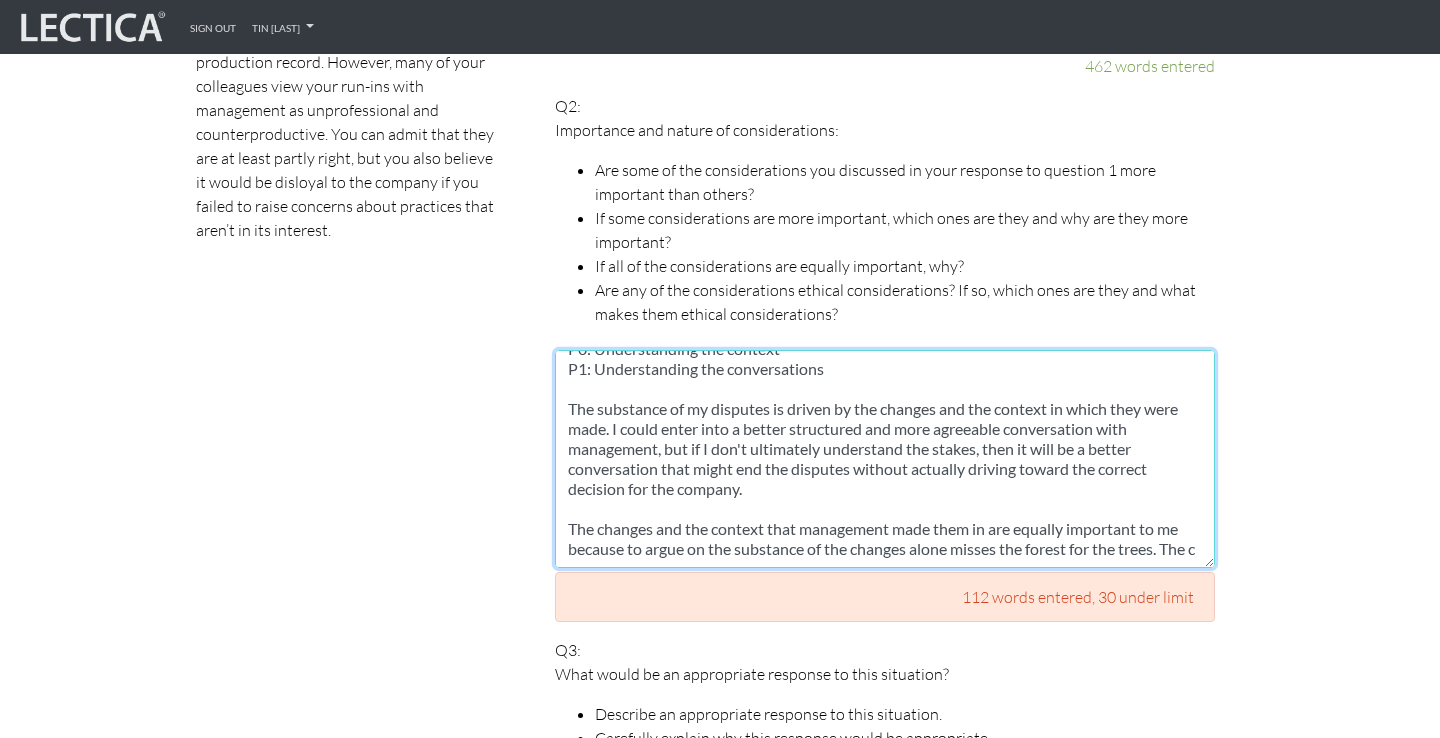 scroll, scrollTop: 80, scrollLeft: 0, axis: vertical 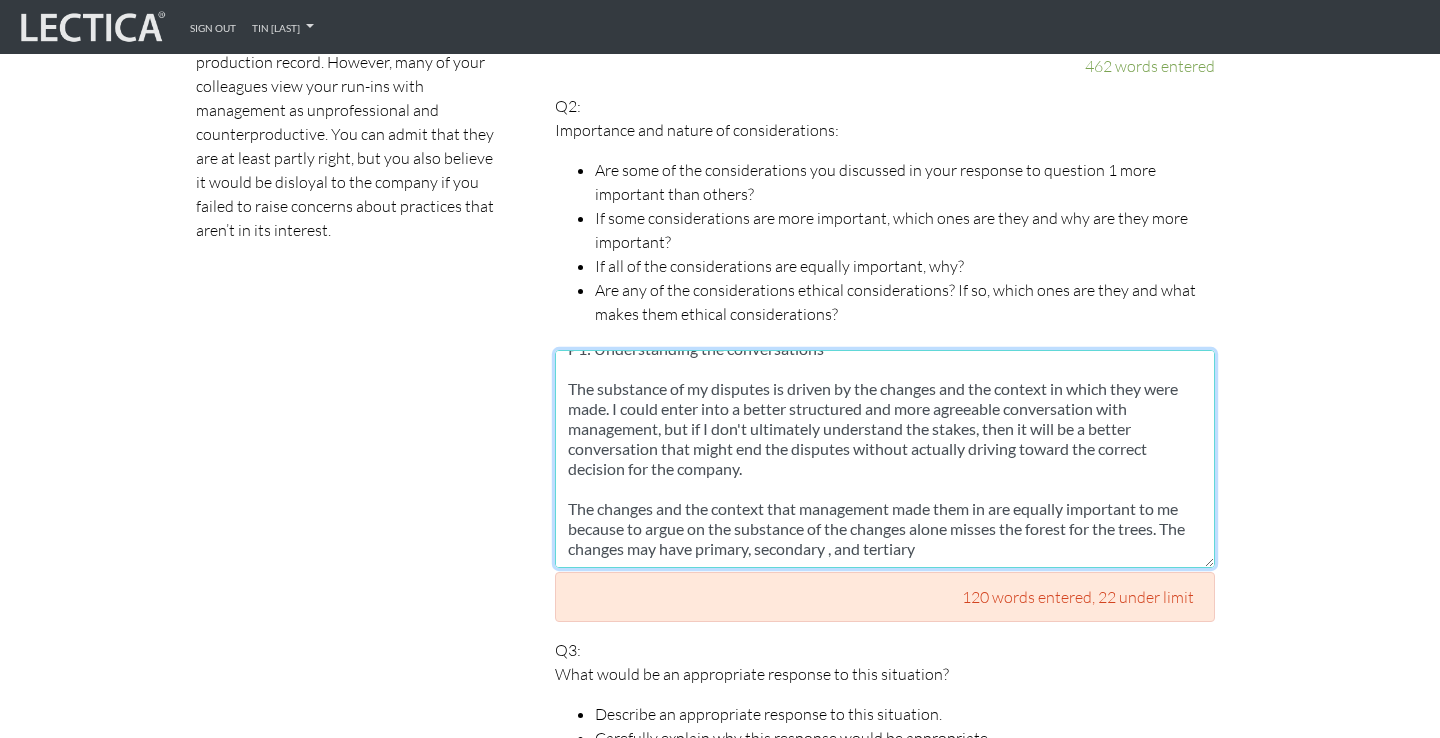 drag, startPoint x: 698, startPoint y: 525, endPoint x: 1024, endPoint y: 529, distance: 326.02454 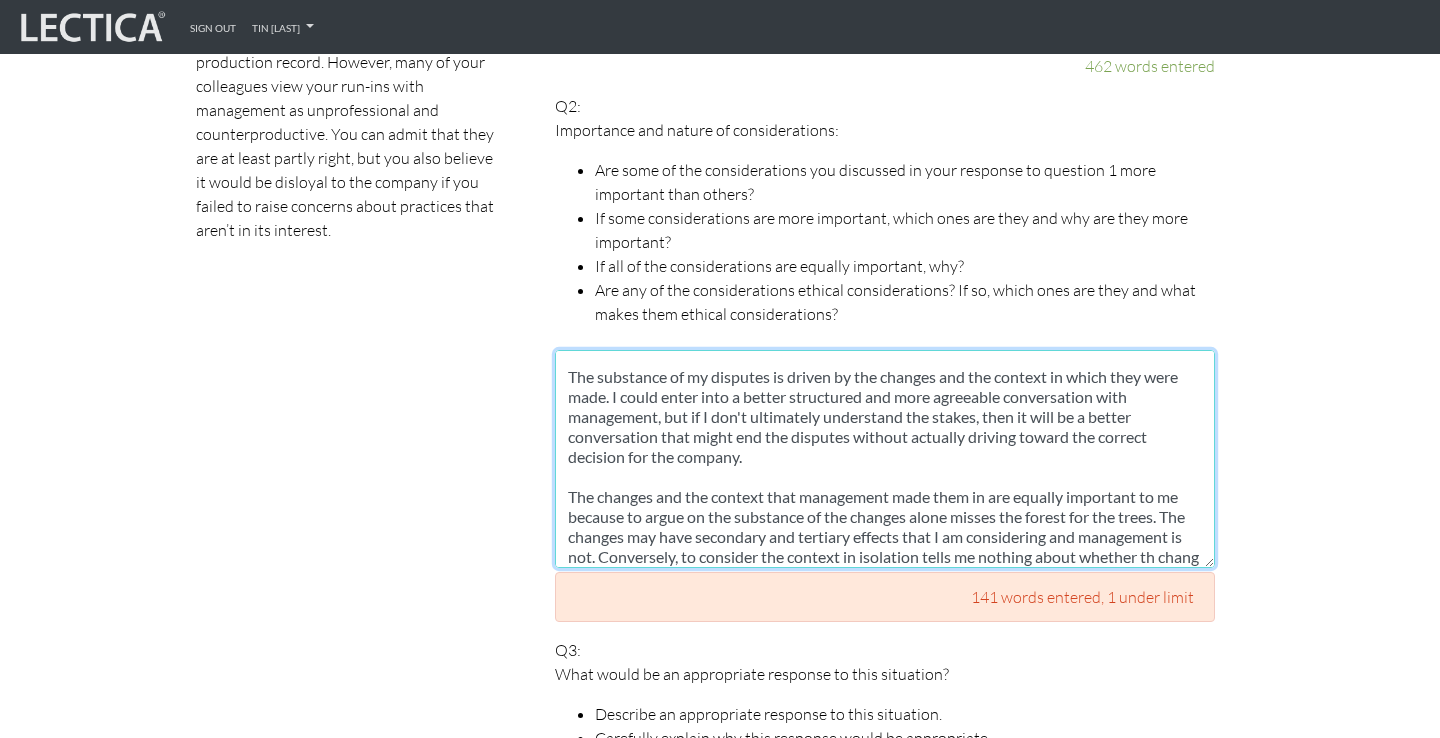 scroll, scrollTop: 112, scrollLeft: 0, axis: vertical 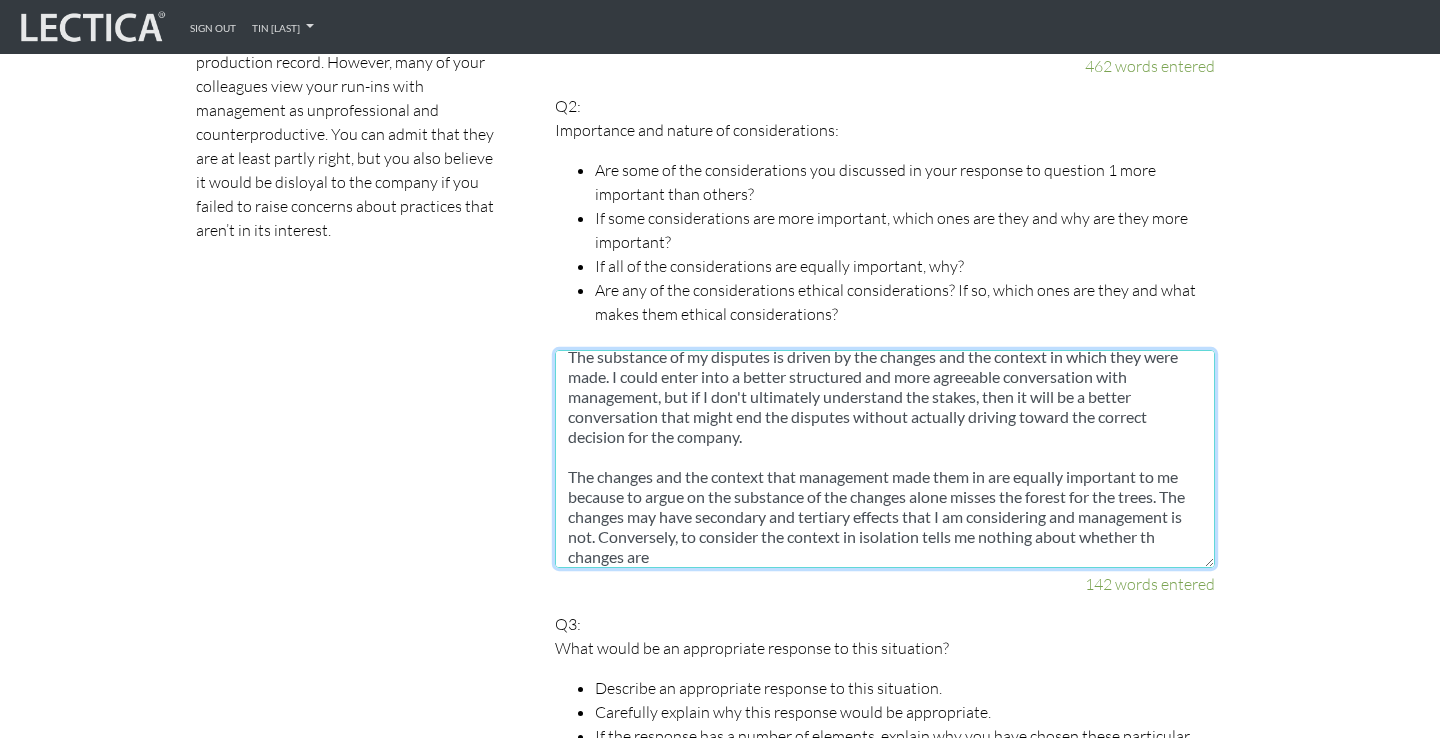 drag, startPoint x: 987, startPoint y: 453, endPoint x: 766, endPoint y: 457, distance: 221.0362 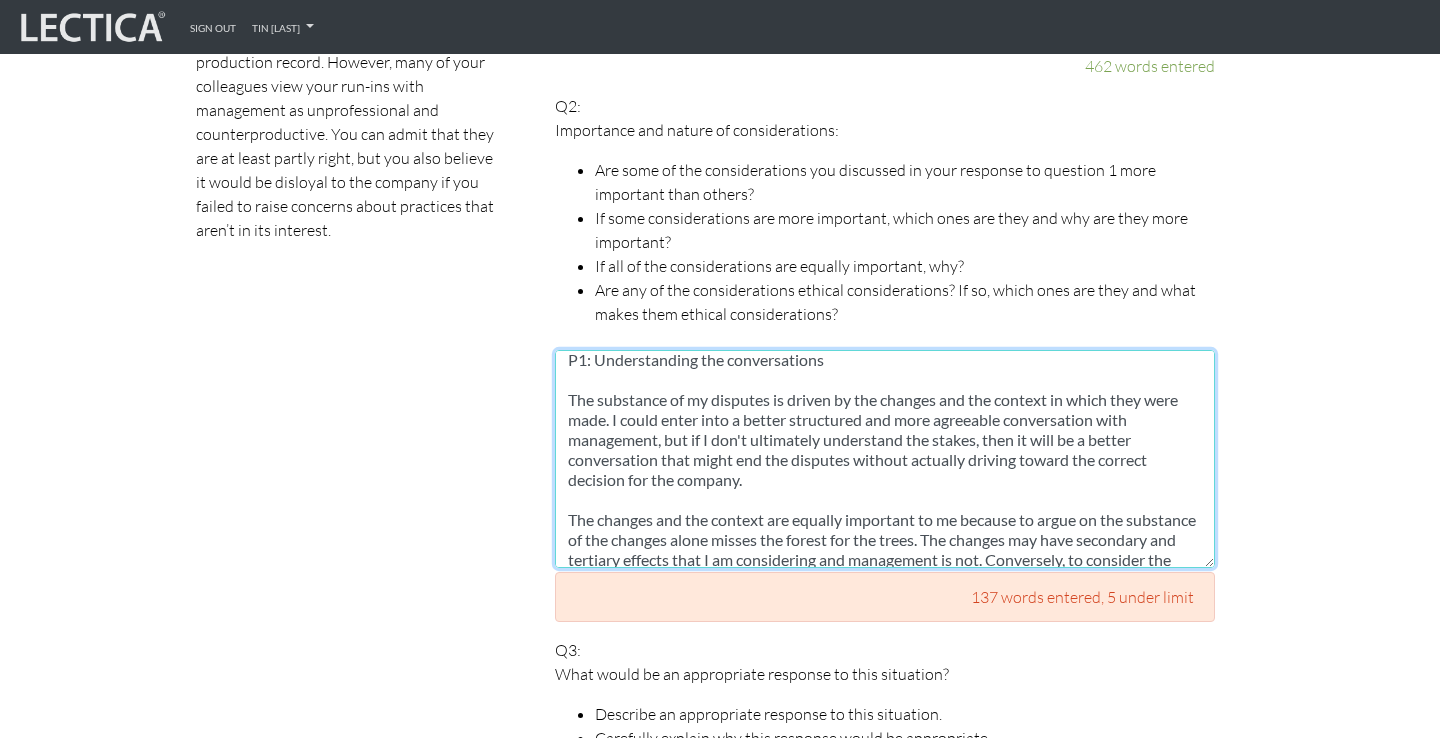 scroll, scrollTop: 77, scrollLeft: 0, axis: vertical 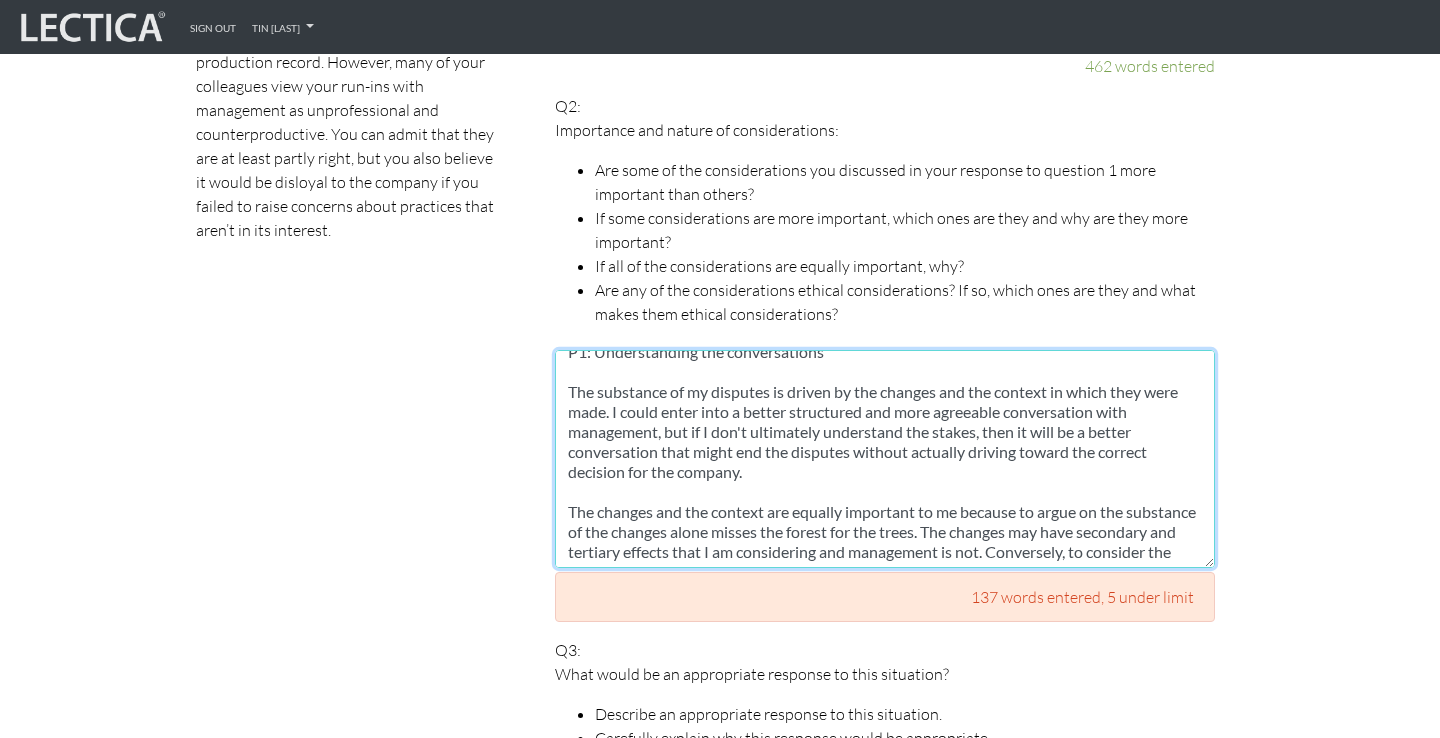 drag, startPoint x: 788, startPoint y: 506, endPoint x: 500, endPoint y: 496, distance: 288.17355 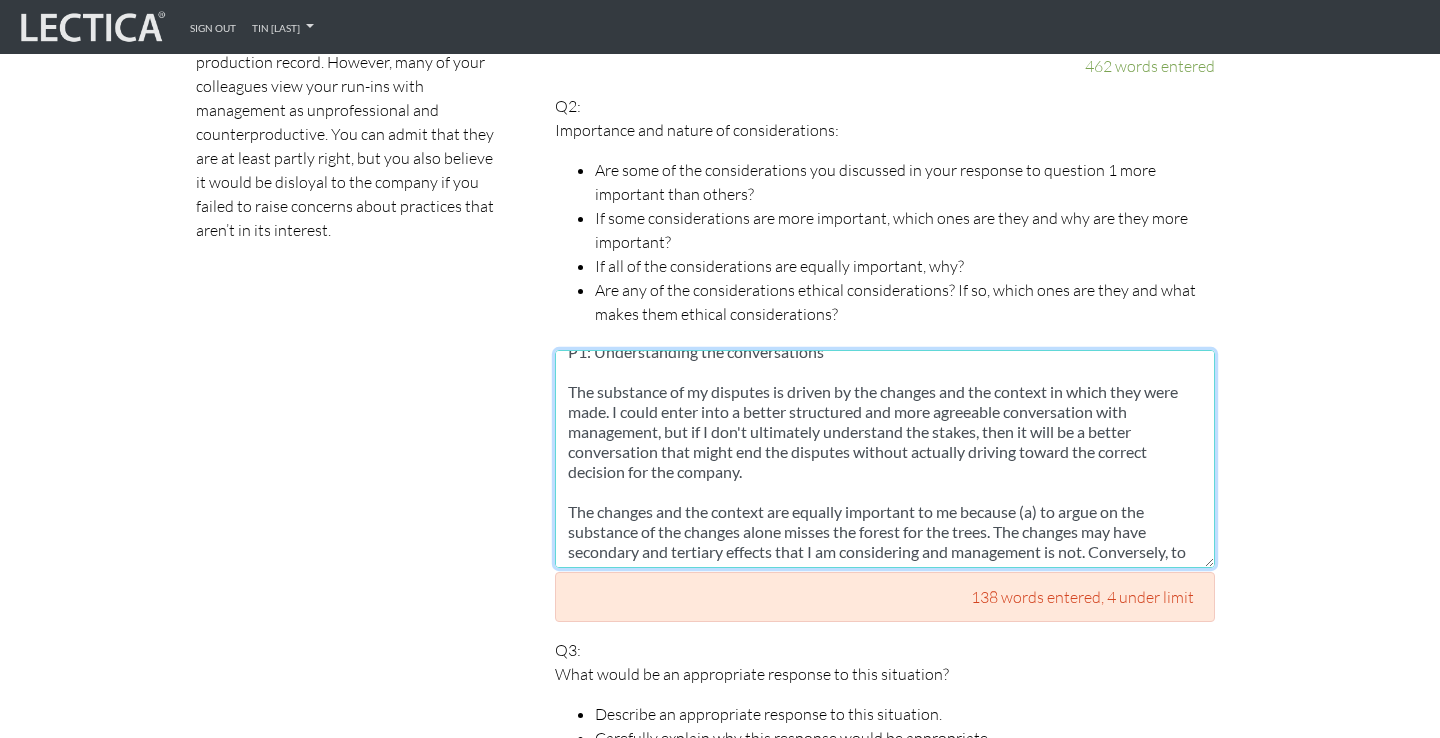click on "I would rank the considerations as follows:
P0: Understanding the changes
P0: Understanding the context
P1: Understanding the conversations
The substance of my disputes is driven by the changes and the context in which they were made. I could enter into a better structured and more agreeable conversation with management, but if I don't ultimately understand the stakes, then it will be a better conversation that might end the disputes without actually driving toward the correct decision for the company.
The changes and the context are equally important to me because (a) to argue on the substance of the changes alone misses the forest for the trees. The changes may have secondary and tertiary effects that I am considering and management is not. Conversely, to consider the context in isolation tells me nothing about whether th changes are" at bounding box center (885, 459) 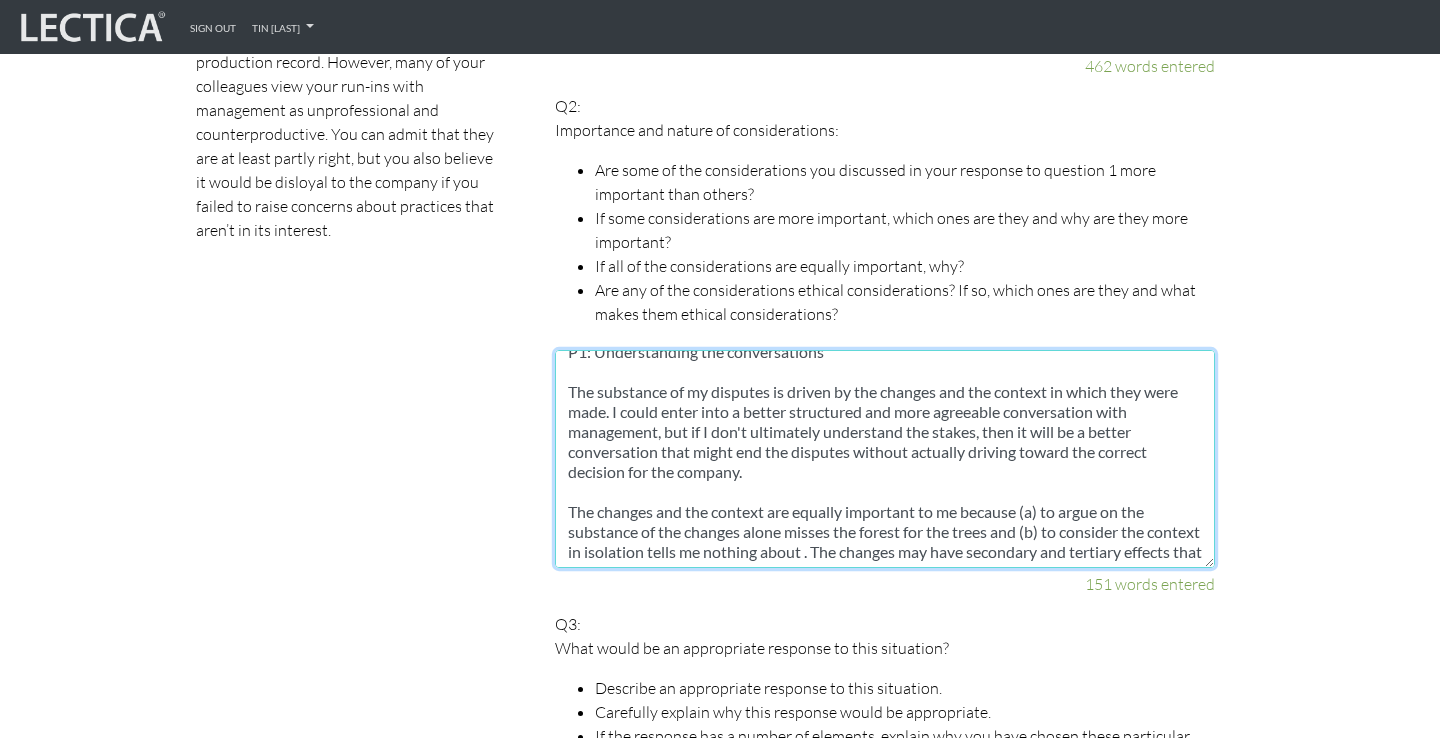scroll, scrollTop: 120, scrollLeft: 0, axis: vertical 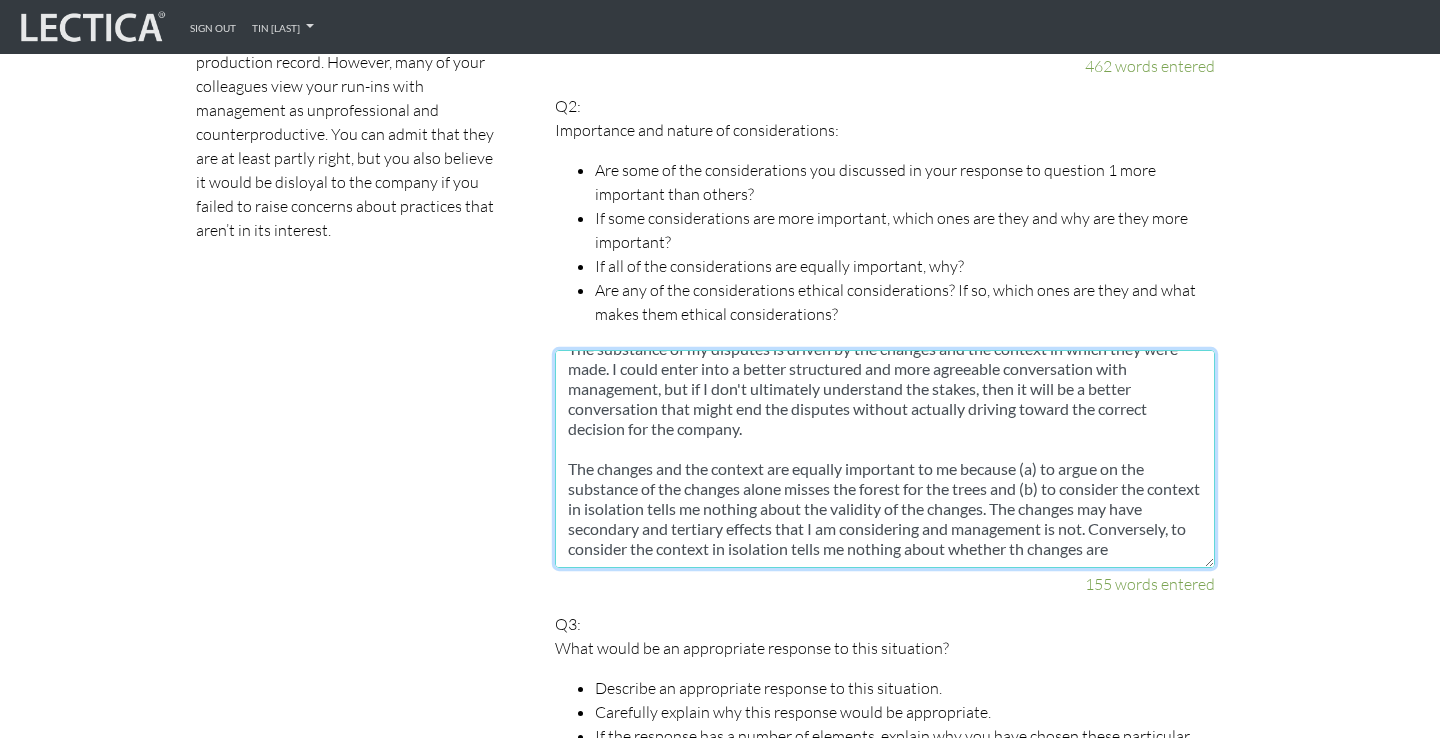 click on "I would rank the considerations as follows:
P0: Understanding the changes
P0: Understanding the context
P1: Understanding the conversations
The substance of my disputes is driven by the changes and the context in which they were made. I could enter into a better structured and more agreeable conversation with management, but if I don't ultimately understand the stakes, then it will be a better conversation that might end the disputes without actually driving toward the correct decision for the company.
The changes and the context are equally important to me because (a) to argue on the substance of the changes alone misses the forest for the trees and (b) to consider the context in isolation tells me nothing about the validity of the changes. The changes may have secondary and tertiary effects that I am considering and management is not. Conversely, to consider the context in isolation tells me nothing about whether th changes are" at bounding box center (885, 459) 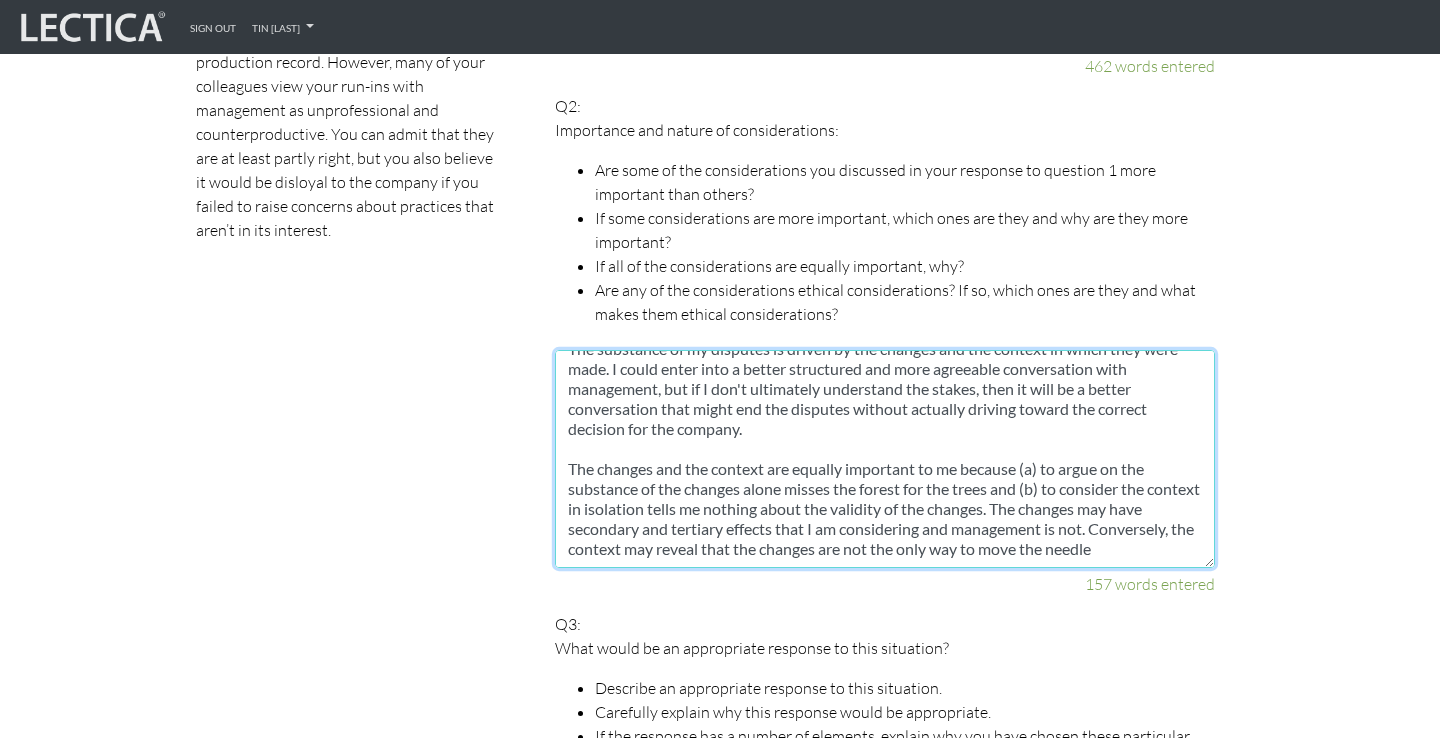 scroll, scrollTop: 140, scrollLeft: 0, axis: vertical 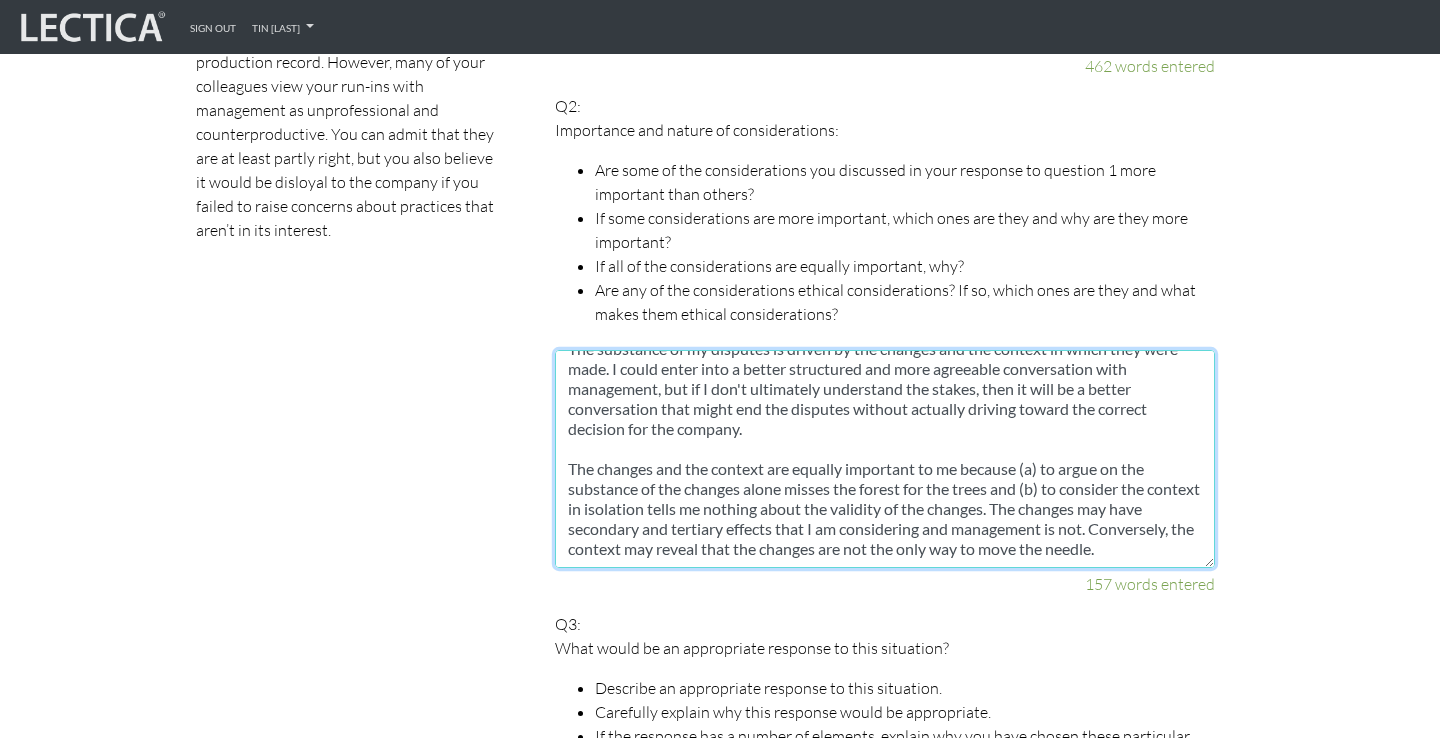 drag, startPoint x: 1162, startPoint y: 483, endPoint x: 857, endPoint y: 484, distance: 305.00165 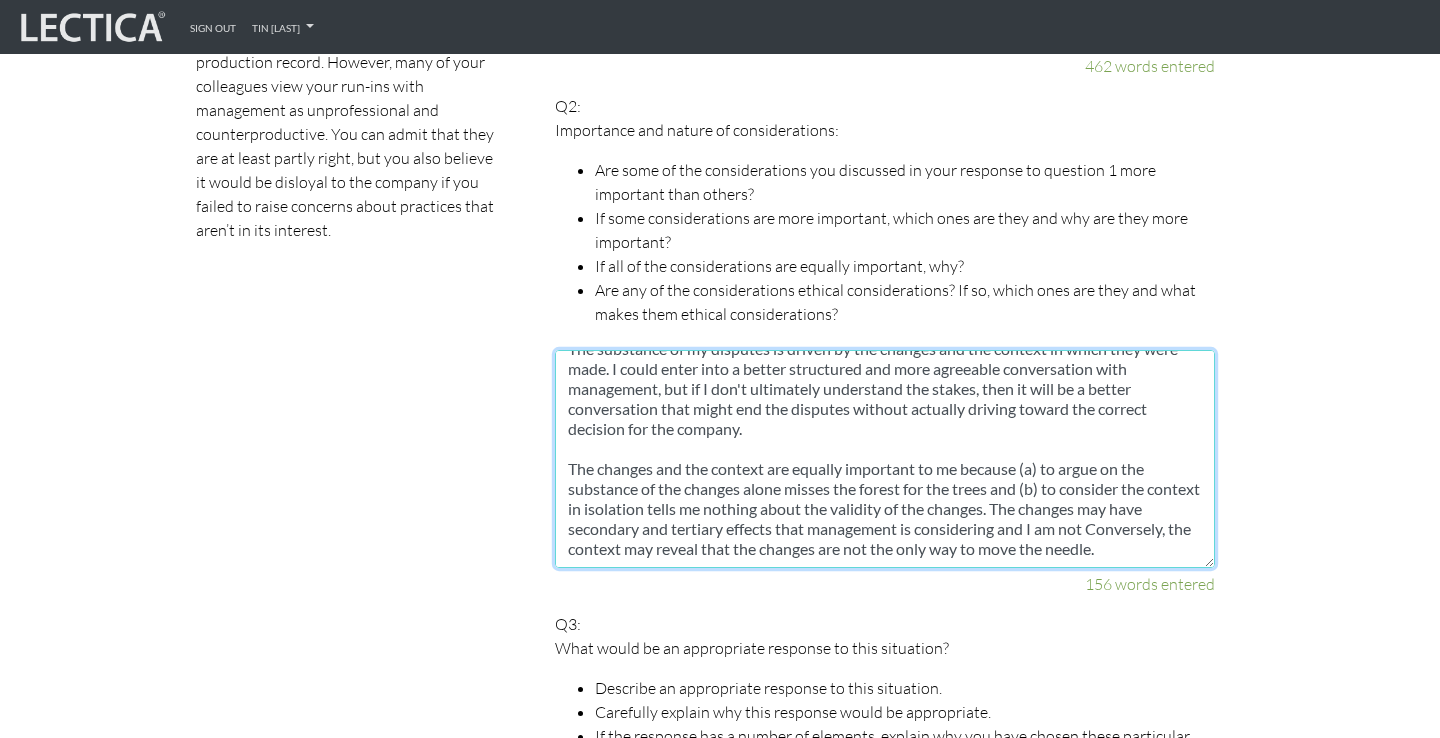 scroll, scrollTop: 140, scrollLeft: 0, axis: vertical 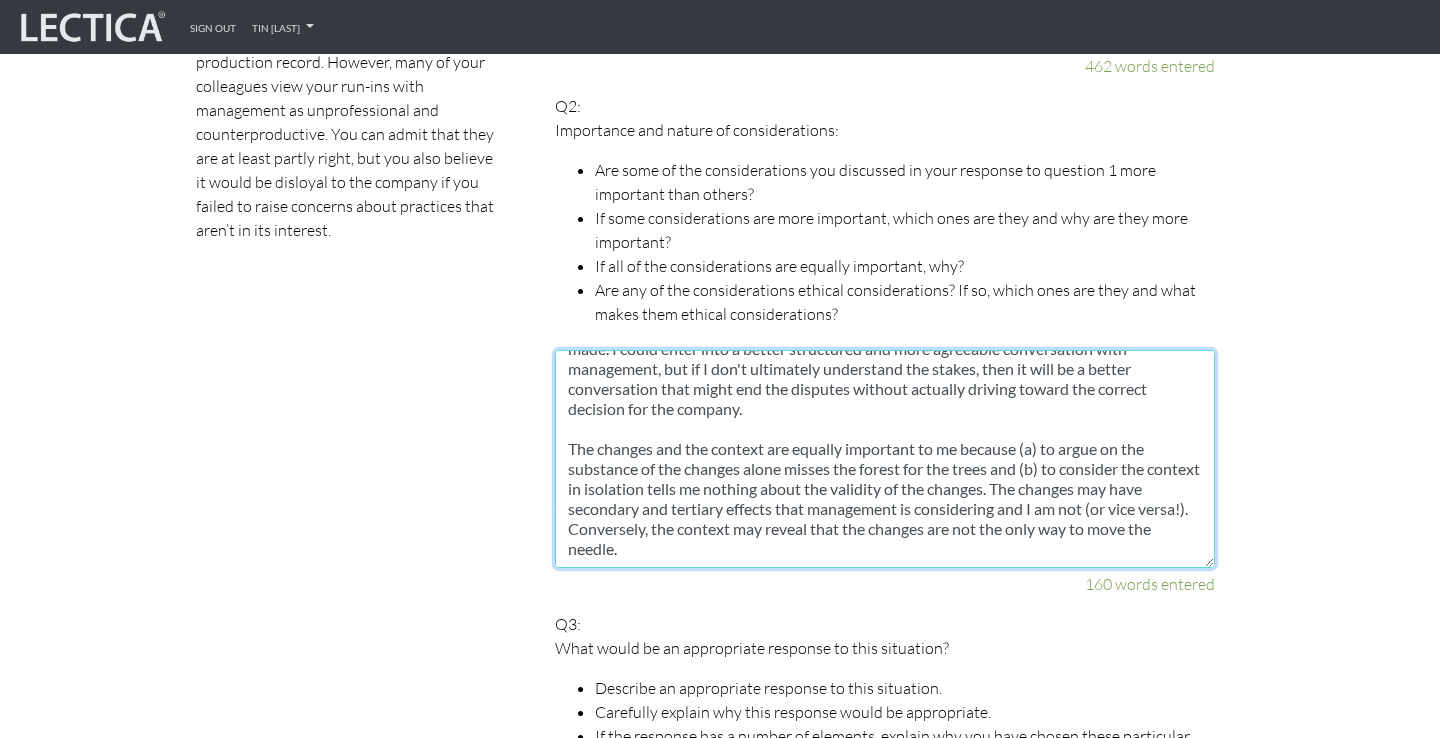 click on "I would rank the considerations as follows:
P0: Understanding the changes
P0: Understanding the context
P1: Understanding the conversations
The substance of my disputes is driven by the changes and the context in which they were made. I could enter into a better structured and more agreeable conversation with management, but if I don't ultimately understand the stakes, then it will be a better conversation that might end the disputes without actually driving toward the correct decision for the company.
The changes and the context are equally important to me because (a) to argue on the substance of the changes alone misses the forest for the trees and (b) to consider the context in isolation tells me nothing about the validity of the changes. The changes may have secondary and tertiary effects that management is considering and I am not (or vice versa!). Conversely, the context may reveal that the changes are not the only way to move the needle." at bounding box center [885, 459] 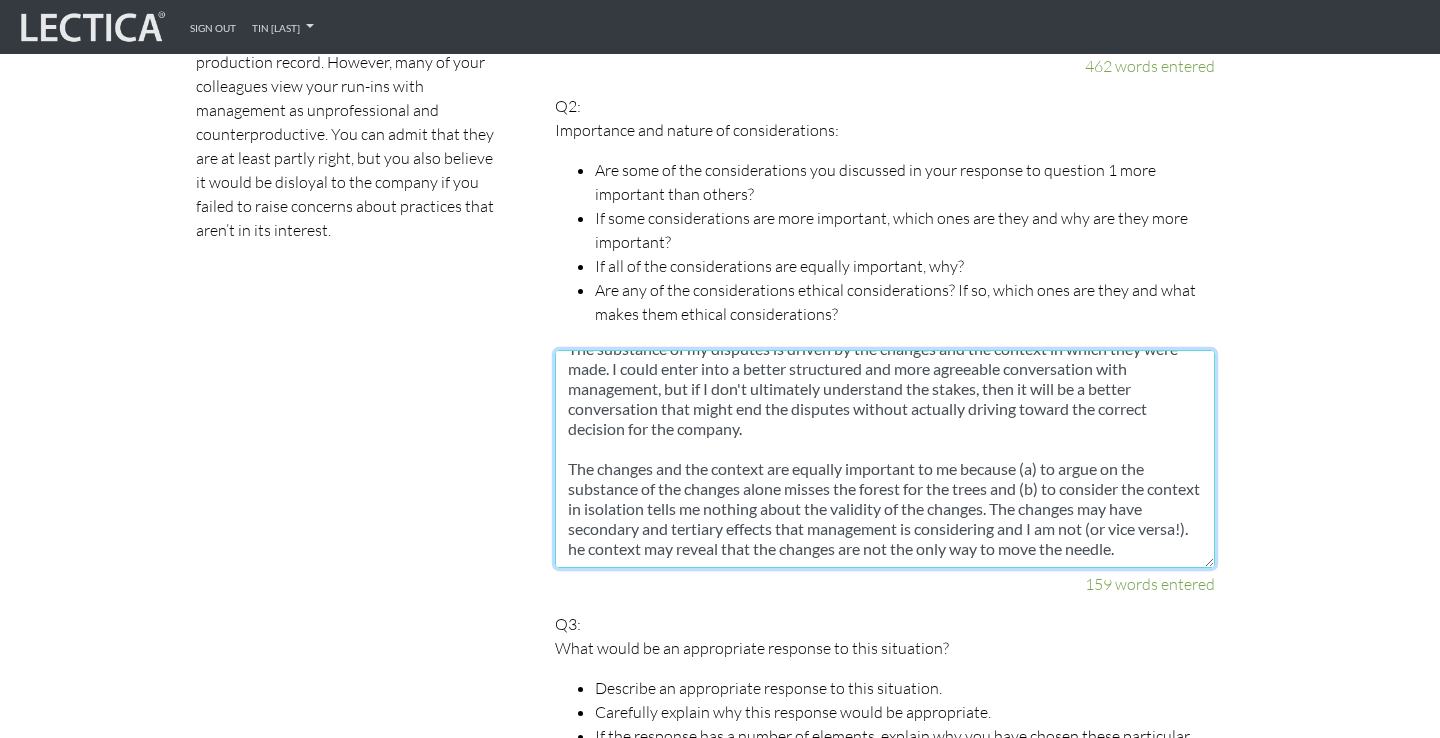 scroll, scrollTop: 120, scrollLeft: 0, axis: vertical 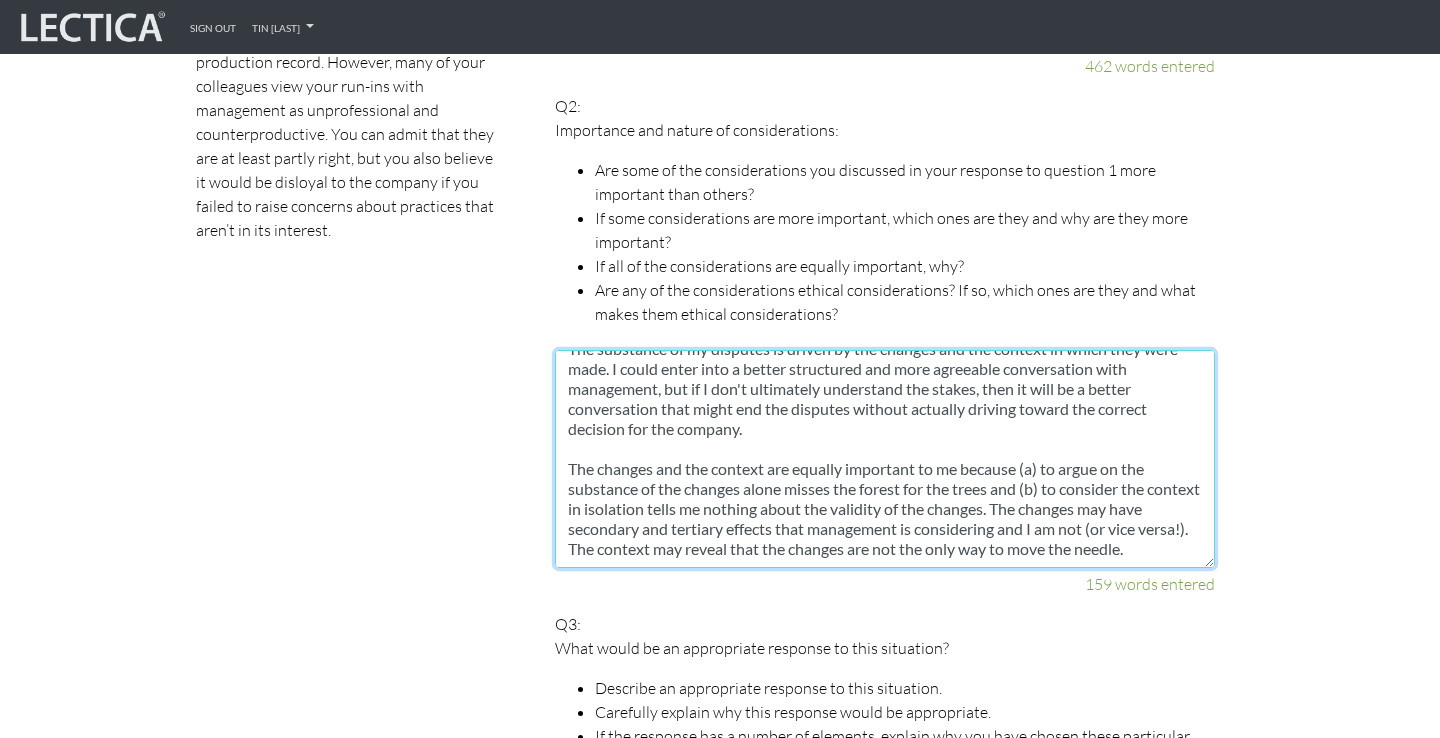 drag, startPoint x: 1193, startPoint y: 518, endPoint x: 819, endPoint y: 532, distance: 374.26193 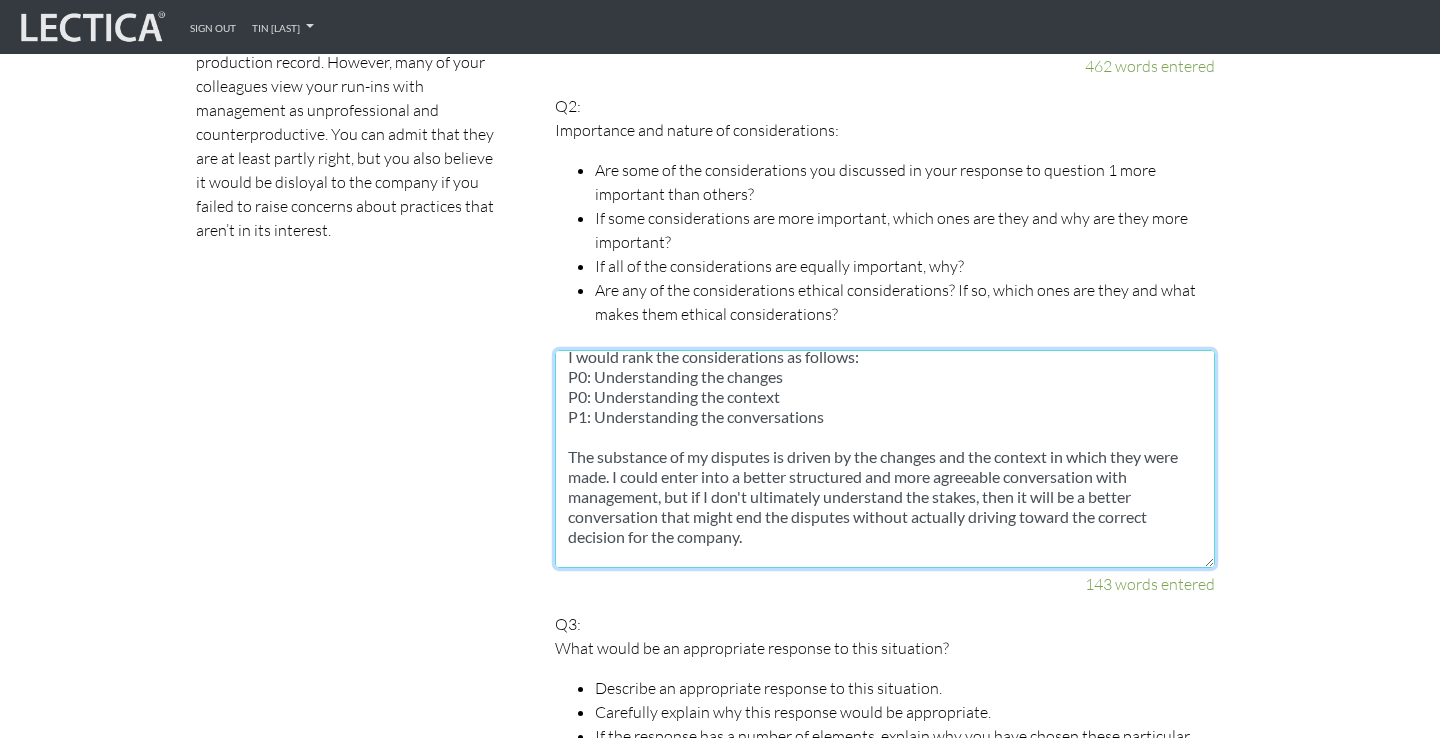 scroll, scrollTop: 10, scrollLeft: 0, axis: vertical 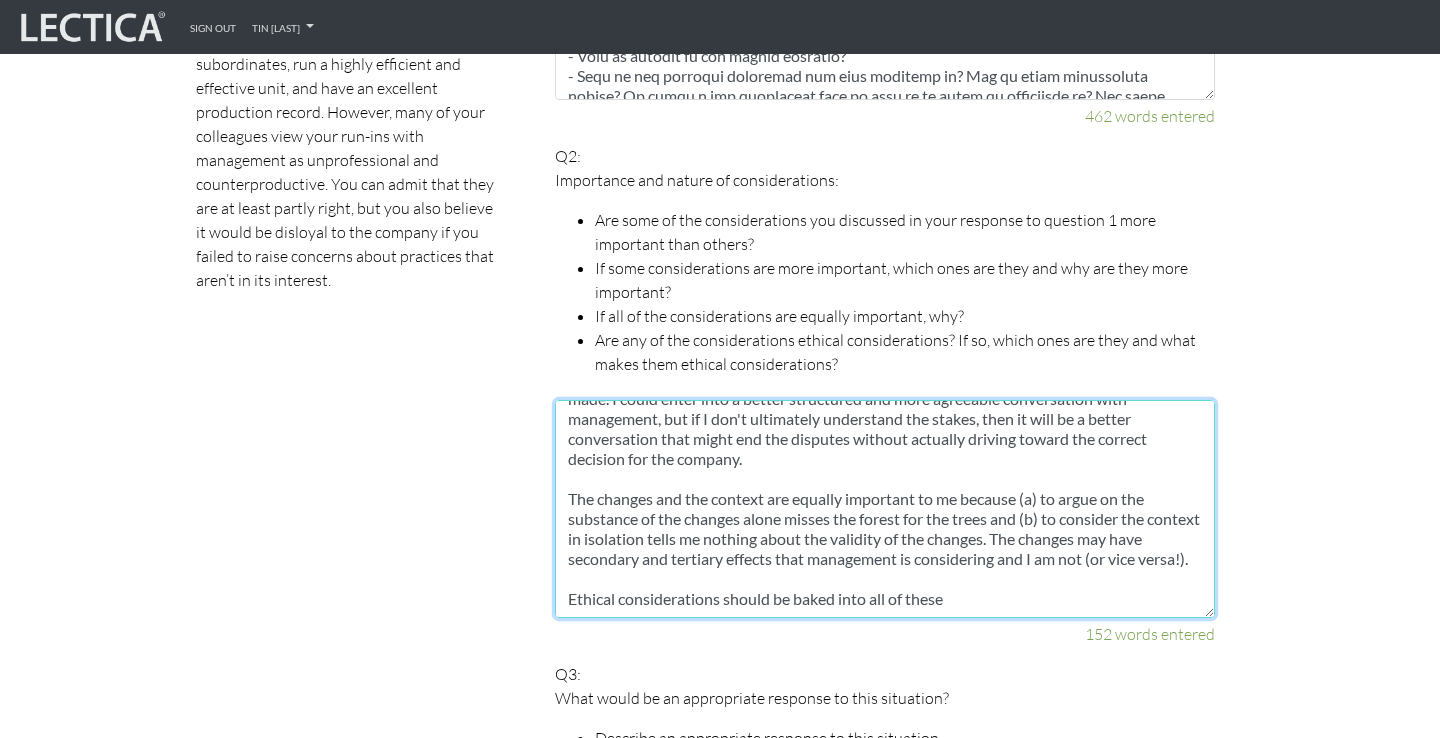click on "I would rank the considerations as follows:
P0: Understanding the changes
P0: Understanding the context
P1: Understanding the conversations
The substance of my disputes is driven by the changes and the context in which they were made. I could enter into a better structured and more agreeable conversation with management, but if I don't ultimately understand the stakes, then it will be a better conversation that might end the disputes without actually driving toward the correct decision for the company.
The changes and the context are equally important to me because (a) to argue on the substance of the changes alone misses the forest for the trees and (b) to consider the context in isolation tells me nothing about the validity of the changes. The changes may have secondary and tertiary effects that management is considering and I am not (or vice versa!).
Ethical considerations should be baked into all of these" at bounding box center [885, 509] 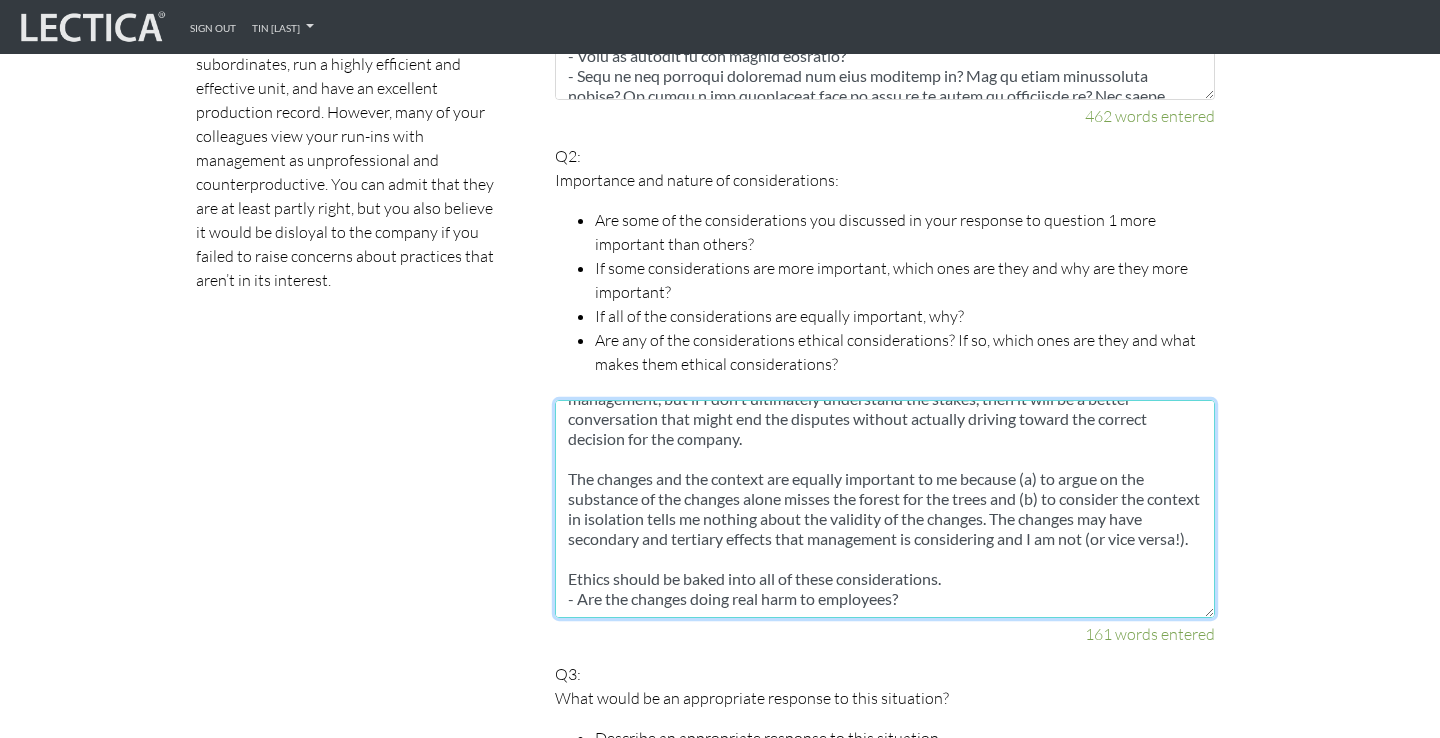 scroll, scrollTop: 192, scrollLeft: 0, axis: vertical 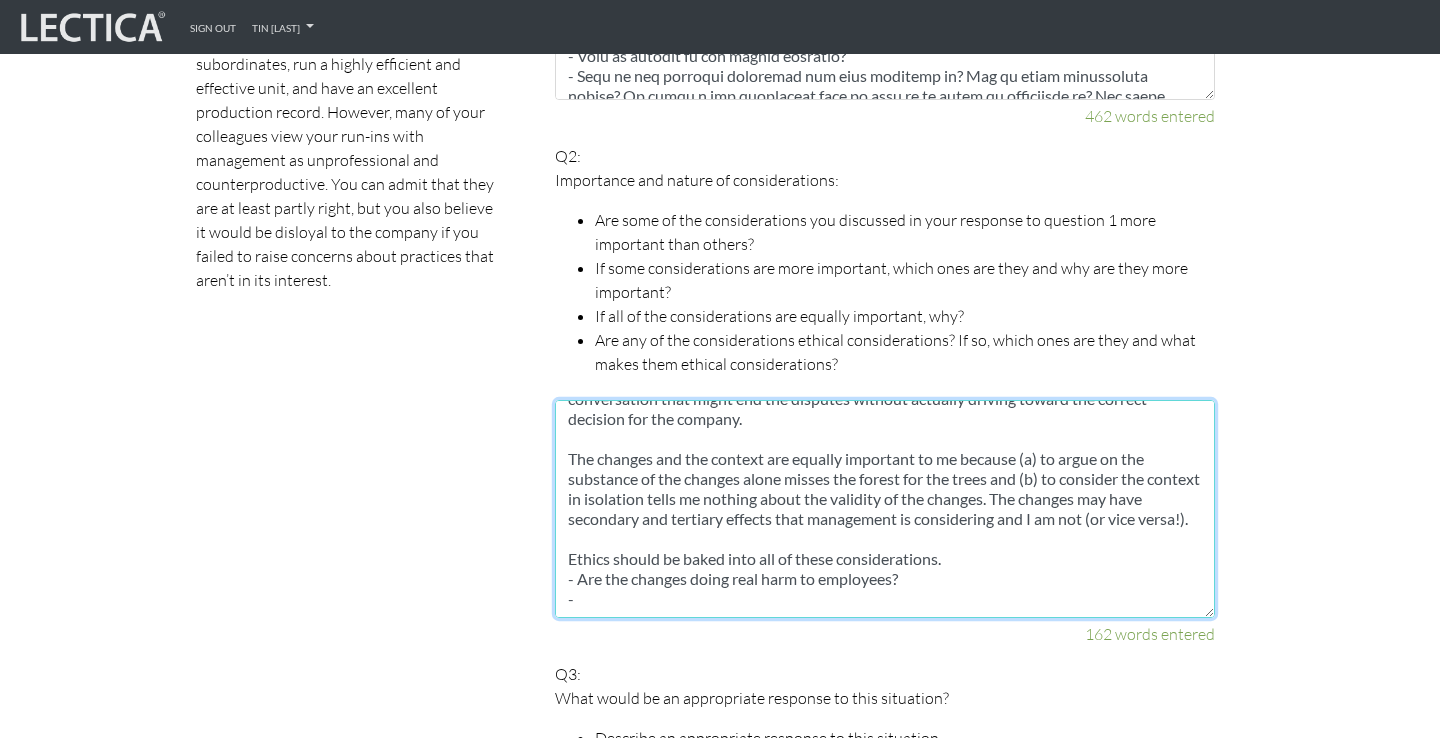 drag, startPoint x: 916, startPoint y: 585, endPoint x: 960, endPoint y: 550, distance: 56.22277 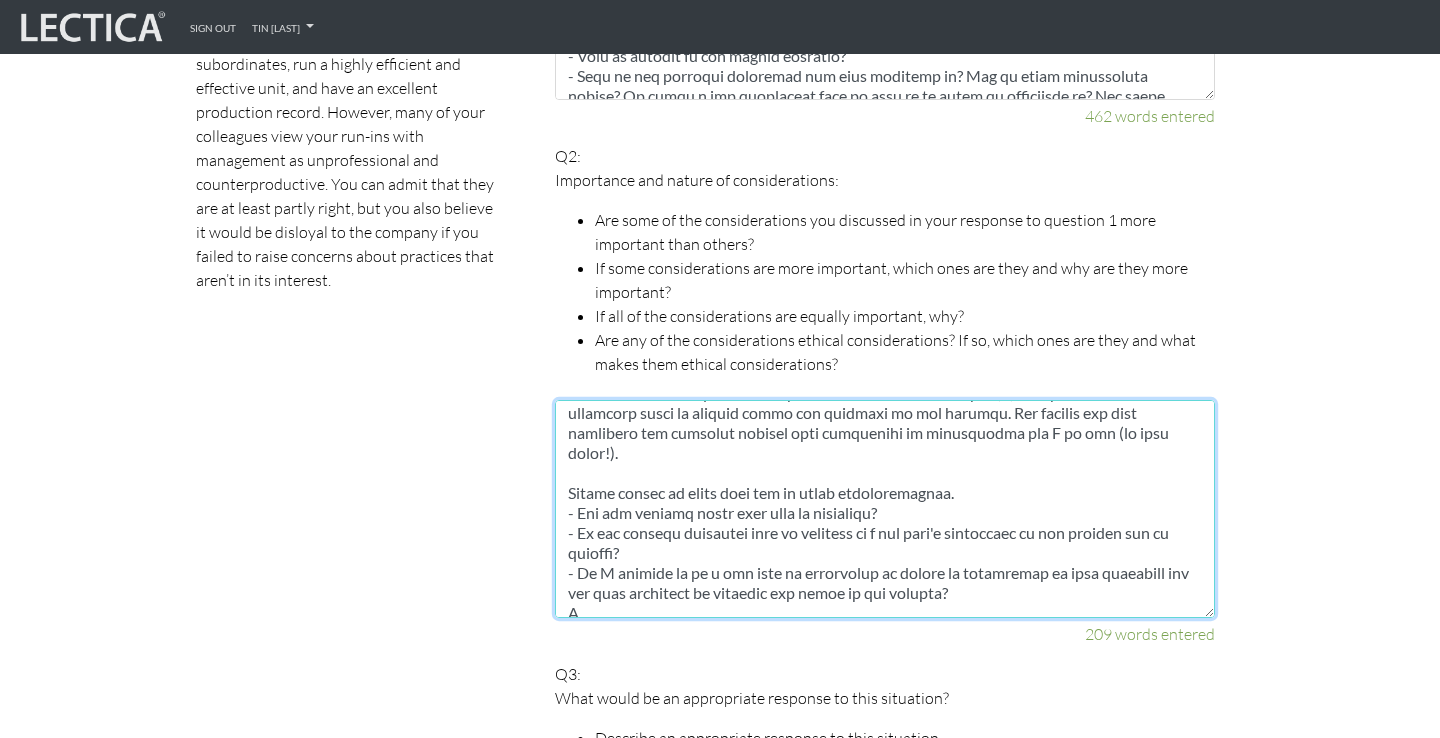 scroll, scrollTop: 272, scrollLeft: 0, axis: vertical 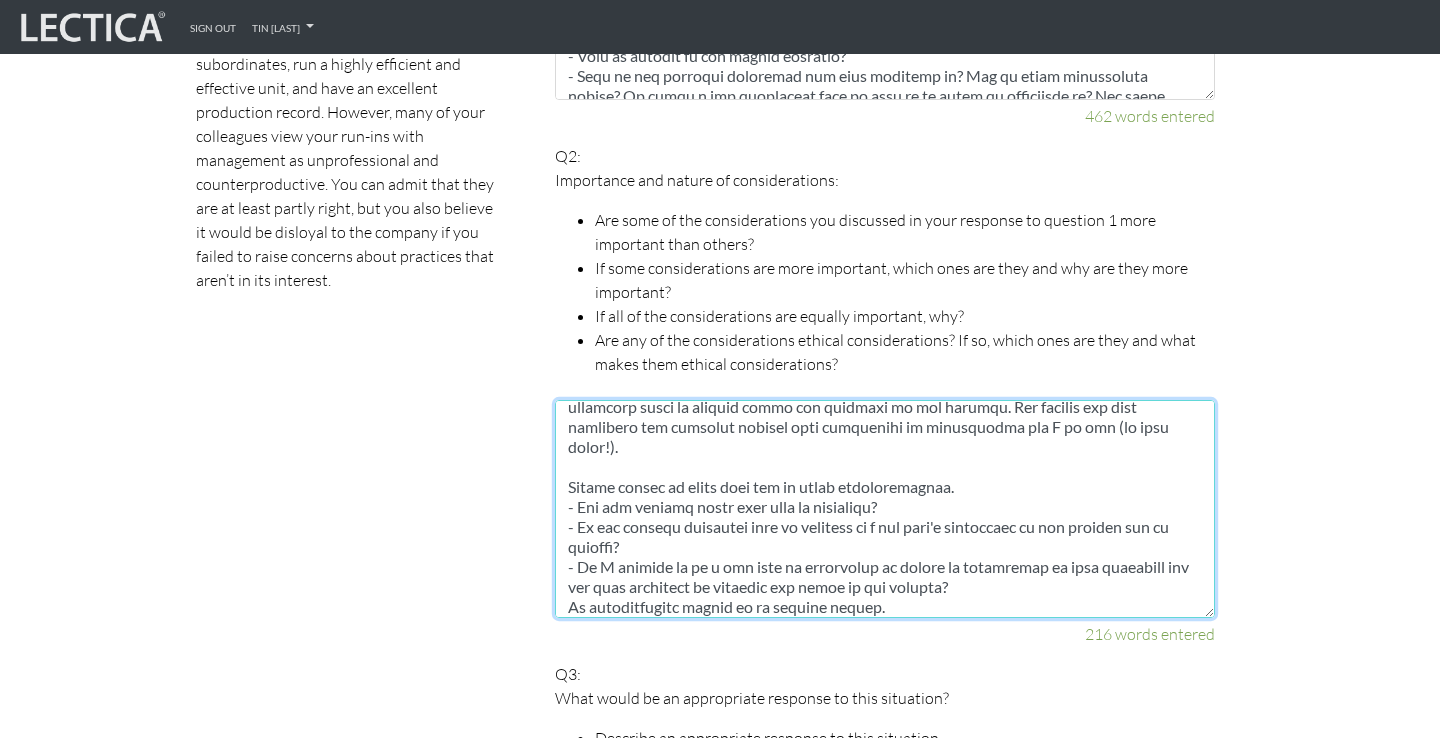 click at bounding box center (885, 509) 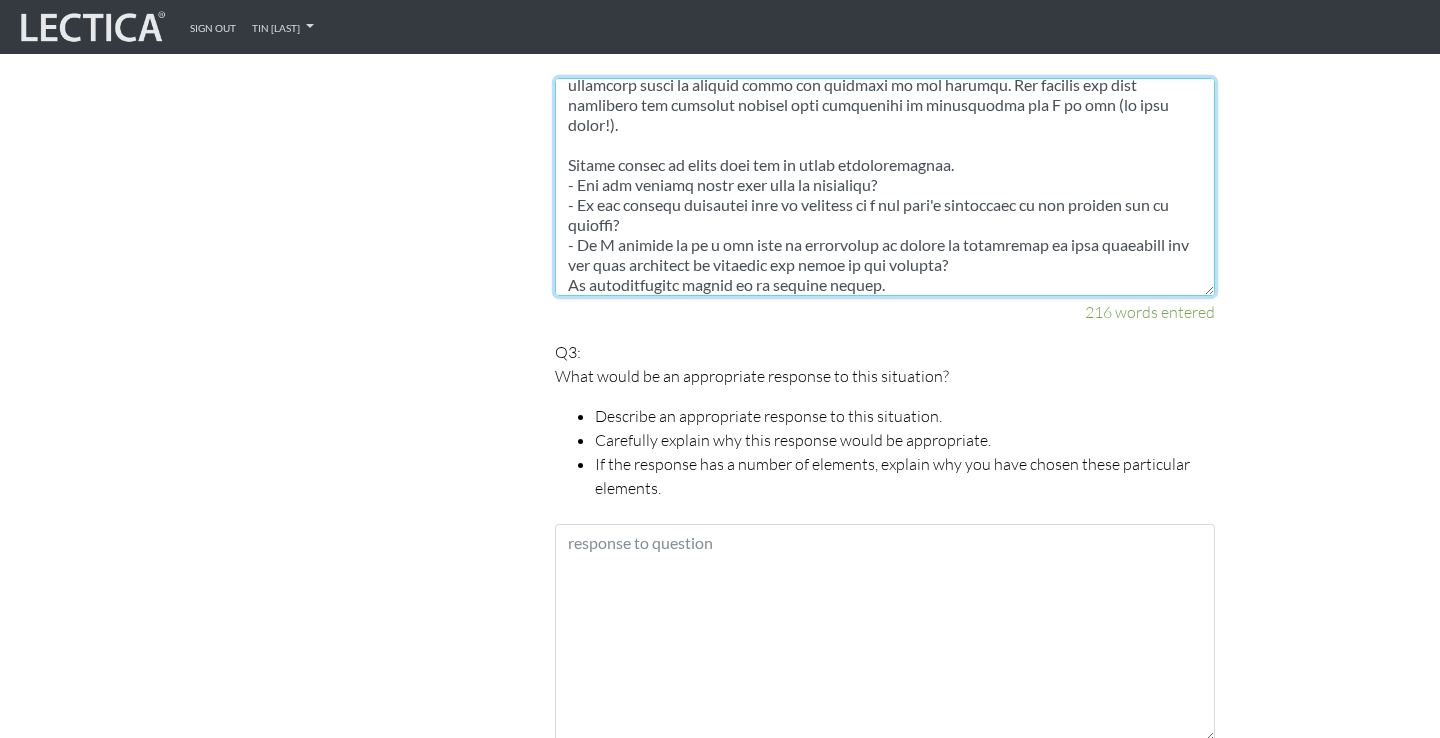 type on "I would rank the considerations as follows:
P0: Understanding the changes
P0: Understanding the context
P1: Understanding the conversations
The substance of my disputes is driven by the changes and the context in which they were made. I could enter into a better structured and more agreeable conversation with management, but if I don't ultimately understand the stakes, then it will be a better conversation that might end the disputes without actually driving toward the correct decision for the company.
The changes and the context are equally important to me because (a) to argue on the substance of the changes alone misses the forest for the trees and (b) to consider the context in isolation tells me nothing about the validity of the changes. The changes may have secondary and tertiary effects that management is considering and I am not (or vice versa!).
Ethics should be baked into all of these considerations.
- Are the changes doing real harm to employees?
- Is the context demanding that we innovate in..." 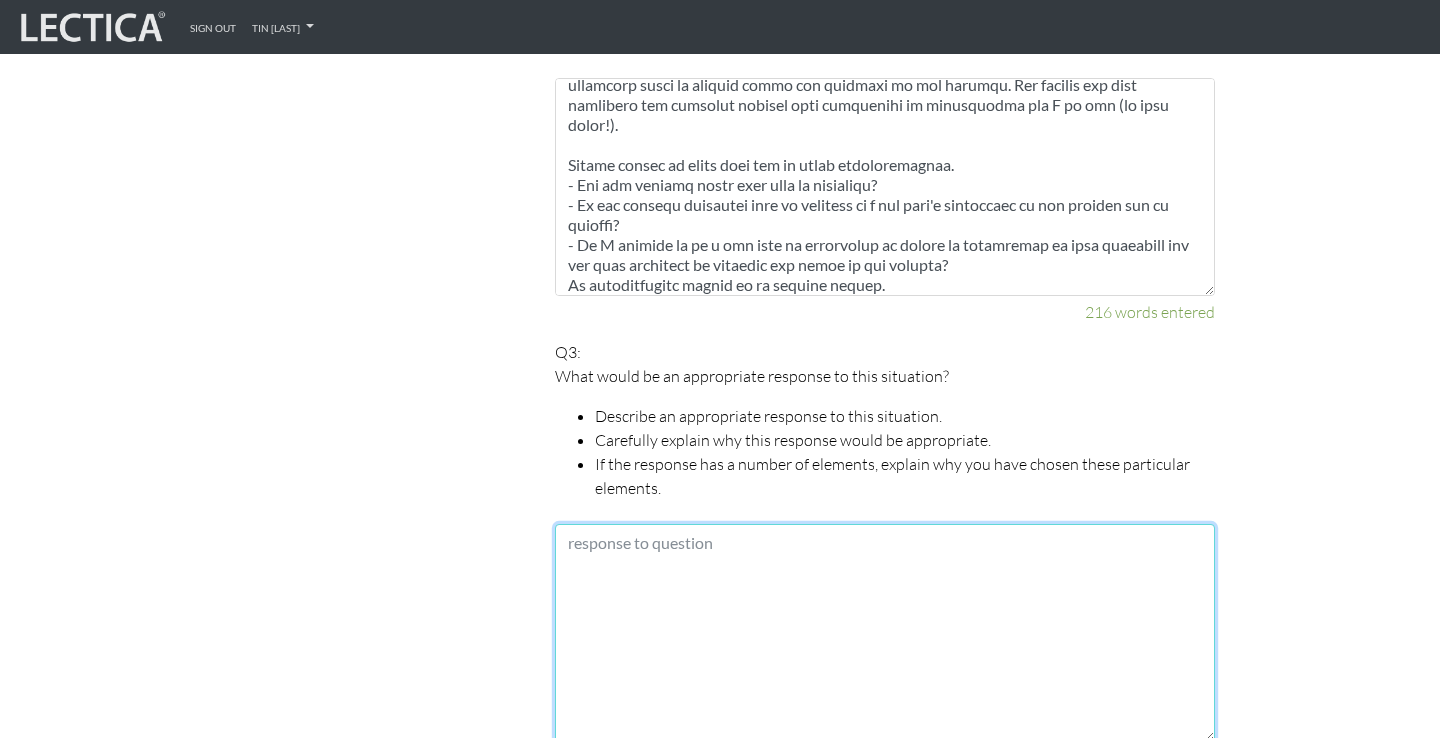 click at bounding box center (885, 633) 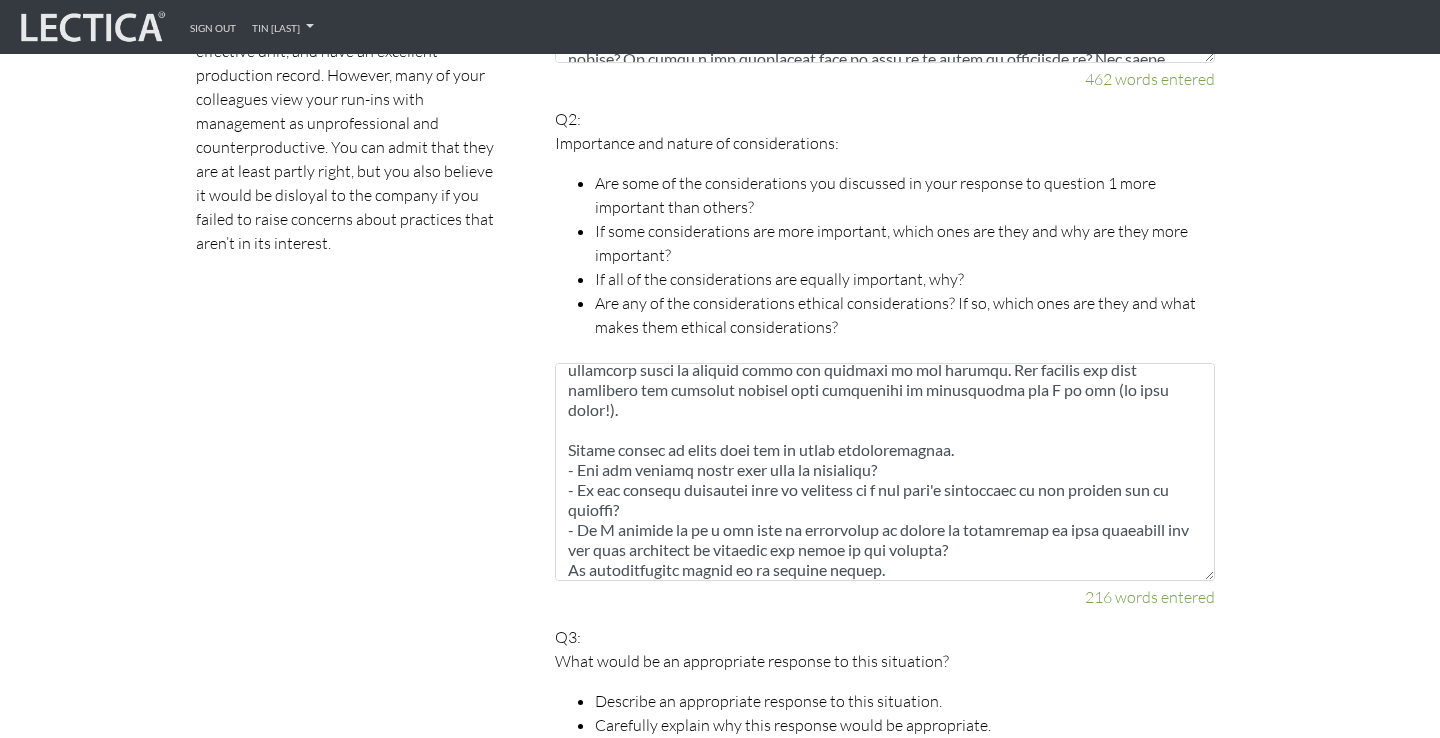 scroll, scrollTop: 1516, scrollLeft: 0, axis: vertical 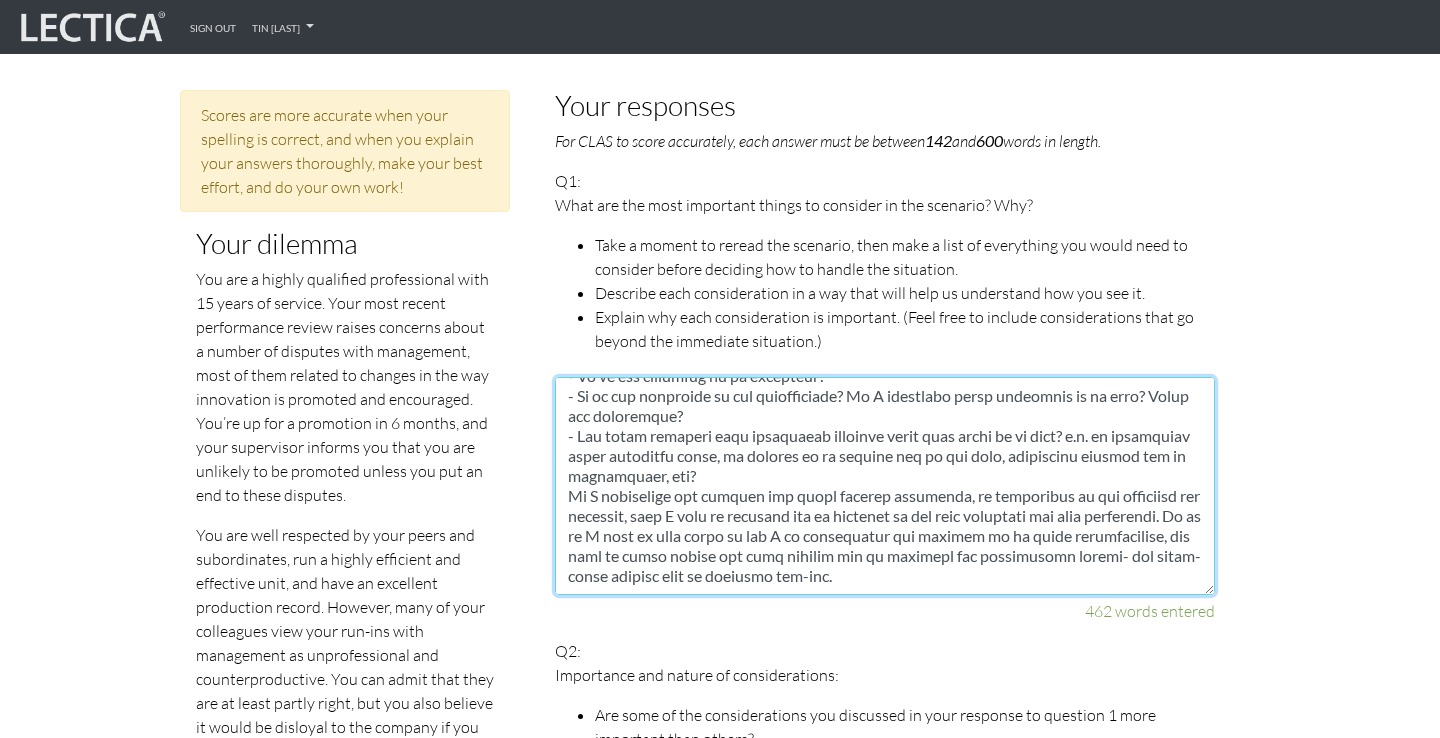 click at bounding box center [885, 486] 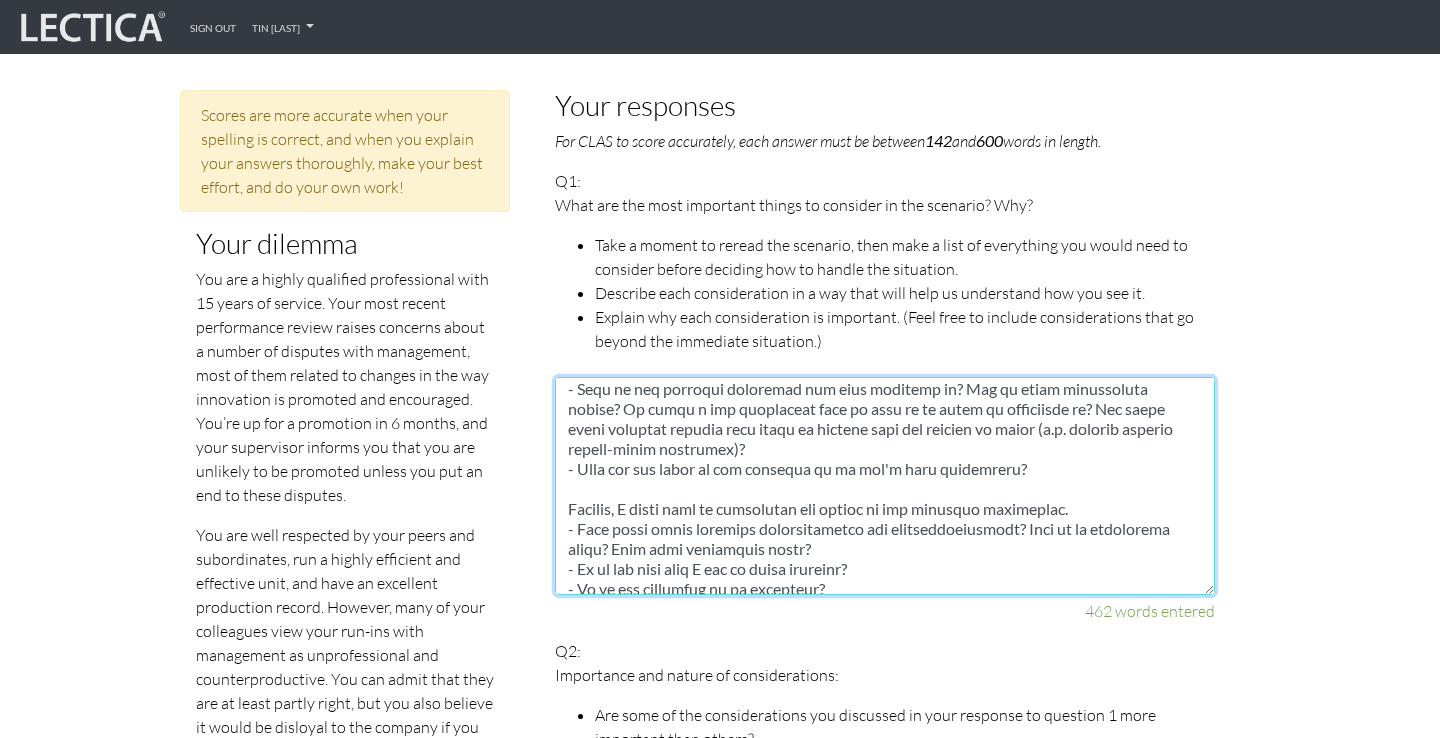 scroll, scrollTop: 388, scrollLeft: 0, axis: vertical 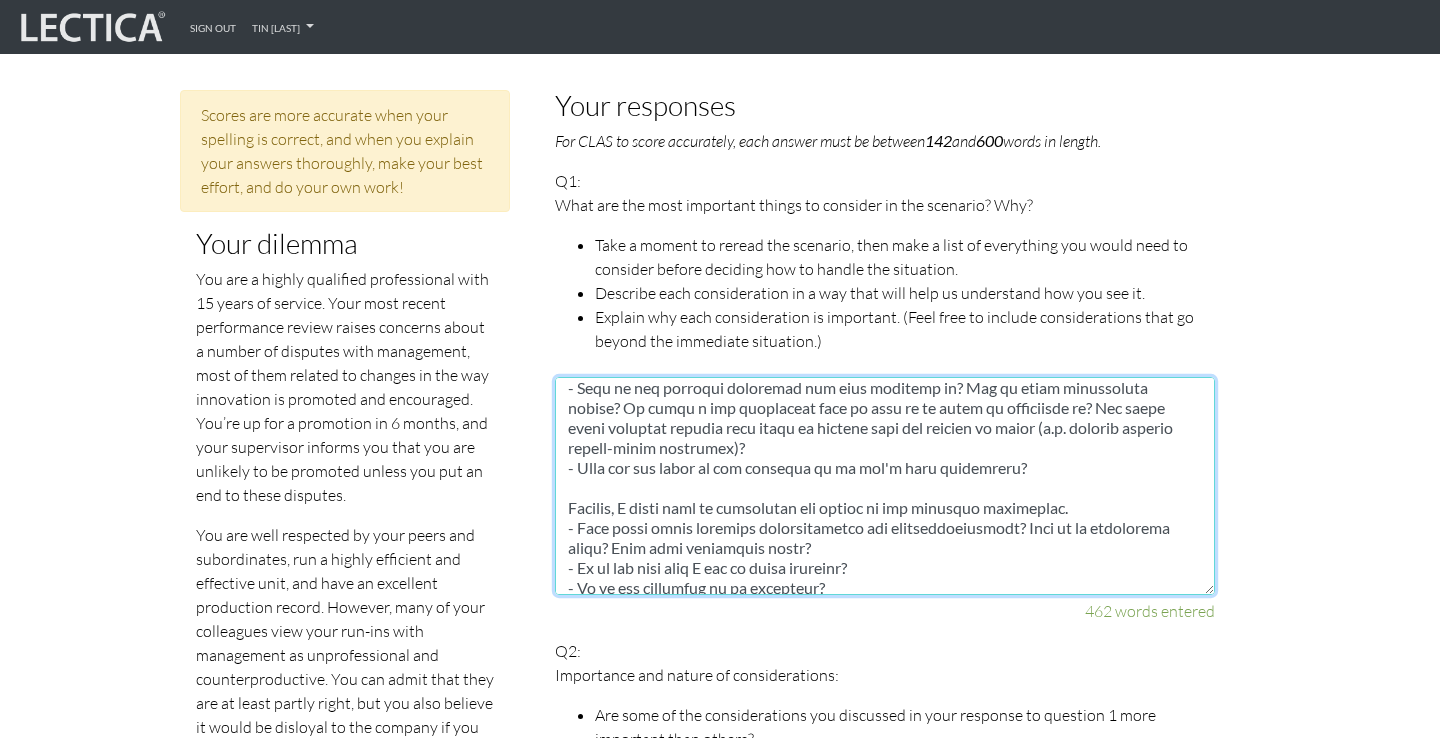 drag, startPoint x: 615, startPoint y: 487, endPoint x: 549, endPoint y: 487, distance: 66 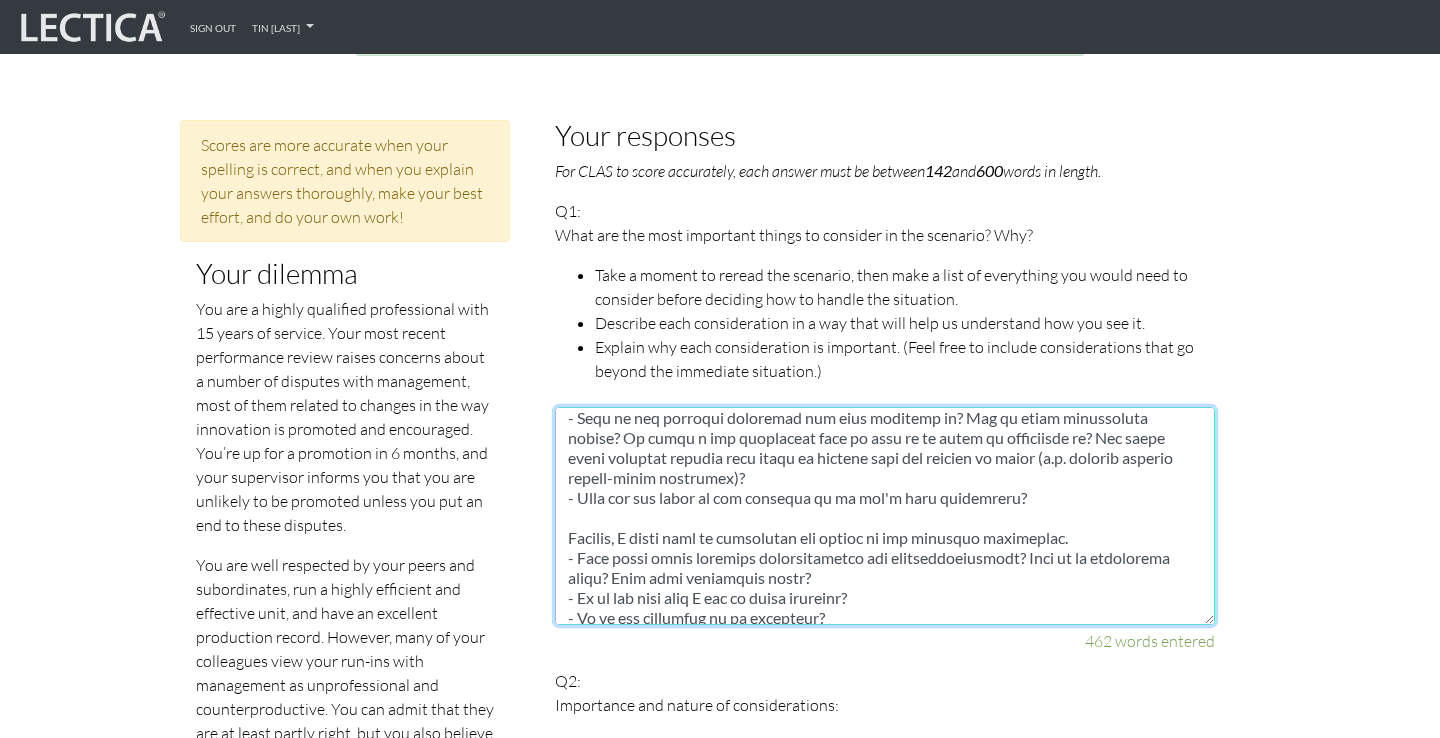 scroll, scrollTop: 952, scrollLeft: 0, axis: vertical 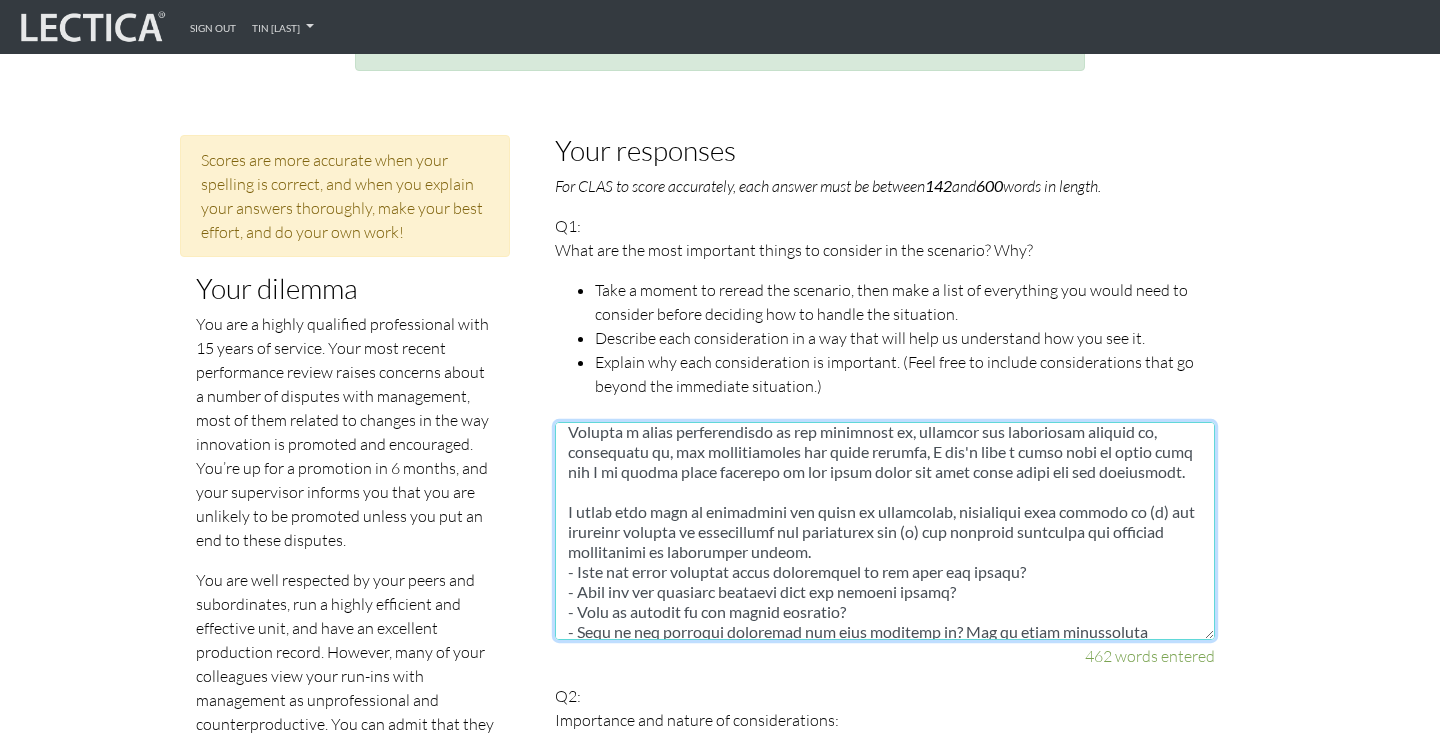 drag, startPoint x: 620, startPoint y: 490, endPoint x: 526, endPoint y: 490, distance: 94 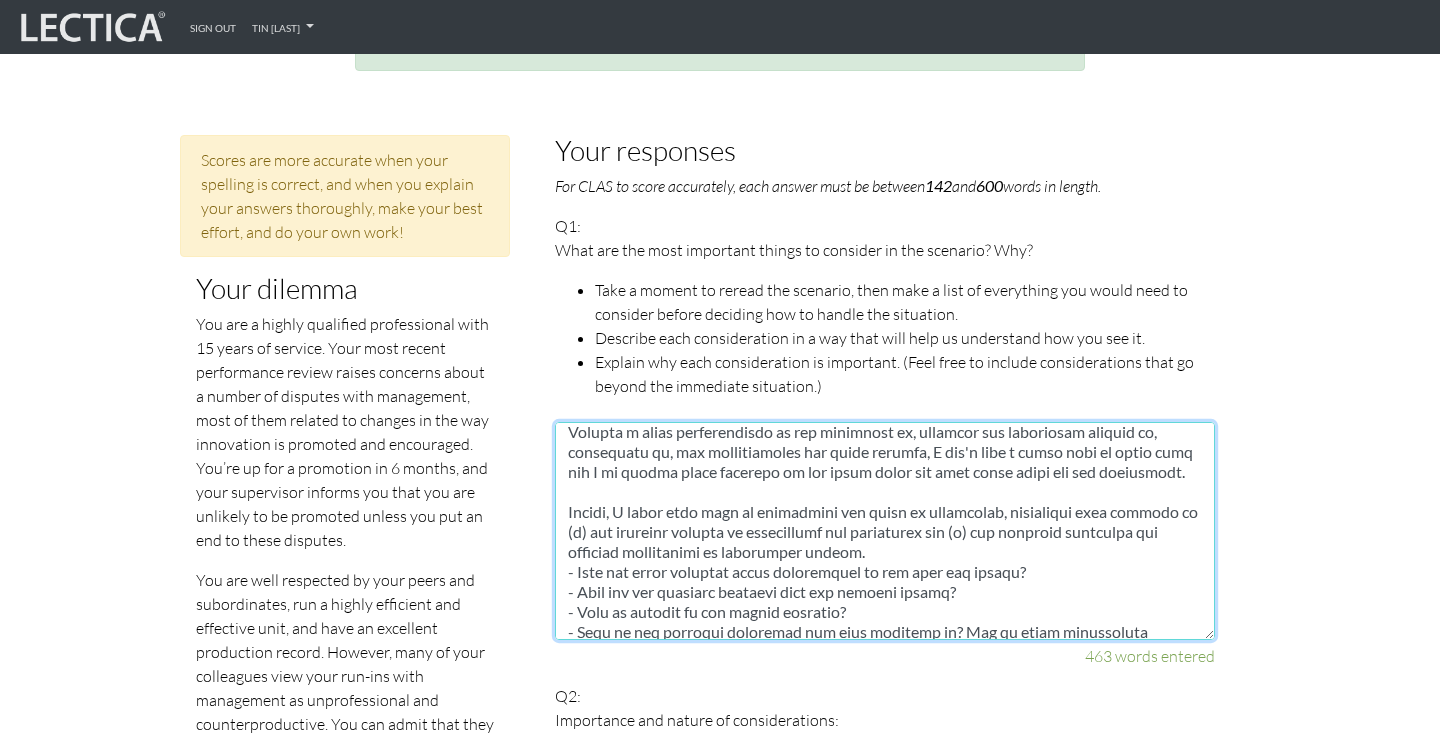 click at bounding box center [885, 531] 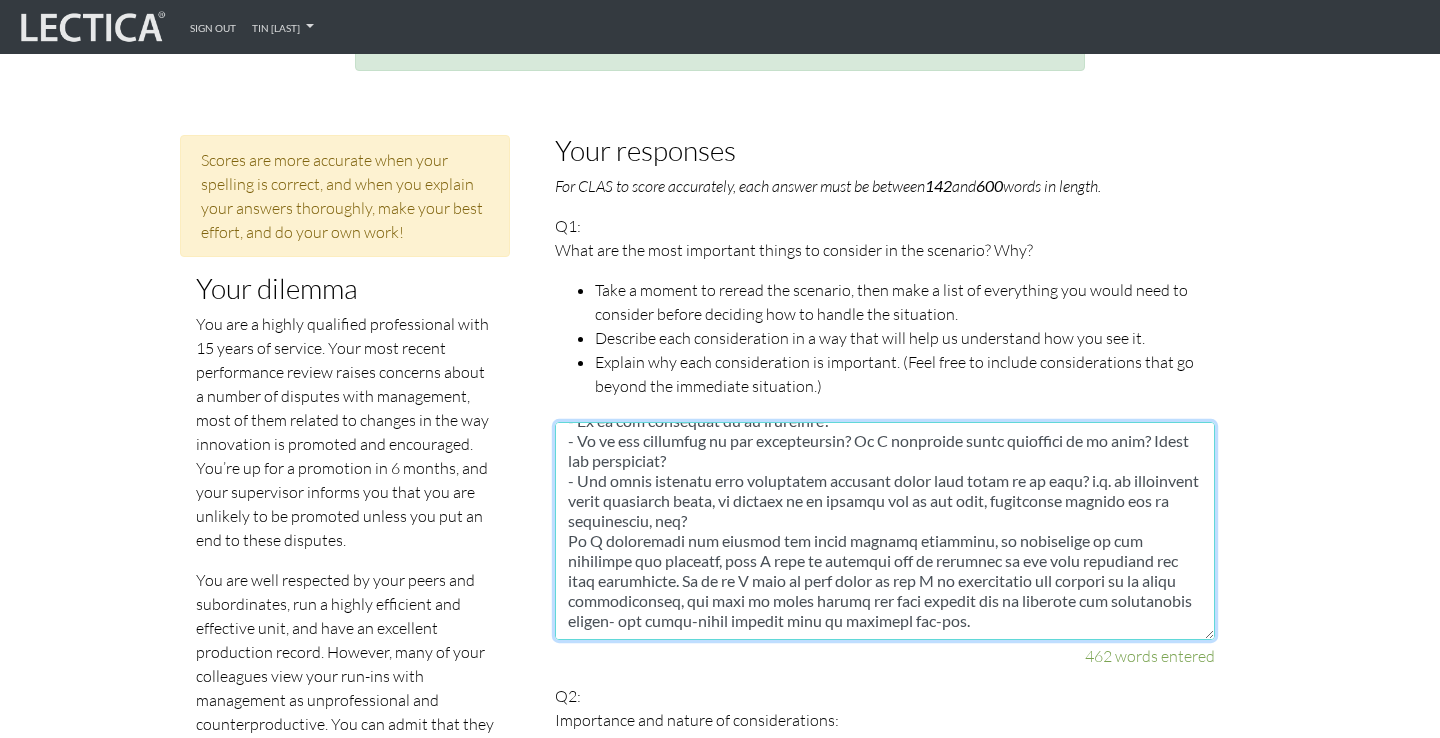 click at bounding box center [885, 531] 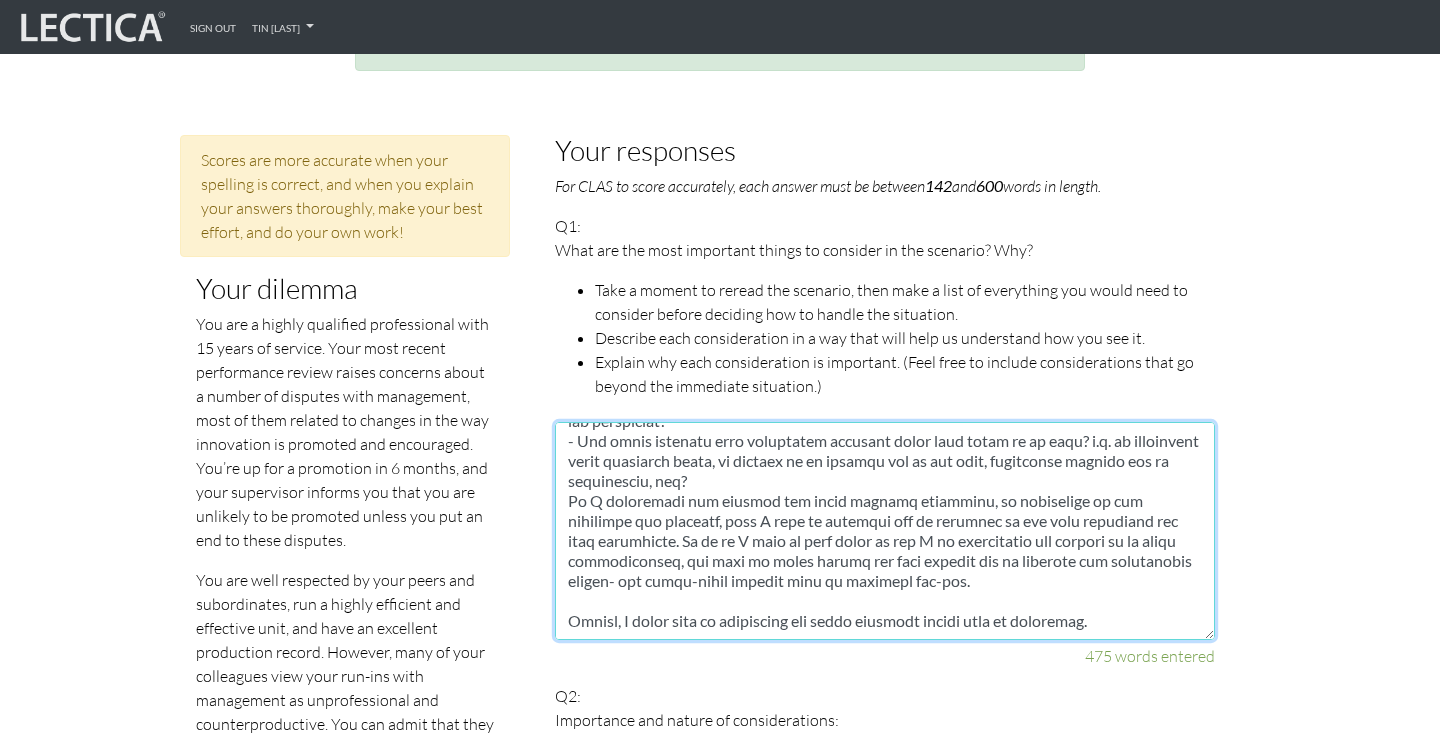 scroll, scrollTop: 652, scrollLeft: 0, axis: vertical 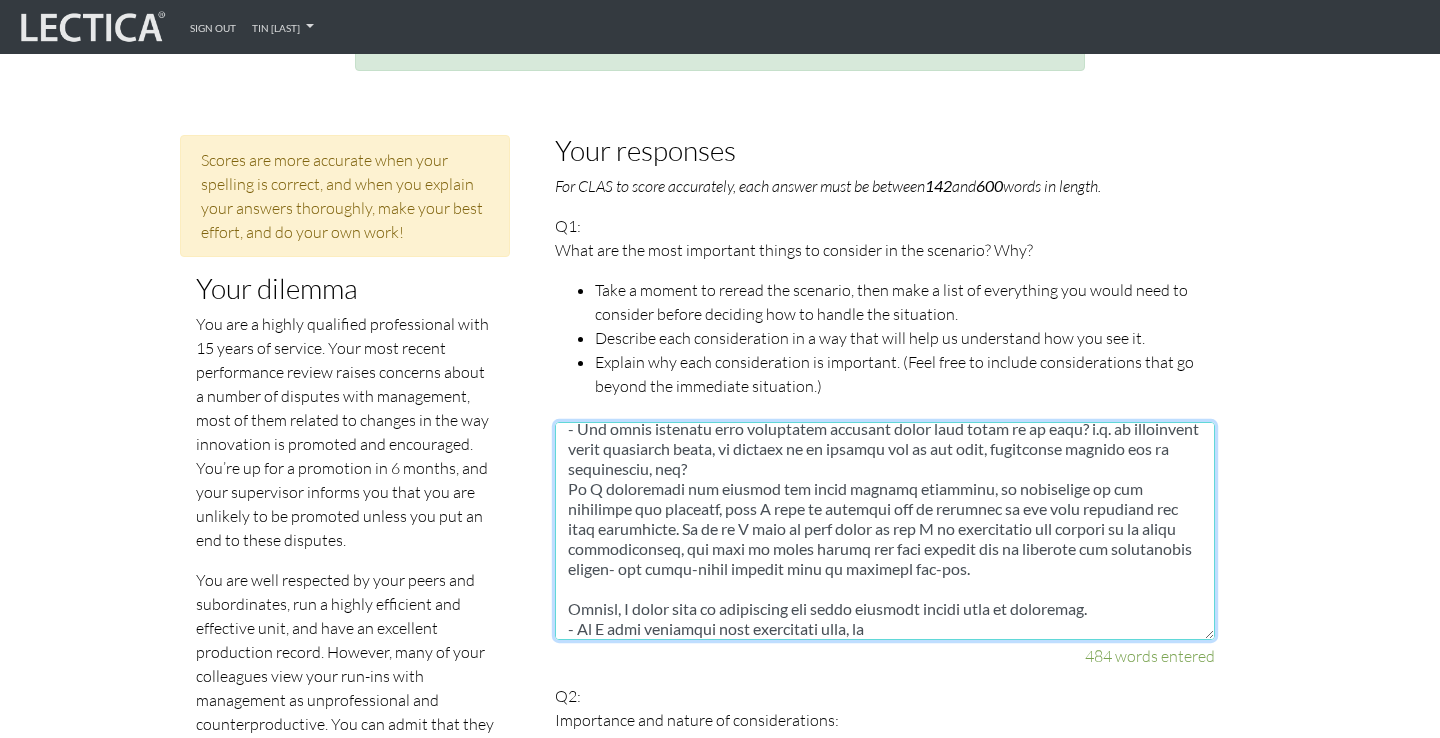 drag, startPoint x: 960, startPoint y: 601, endPoint x: 563, endPoint y: 599, distance: 397.00504 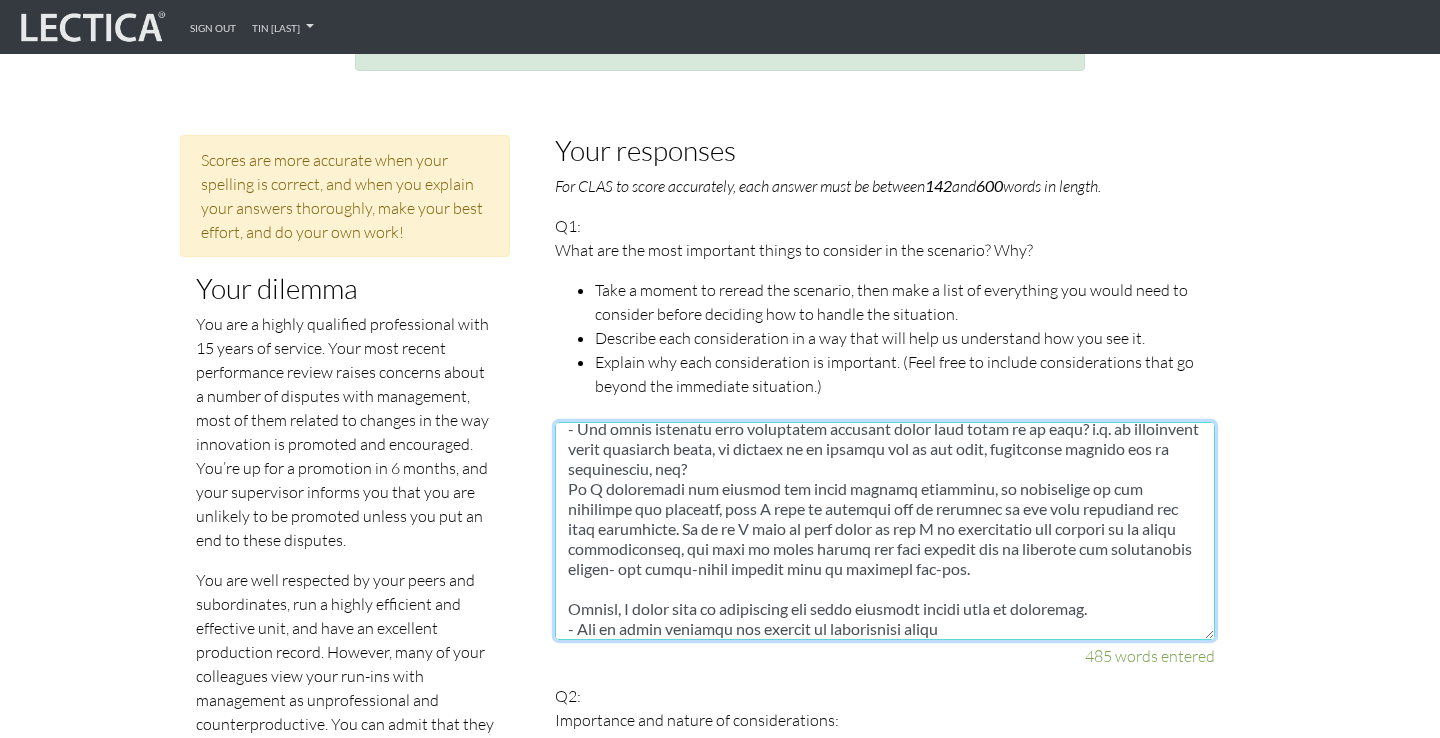 type on "I would first like to understand the changes that are driving the dispute.
- What are the changes in the way that innovation is promoted and encouraged?
- What levels are affected by these changes (e.g. my level, more junior levels, etc)?
- What are the intended benefits of these changes? What are the possible pitfalls?
- How are they not in the interest of the company writ large? How do they affect my team and other teams?
- Is there a true and urgent harm arising from these changes?
- What is the time horizon of these changes? Are they permanent or reversible?
- What data was used to justify these changes? Do I have problems with the methodology?
Without a solid understanding of the substance of, intended and unintended effects of, permanence of, and justification for these changes, I don't have a clear line of sight into why I am having these disputes in the first place and what areas there are for compromise.
Second, I would like to understand the goals of management, especially with respect to (a) t..." 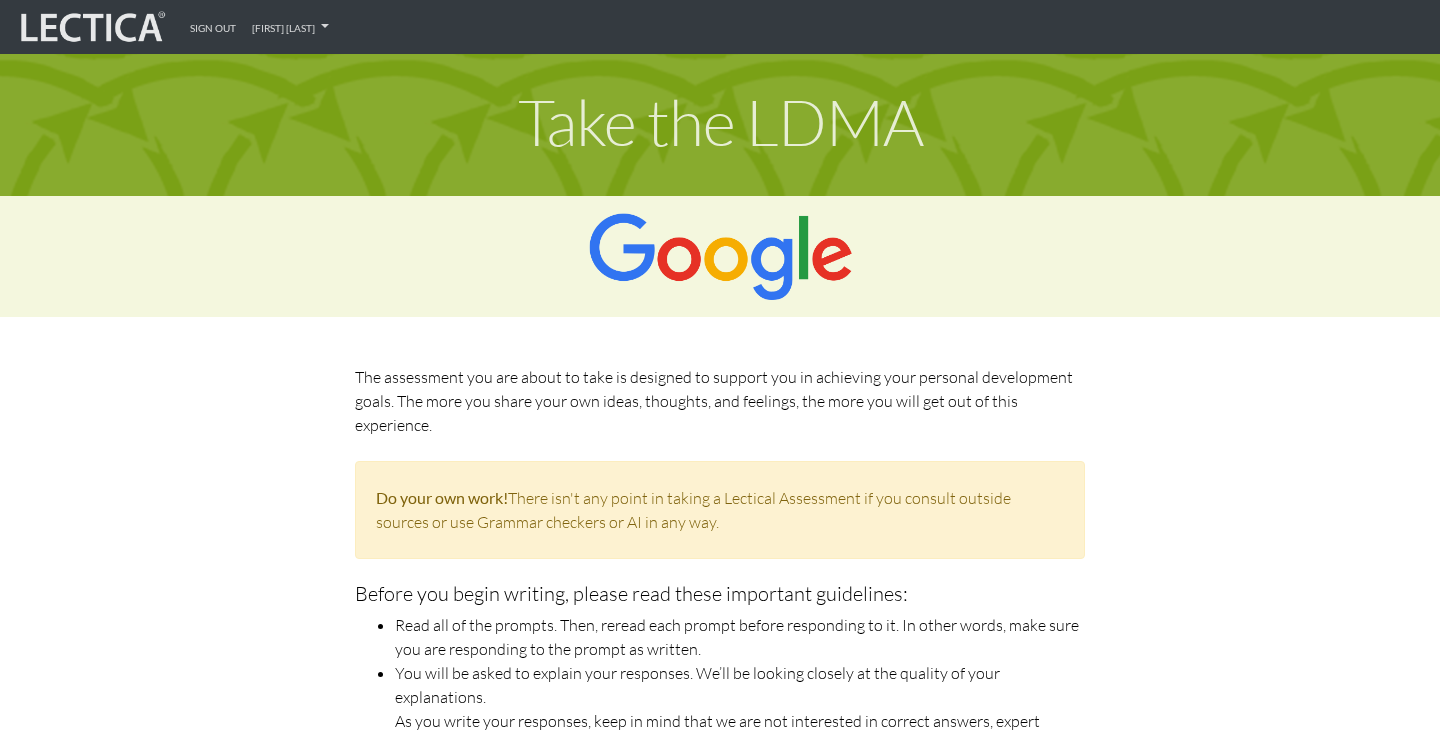 scroll, scrollTop: 952, scrollLeft: 0, axis: vertical 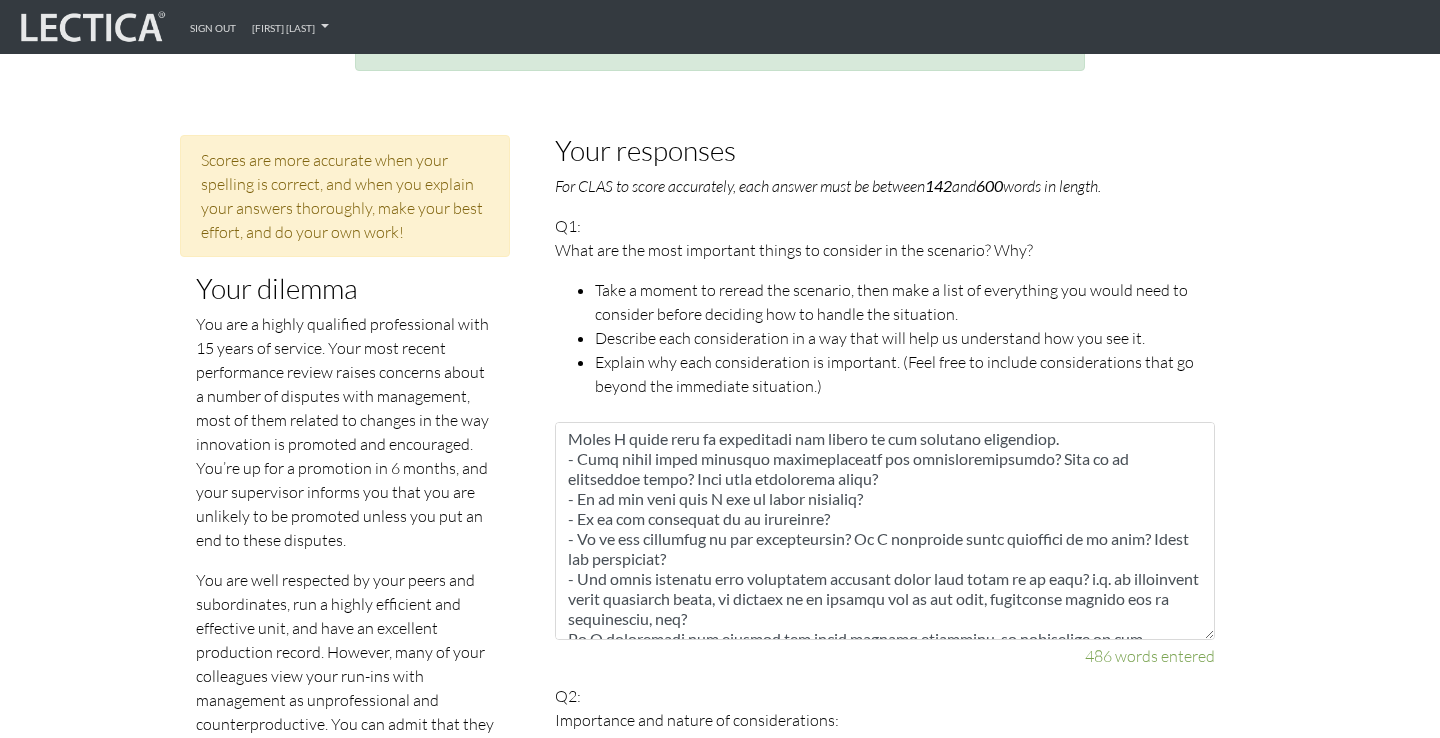 click at bounding box center (885, 531) 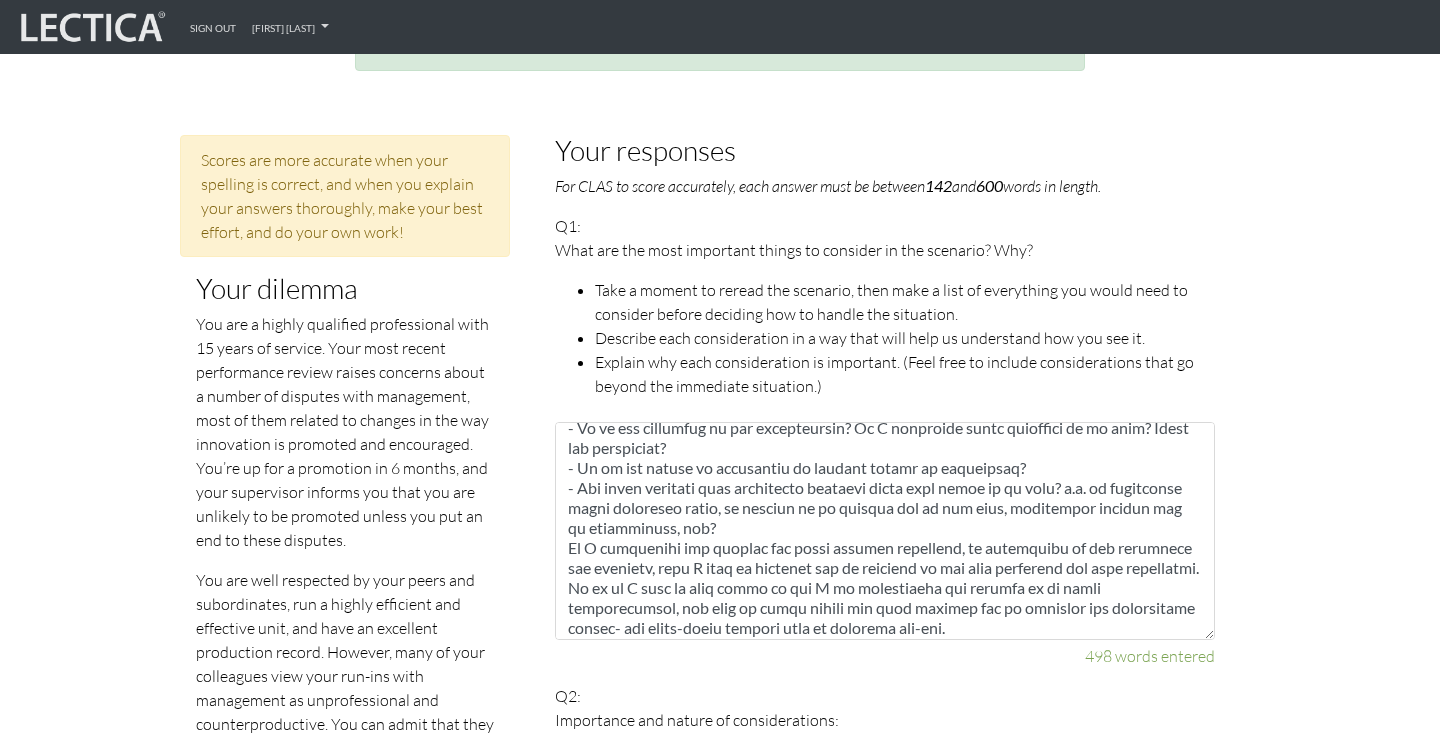 scroll, scrollTop: 700, scrollLeft: 0, axis: vertical 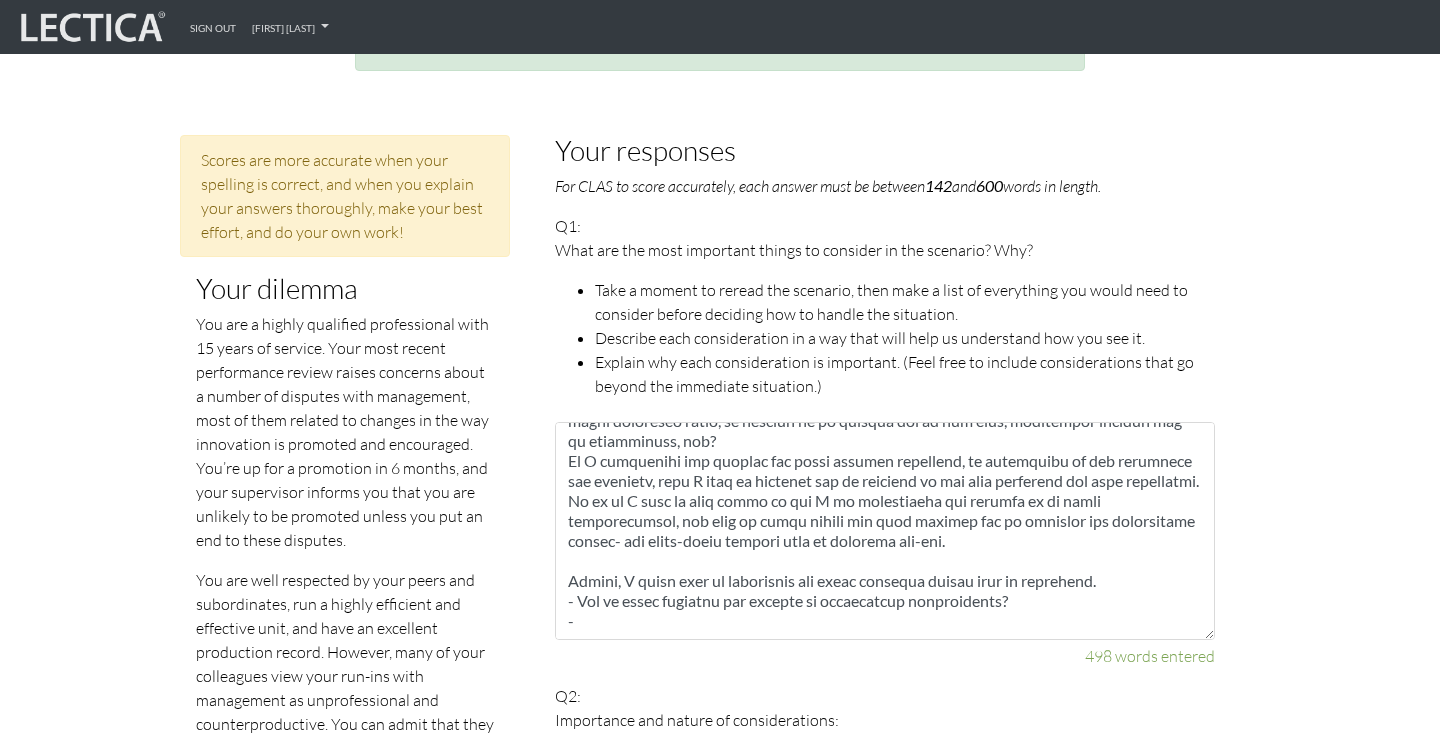 click at bounding box center (885, 531) 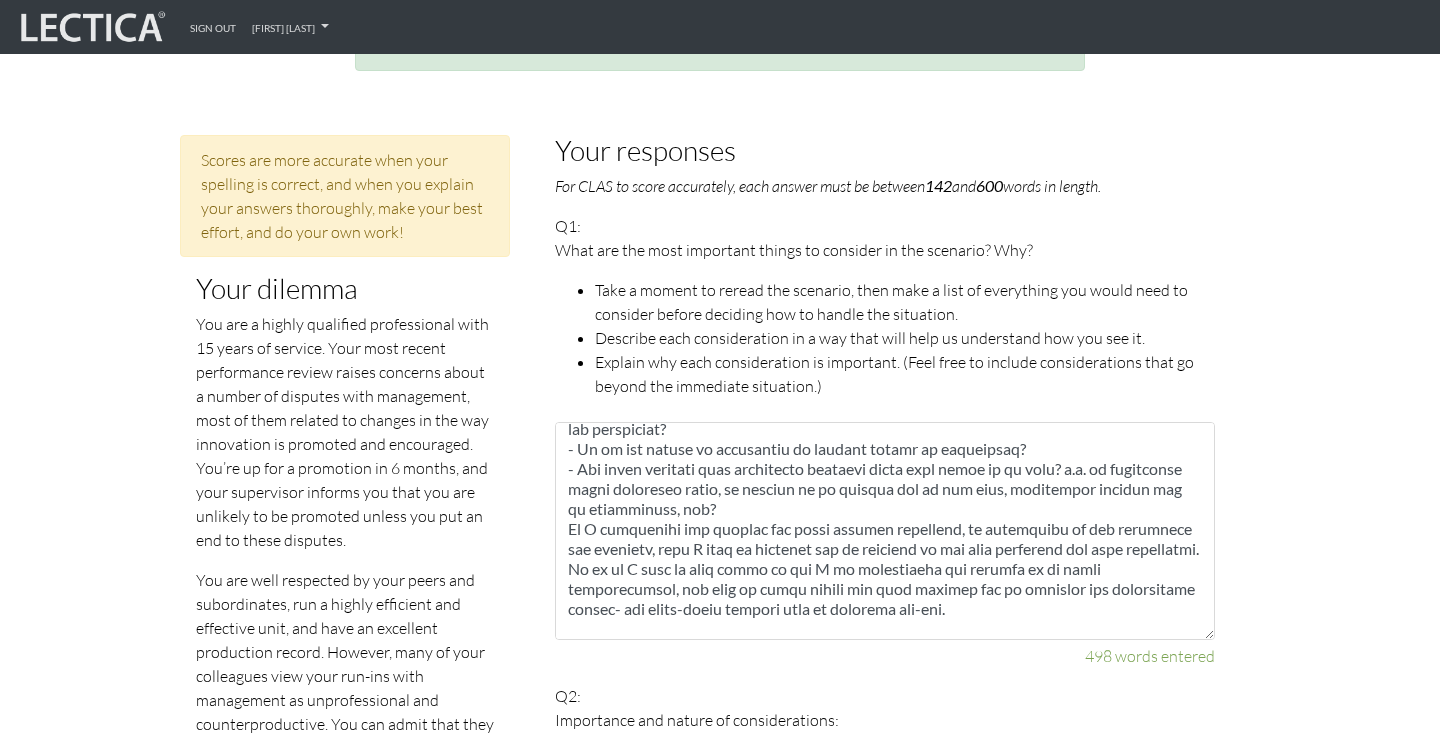 scroll, scrollTop: 700, scrollLeft: 0, axis: vertical 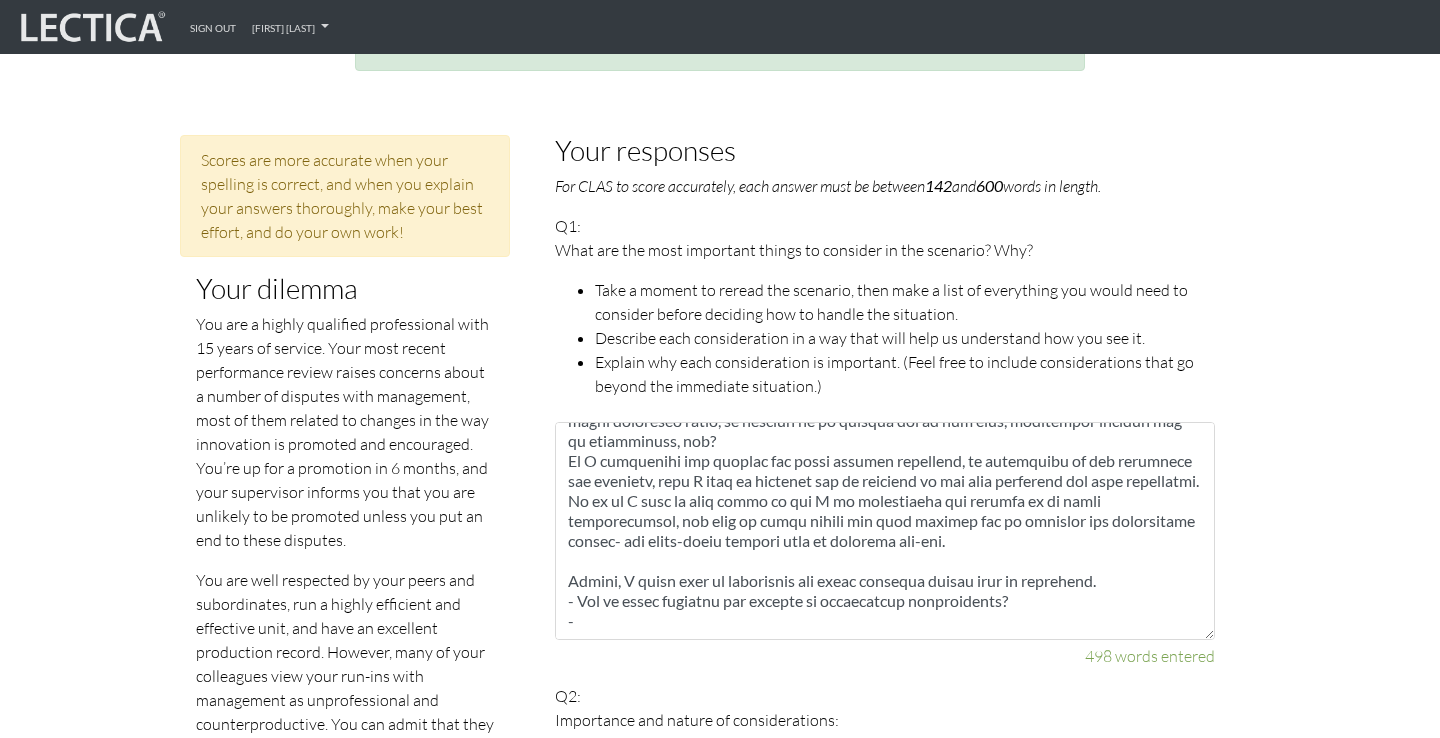 drag, startPoint x: 712, startPoint y: 598, endPoint x: 519, endPoint y: 578, distance: 194.03351 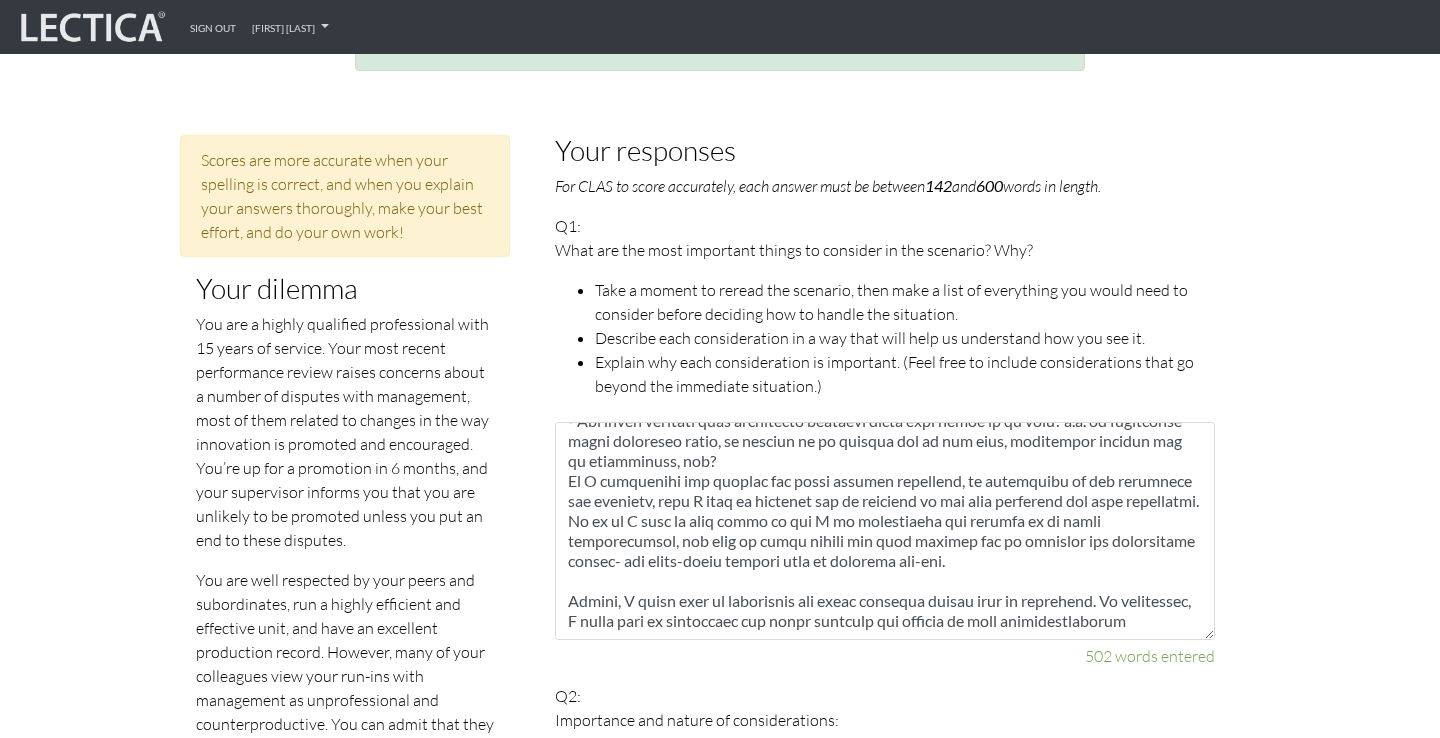 scroll, scrollTop: 700, scrollLeft: 0, axis: vertical 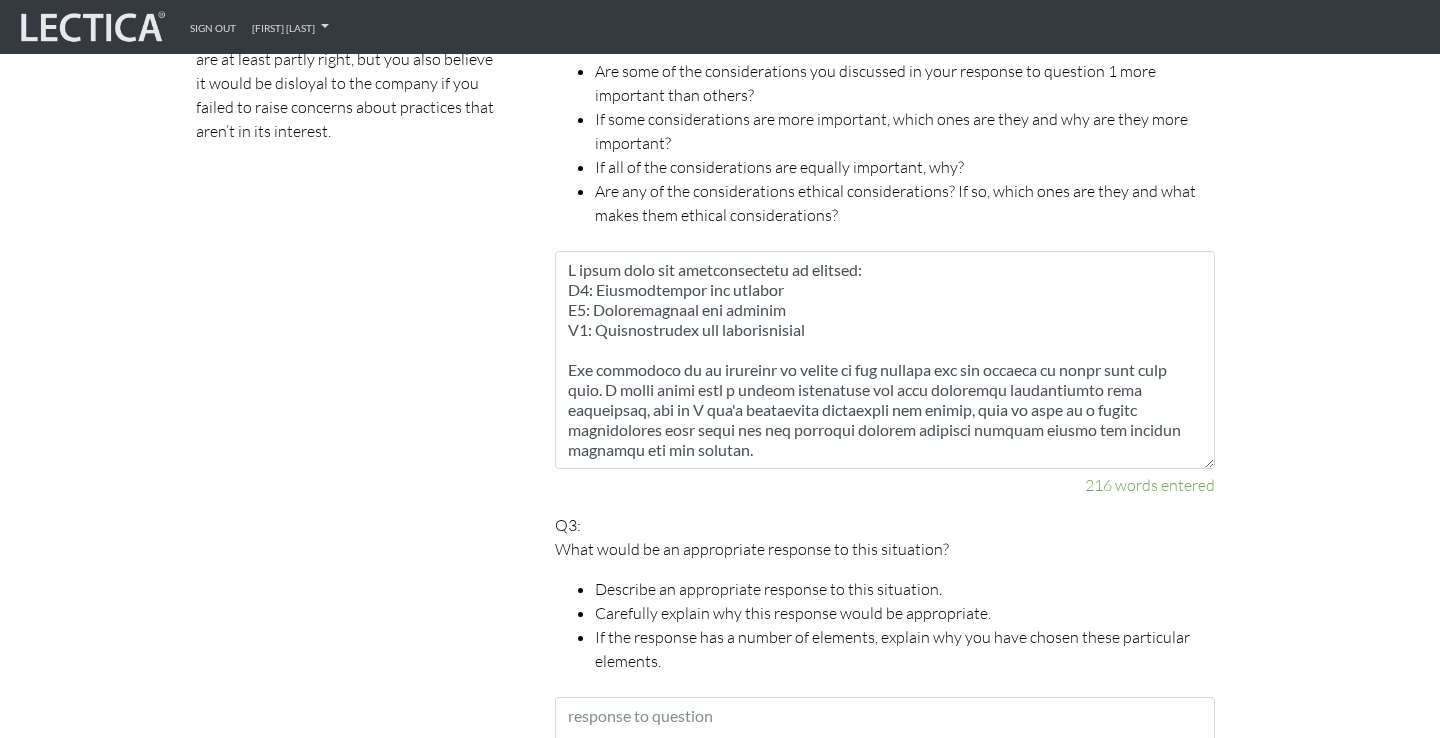 type on "I would first like to understand the changes that are driving the dispute.
- What are the changes in the way that innovation is promoted and encouraged?
- What levels are affected by these changes (e.g. my level, more junior levels, etc)?
- What are the intended benefits of these changes? What are the possible pitfalls?
- How are they not in the interest of the company writ large? How do they affect my team and other teams?
- Is there a true and urgent harm arising from these changes?
- What is the time horizon of these changes? Are they permanent or reversible?
- What data was used to justify these changes? Do I have problems with the methodology?
Without a solid understanding of the substance of, intended and unintended effects of, permanence of, and justification for these changes, I don't have a clear line of sight into why I am having these disputes in the first place and what areas there are for compromise.
Second, I would like to understand the goals of management, especially with respect to (a) t..." 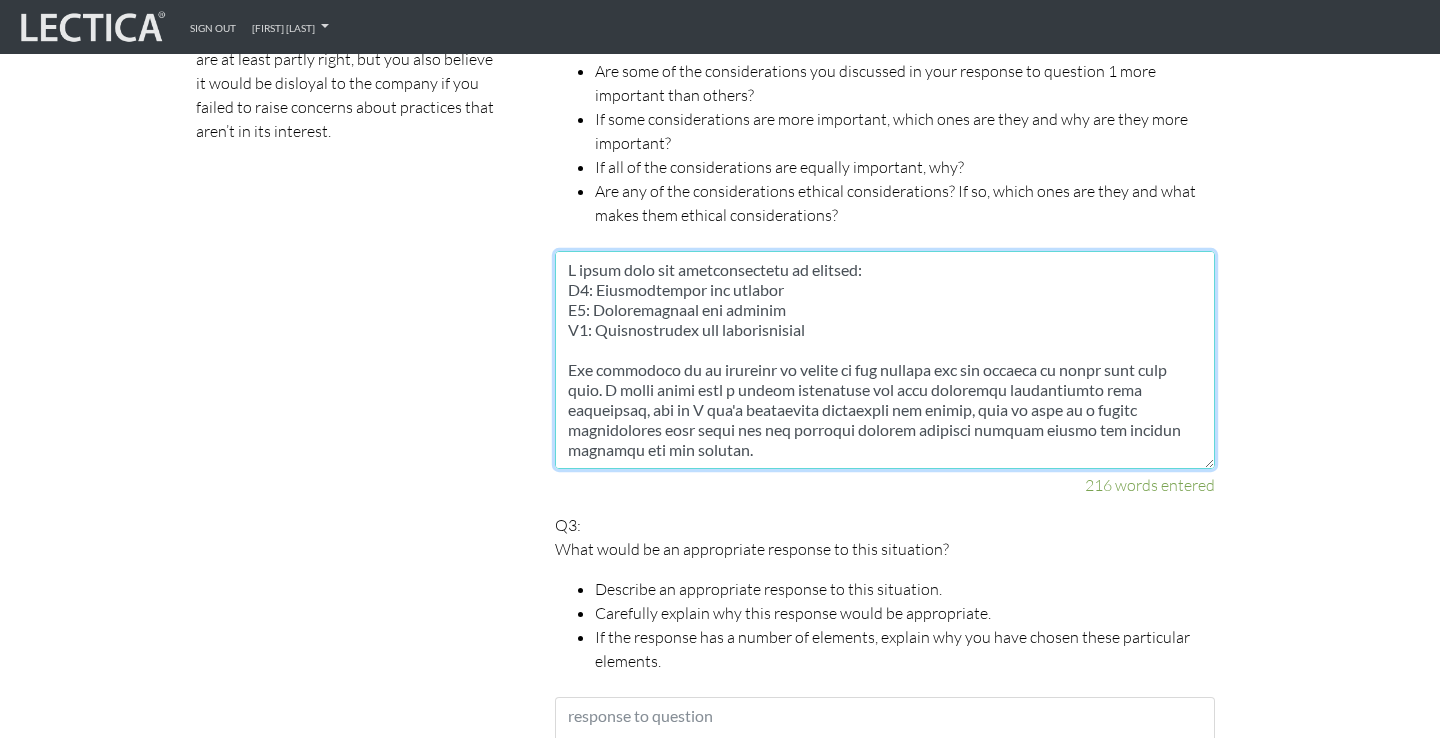 click at bounding box center [885, 360] 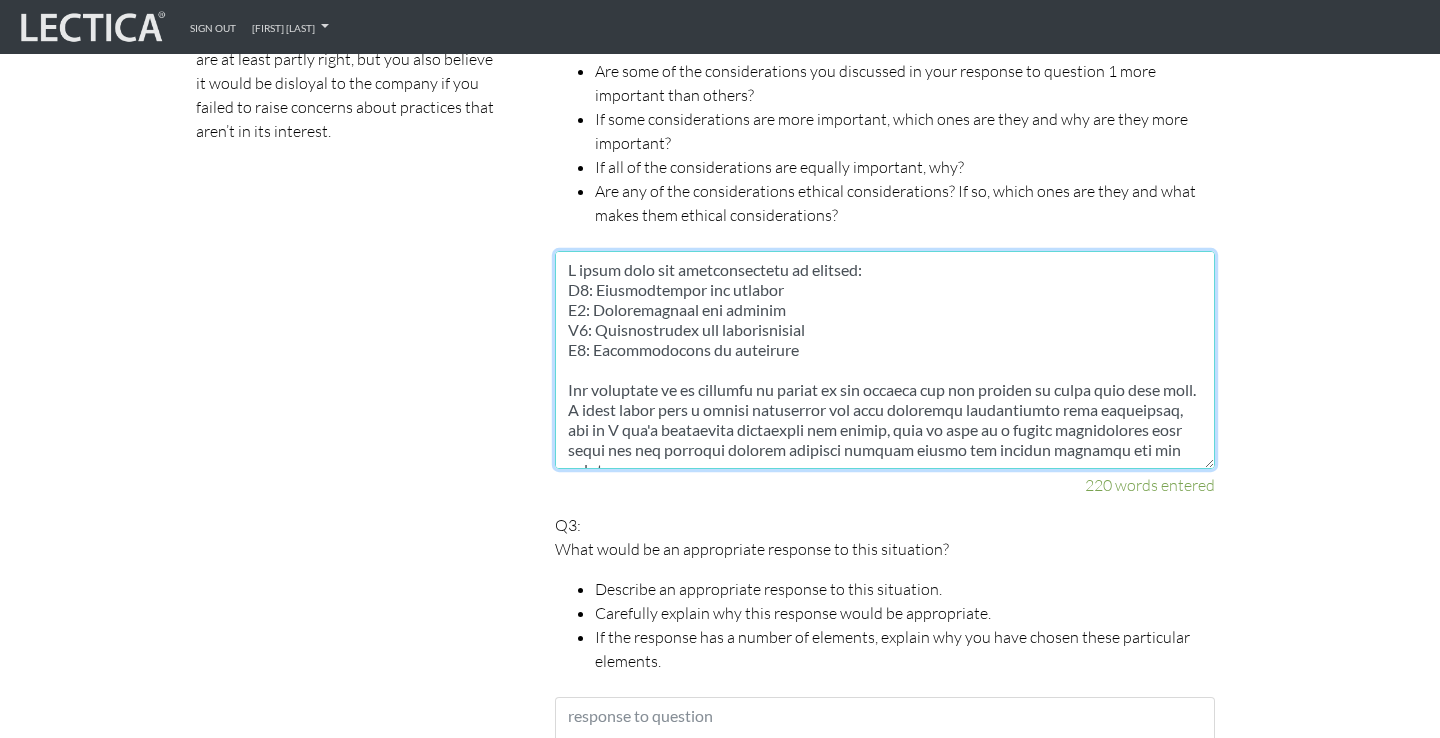 scroll, scrollTop: 300, scrollLeft: 0, axis: vertical 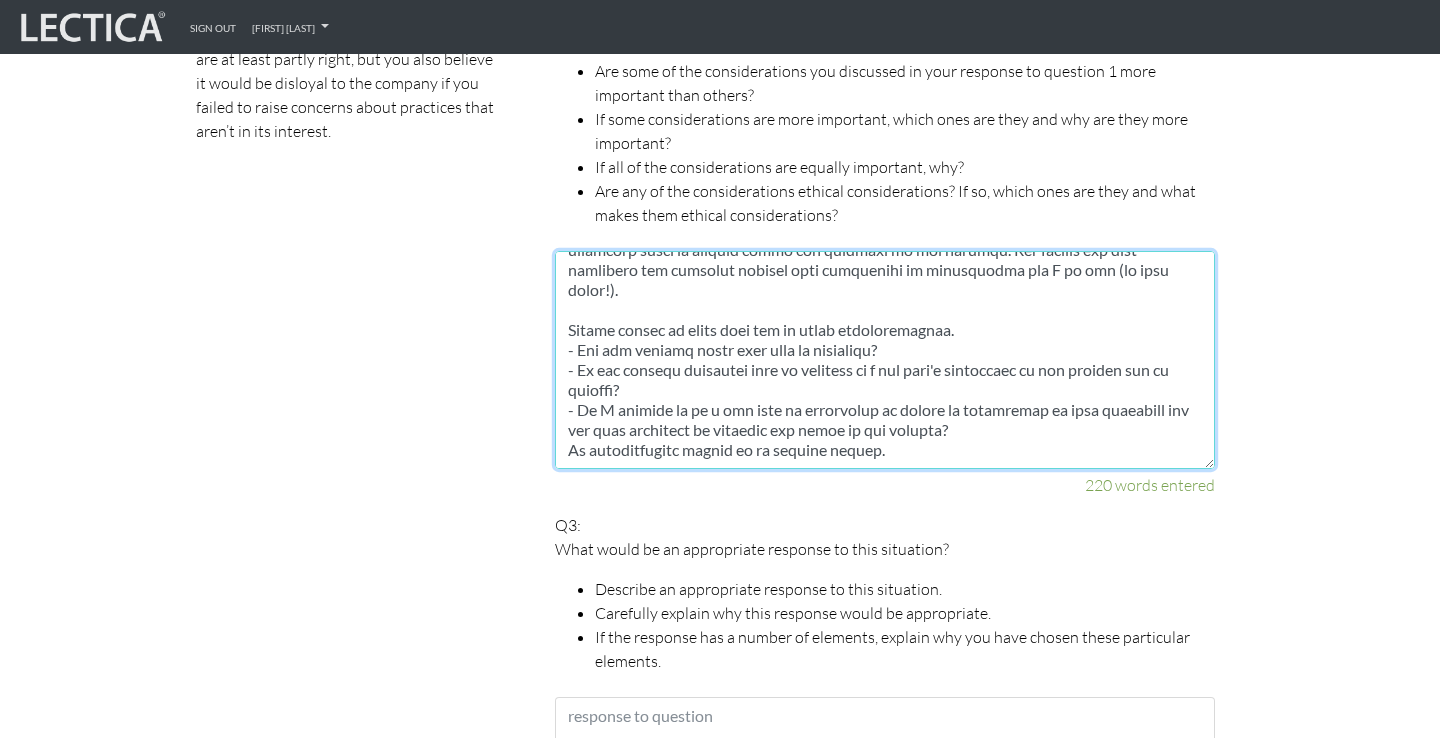 click at bounding box center [885, 360] 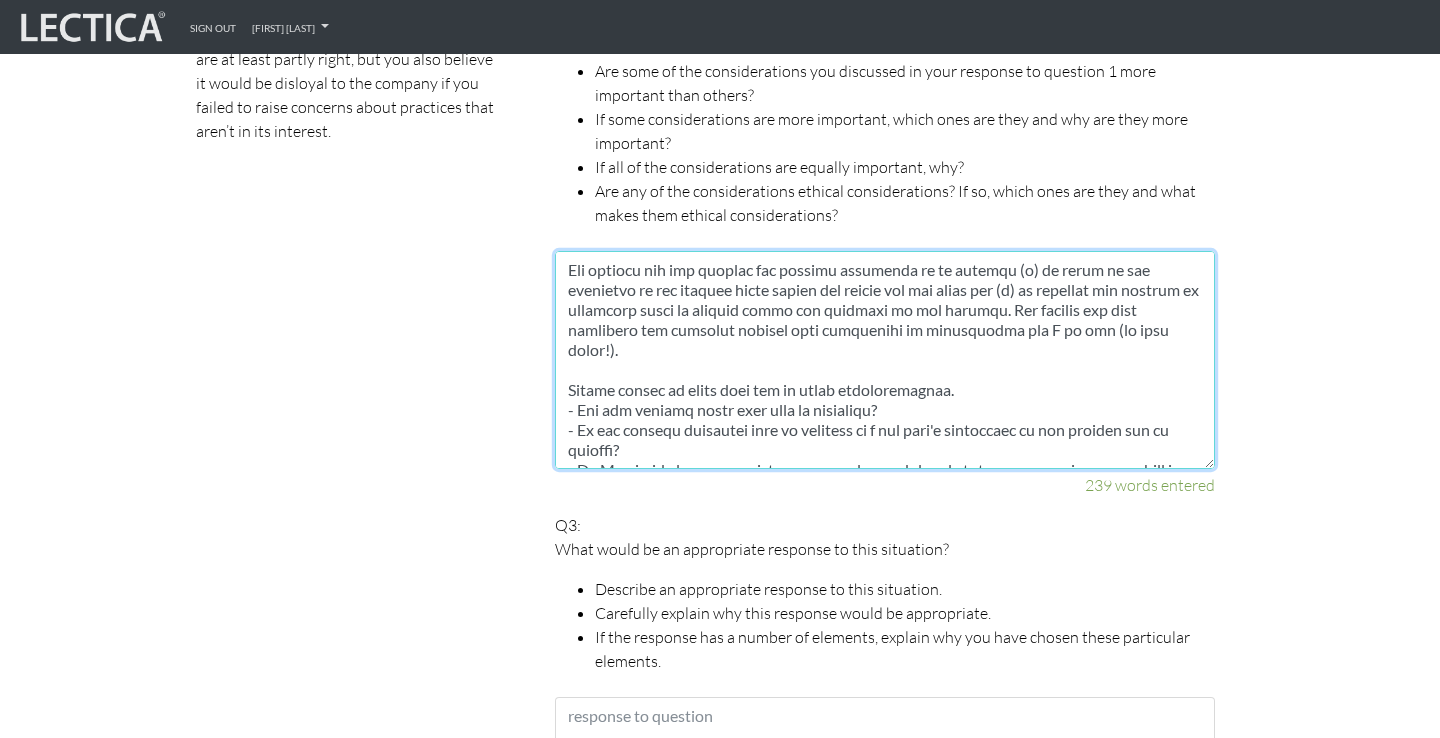 scroll, scrollTop: 225, scrollLeft: 0, axis: vertical 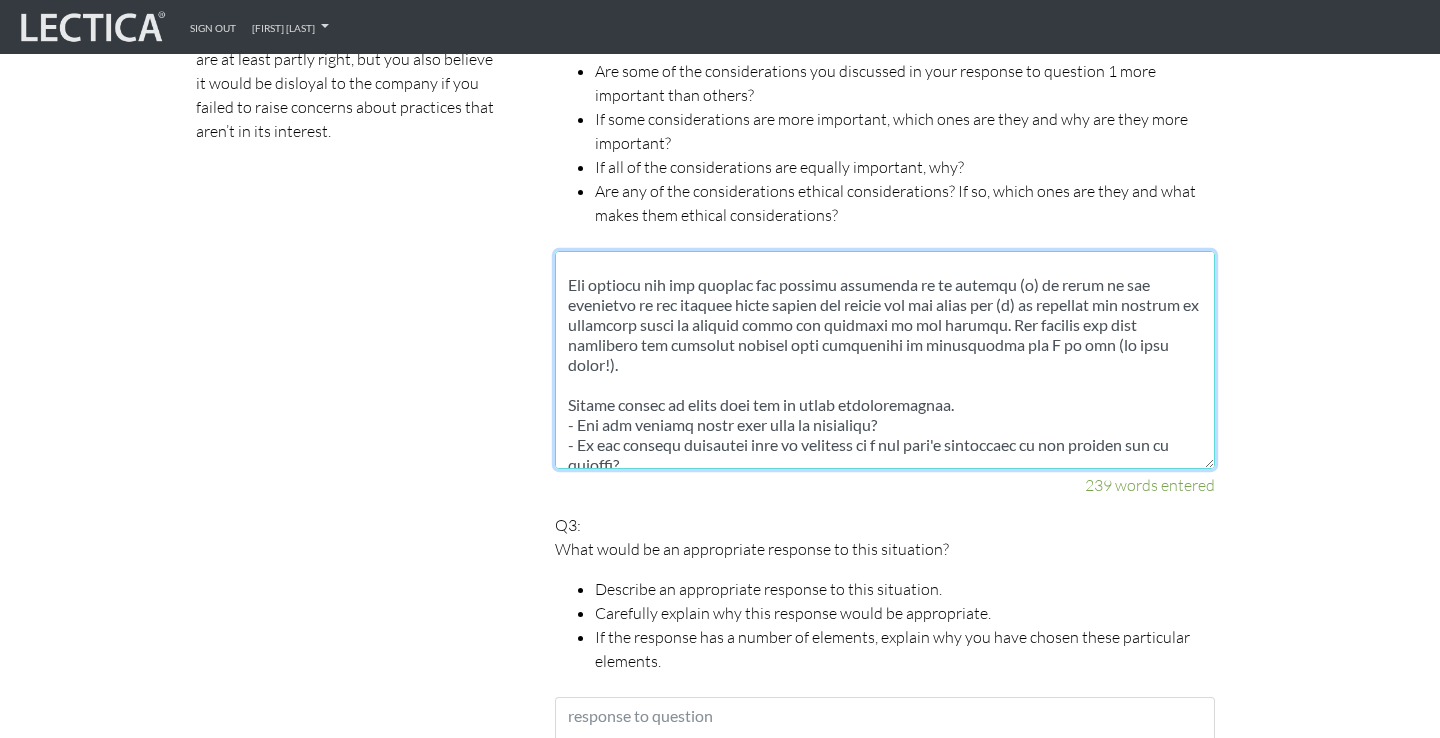 click at bounding box center (885, 360) 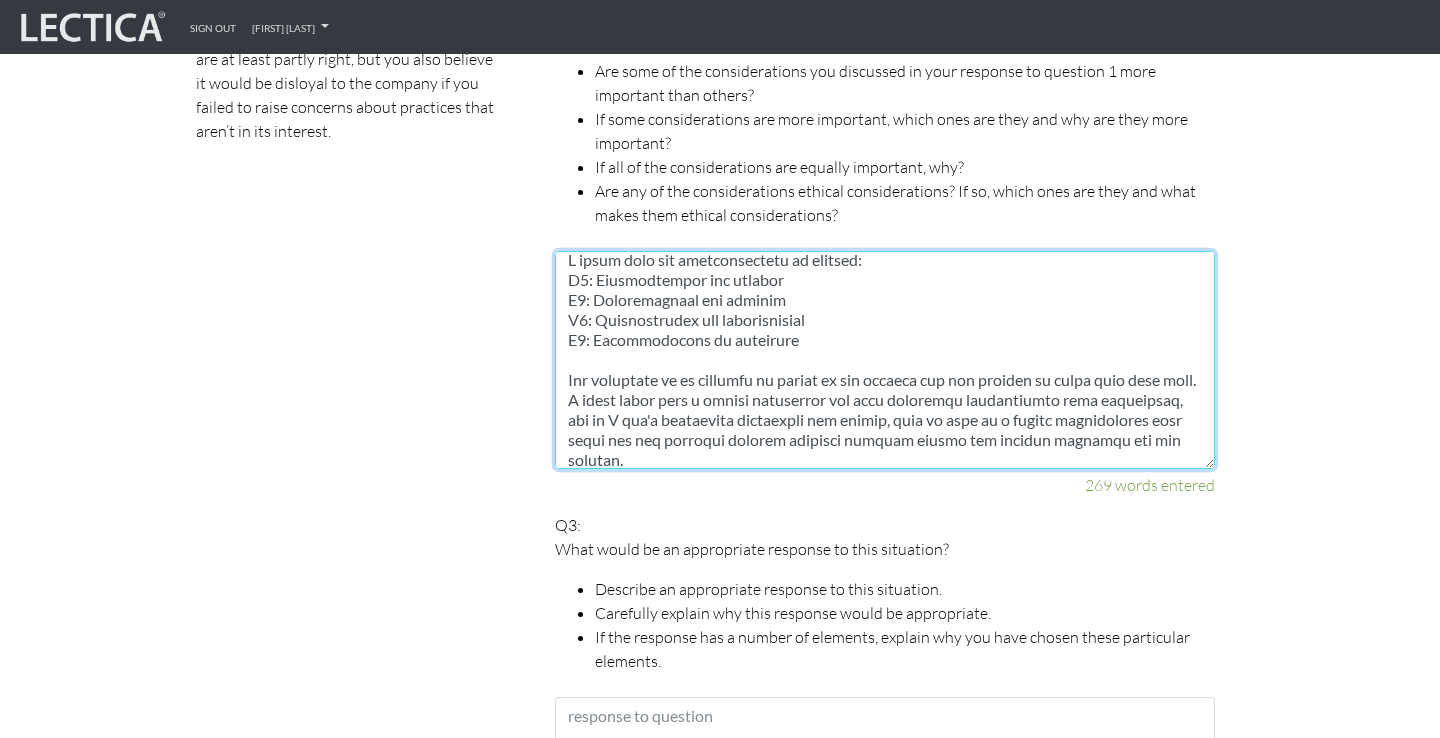 scroll, scrollTop: 0, scrollLeft: 0, axis: both 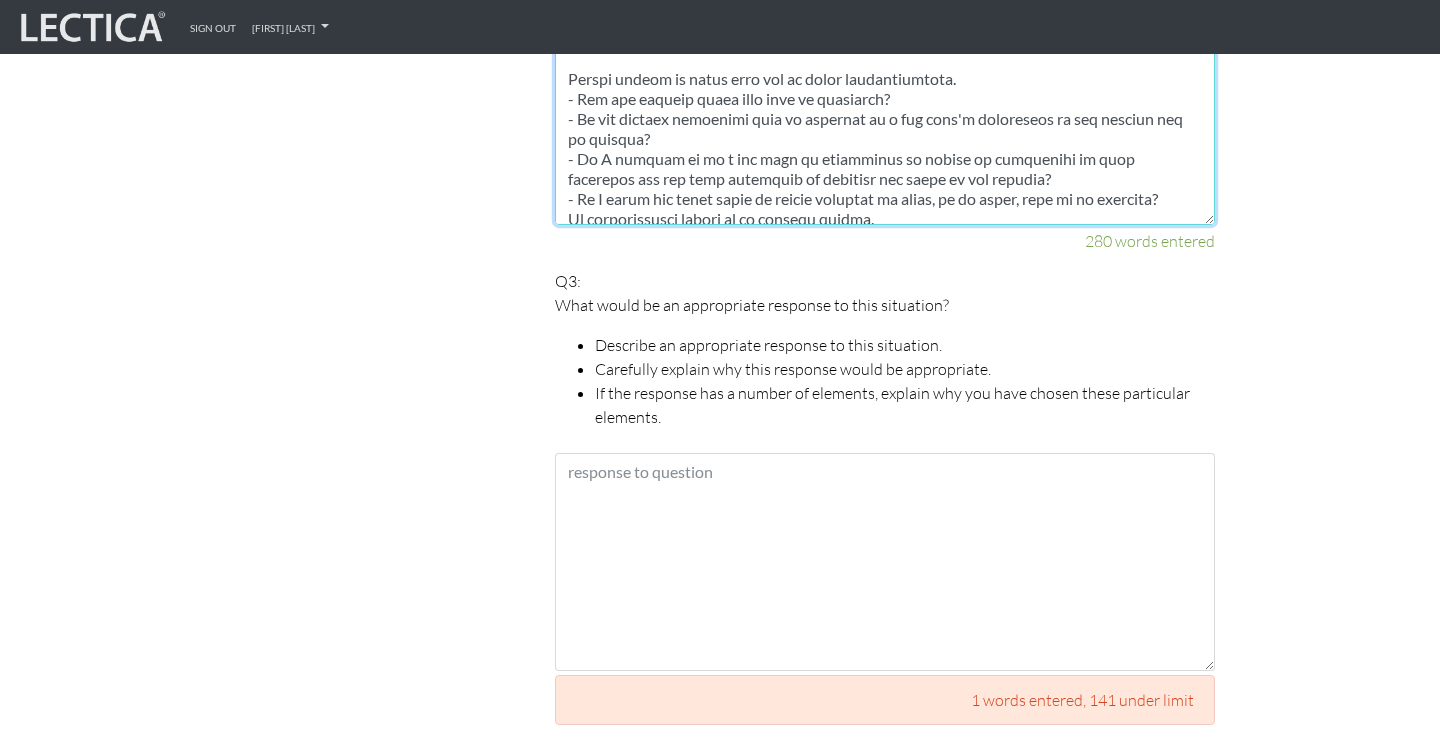 type on "I would rank the considerations as follows:
P0: Understanding the changes
P0: Understanding the context
P1: Understanding the conversations
P2: Understanding my promotion
The substance of my disputes is driven by the changes and the context in which they were made. I could enter into a better structured and more agreeable conversation with management, but if I don't ultimately understand the stakes, then it will be a better conversation that might end the disputes without actually driving toward the correct decision for the company.
The changes and the context are equally important to me because (a) to argue on the substance of the changes alone misses the forest for the trees and (b) to consider the context in isolation tells me nothing about the validity of the changes. The changes may have secondary and tertiary effects that management is considering and I am not (or vice versa!).
Effects to my promotion are rated lowest because the promotion chiefly affects me. I could argue that not promoting me fo..." 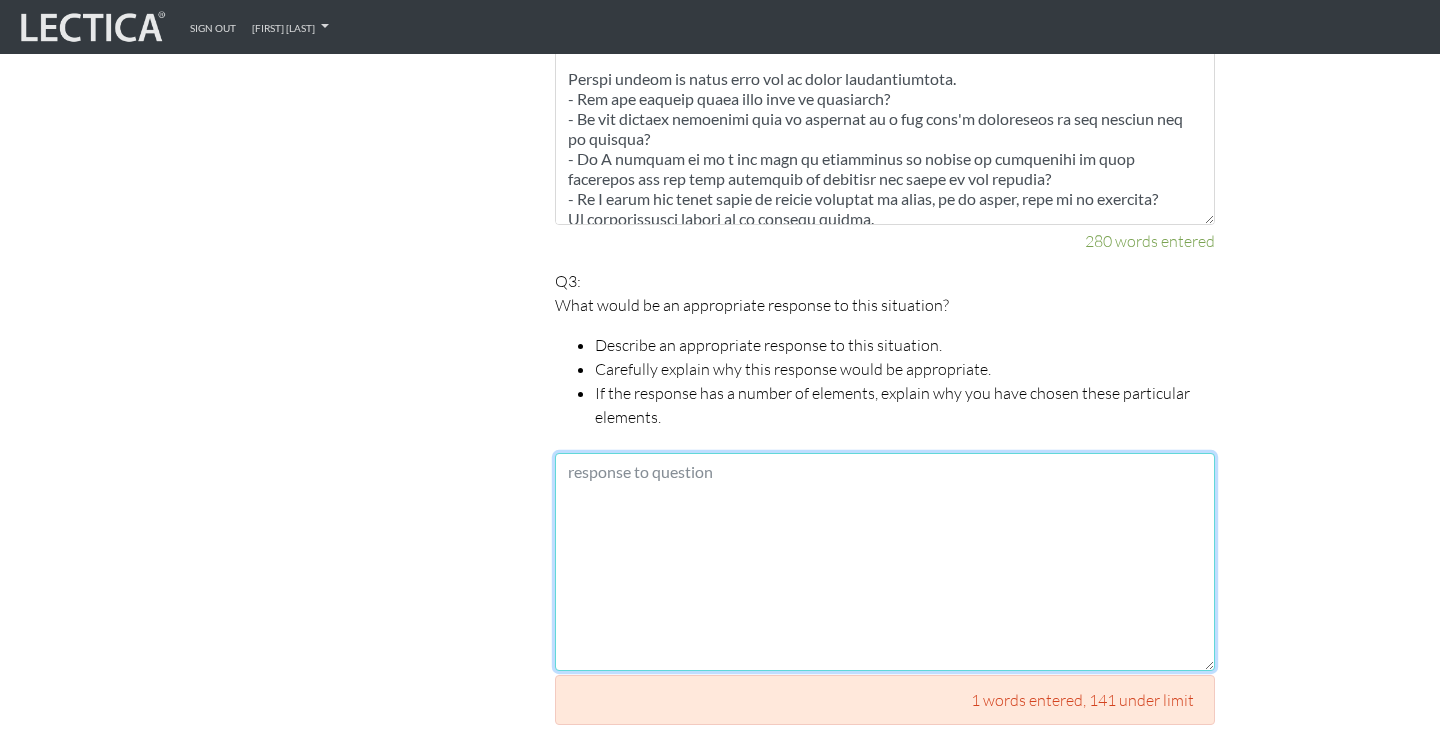 click at bounding box center [885, 562] 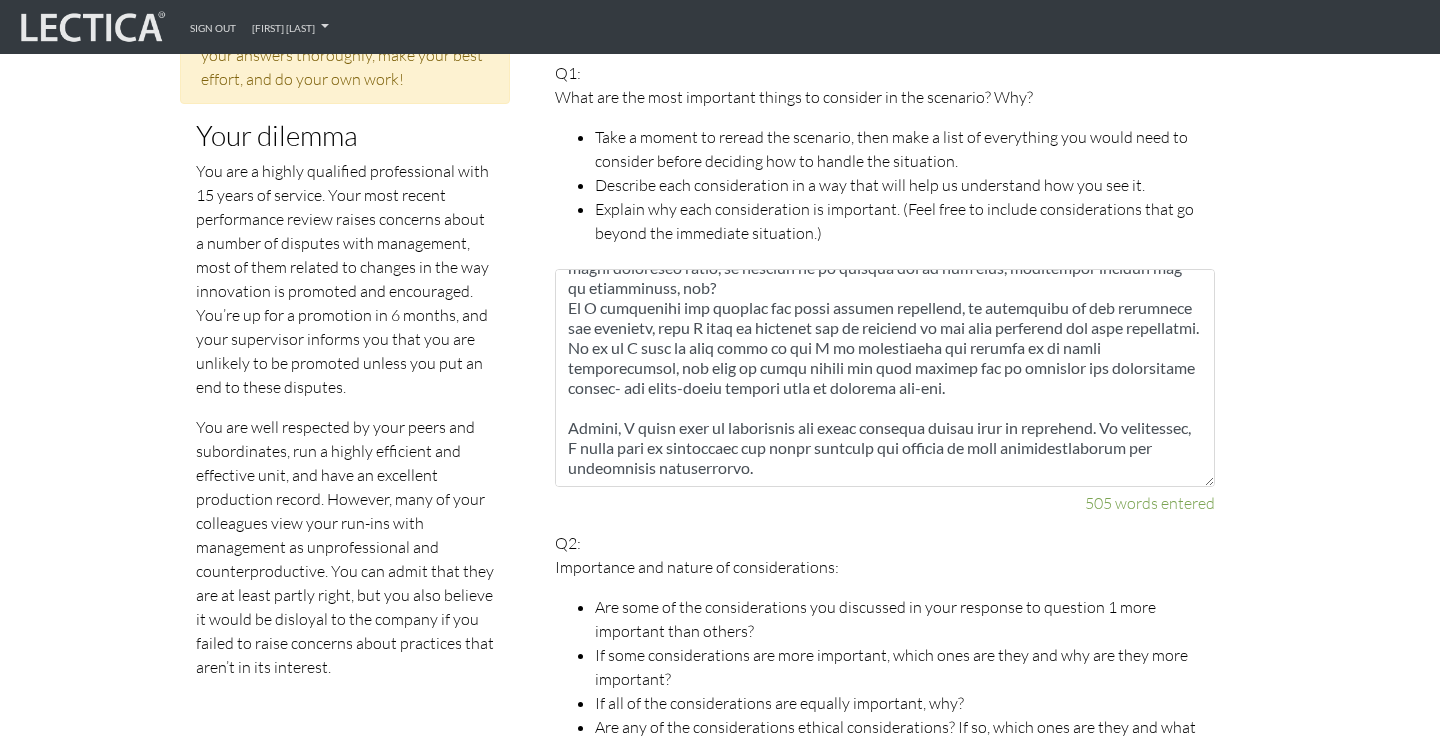 scroll, scrollTop: 1099, scrollLeft: 0, axis: vertical 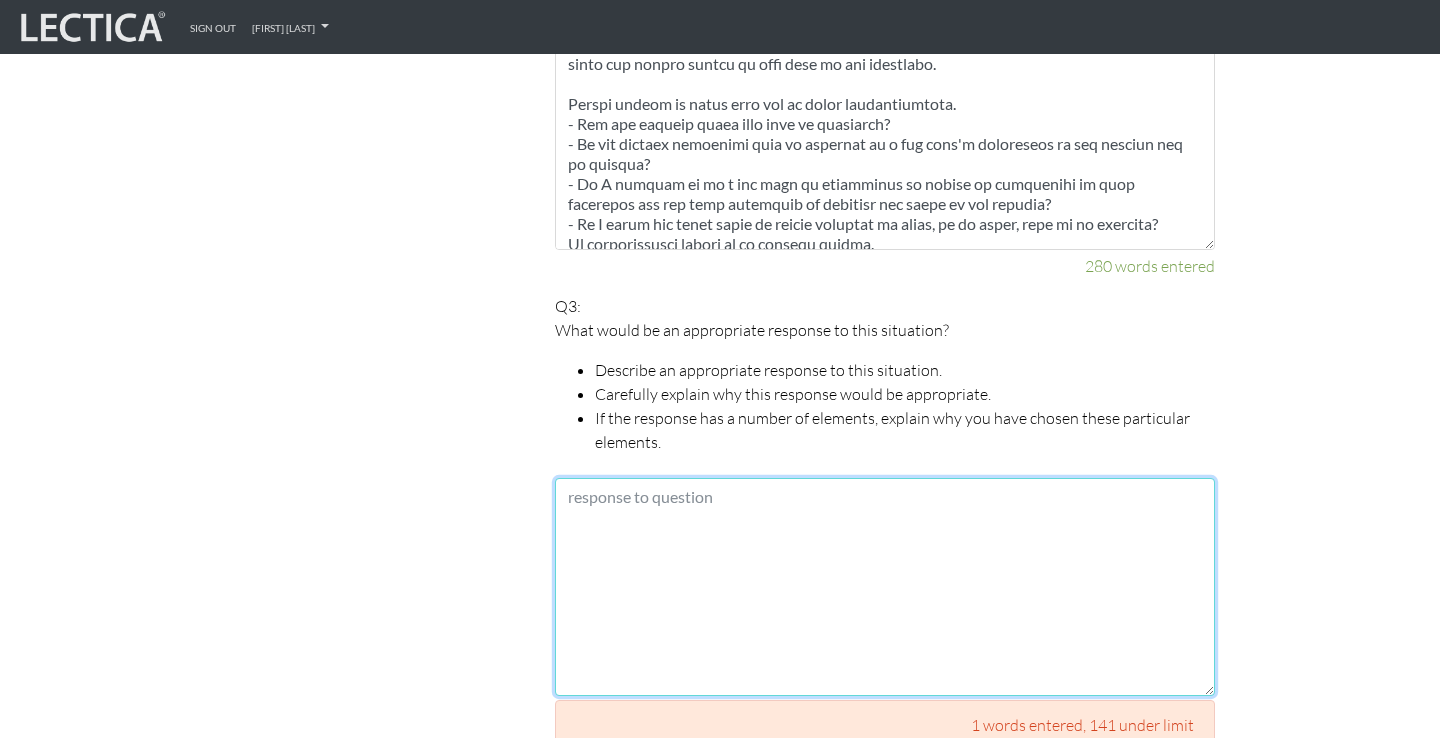 click at bounding box center [885, 587] 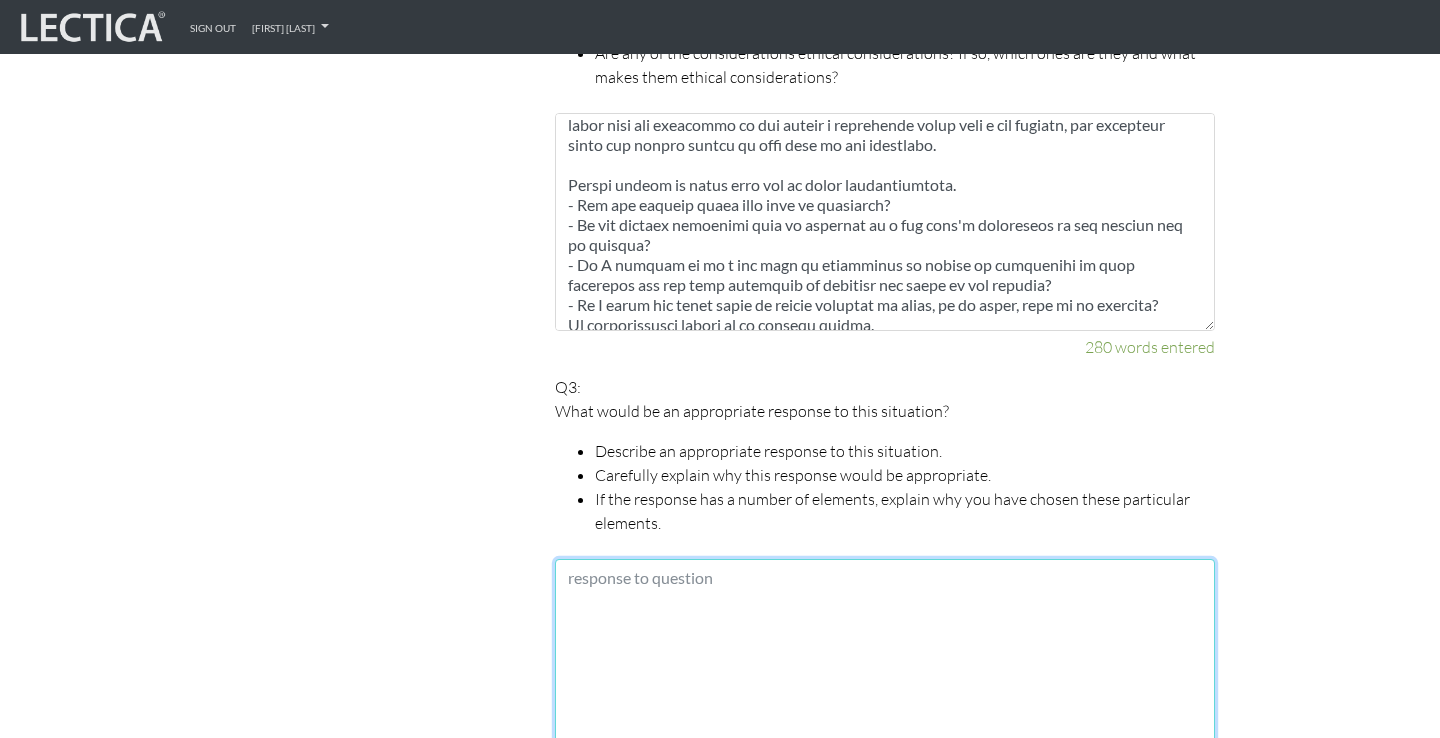 scroll, scrollTop: 1780, scrollLeft: 0, axis: vertical 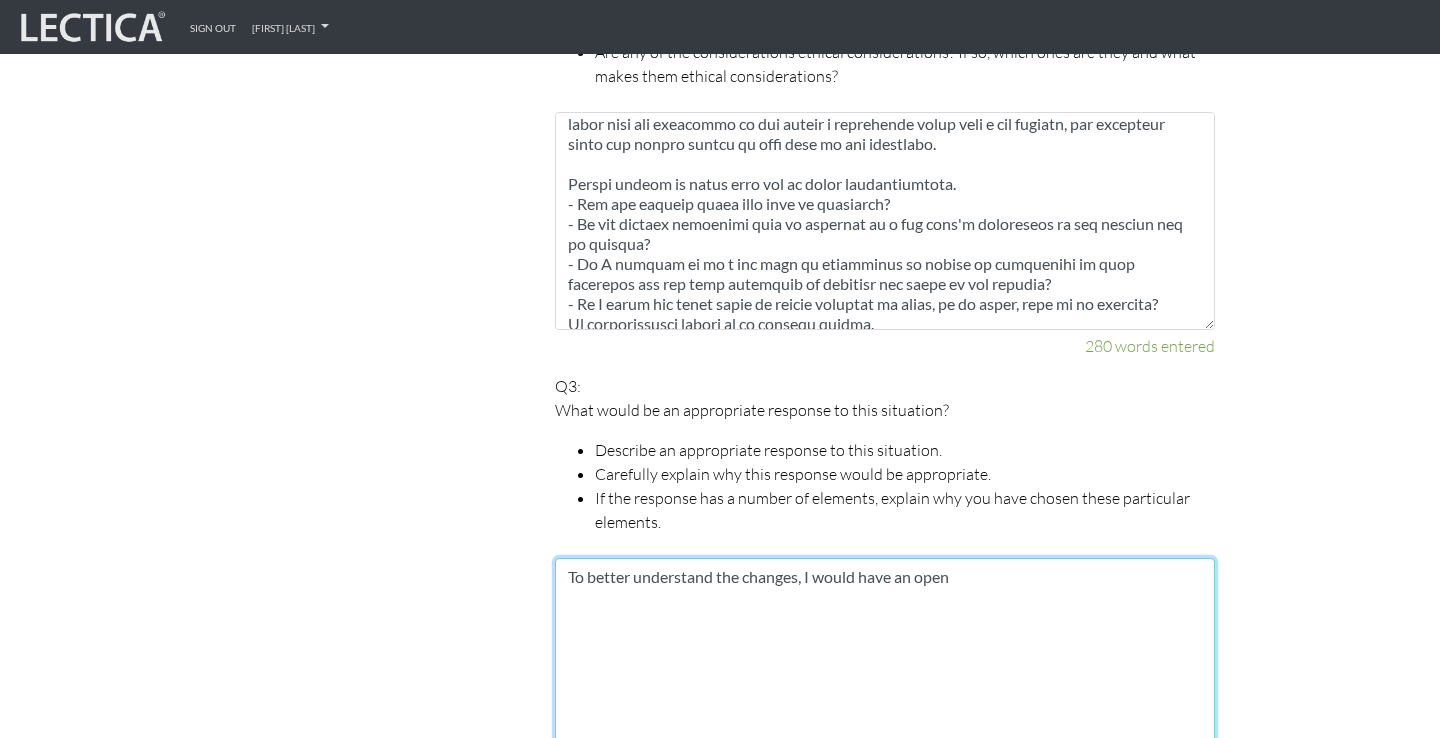 type on "To better understand the changes, I would have an open" 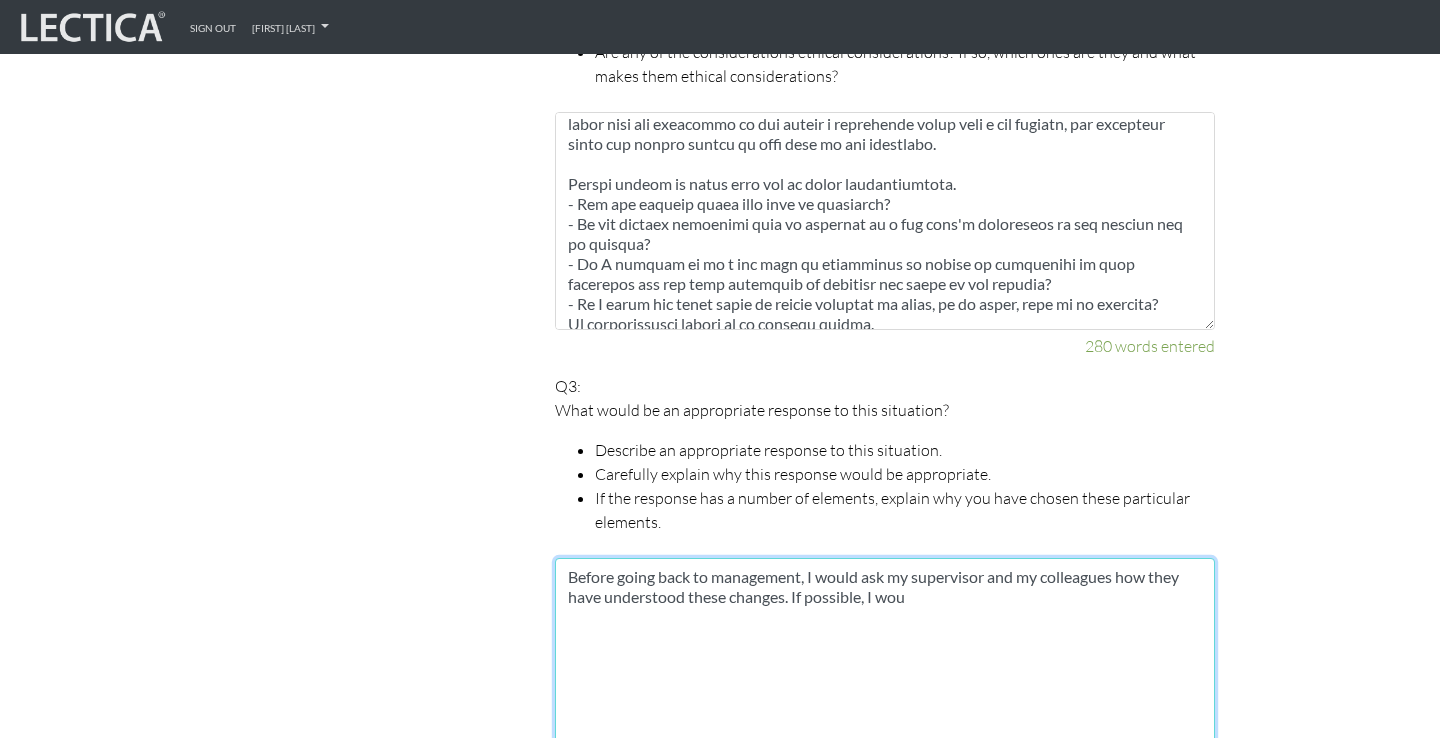 type on "Before going back to management, I would ask my supervisor and my colleagues how they have understood these changes. If possible, I wo" 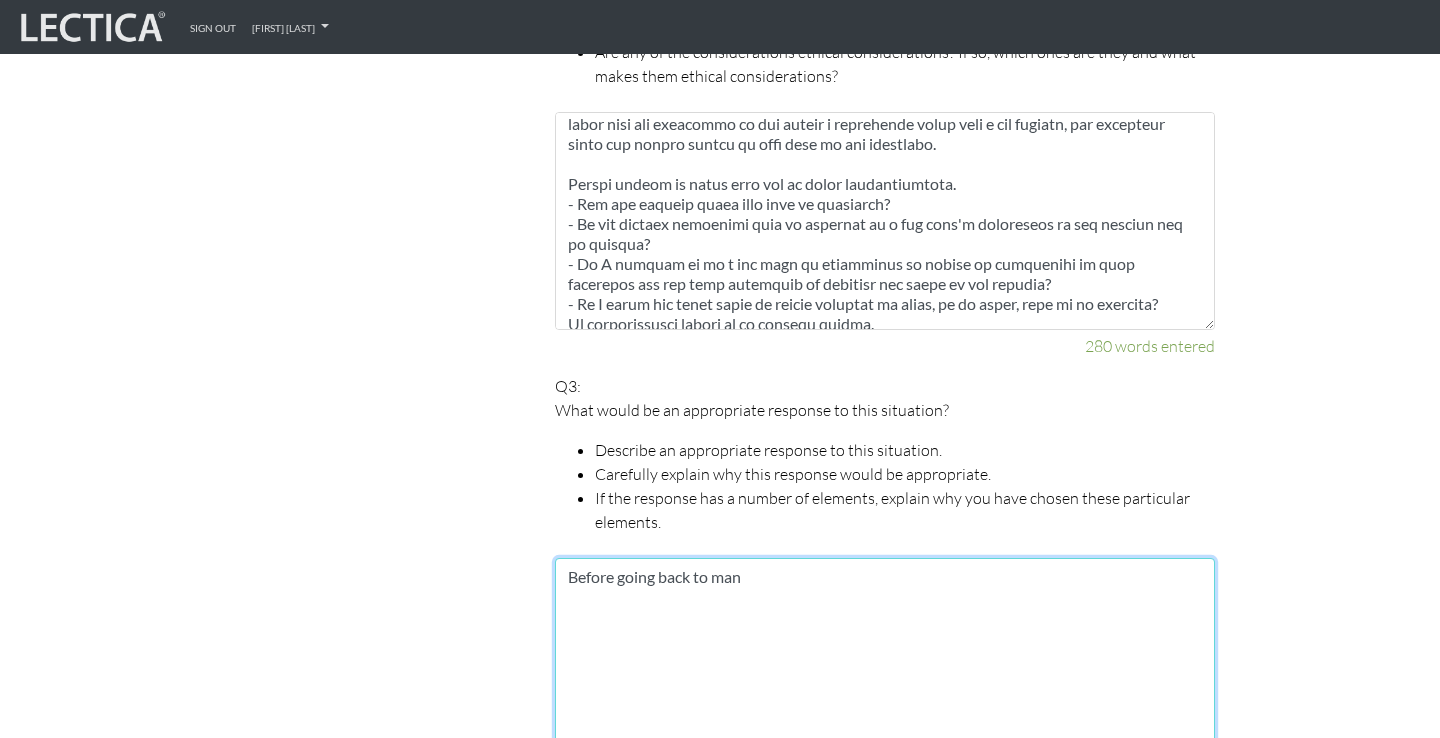 type on "Before going back to ma" 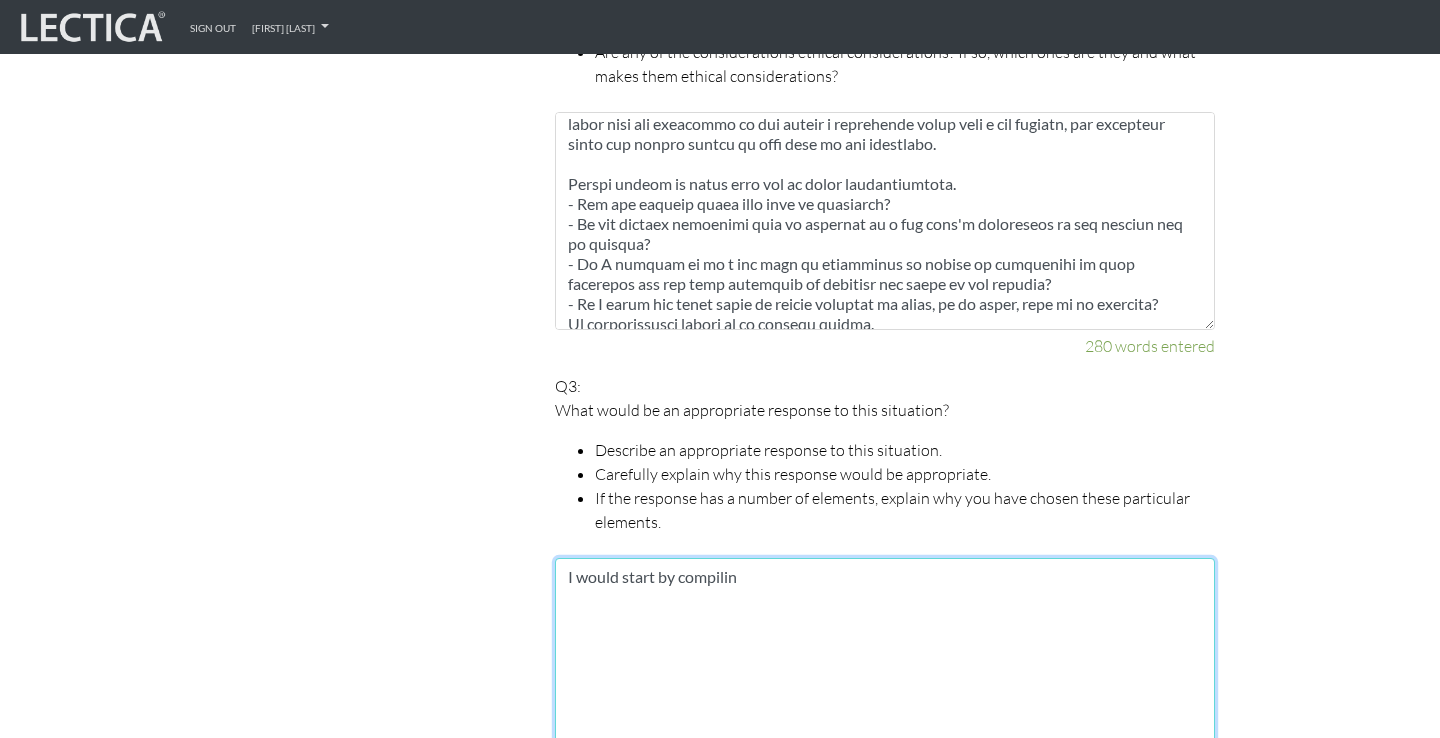 type on "I would start by compilin" 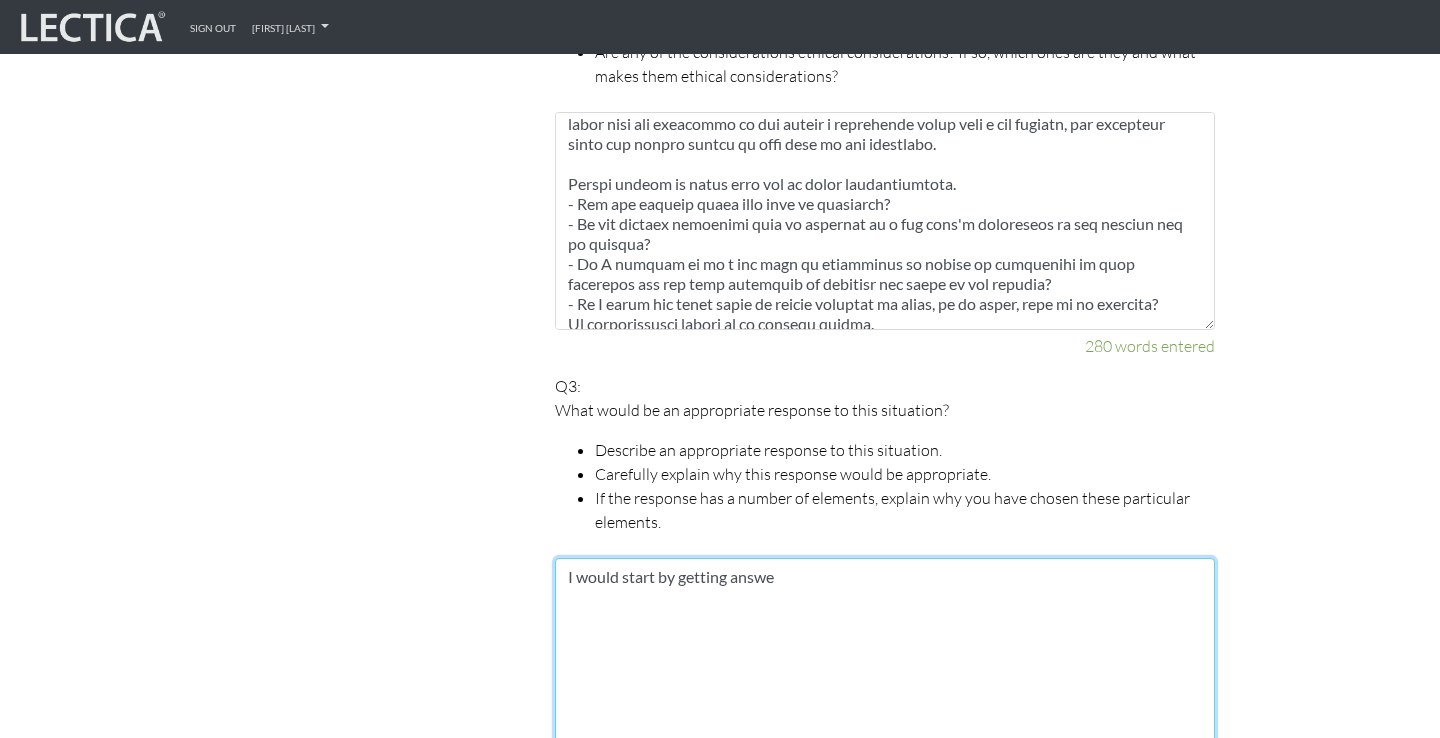 type on "I would start by getting answer" 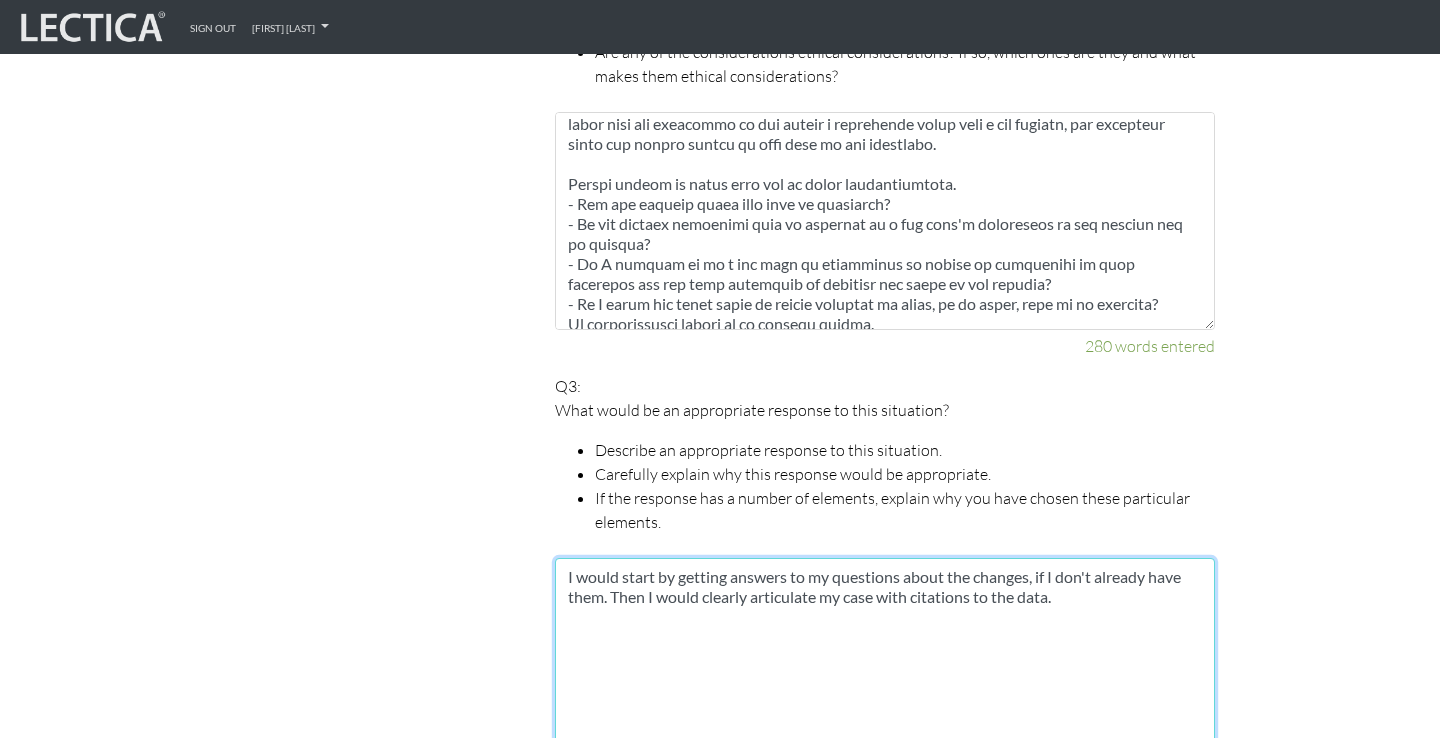 click on "I would start by getting answers to my questions about the changes, if I don't already have them. Then I would clearly articulate my case with citations to the data." at bounding box center (885, 667) 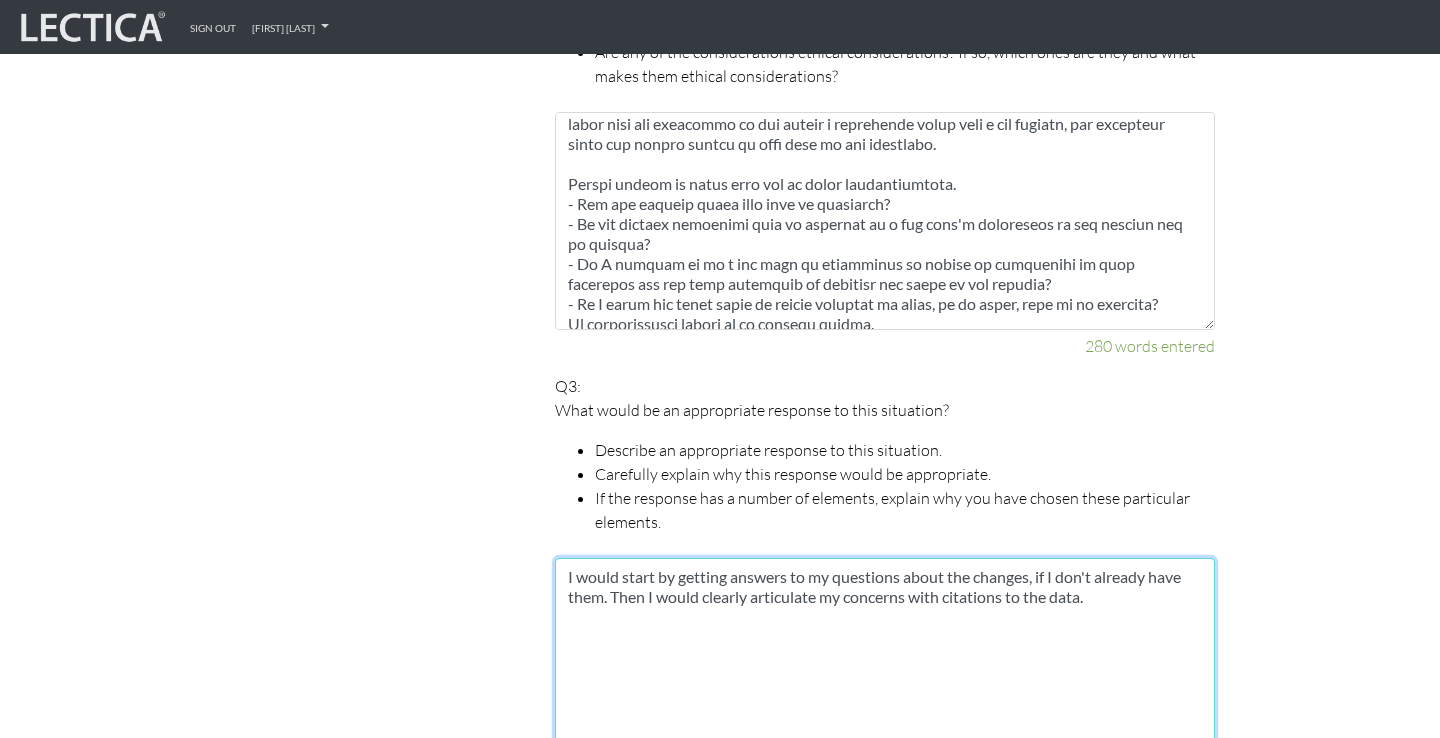 click on "I would start by getting answers to my questions about the changes, if I don't already have them. Then I would clearly articulate my concerns with citations to the data." at bounding box center (885, 667) 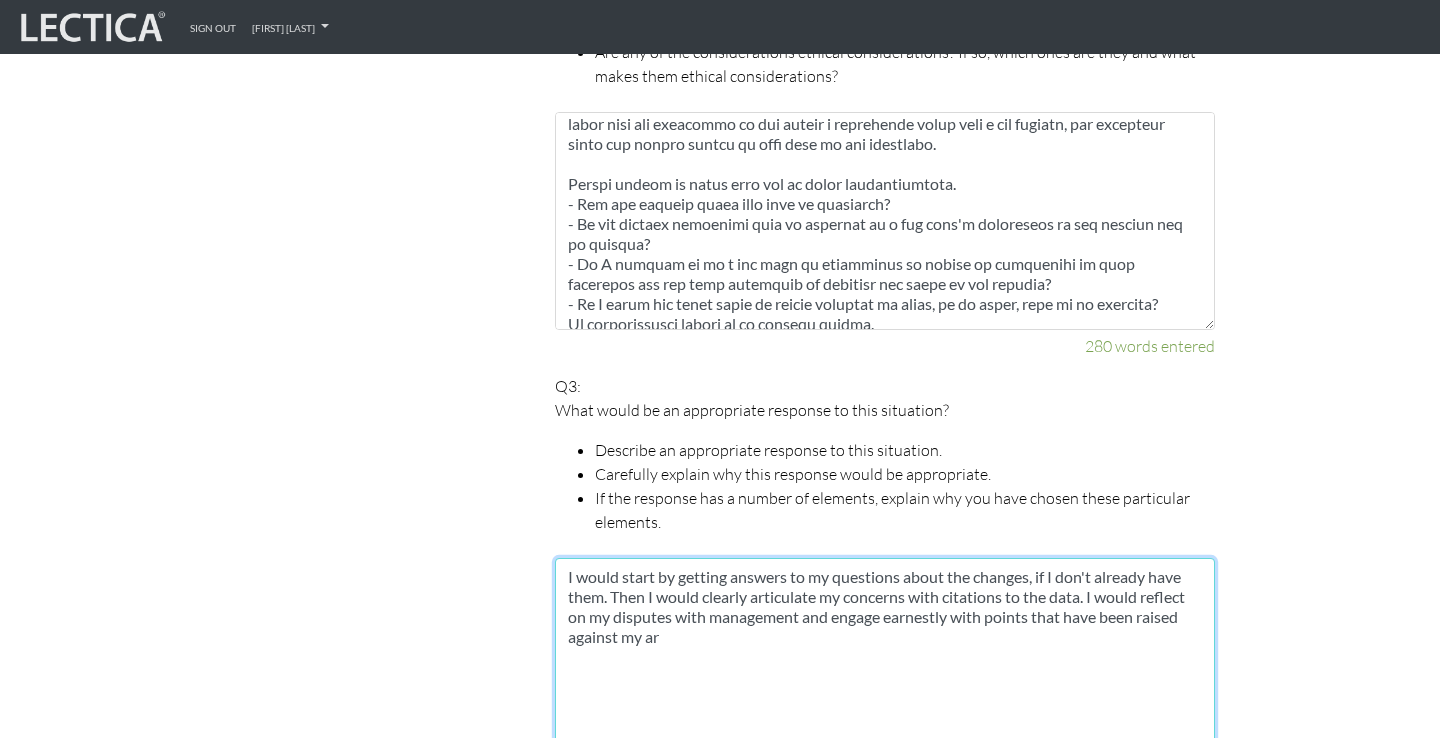 drag, startPoint x: 984, startPoint y: 592, endPoint x: 1019, endPoint y: 633, distance: 53.90733 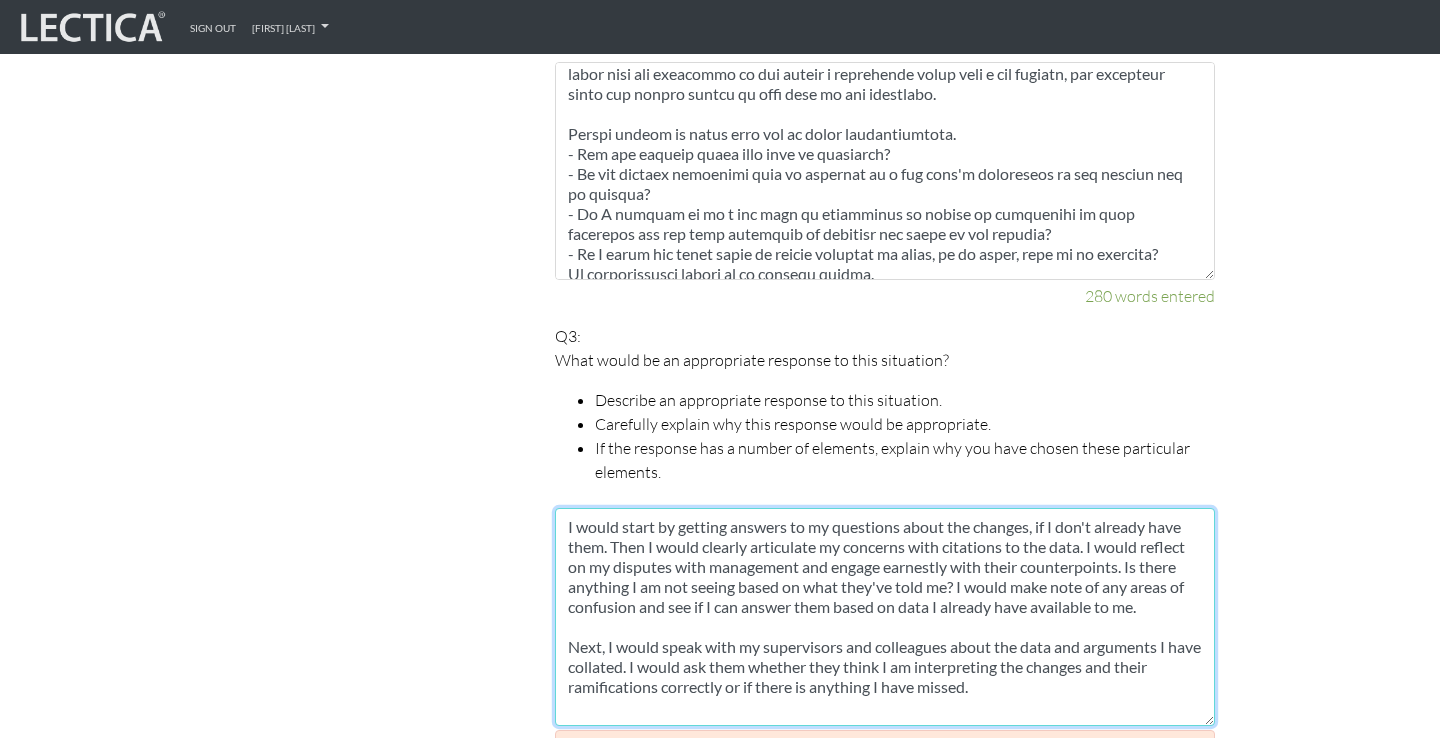 scroll, scrollTop: 1886, scrollLeft: 0, axis: vertical 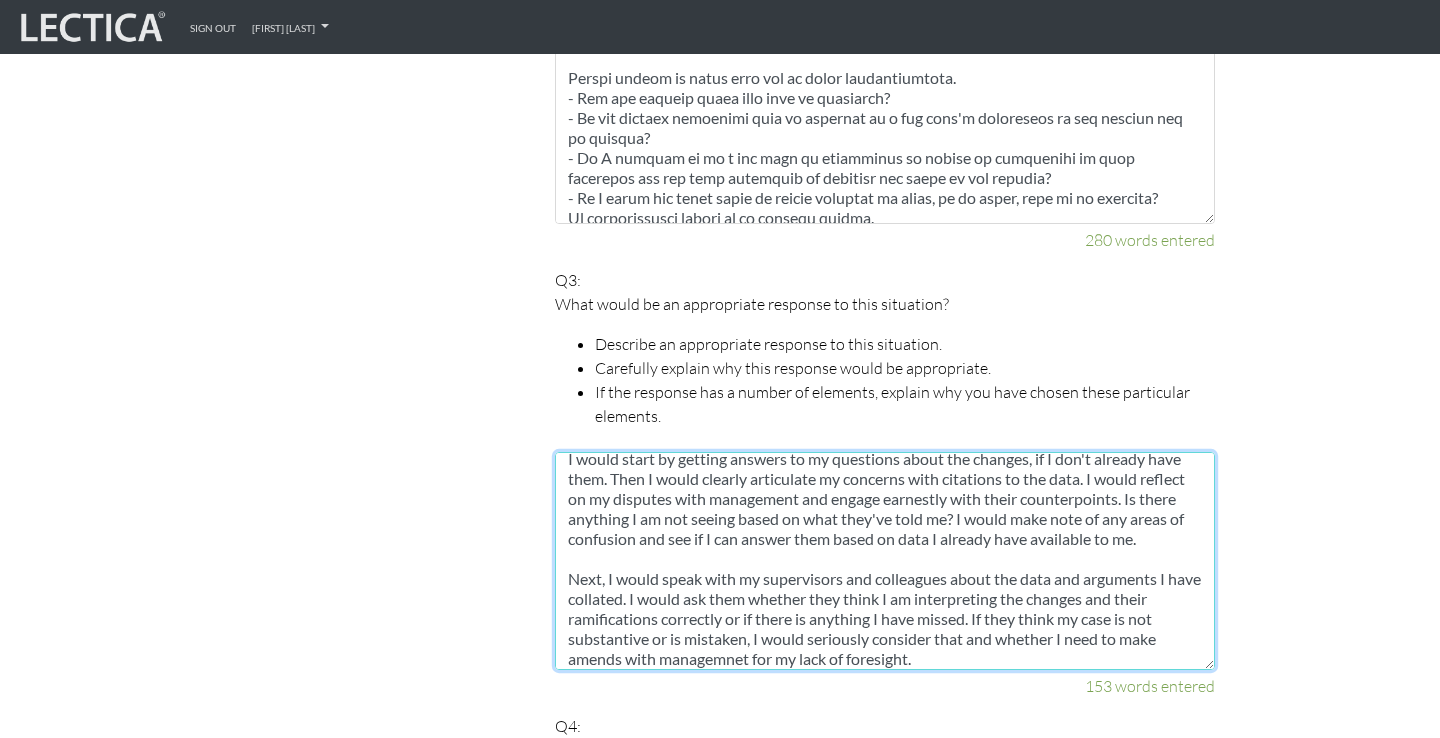 drag, startPoint x: 663, startPoint y: 632, endPoint x: 1041, endPoint y: 606, distance: 378.89313 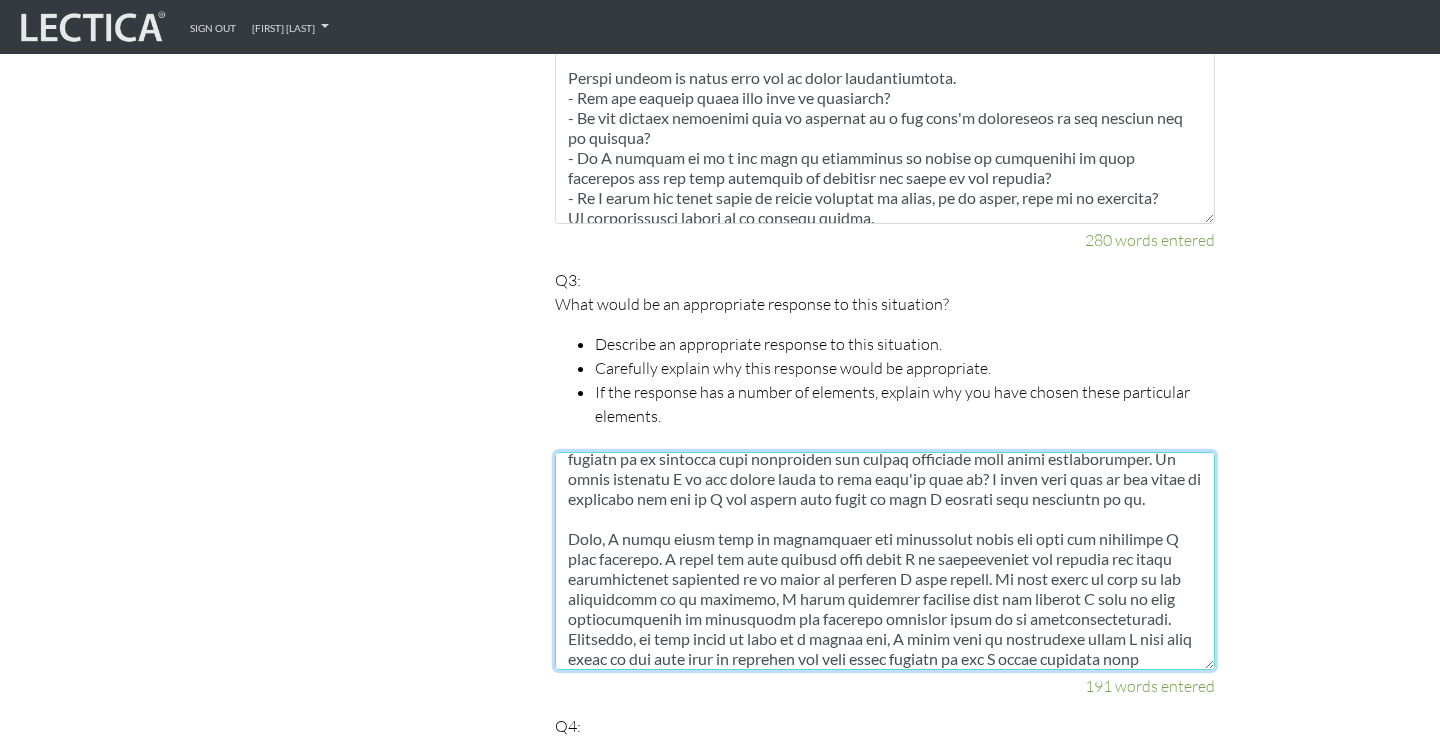 scroll, scrollTop: 72, scrollLeft: 0, axis: vertical 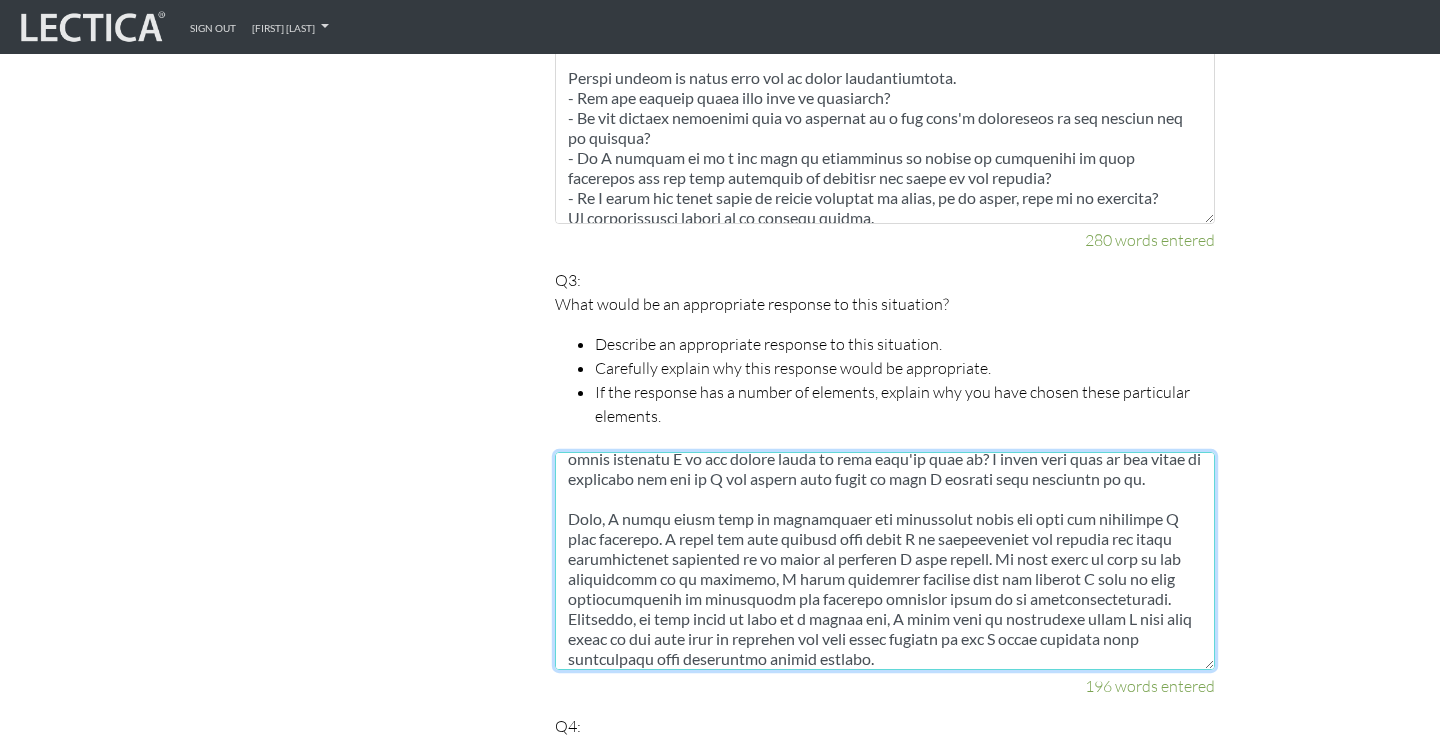 click at bounding box center [885, 561] 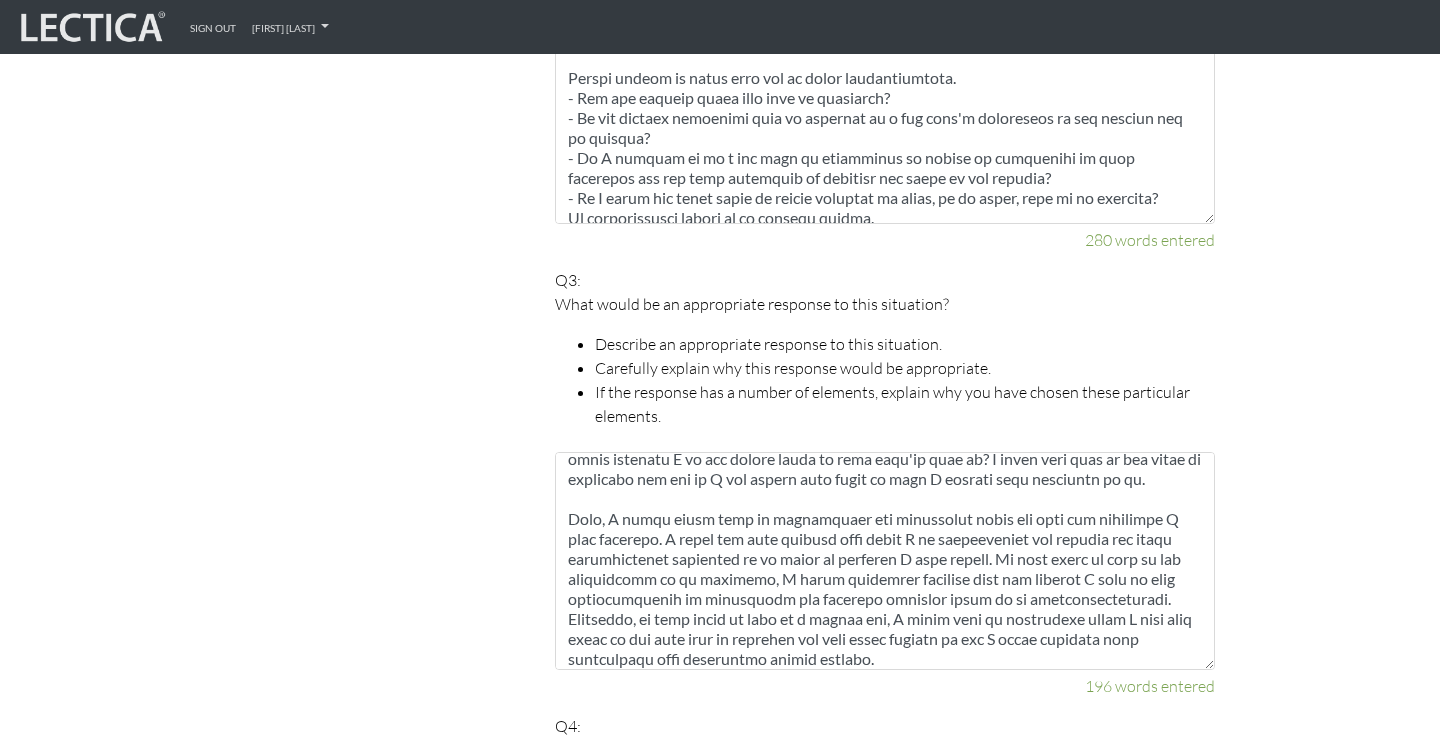 click on "196 words entered" at bounding box center (885, 686) 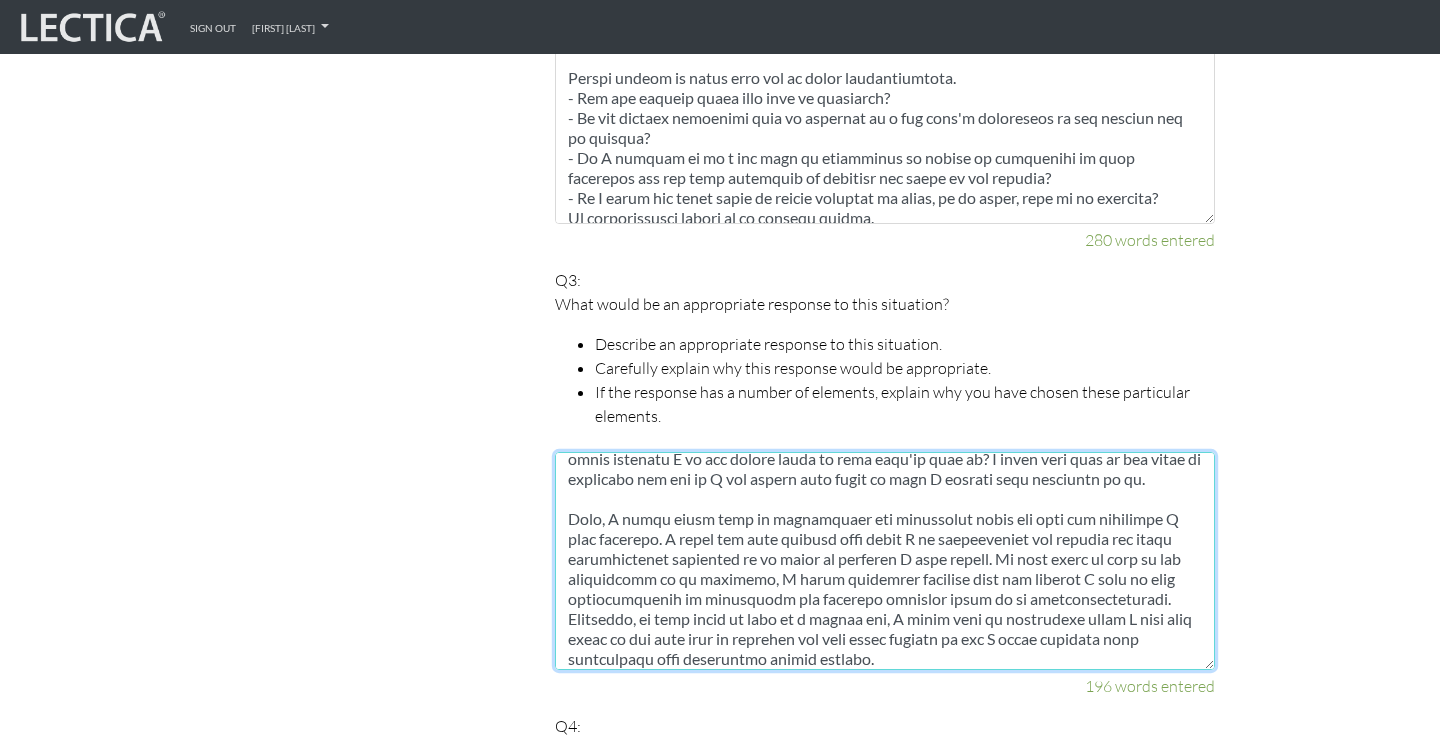 click at bounding box center [885, 561] 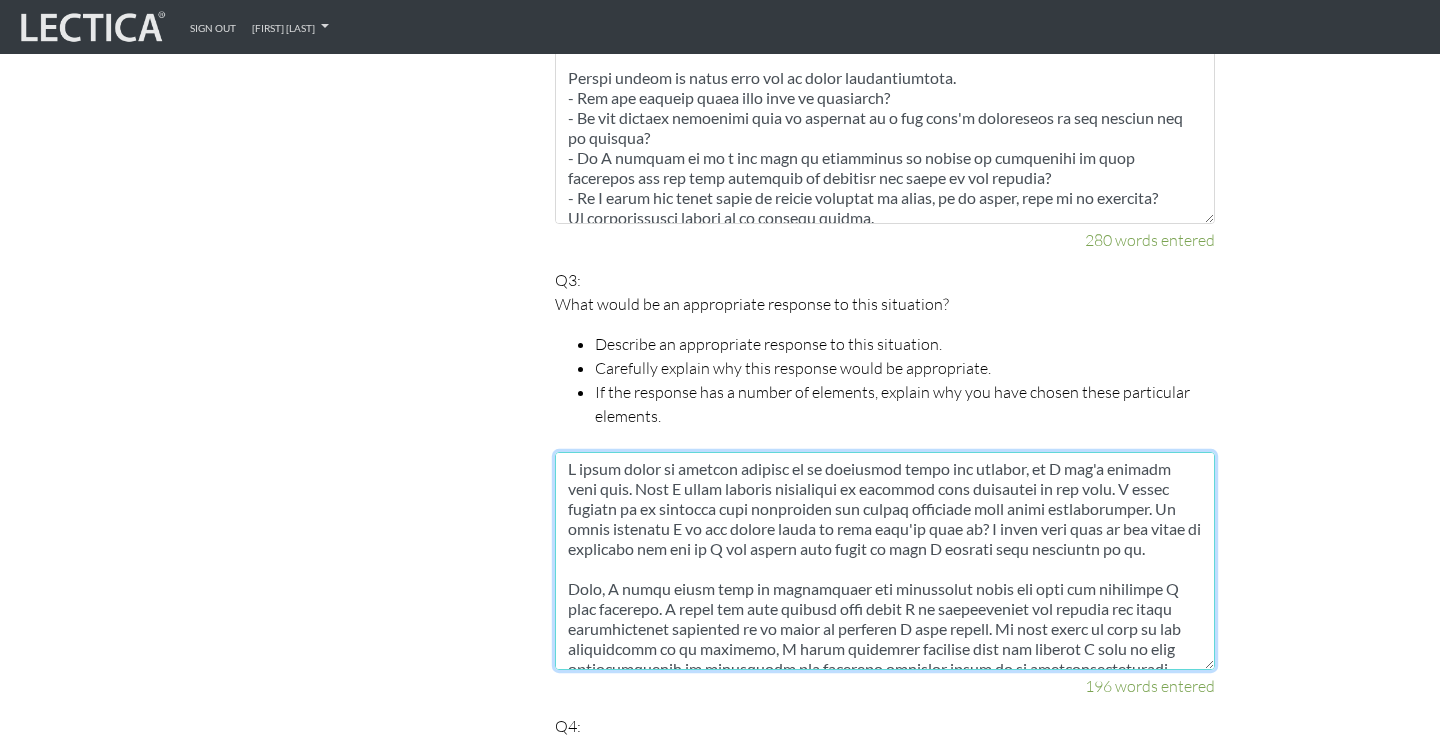 scroll, scrollTop: 120, scrollLeft: 0, axis: vertical 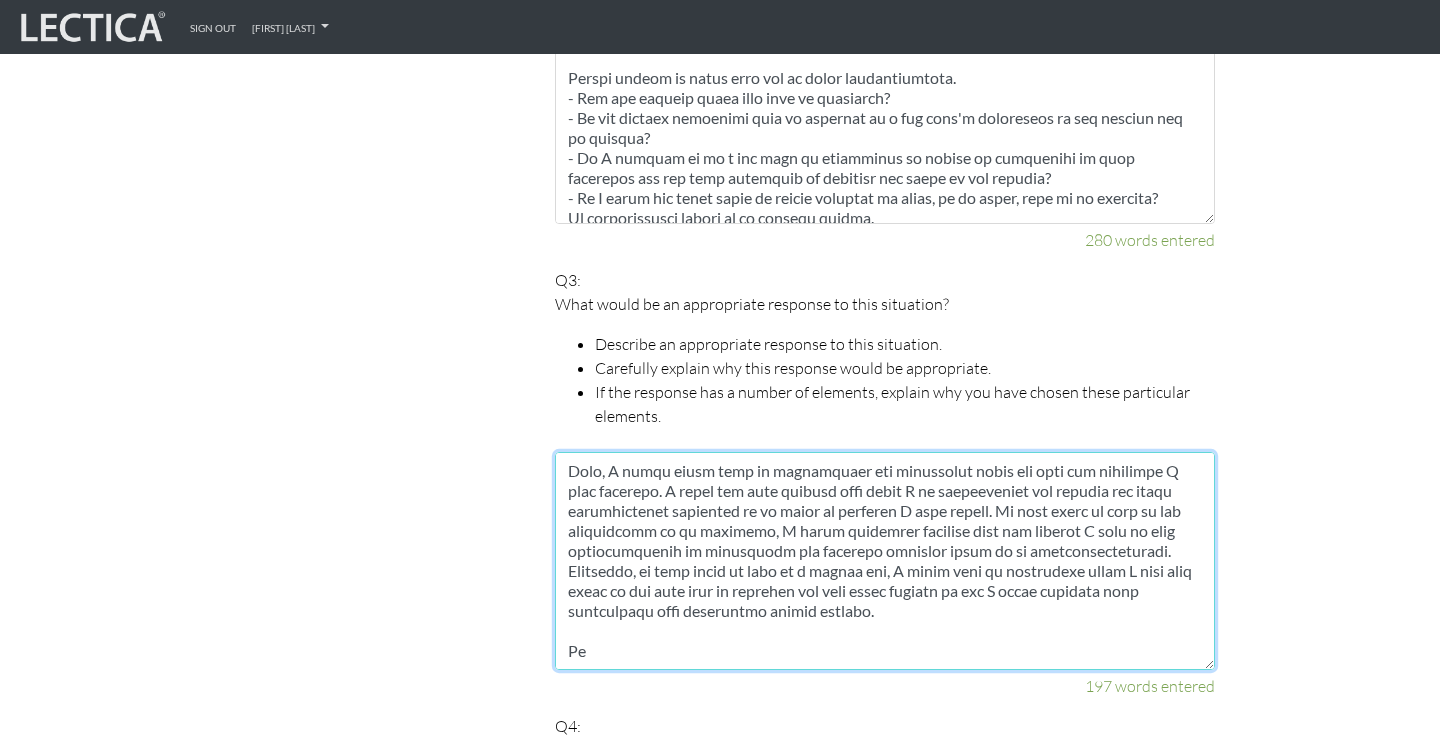 click at bounding box center [885, 561] 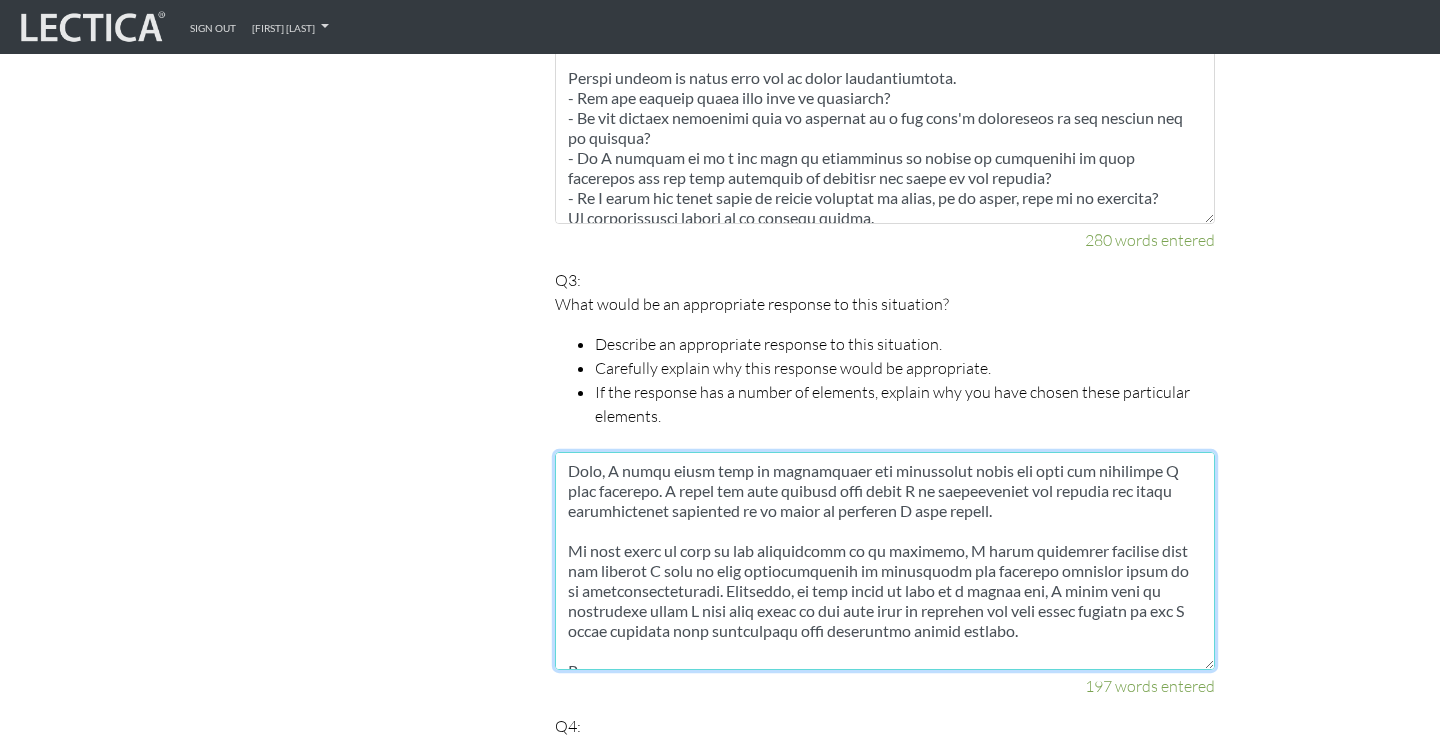 scroll, scrollTop: 140, scrollLeft: 0, axis: vertical 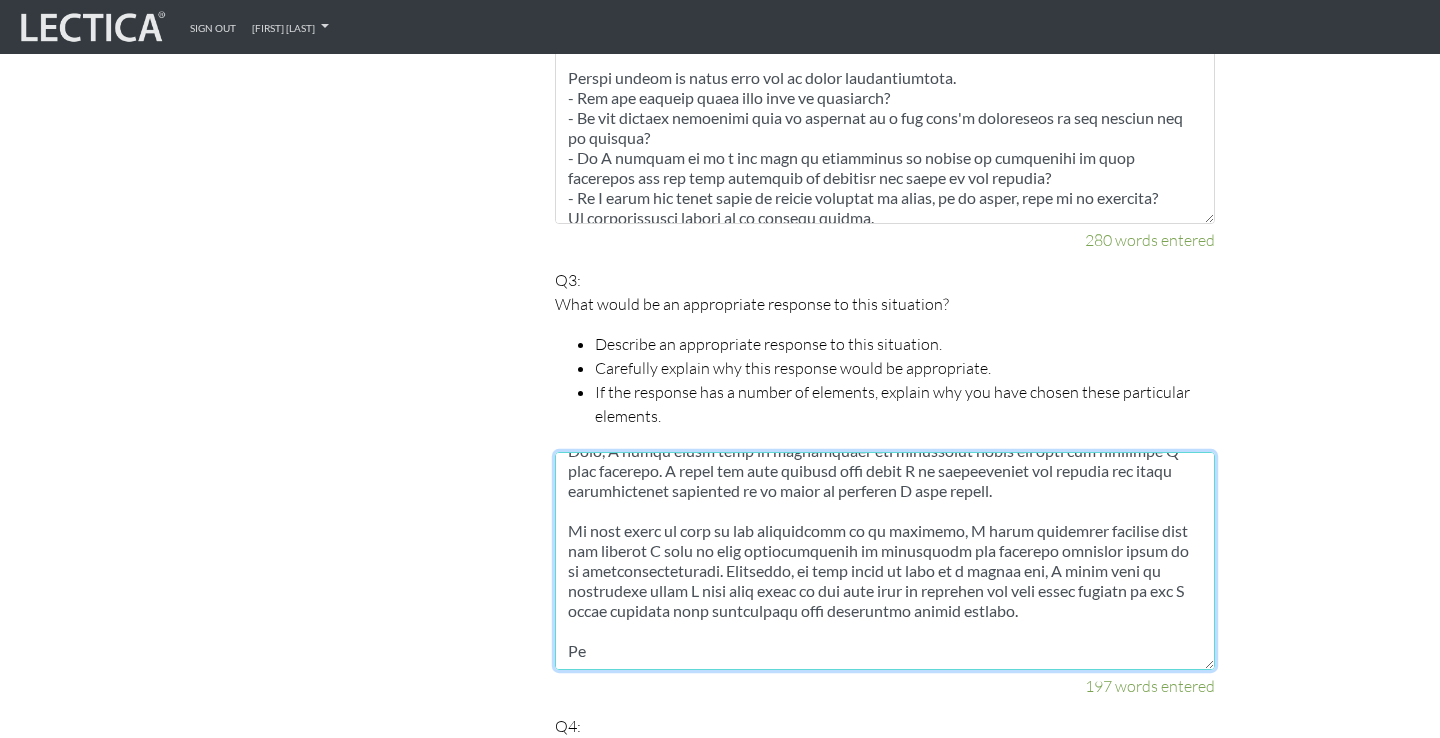 click at bounding box center (885, 561) 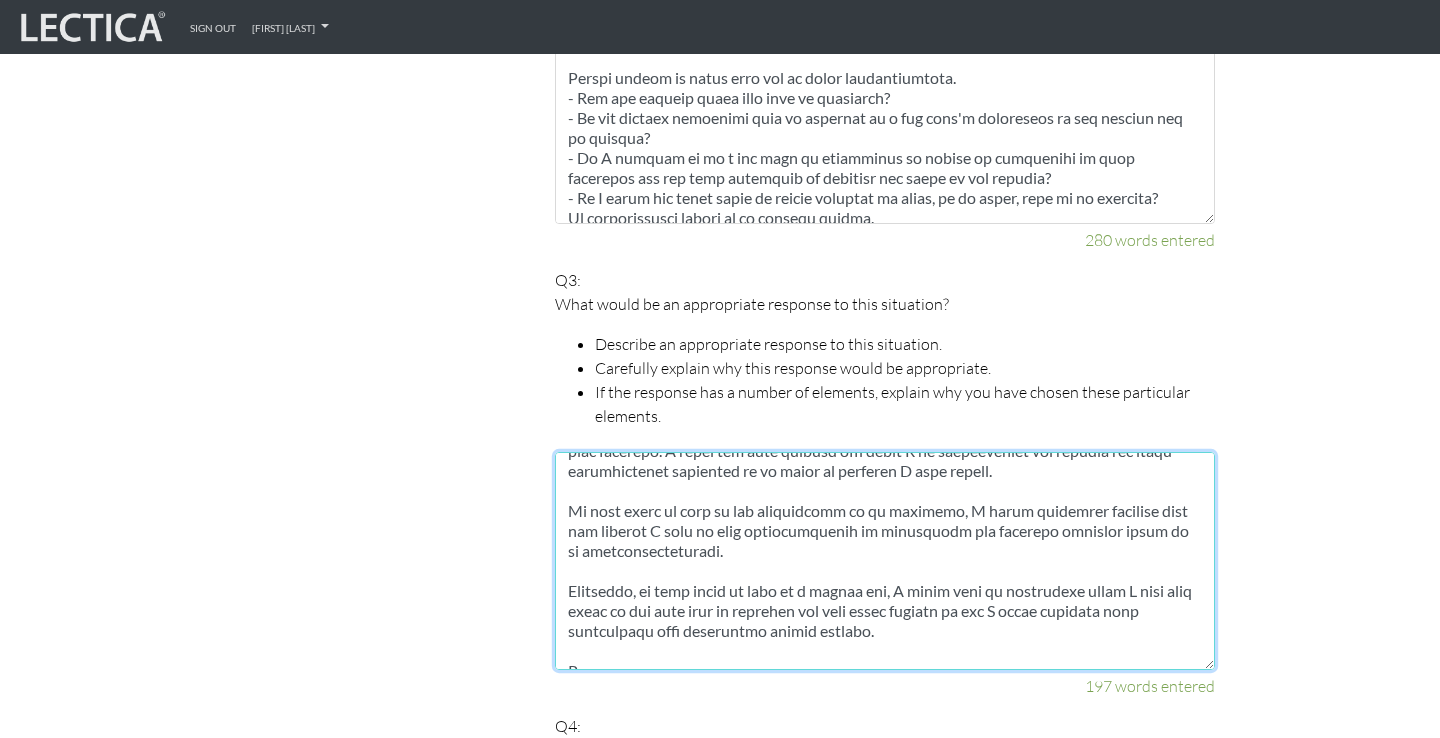 scroll, scrollTop: 180, scrollLeft: 0, axis: vertical 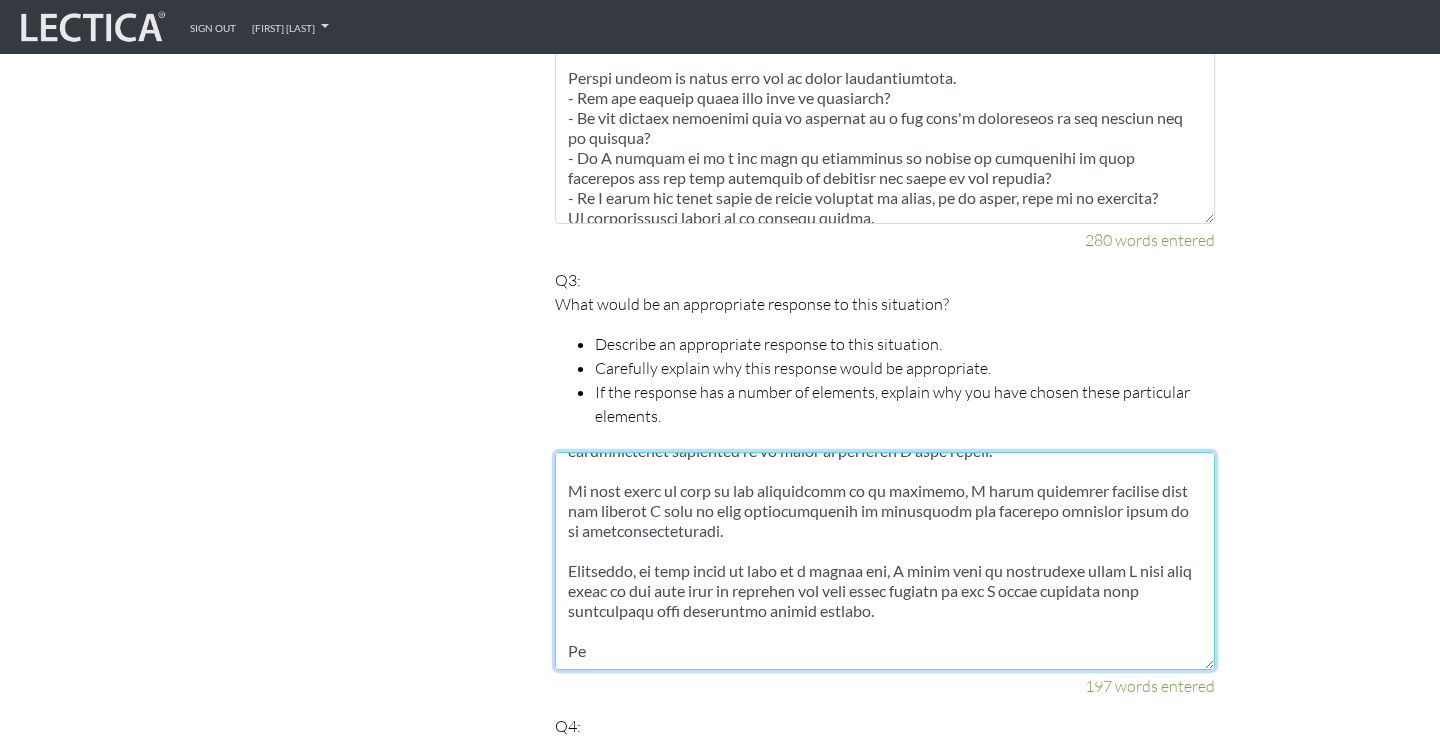 click at bounding box center (885, 561) 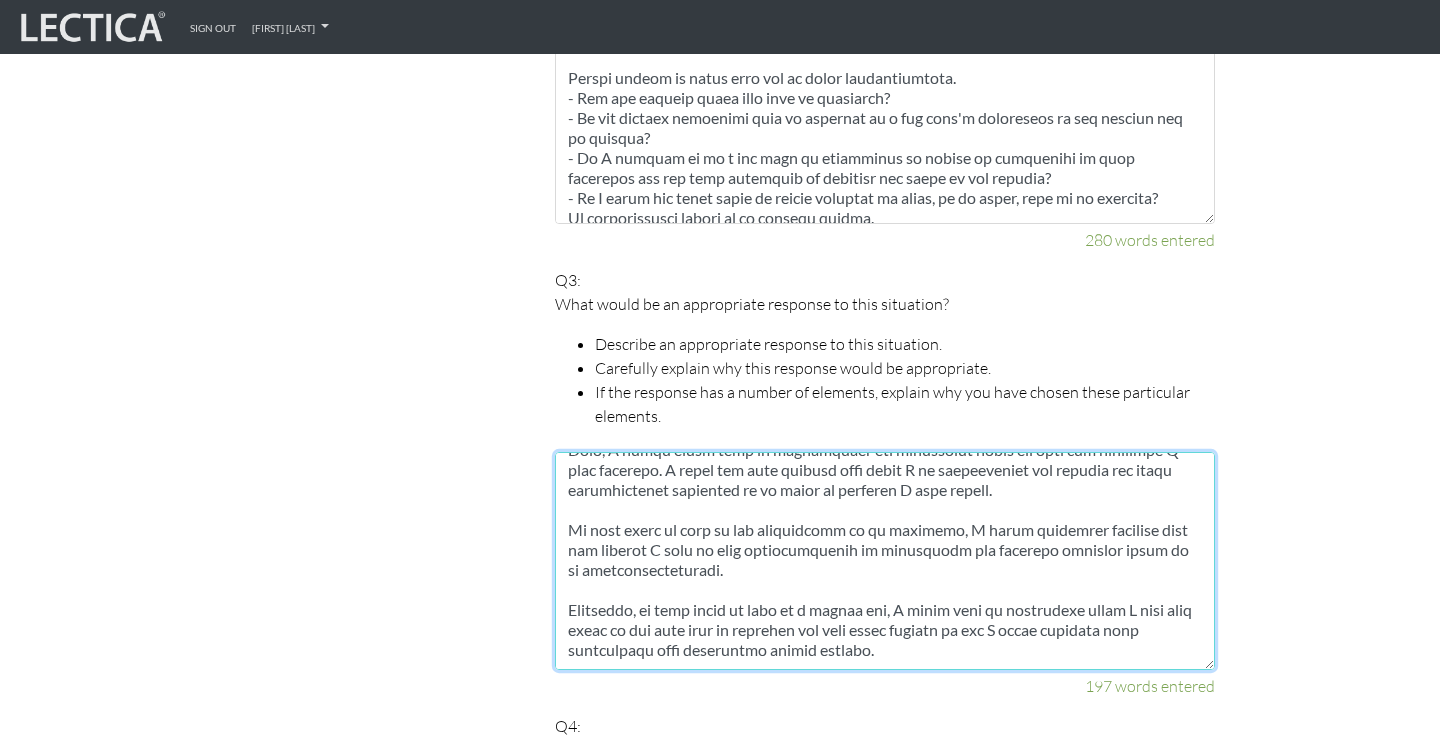 scroll, scrollTop: 142, scrollLeft: 0, axis: vertical 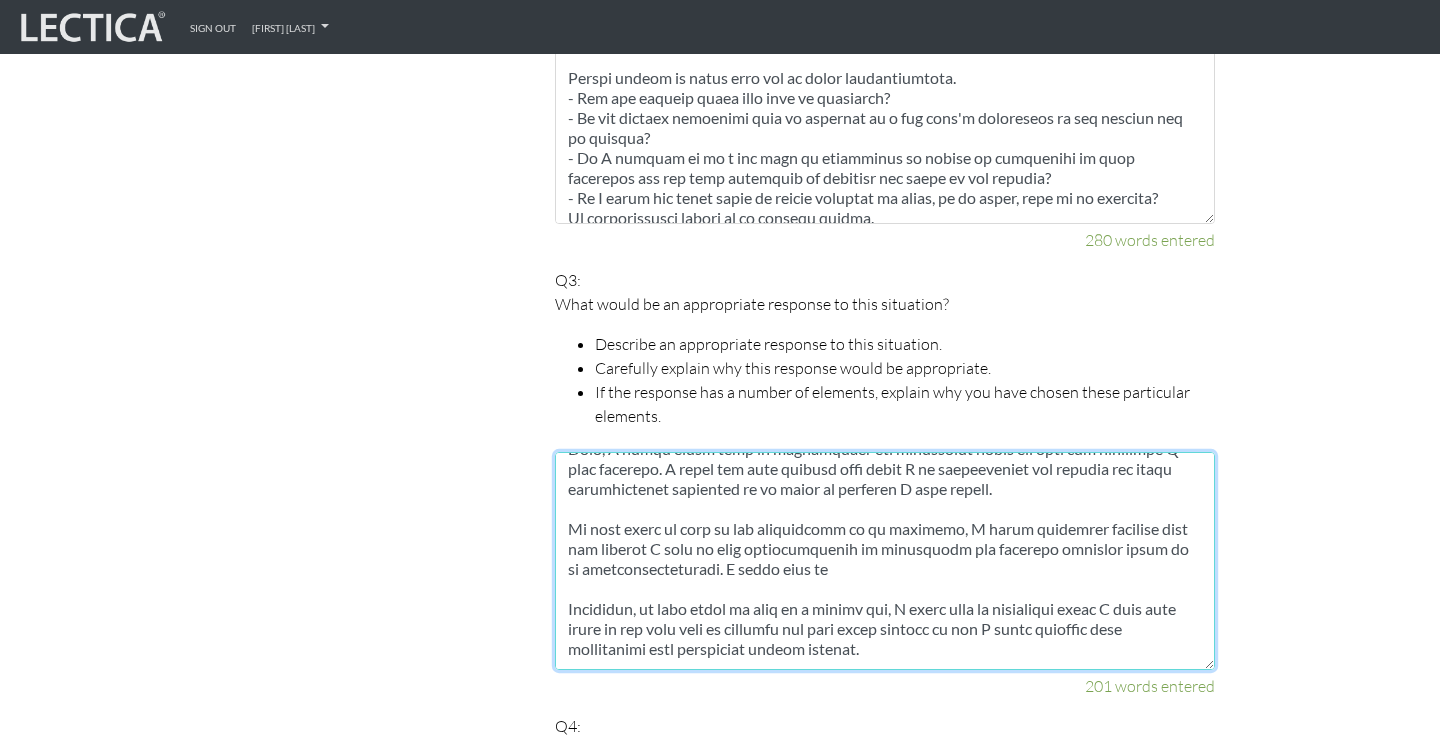 click at bounding box center (885, 561) 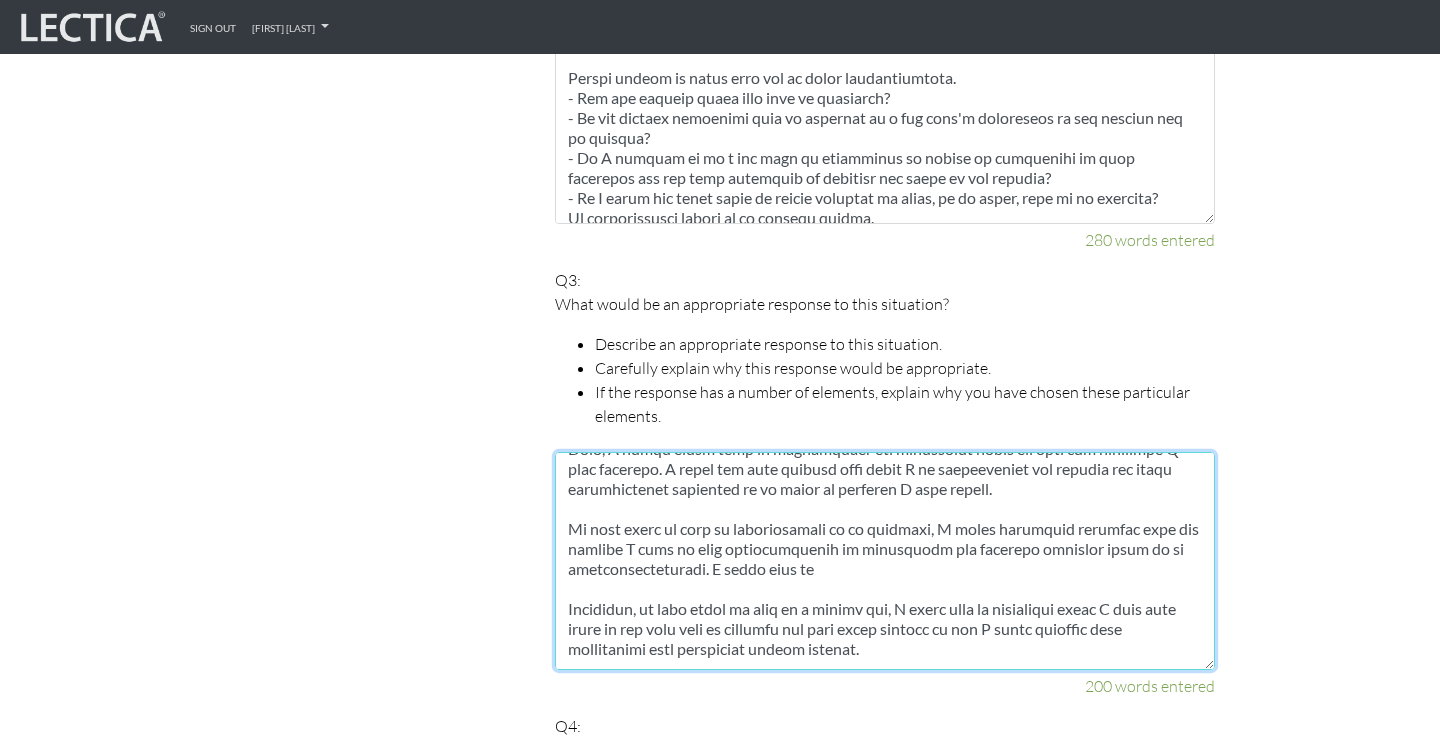 click at bounding box center (885, 561) 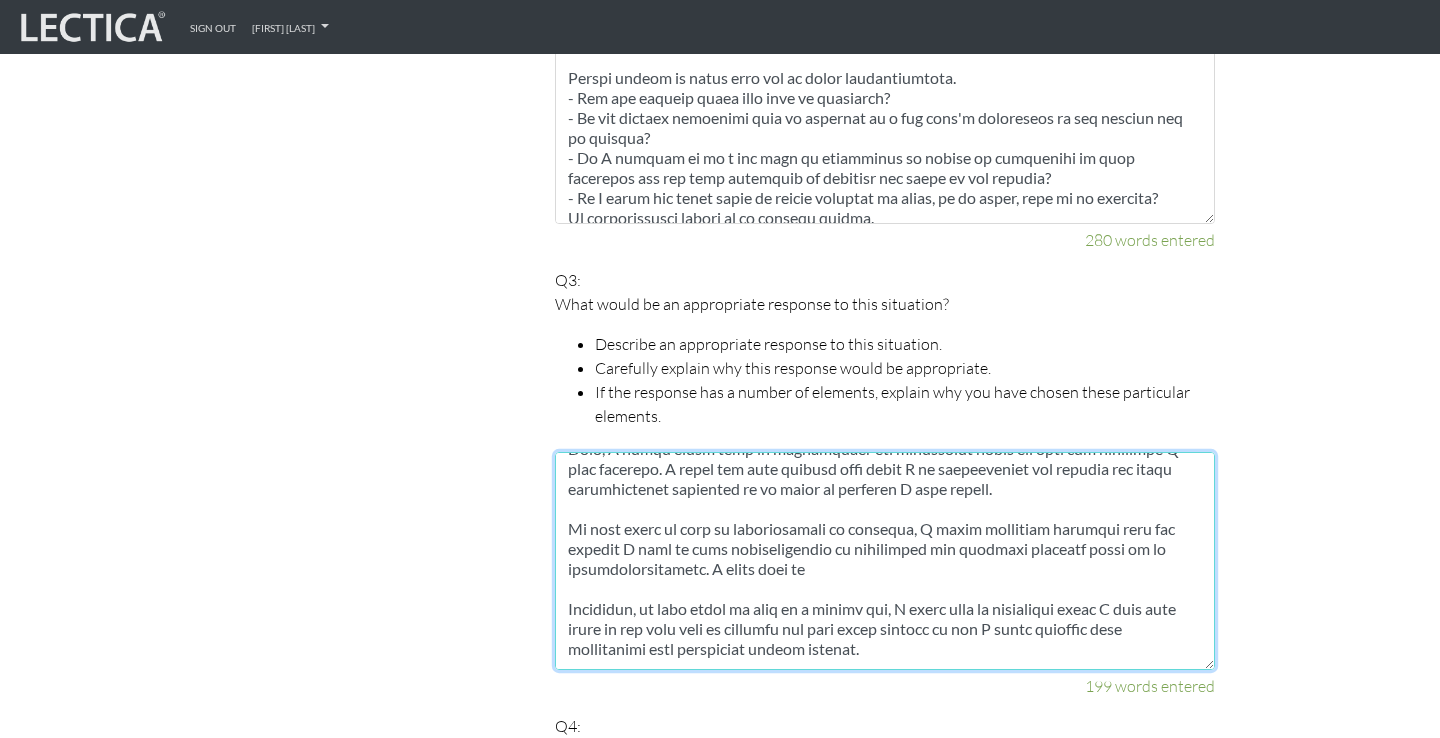 click at bounding box center [885, 561] 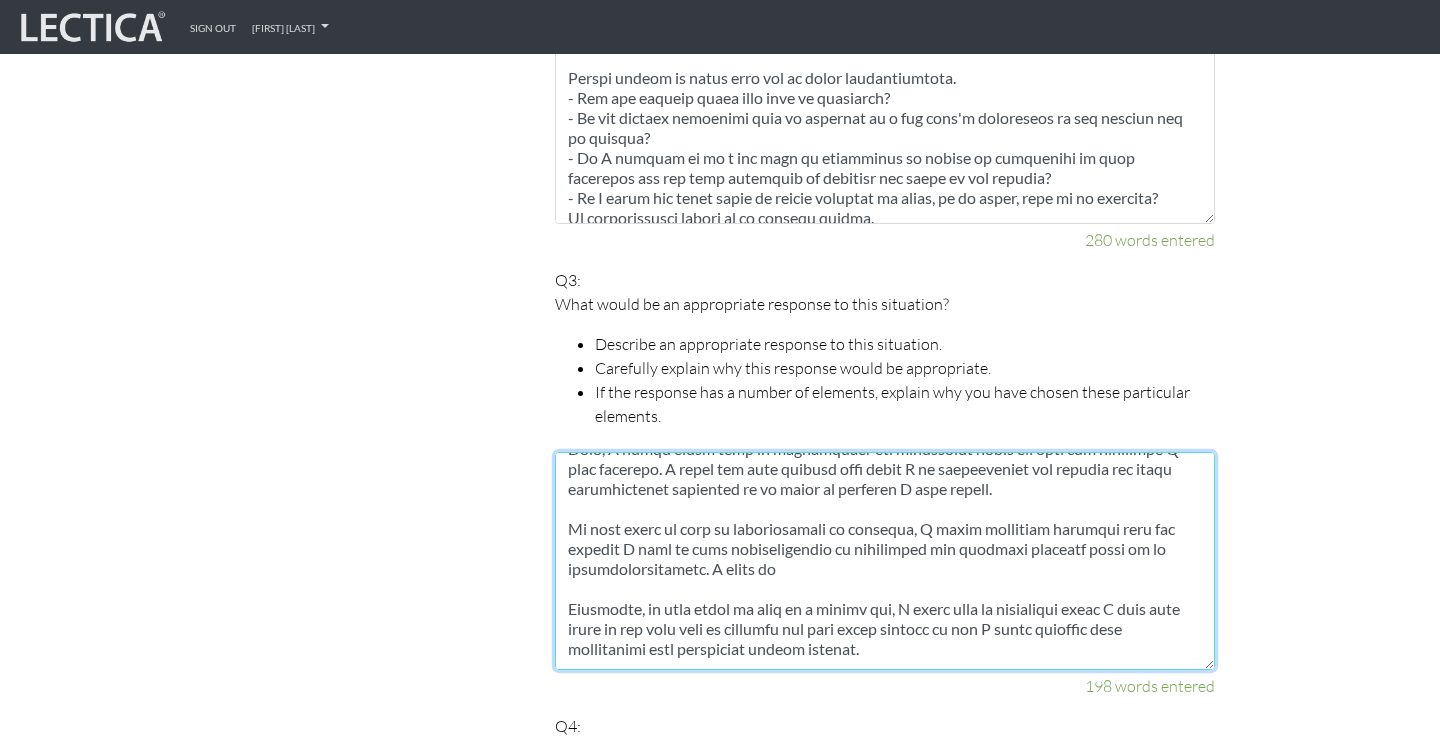 click at bounding box center (885, 561) 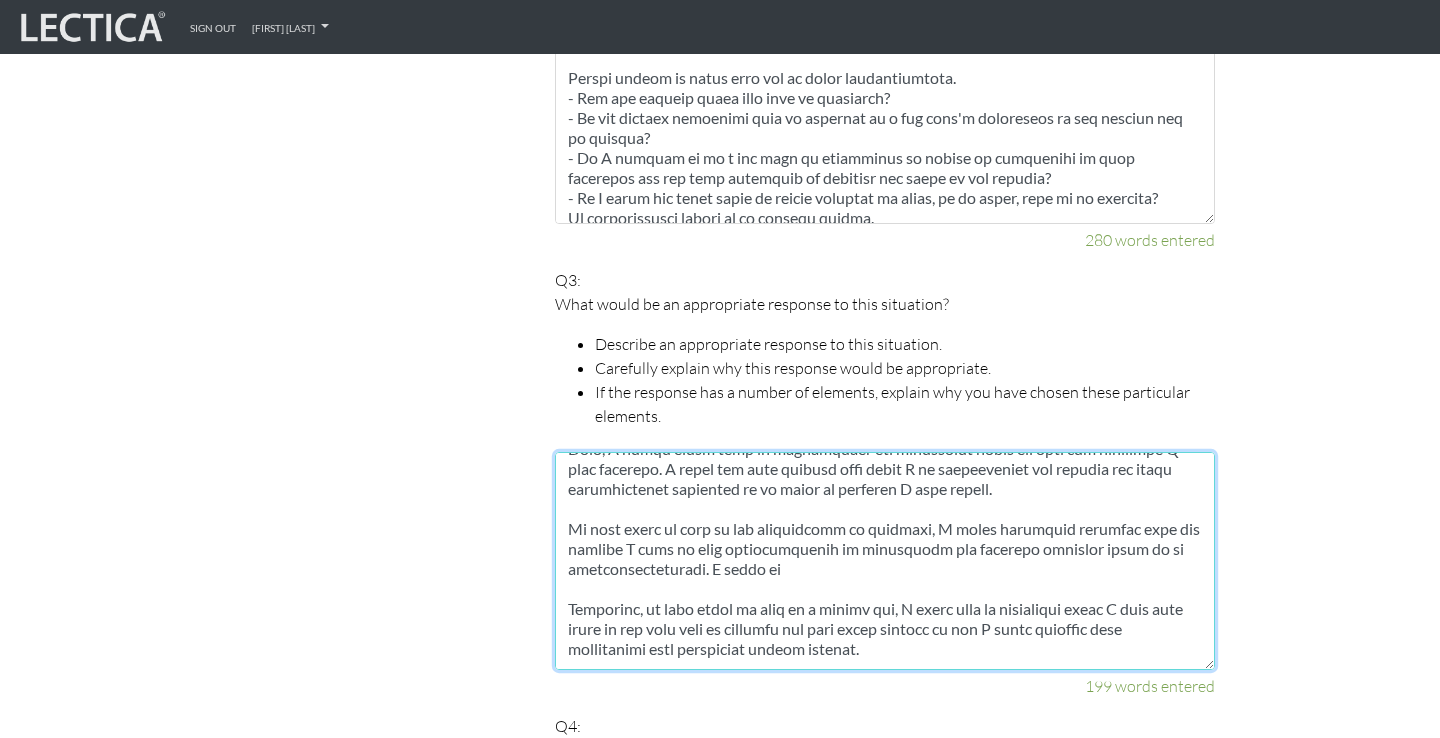 click at bounding box center [885, 561] 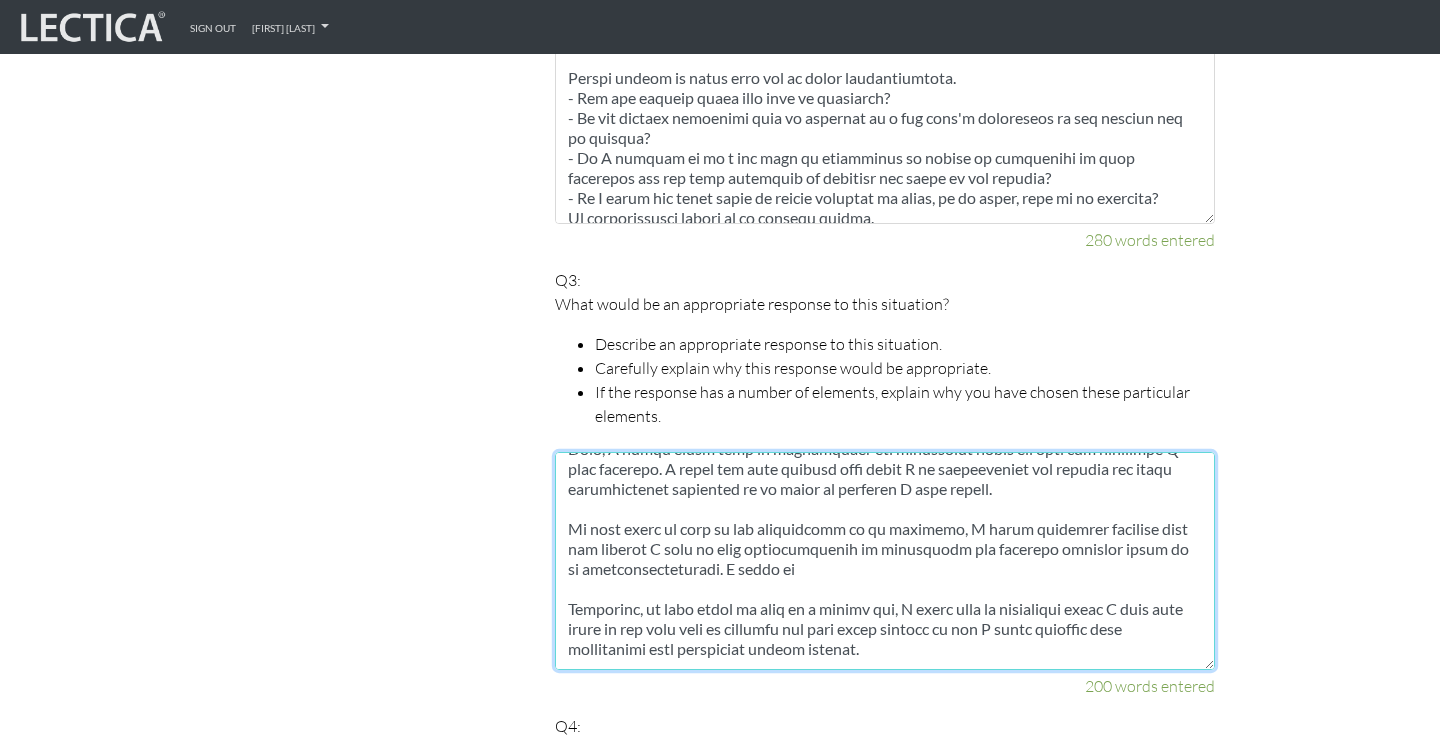 click at bounding box center (885, 561) 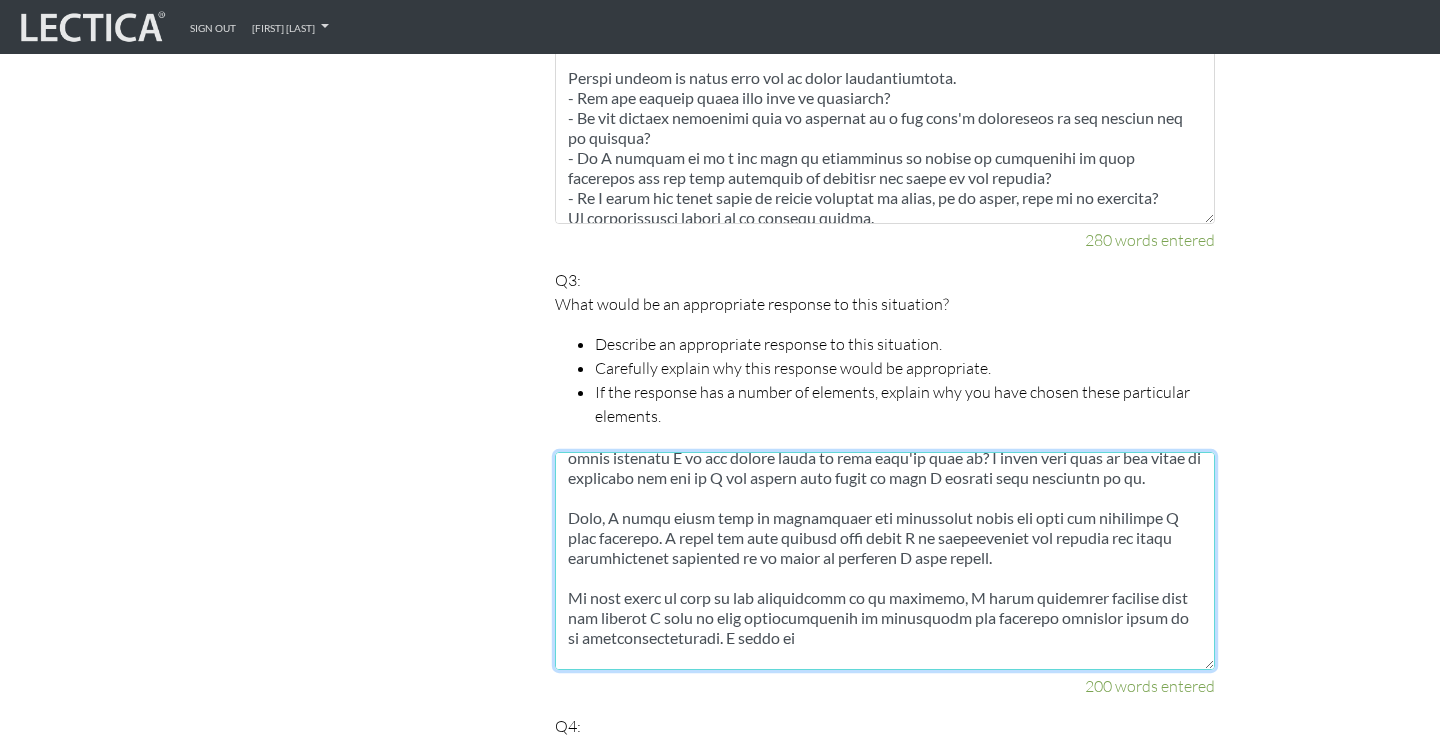scroll, scrollTop: 0, scrollLeft: 0, axis: both 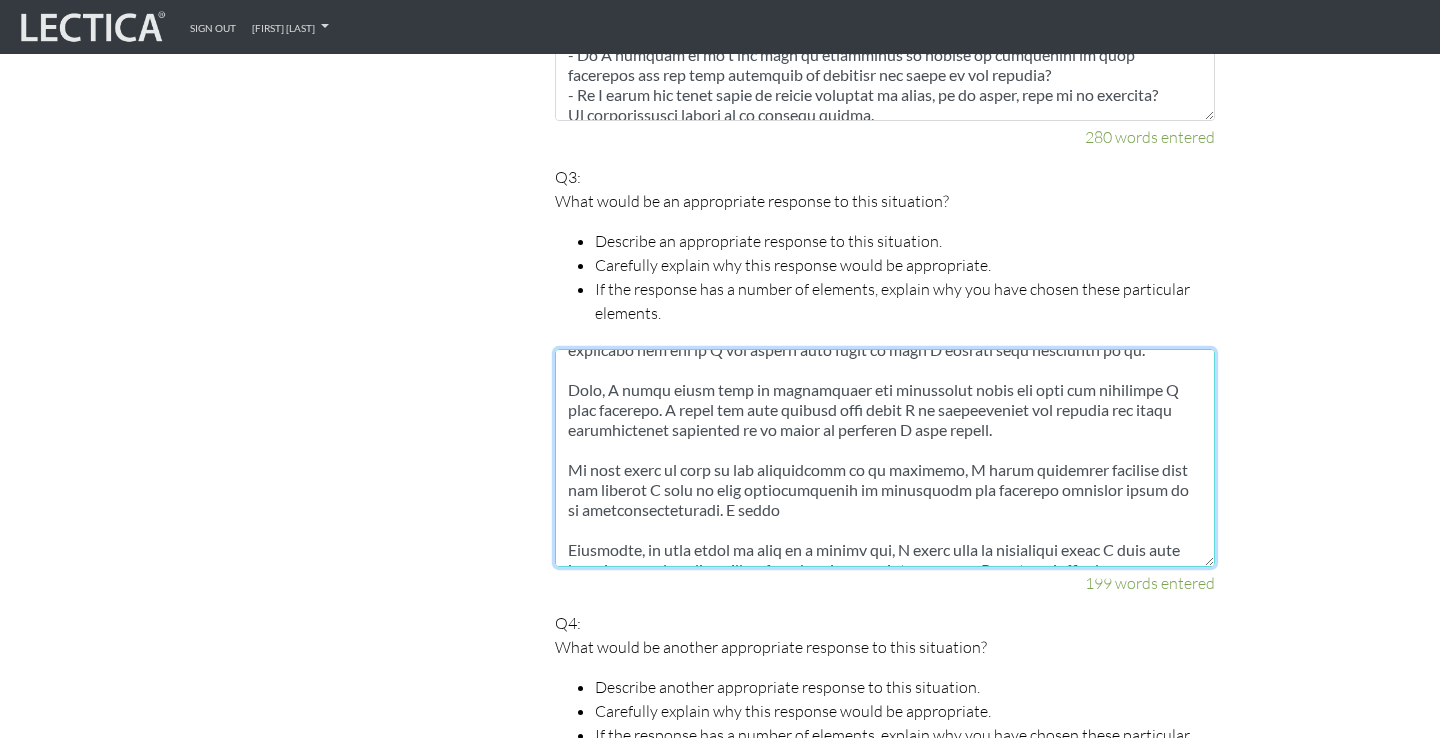 click at bounding box center [885, 458] 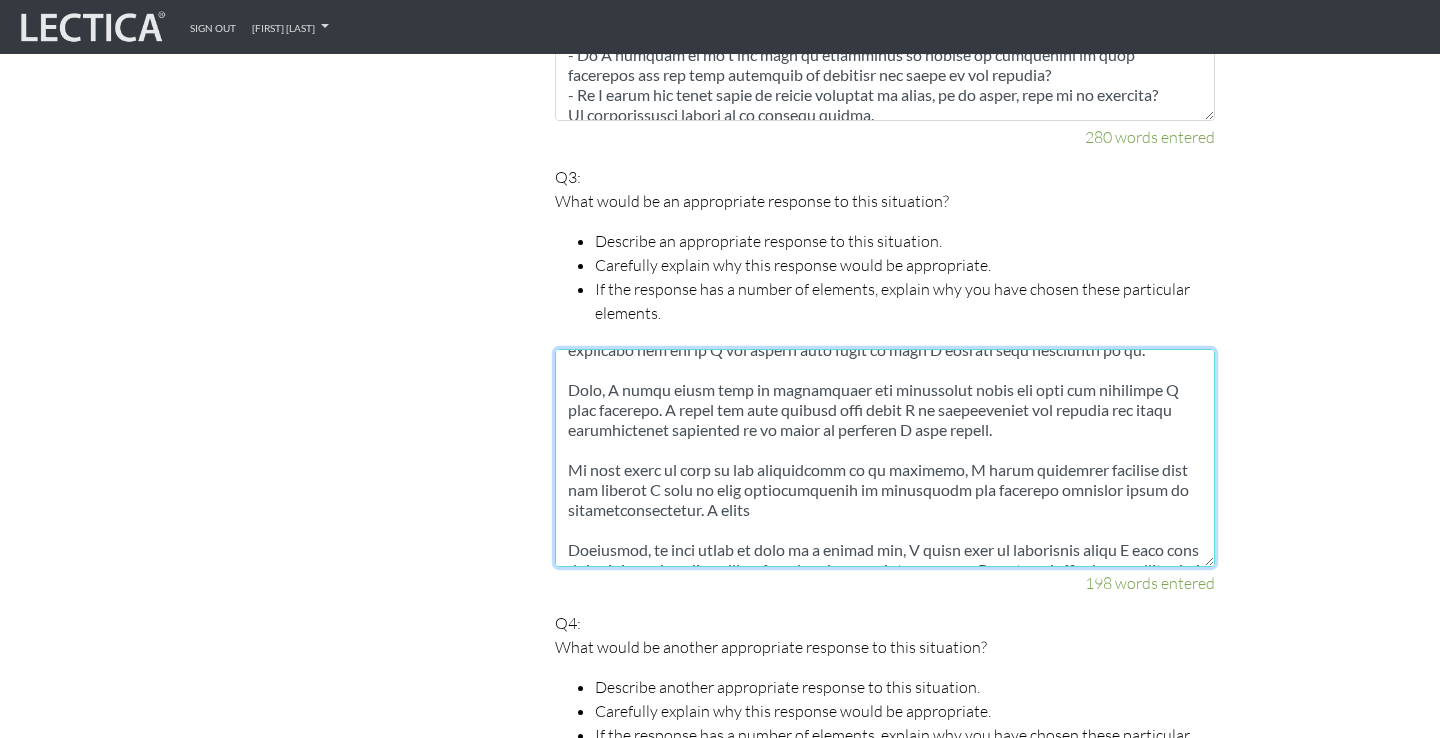 click at bounding box center (885, 458) 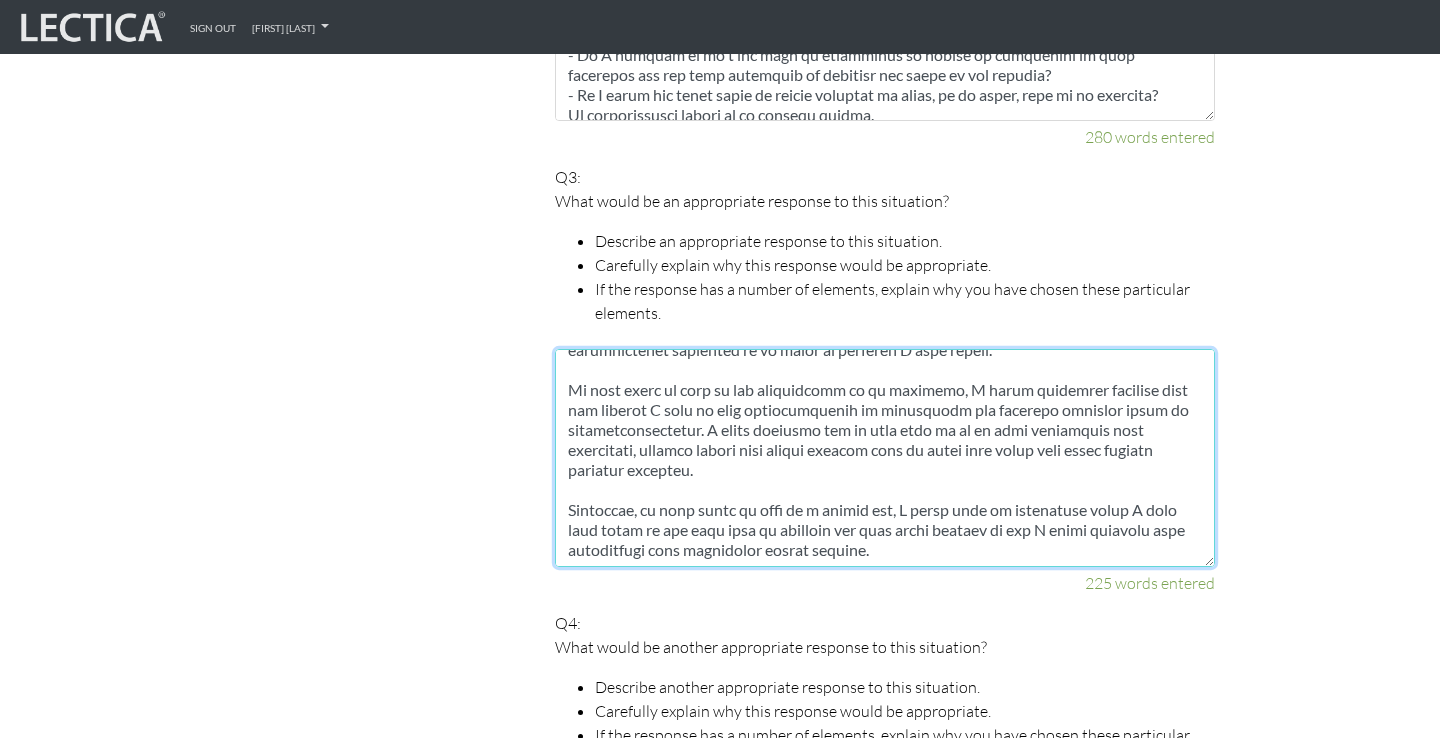 scroll, scrollTop: 186, scrollLeft: 0, axis: vertical 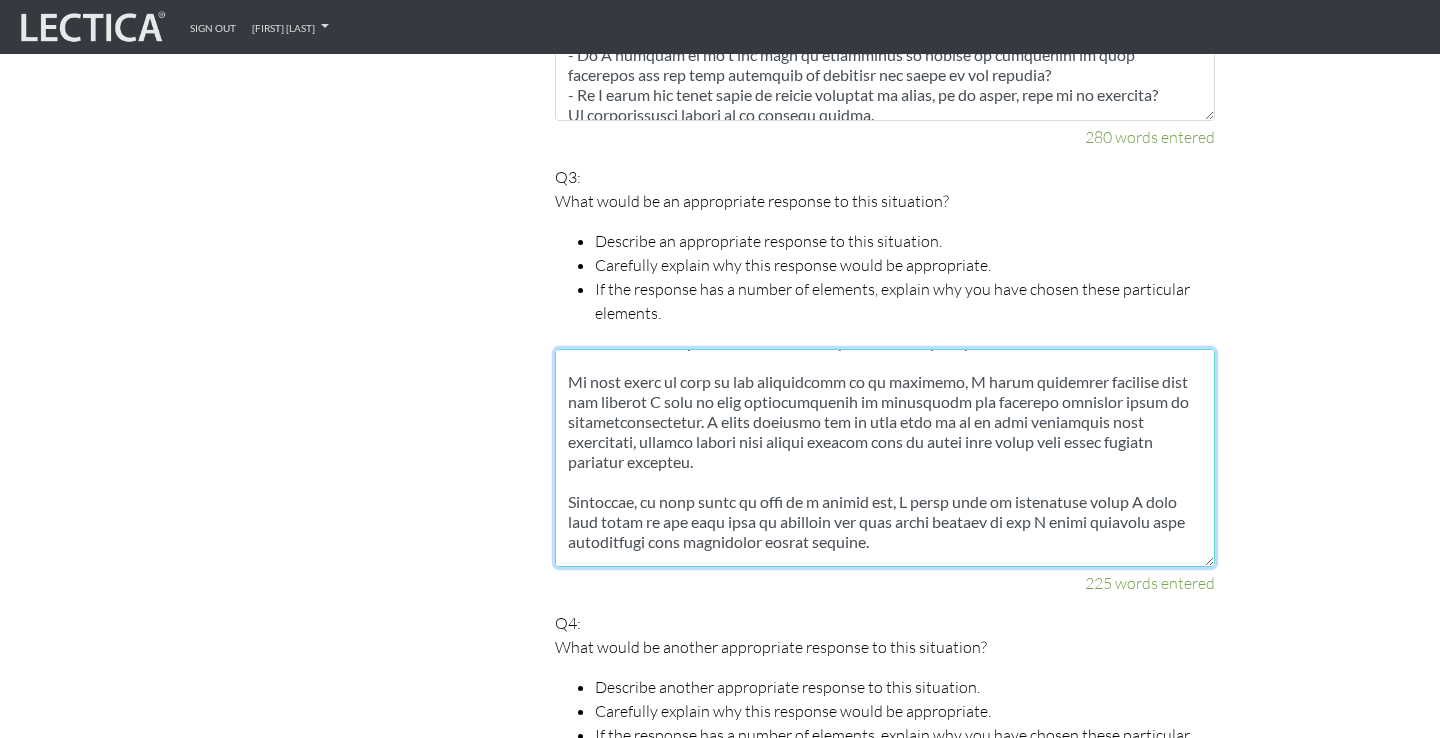 click at bounding box center (885, 458) 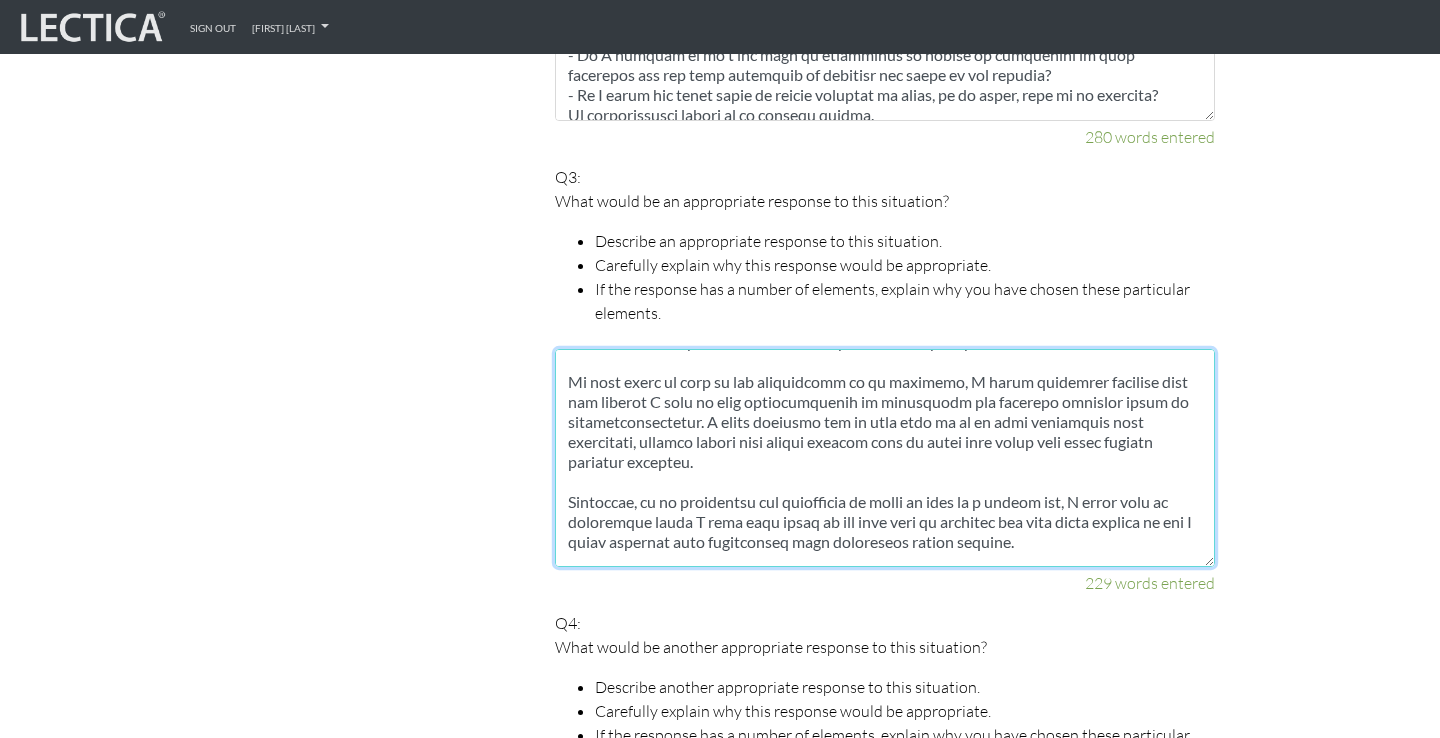click at bounding box center (885, 458) 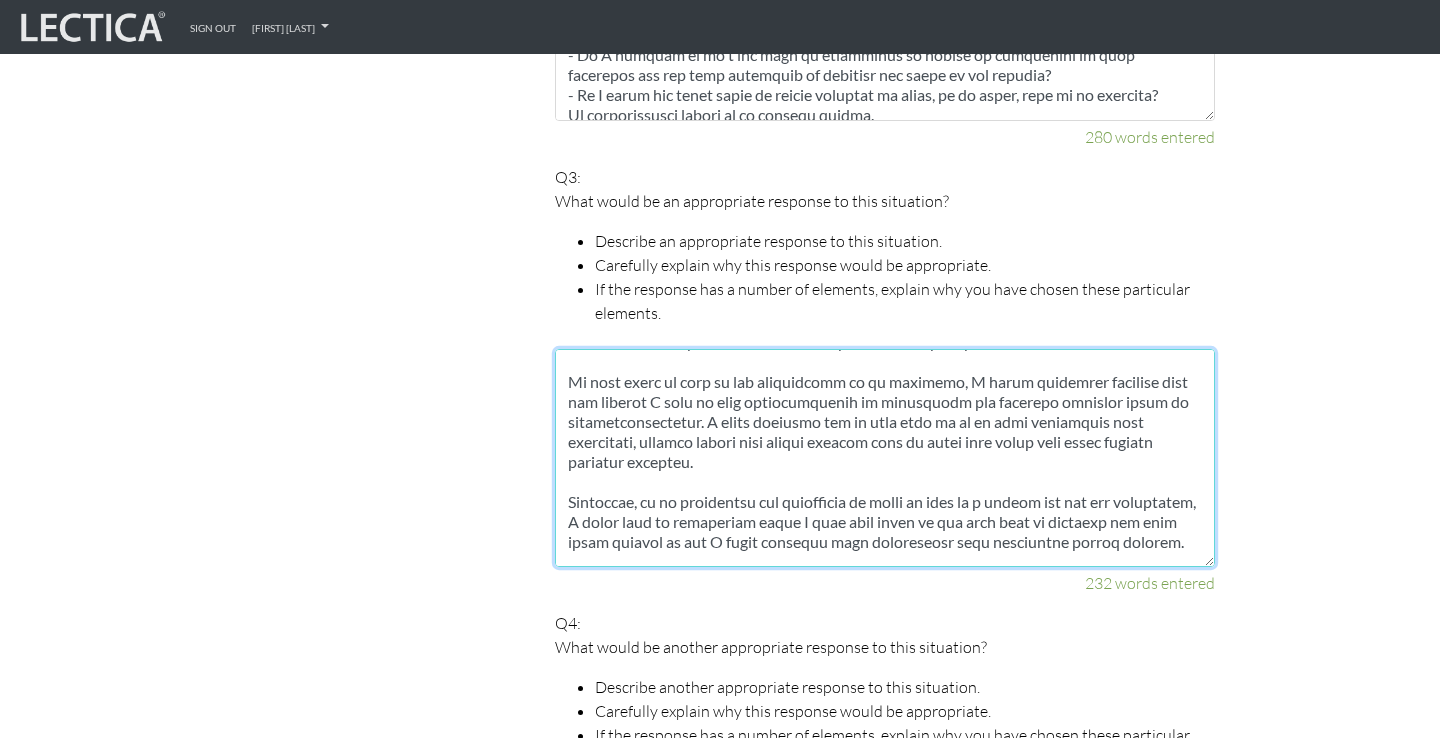 click at bounding box center [885, 458] 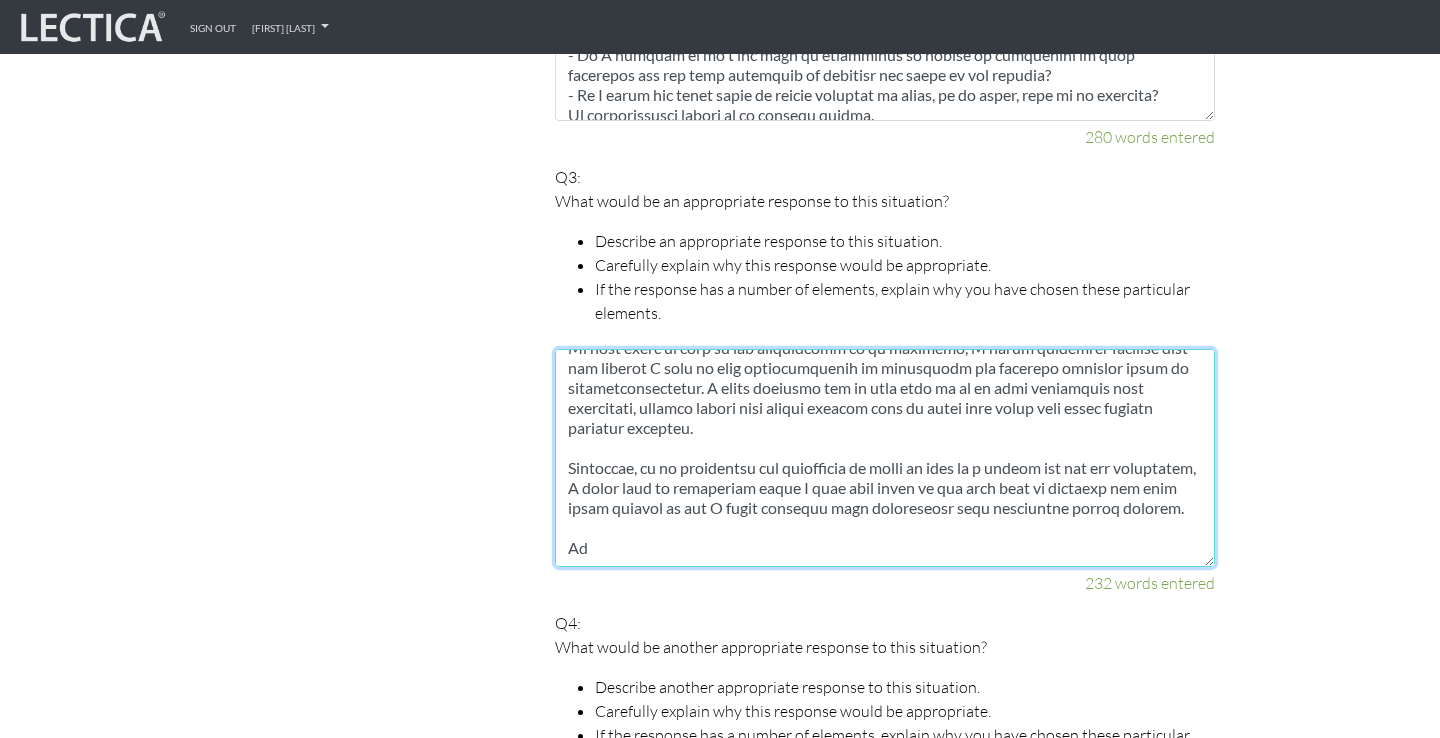 scroll, scrollTop: 240, scrollLeft: 0, axis: vertical 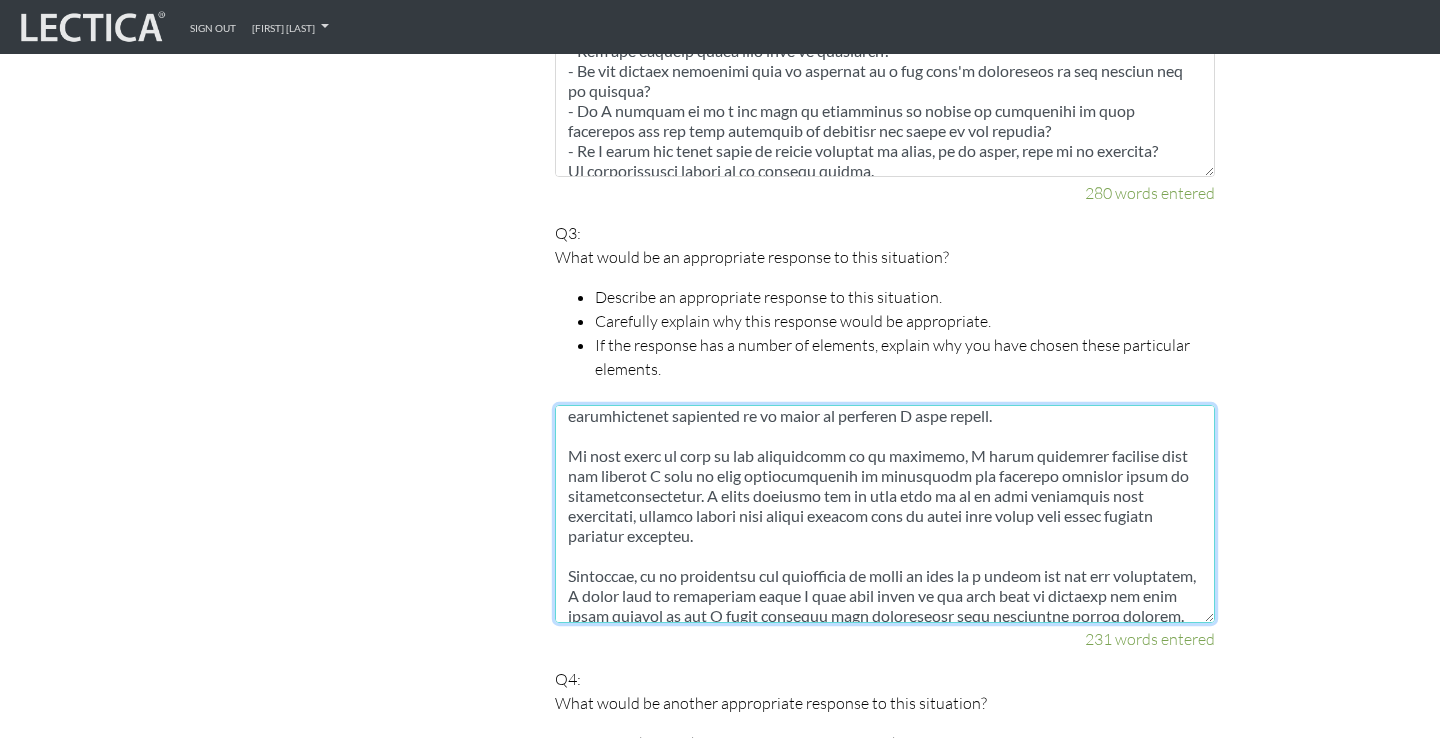 click at bounding box center [885, 514] 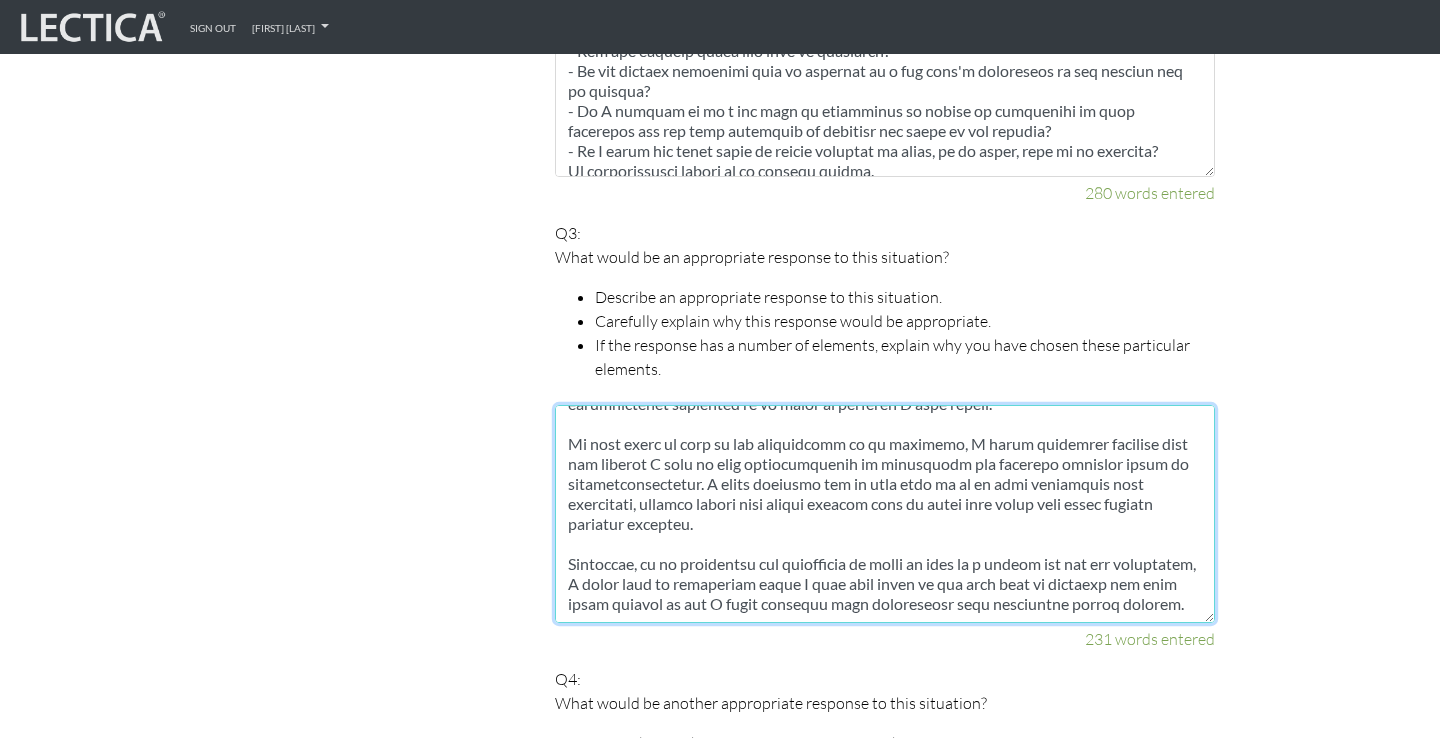scroll, scrollTop: 186, scrollLeft: 0, axis: vertical 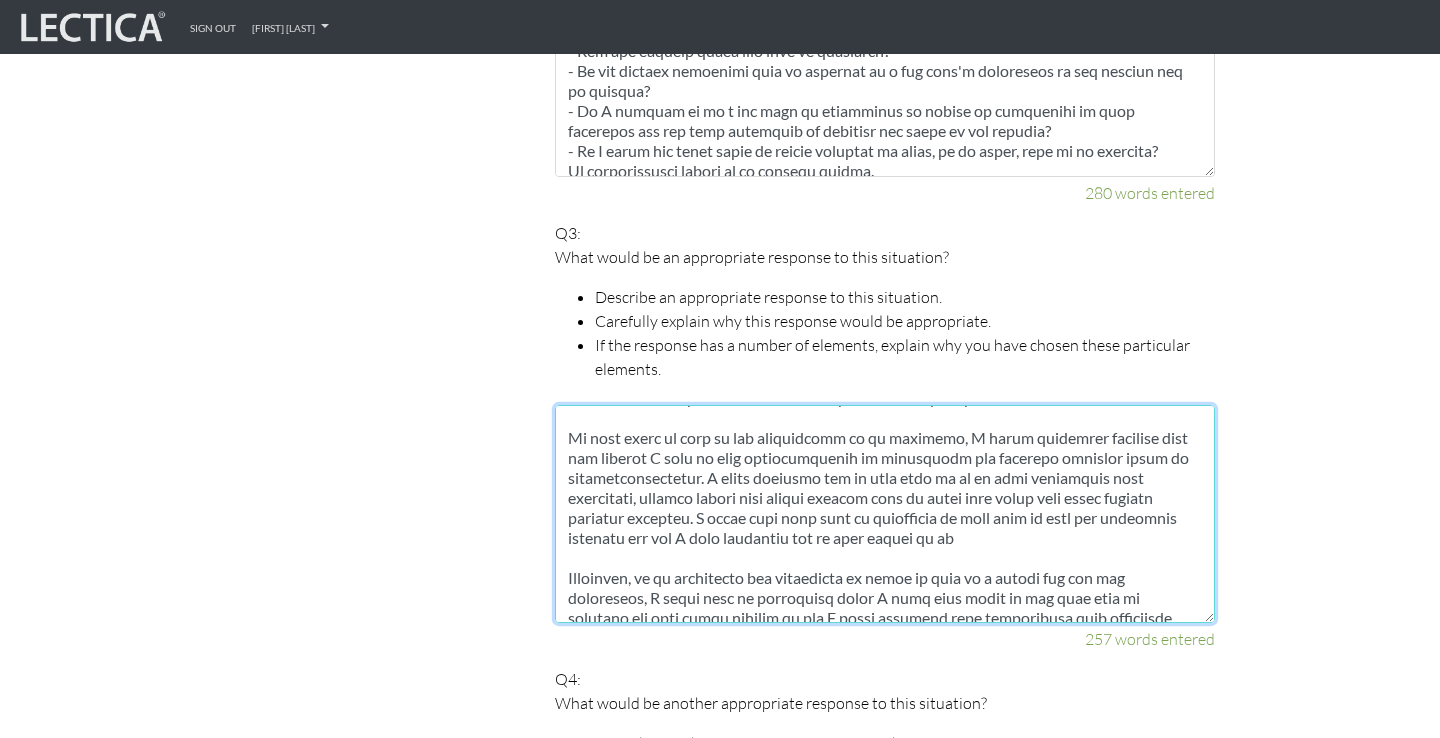 click at bounding box center (885, 514) 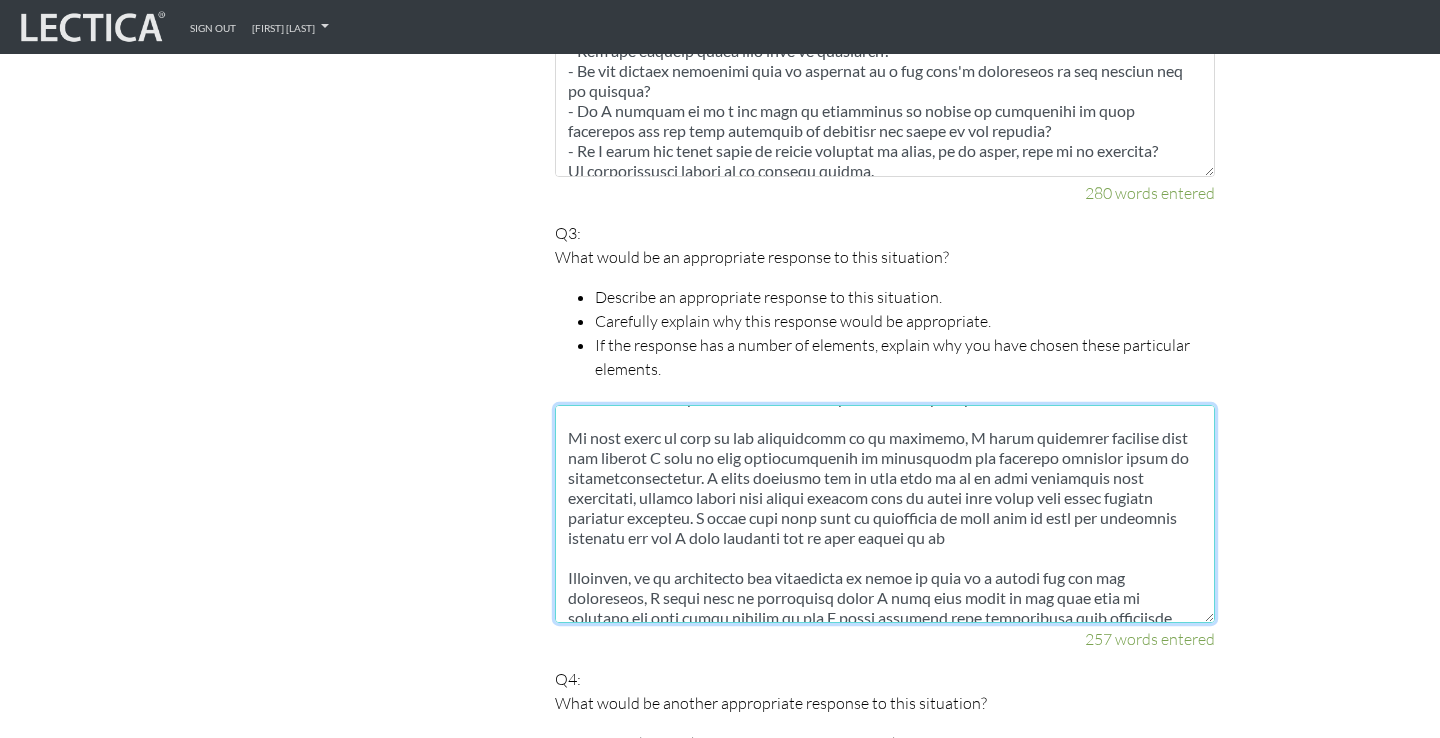 click at bounding box center [885, 514] 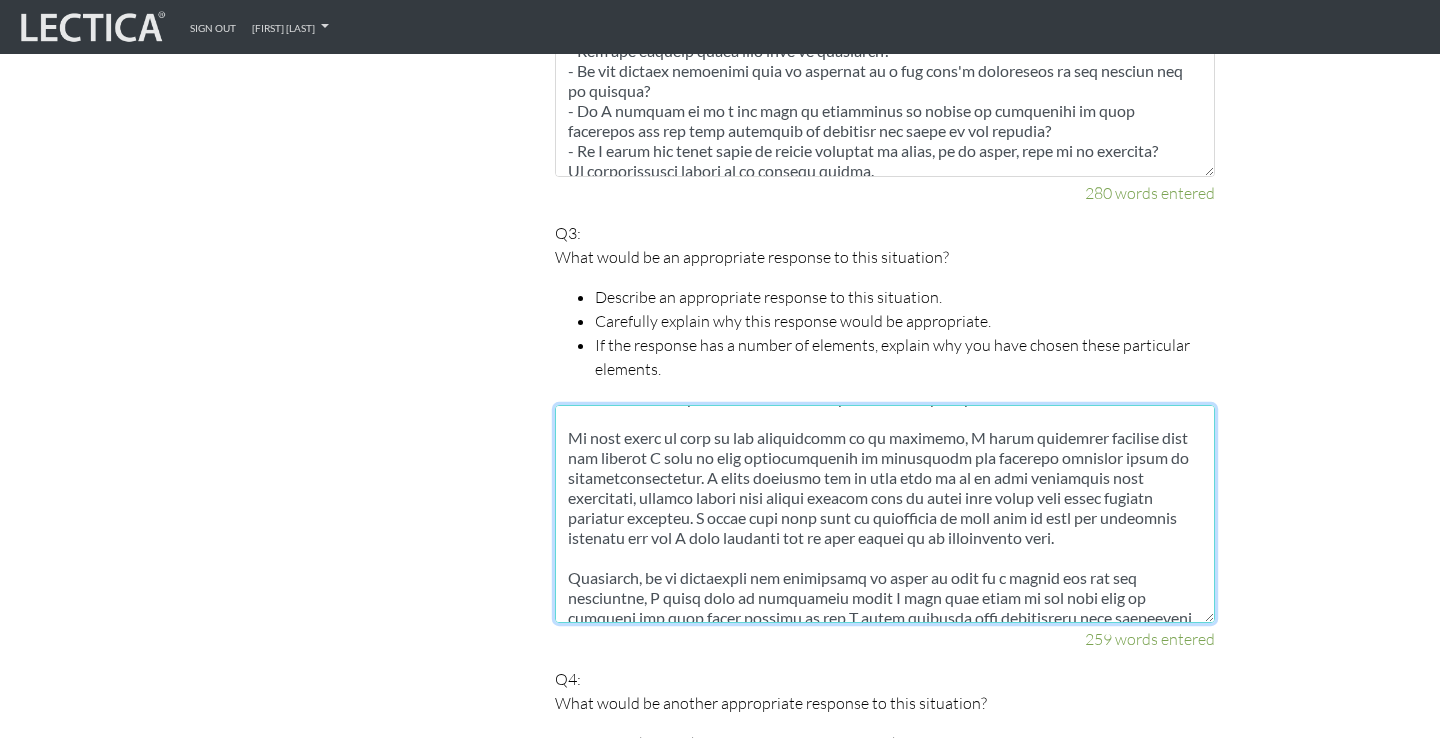 click at bounding box center (885, 514) 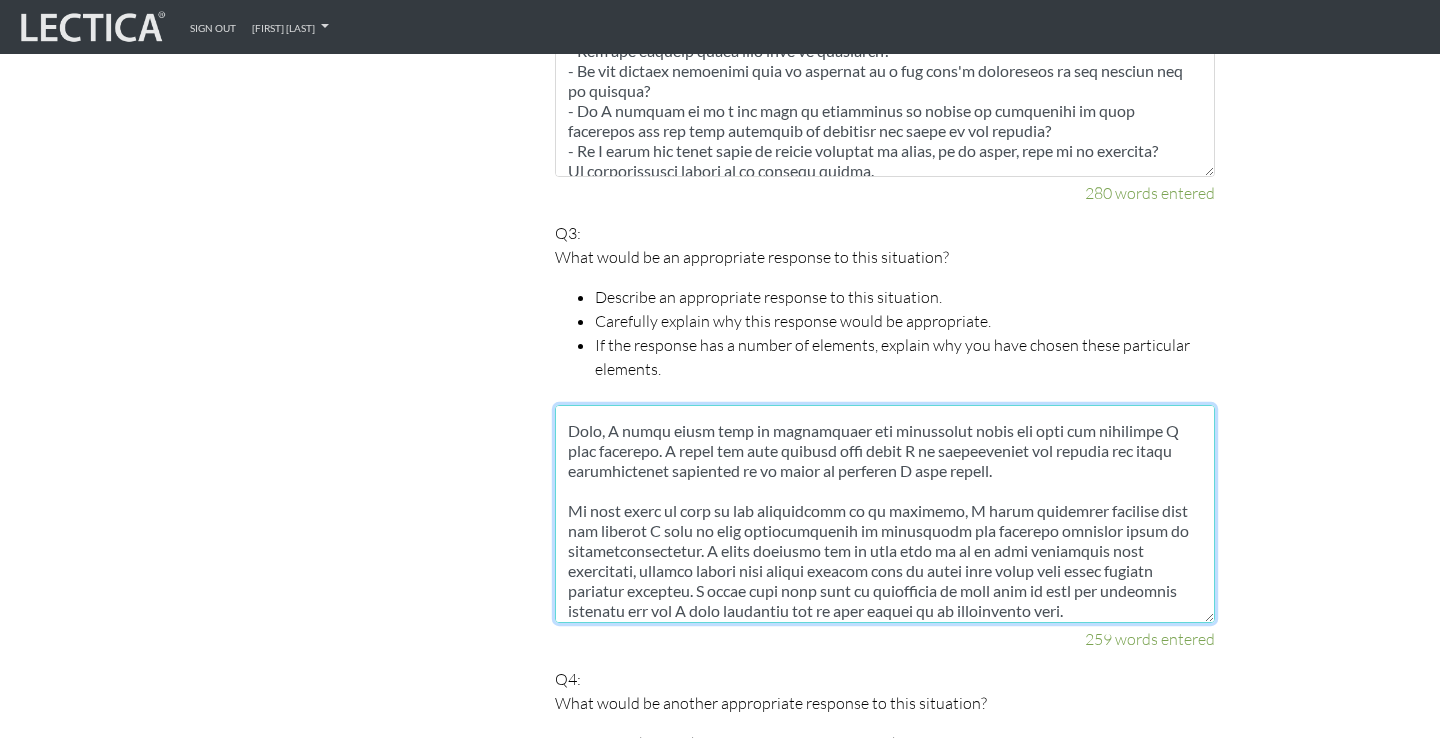 scroll, scrollTop: 220, scrollLeft: 0, axis: vertical 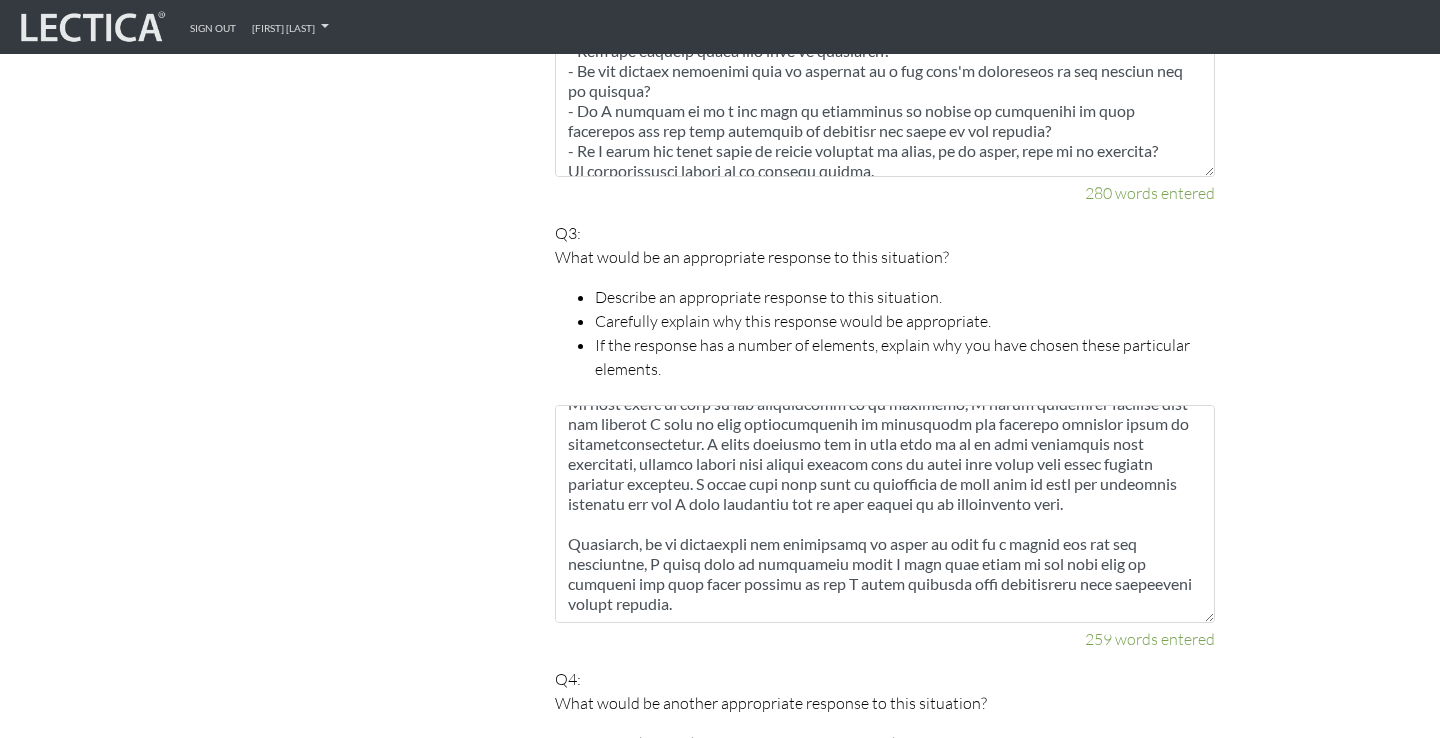 click on "259 words entered" at bounding box center (885, -436) 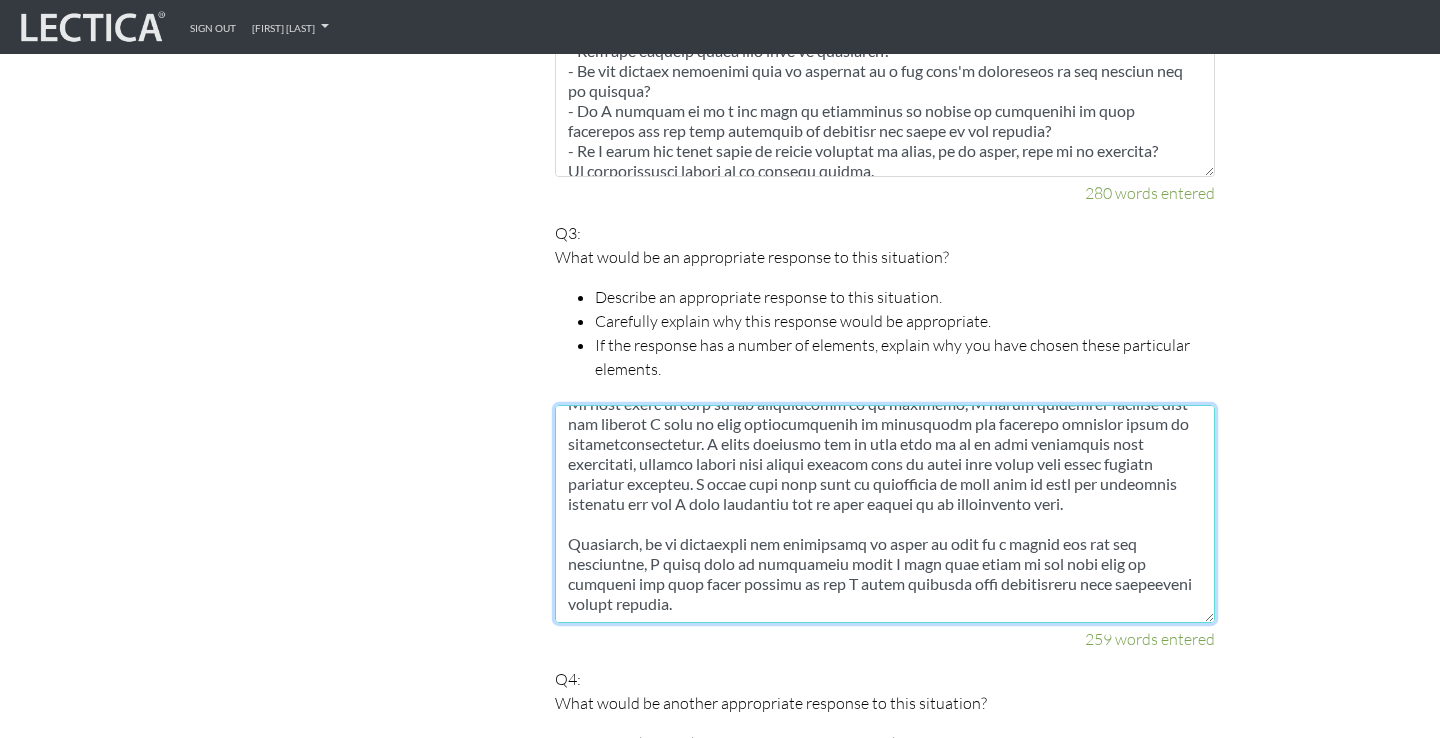 click at bounding box center [885, 514] 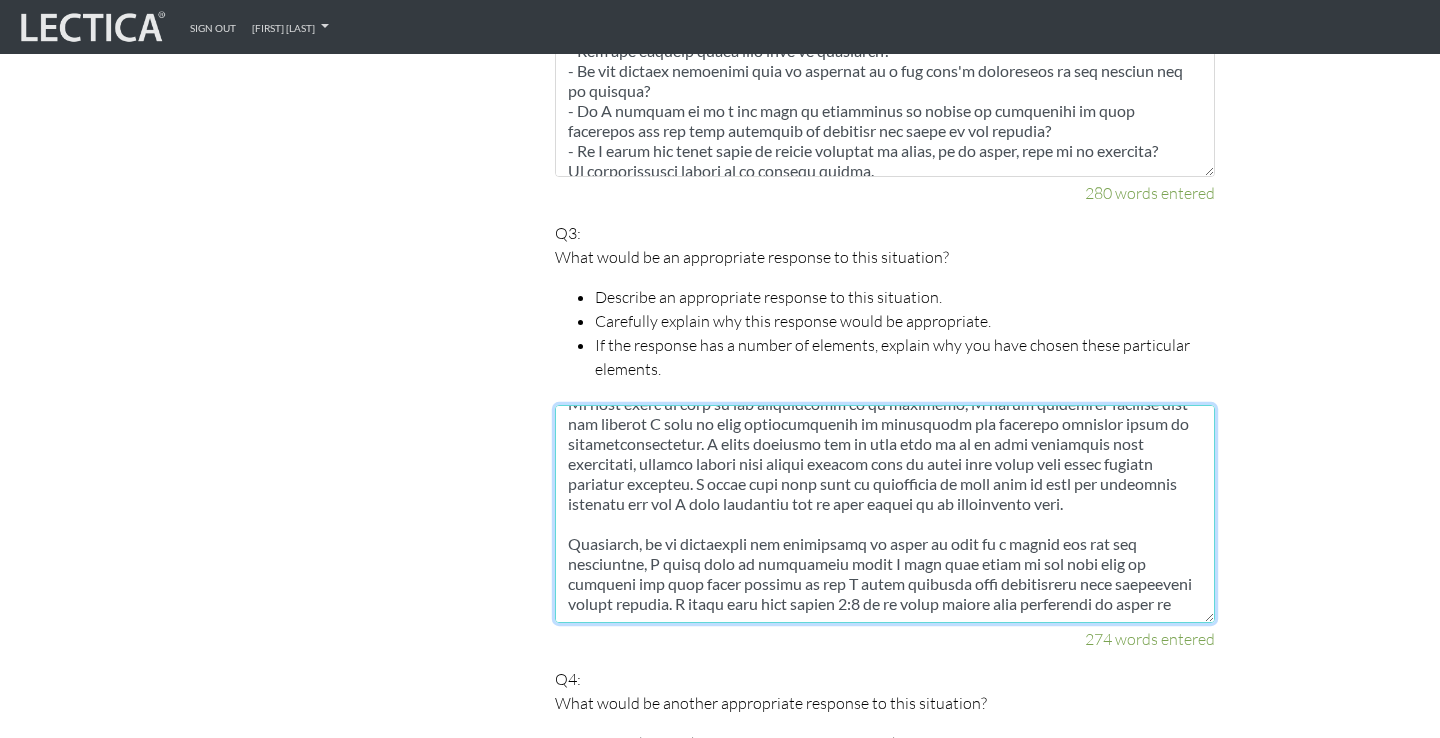 scroll, scrollTop: 232, scrollLeft: 0, axis: vertical 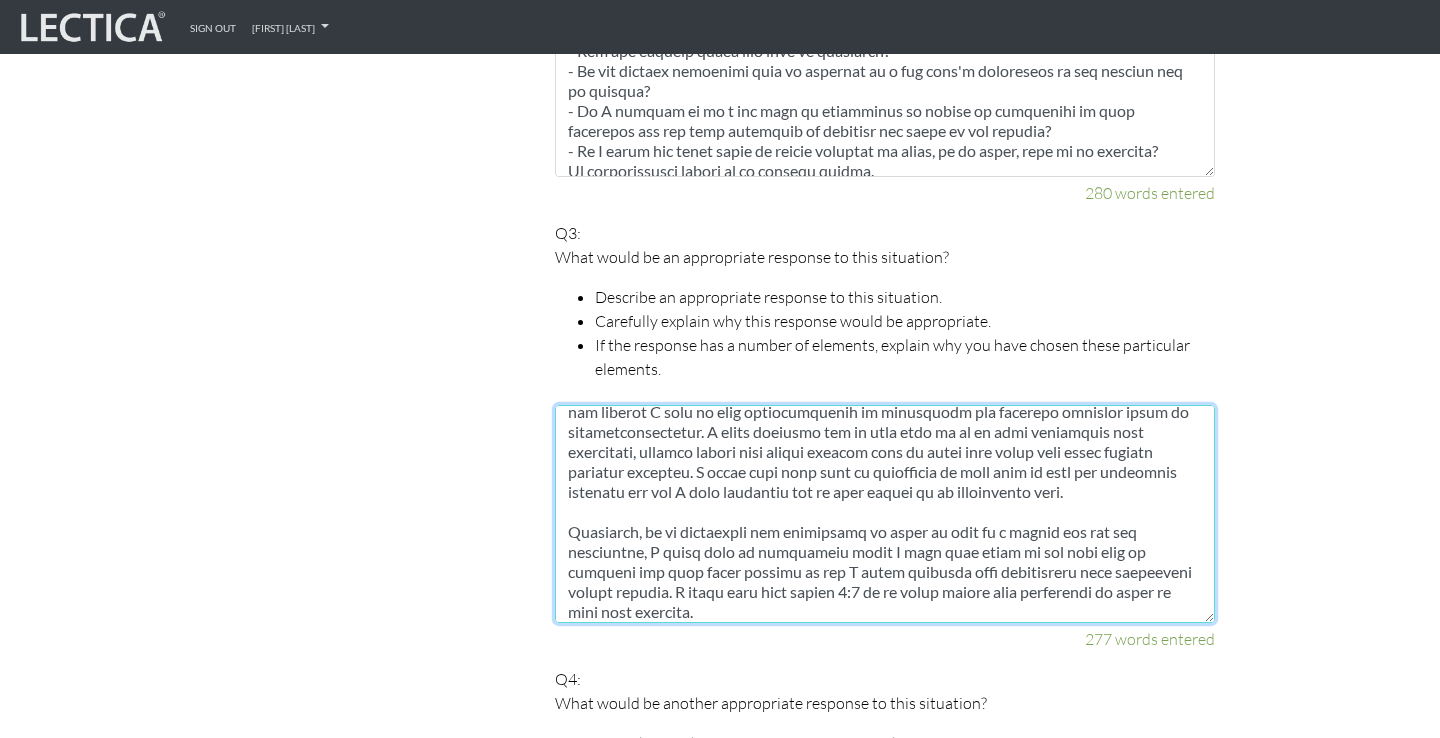 click at bounding box center (885, 514) 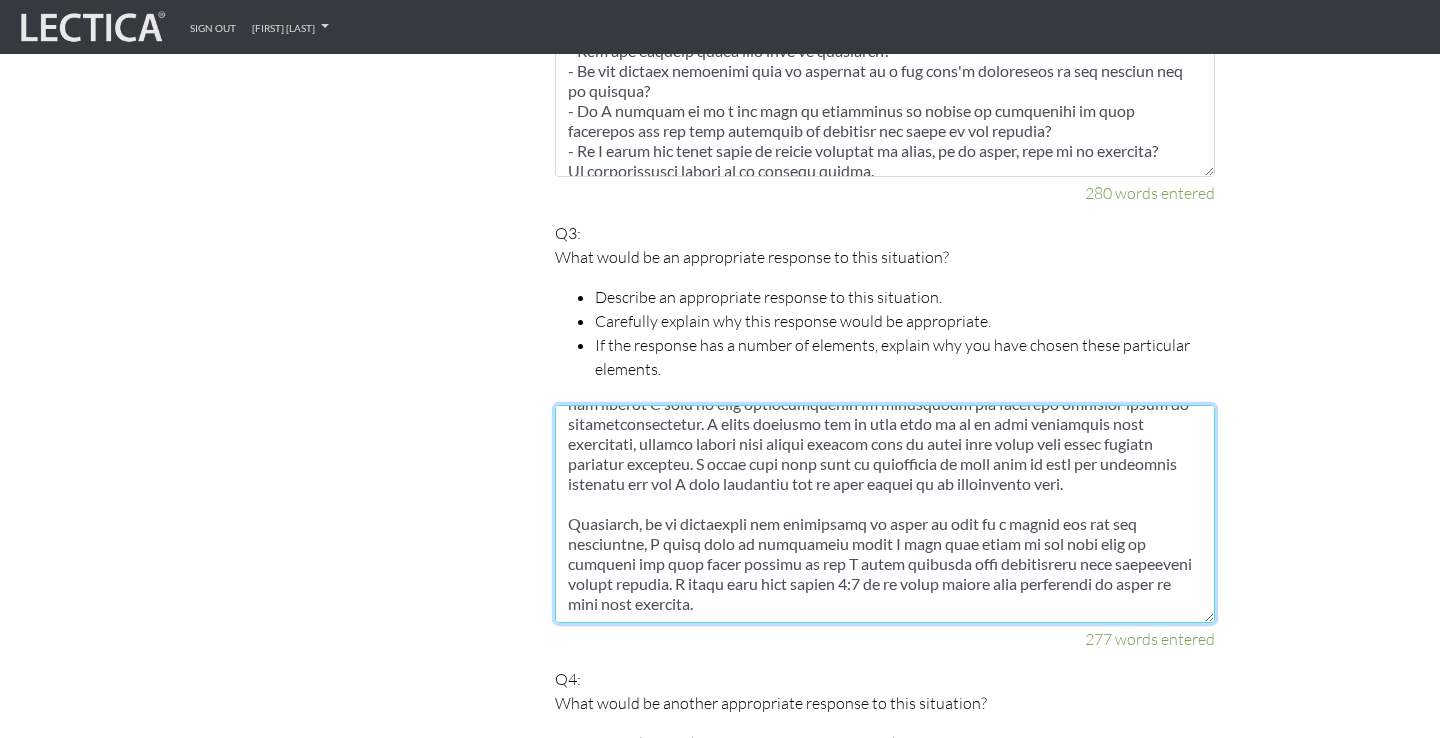 drag, startPoint x: 765, startPoint y: 586, endPoint x: 664, endPoint y: 571, distance: 102.10779 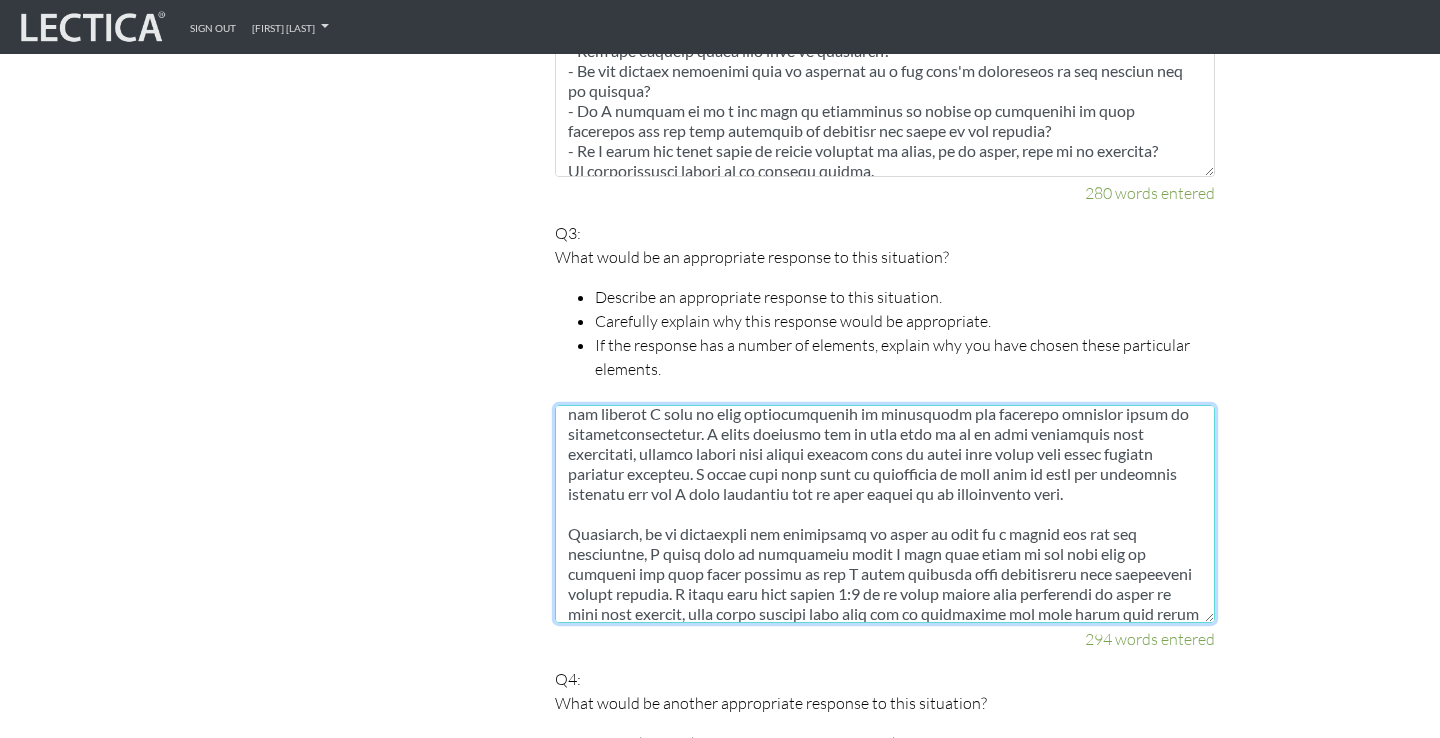scroll, scrollTop: 260, scrollLeft: 0, axis: vertical 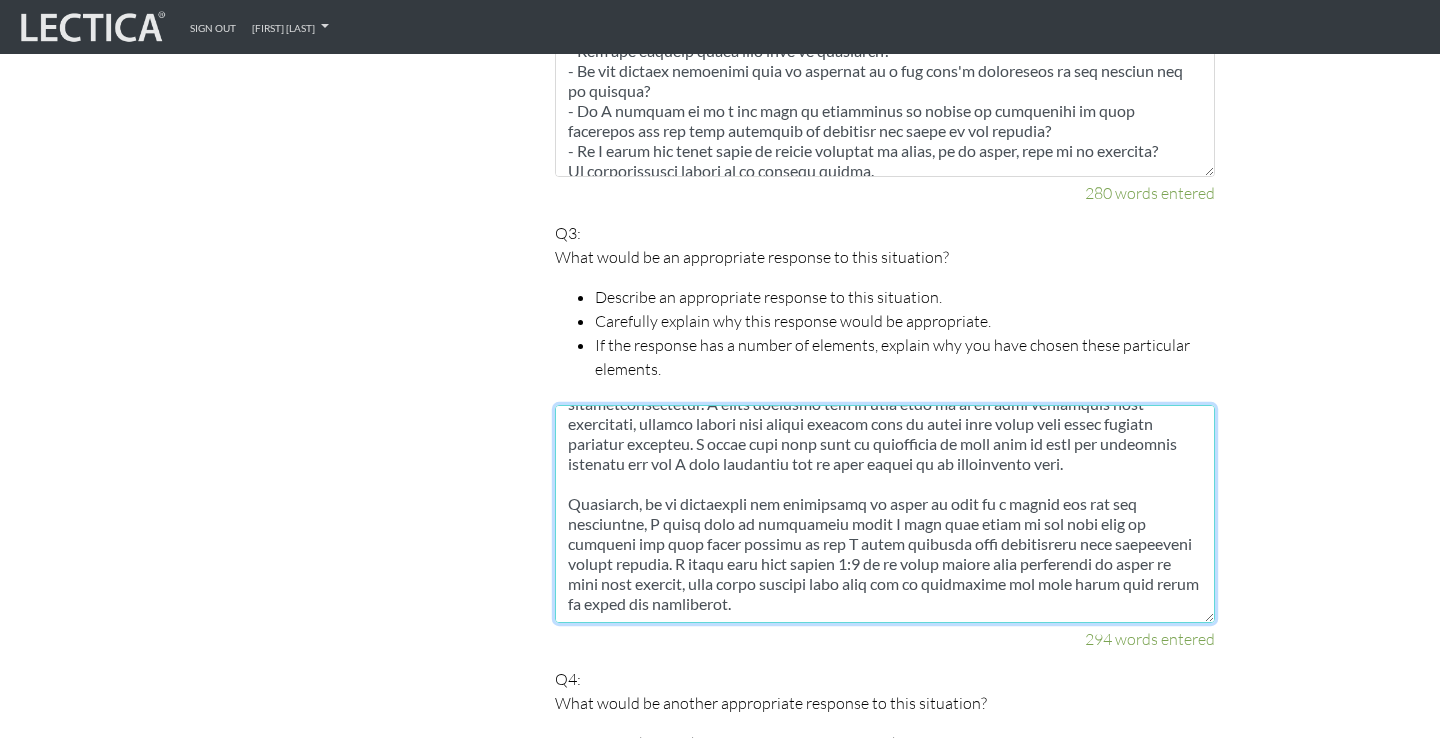 click at bounding box center [885, 514] 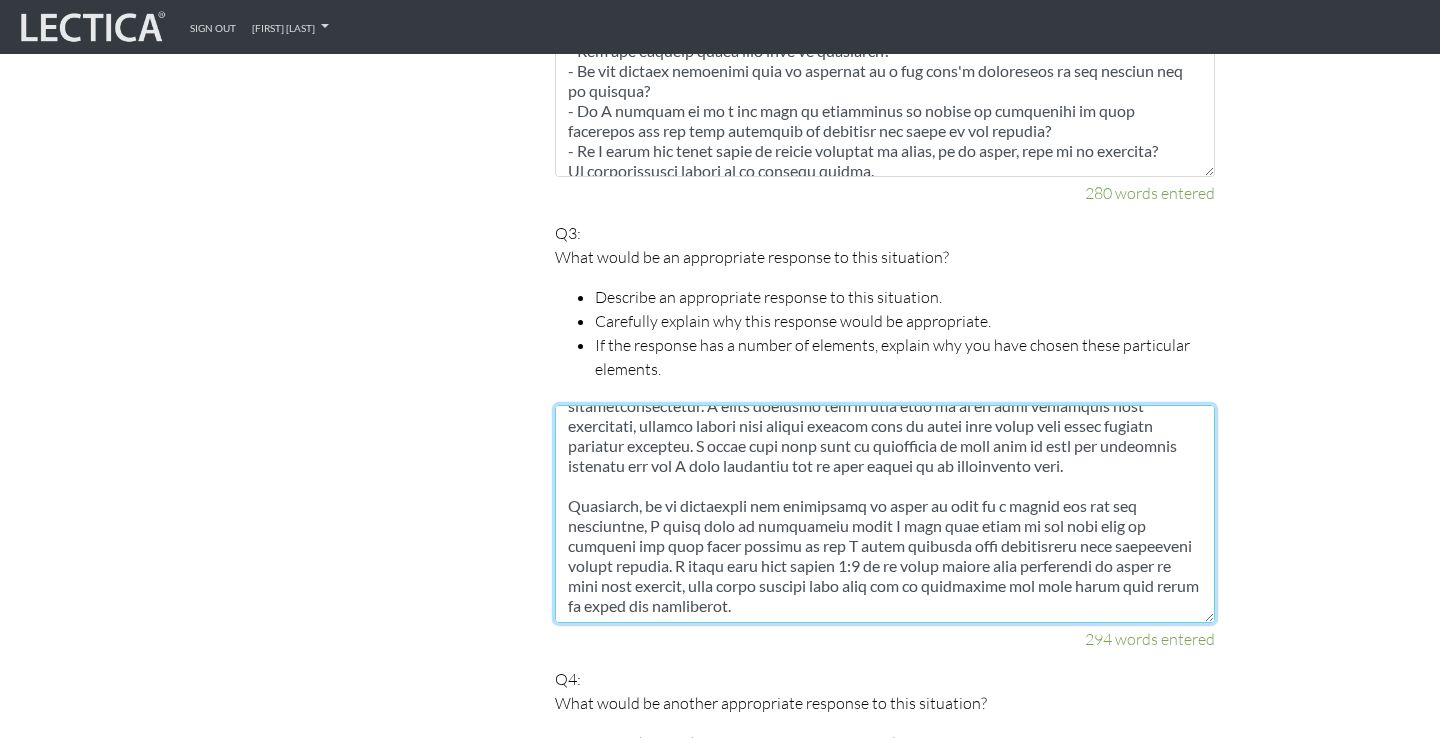 drag, startPoint x: 714, startPoint y: 565, endPoint x: 668, endPoint y: 557, distance: 46.69047 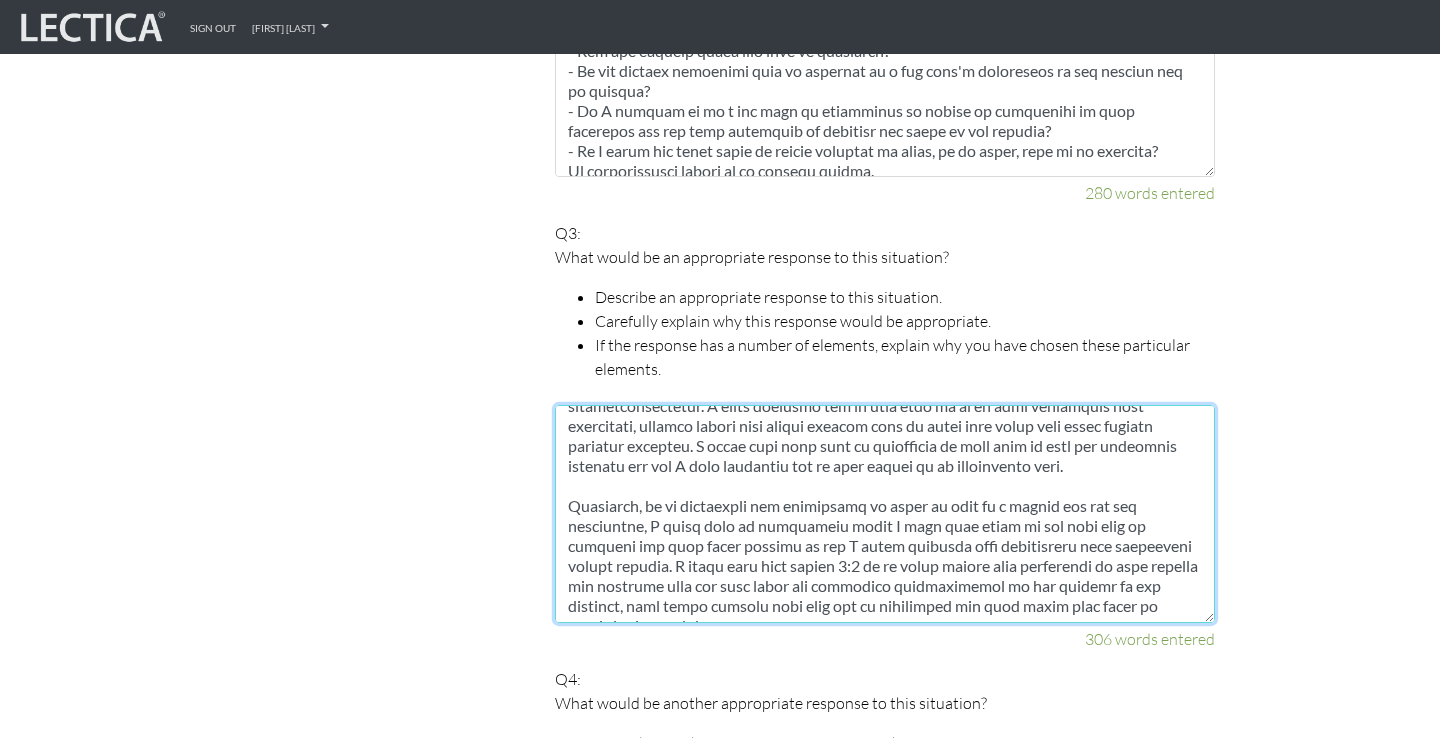 scroll, scrollTop: 280, scrollLeft: 0, axis: vertical 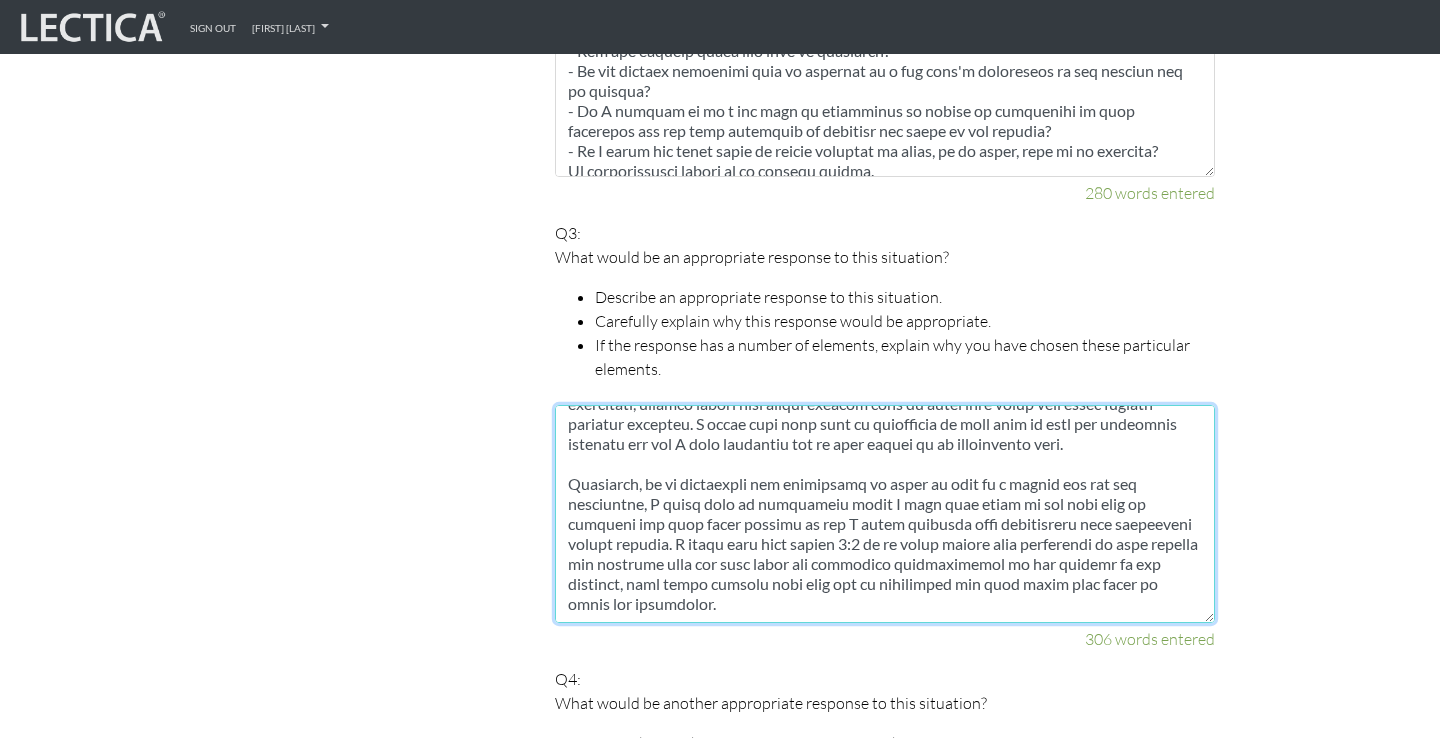 click at bounding box center (885, 514) 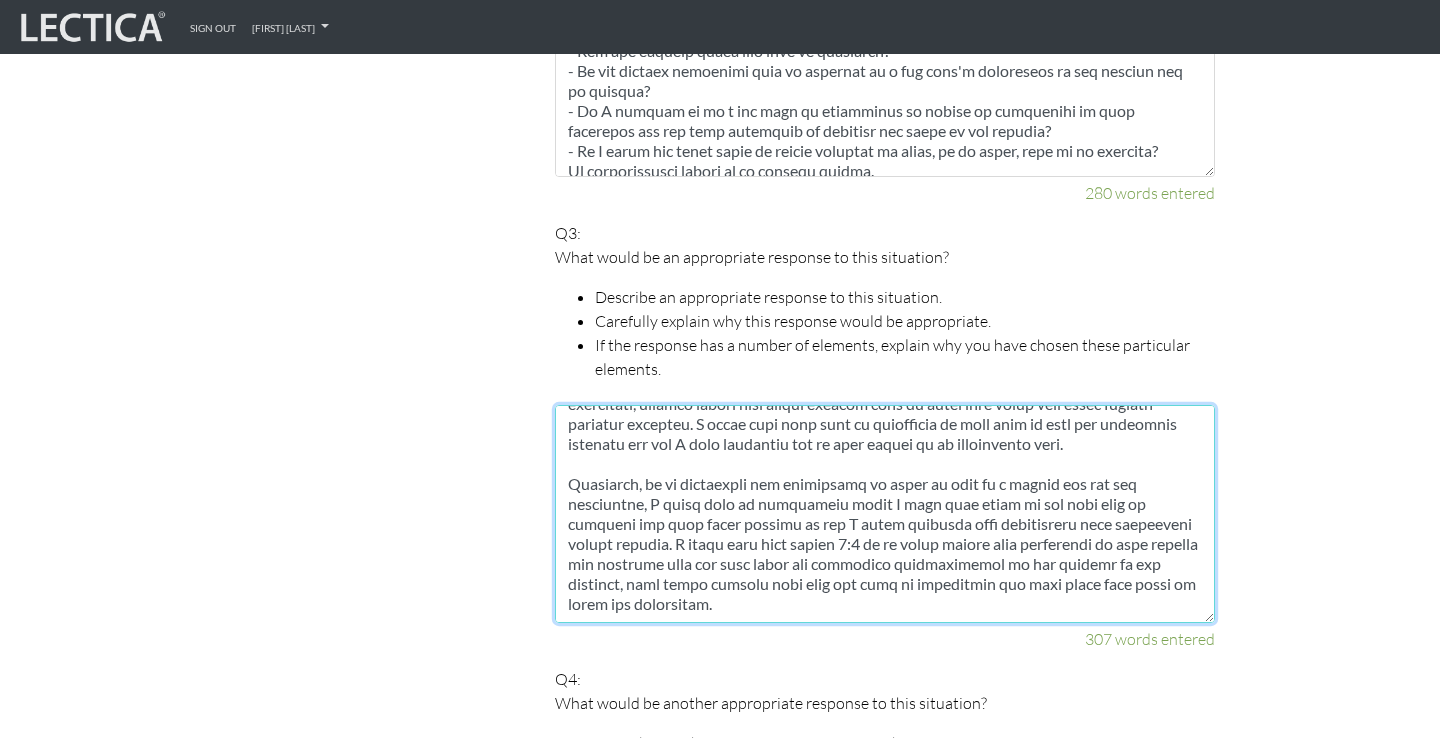 drag, startPoint x: 928, startPoint y: 589, endPoint x: 1000, endPoint y: 557, distance: 78.79086 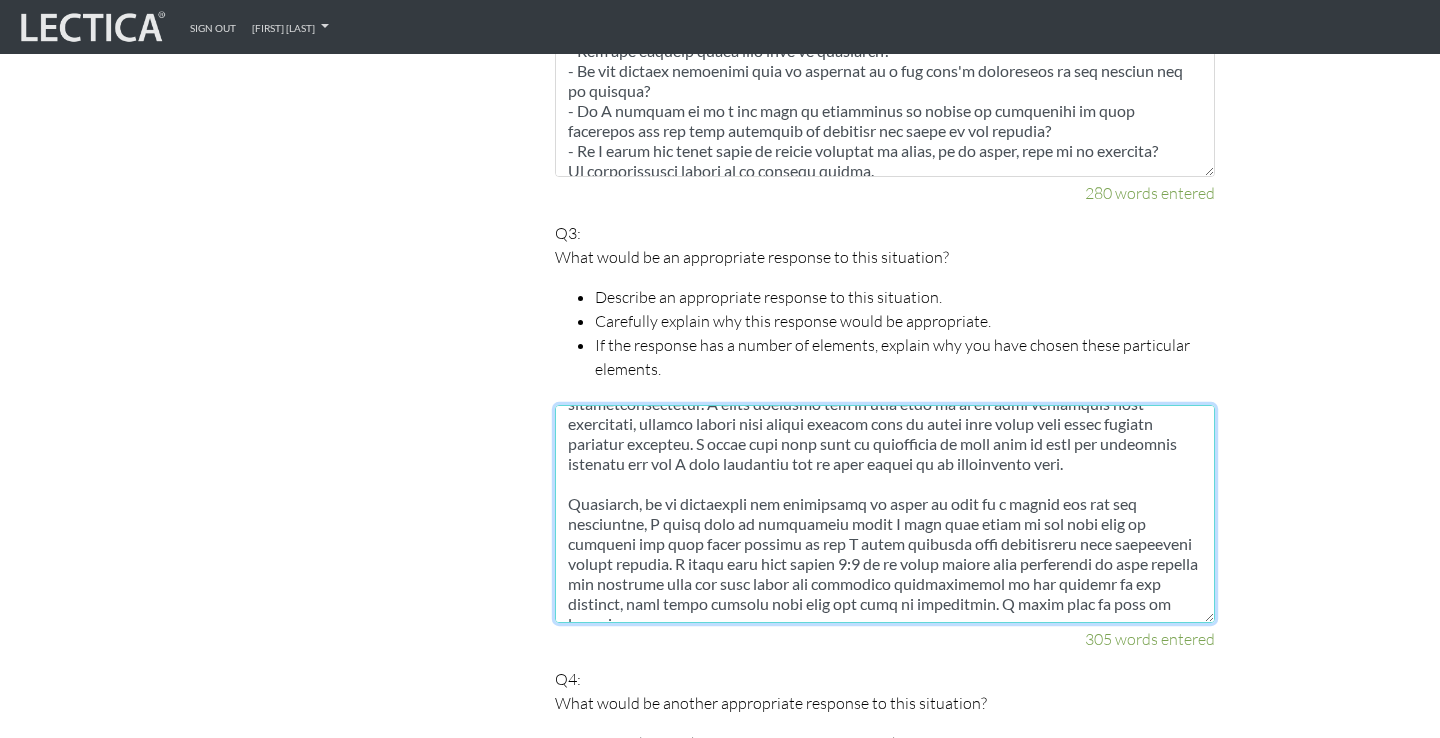 scroll, scrollTop: 280, scrollLeft: 0, axis: vertical 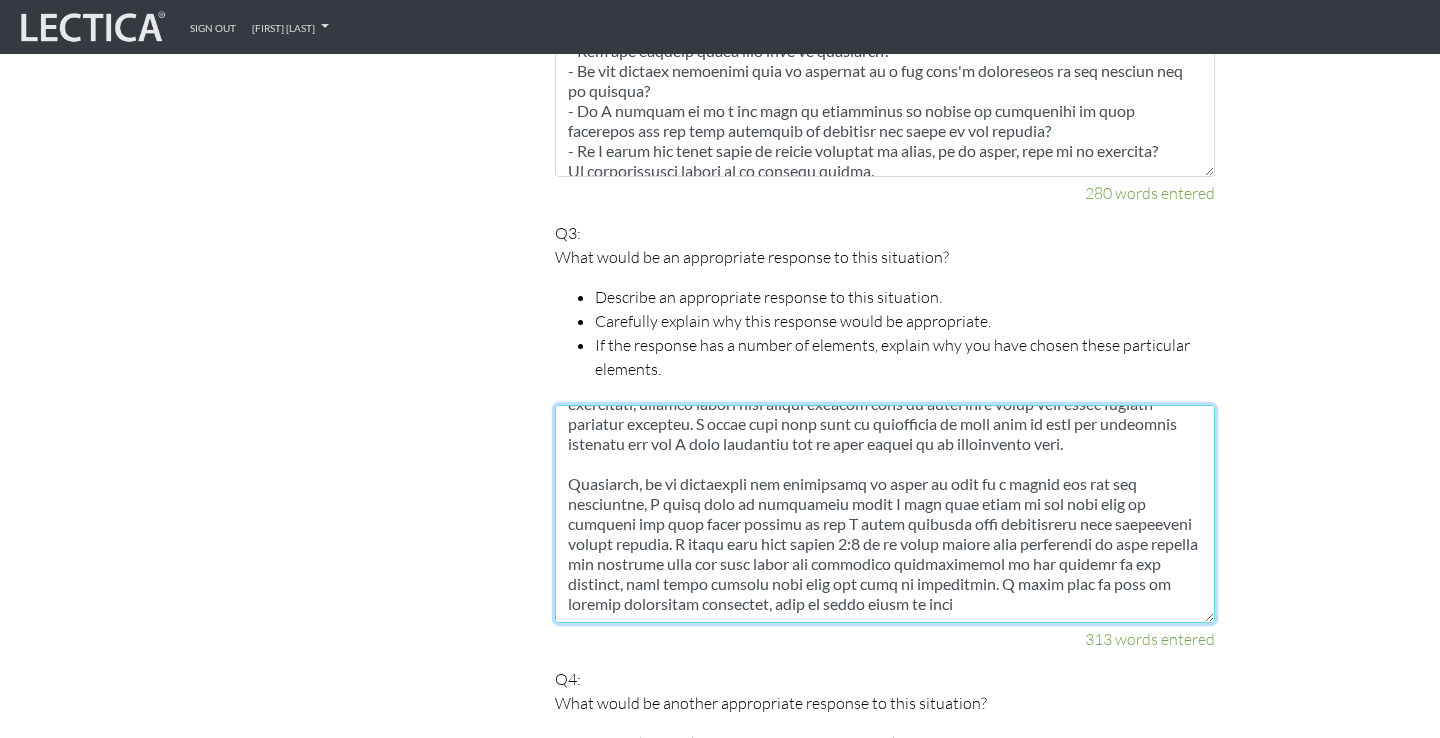 drag, startPoint x: 632, startPoint y: 582, endPoint x: 1006, endPoint y: 590, distance: 374.08554 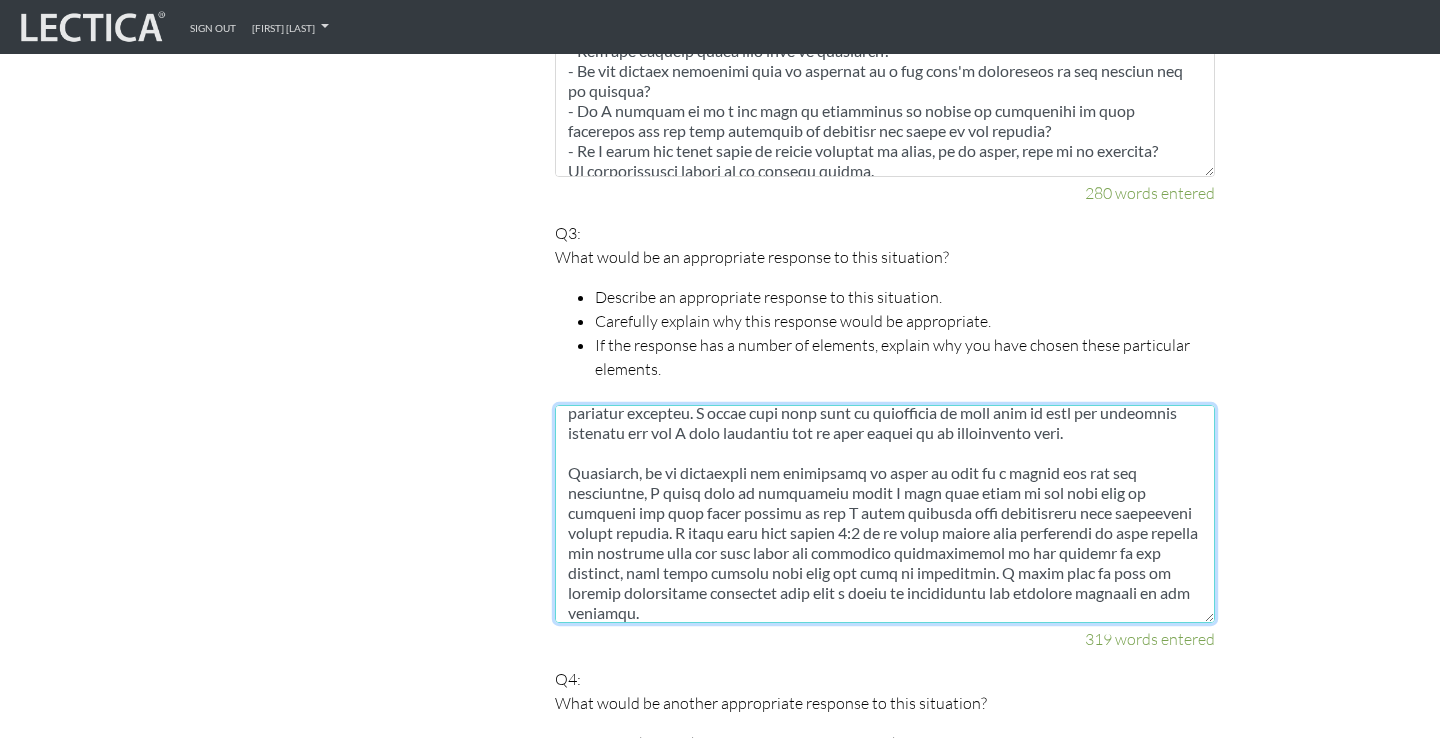 scroll, scrollTop: 295, scrollLeft: 0, axis: vertical 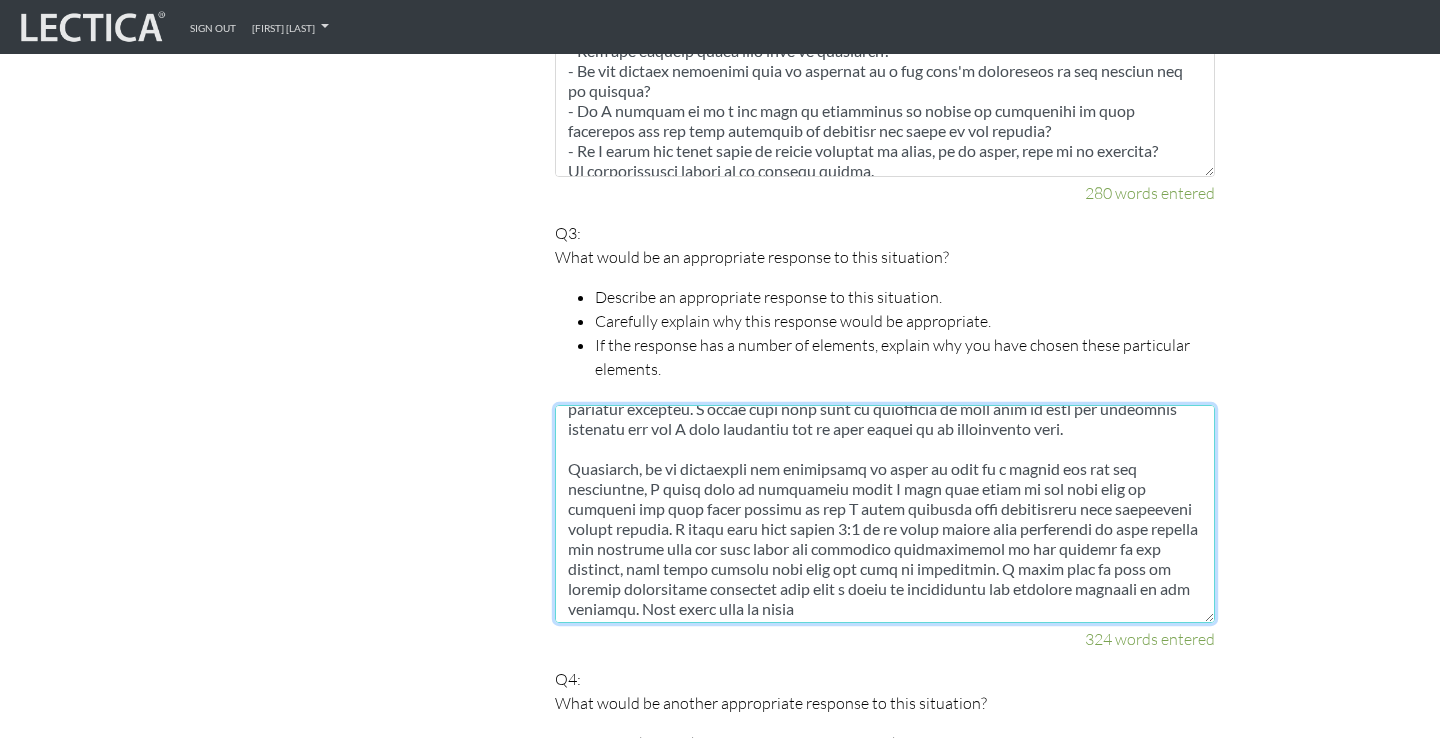 click at bounding box center [885, 514] 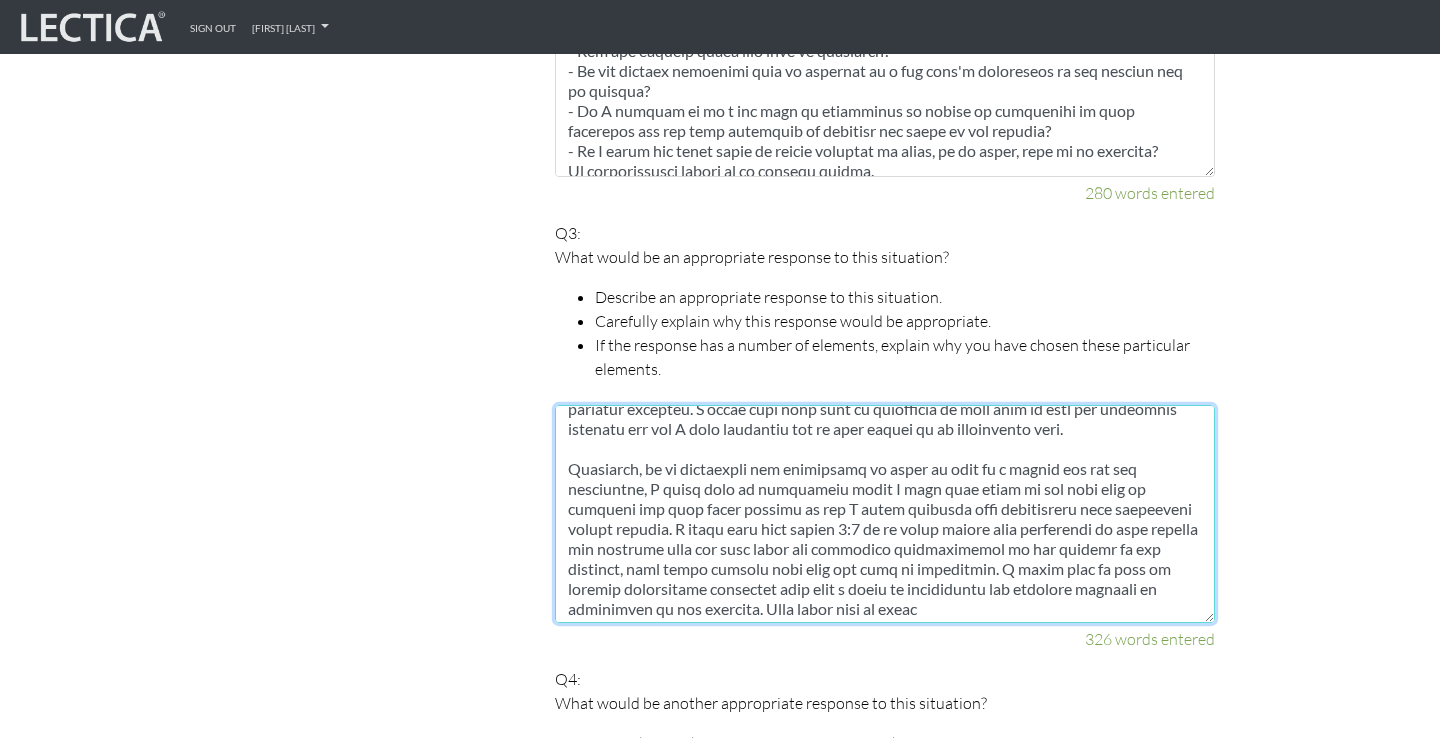 click at bounding box center [885, 514] 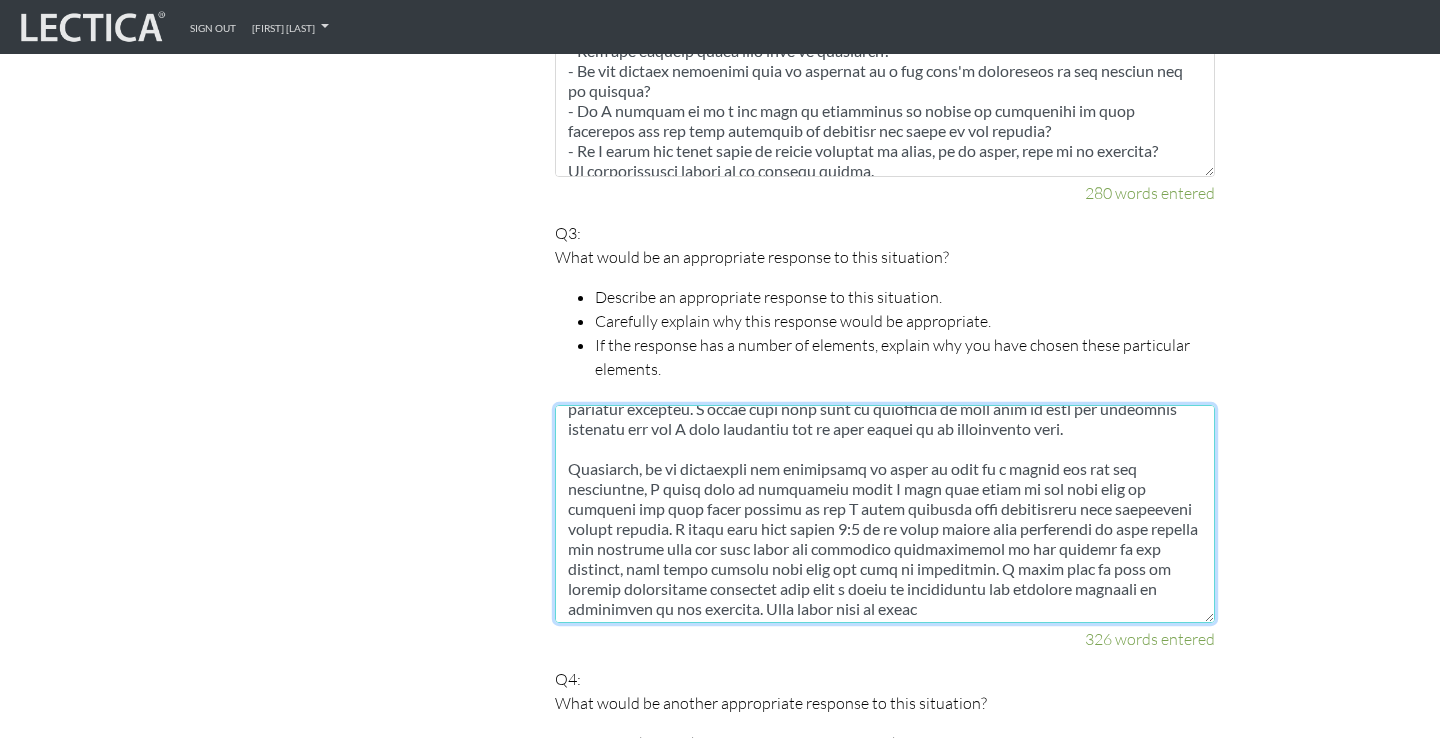 scroll, scrollTop: 300, scrollLeft: 0, axis: vertical 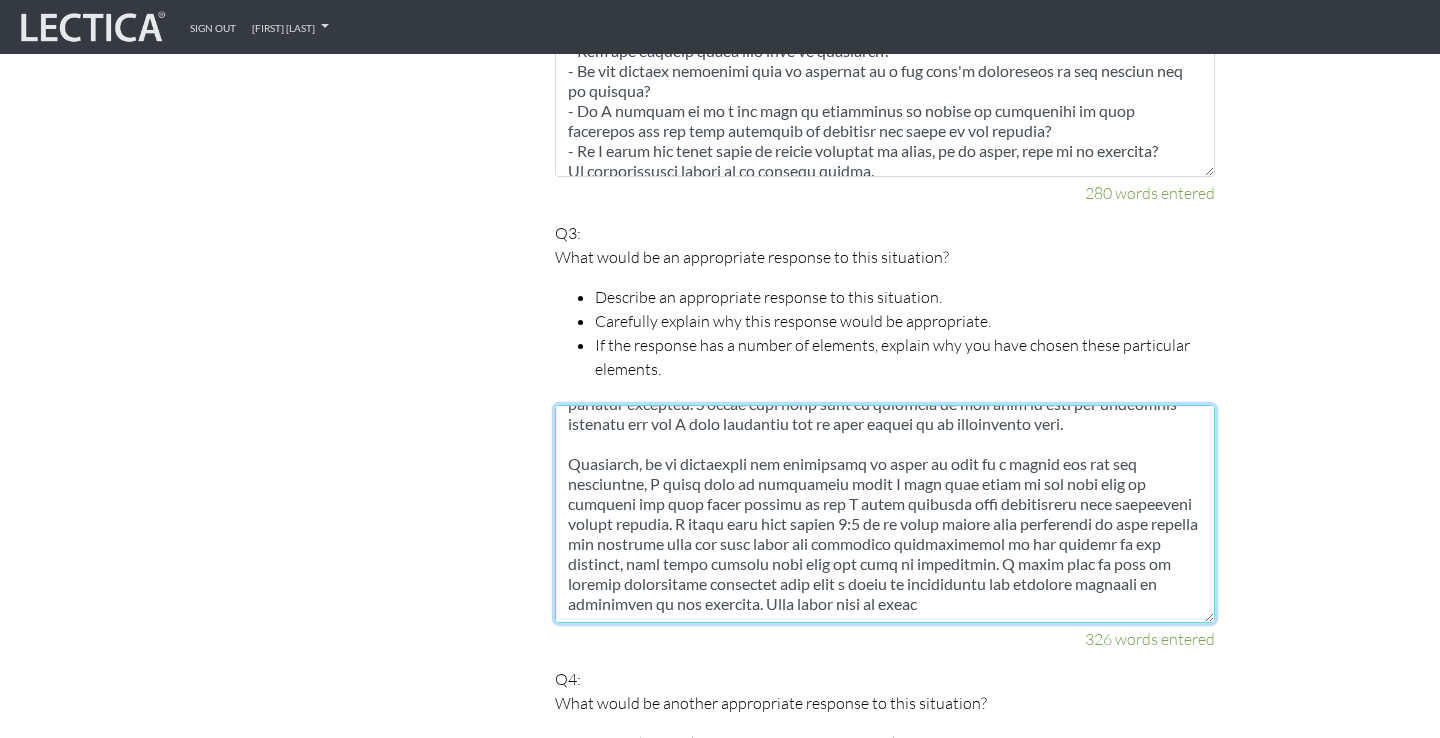 drag, startPoint x: 1042, startPoint y: 595, endPoint x: 761, endPoint y: 589, distance: 281.06406 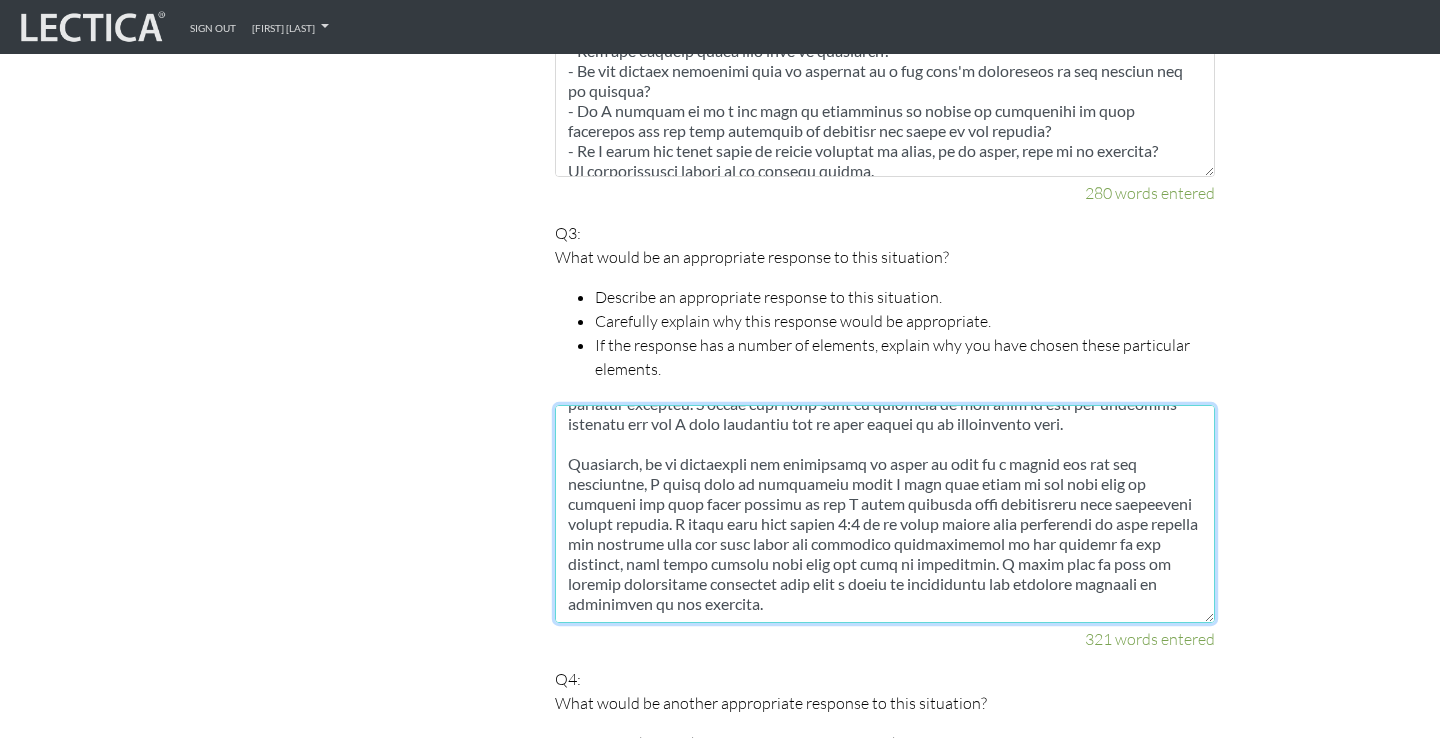 click at bounding box center [885, 514] 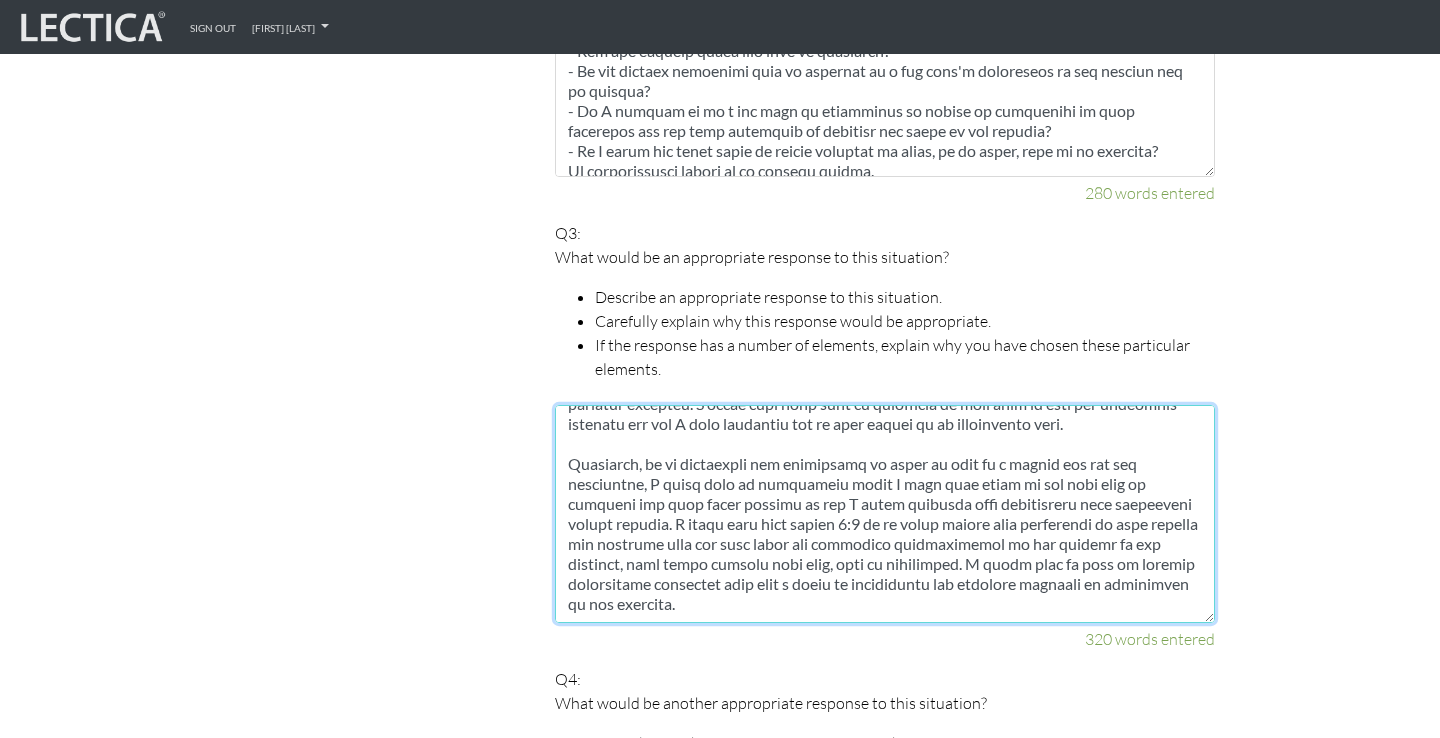 click at bounding box center [885, 514] 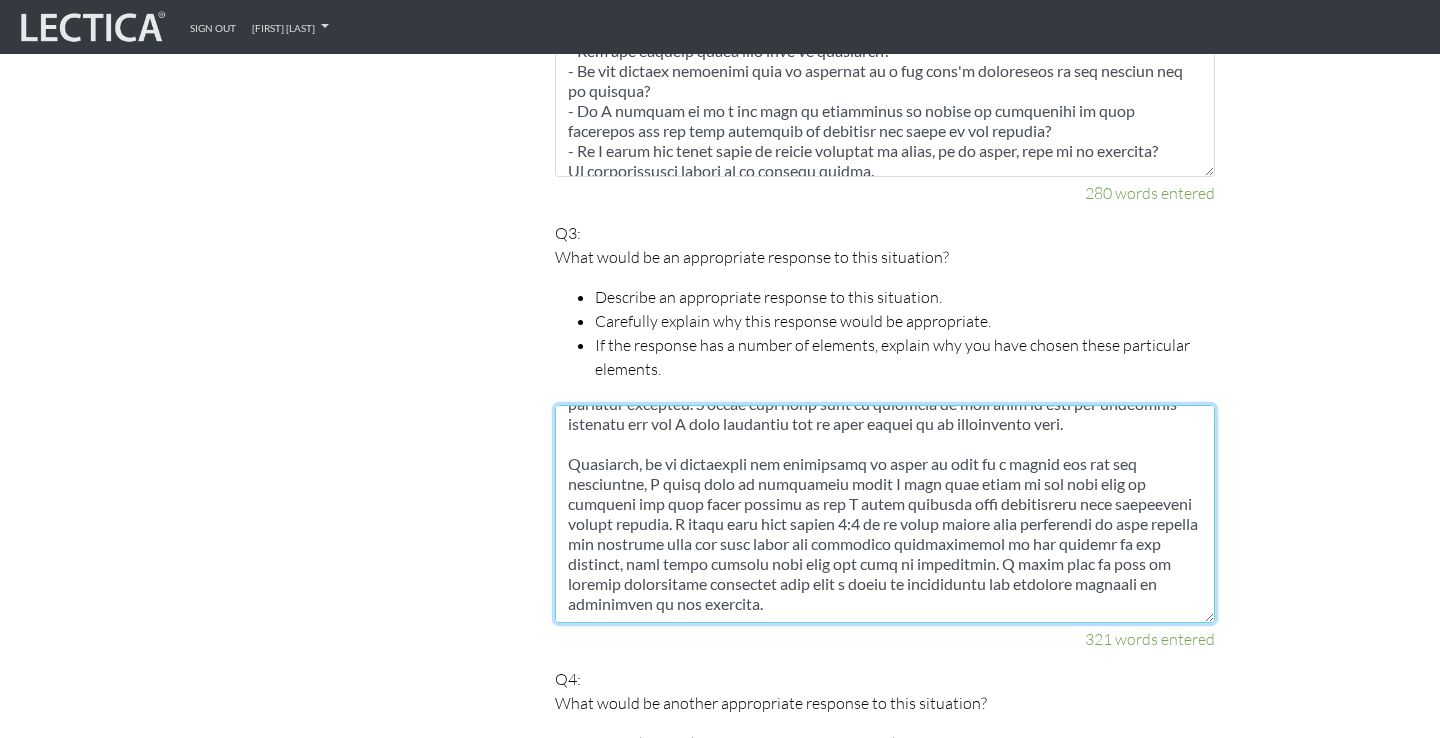 click at bounding box center (885, 514) 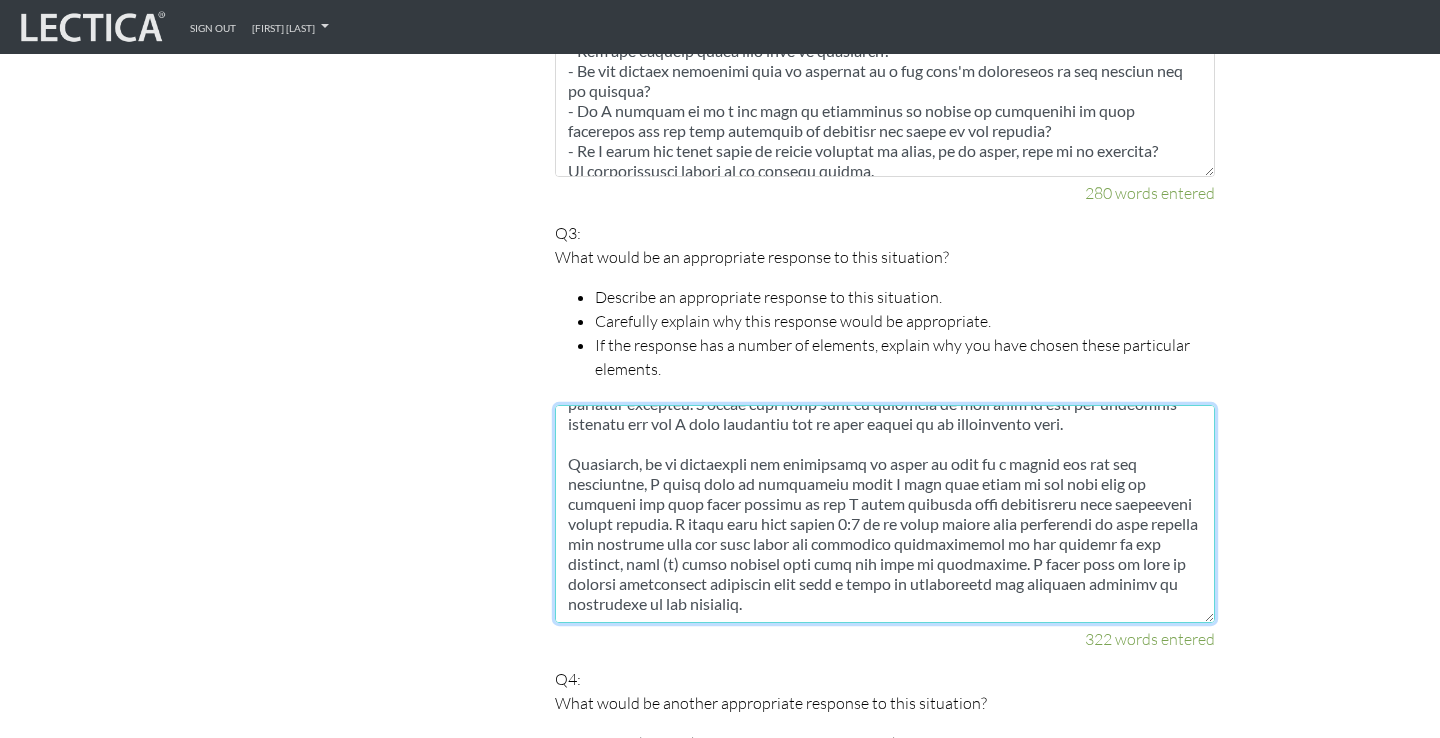 click at bounding box center (885, 514) 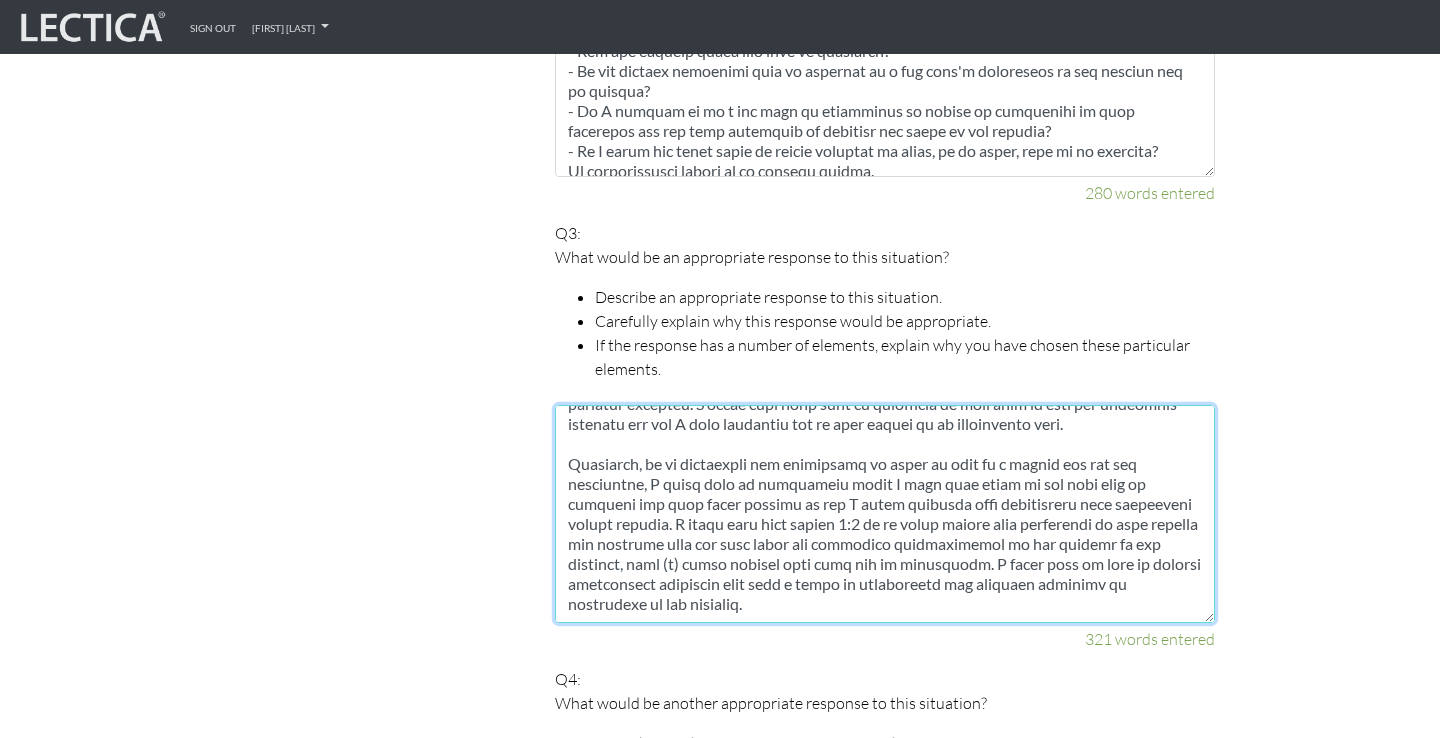 click at bounding box center (885, 514) 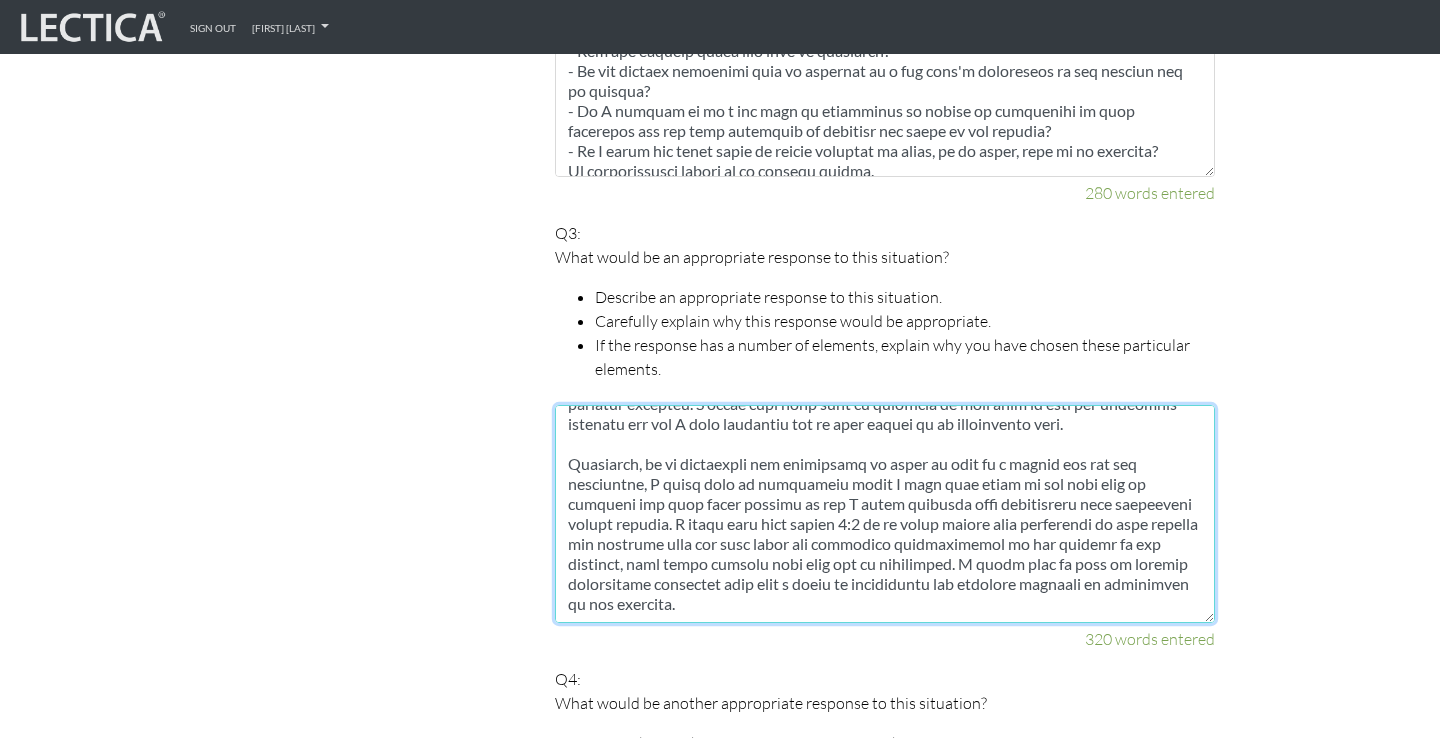 click at bounding box center [885, 514] 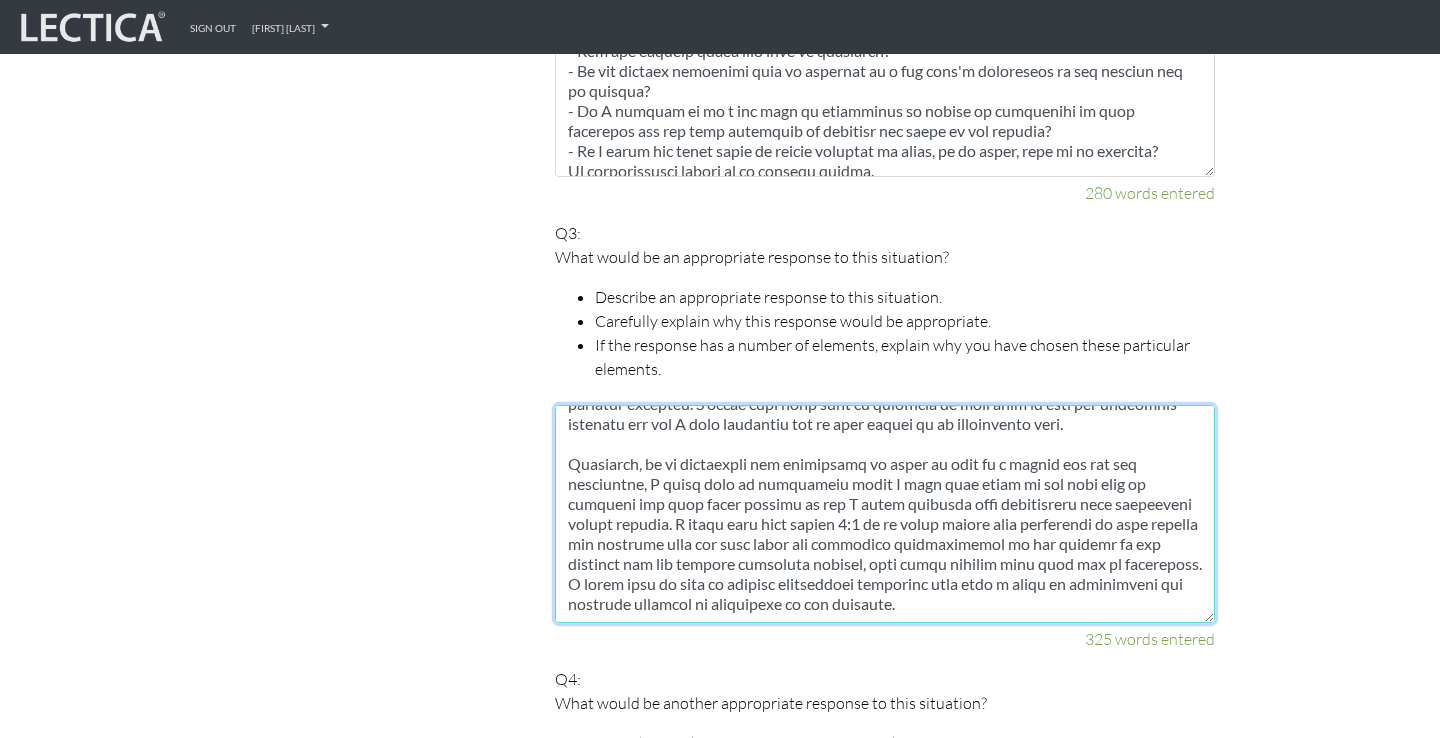 click at bounding box center [885, 514] 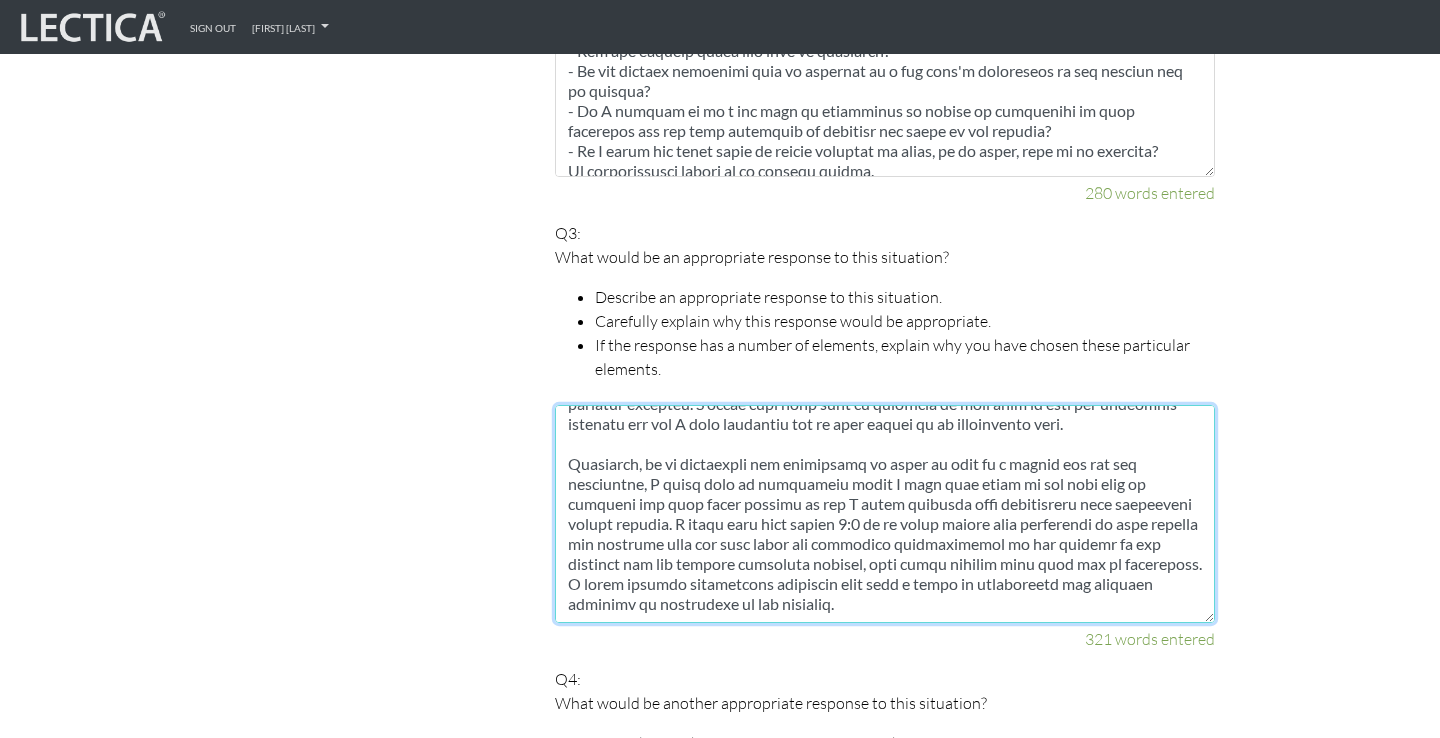 click at bounding box center (885, 514) 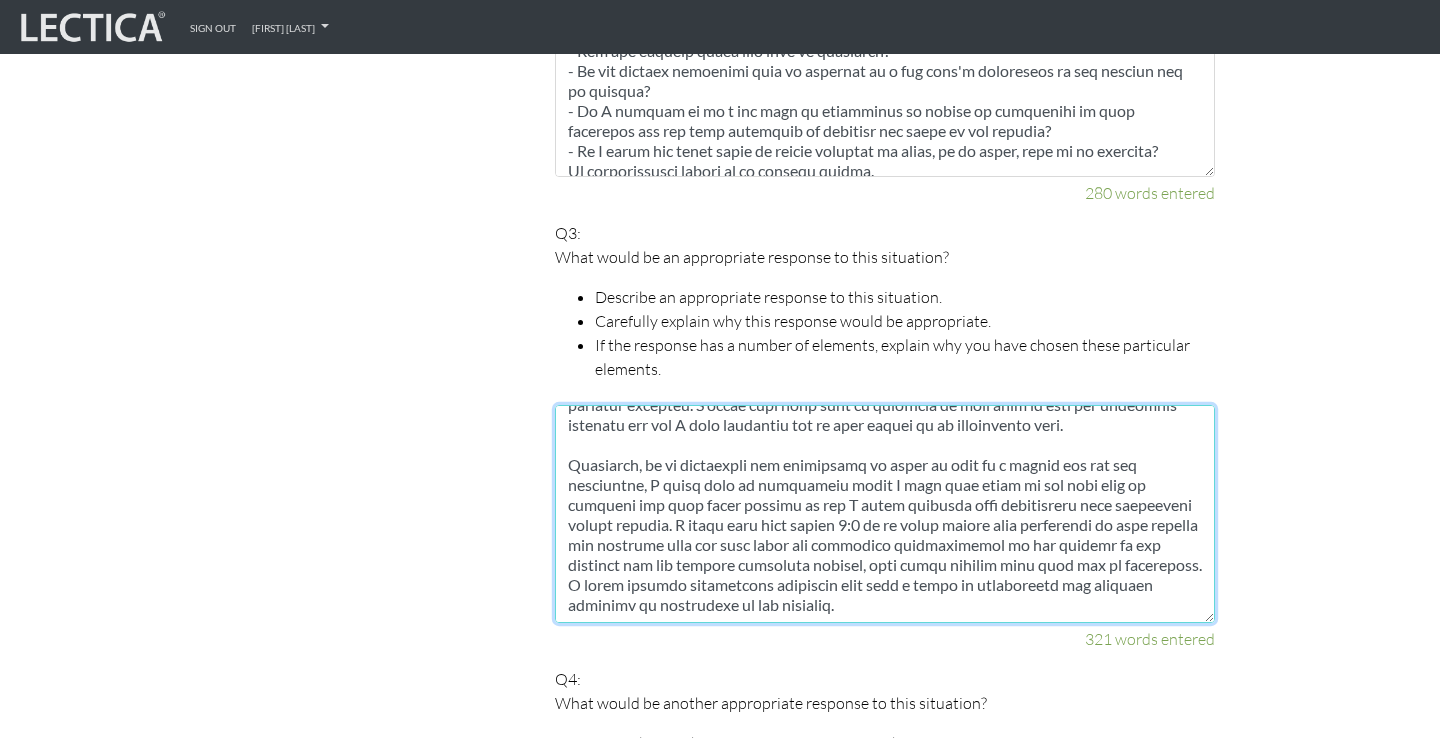 drag, startPoint x: 1007, startPoint y: 494, endPoint x: 822, endPoint y: 504, distance: 185.27008 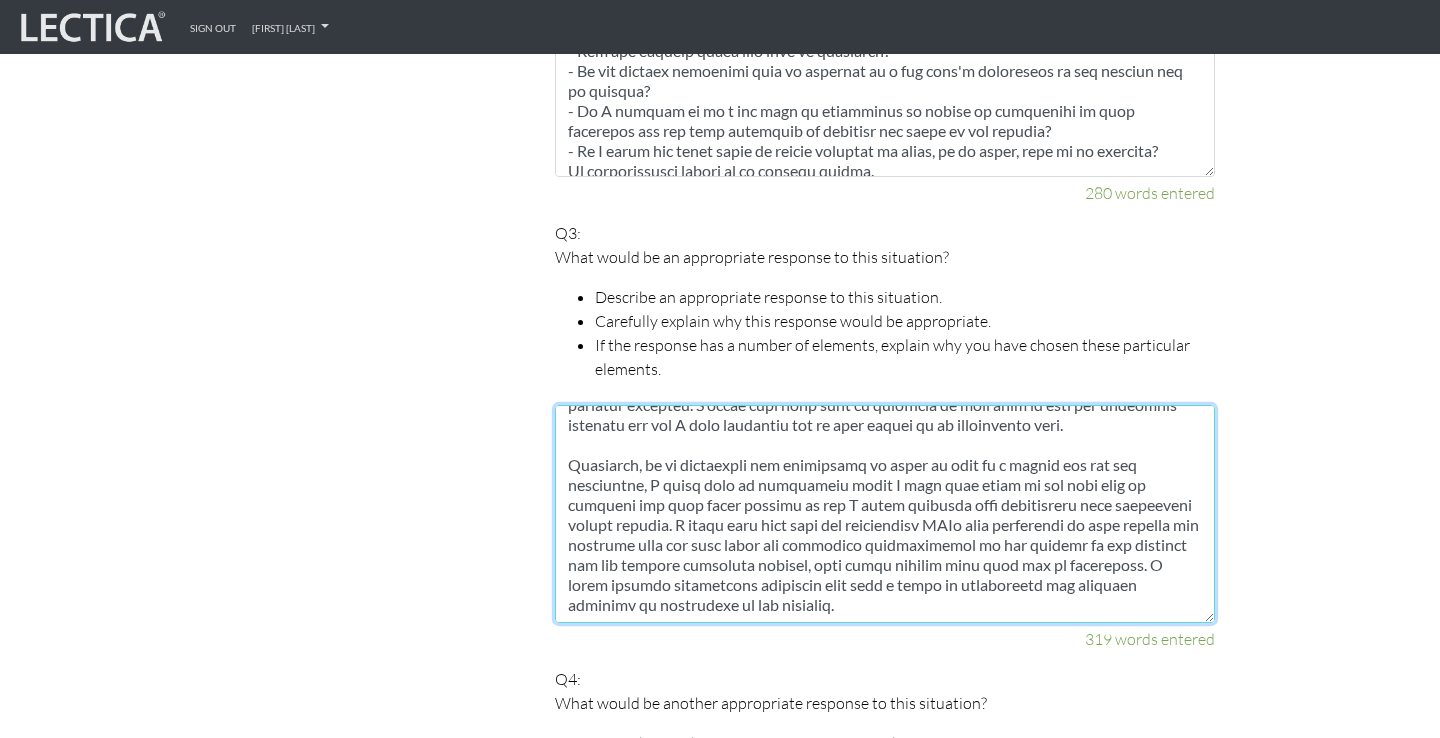 click at bounding box center (885, 514) 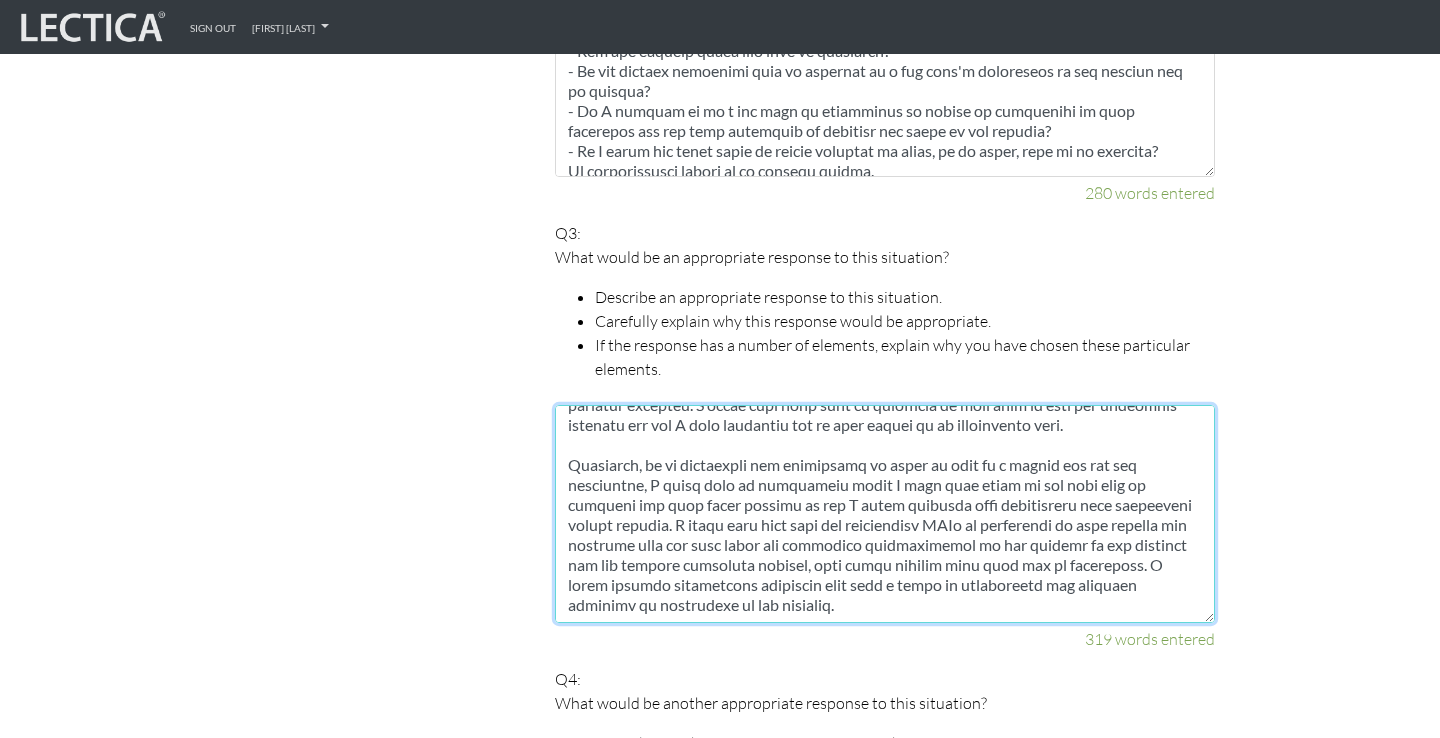 click at bounding box center [885, 514] 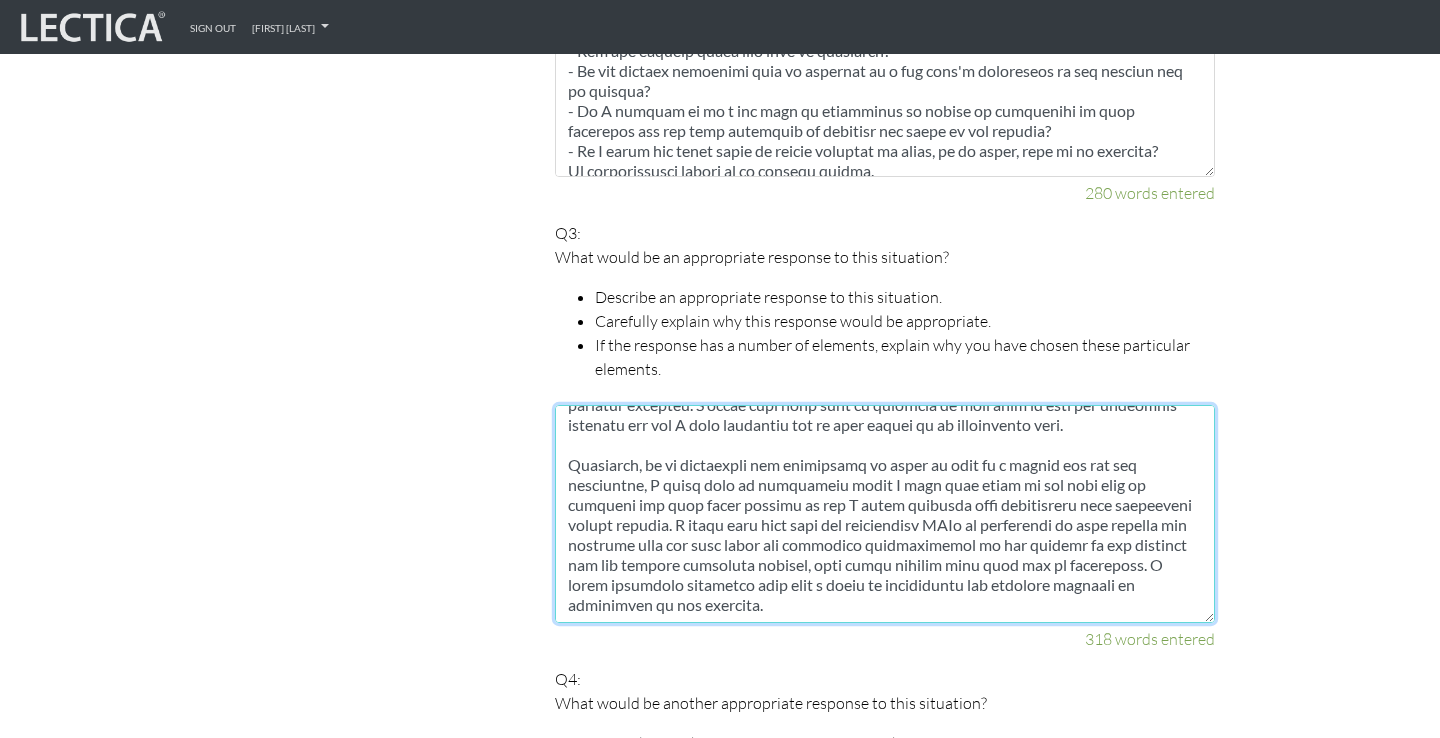 click at bounding box center [885, 514] 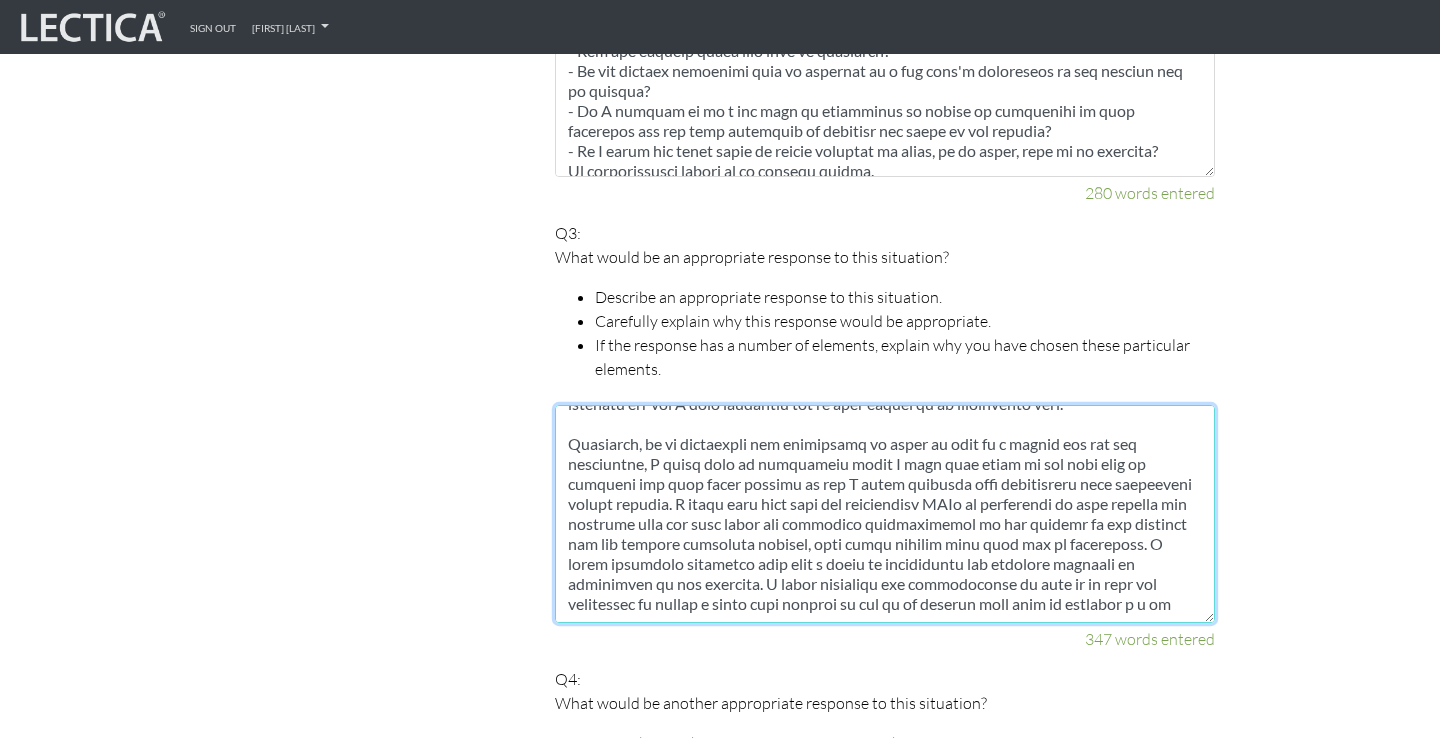 scroll, scrollTop: 332, scrollLeft: 0, axis: vertical 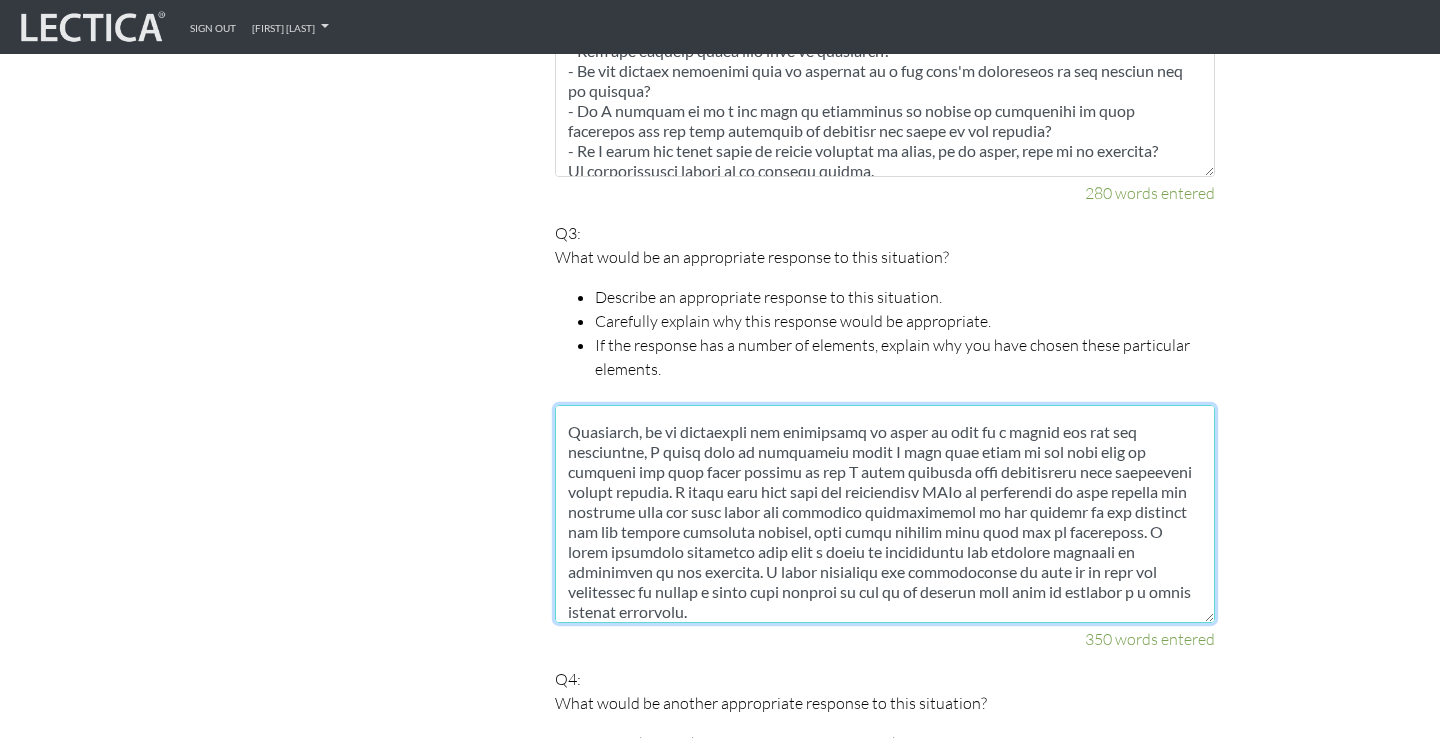 click at bounding box center (885, 514) 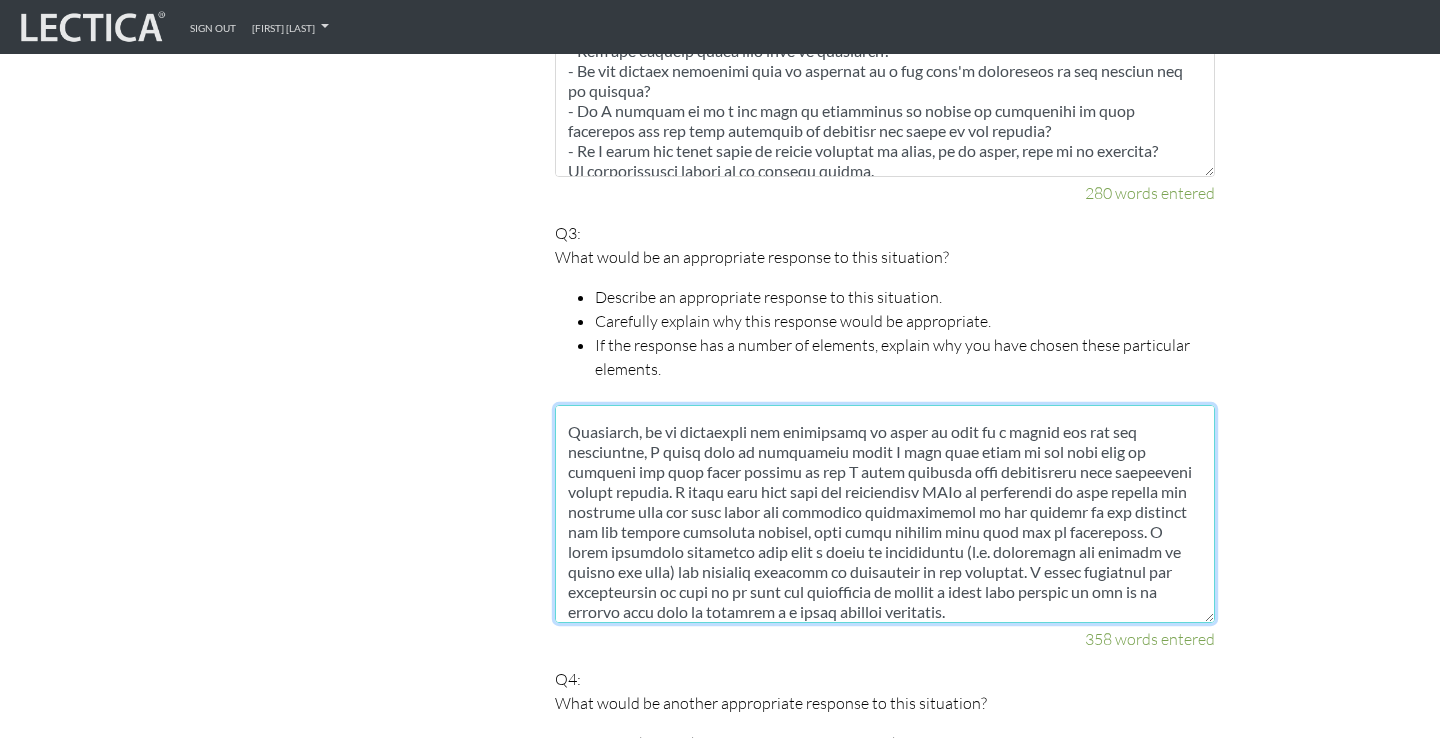 click at bounding box center [885, 514] 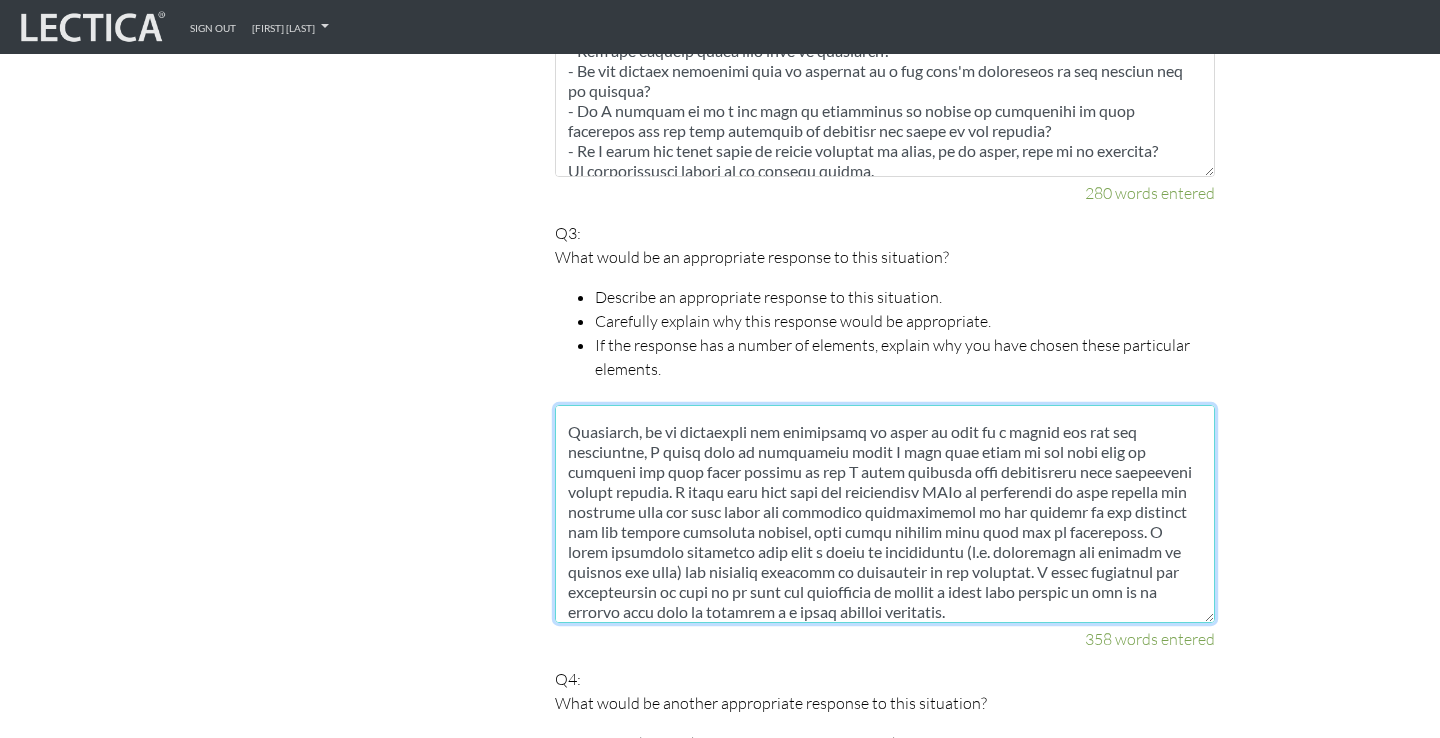 scroll, scrollTop: 1973, scrollLeft: 0, axis: vertical 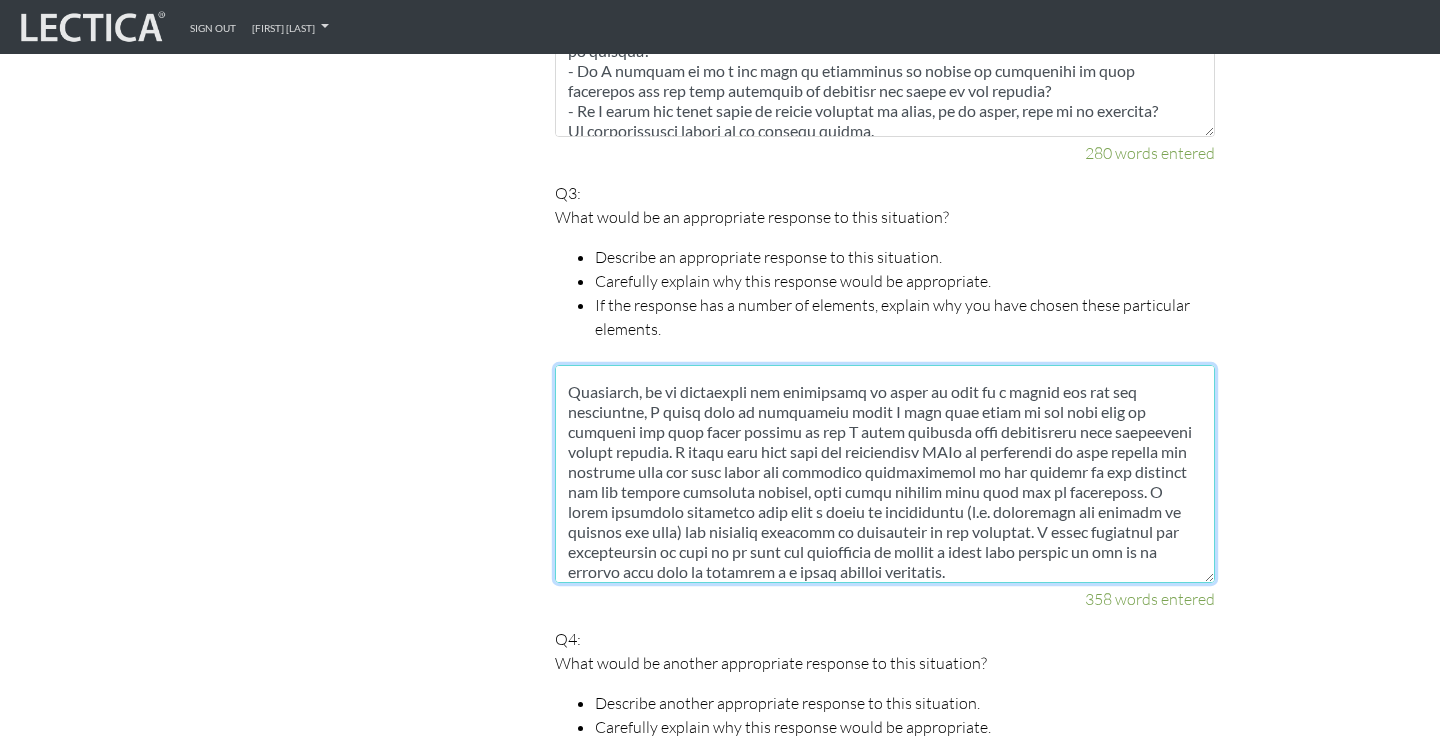 click at bounding box center (885, 474) 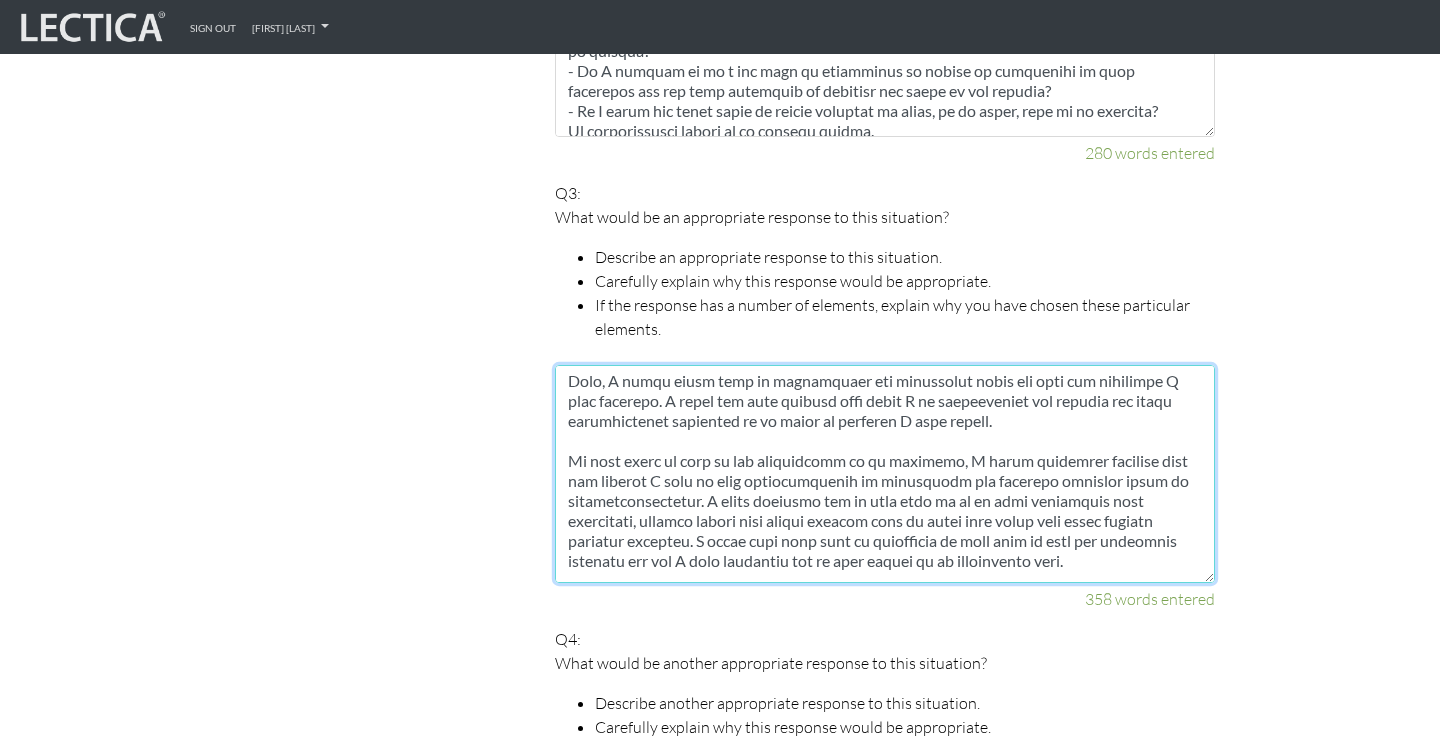scroll, scrollTop: 0, scrollLeft: 0, axis: both 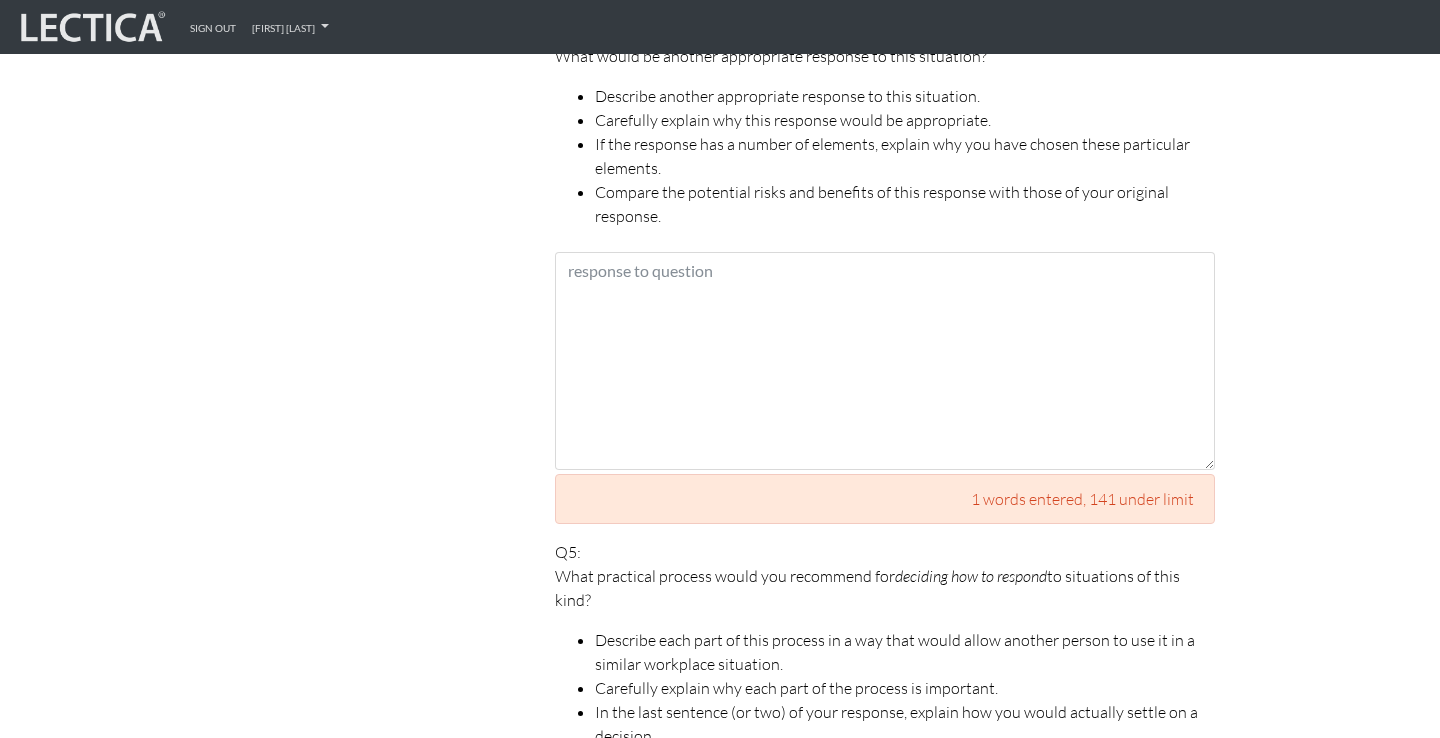 type on "I would start by getting answers to my questions about the changes, if I don't already have them. Then I would clearly articulate my concerns with citations to the data. I would reflect on my disputes with management and engage earnestly with their counterpoints. Is there anything I am not seeing based on what they've told me? I would make note of any areas of confusion and see if I can answer them based on data I already have available to me.
Next, I would speak with my supervisors and colleagues about the data and arguments I have collated. I would ask them whether they think I am interpreting the changes and their ramifications correctly or if there is anything I have missed.
If they think my case is not substantive or is mistaken, I would seriously consider that and whether I need to show accountability to management for starting disputes based on misinterpretations. I would consider how to bake this in to my next touchpoint with management, ideally paired with better updates from my units that alig..." 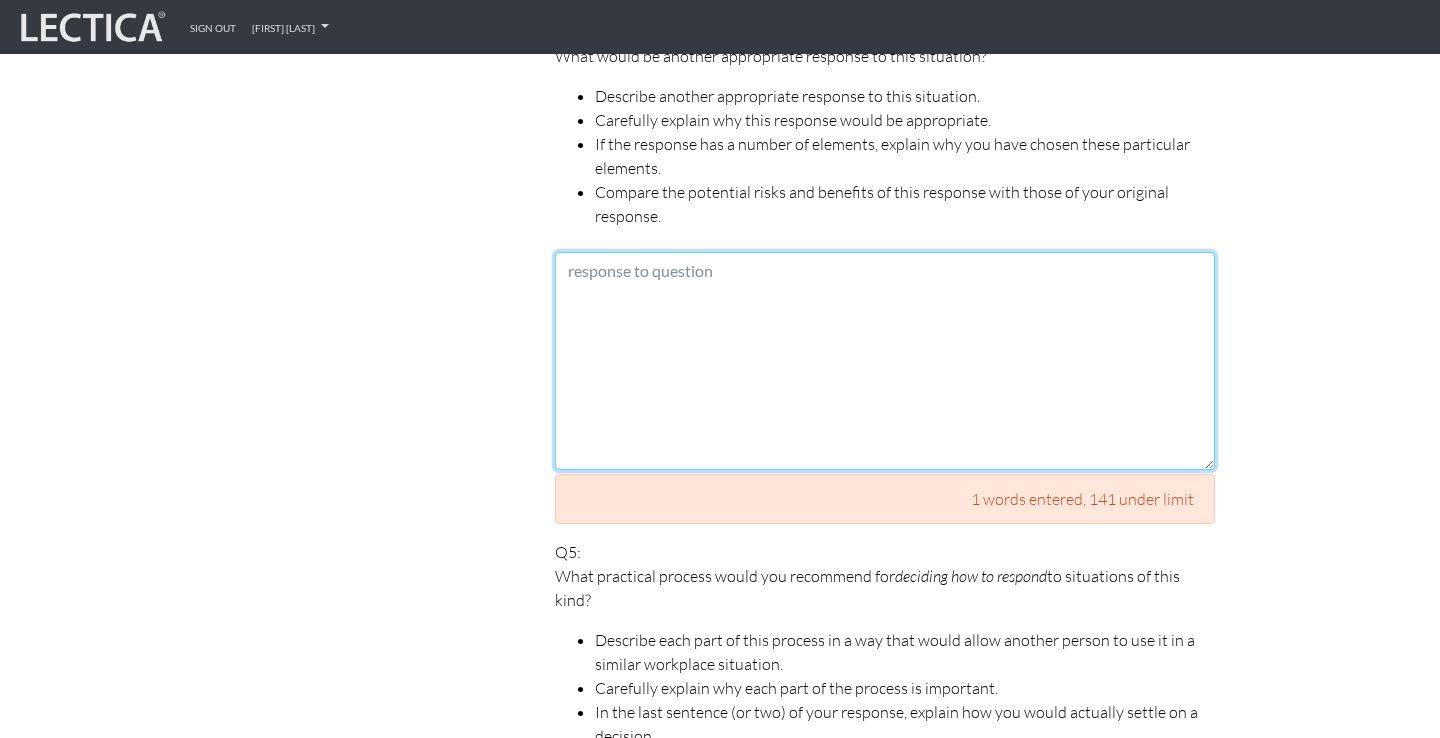 click at bounding box center (885, 361) 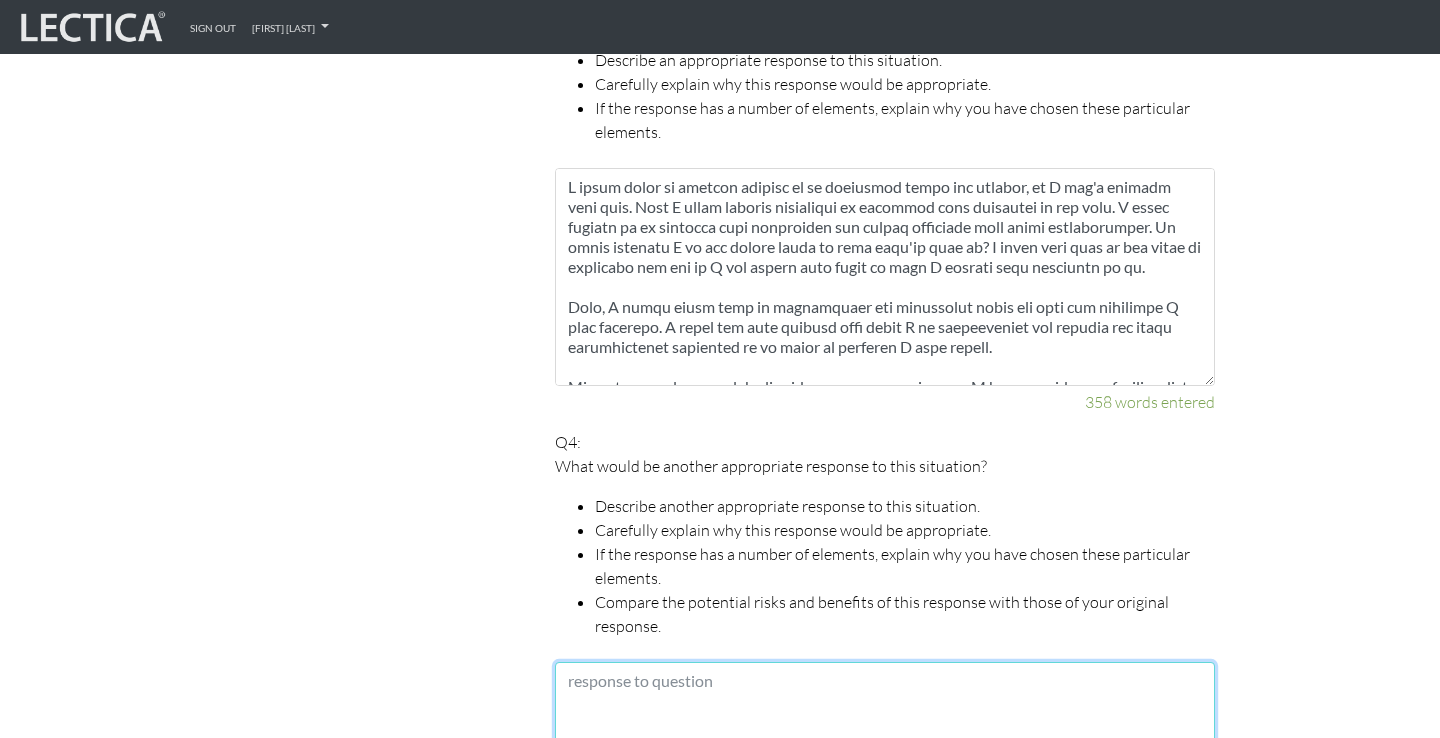 scroll, scrollTop: 2166, scrollLeft: 0, axis: vertical 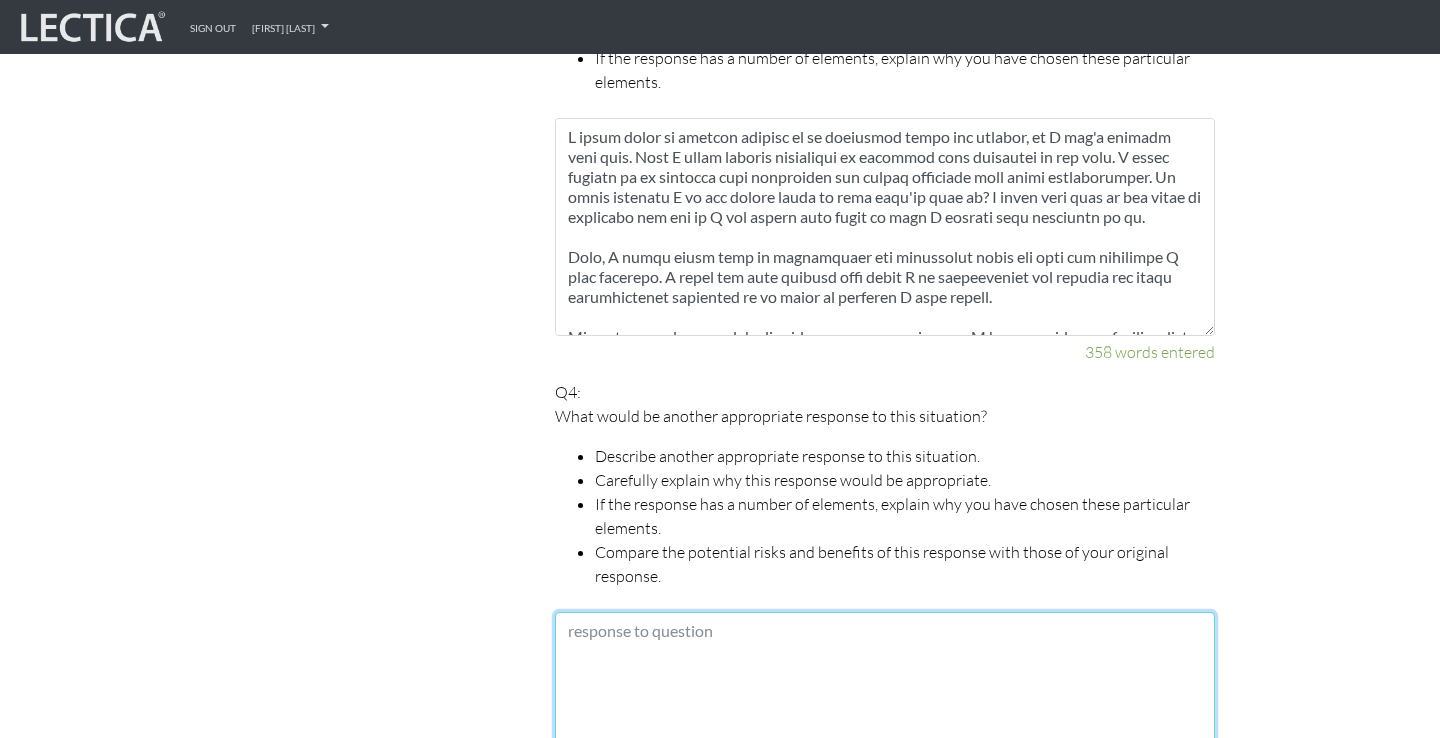 click at bounding box center [885, 721] 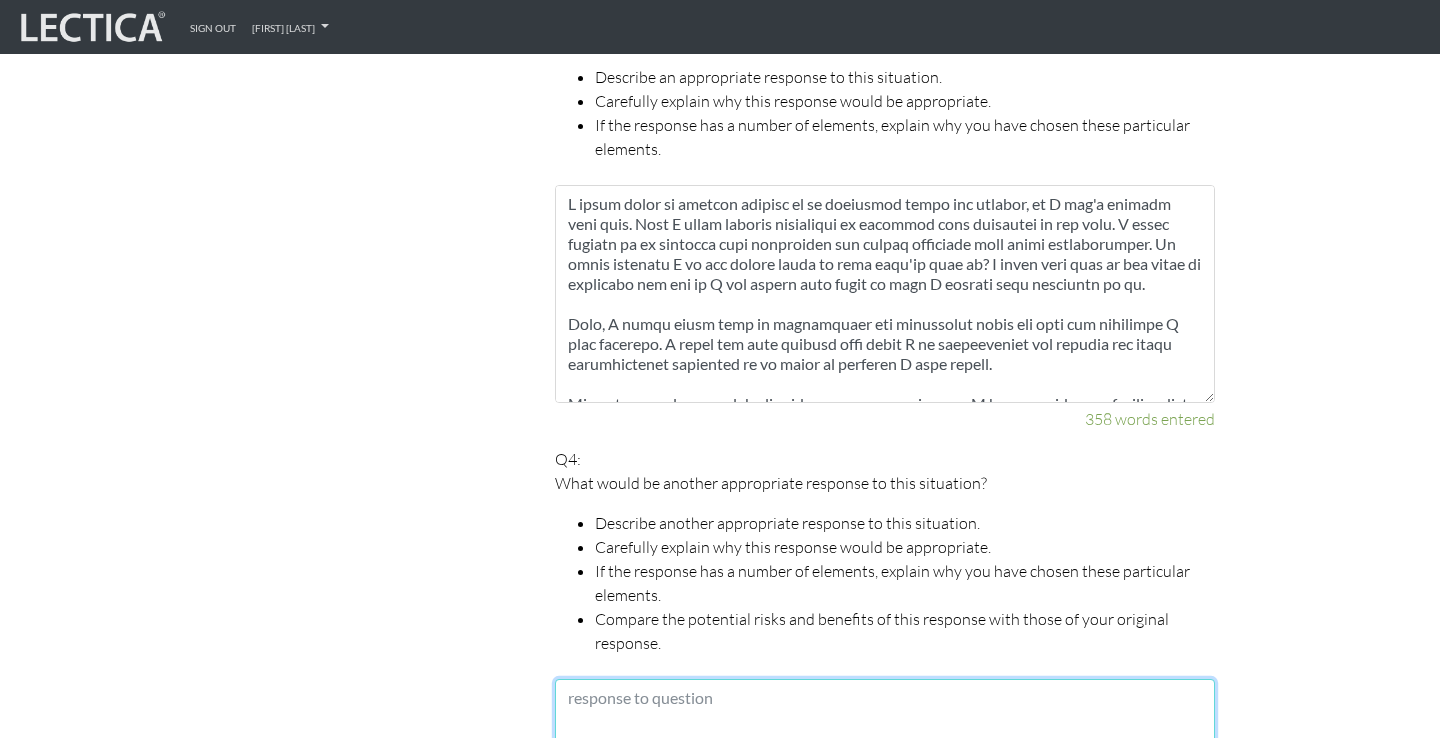 scroll, scrollTop: 2149, scrollLeft: 0, axis: vertical 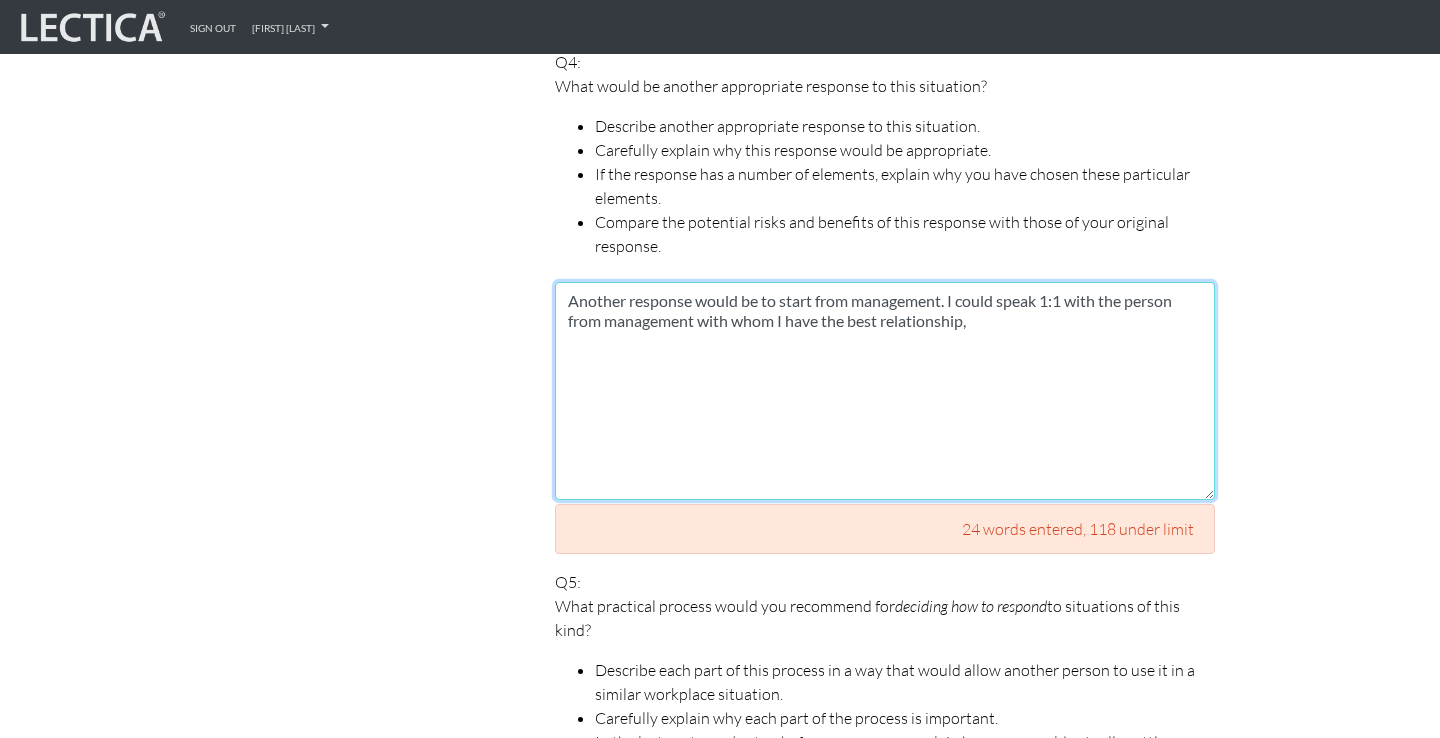 click on "Another response would be to start from management. I could speak 1:1 with the person from management with whom I have the best relationship," at bounding box center (885, 391) 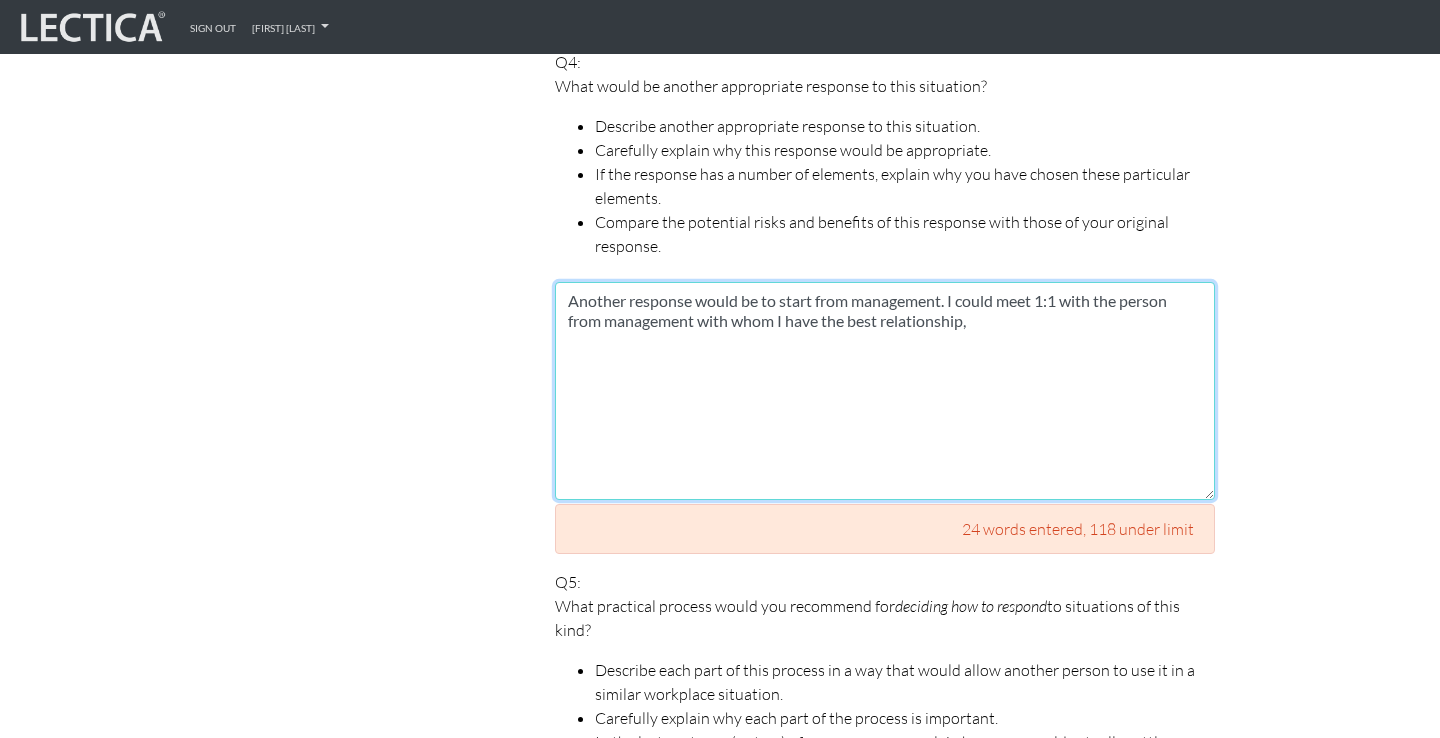 click on "Another response would be to start from management. I could meet 1:1 with the person from management with whom I have the best relationship," at bounding box center [885, 391] 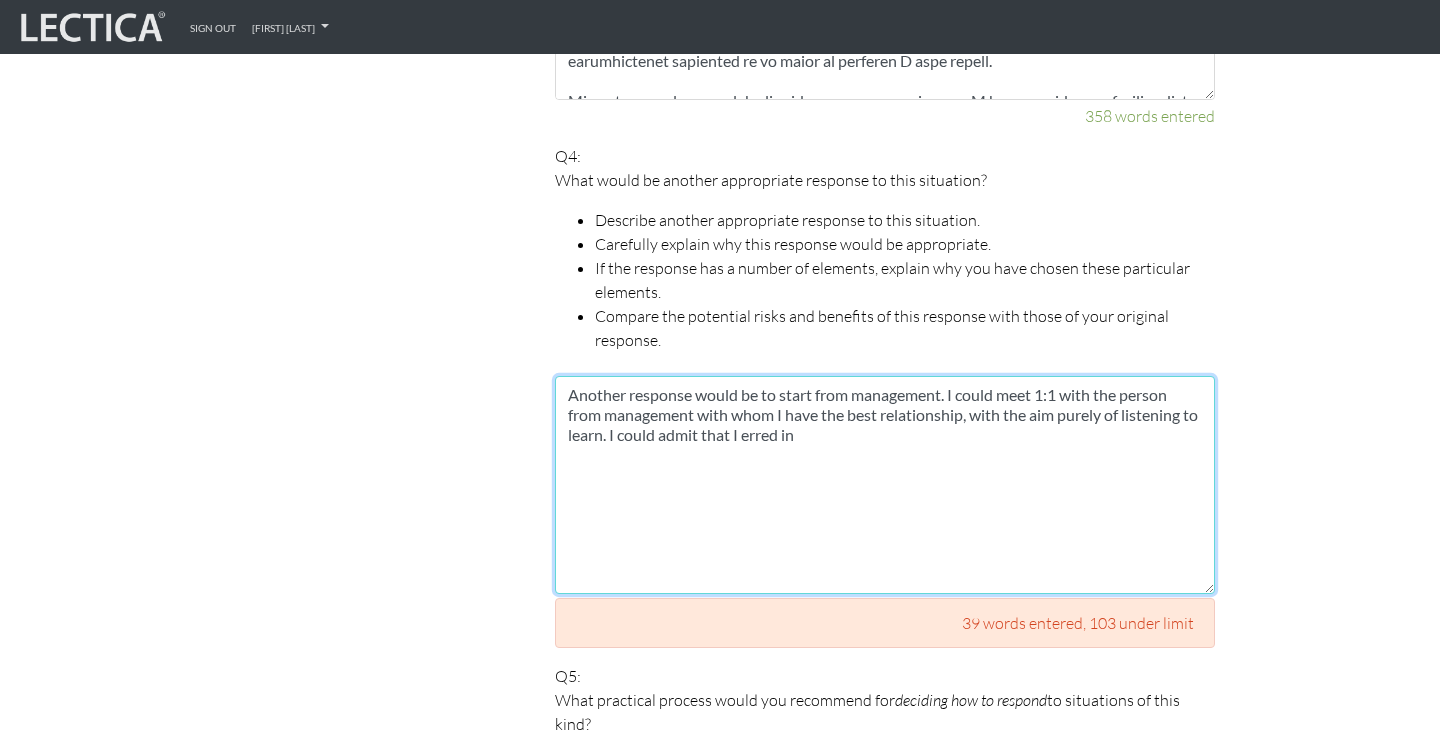 scroll, scrollTop: 2457, scrollLeft: 0, axis: vertical 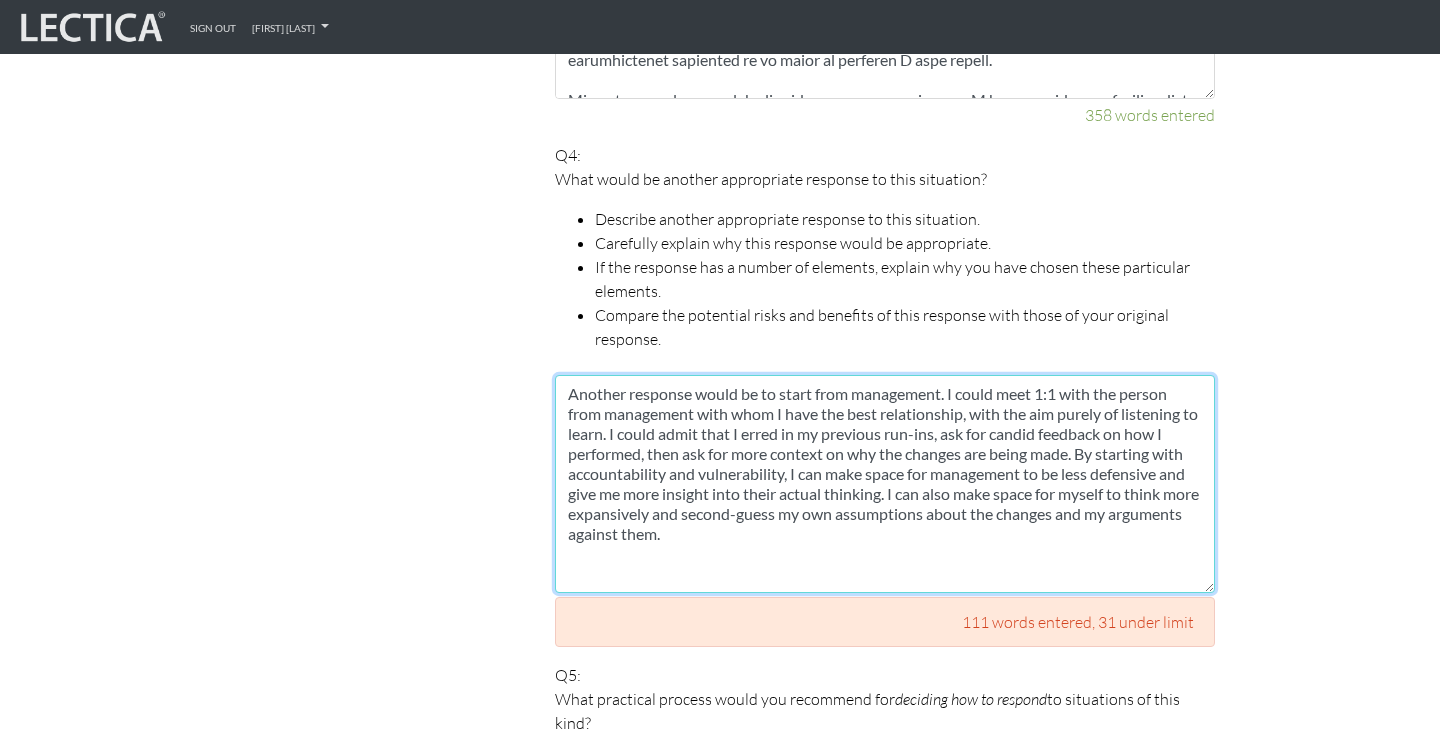 click on "Another response would be to start from management. I could meet 1:1 with the person from management with whom I have the best relationship, with the aim purely of listening to learn. I could admit that I erred in my previous run-ins, ask for candid feedback on how I performed, then ask for more context on why the changes are being made. By starting with accountability and vulnerability, I can make space for management to be less defensive and give me more insight into their actual thinking. I can also make space for myself to think more expansively and second-guess my own assumptions about the changes and my arguments against them." at bounding box center (885, 484) 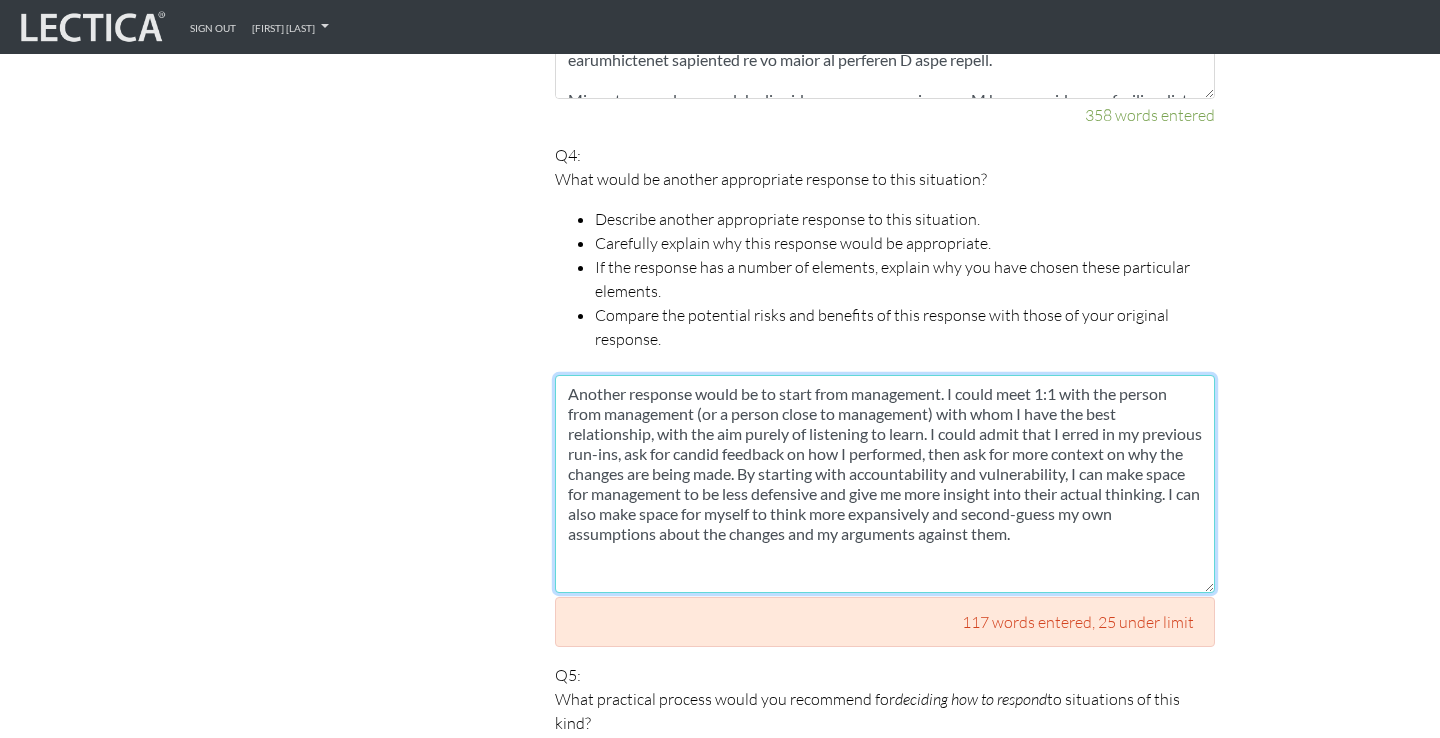 click on "Another response would be to start from management. I could meet 1:1 with the person from management (or a person close to management) with whom I have the best relationship, with the aim purely of listening to learn. I could admit that I erred in my previous run-ins, ask for candid feedback on how I performed, then ask for more context on why the changes are being made. By starting with accountability and vulnerability, I can make space for management to be less defensive and give me more insight into their actual thinking. I can also make space for myself to think more expansively and second-guess my own assumptions about the changes and my arguments against them." at bounding box center [885, 484] 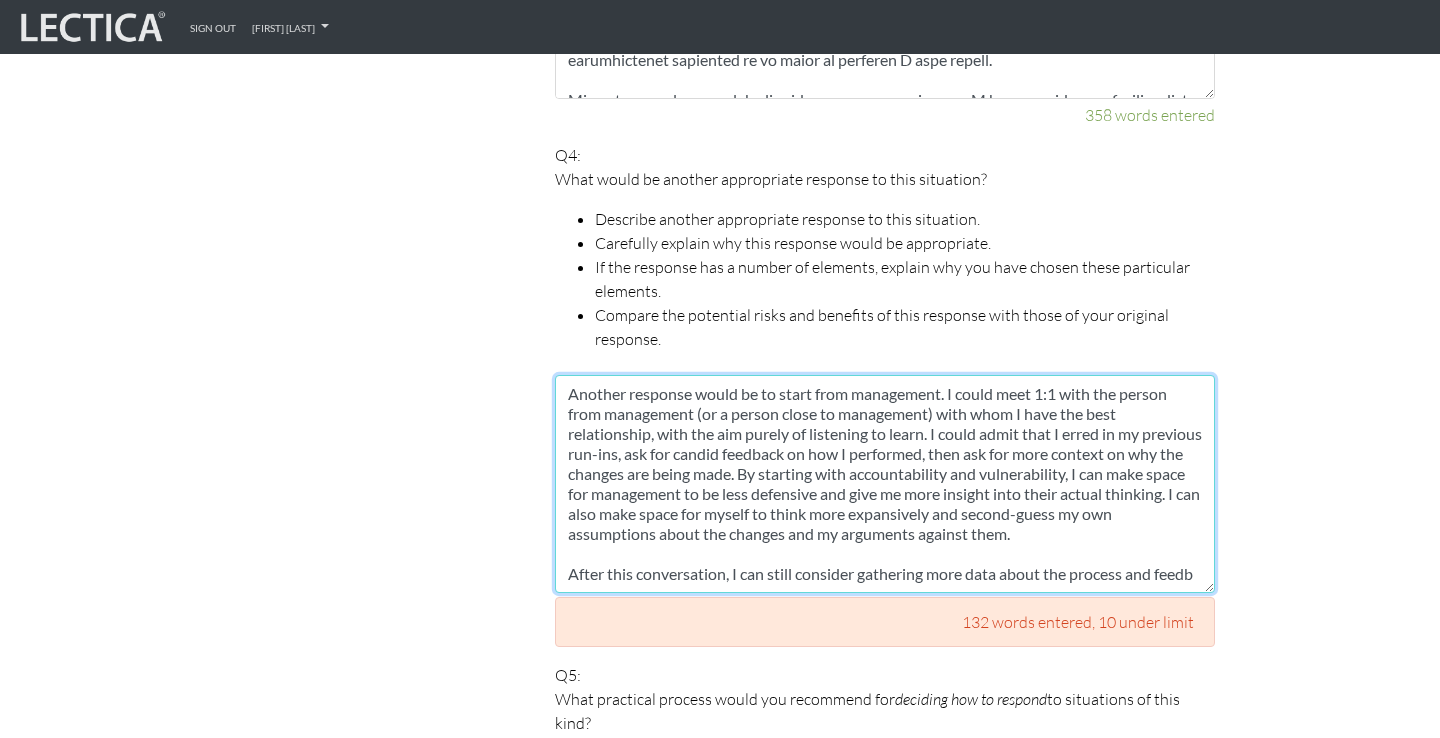 scroll, scrollTop: 12, scrollLeft: 0, axis: vertical 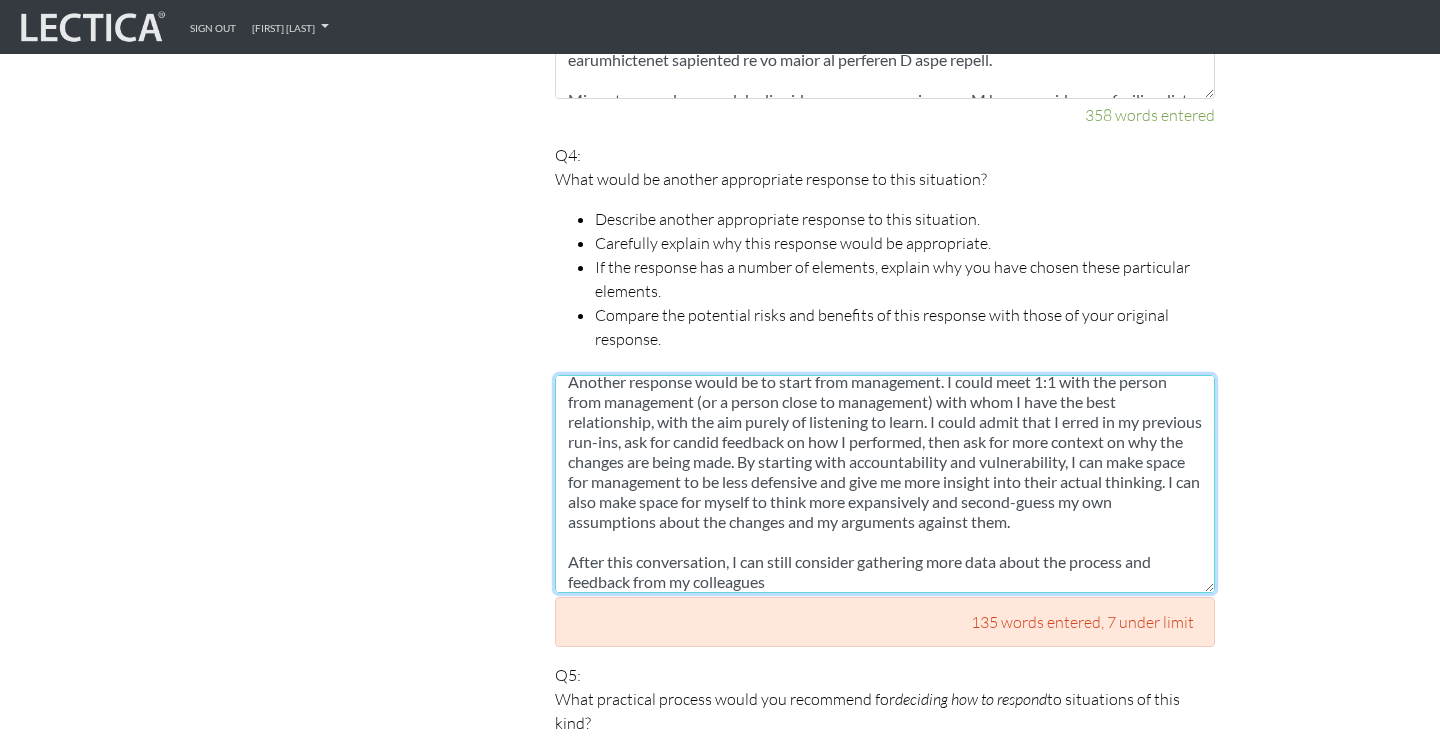 click on "Another response would be to start from management. I could meet 1:1 with the person from management (or a person close to management) with whom I have the best relationship, with the aim purely of listening to learn. I could admit that I erred in my previous run-ins, ask for candid feedback on how I performed, then ask for more context on why the changes are being made. By starting with accountability and vulnerability, I can make space for management to be less defensive and give me more insight into their actual thinking. I can also make space for myself to think more expansively and second-guess my own assumptions about the changes and my arguments against them.
After this conversation, I can still consider gathering more data about the process and feedback from my colleagues" at bounding box center [885, 484] 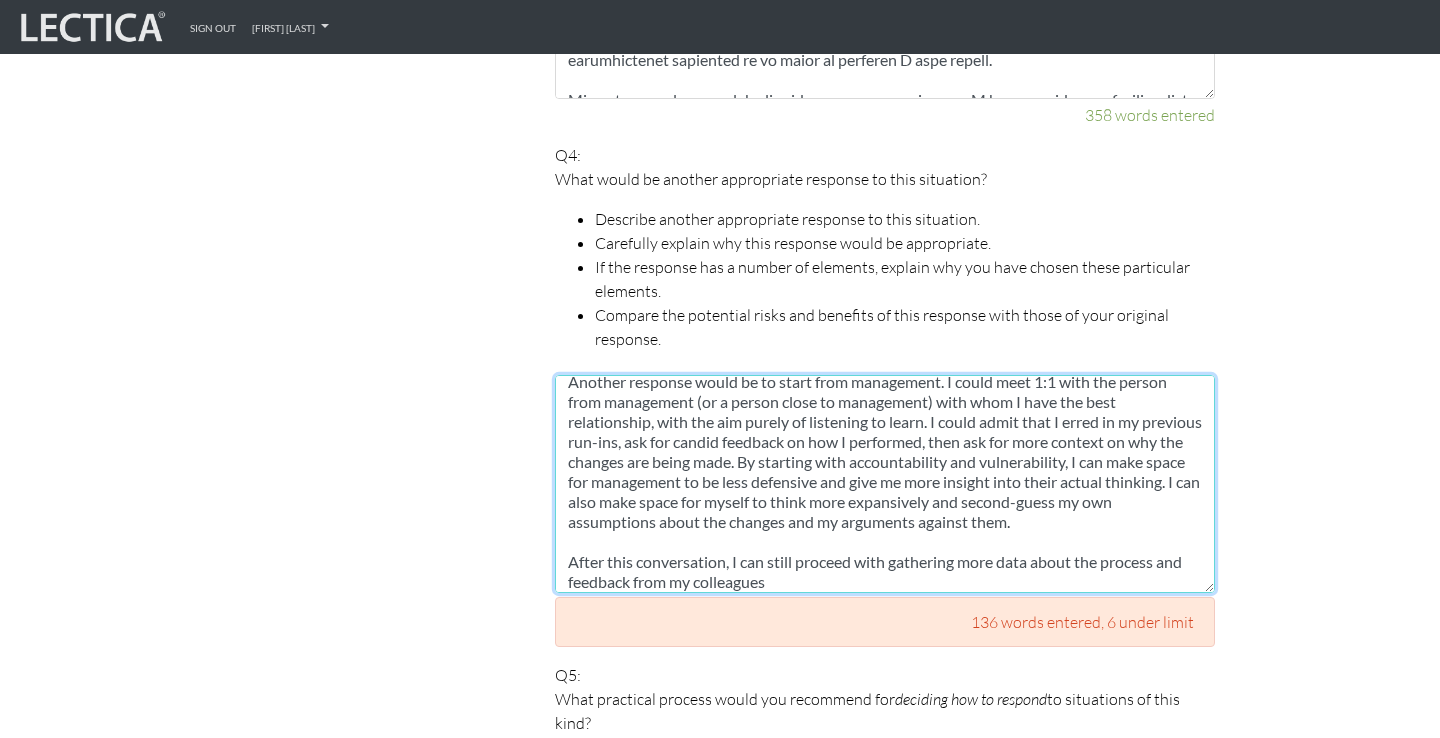 click on "Another response would be to start from management. I could meet 1:1 with the person from management (or a person close to management) with whom I have the best relationship, with the aim purely of listening to learn. I could admit that I erred in my previous run-ins, ask for candid feedback on how I performed, then ask for more context on why the changes are being made. By starting with accountability and vulnerability, I can make space for management to be less defensive and give me more insight into their actual thinking. I can also make space for myself to think more expansively and second-guess my own assumptions about the changes and my arguments against them.
After this conversation, I can still proceed with gathering more data about the process and feedback from my colleagues" at bounding box center [885, 484] 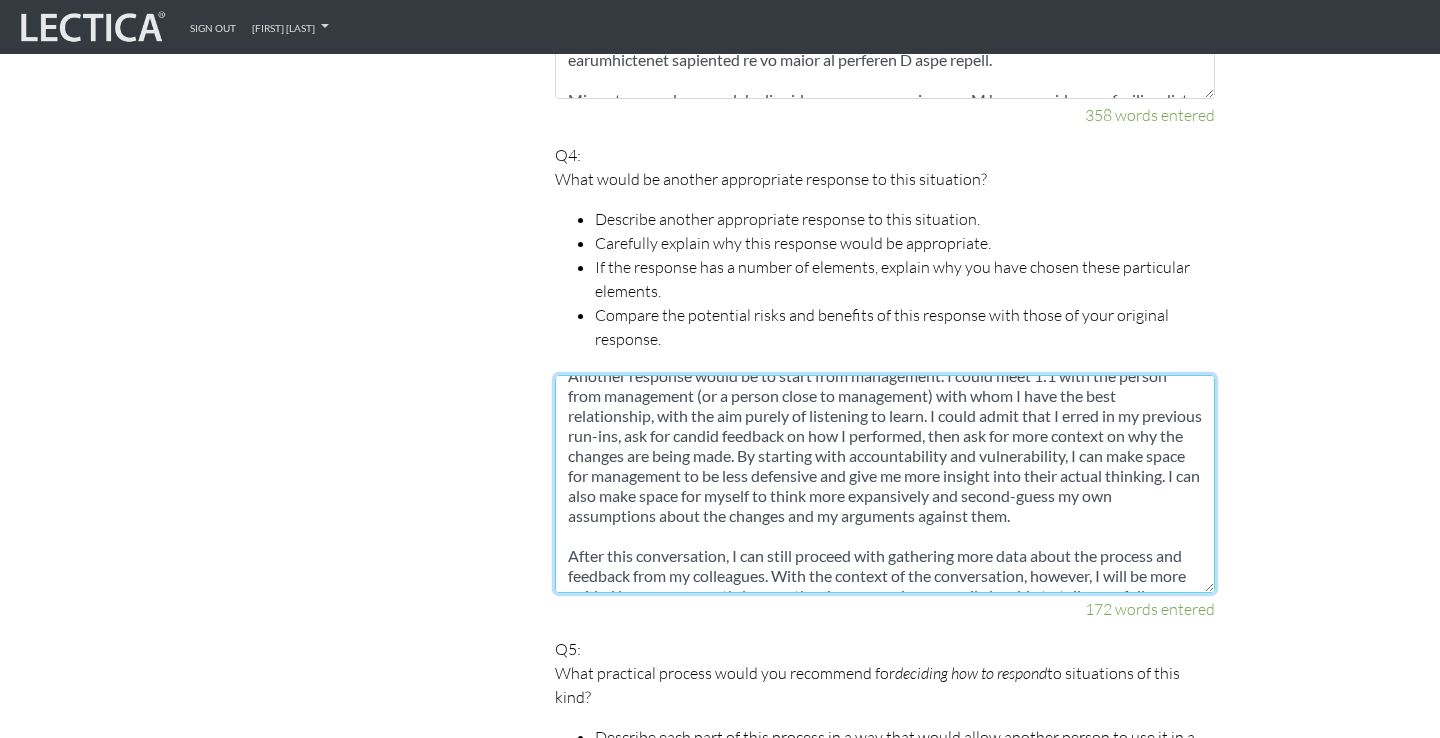 scroll, scrollTop: 0, scrollLeft: 0, axis: both 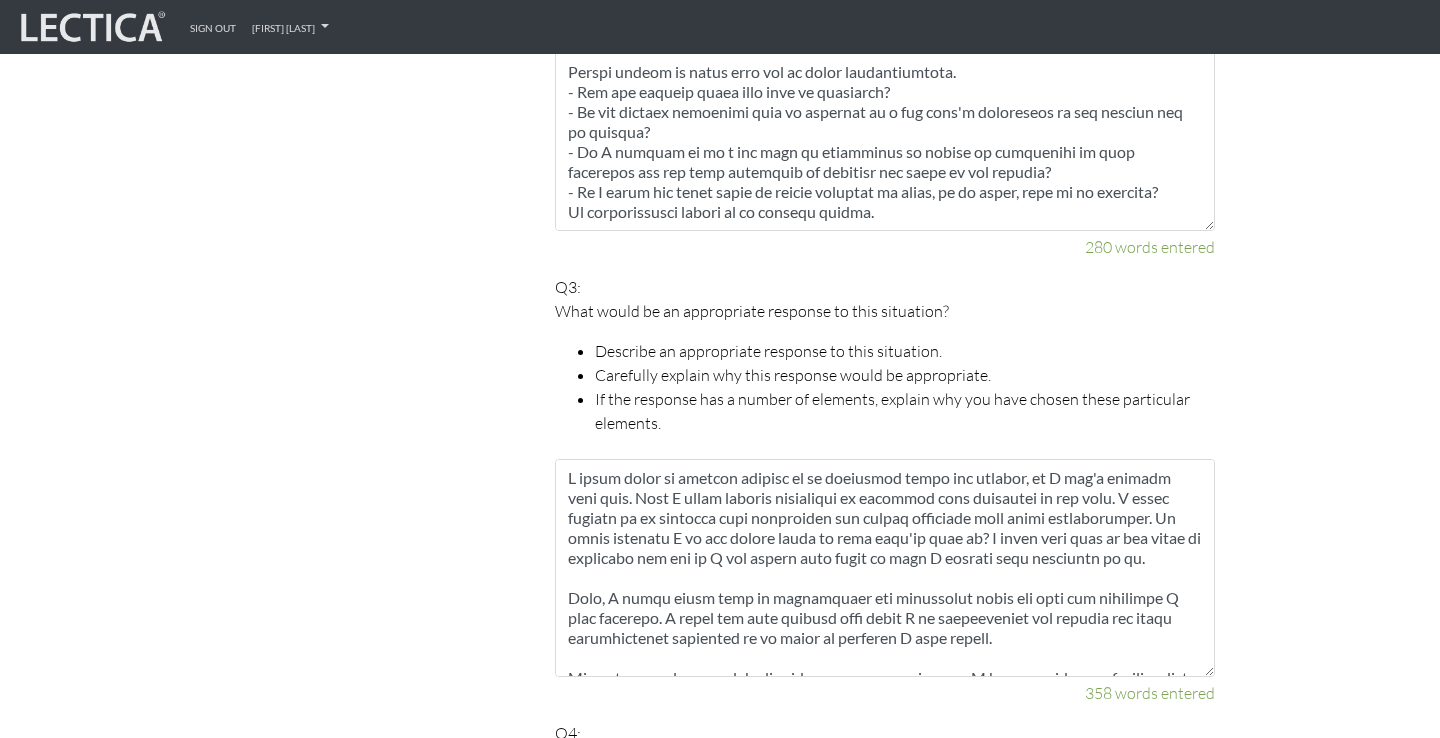 type on "Another response would be to start from management. I could meet 1:1 with the person from management (or a person close to management) with whom I have the best relationship, with the aim purely of listening to learn. I could admit that I erred in my previous run-ins, ask for candid feedback on how I performed, then ask for more context on why the changes are being made. By starting with accountability and vulnerability, I can make space for management to be less defensive and give me more insight into their actual thinking. I can also make space for myself to think more expansively and second-guess my own assumptions about the changes and my arguments against them.
After this conversation, I can still proceed with gathering more data about the process and feedback from my colleagues. With the context of the conversation, however, I will be more guided by management's lens on the changes and more easily be able to tailor my follow-up conversations to meet the goals of the business.
However," 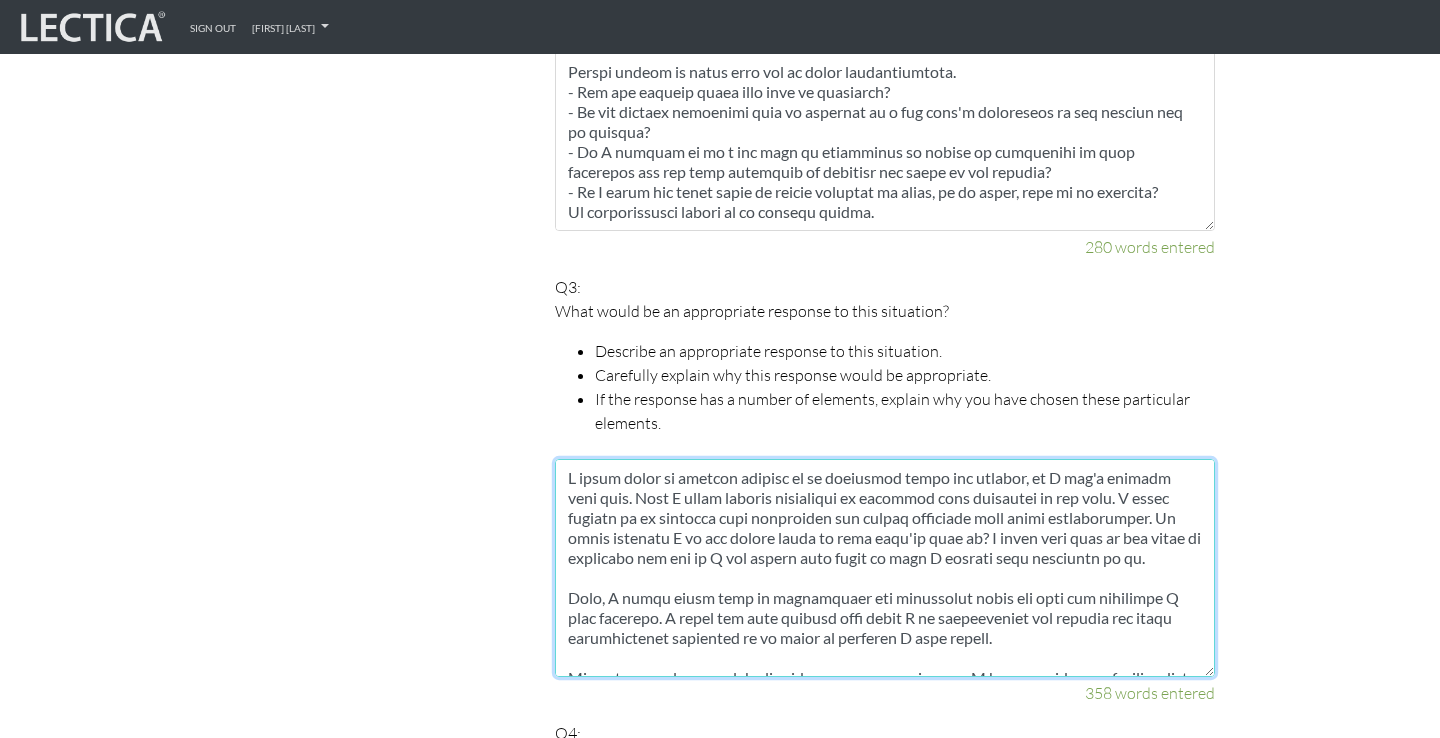 click at bounding box center (885, 568) 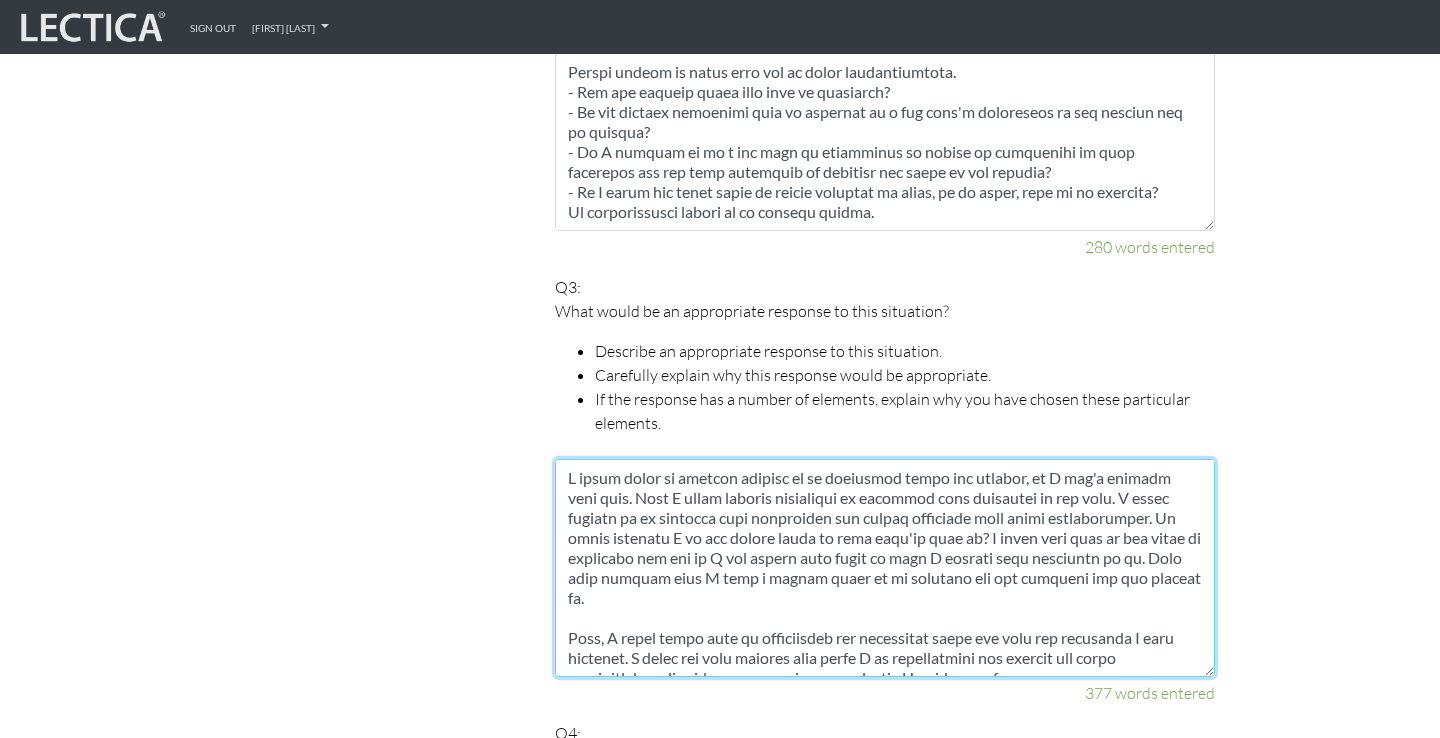 click at bounding box center (885, 568) 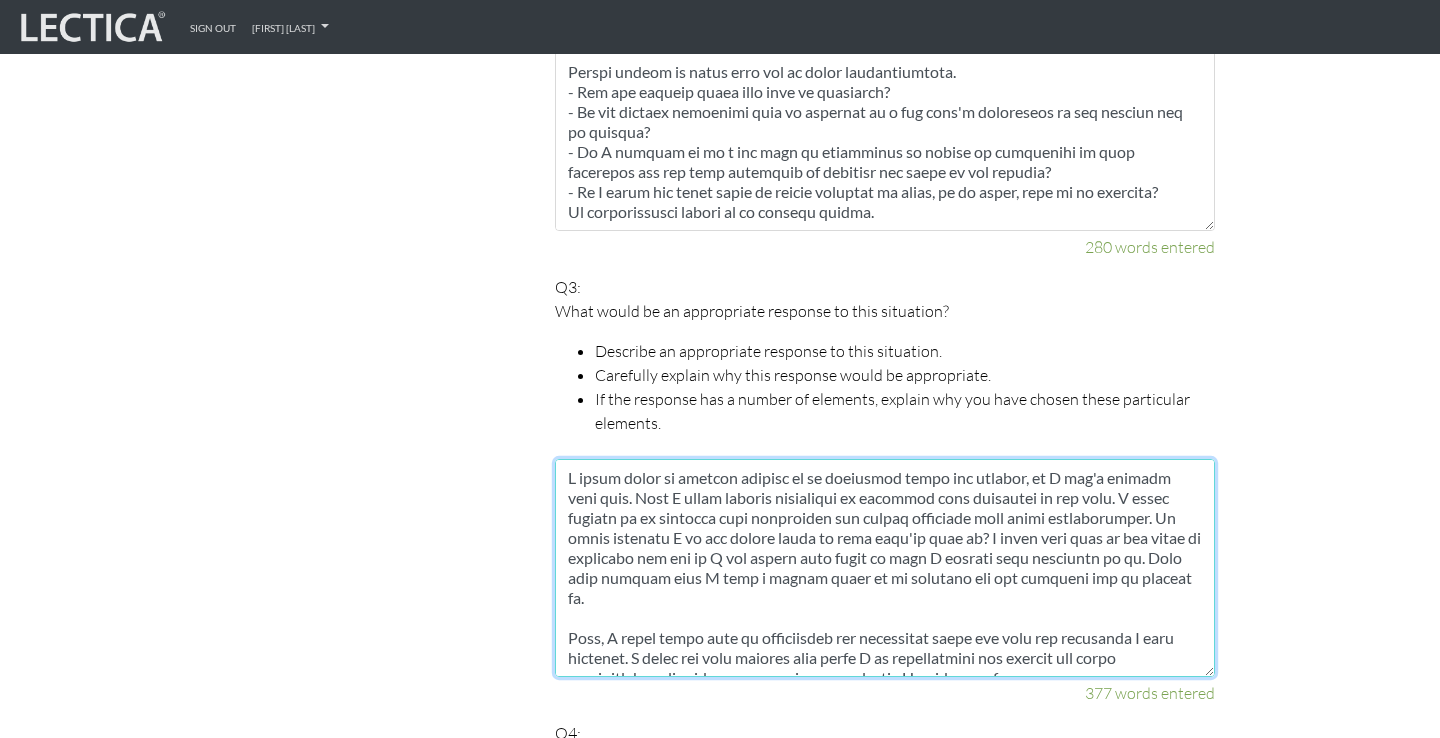 scroll, scrollTop: 49, scrollLeft: 0, axis: vertical 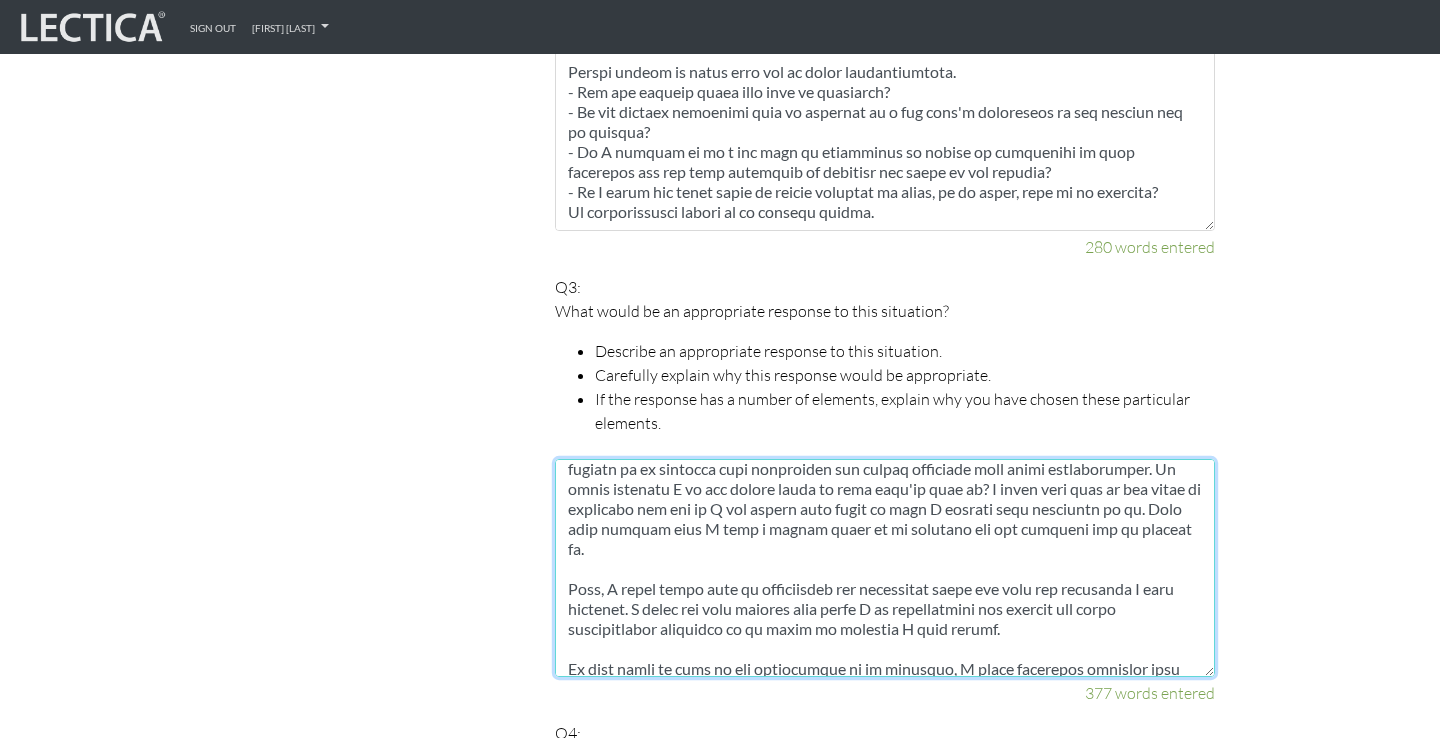click at bounding box center (885, 568) 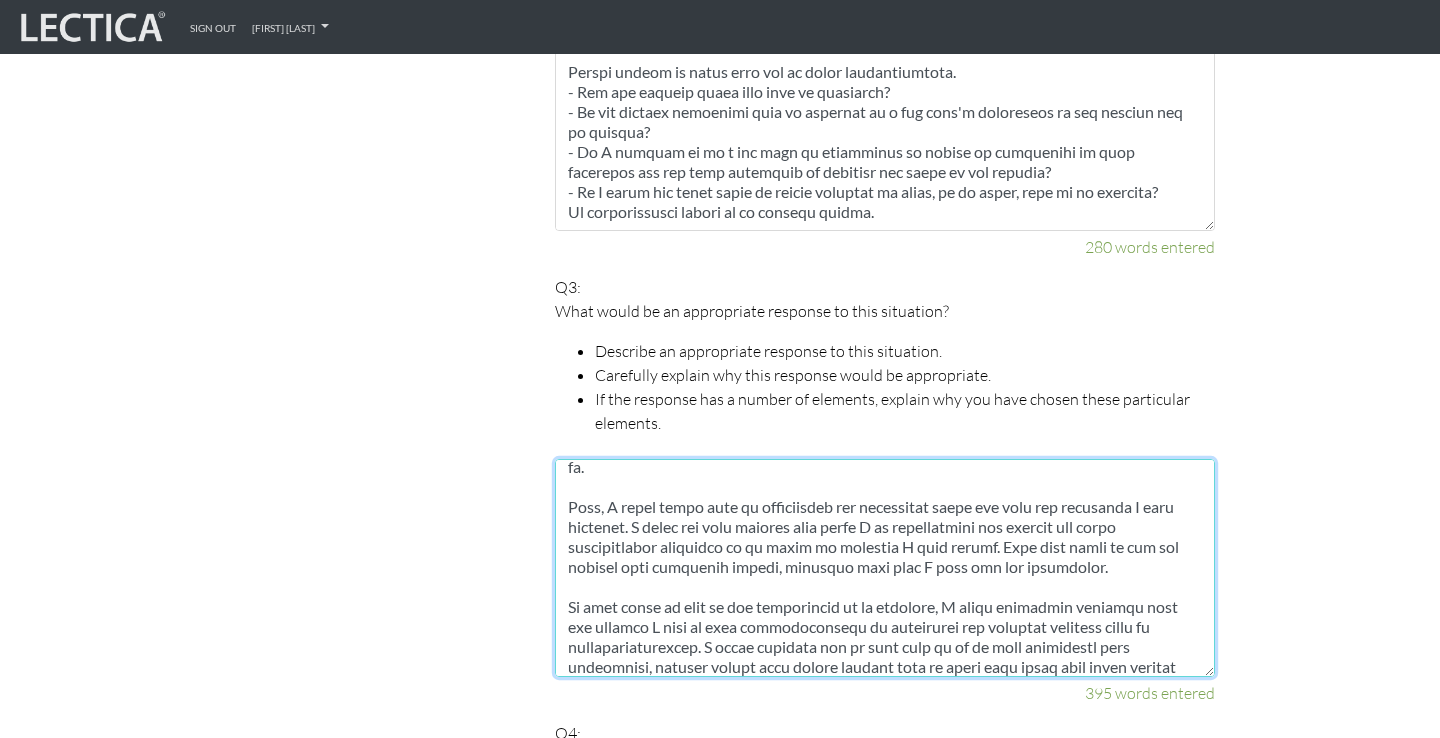 scroll, scrollTop: 132, scrollLeft: 0, axis: vertical 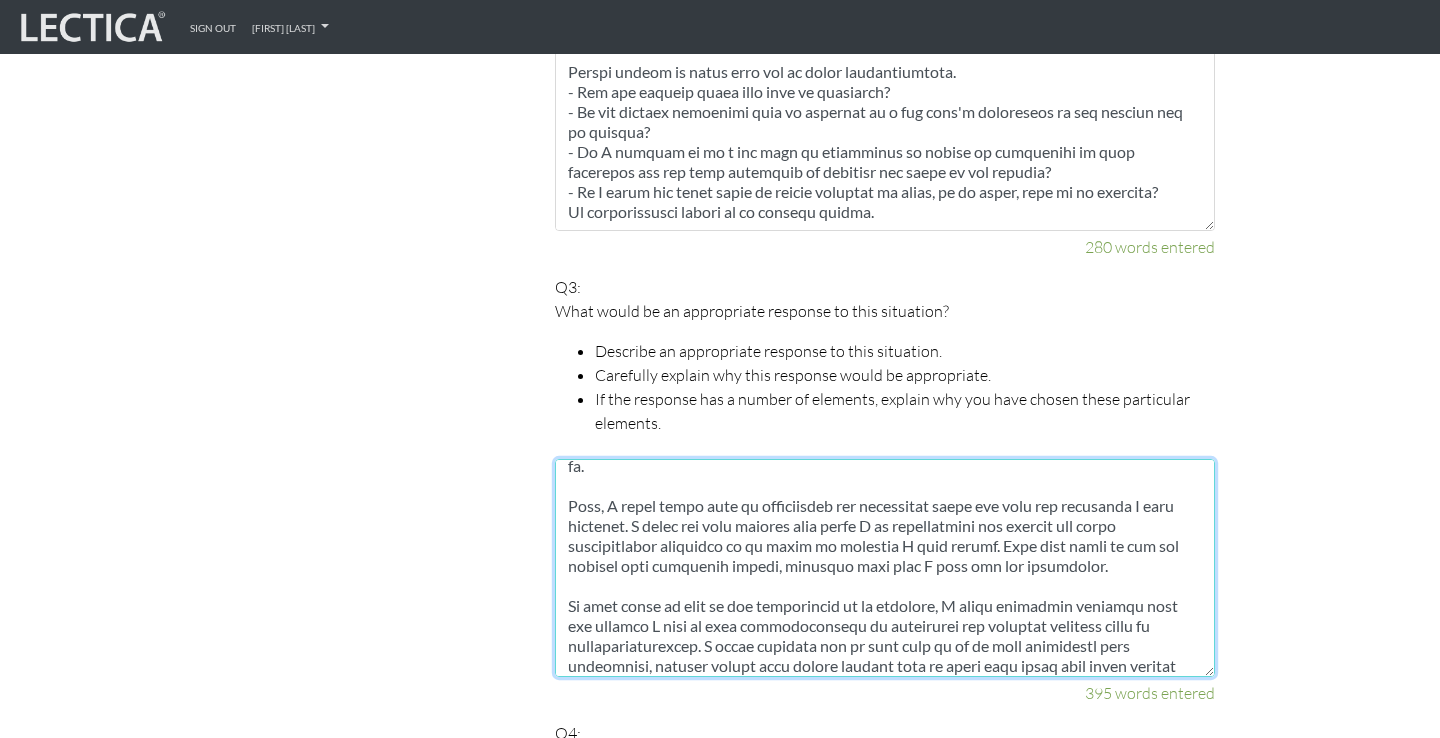 drag, startPoint x: 1158, startPoint y: 563, endPoint x: 992, endPoint y: 559, distance: 166.04819 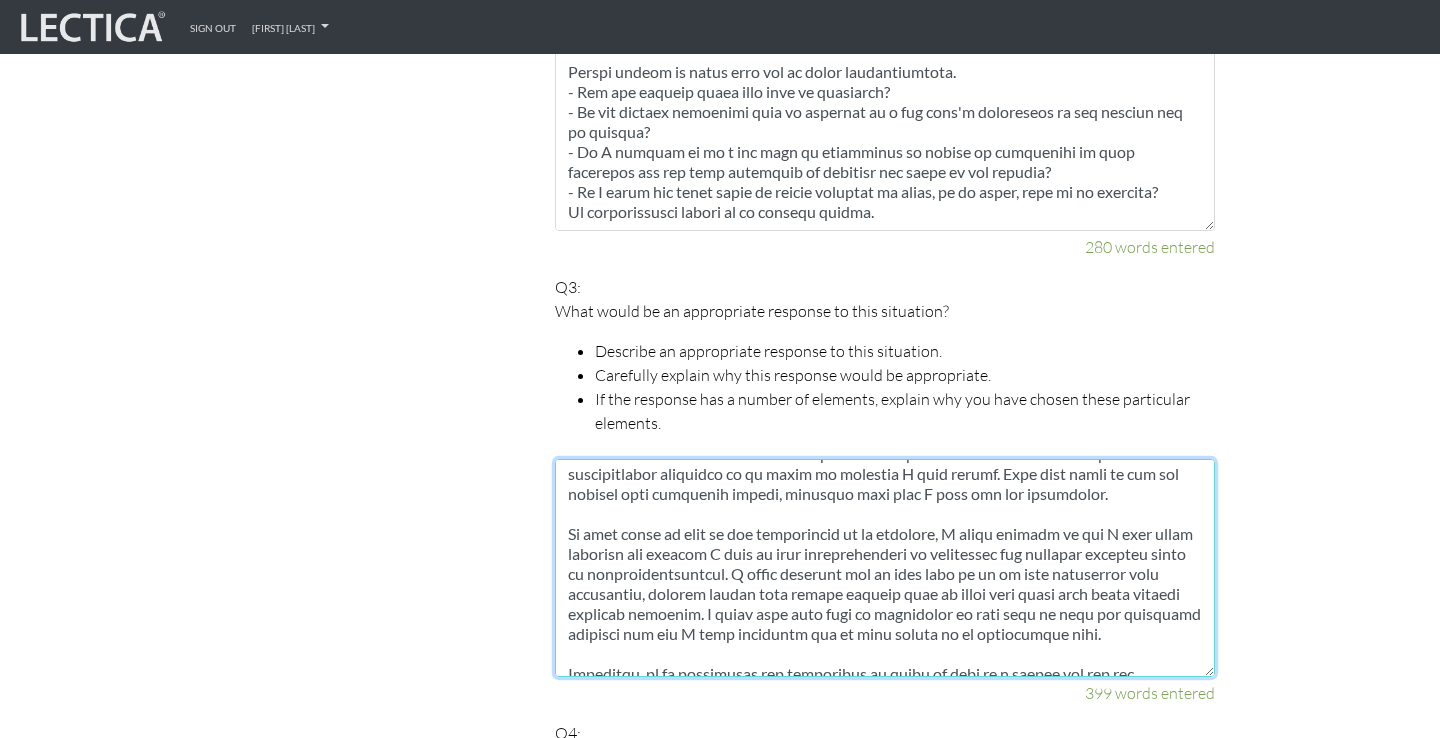 scroll, scrollTop: 203, scrollLeft: 0, axis: vertical 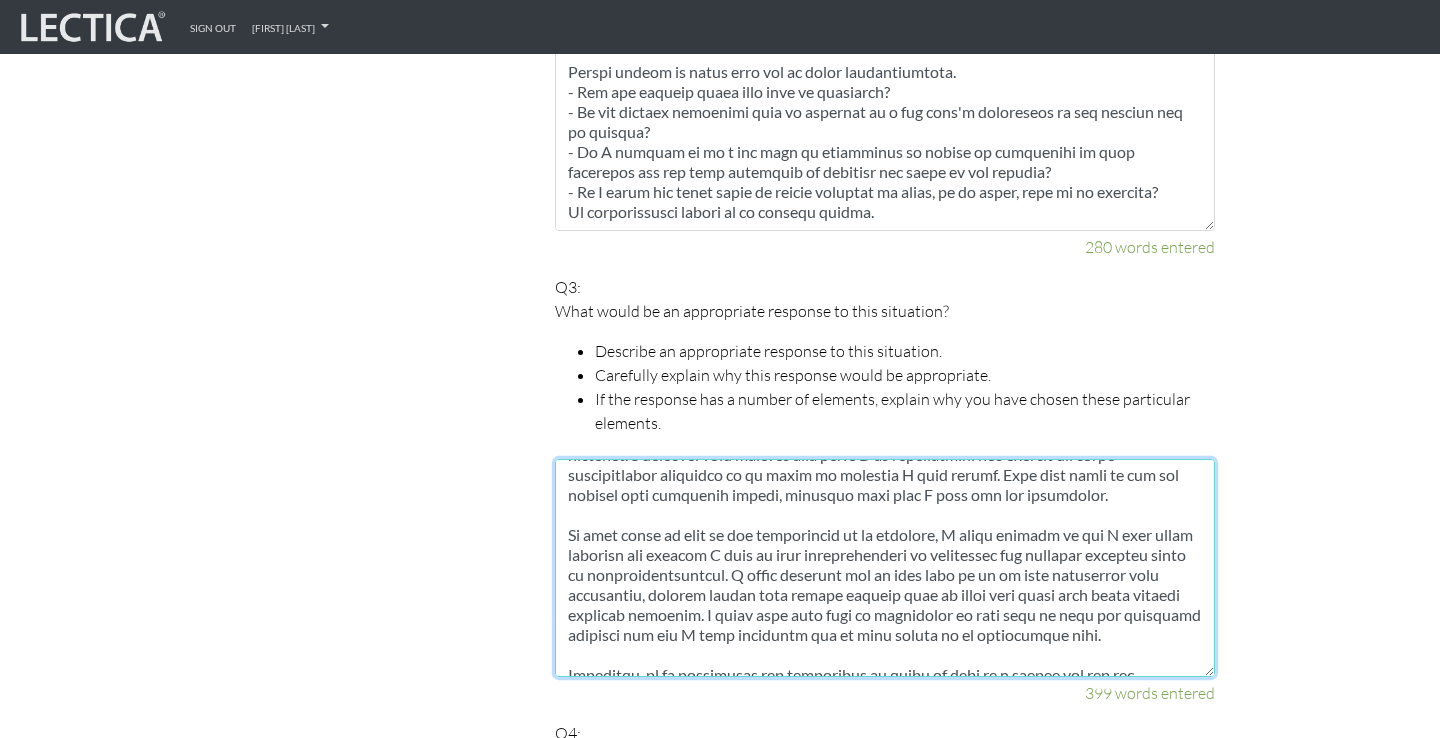 click at bounding box center [885, 568] 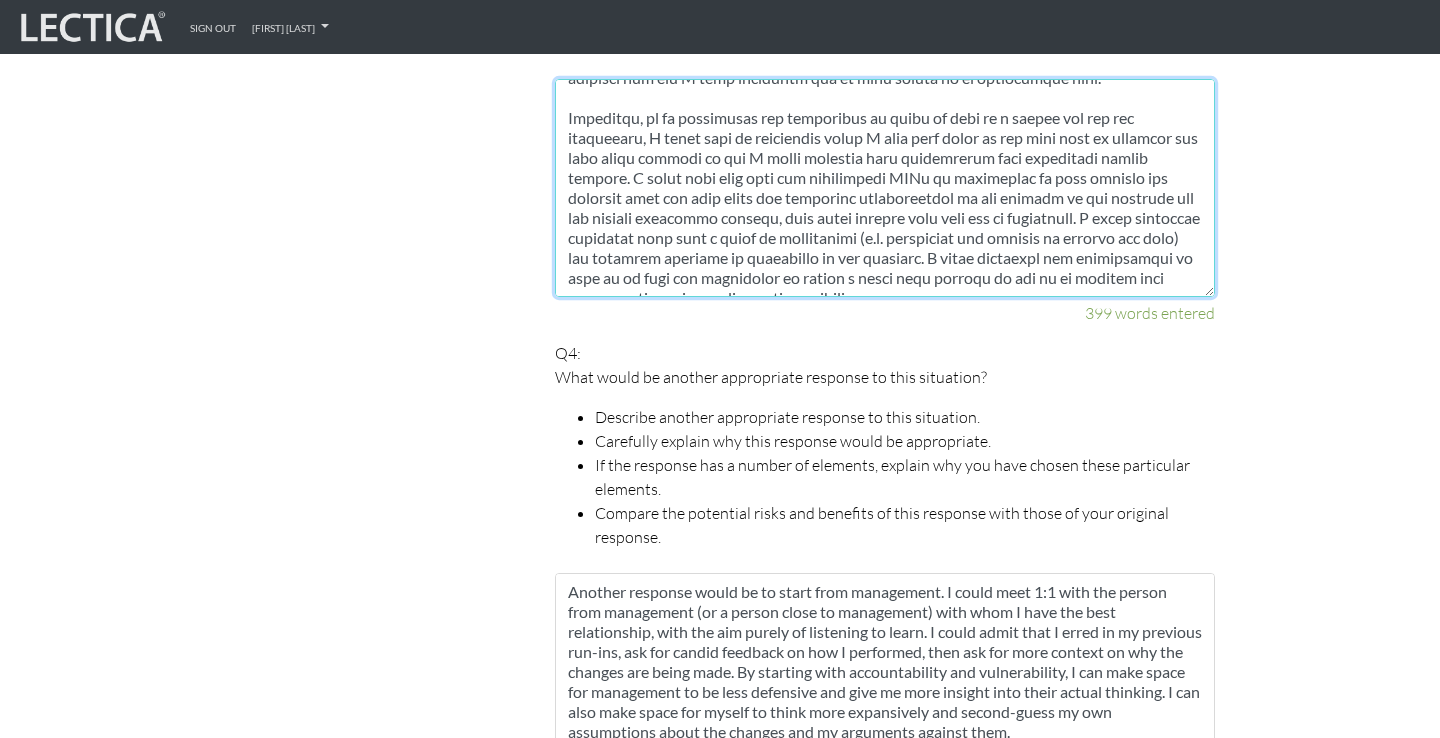 scroll, scrollTop: 2304, scrollLeft: 0, axis: vertical 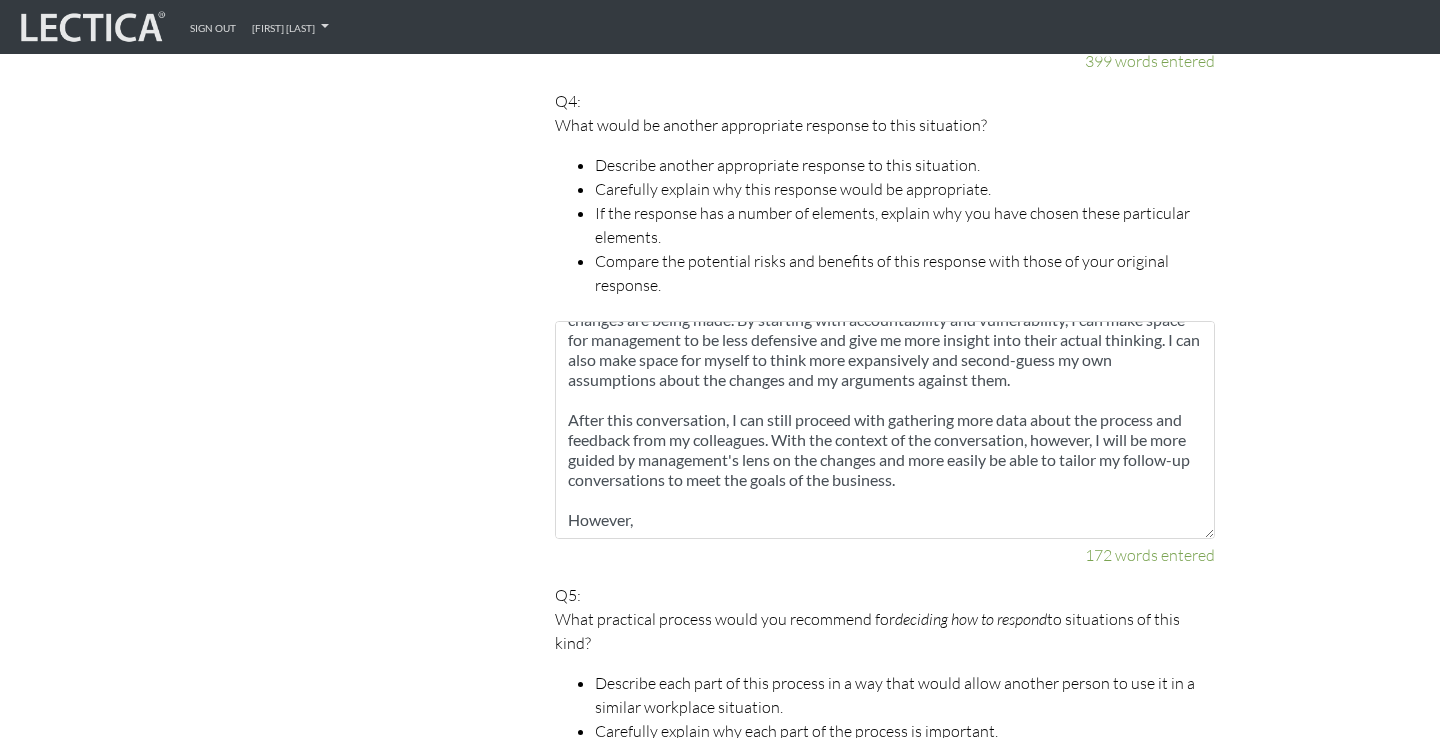 type on "I would start by getting answers to my questions about the changes, if I don't already have them. Then I would clearly articulate my concerns with citations to the data. I would reflect on my disputes with management and engage earnestly with their counterpoints. Is there anything I am not seeing based on what they've told me? I would make note of any areas of confusion and see if I can answer them based on data I already have available to me. This step ensures that I have a strong grasp of my argument and the evidence for or against it.
Next, I would speak with my supervisors and colleagues about the data and arguments I have collated. I would ask them whether they think I am interpreting the changes and their ramifications correctly or if there is anything I have missed. This step helps me see the problem from different angles, possibly some that I have not yet considered.
If they think my case is not substantive or is mistaken, I would reflect on how I made those mistakes and whether I need to show ac..." 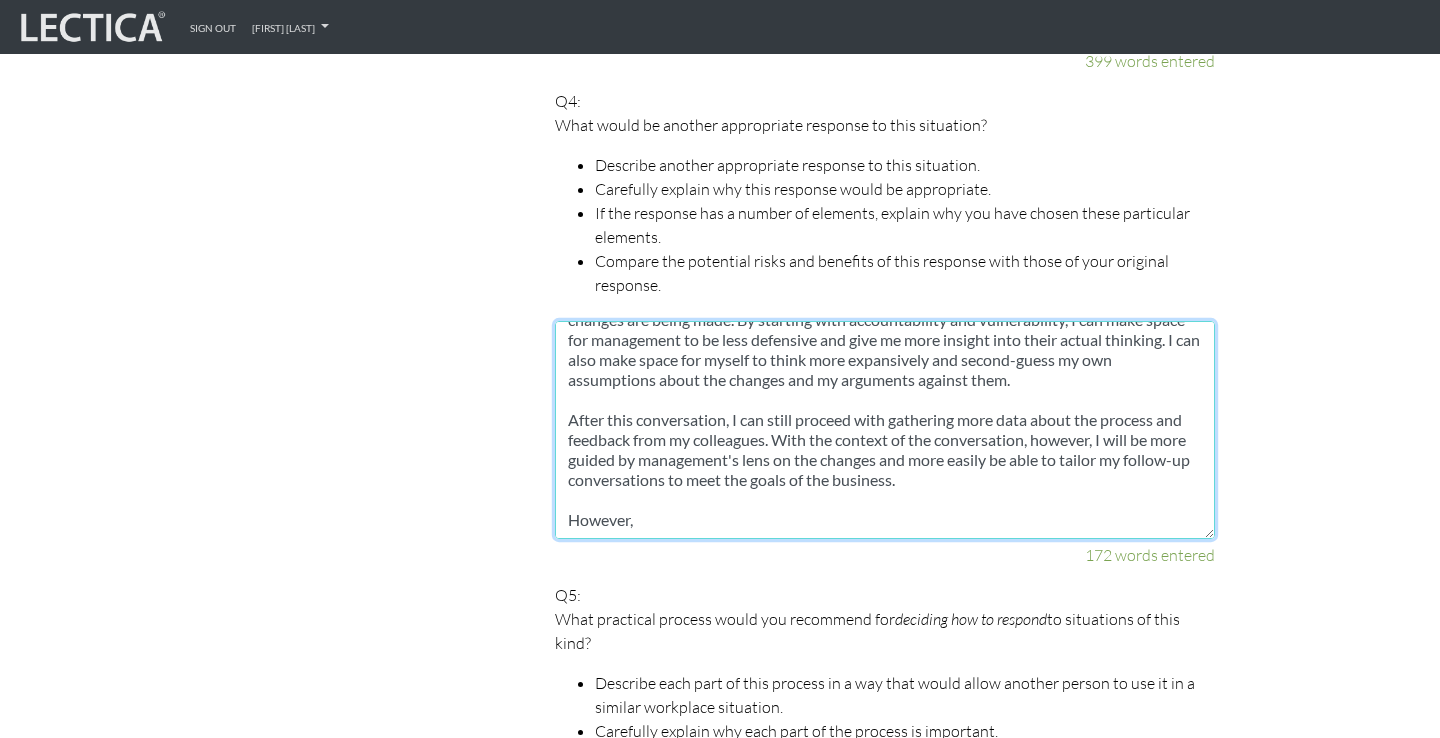 click on "Another response would be to start from management. I could meet 1:1 with the person from management (or a person close to management) with whom I have the best relationship, with the aim purely of listening to learn. I could admit that I erred in my previous run-ins, ask for candid feedback on how I performed, then ask for more context on why the changes are being made. By starting with accountability and vulnerability, I can make space for management to be less defensive and give me more insight into their actual thinking. I can also make space for myself to think more expansively and second-guess my own assumptions about the changes and my arguments against them.
After this conversation, I can still proceed with gathering more data about the process and feedback from my colleagues. With the context of the conversation, however, I will be more guided by management's lens on the changes and more easily be able to tailor my follow-up conversations to meet the goals of the business.
However," at bounding box center (885, 430) 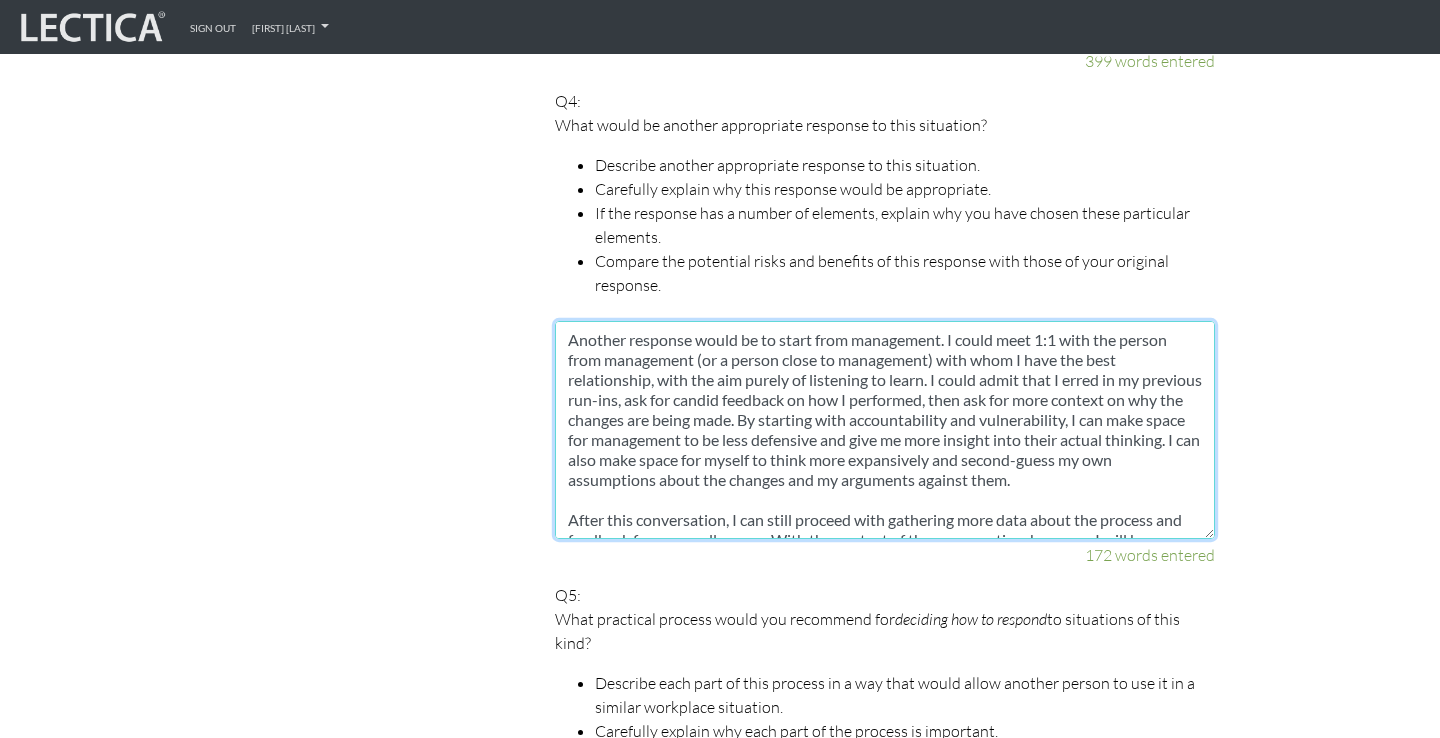 scroll, scrollTop: 100, scrollLeft: 0, axis: vertical 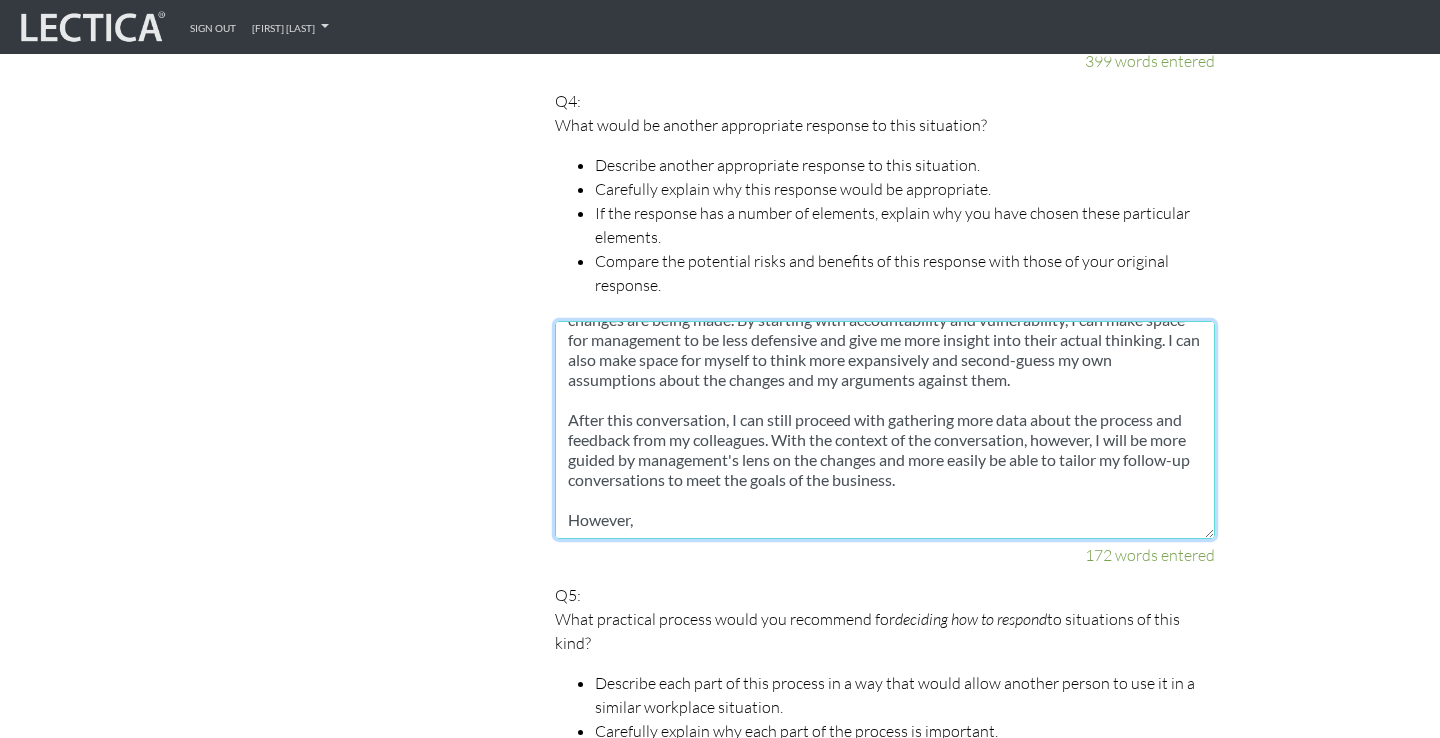 drag, startPoint x: 780, startPoint y: 489, endPoint x: 713, endPoint y: 474, distance: 68.65858 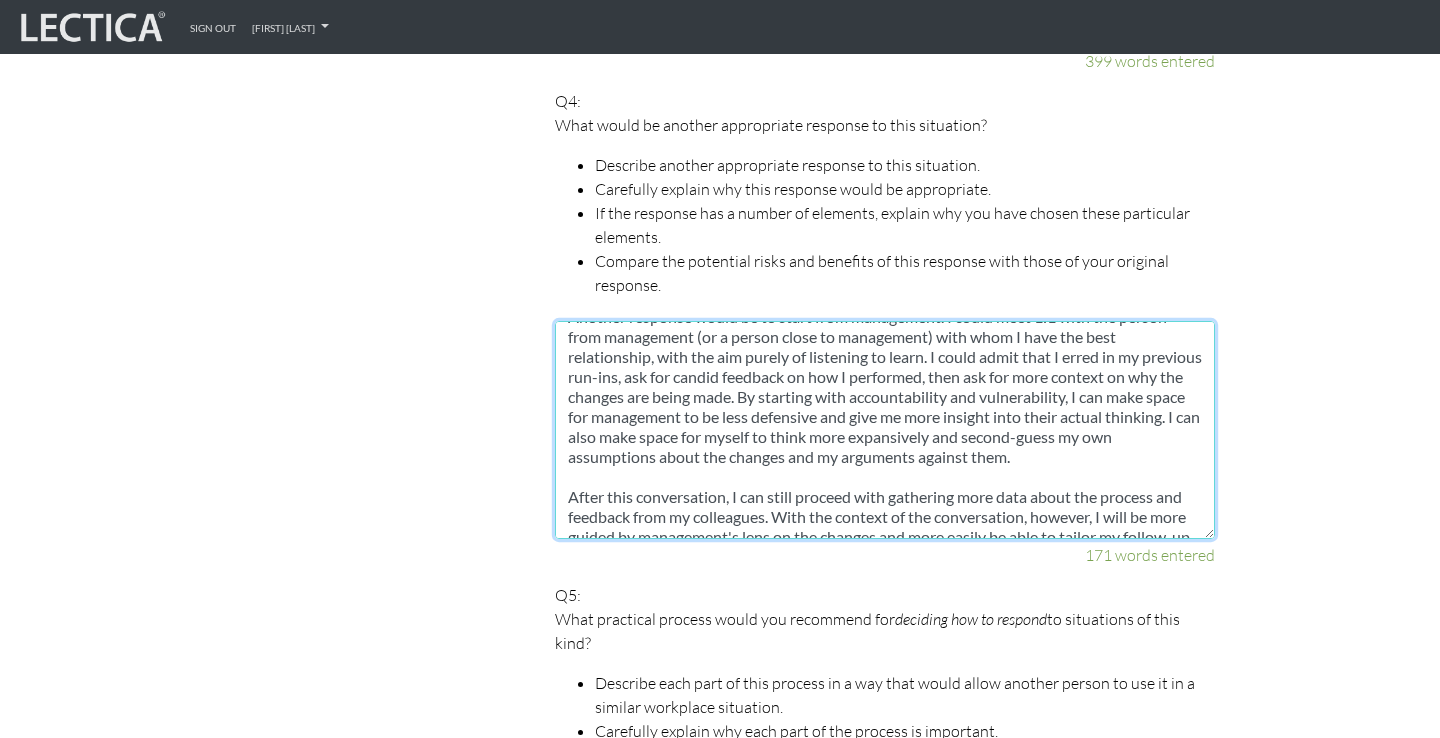 scroll, scrollTop: 24, scrollLeft: 0, axis: vertical 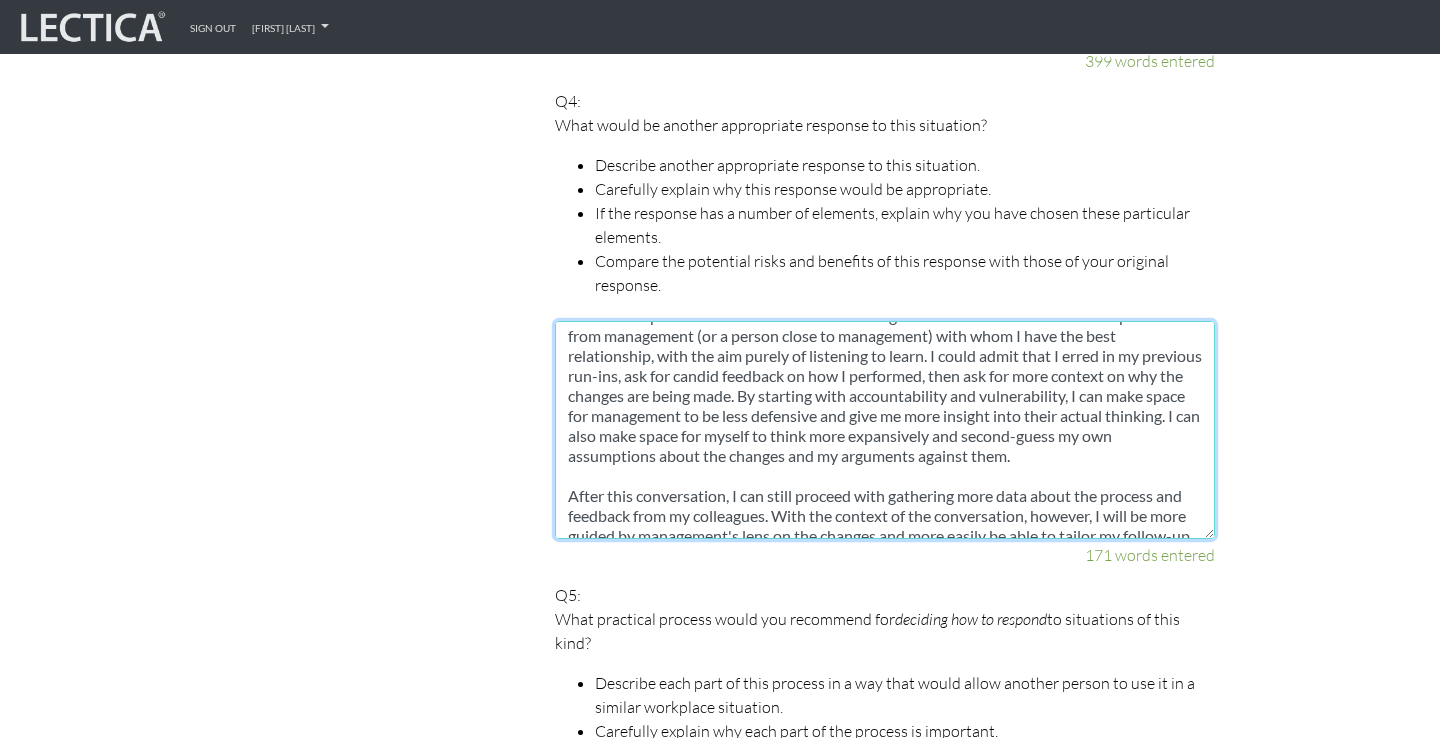 click on "Another response would be to start from management. I could meet 1:1 with the person from management (or a person close to management) with whom I have the best relationship, with the aim purely of listening to learn. I could admit that I erred in my previous run-ins, ask for candid feedback on how I performed, then ask for more context on why the changes are being made. By starting with accountability and vulnerability, I can make space for management to be less defensive and give me more insight into their actual thinking. I can also make space for myself to think more expansively and second-guess my own assumptions about the changes and my arguments against them.
After this conversation, I can still proceed with gathering more data about the process and feedback from my colleagues. With the context of the conversation, however, I will be more guided by management's lens on the changes and more easily be able to tailor my follow-up conversations to meet the goals of the business." at bounding box center (885, 430) 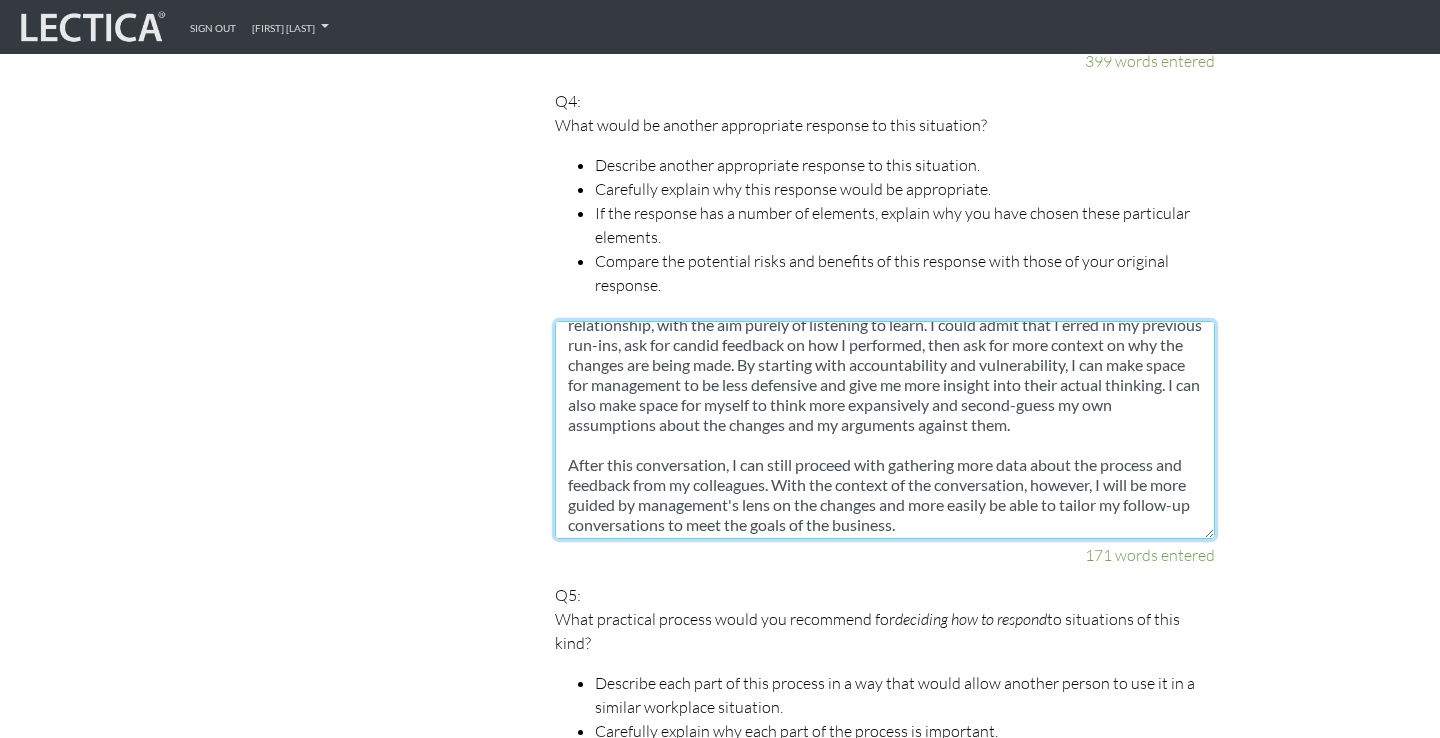 scroll, scrollTop: 60, scrollLeft: 0, axis: vertical 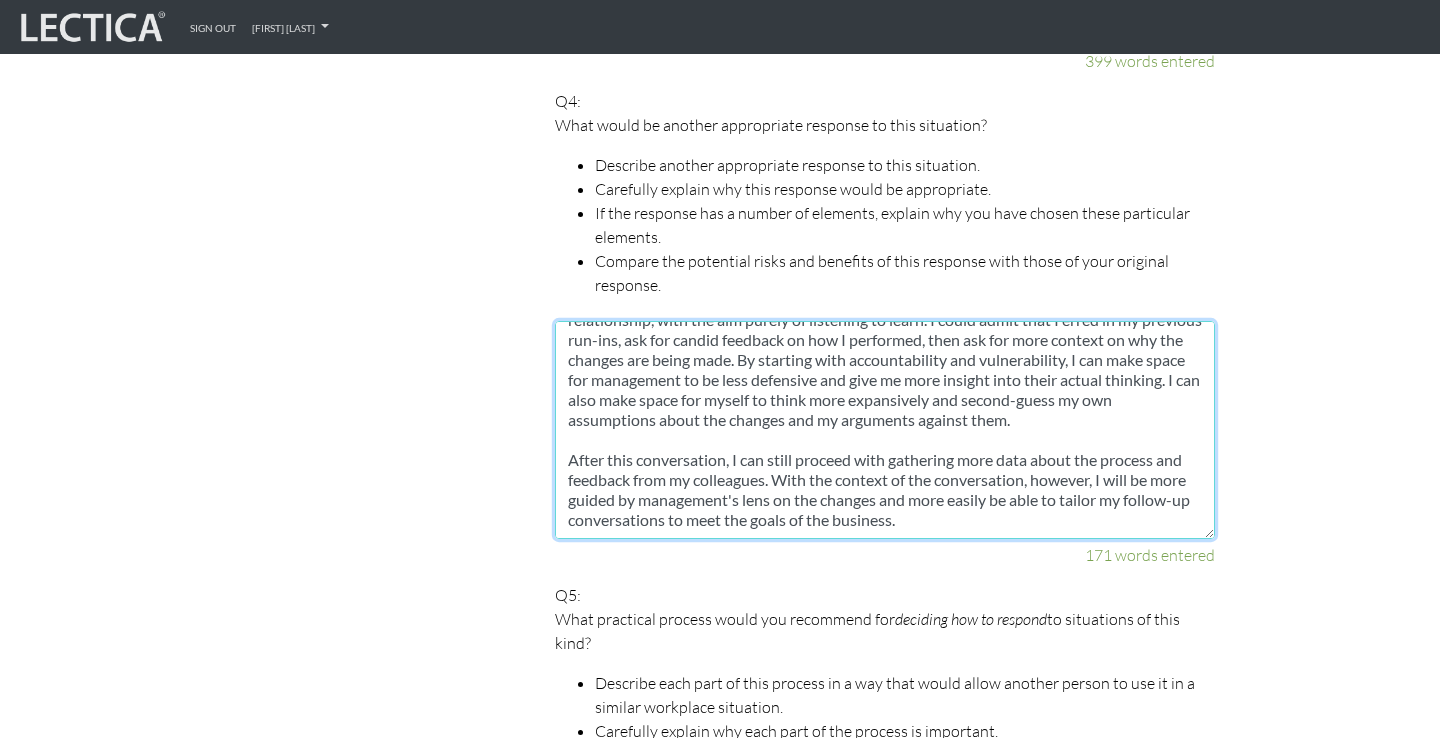 click on "Another response would be to start from management. I could meet 1:1 with the person from management (or a person close to management) with whom I have the best relationship, with the aim purely of listening to learn. I could admit that I erred in my previous run-ins, ask for candid feedback on how I performed, then ask for more context on why the changes are being made. By starting with accountability and vulnerability, I can make space for management to be less defensive and give me more insight into their actual thinking. I can also make space for myself to think more expansively and second-guess my own assumptions about the changes and my arguments against them.
After this conversation, I can still proceed with gathering more data about the process and feedback from my colleagues. With the context of the conversation, however, I will be more guided by management's lens on the changes and more easily be able to tailor my follow-up conversations to meet the goals of the business." at bounding box center [885, 430] 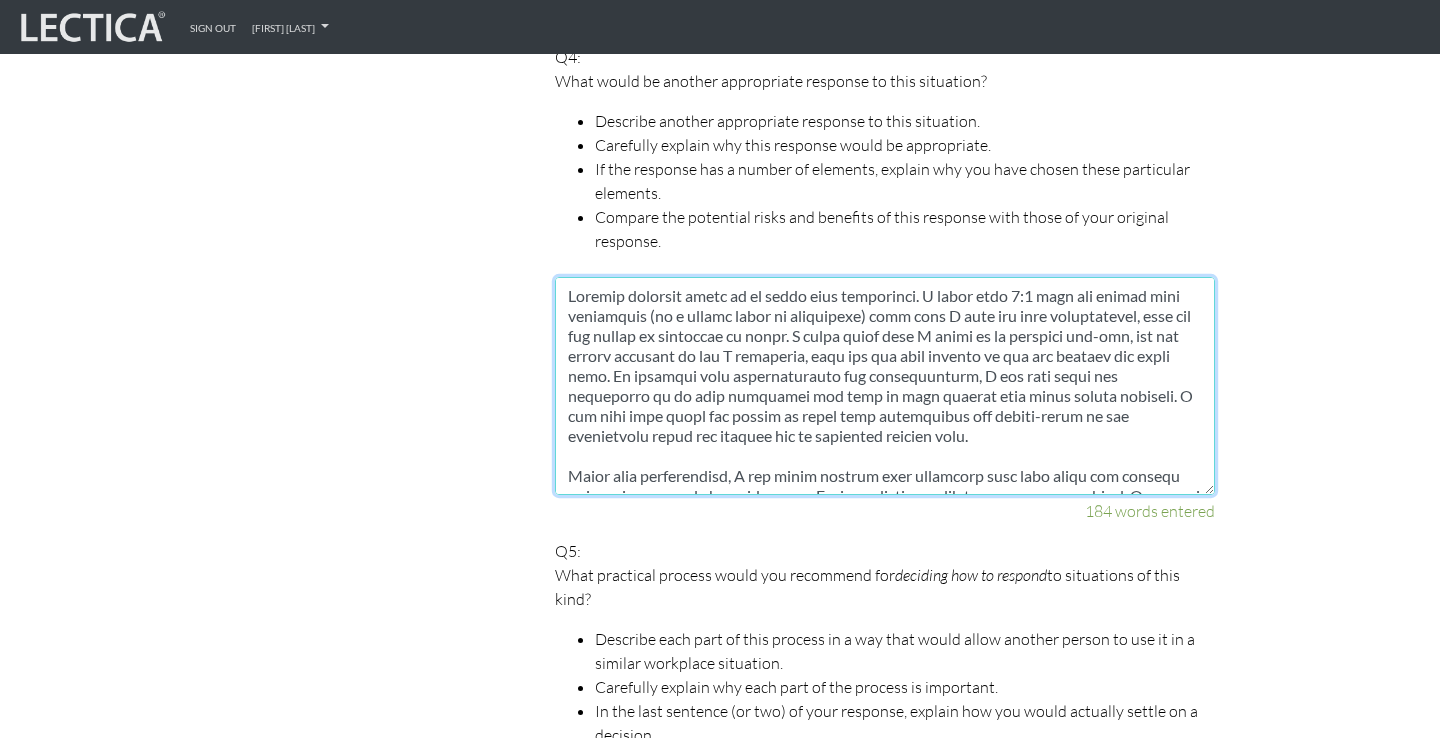scroll, scrollTop: 100, scrollLeft: 0, axis: vertical 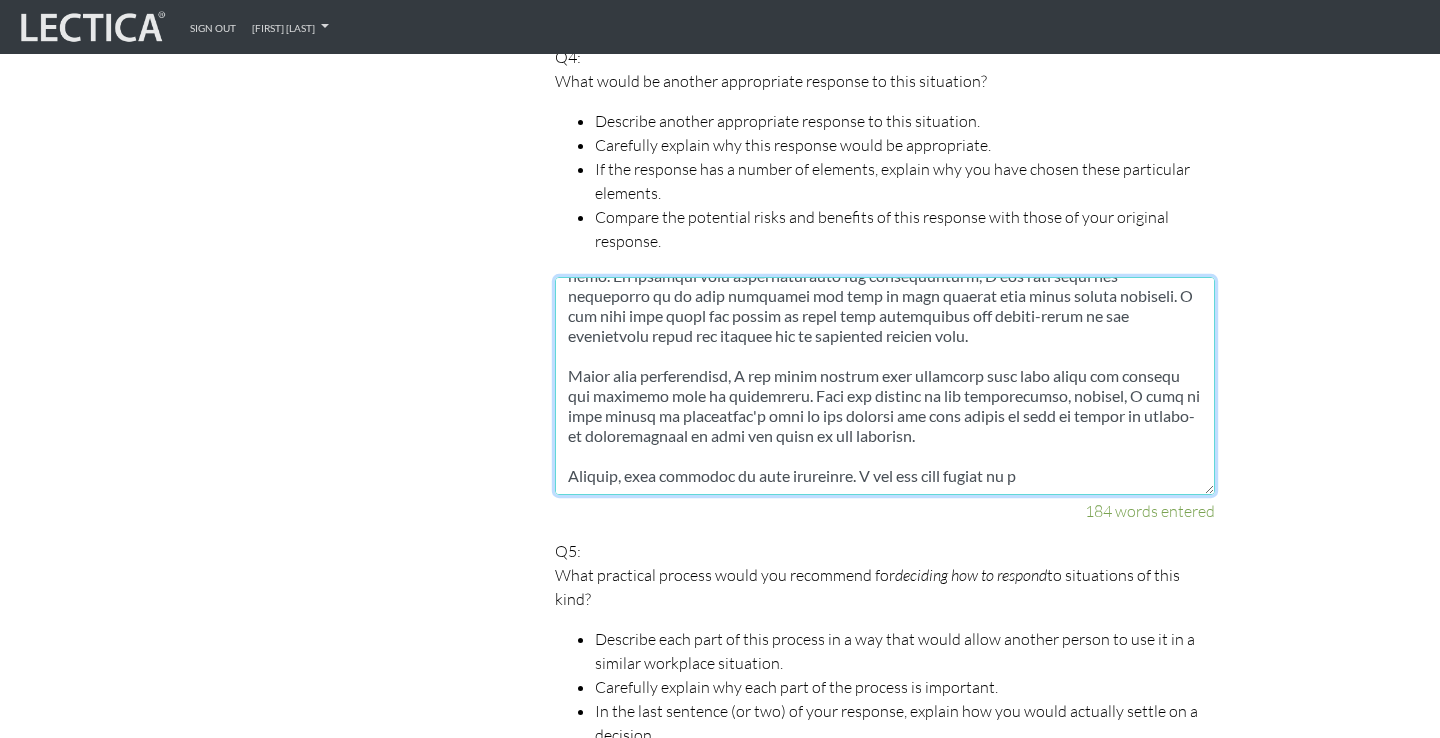 drag, startPoint x: 966, startPoint y: 457, endPoint x: 1086, endPoint y: 463, distance: 120.14991 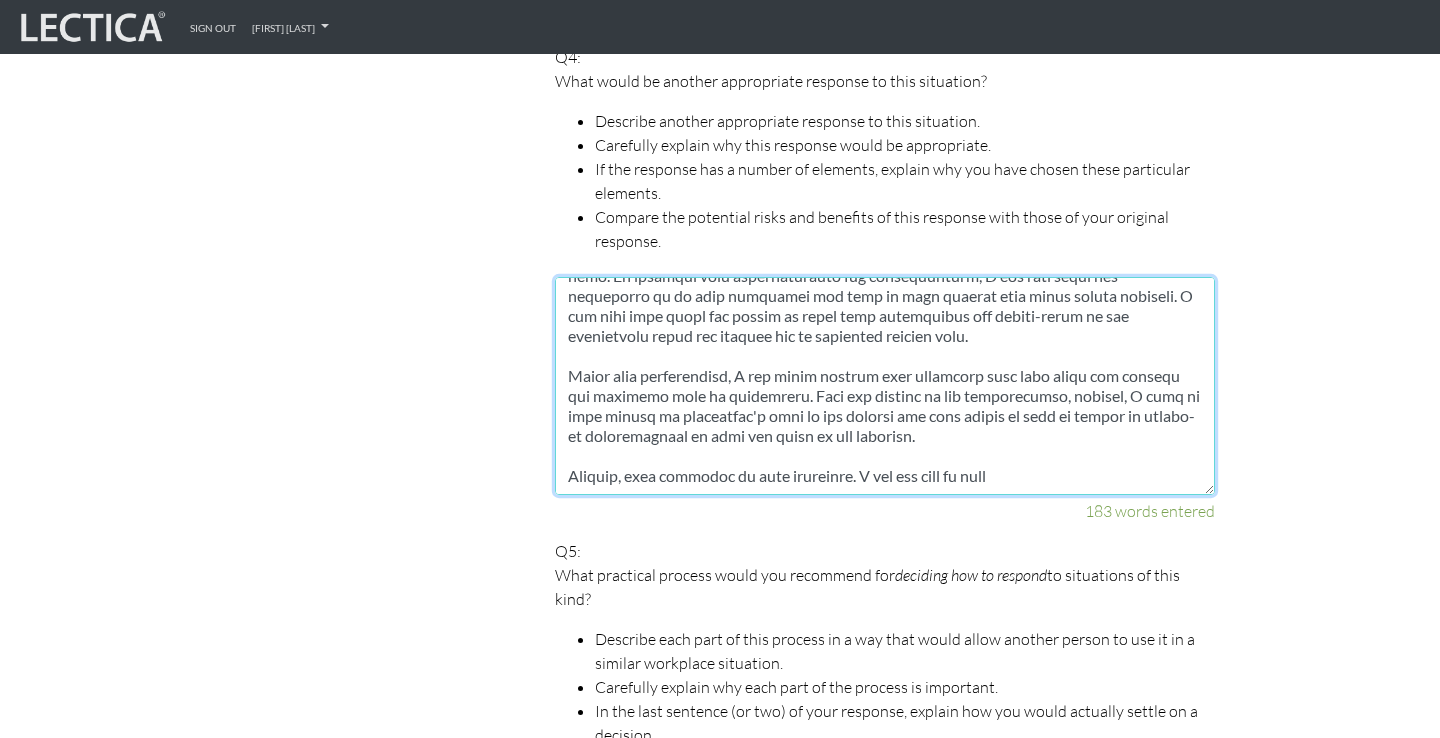 scroll, scrollTop: 0, scrollLeft: 0, axis: both 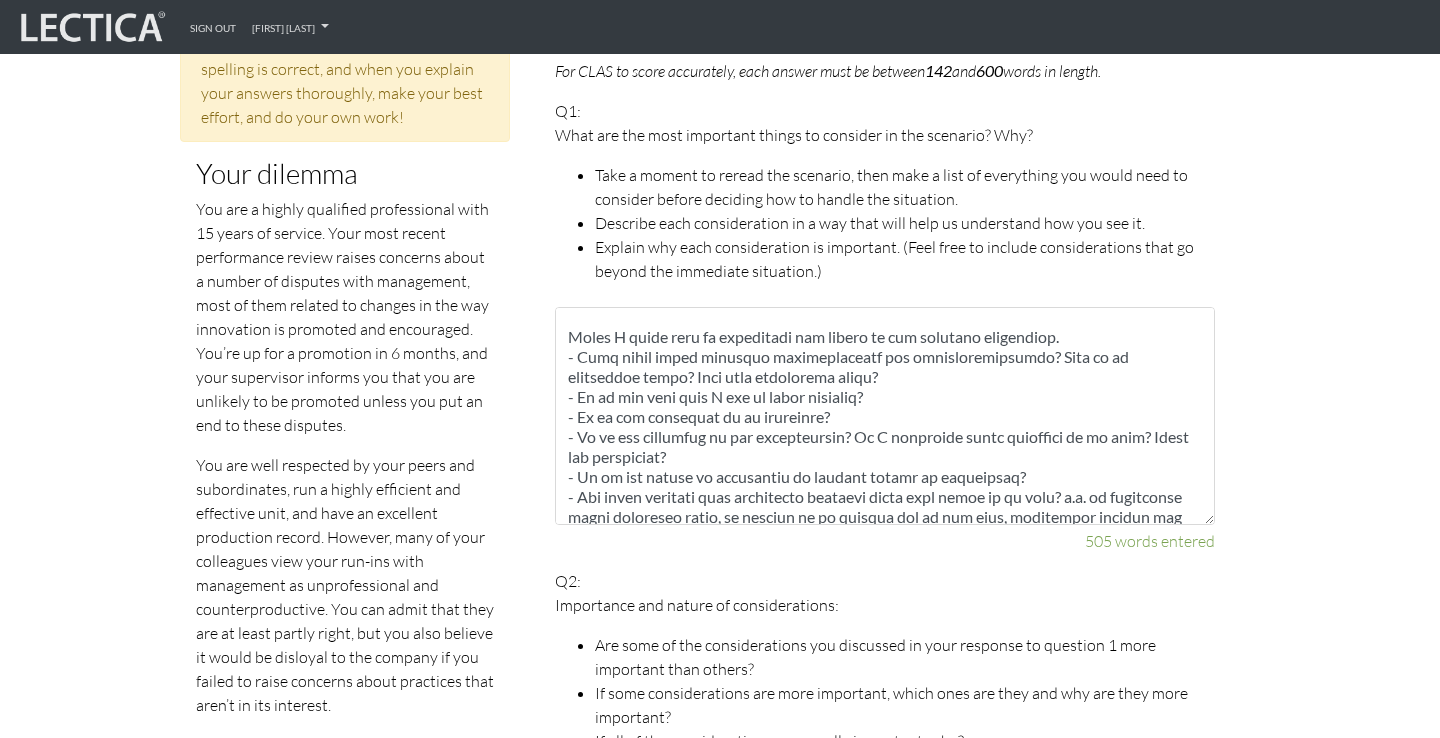 type on "Another response would be to start from management. I could meet 1:1 with the person from management (or a person close to management) with whom I have the best relationship, with the aim purely of listening to learn. I could admit that I erred in my previous run-ins, ask for candid feedback on how I performed, then ask for more context on why the changes are being made. By starting with accountability and vulnerability, I can make space for management to be less defensive and give me more insight into their actual thinking. I can also make space for myself to think more expansively and second-guess my own assumptions about the changes and my arguments against them.
After this conversation, I can still proceed with gathering more data about the process and feedback from my colleagues. With the context of the conversation, however, I will be more guided by management's lens on the changes and more easily be able to tailor my follow-up conversations to meet the goals of the business.
However, this approac..." 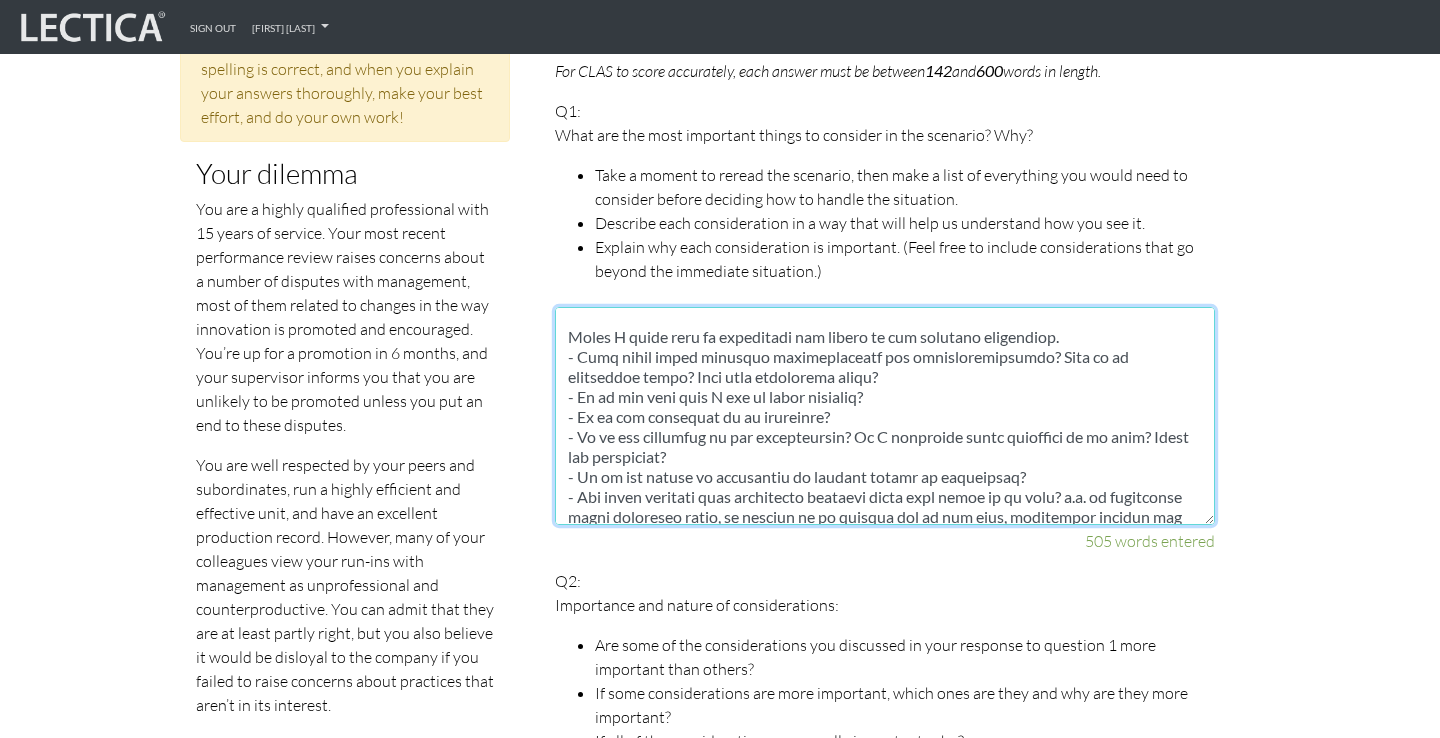 click at bounding box center (885, 416) 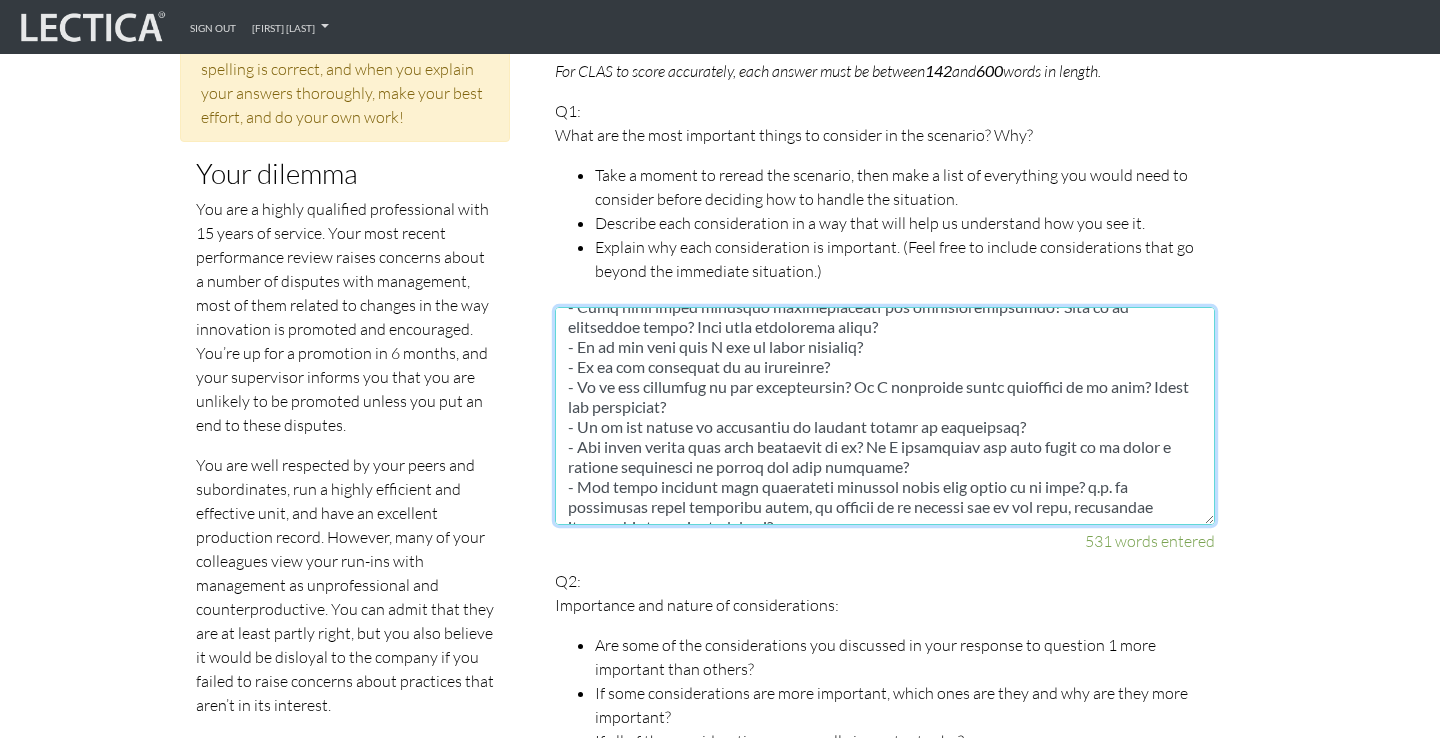 scroll, scrollTop: 740, scrollLeft: 0, axis: vertical 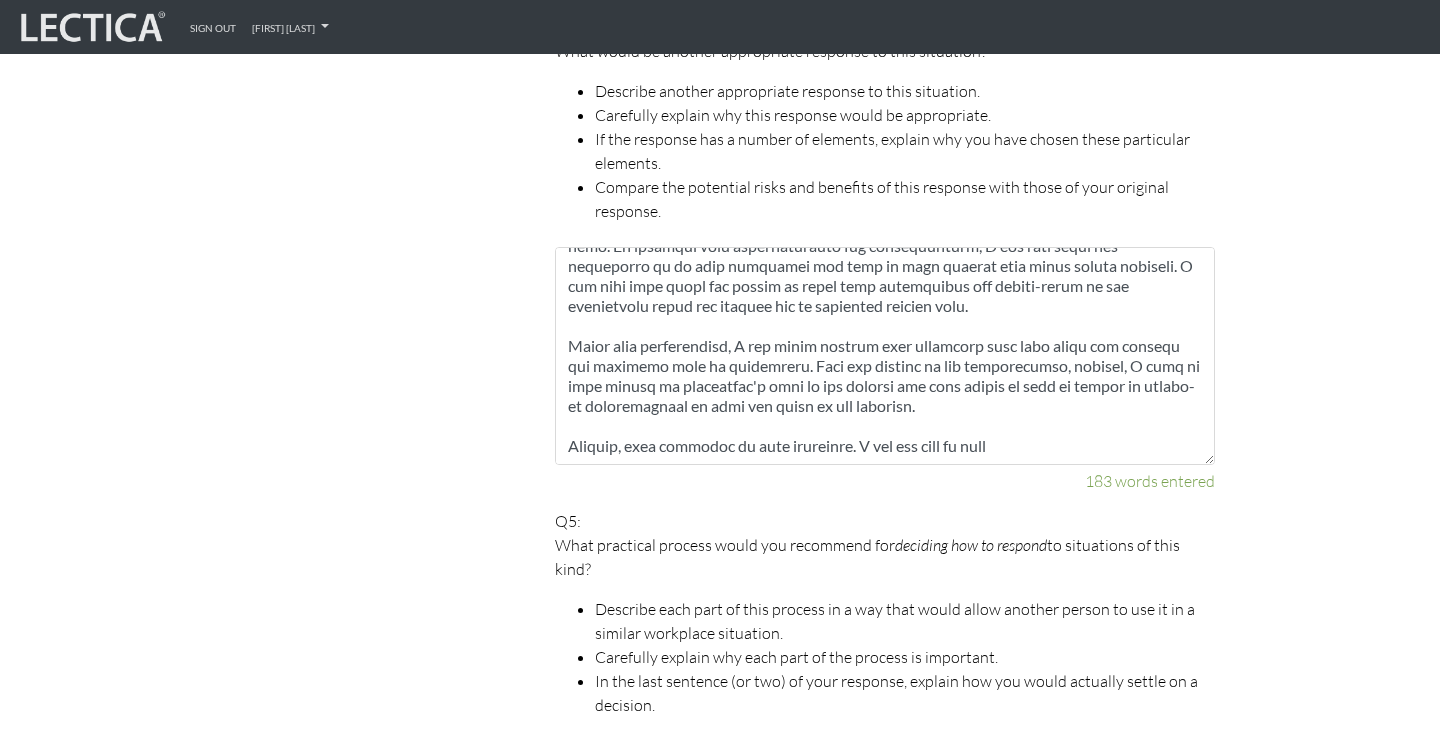 type on "I would first like to understand the changes that are driving the dispute.
- What are the changes in the way that innovation is promoted and encouraged?
- What levels are affected by these changes (e.g. my level, more junior levels, etc)?
- What are the intended benefits of these changes? What are the possible pitfalls?
- How are they not in the interest of the company writ large? How do they affect my team and other teams?
- Is there a true and urgent harm arising from these changes?
- What is the time horizon of these changes? Are they permanent or reversible?
- What data was used to justify these changes? Do I have problems with the methodology?
Without a solid understanding of the substance of, intended and unintended effects of, permanence of, and justification for these changes, I don't have a clear line of sight into why I am having these disputes in the first place and what areas there are for compromise.
Second, I would like to understand the goals of management, especially with respect to (a) t..." 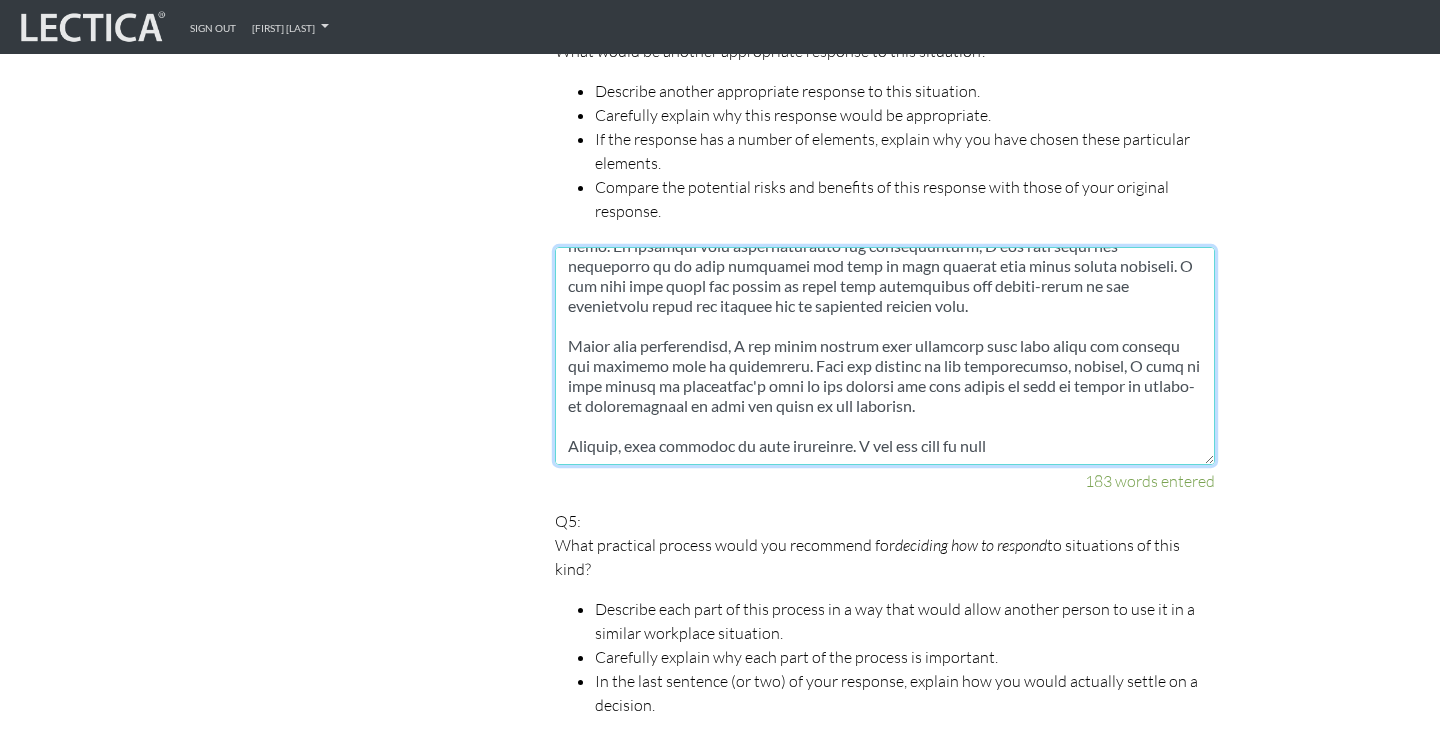 click at bounding box center [885, 356] 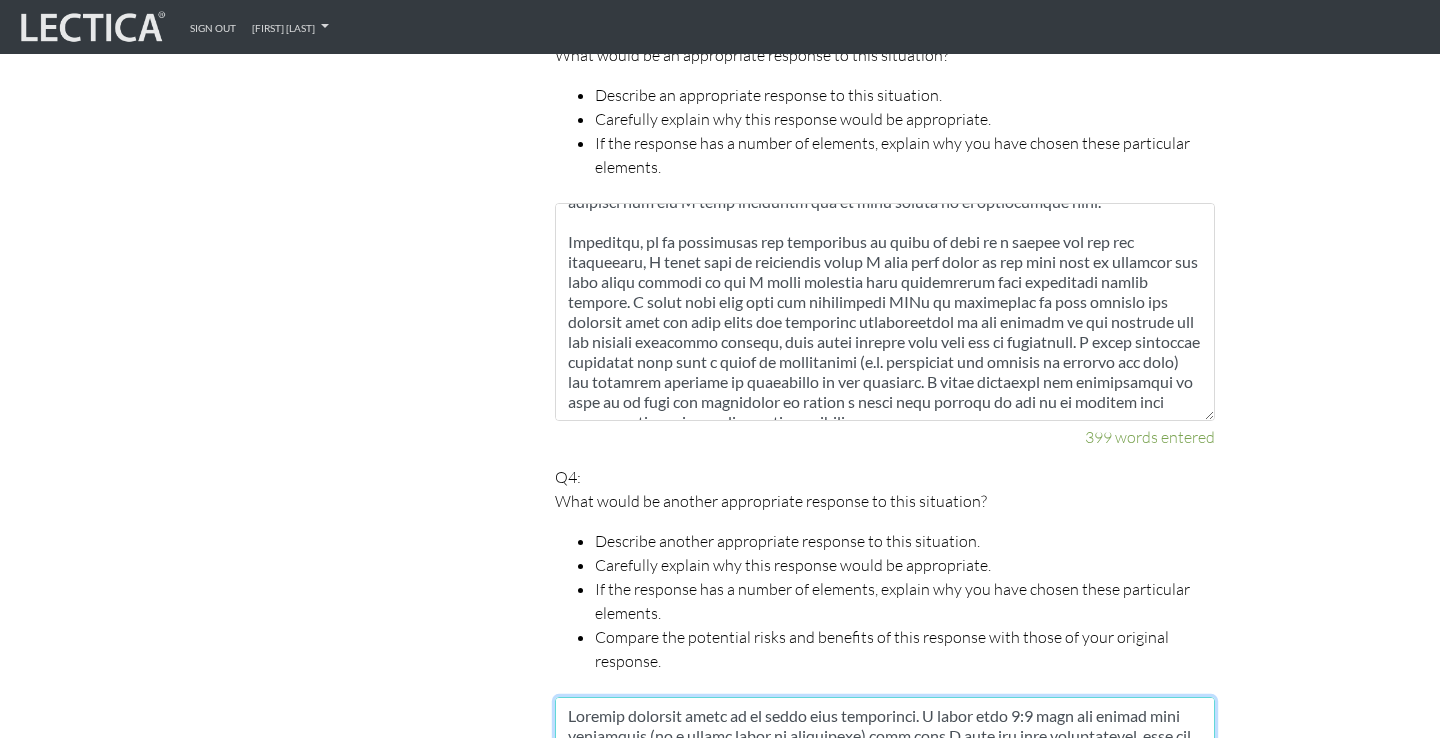 scroll, scrollTop: 2133, scrollLeft: 0, axis: vertical 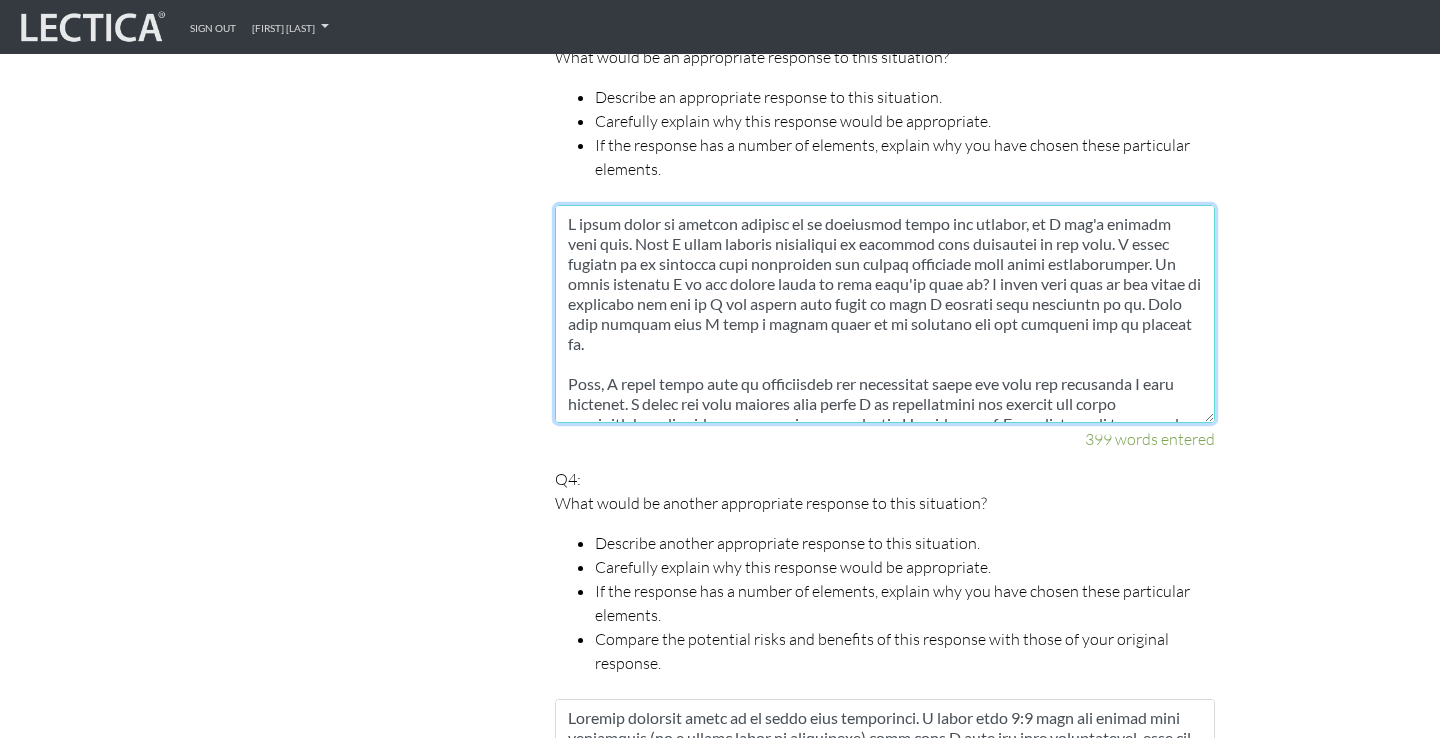 click at bounding box center (885, 314) 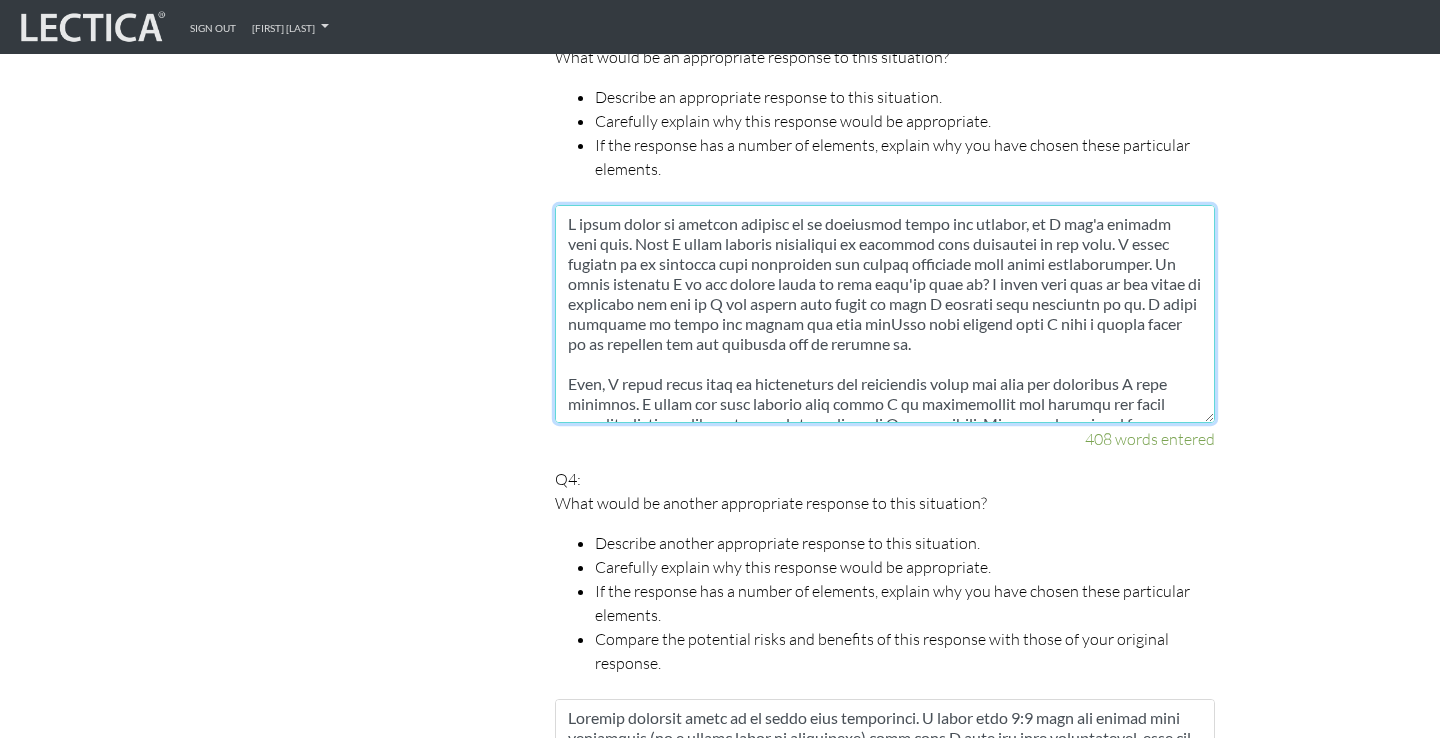 type on "I would start by getting answers to my questions about the changes, if I don't already have them. Then I would clearly articulate my concerns with citations to the data. I would reflect on my disputes with management and engage earnestly with their counterpoints. Is there anything I am not seeing based on what they've told me? I would make note of any areas of confusion and see if I can answer them based on data I already have available to me. I would document if there are others who feel simiThis step ensures that I have a strong grasp of my argument and the evidence for or against it.
Next, I would speak with my supervisors and colleagues about the data and arguments I have collated. I would ask them whether they think I am interpreting the changes and their ramifications correctly or if there is anything I have missed. This step helps me see the problem from different angles, possibly some that I have not yet considered.
If they think my case is not substantive or is mistaken, I would reflect on how I..." 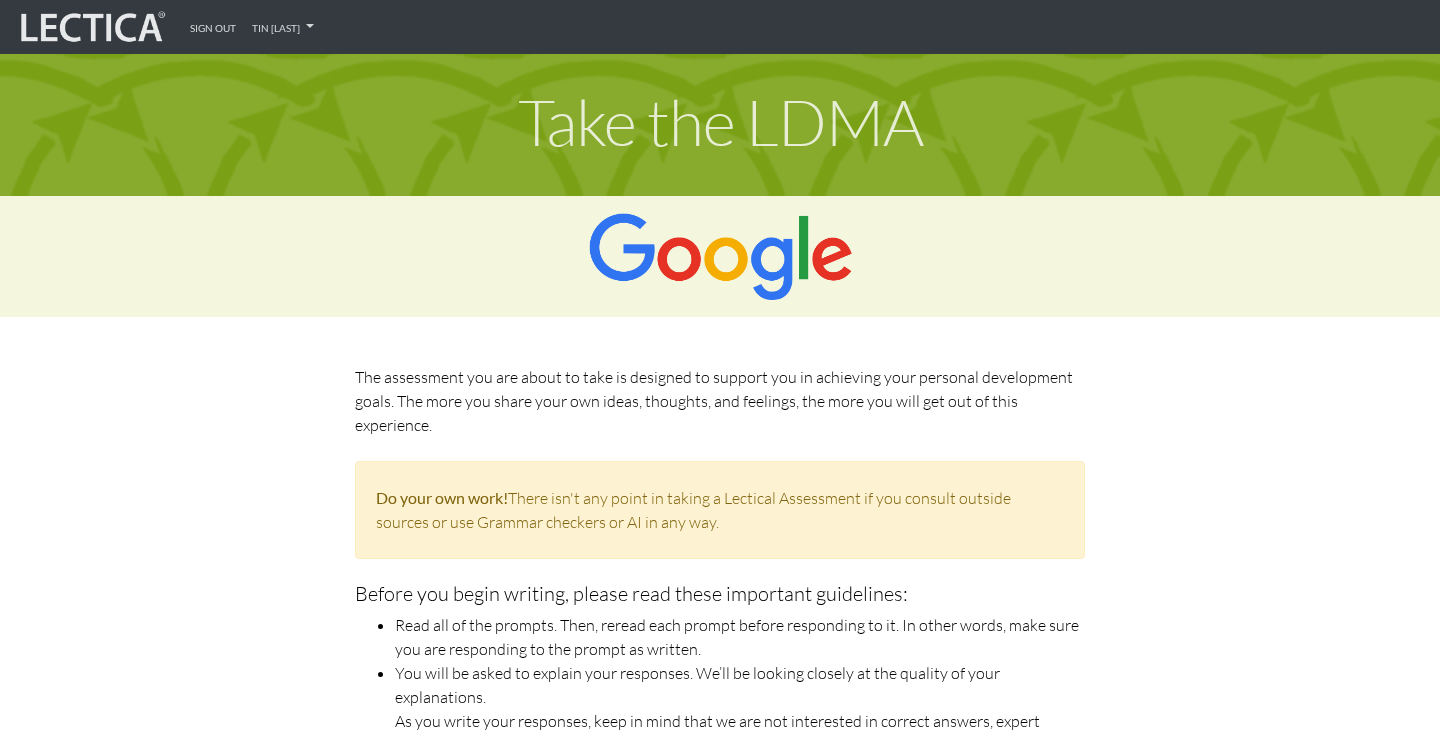 scroll, scrollTop: 2133, scrollLeft: 0, axis: vertical 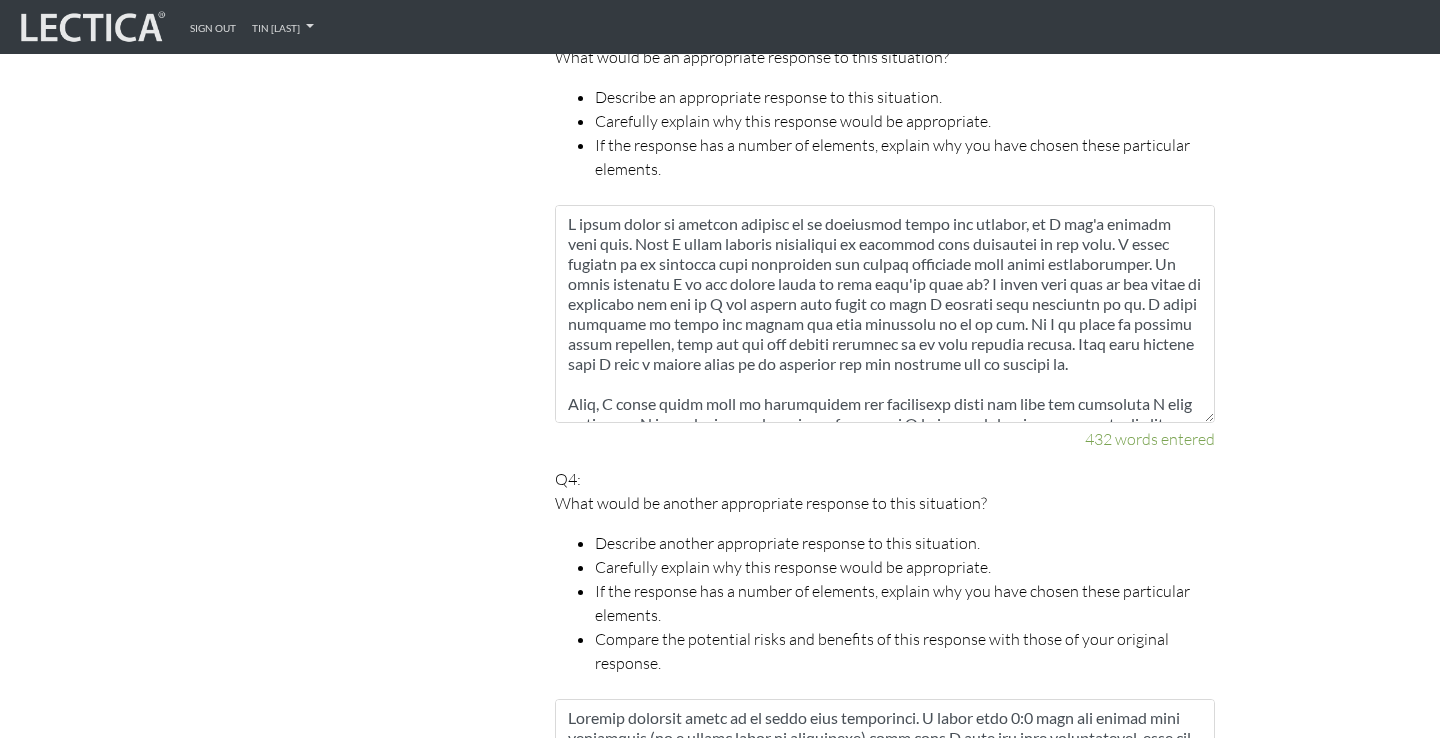 click at bounding box center [885, 314] 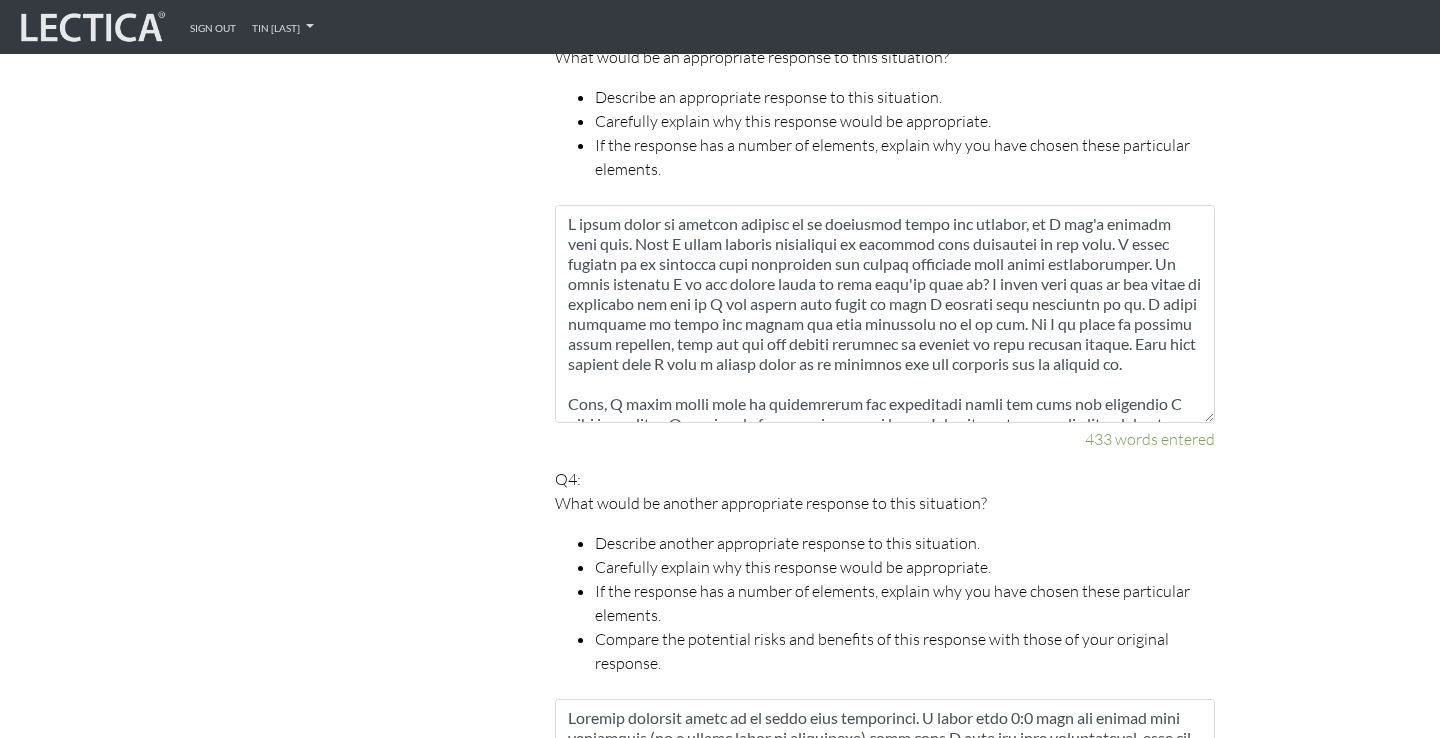 click at bounding box center (885, 314) 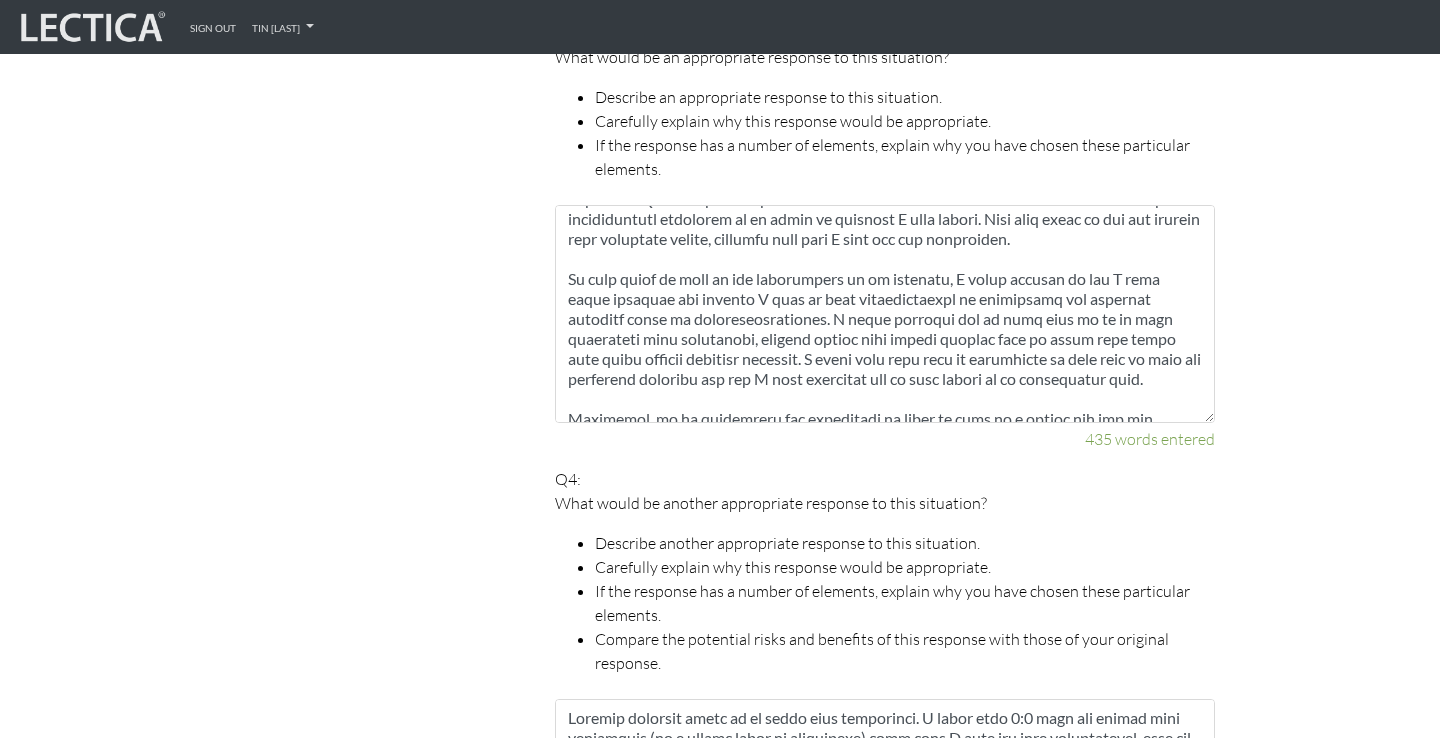 scroll, scrollTop: 440, scrollLeft: 0, axis: vertical 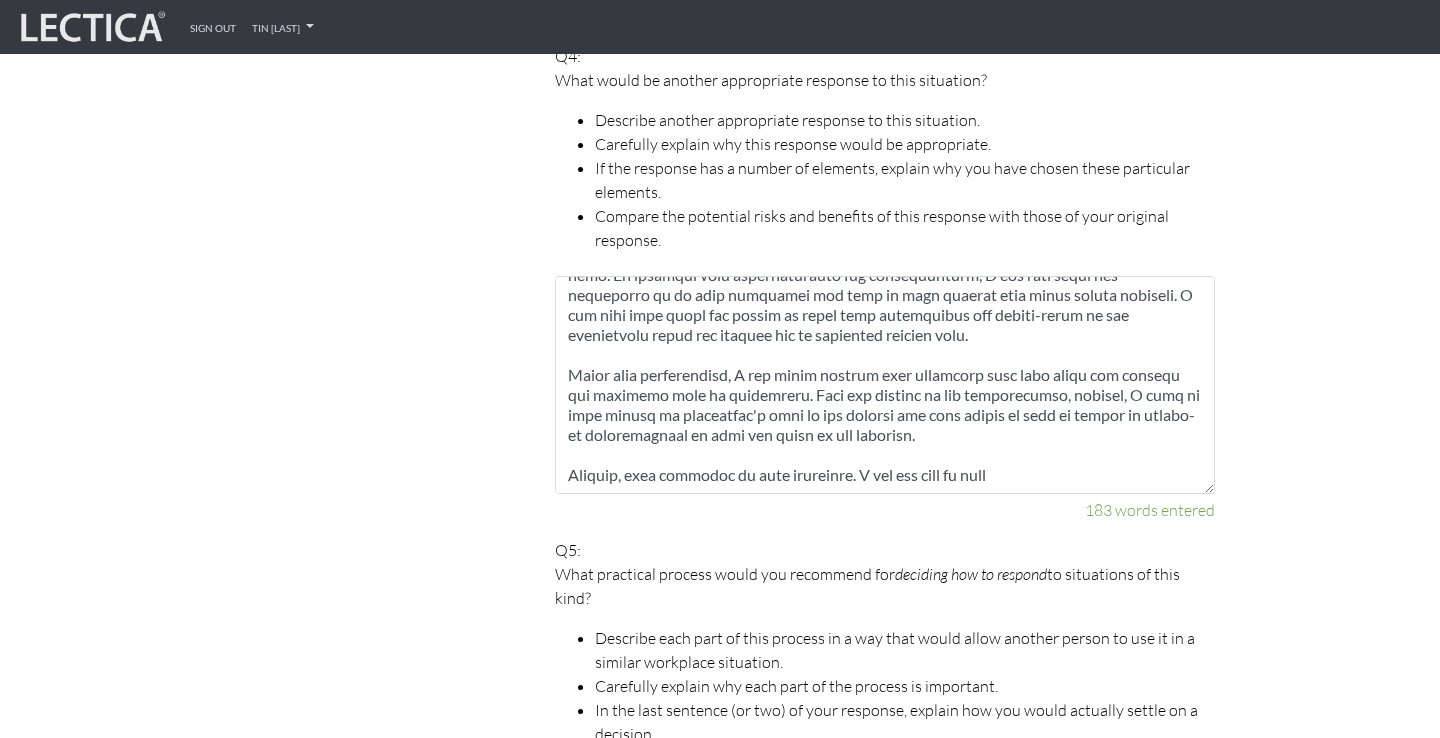type on "I would start by getting answers to my questions about the changes, if I don't already have them. Then I would clearly articulate my concerns with citations to the data. I would reflect on my disputes with management and engage earnestly with their counterpoints. Is there anything I am not seeing based on what they've told me? I would make note of any areas of confusion and see if I can answer them based on data I already have available to me. I would document if there are others who feel similarly to me or not. If I am alone in voicing these concerns, then the bar for strong evidence to justify my case becomes that much higher. This step ensures that I have a strong grasp of my argument and the evidence for or against it.
Next, I would speak with my supervisors and colleagues about the data and arguments I have collated. I would ask them whether they think I am interpreting the changes and their ramifications correctly or if there is anything I have missed. This step helps me see the problem from differe..." 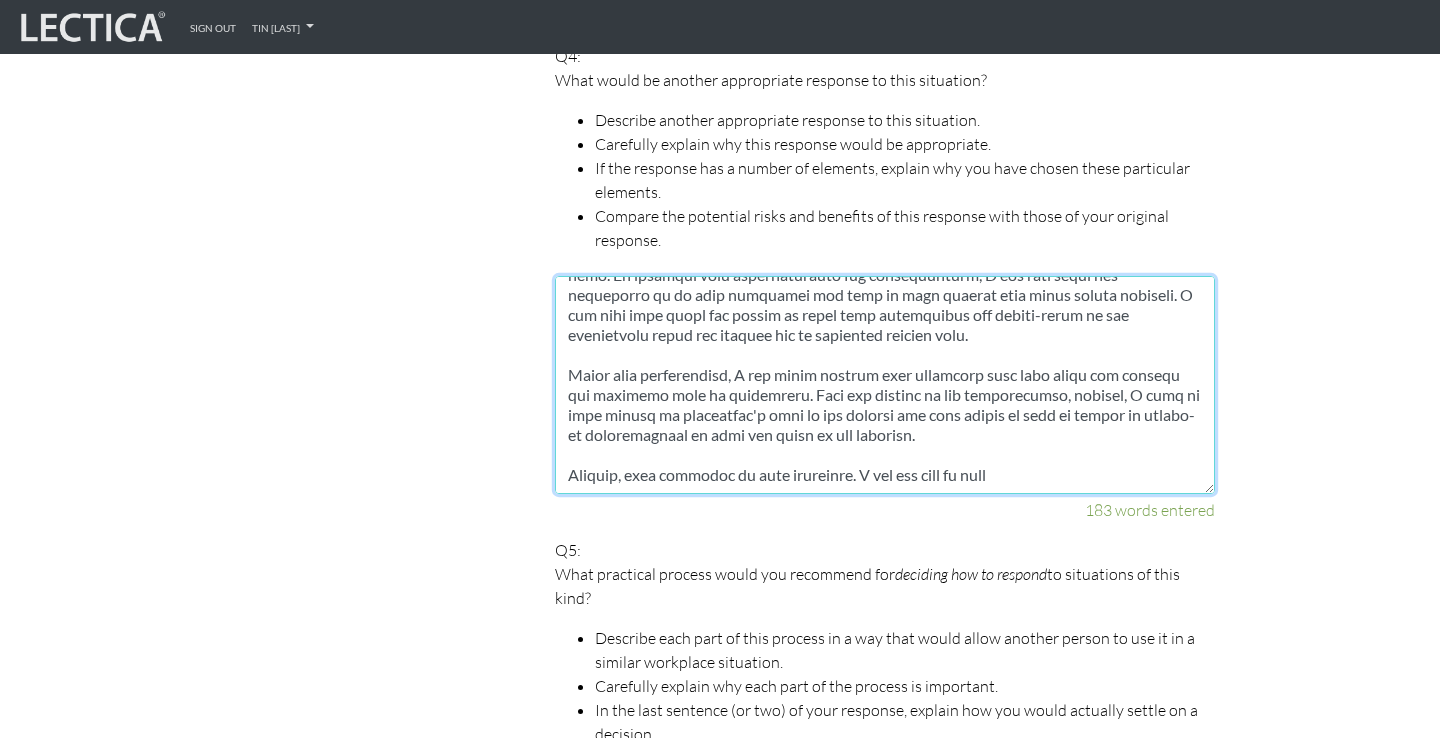 click at bounding box center [885, 385] 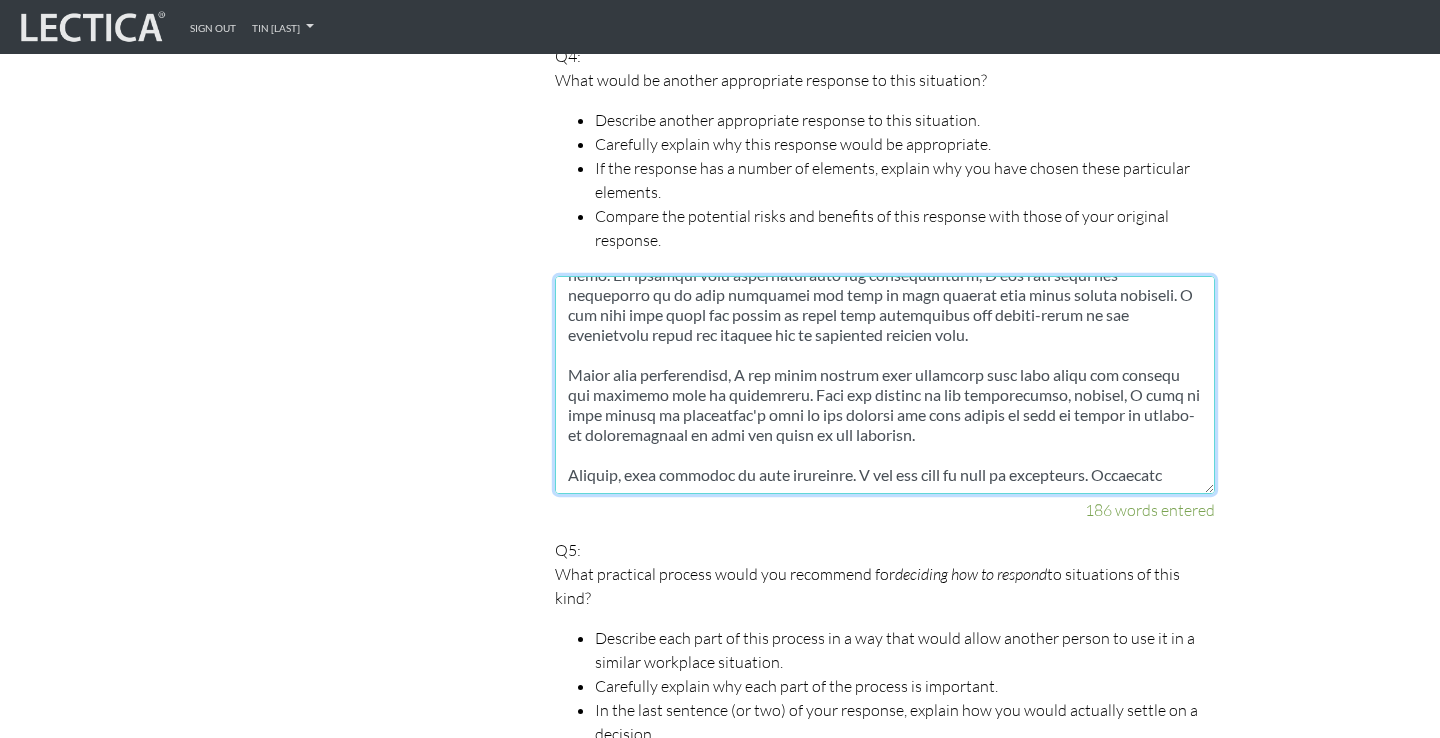 scroll, scrollTop: 100, scrollLeft: 0, axis: vertical 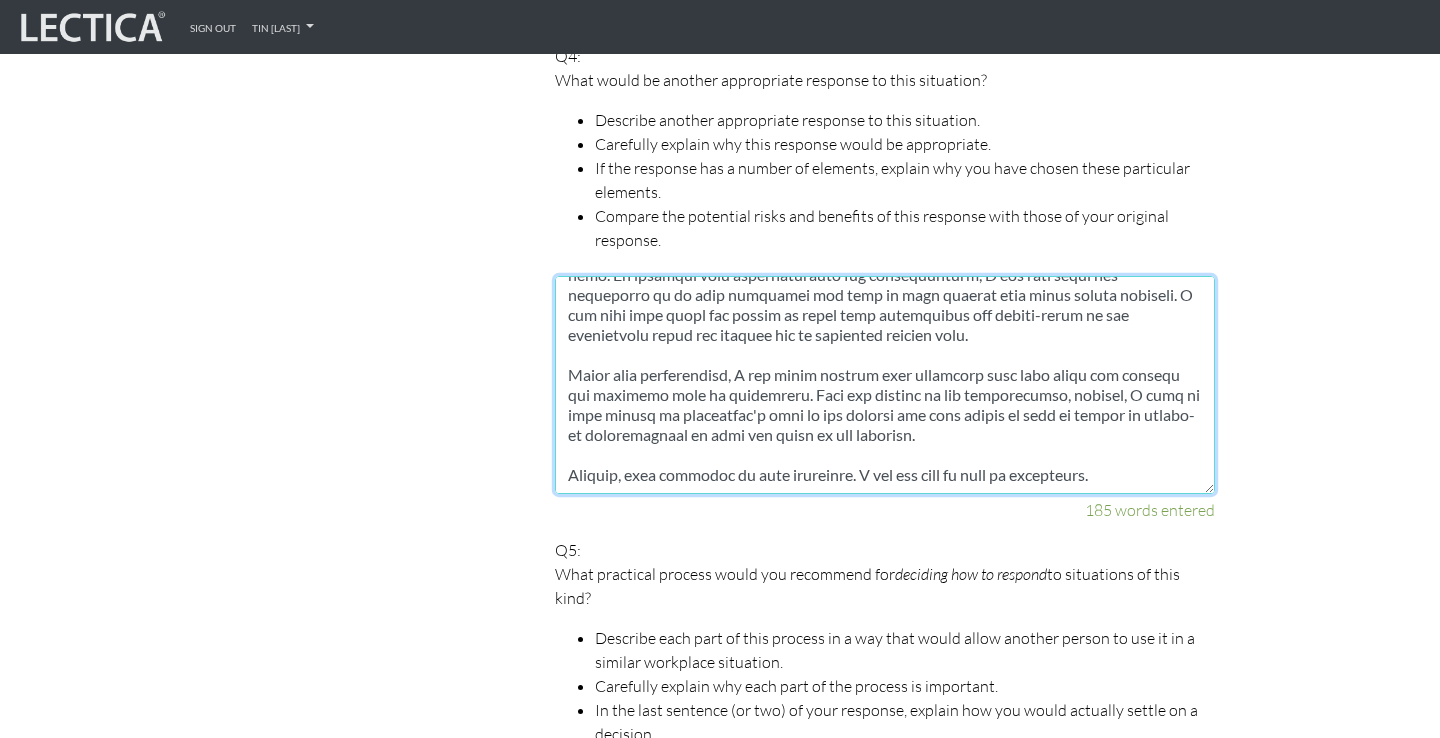 click at bounding box center [885, 385] 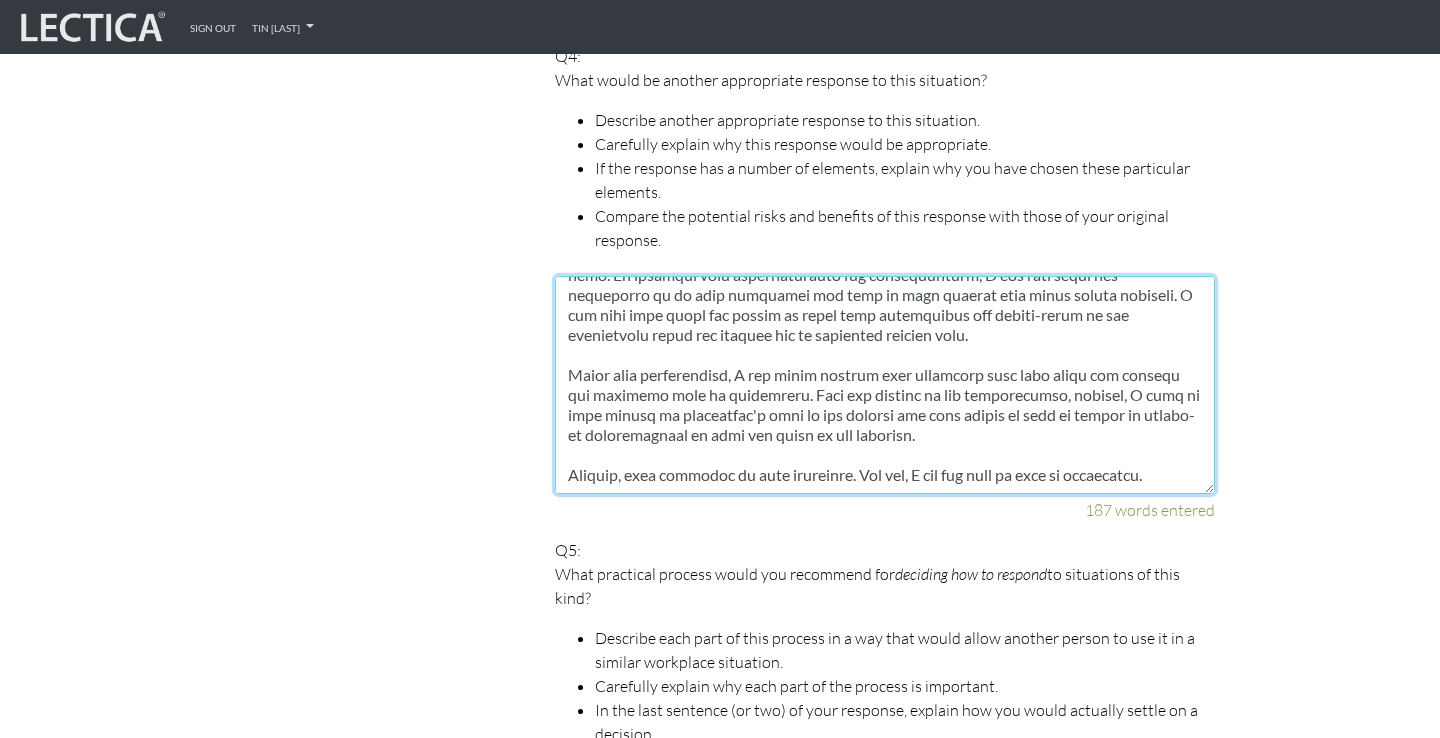 click at bounding box center (885, 385) 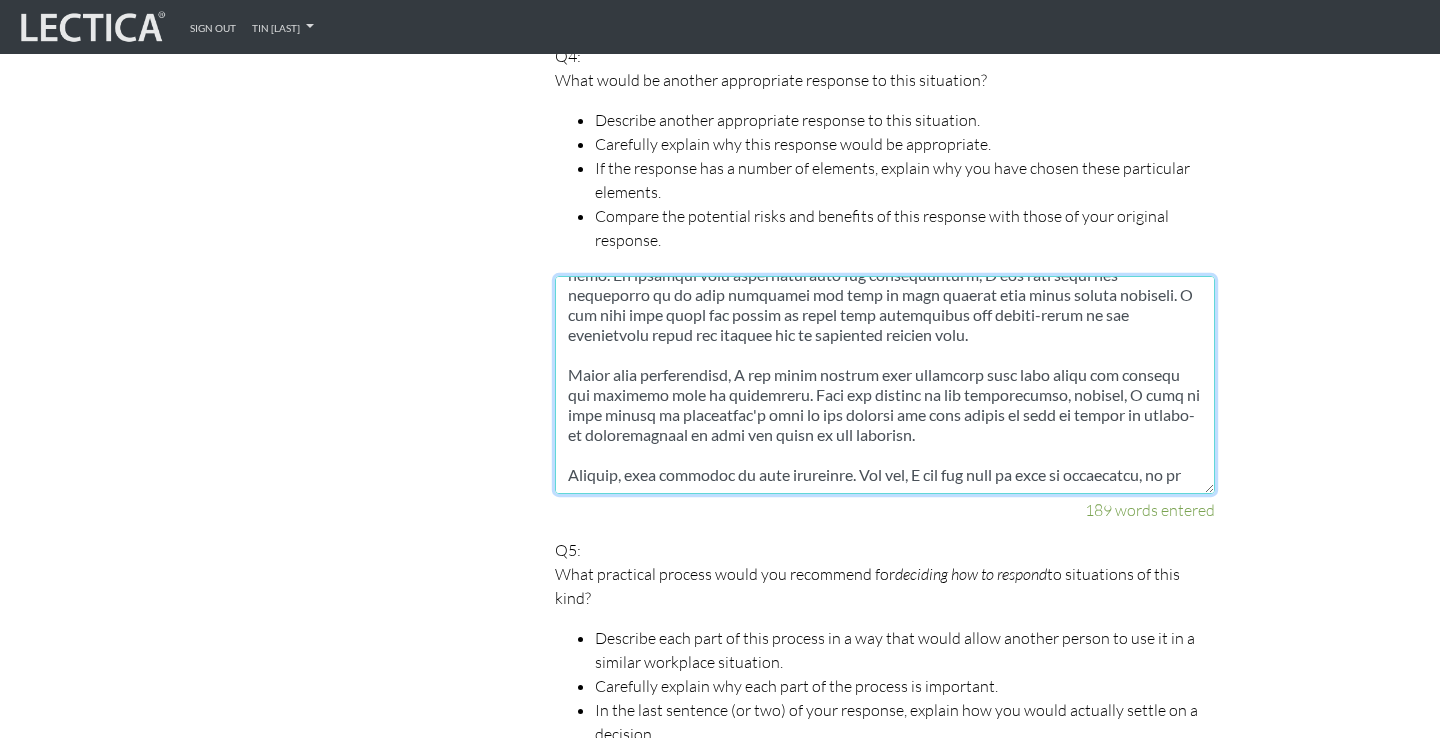 scroll, scrollTop: 112, scrollLeft: 0, axis: vertical 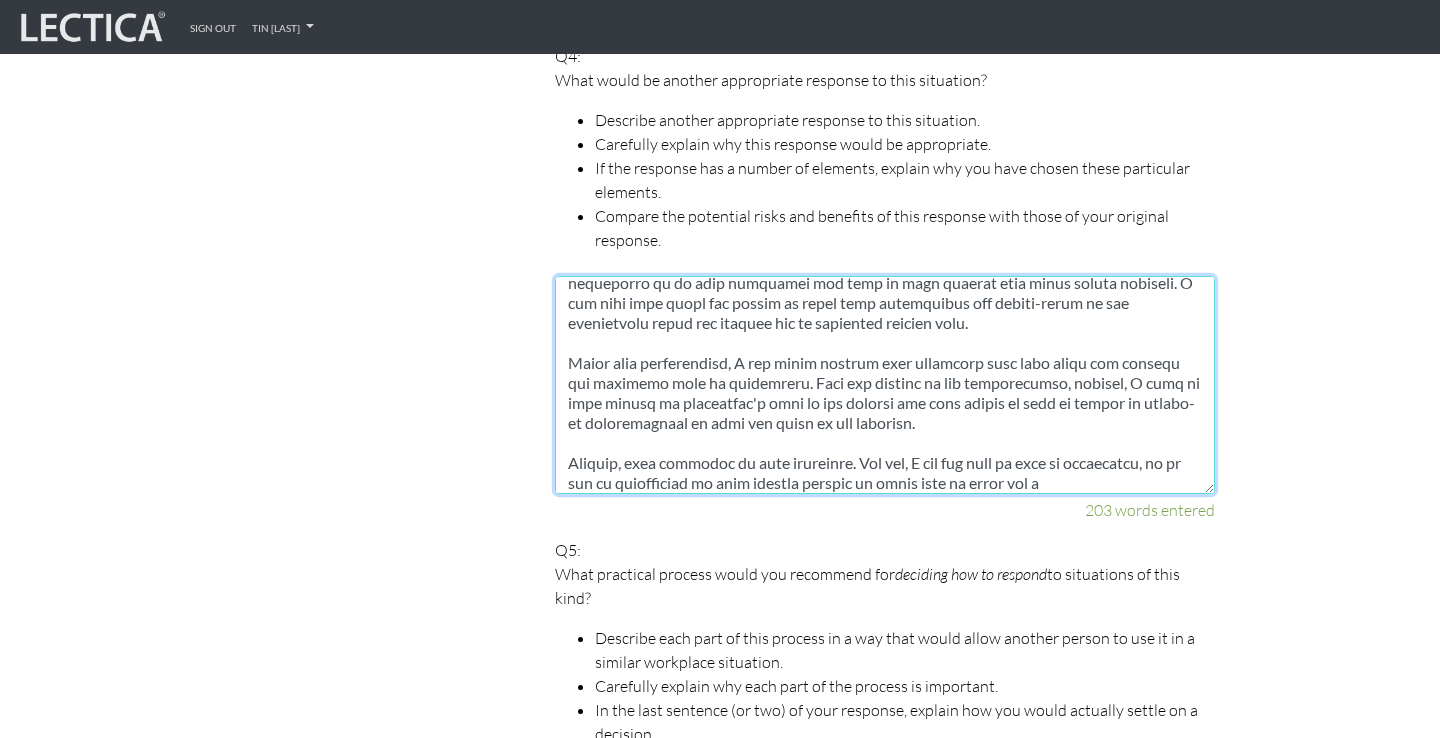 click at bounding box center [885, 385] 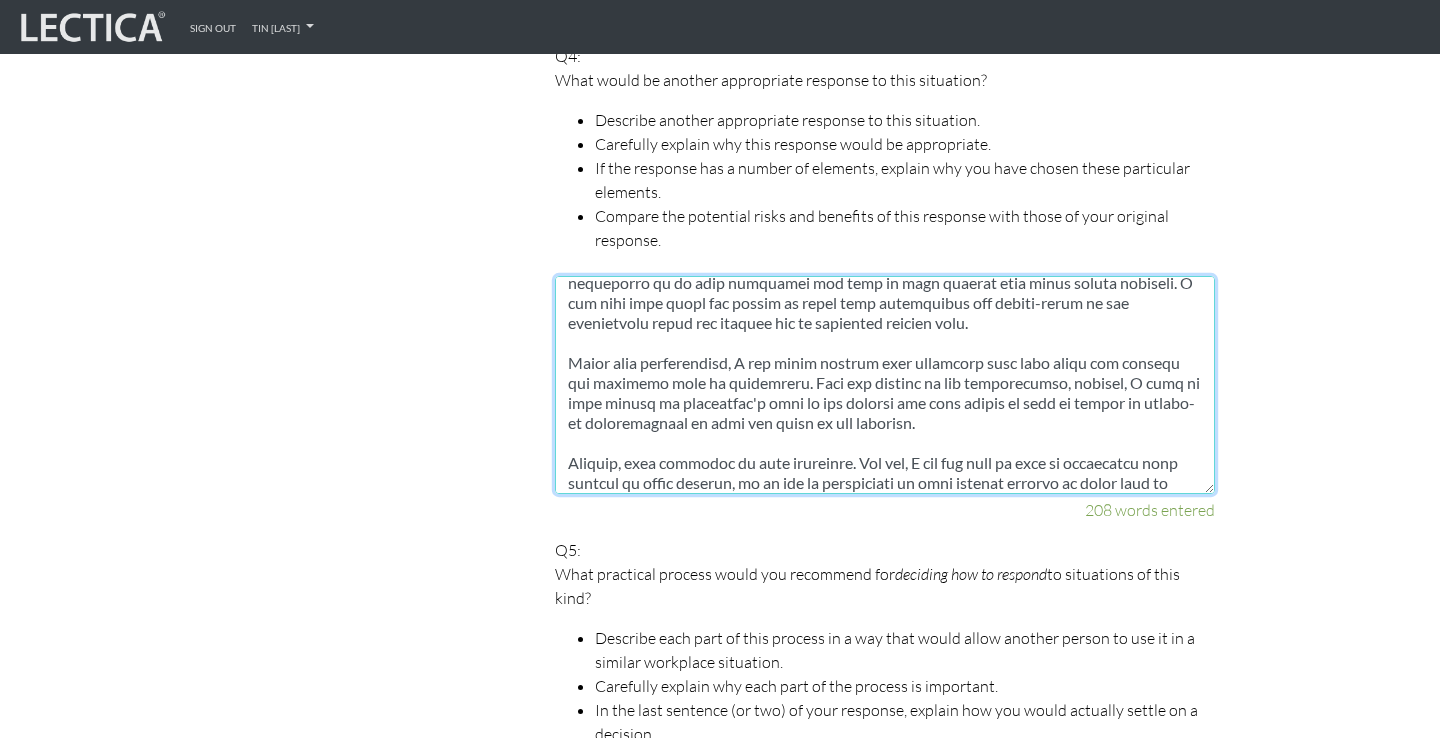 drag, startPoint x: 714, startPoint y: 455, endPoint x: 579, endPoint y: 455, distance: 135 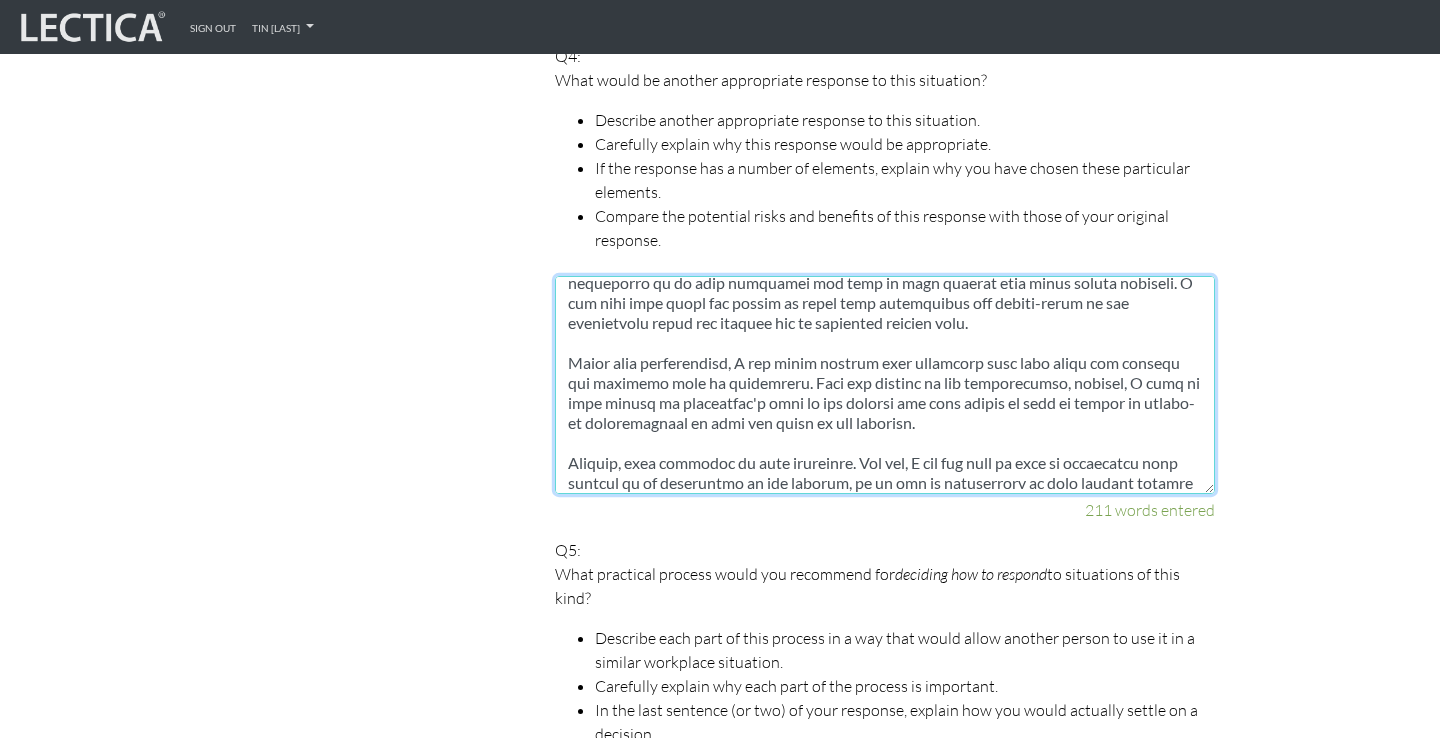 scroll, scrollTop: 140, scrollLeft: 0, axis: vertical 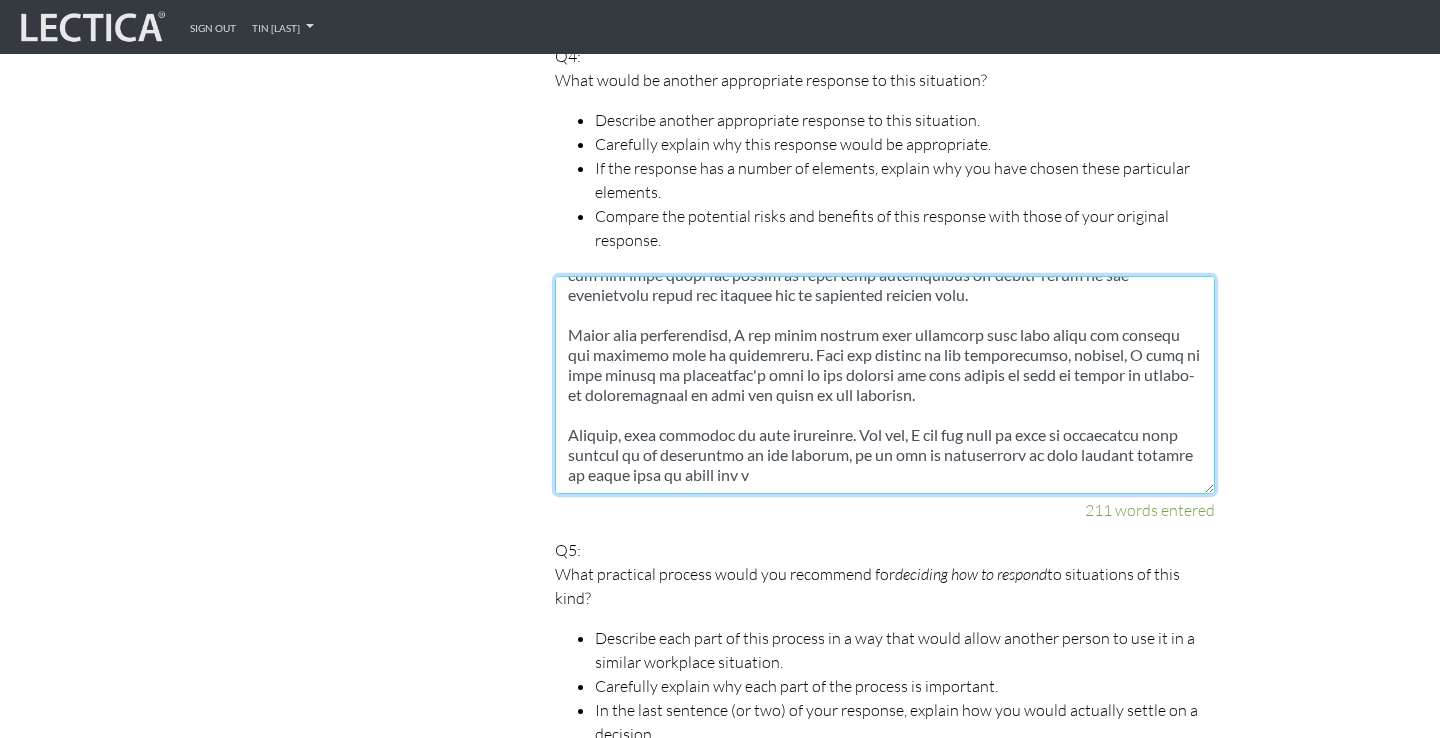click at bounding box center (885, 385) 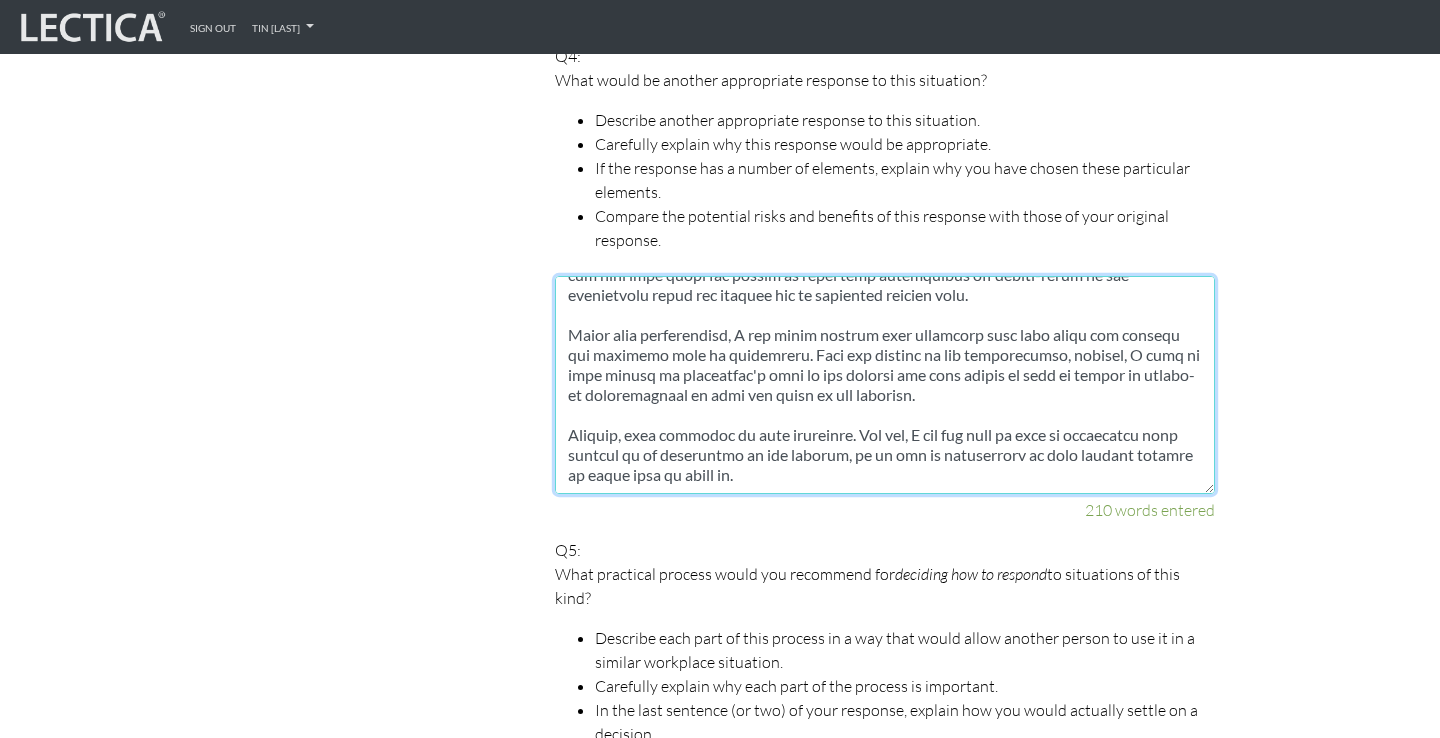 click at bounding box center [885, 385] 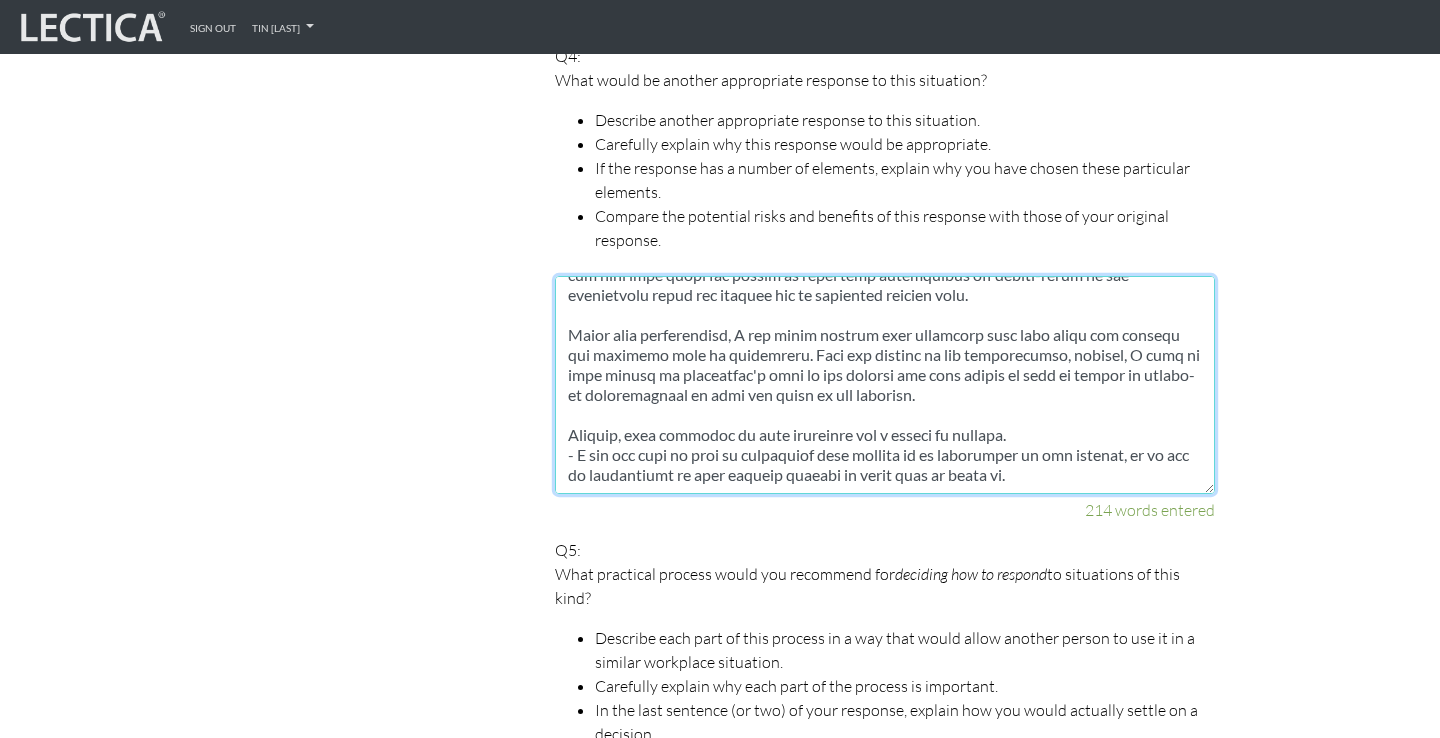click at bounding box center (885, 385) 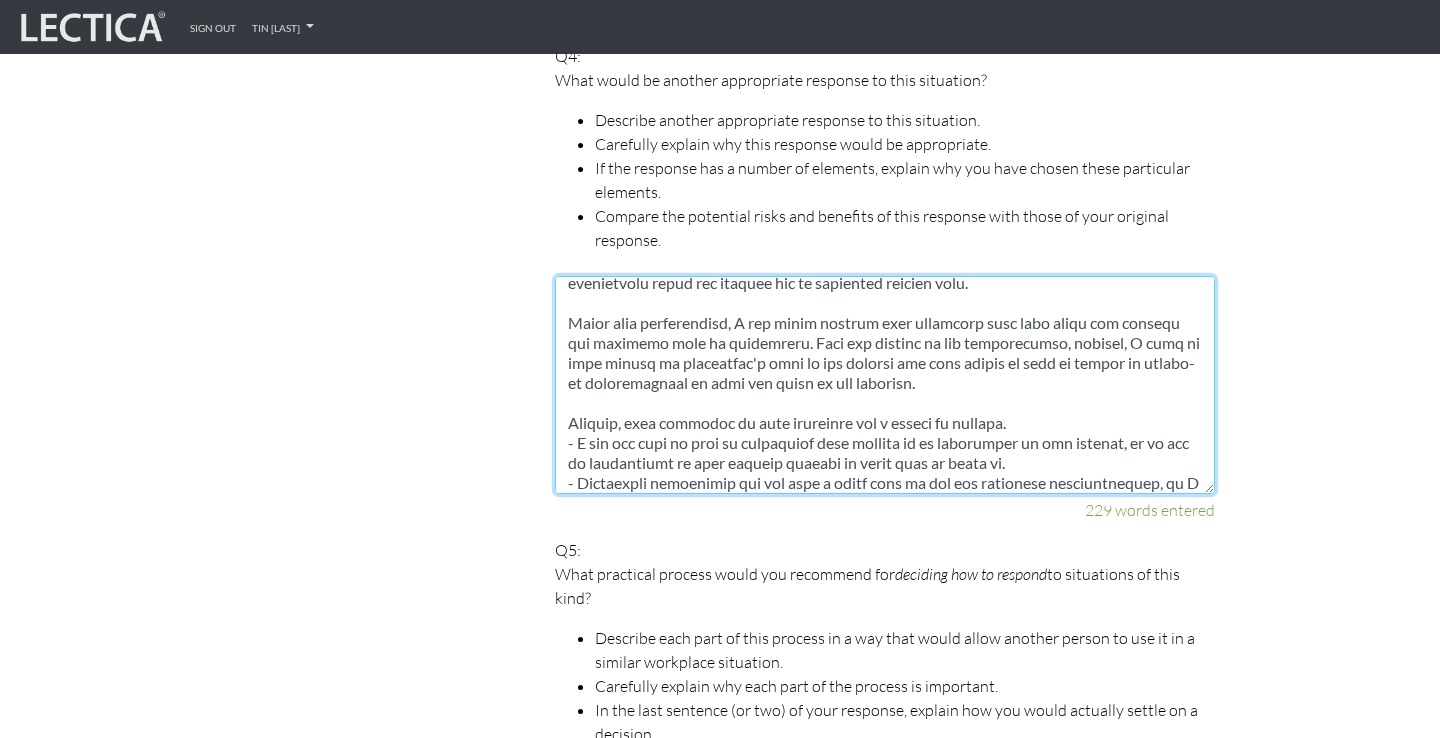 scroll, scrollTop: 172, scrollLeft: 0, axis: vertical 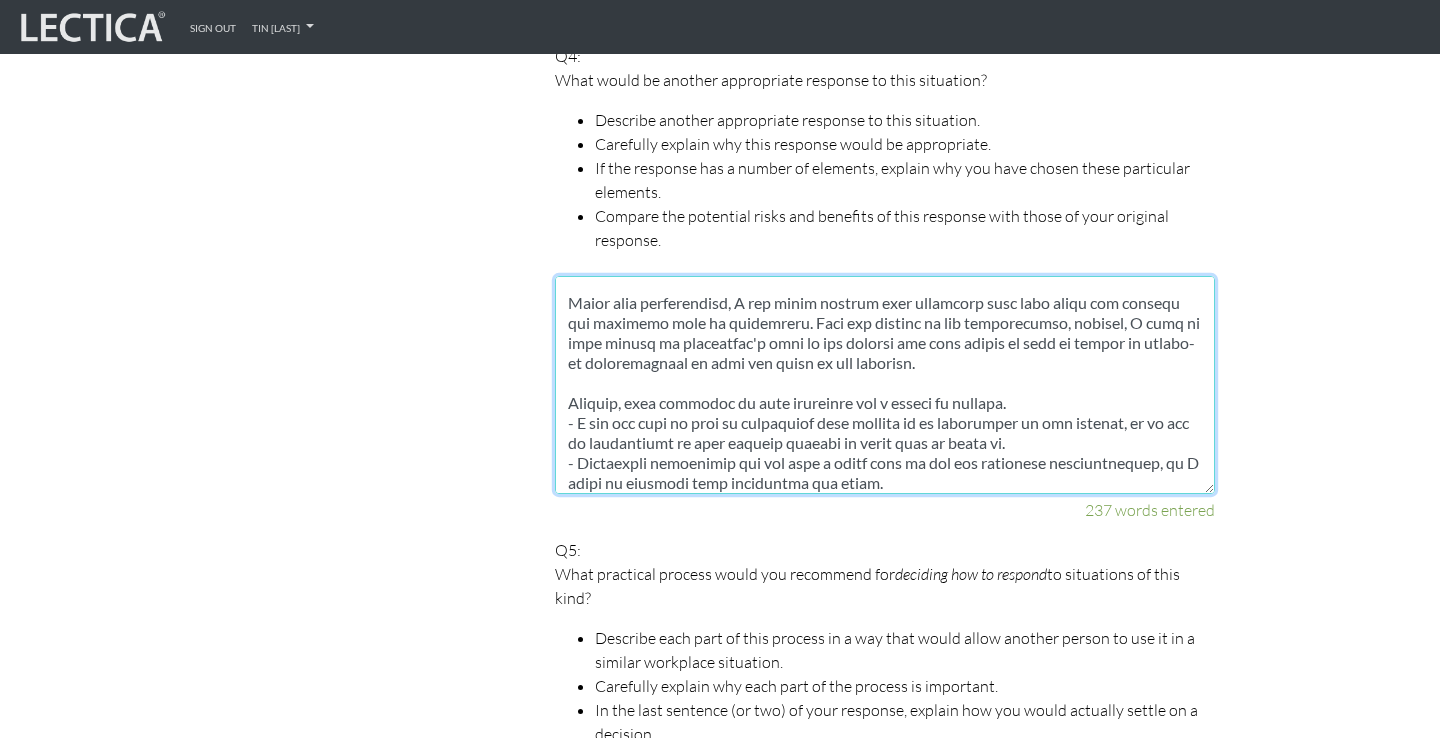 drag, startPoint x: 934, startPoint y: 455, endPoint x: 550, endPoint y: 454, distance: 384.0013 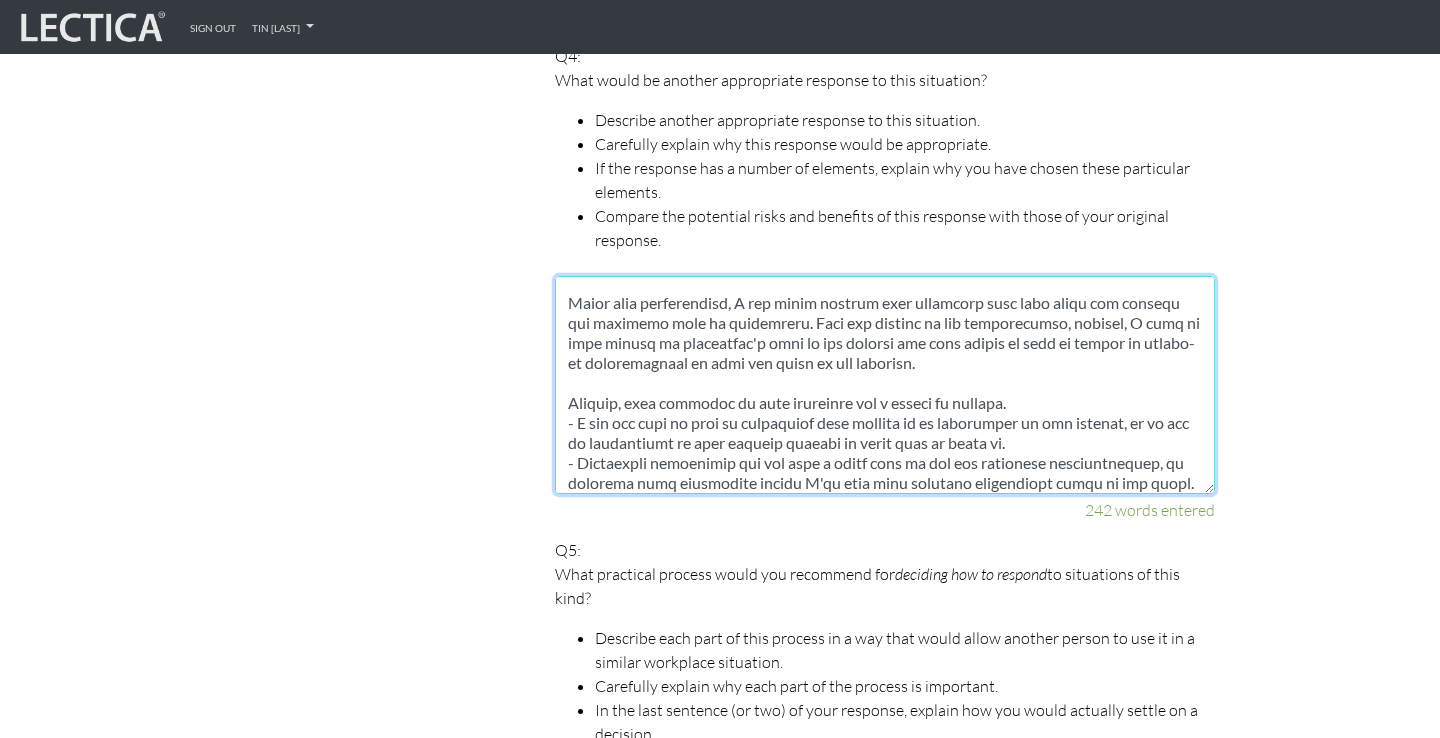 scroll, scrollTop: 192, scrollLeft: 0, axis: vertical 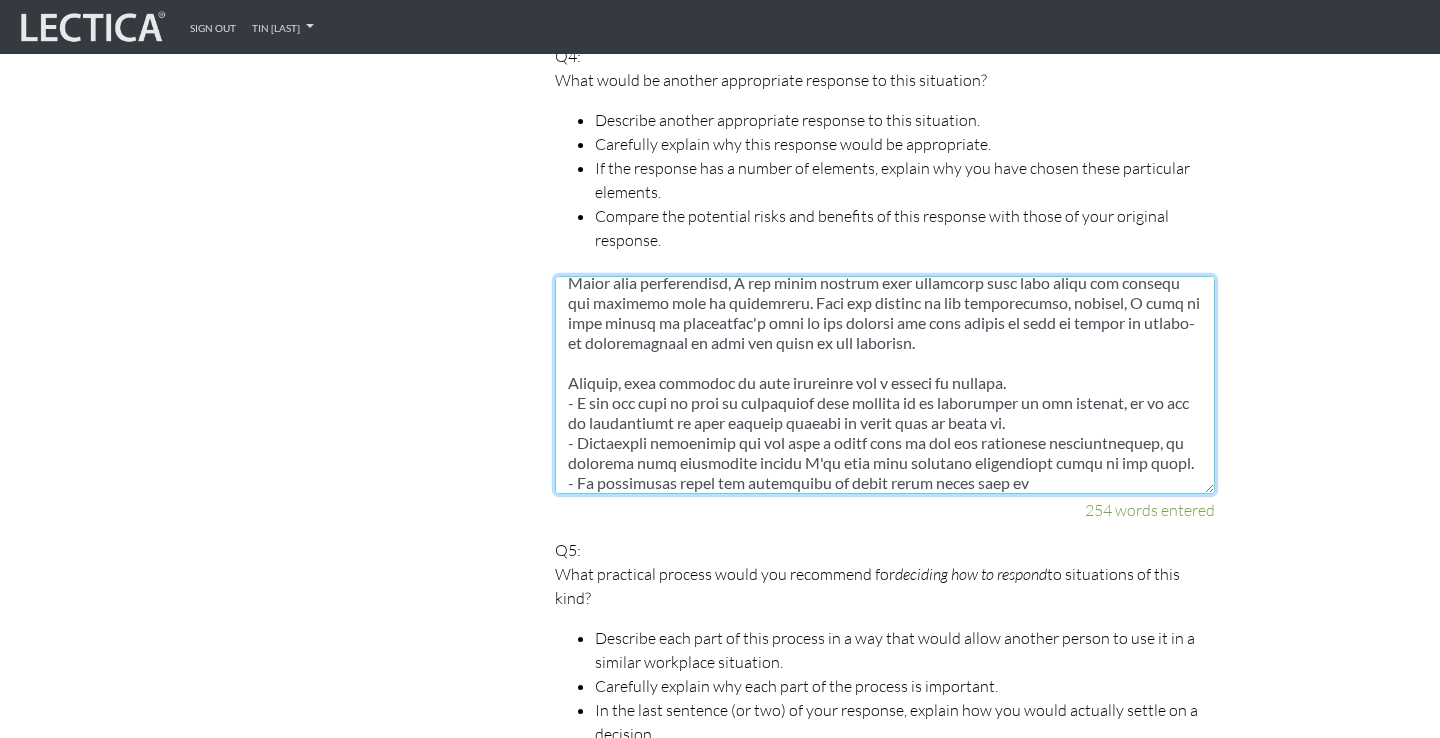 click at bounding box center (885, 385) 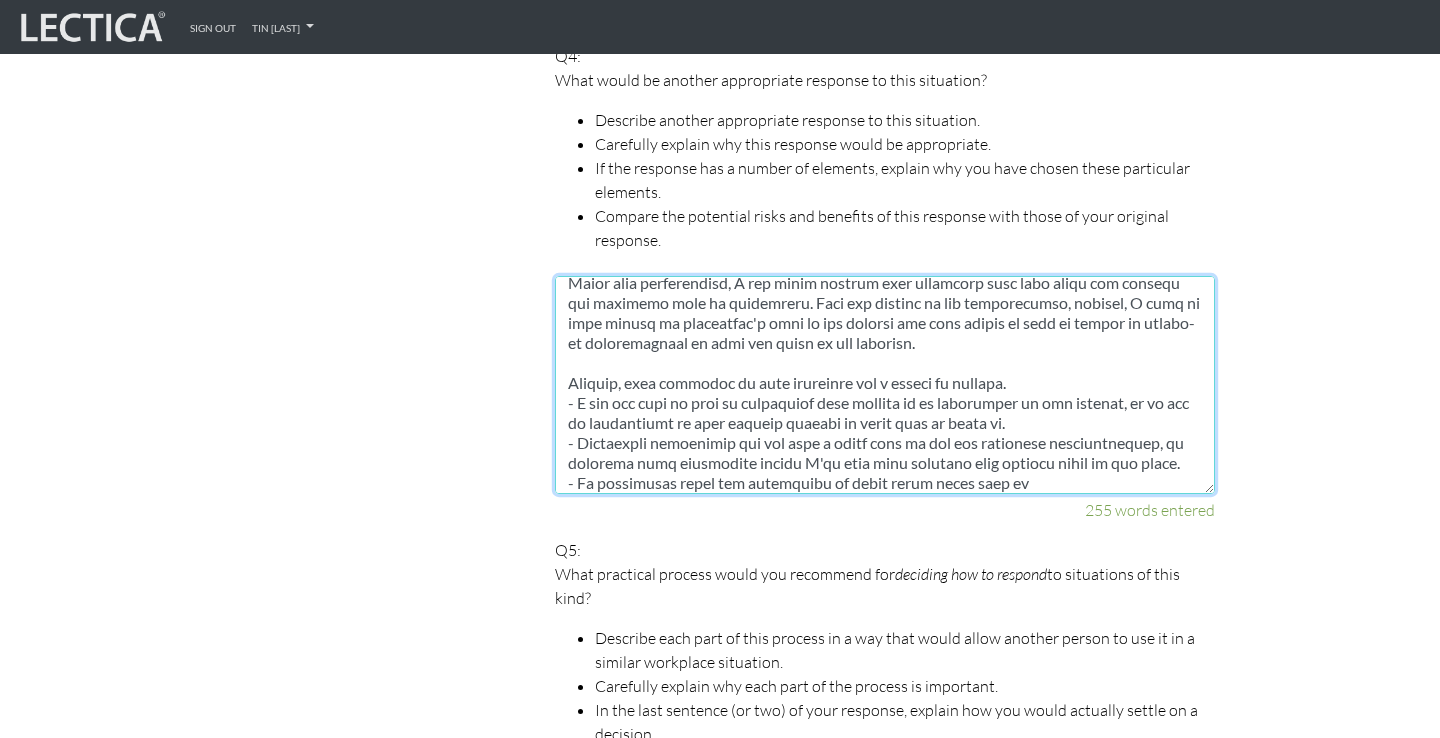 click at bounding box center (885, 385) 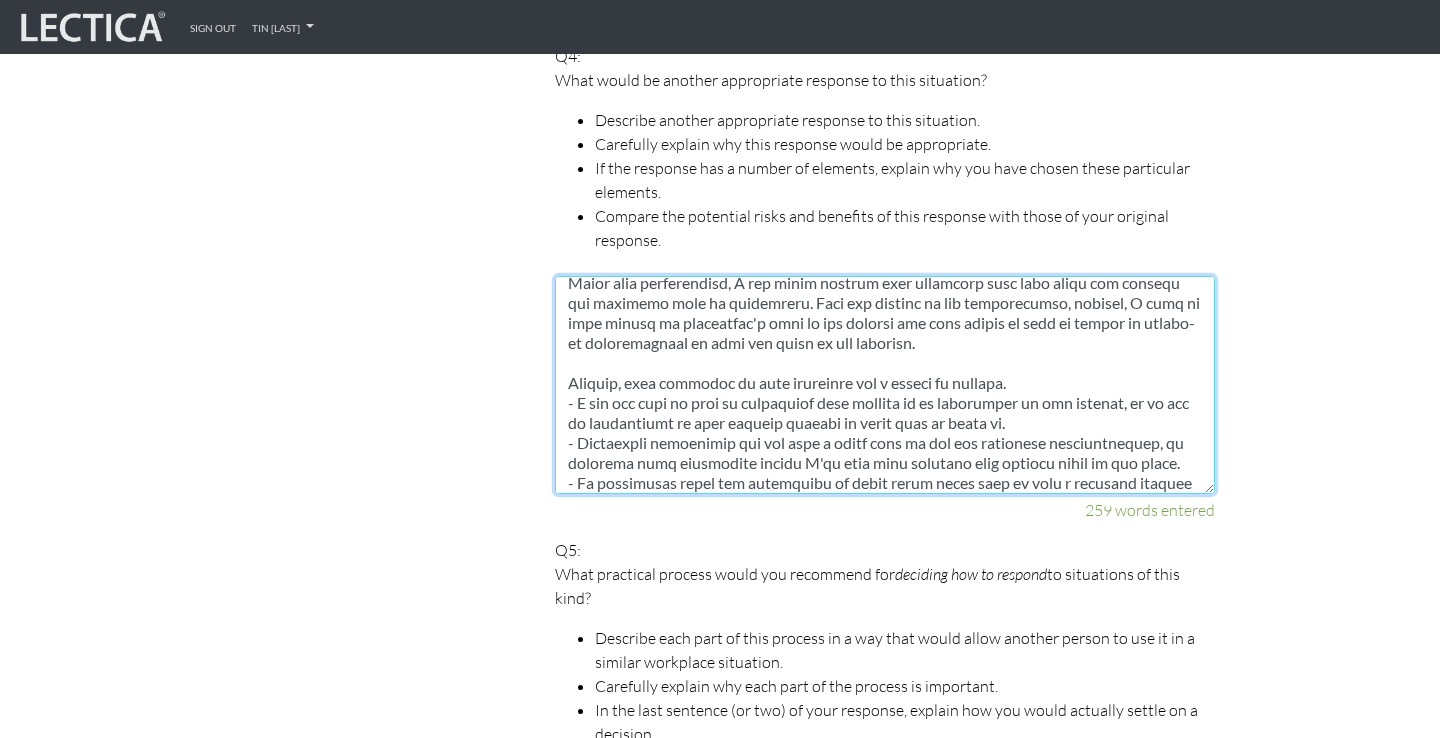 scroll, scrollTop: 212, scrollLeft: 0, axis: vertical 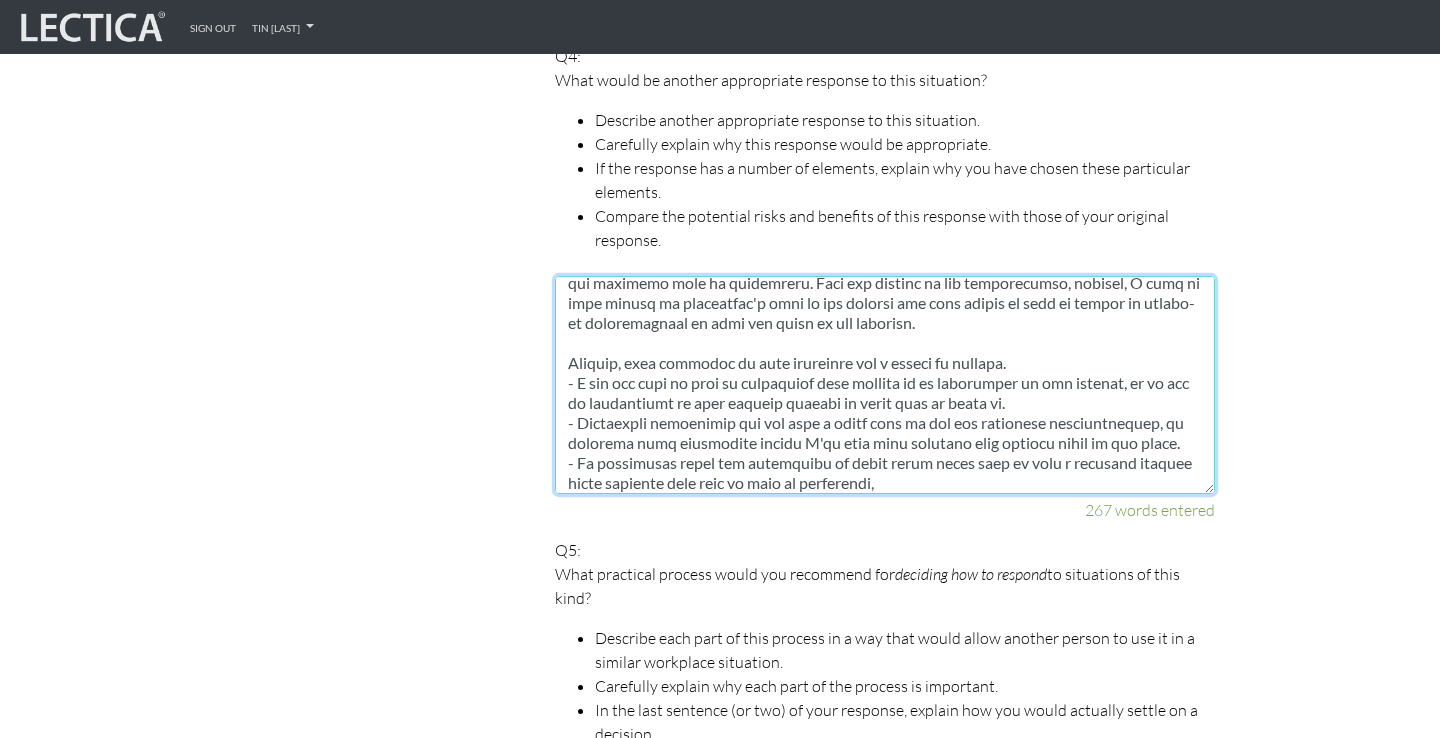 click at bounding box center (885, 385) 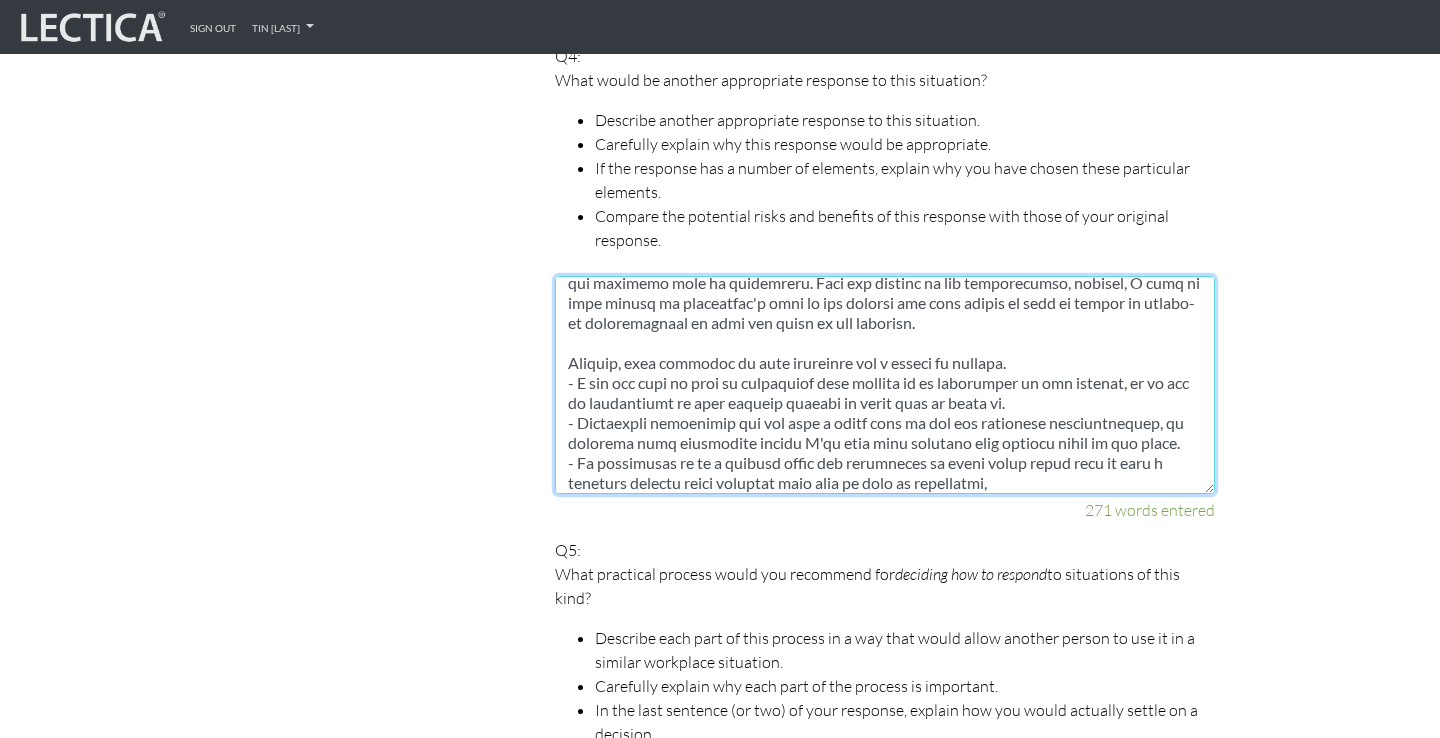 click at bounding box center (885, 385) 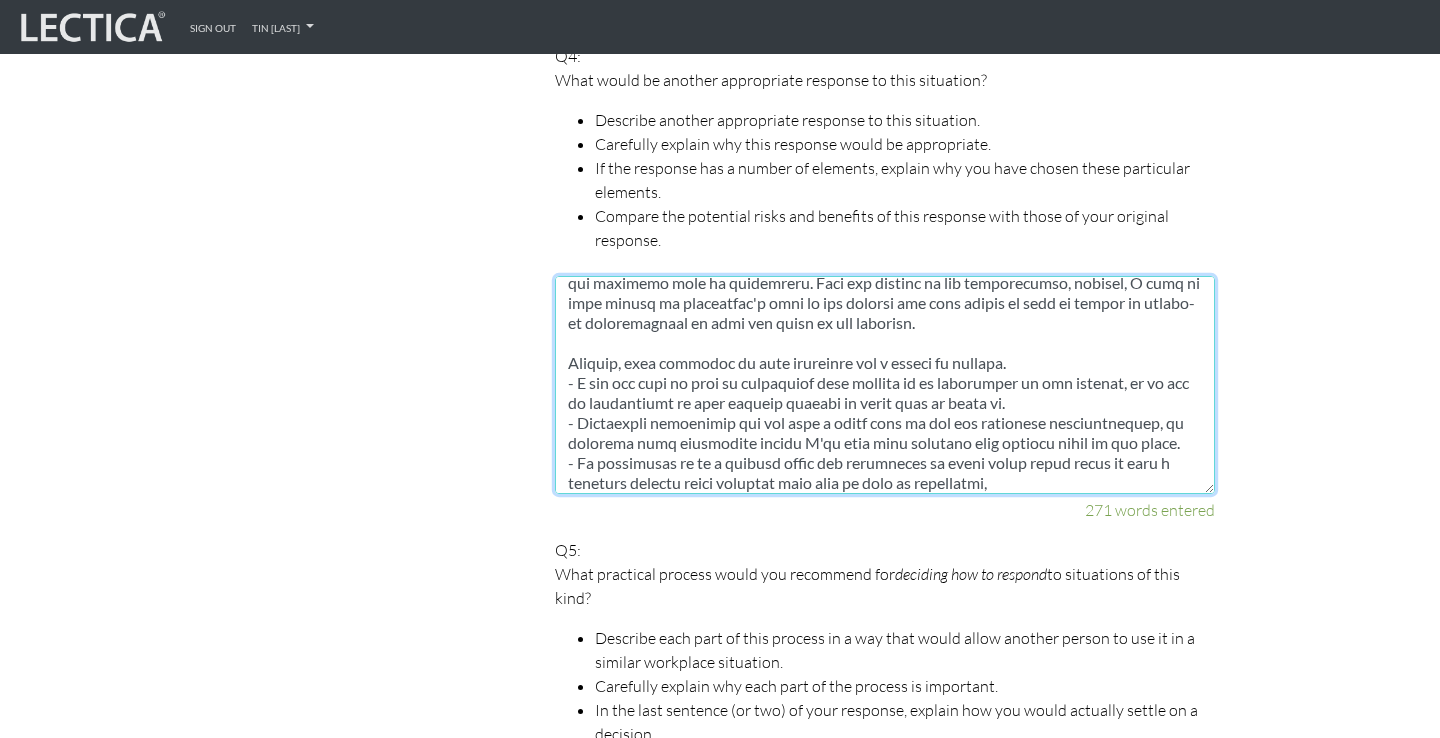 scroll, scrollTop: 220, scrollLeft: 0, axis: vertical 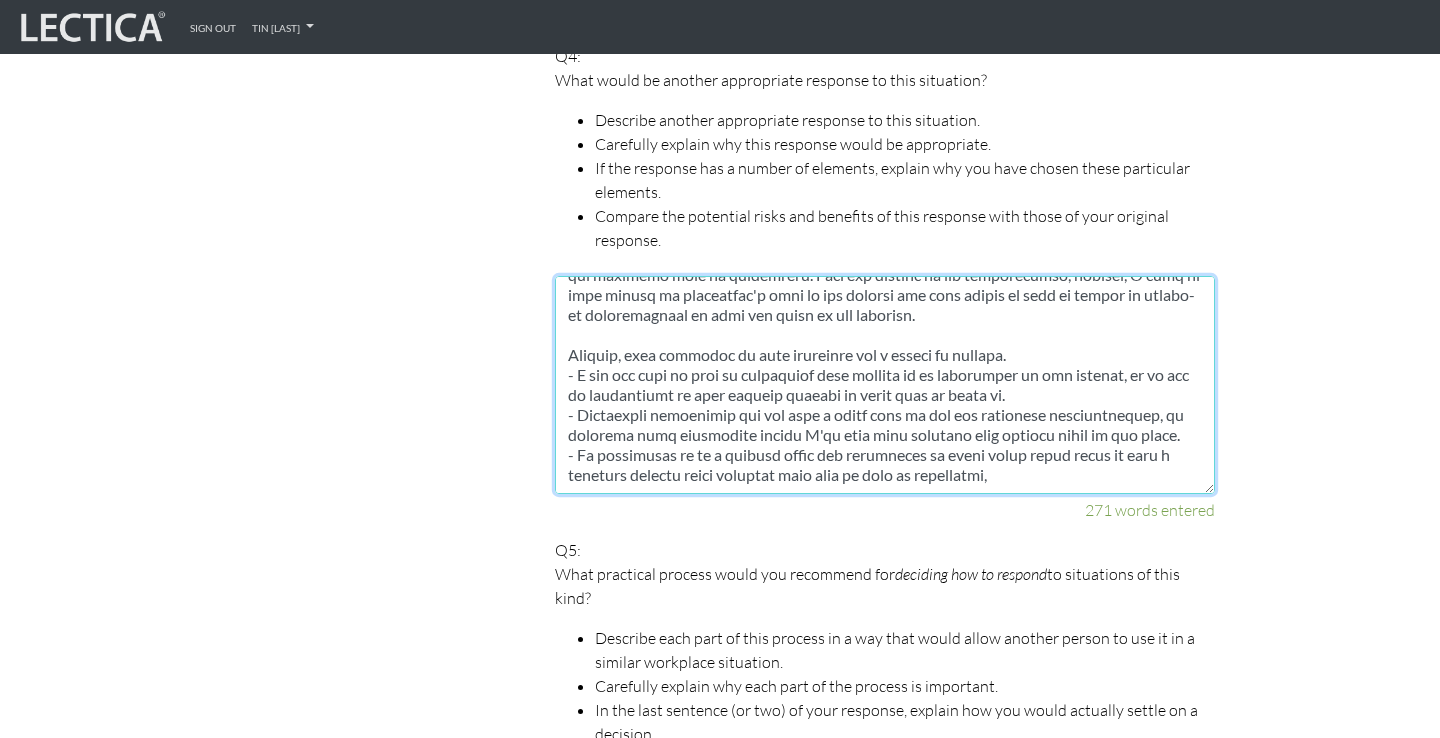 drag, startPoint x: 718, startPoint y: 459, endPoint x: 1076, endPoint y: 465, distance: 358.05026 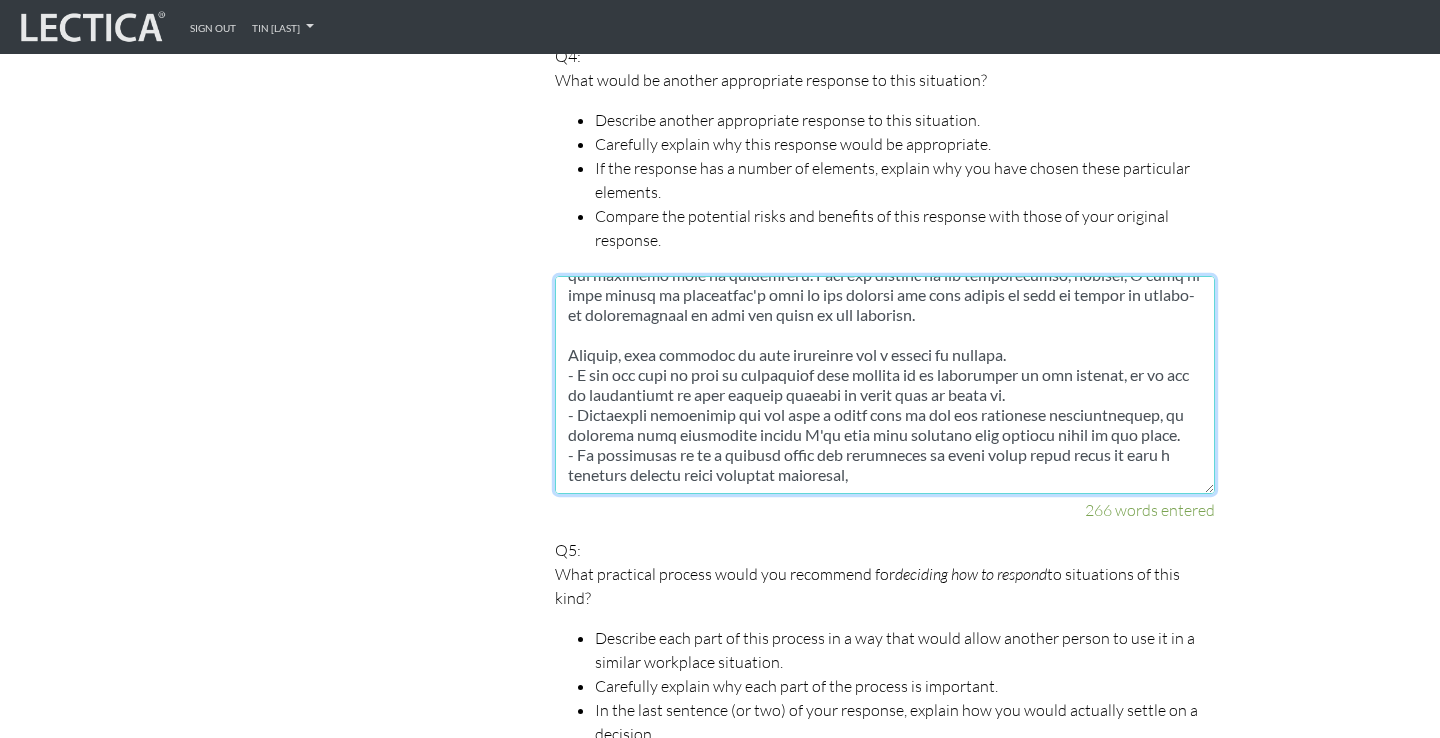 click at bounding box center (885, 385) 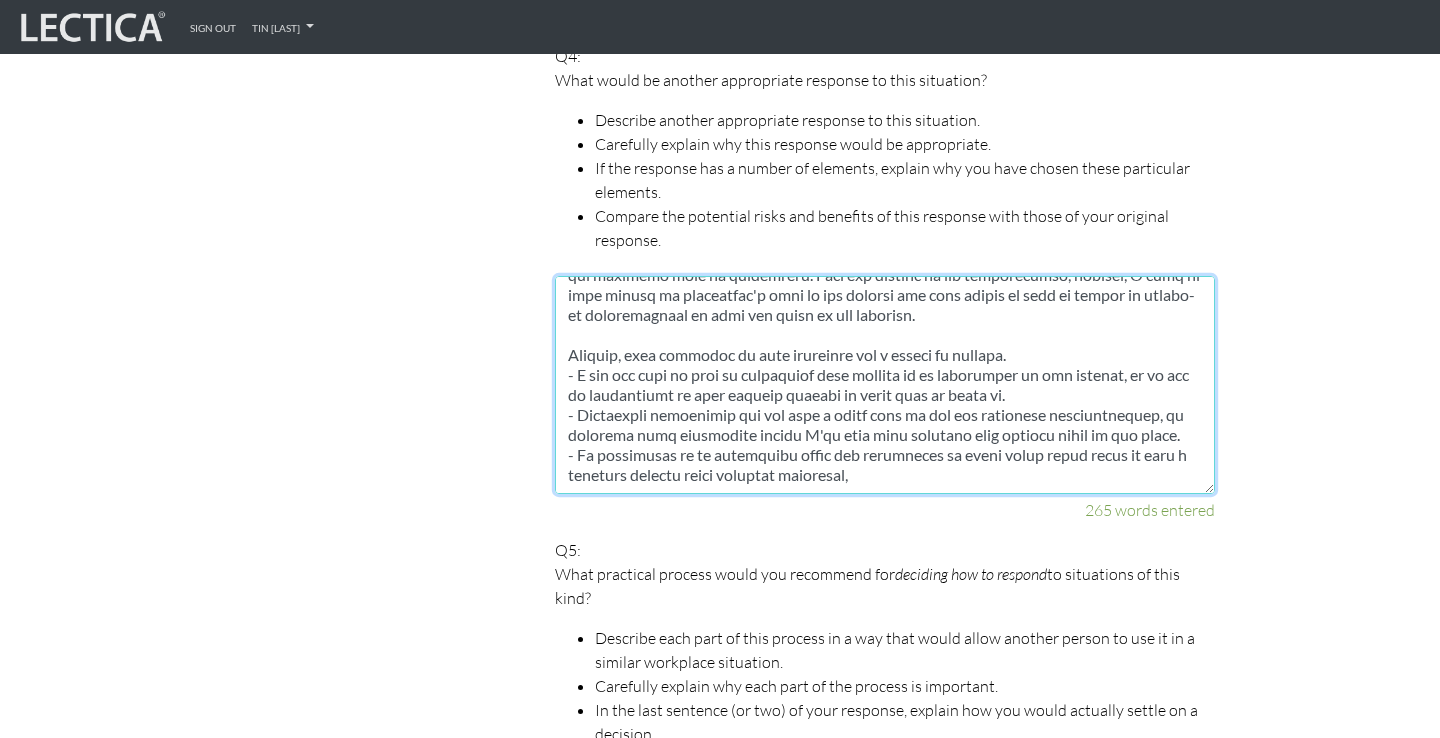 drag, startPoint x: 938, startPoint y: 453, endPoint x: 1161, endPoint y: 434, distance: 223.80795 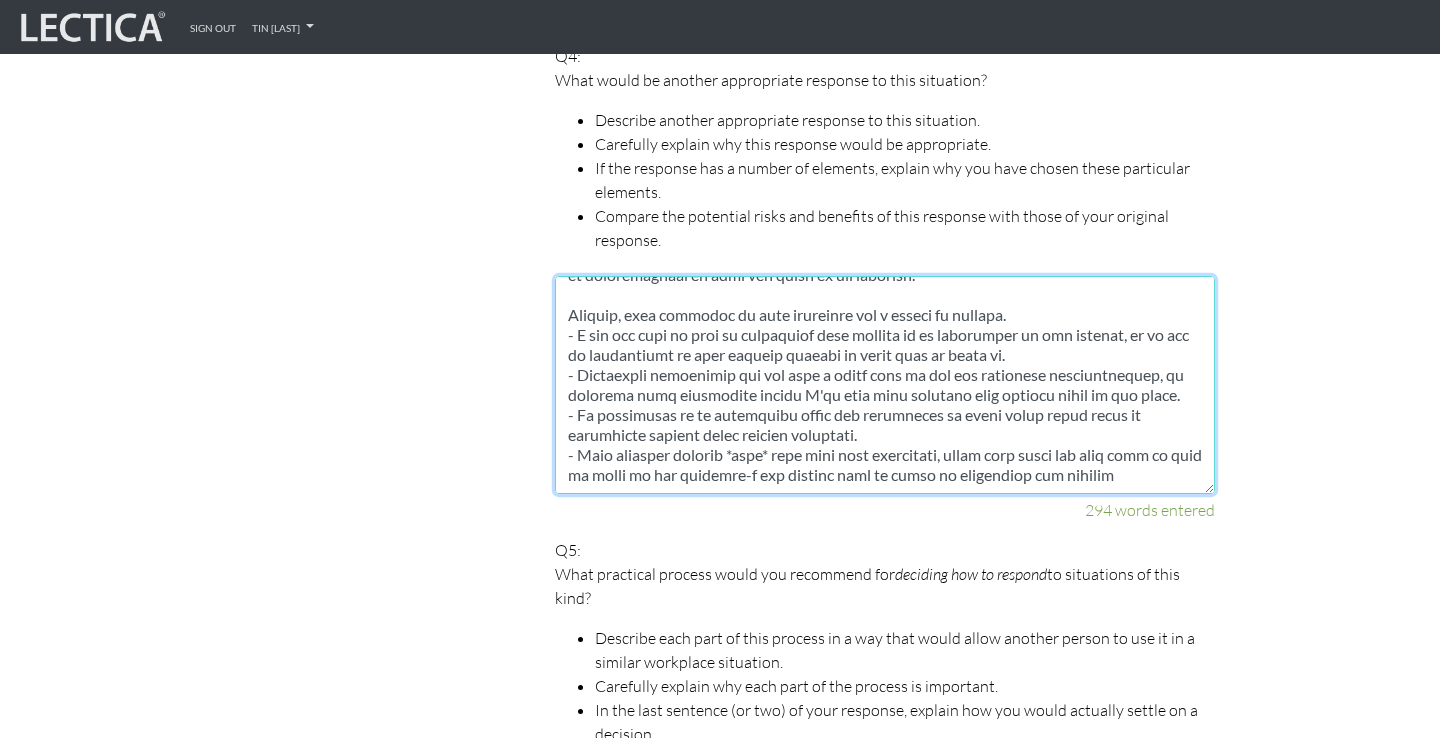 scroll, scrollTop: 272, scrollLeft: 0, axis: vertical 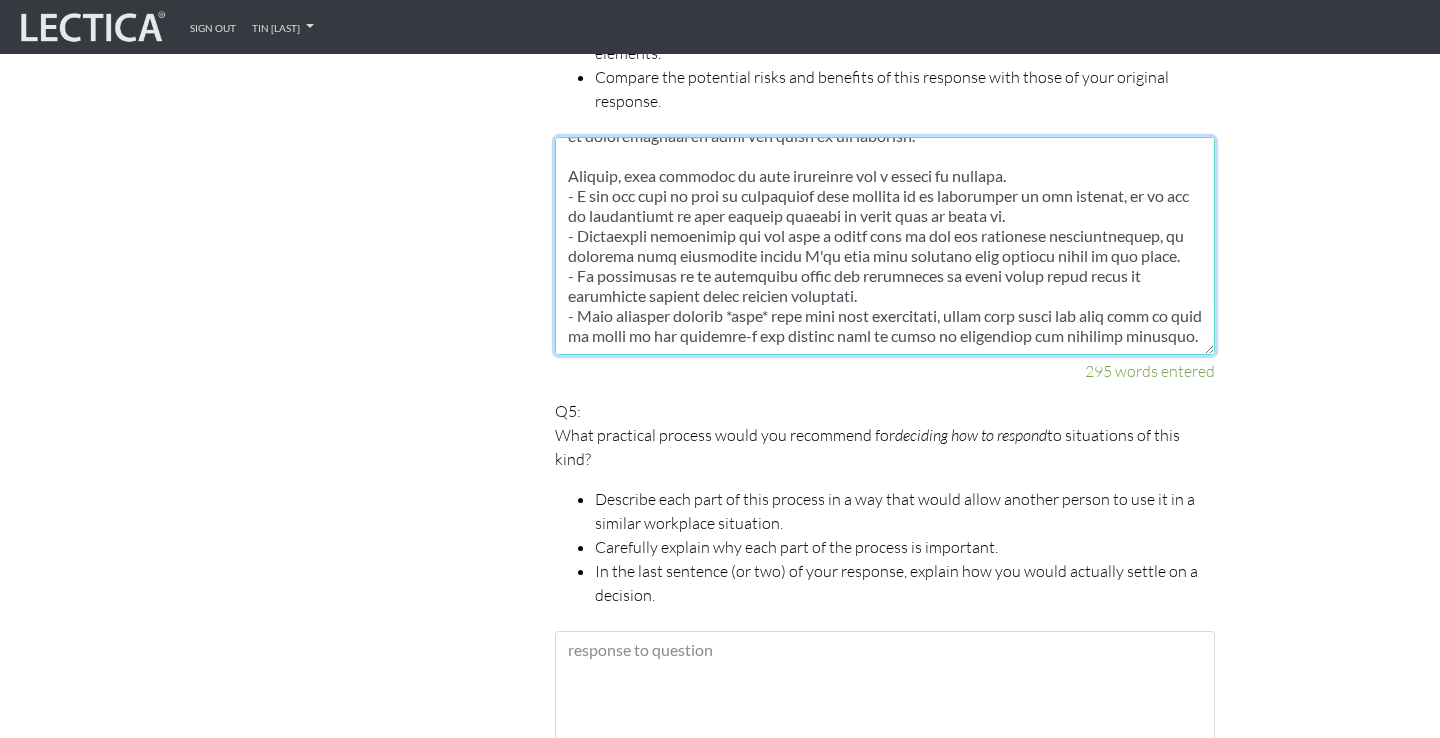 type on "Another response would be to start from management. I could meet 1:1 with the person from management (or a person close to management) with whom I have the best relationship, with the aim purely of listening to learn. I could admit that I erred in my previous run-ins, ask for candid feedback on how I performed, then ask for more context on why the changes are being made. By starting with accountability and vulnerability, I can make space for management to be less defensive and give me more insight into their actual thinking. I can also make space for myself to think more expansively and second-guess my own assumptions about the changes and my arguments against them.
After this conversation, I can still proceed with gathering more data about the process and feedback from my colleagues. With the context of the conversation, however, I will be more guided by management's lens on the changes and more easily be able to tailor my follow-up conversations to meet the goals of the business.
However, this approac..." 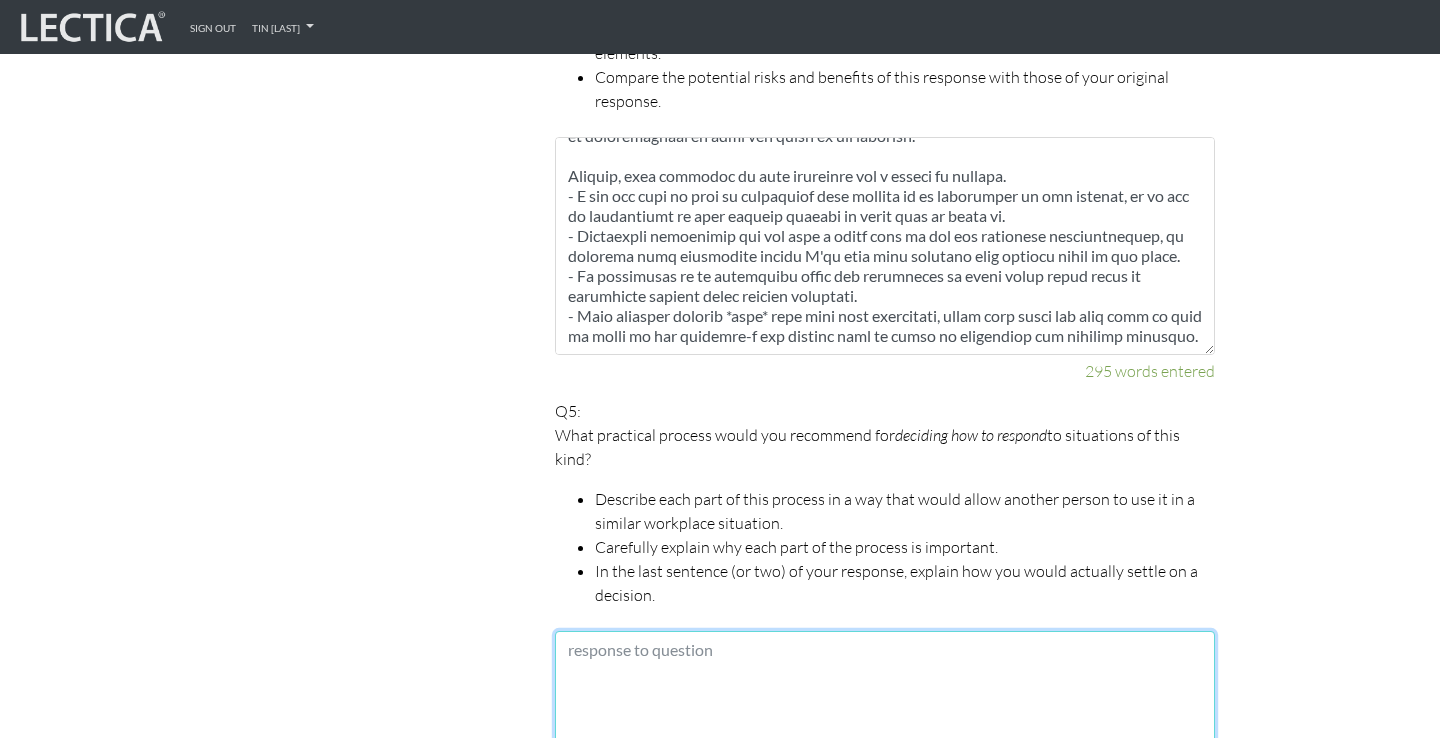 click at bounding box center (885, 740) 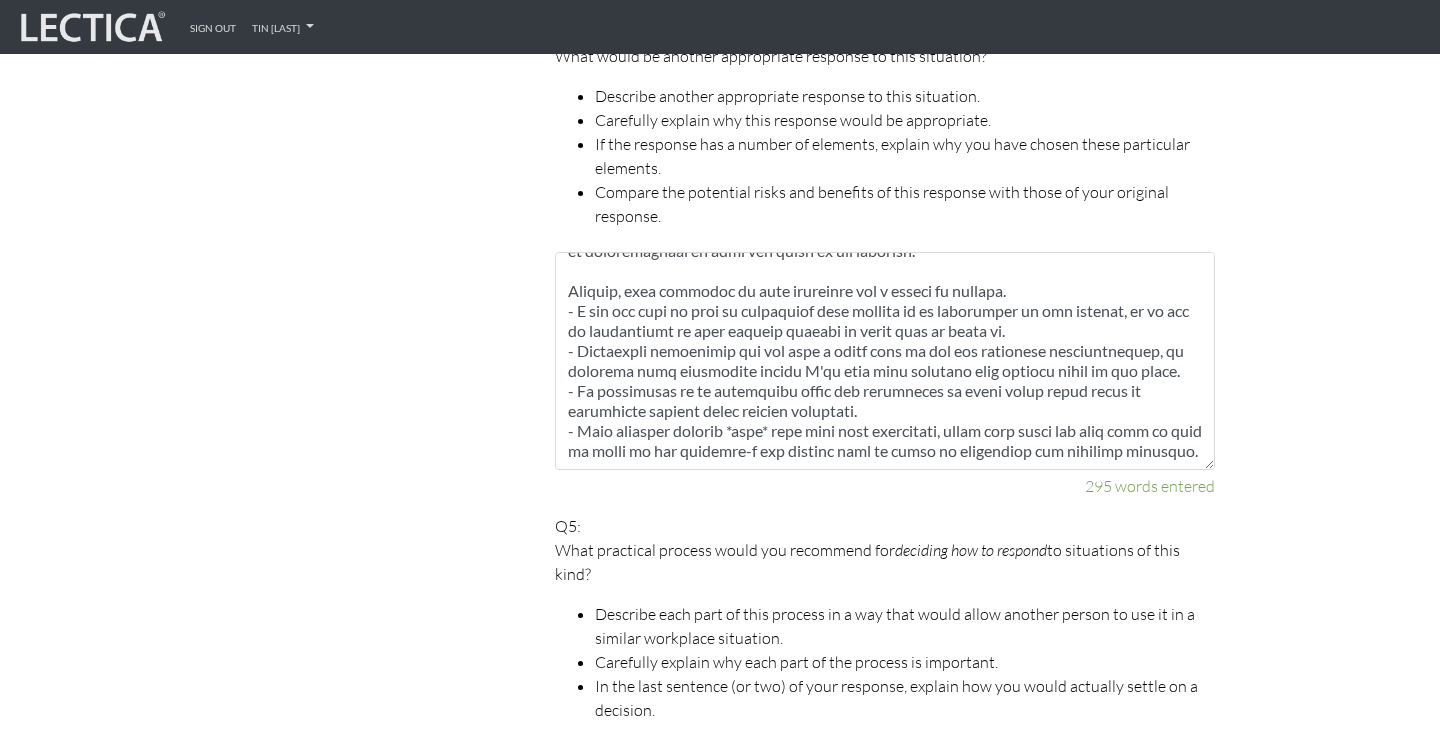scroll, scrollTop: 2559, scrollLeft: 0, axis: vertical 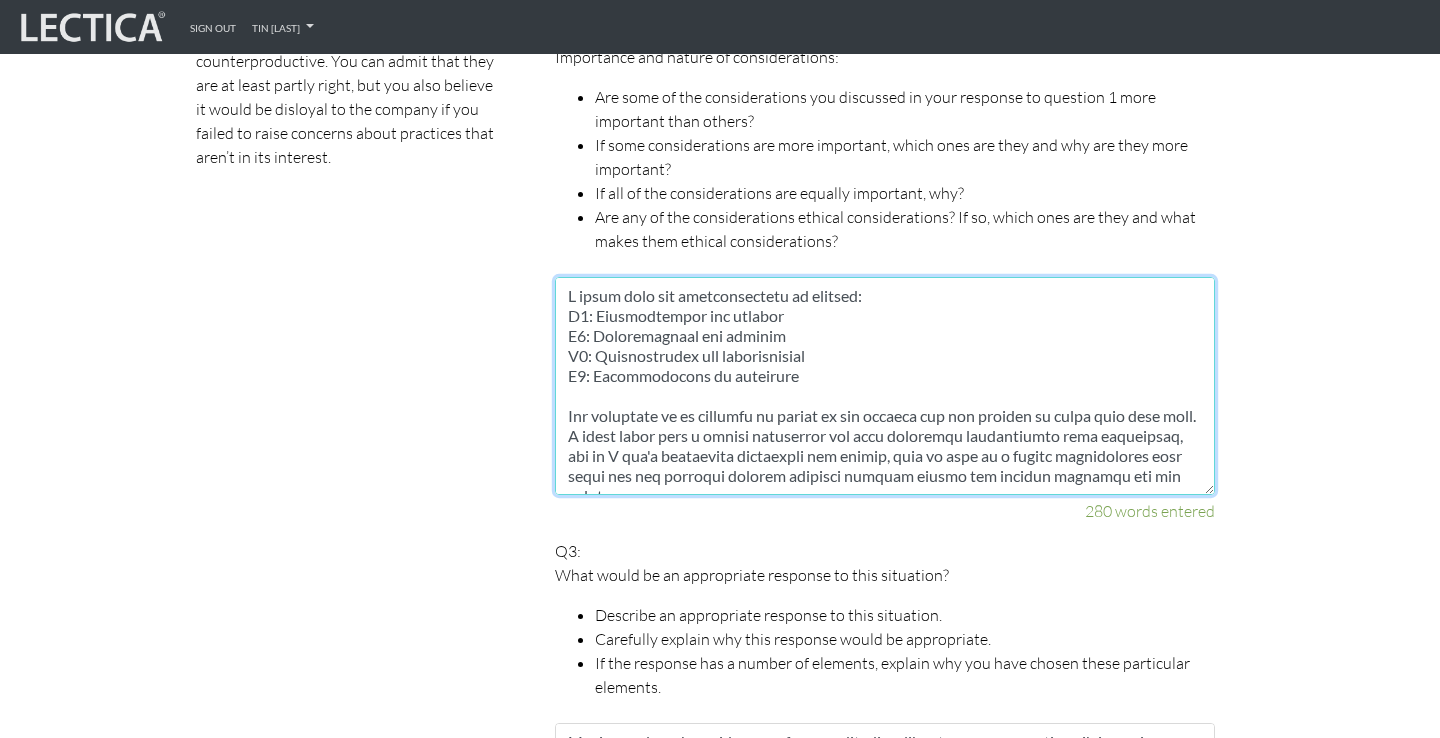 drag, startPoint x: 889, startPoint y: 361, endPoint x: 541, endPoint y: 324, distance: 349.96143 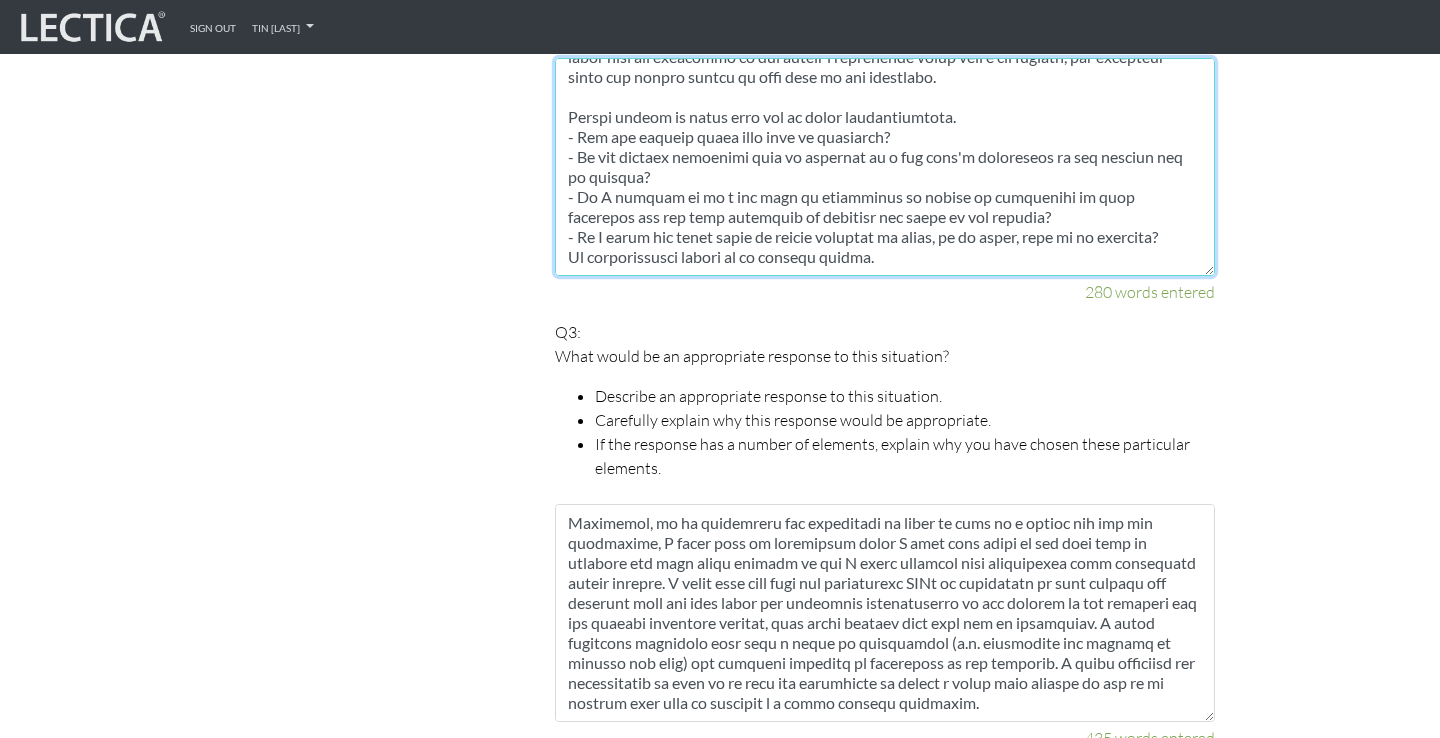 scroll, scrollTop: 1870, scrollLeft: 0, axis: vertical 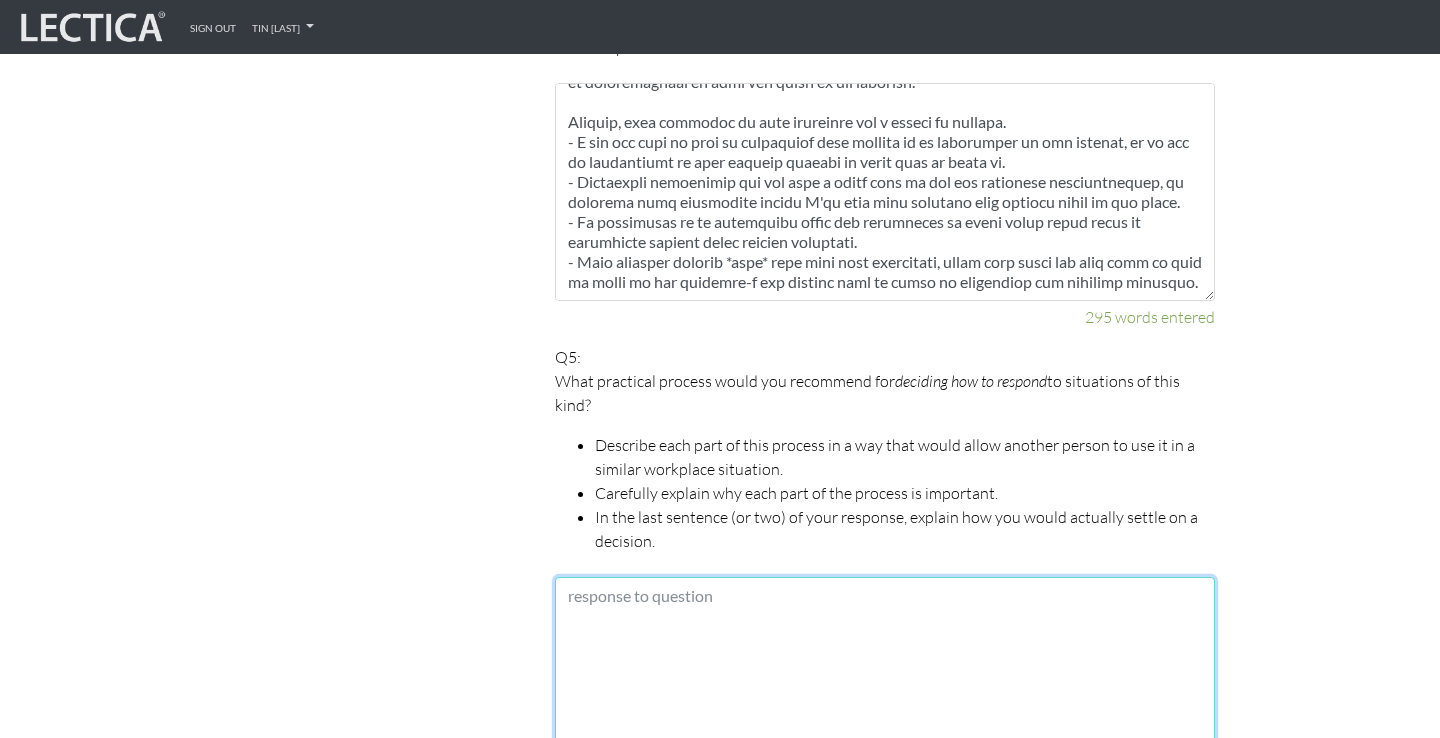 click at bounding box center [885, 686] 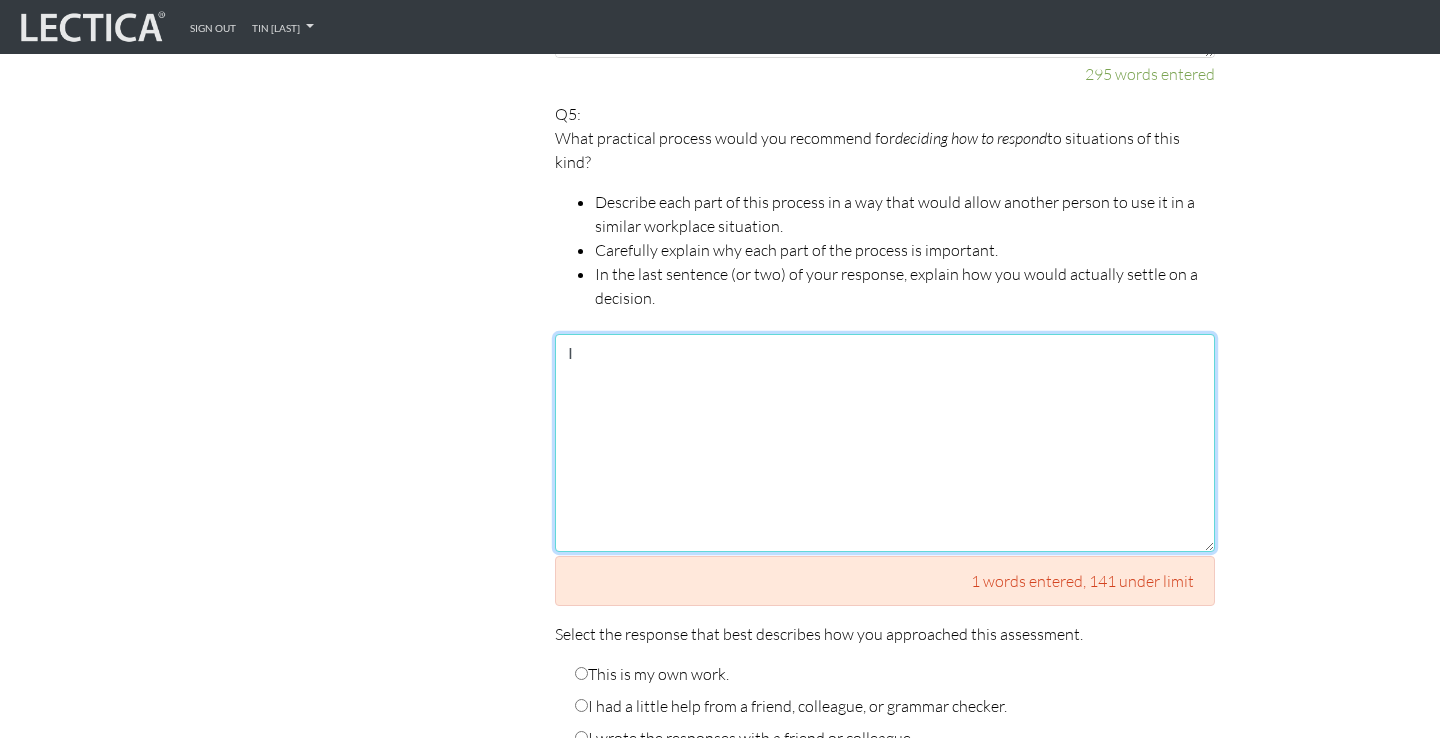 scroll, scrollTop: 3001, scrollLeft: 0, axis: vertical 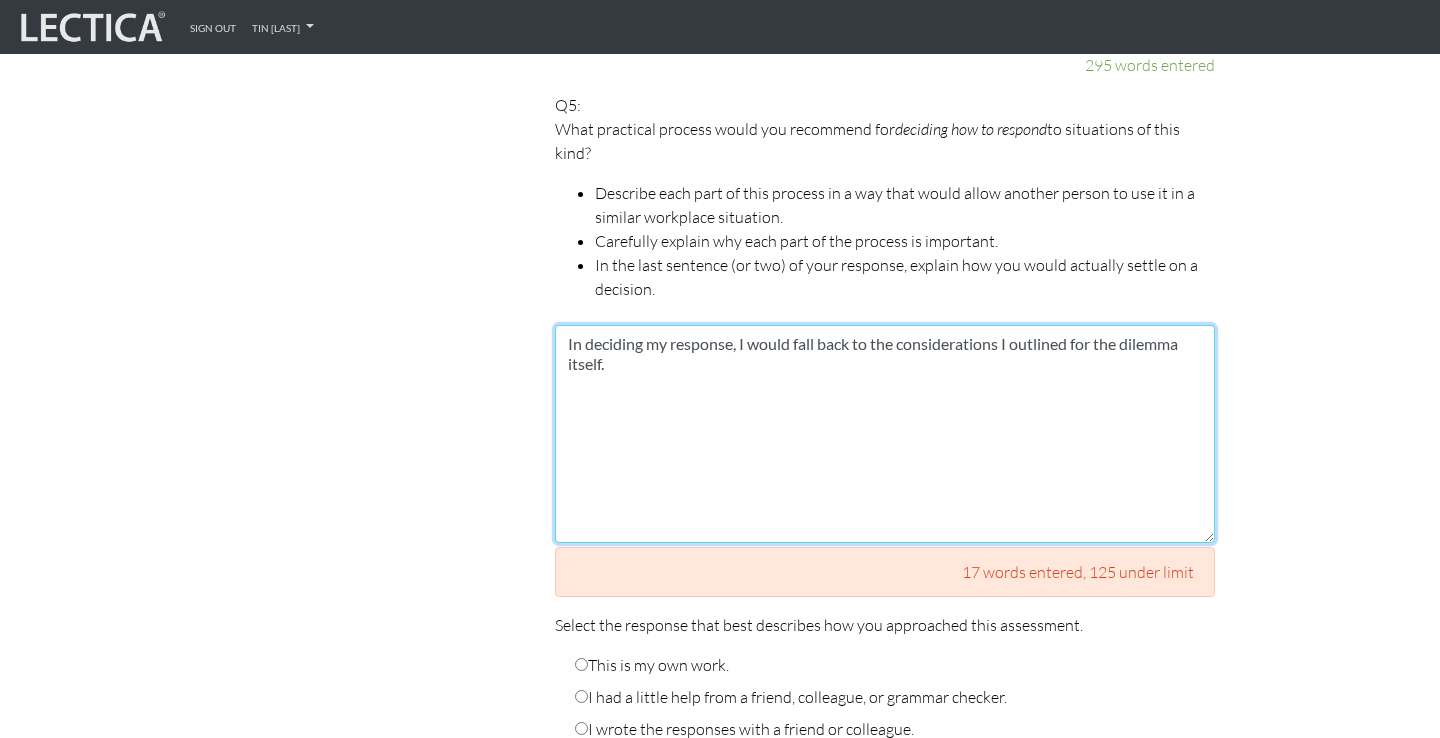 paste on "P0: Understanding the changes
P0: Understanding the context
P1: Understanding the conversations
P2: Understanding my promotion" 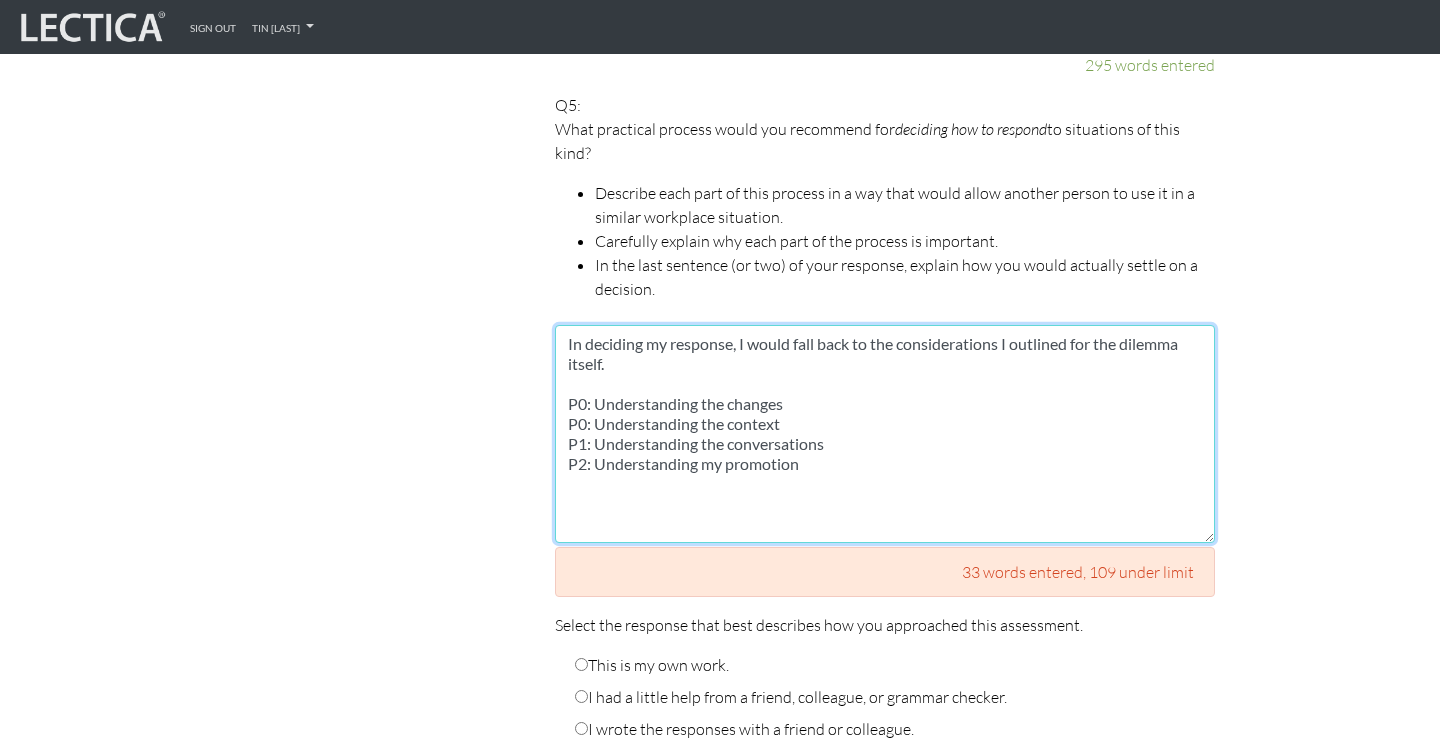drag, startPoint x: 594, startPoint y: 378, endPoint x: 566, endPoint y: 366, distance: 30.463093 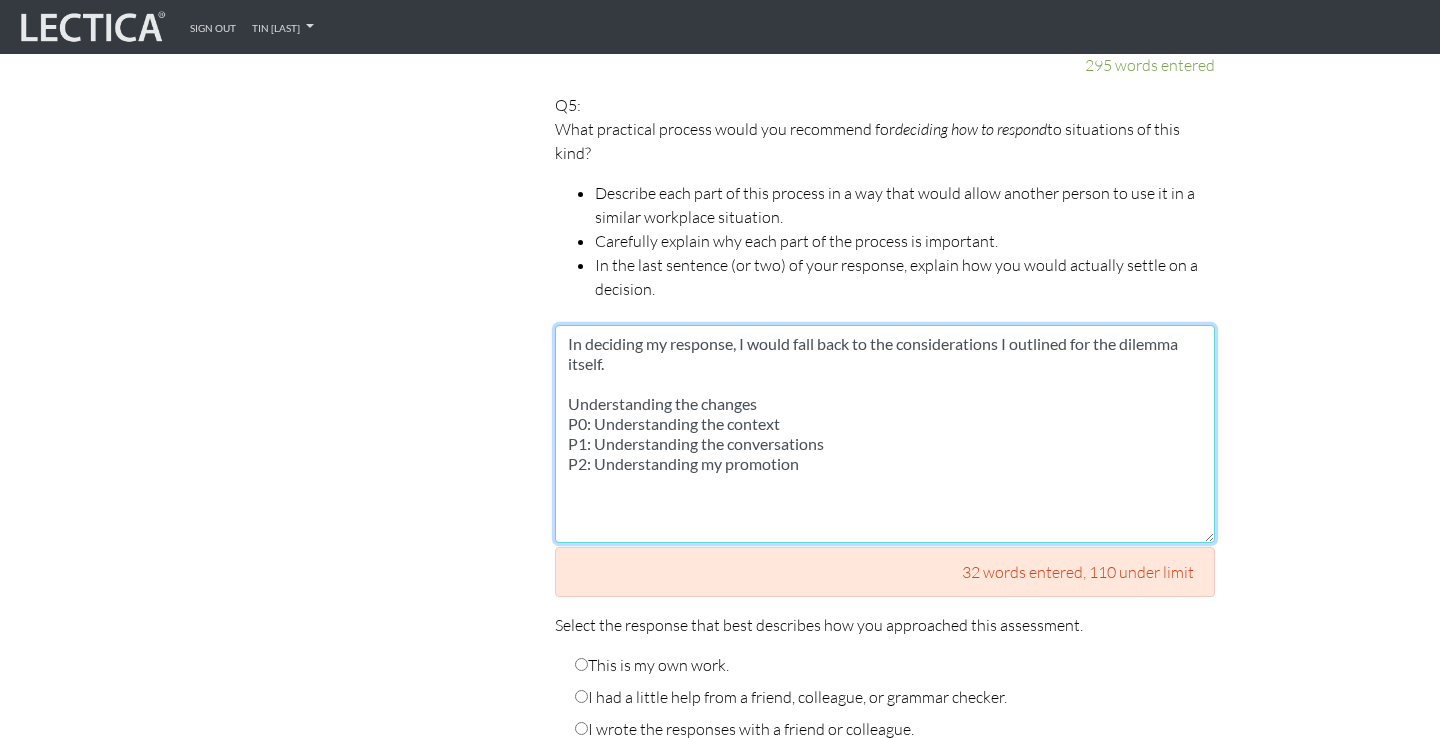 click on "In deciding my response, I would fall back to the considerations I outlined for the dilemma itself.
Understanding the changes
P0: Understanding the context
P1: Understanding the conversations
P2: Understanding my promotion" at bounding box center [885, 434] 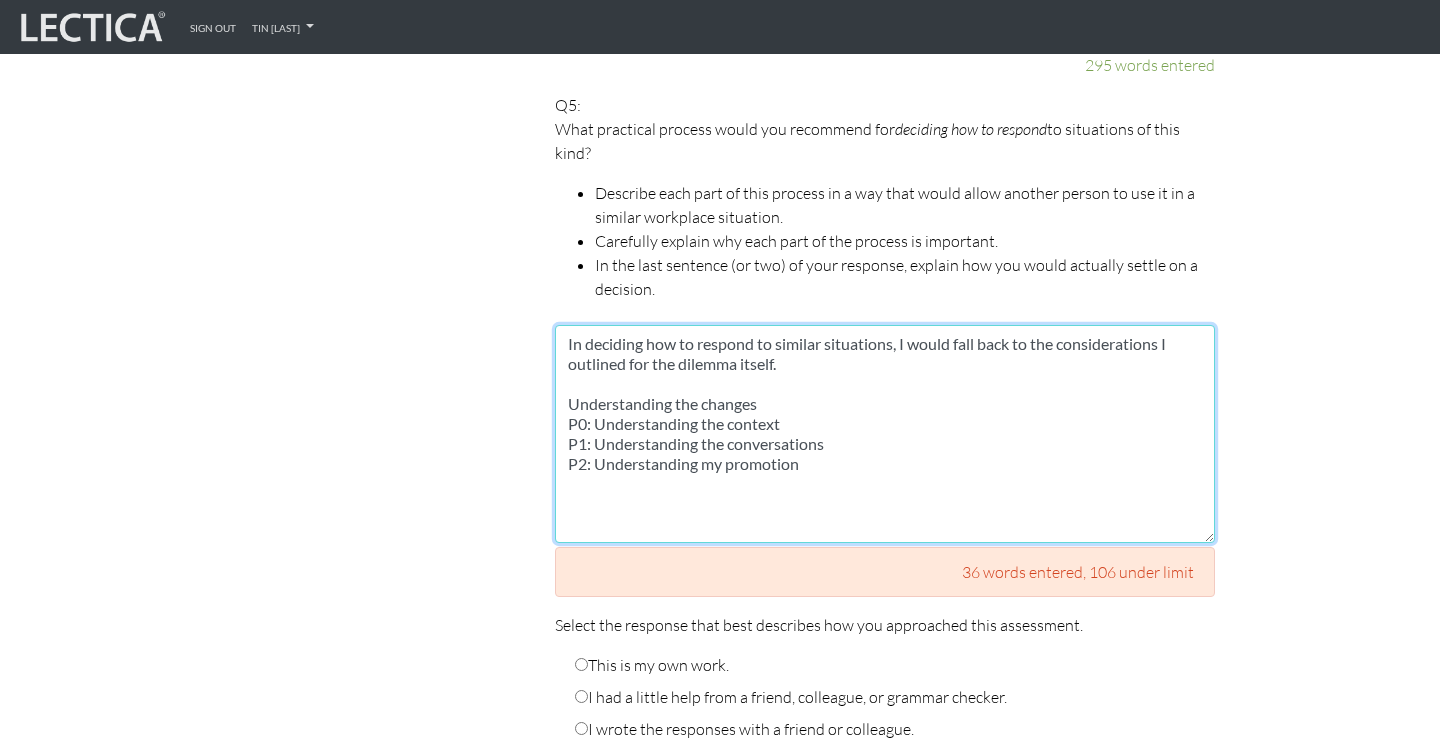 click on "In deciding how to respond to similar situations, I would fall back to the considerations I outlined for the dilemma itself.
Understanding the changes
P0: Understanding the context
P1: Understanding the conversations
P2: Understanding my promotion" at bounding box center (885, 434) 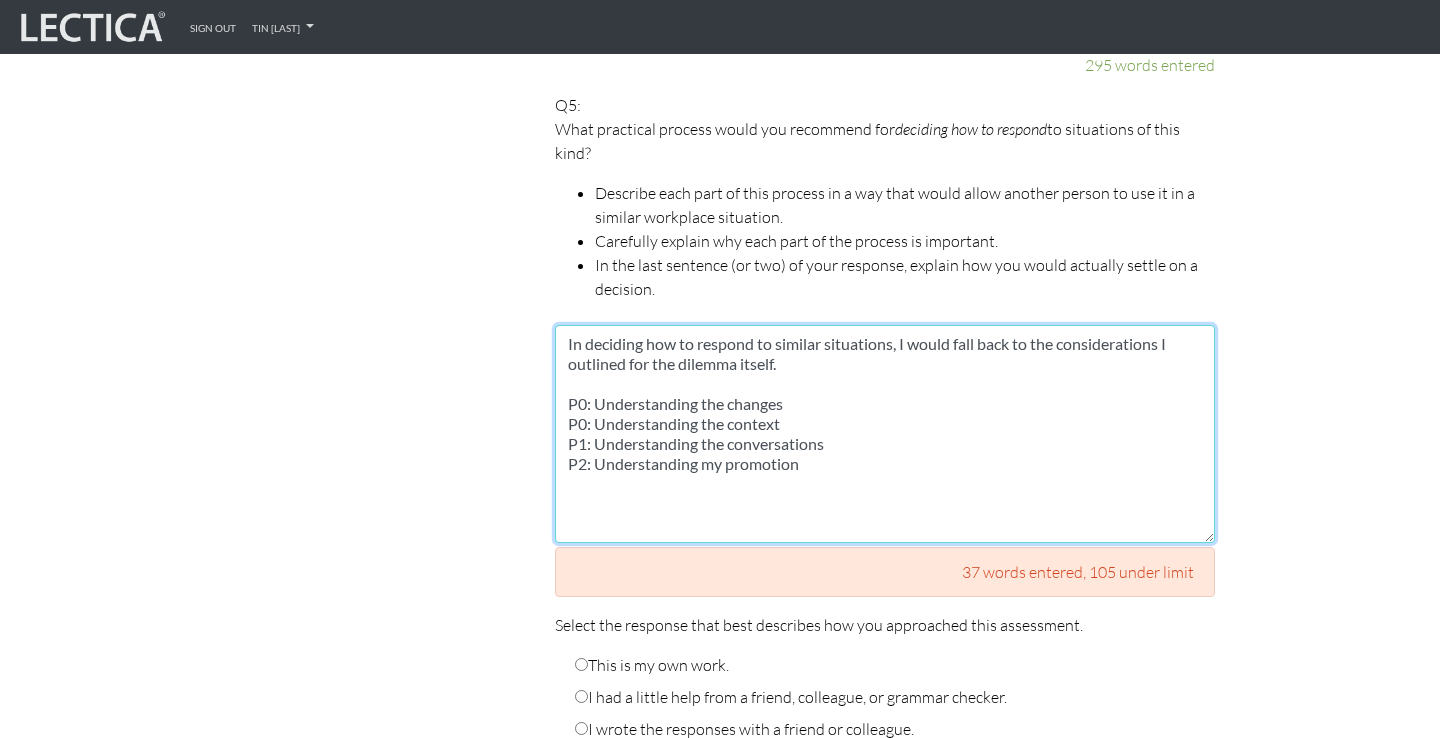 drag, startPoint x: 811, startPoint y: 371, endPoint x: 730, endPoint y: 378, distance: 81.3019 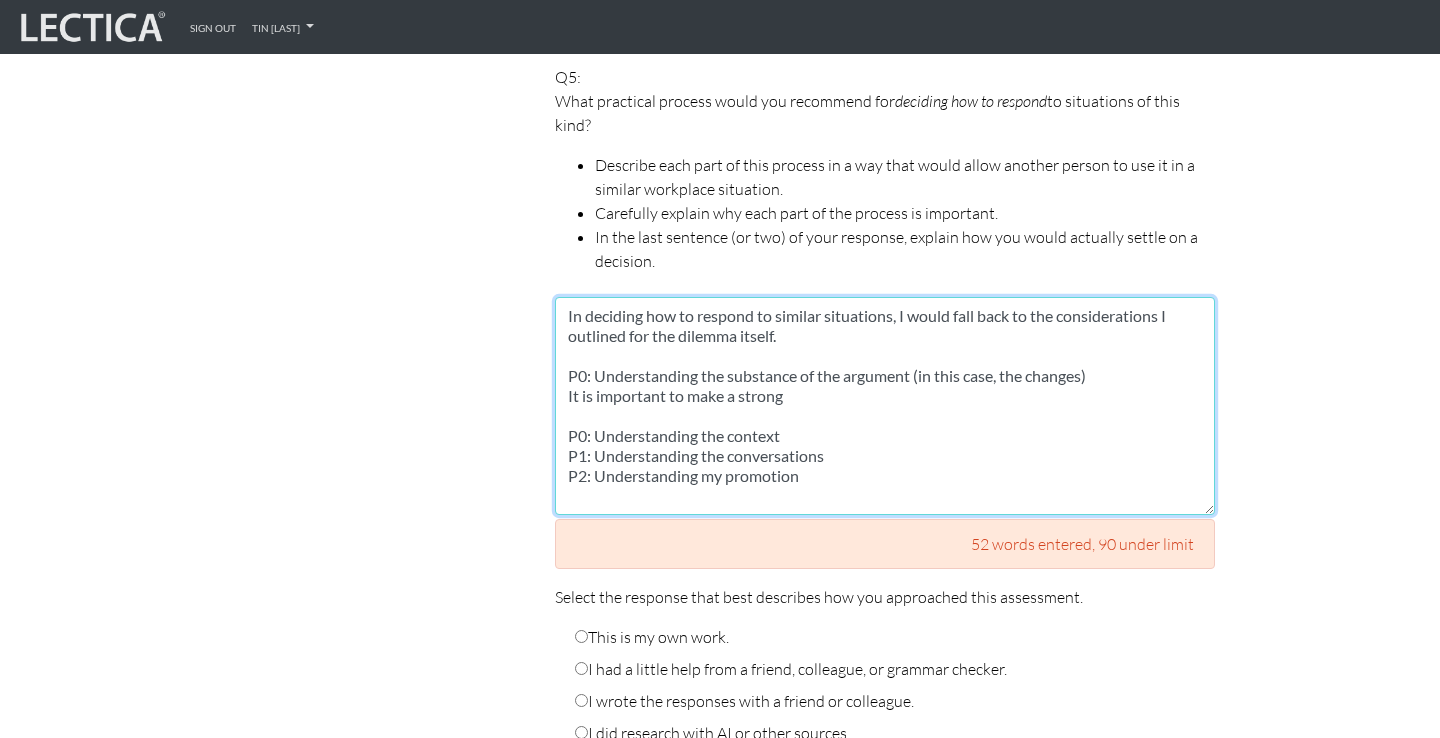 scroll, scrollTop: 3030, scrollLeft: 0, axis: vertical 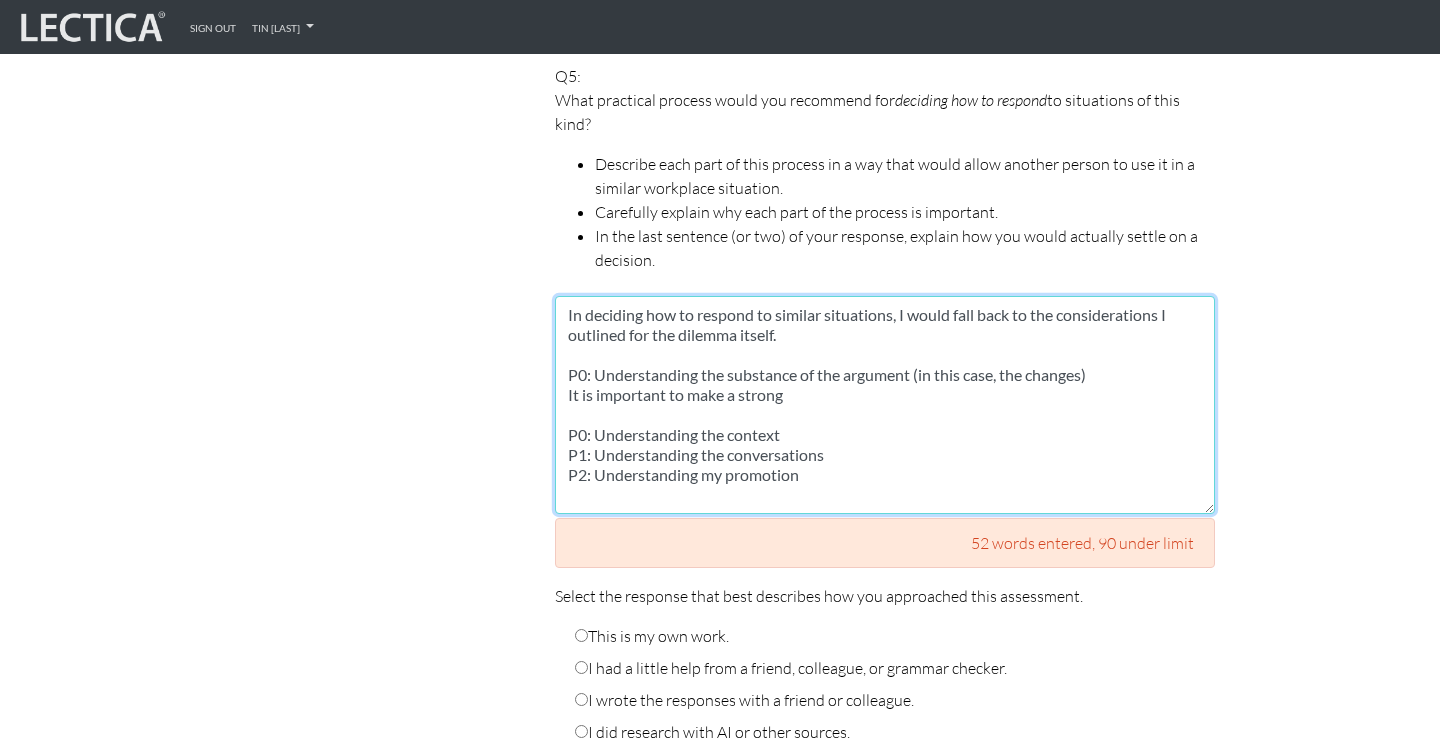 type on "In deciding how to respond to similar situations, I would fall back to the considerations I outlined for the dilemma itself.
P0: Understanding the substance of the argument (in this case, the changes)
It is important to make a strong
P0: Understanding the context
P1: Understanding the conversations
P2: Understanding my promotion" 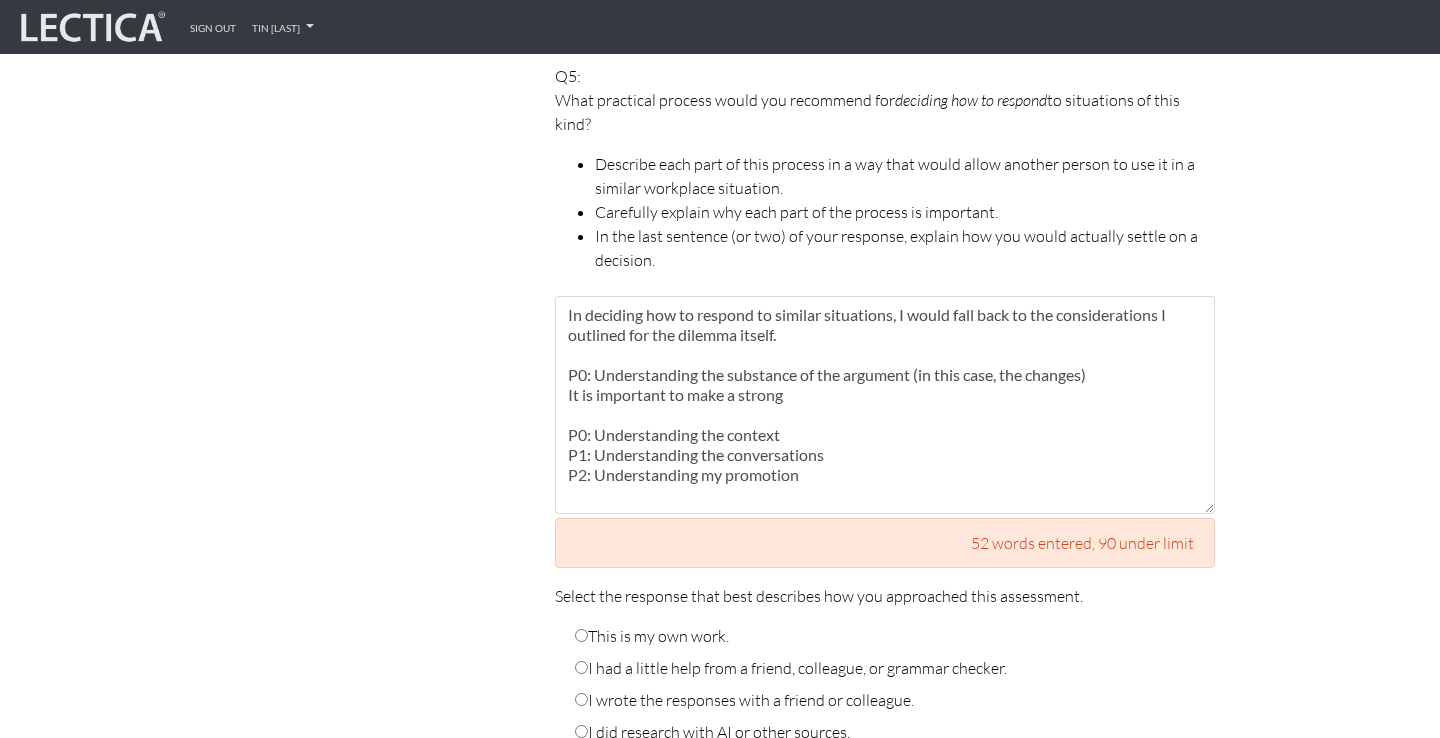 click on "This is my own work." at bounding box center (652, 636) 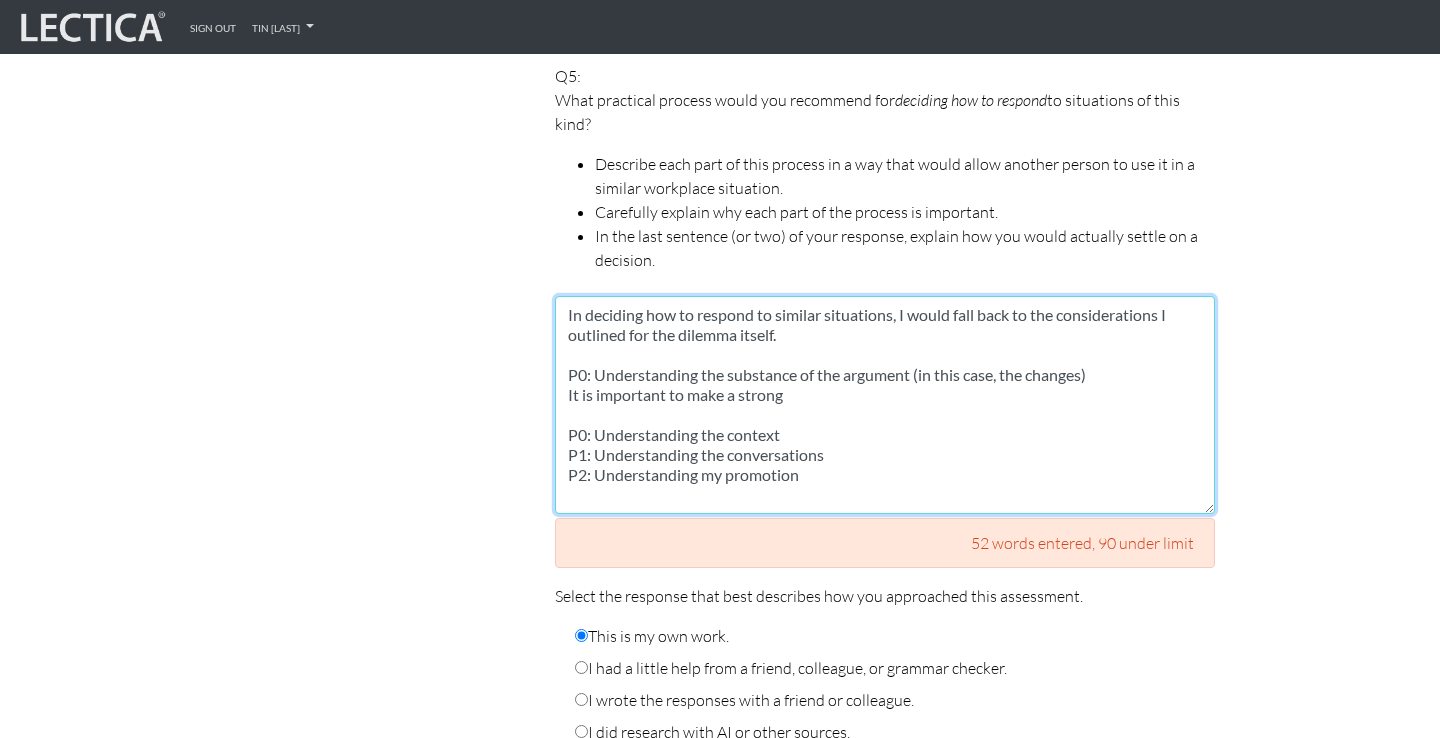 click on "In deciding how to respond to similar situations, I would fall back to the considerations I outlined for the dilemma itself.
P0: Understanding the substance of the argument (in this case, the changes)
It is important to make a strong
P0: Understanding the context
P1: Understanding the conversations
P2: Understanding my promotion" at bounding box center [885, 405] 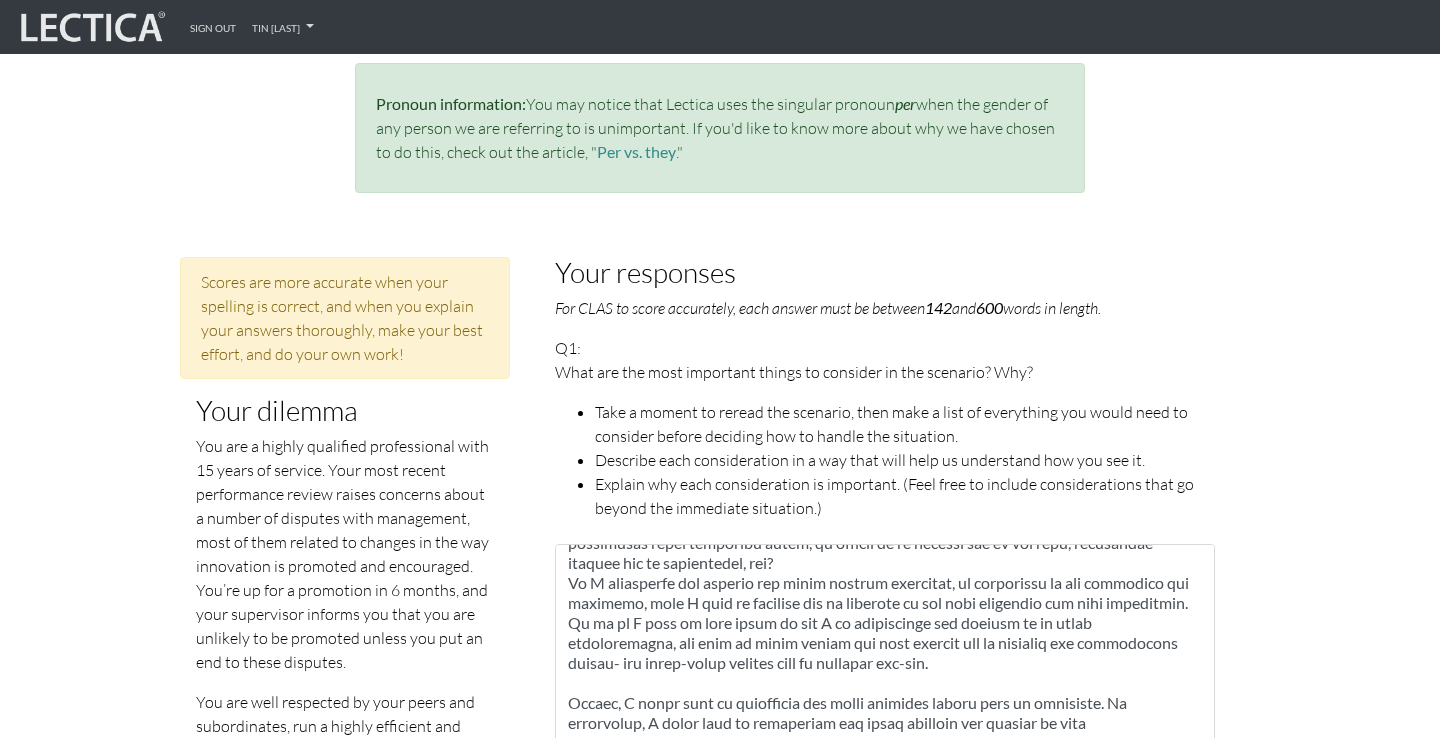 scroll, scrollTop: 832, scrollLeft: 0, axis: vertical 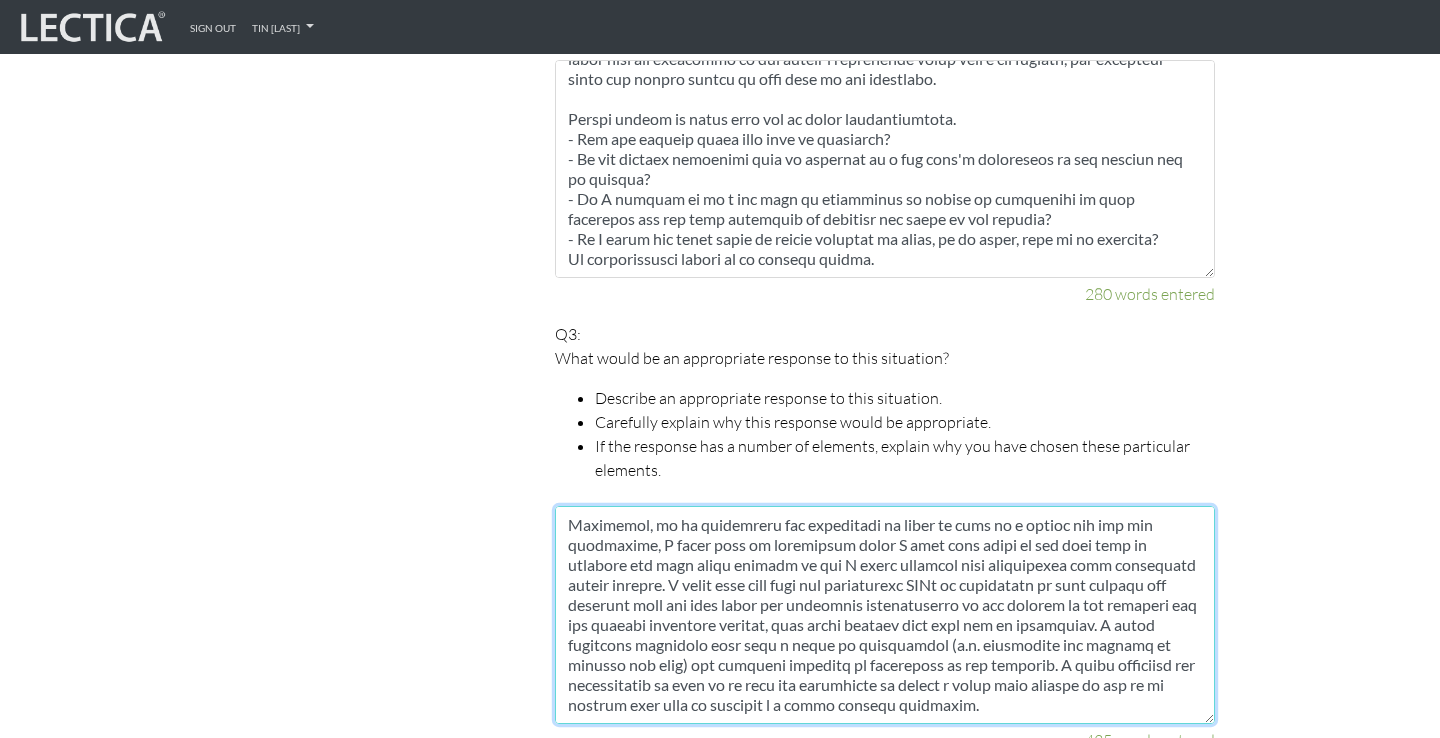 click at bounding box center (885, 615) 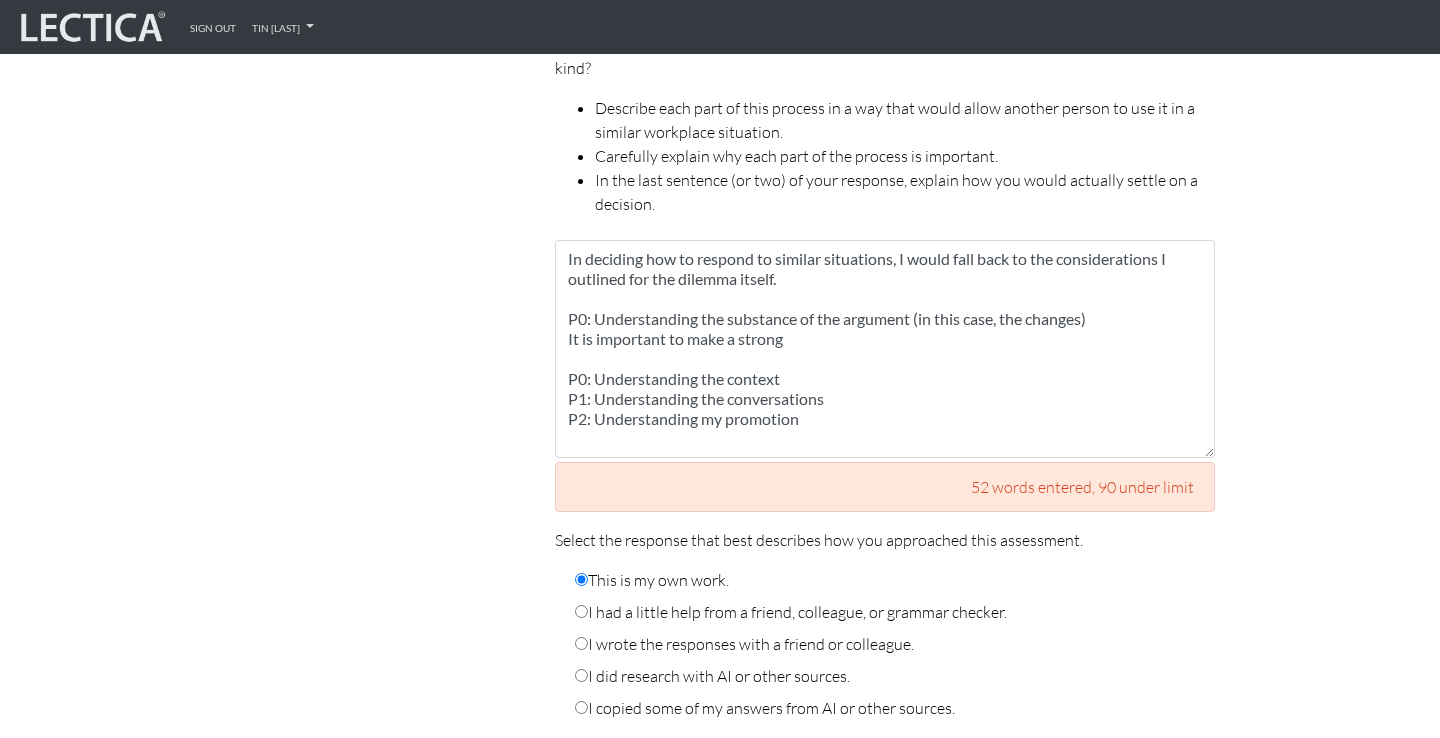 scroll, scrollTop: 3080, scrollLeft: 0, axis: vertical 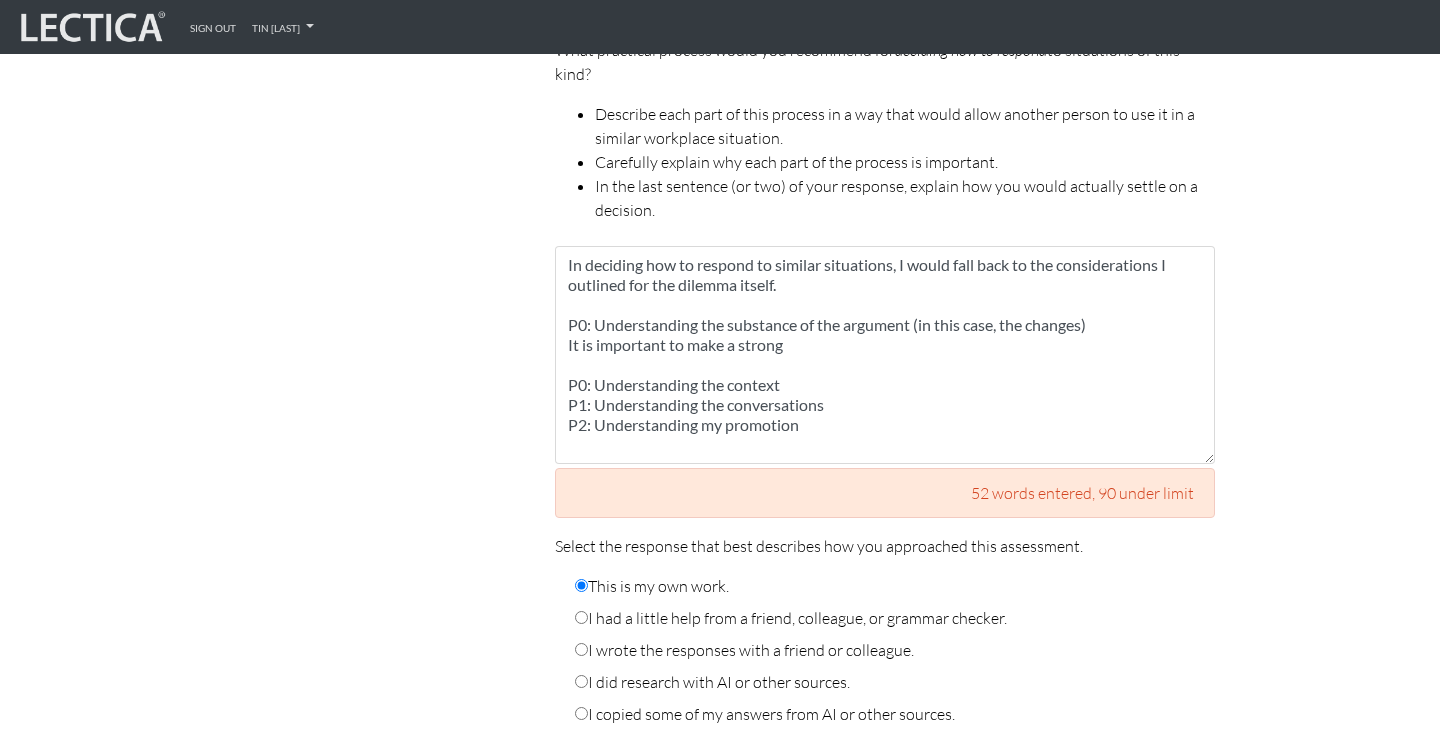 type on "I would start by getting answers to my questions about the changes, if I don't already have them. Then I would clearly articulate my concerns with citations to the data. I would reflect on my disputes with management and engage earnestly with their counterpoints. Is there anything I am not seeing based on what they've told me? I would make note of any areas of confusion and see if I can answer them based on data I already have available to me. I would document if there are others who feel similarly to me or not. If I am alone in voicing these concerns, then the bar for strong evidence to justify my case becomes that much higher. This step ensures that I have a strong grasp of my argument and the evidence for or against it.
Next, I would speak with my supervisors and colleagues about the data and arguments I have collated. I would ask them whether they think I am interpreting the changes and their ramifications correctly or if there is anything I have missed. This step helps me see the problem from differe..." 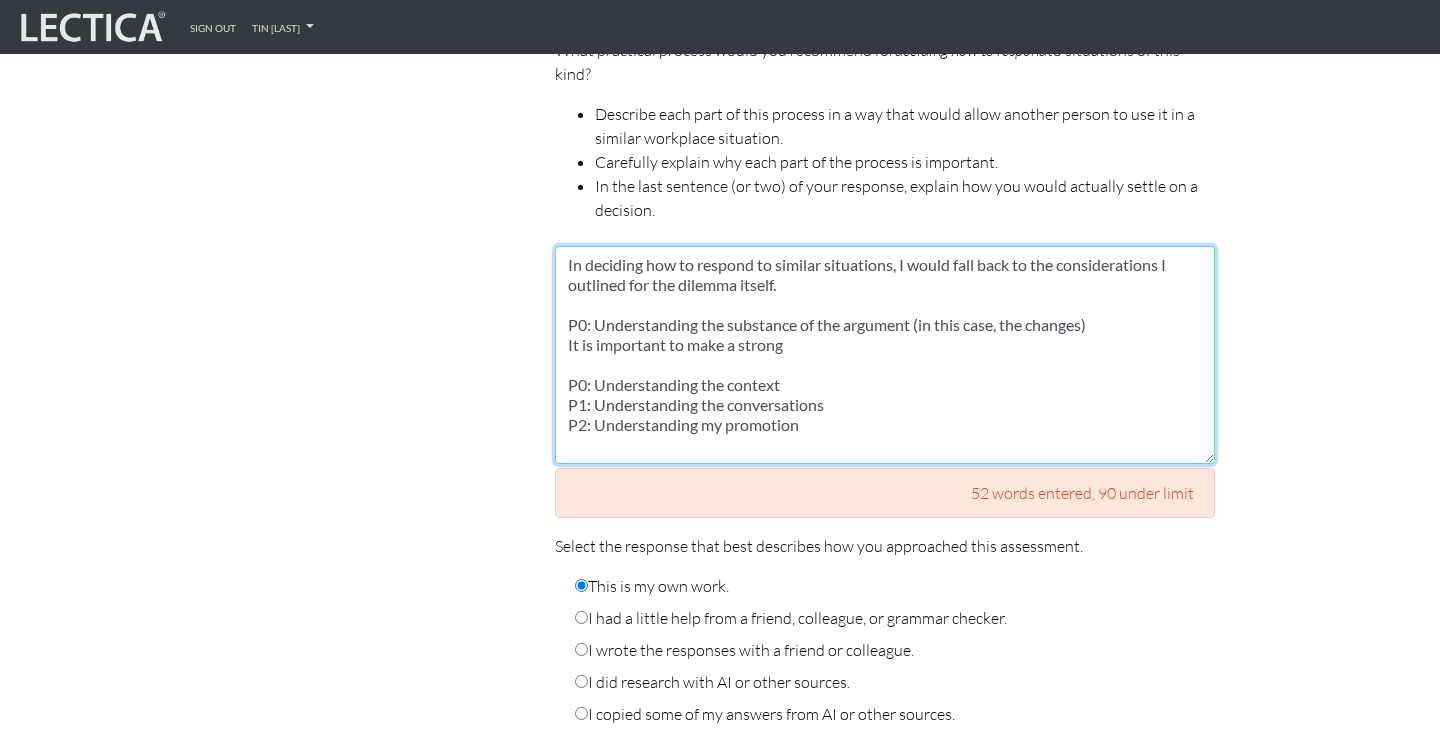 click on "In deciding how to respond to similar situations, I would fall back to the considerations I outlined for the dilemma itself.
P0: Understanding the substance of the argument (in this case, the changes)
It is important to make a strong
P0: Understanding the context
P1: Understanding the conversations
P2: Understanding my promotion" at bounding box center (885, 355) 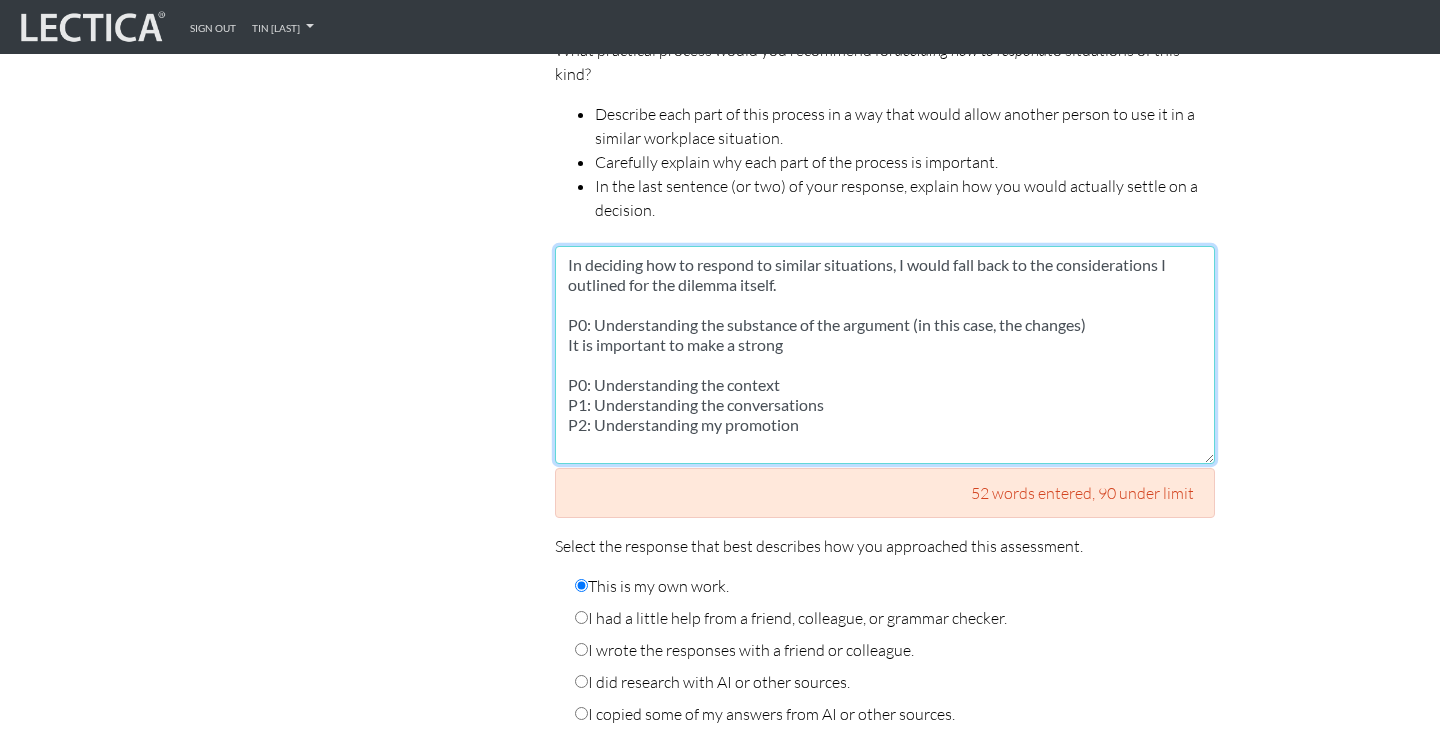 drag, startPoint x: 814, startPoint y: 331, endPoint x: 545, endPoint y: 329, distance: 269.00745 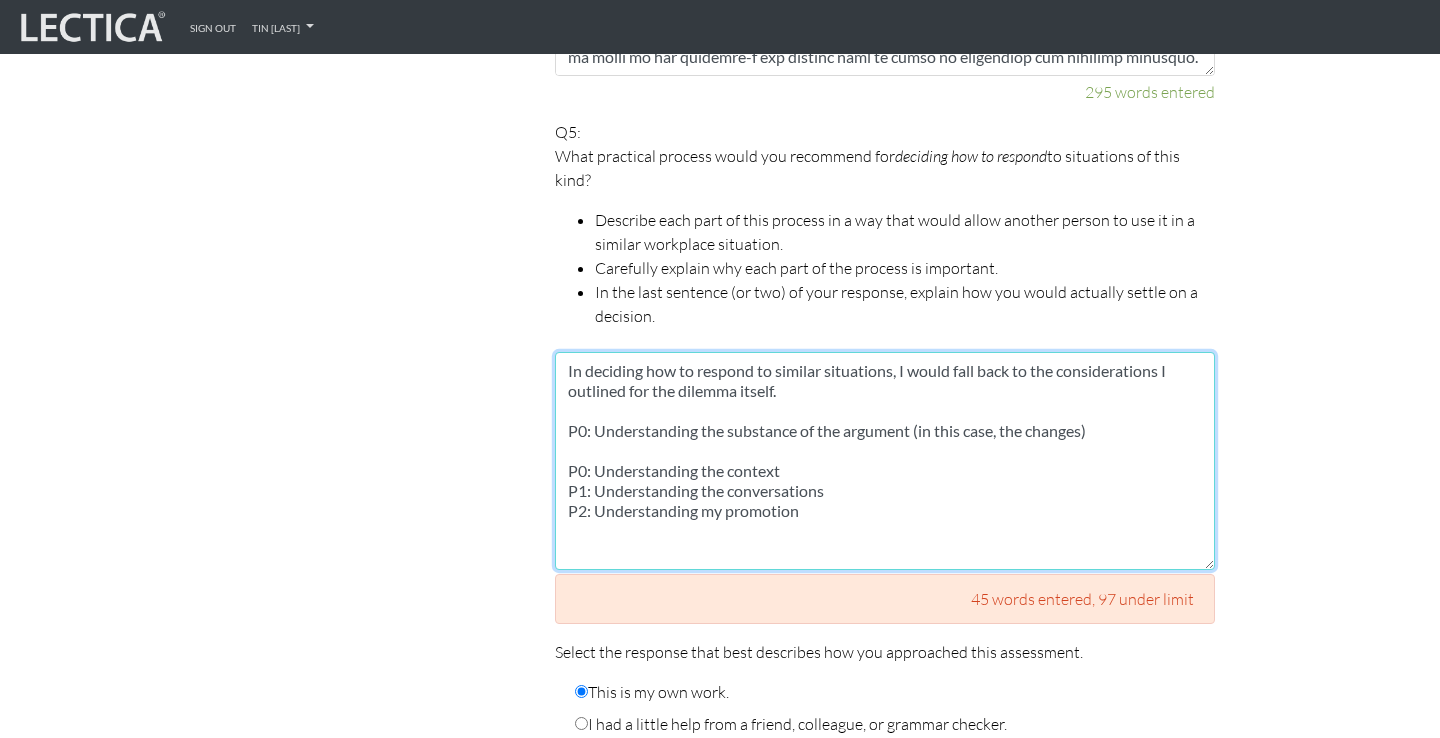 scroll, scrollTop: 2973, scrollLeft: 0, axis: vertical 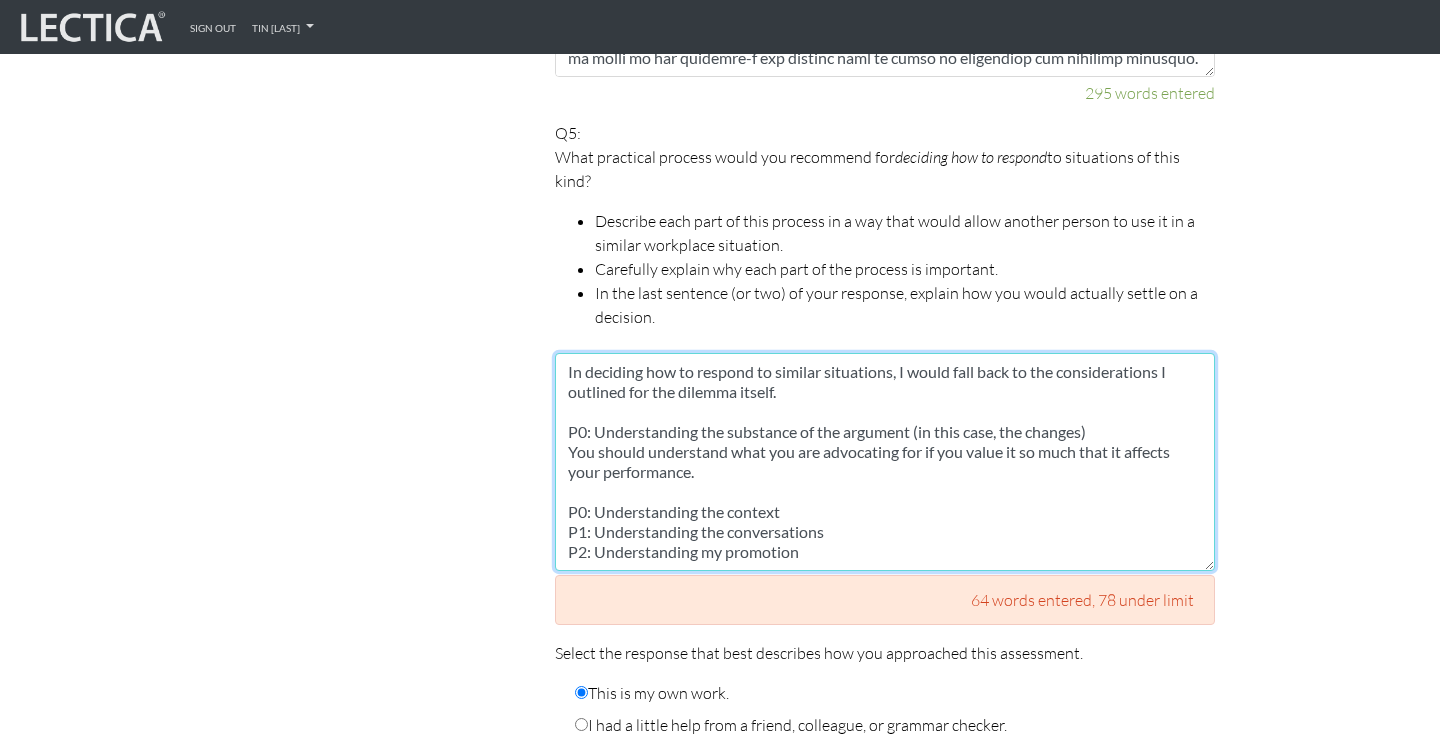 drag, startPoint x: 714, startPoint y: 448, endPoint x: 518, endPoint y: 438, distance: 196.25494 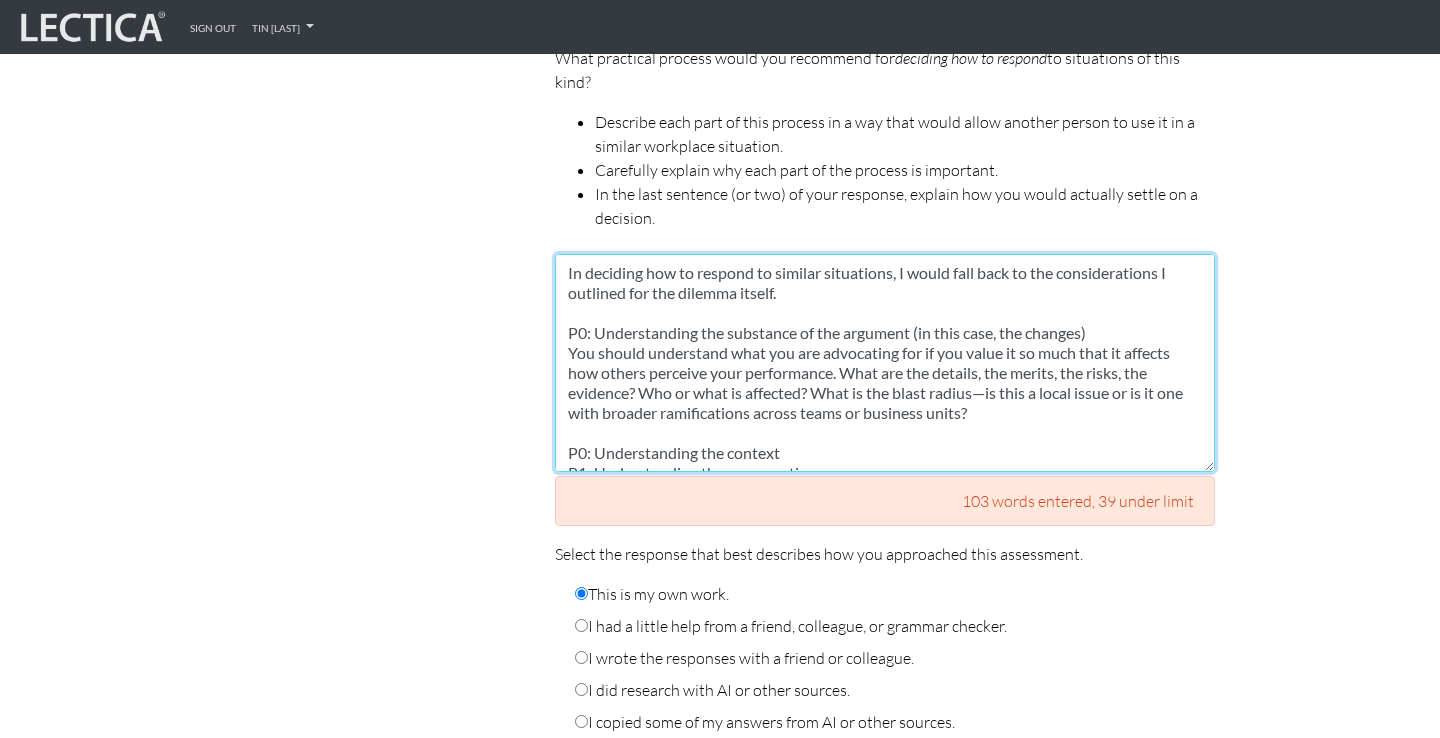 scroll, scrollTop: 3073, scrollLeft: 0, axis: vertical 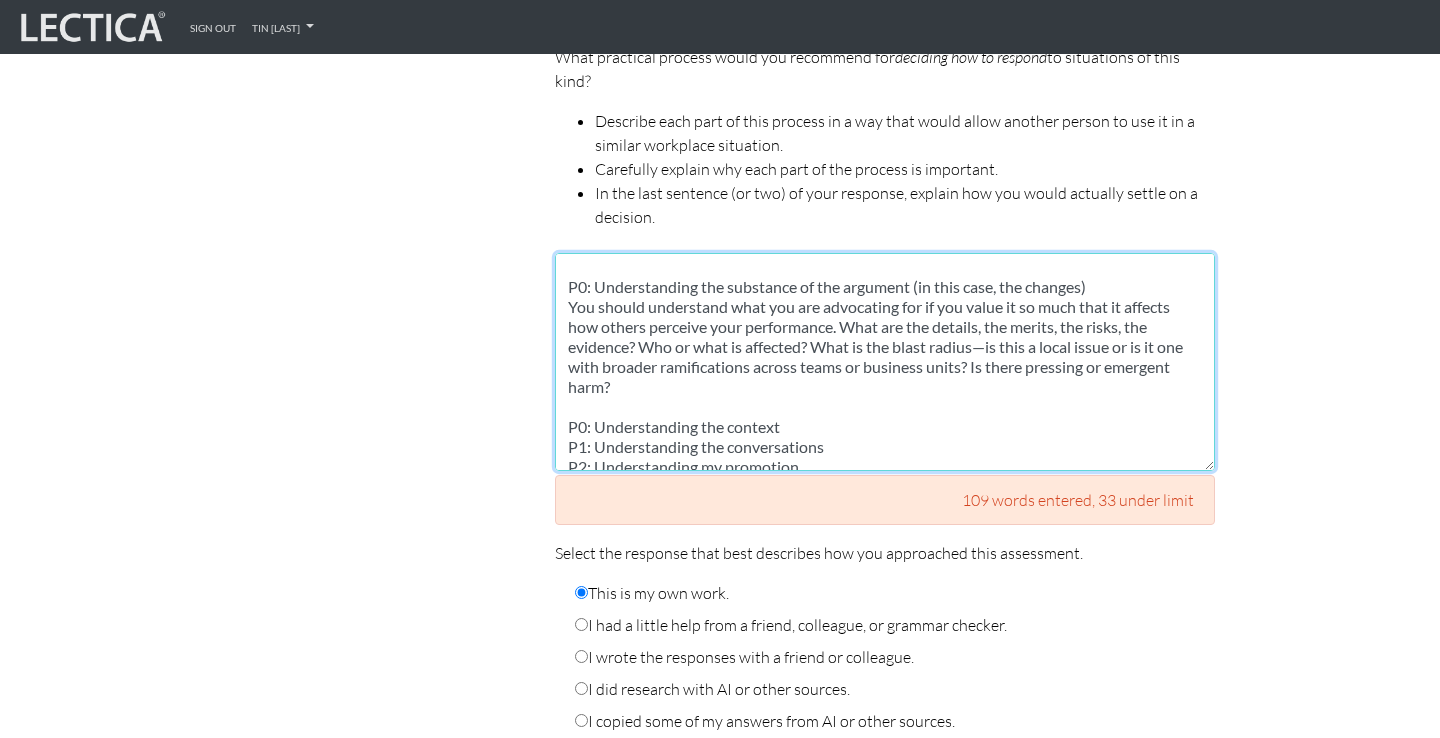 click on "In deciding how to respond to similar situations, I would fall back to the considerations I outlined for the dilemma itself.
P0: Understanding the substance of the argument (in this case, the changes)
You should understand what you are advocating for if you value it so much that it affects how others perceive your performance. What are the details, the merits, the risks, the evidence? Who or what is affected? What is the blast radius—is this a local issue or is it one with broader ramifications across teams or business units? Is there pressing or emergent harm?
P0: Understanding the context
P1: Understanding the conversations
P2: Understanding my promotion" at bounding box center [885, 362] 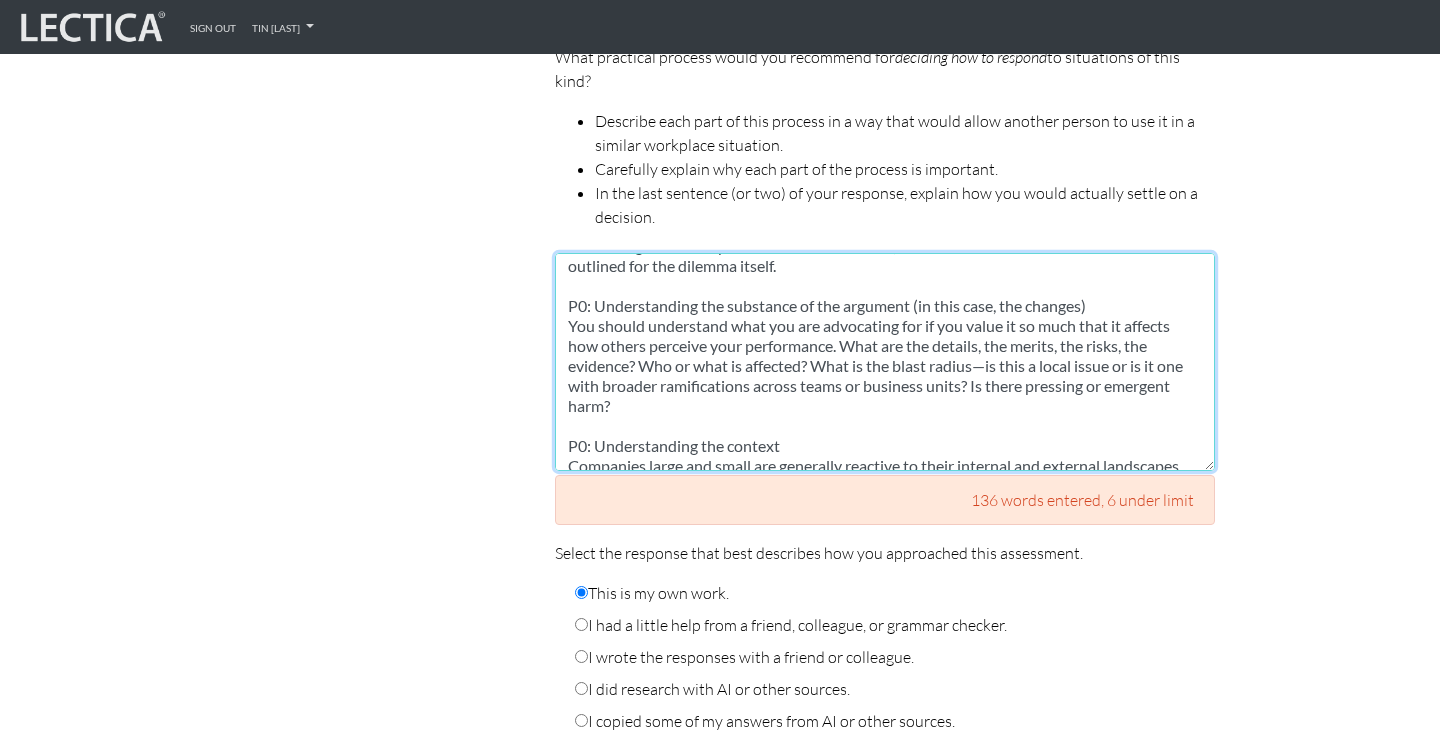 scroll, scrollTop: 120, scrollLeft: 0, axis: vertical 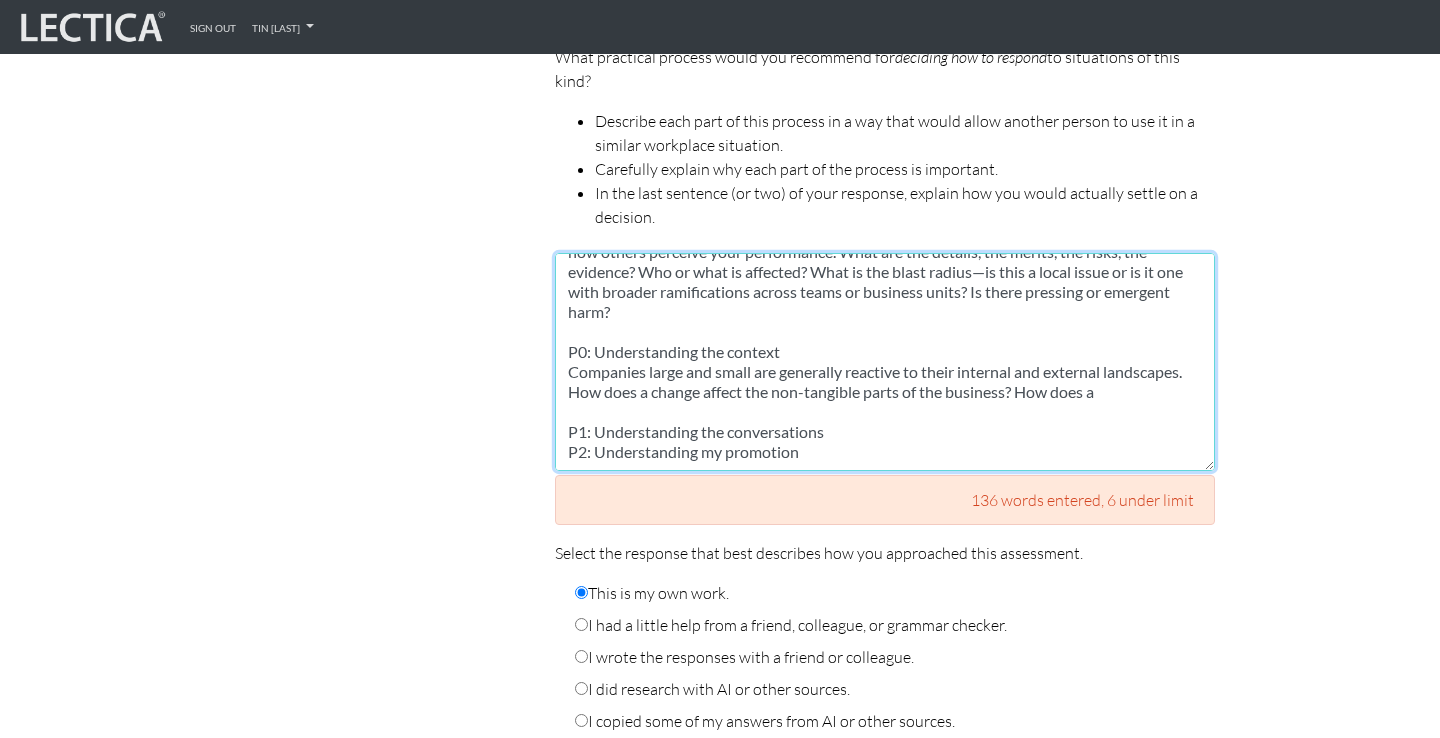drag, startPoint x: 1018, startPoint y: 373, endPoint x: 1136, endPoint y: 369, distance: 118.06778 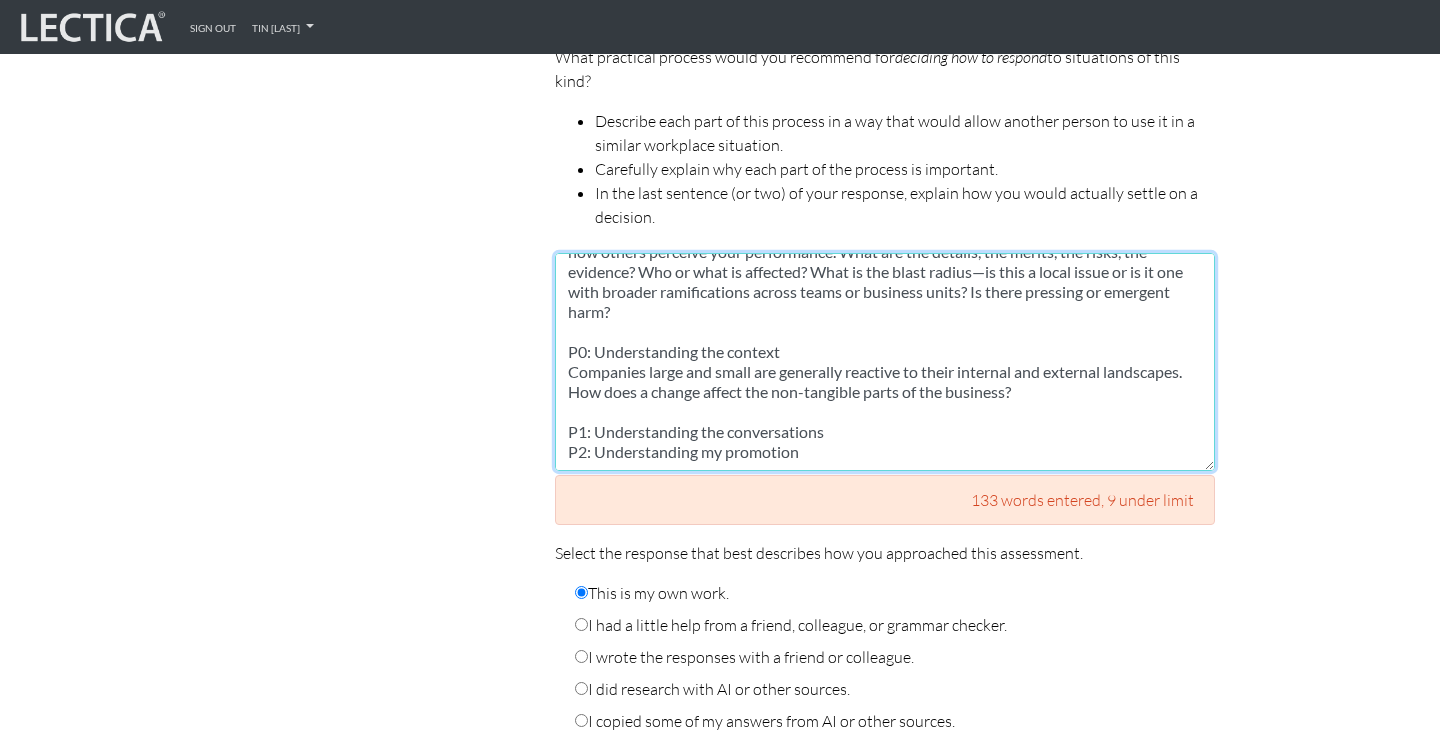 click on "In deciding how to respond to similar situations, I would fall back to the considerations I outlined for the dilemma itself.
P0: Understanding the substance of the argument (in this case, the changes)
You should understand what you are advocating for if you value it so much that it affects how others perceive your performance. What are the details, the merits, the risks, the evidence? Who or what is affected? What is the blast radius—is this a local issue or is it one with broader ramifications across teams or business units? Is there pressing or emergent harm?
P0: Understanding the context
Companies large and small are generally reactive to their internal and external landscapes. How does a change affect the non-tangible parts of the business?
P1: Understanding the conversations
P2: Understanding my promotion" at bounding box center [885, 362] 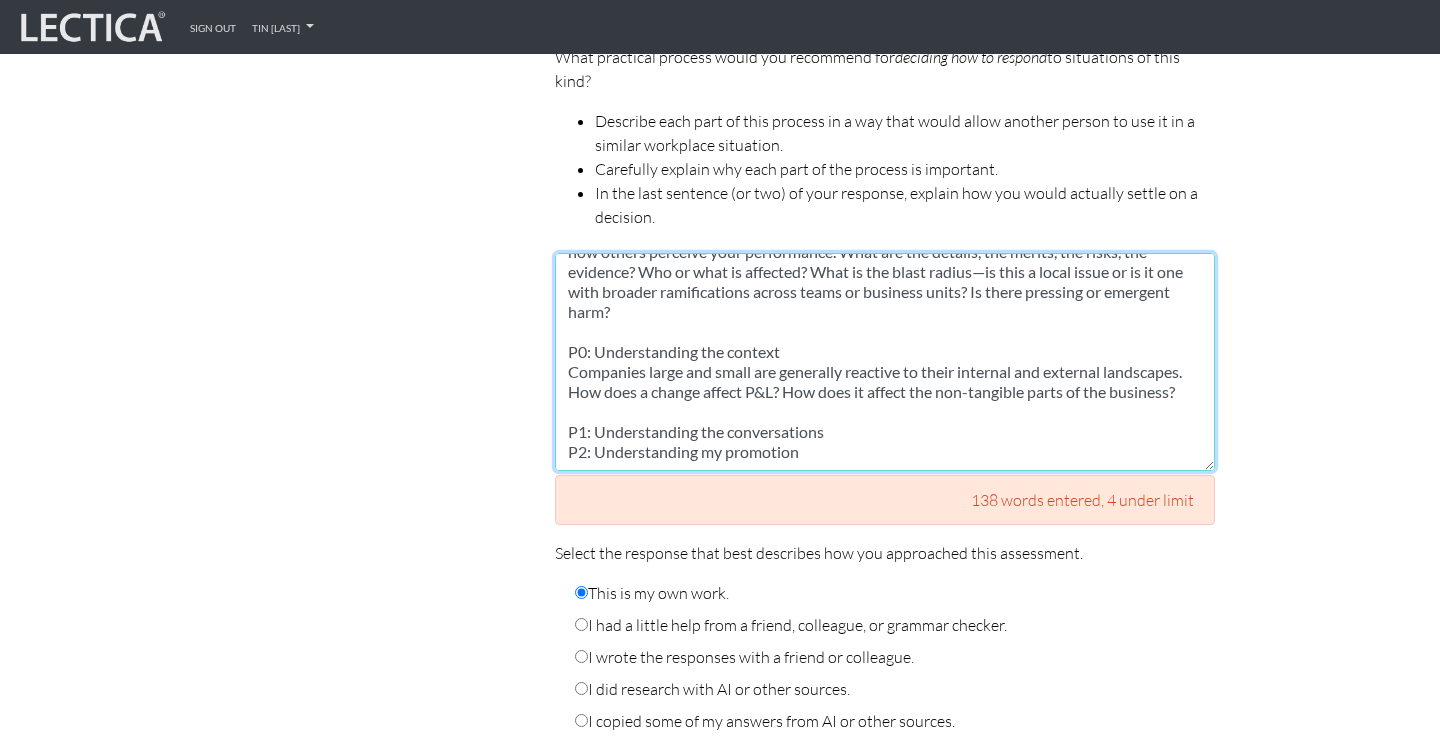 click on "In deciding how to respond to similar situations, I would fall back to the considerations I outlined for the dilemma itself.
P0: Understanding the substance of the argument (in this case, the changes)
You should understand what you are advocating for if you value it so much that it affects how others perceive your performance. What are the details, the merits, the risks, the evidence? Who or what is affected? What is the blast radius—is this a local issue or is it one with broader ramifications across teams or business units? Is there pressing or emergent harm?
P0: Understanding the context
Companies large and small are generally reactive to their internal and external landscapes. How does a change affect P&L? How does it affect the non-tangible parts of the business?
P1: Understanding the conversations
P2: Understanding my promotion" at bounding box center (885, 362) 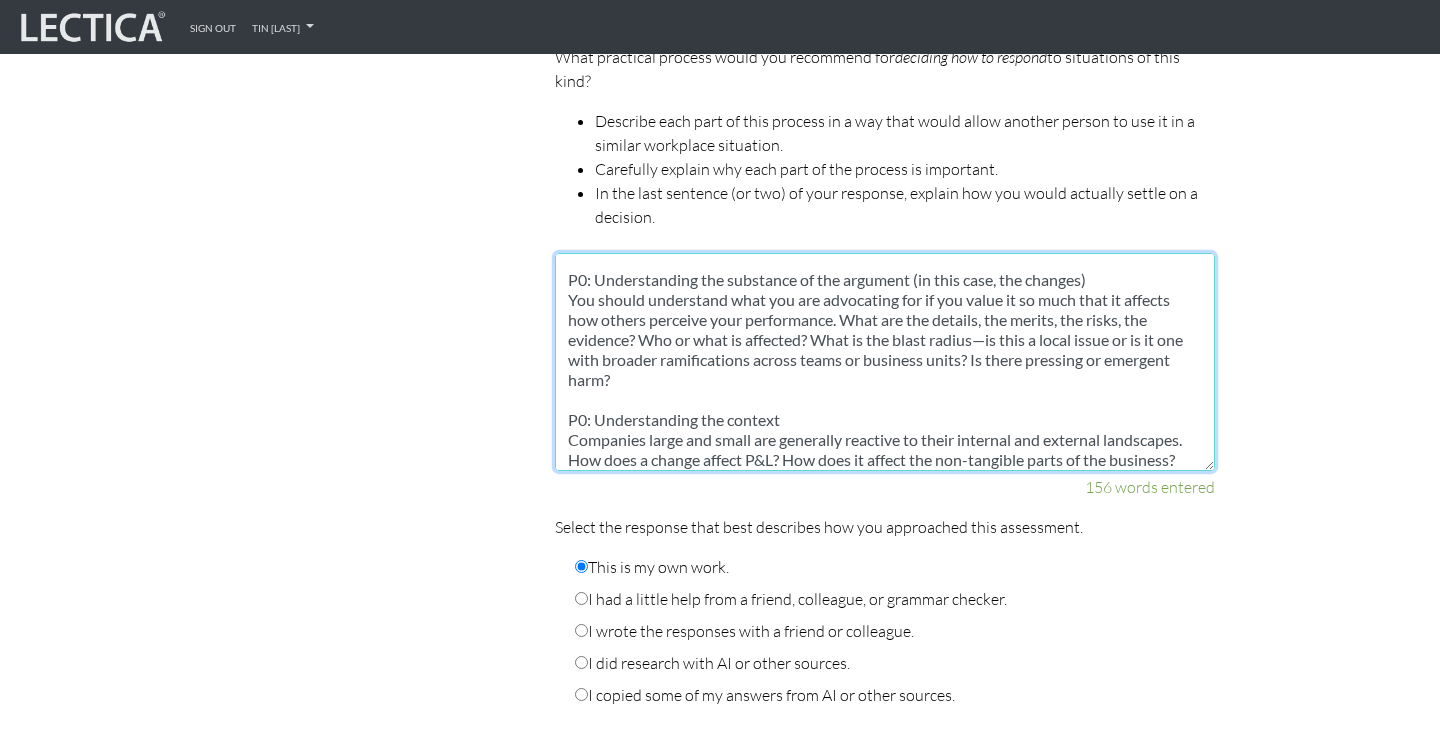 scroll, scrollTop: 0, scrollLeft: 0, axis: both 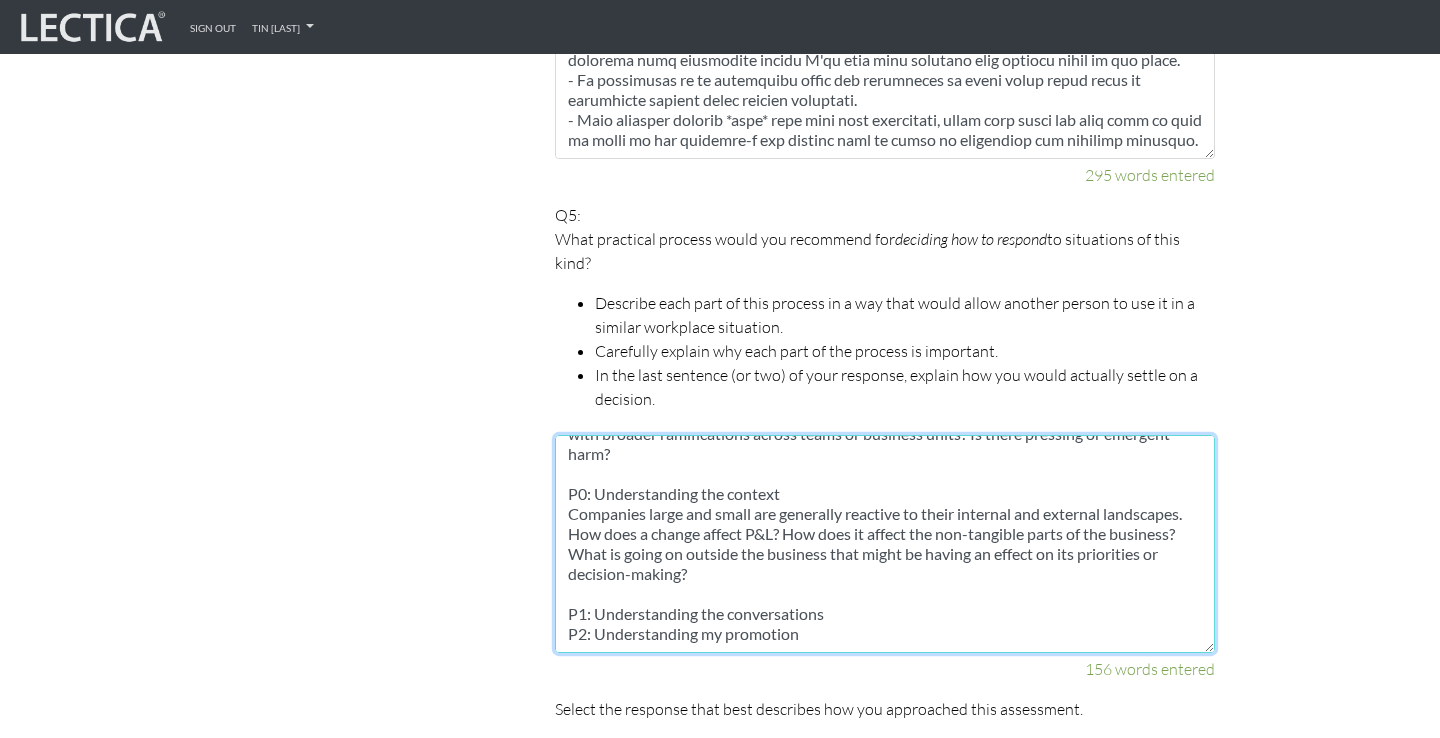 click on "In deciding how to respond to similar situations, I would fall back to the considerations I outlined for the dilemma itself.
P0: Understanding the substance of the argument (in this case, the changes)
You should understand what you are advocating for if you value it so much that it affects how others perceive your performance. What are the details, the merits, the risks, the evidence? Who or what is affected? What is the blast radius—is this a local issue or is it one with broader ramifications across teams or business units? Is there pressing or emergent harm?
P0: Understanding the context
Companies large and small are generally reactive to their internal and external landscapes. How does a change affect P&L? How does it affect the non-tangible parts of the business? What is going on outside the business that might be having an effect on its priorities or decision-making?
P1: Understanding the conversations
P2: Understanding my promotion" at bounding box center [885, 544] 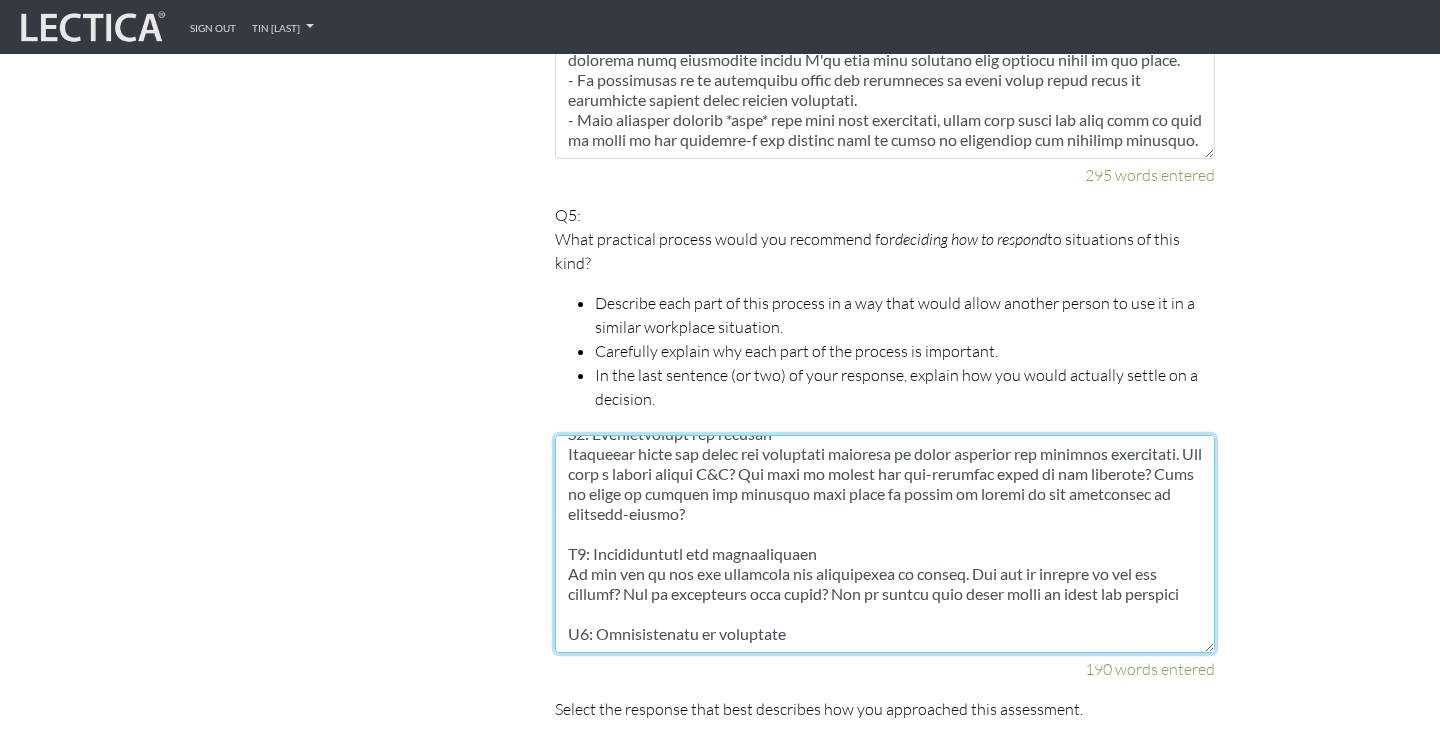scroll, scrollTop: 240, scrollLeft: 0, axis: vertical 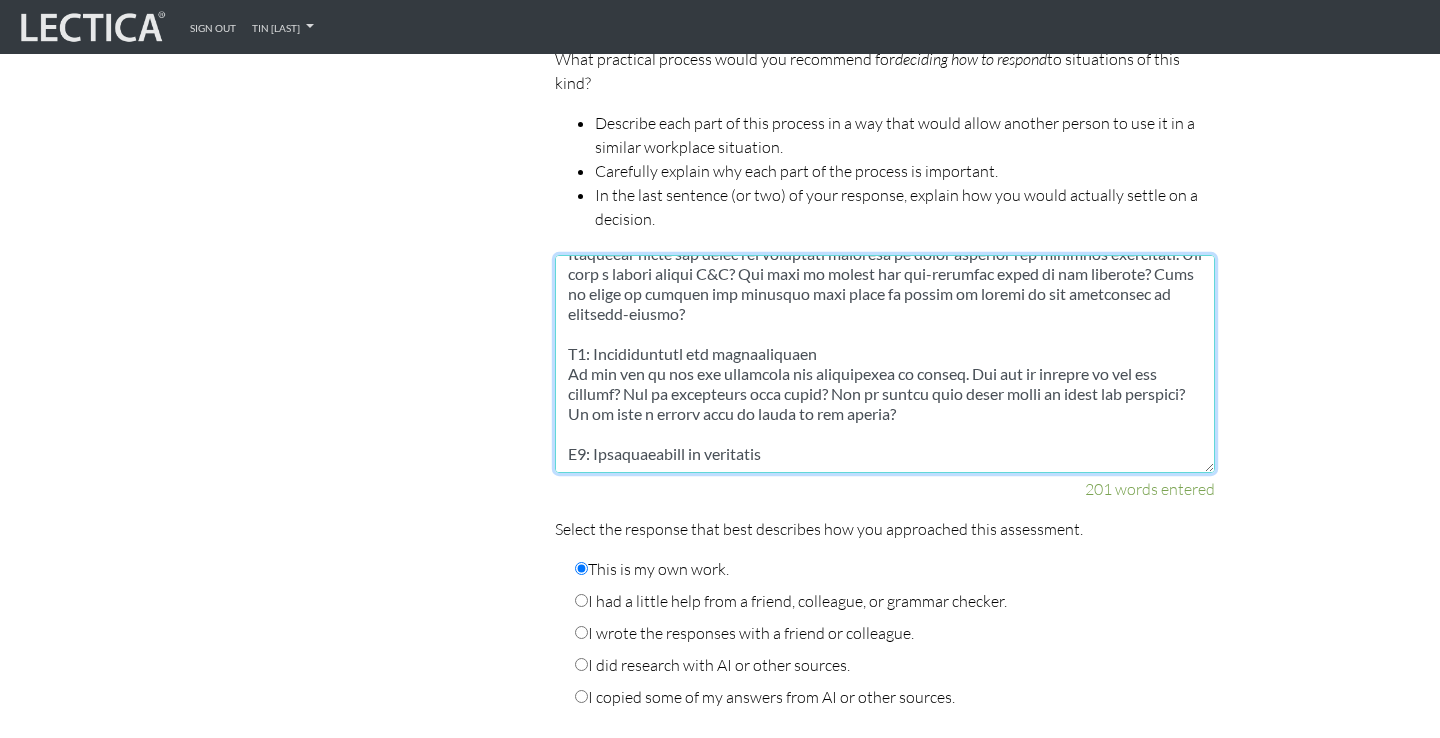 drag, startPoint x: 697, startPoint y: 433, endPoint x: 944, endPoint y: 433, distance: 247 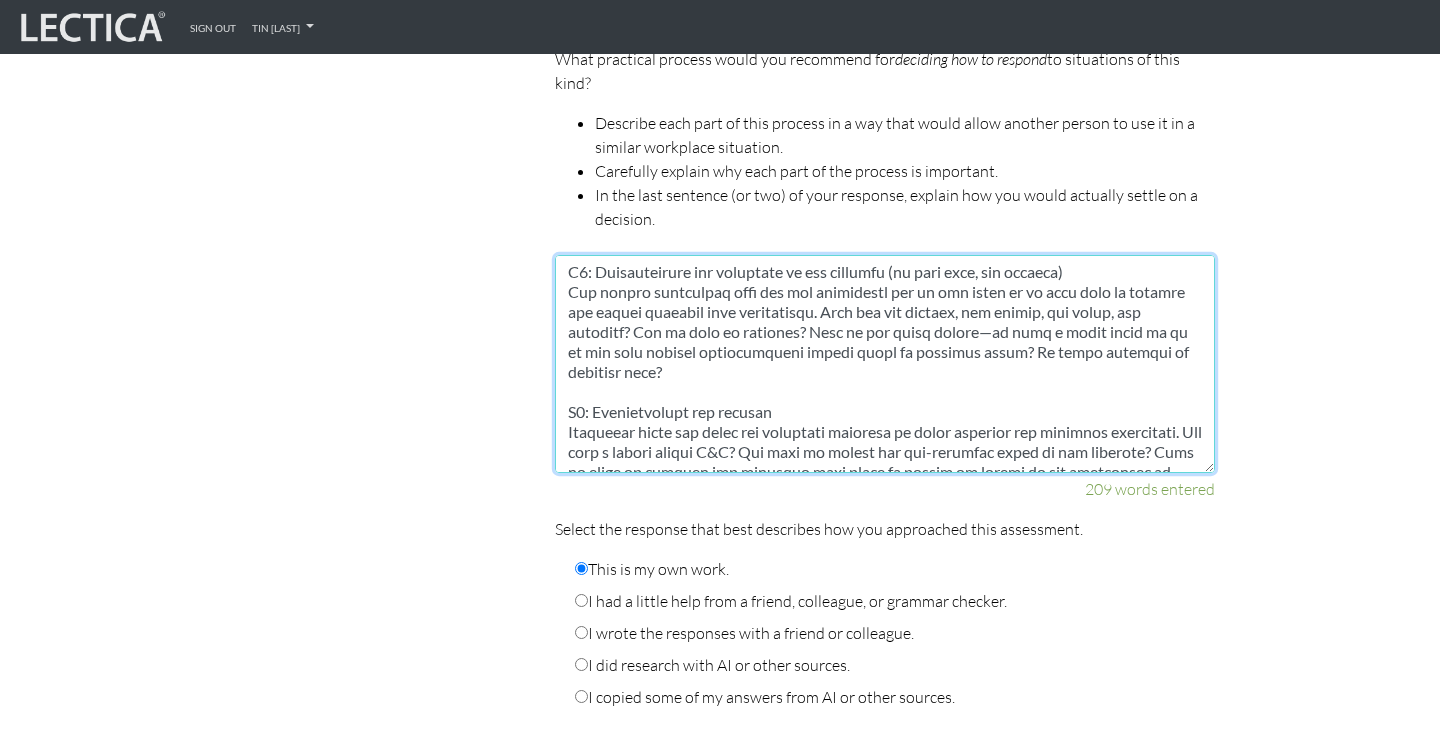 scroll, scrollTop: 0, scrollLeft: 0, axis: both 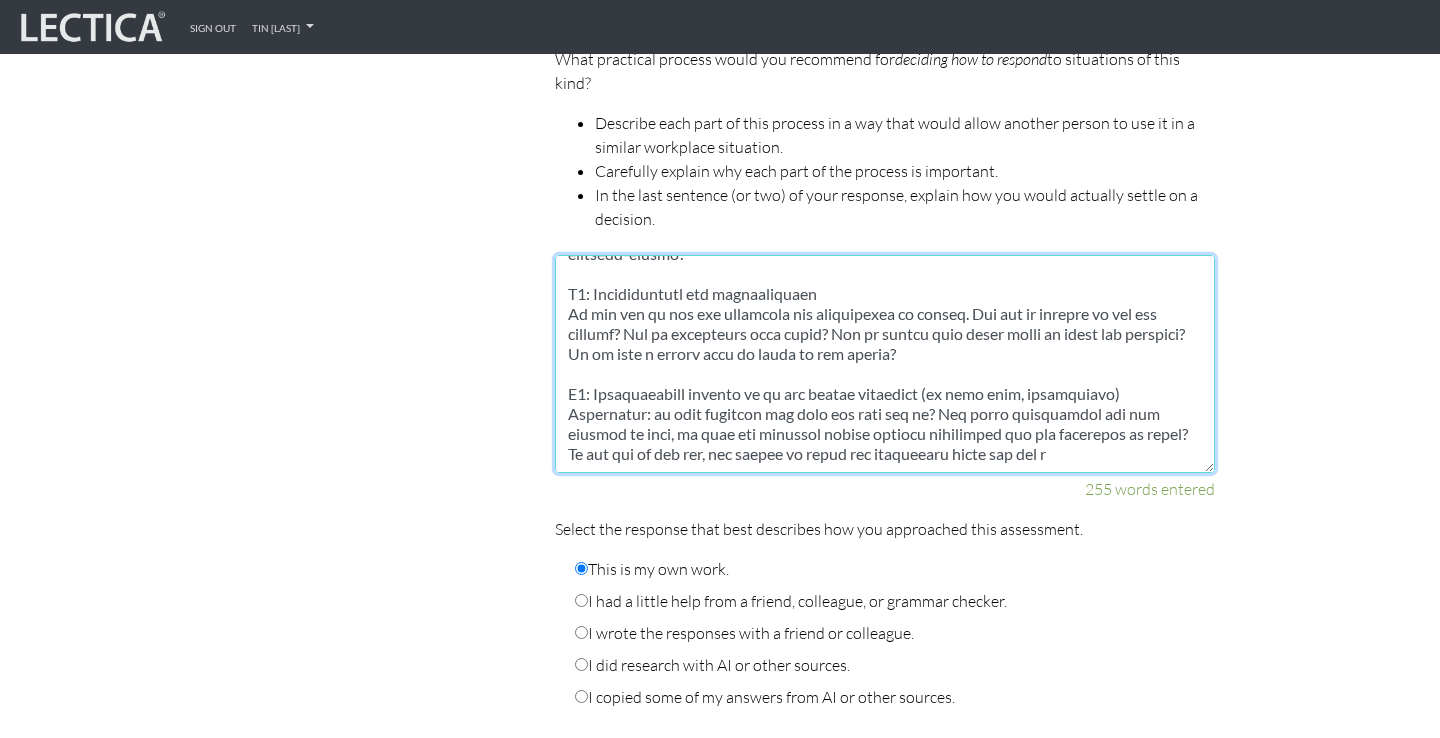 click at bounding box center (885, 364) 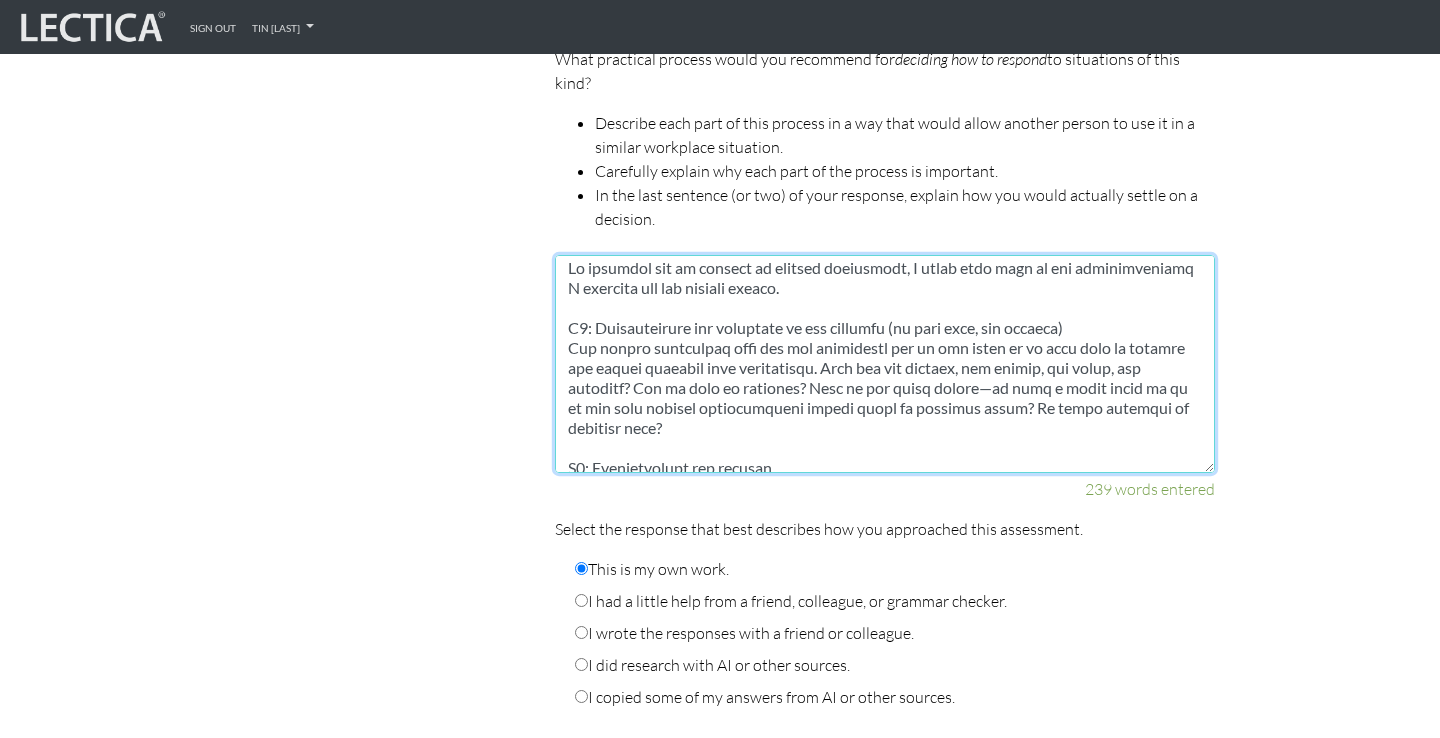 scroll, scrollTop: 0, scrollLeft: 0, axis: both 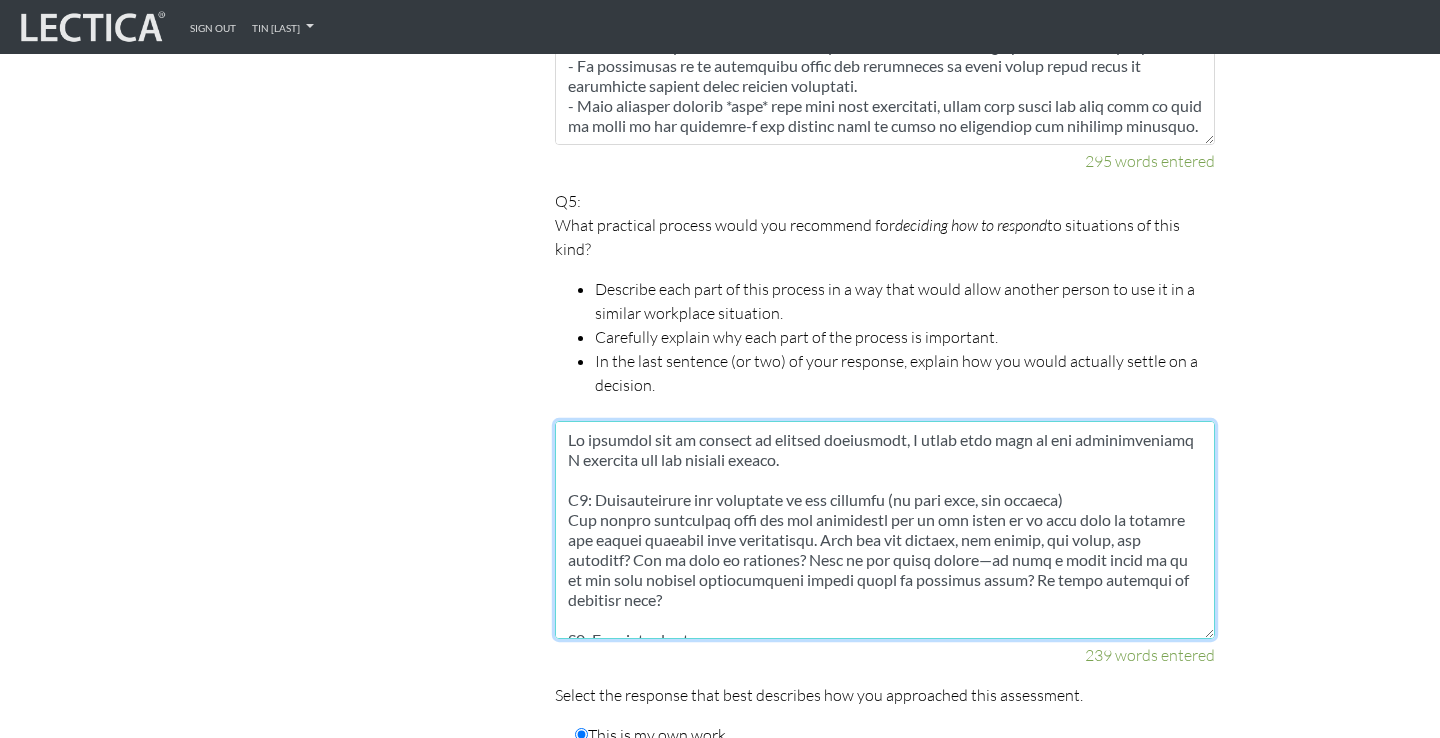 click at bounding box center (885, 530) 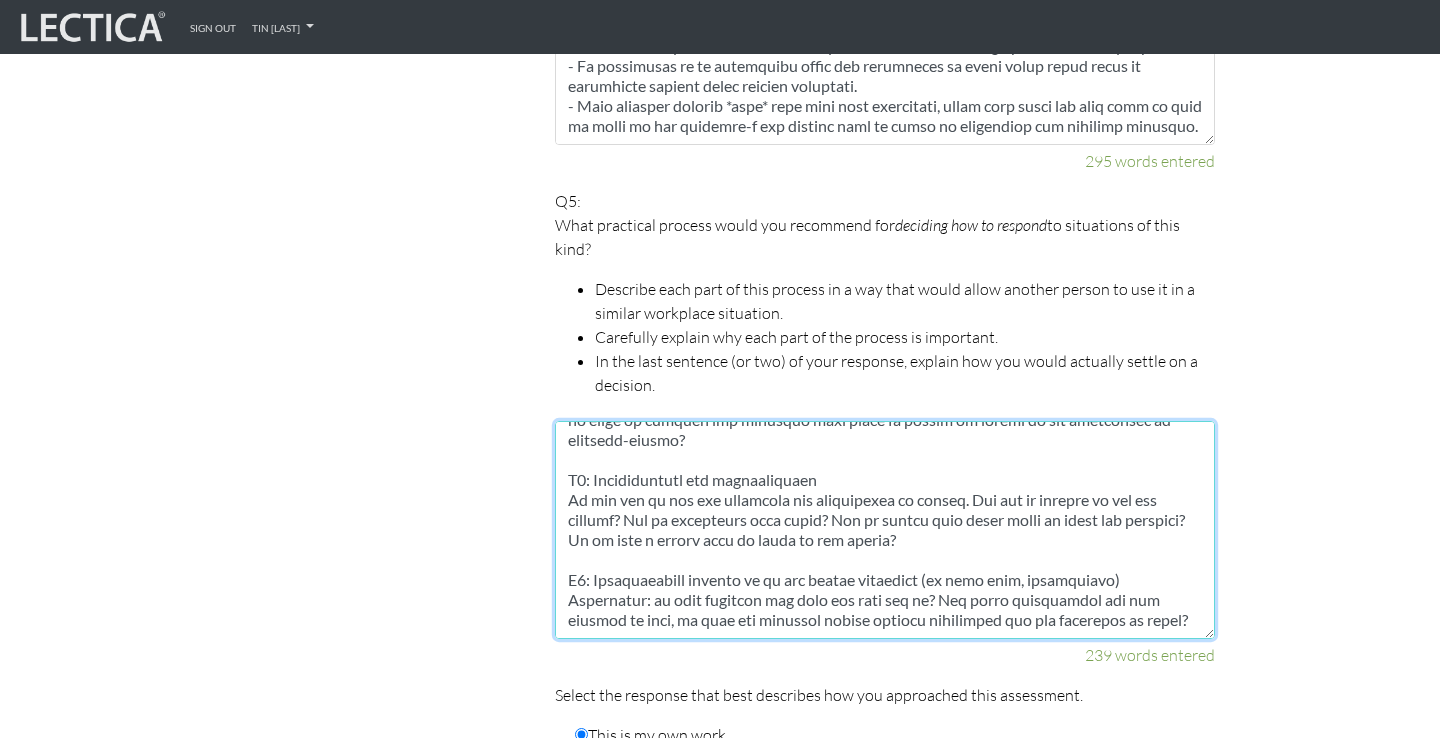 click at bounding box center (885, 530) 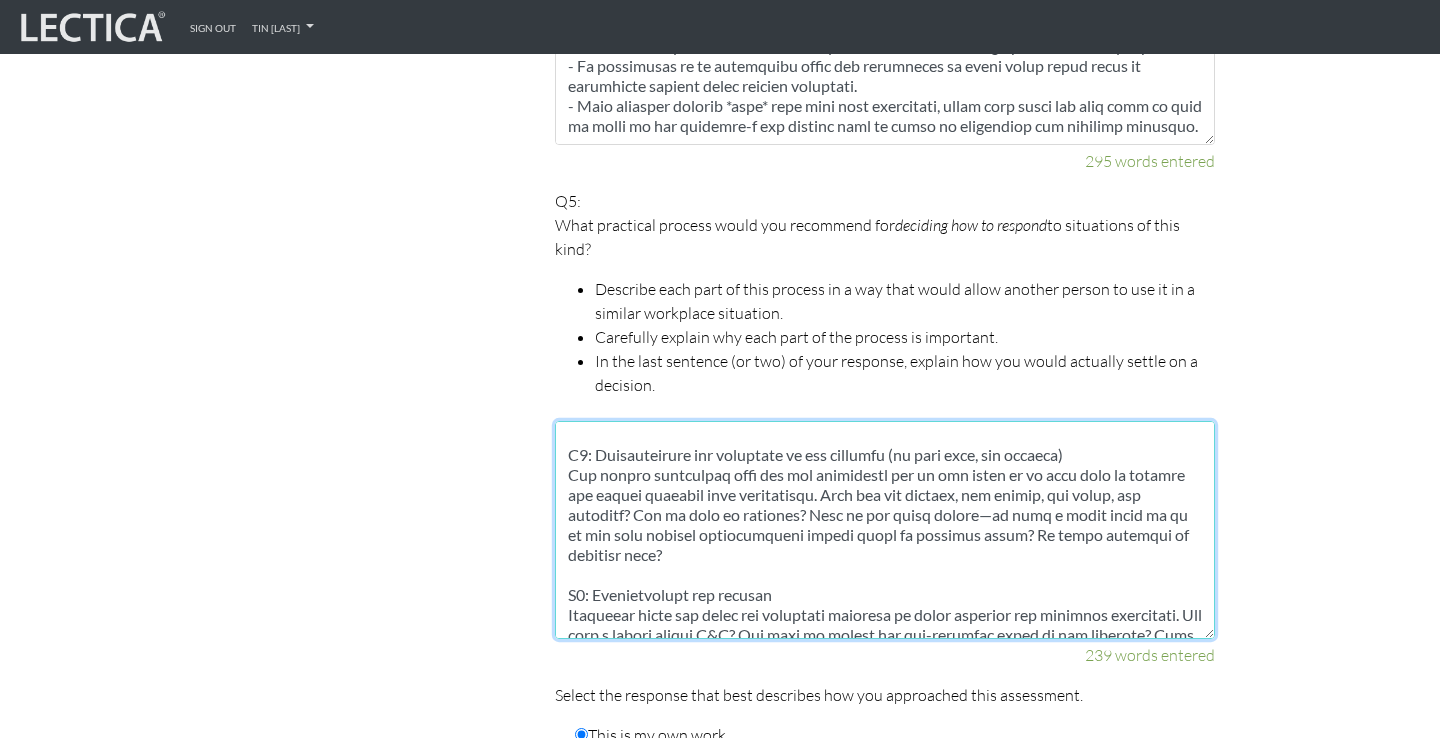 scroll, scrollTop: 320, scrollLeft: 0, axis: vertical 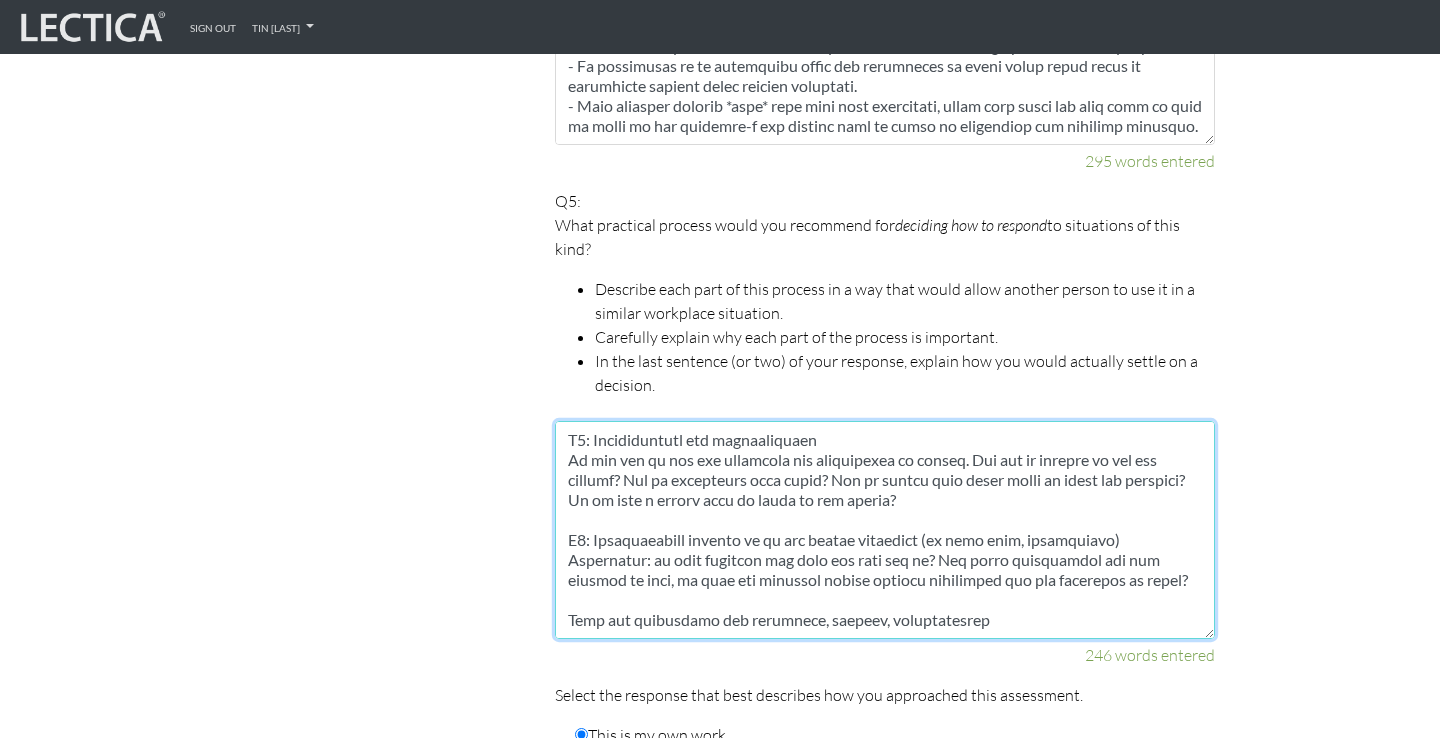 click at bounding box center [885, 530] 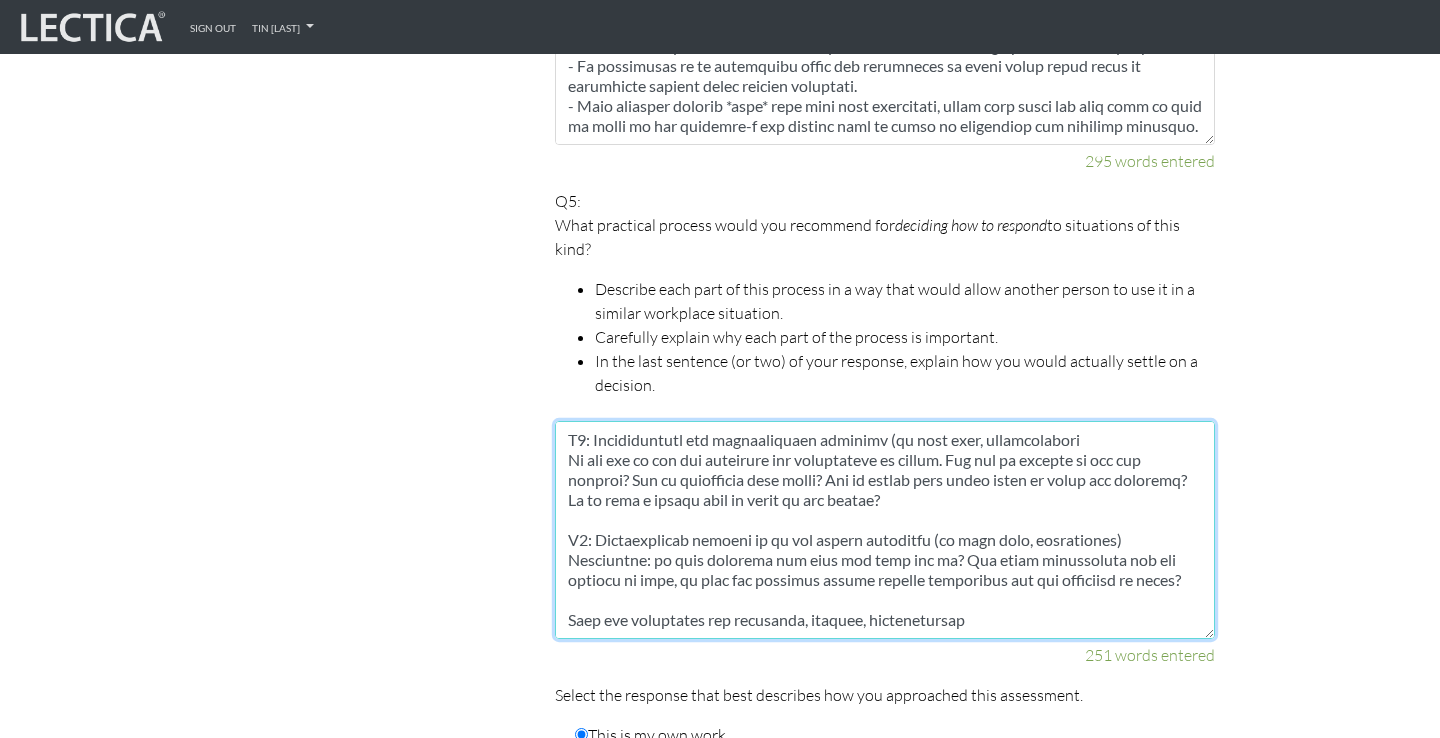 click at bounding box center (885, 530) 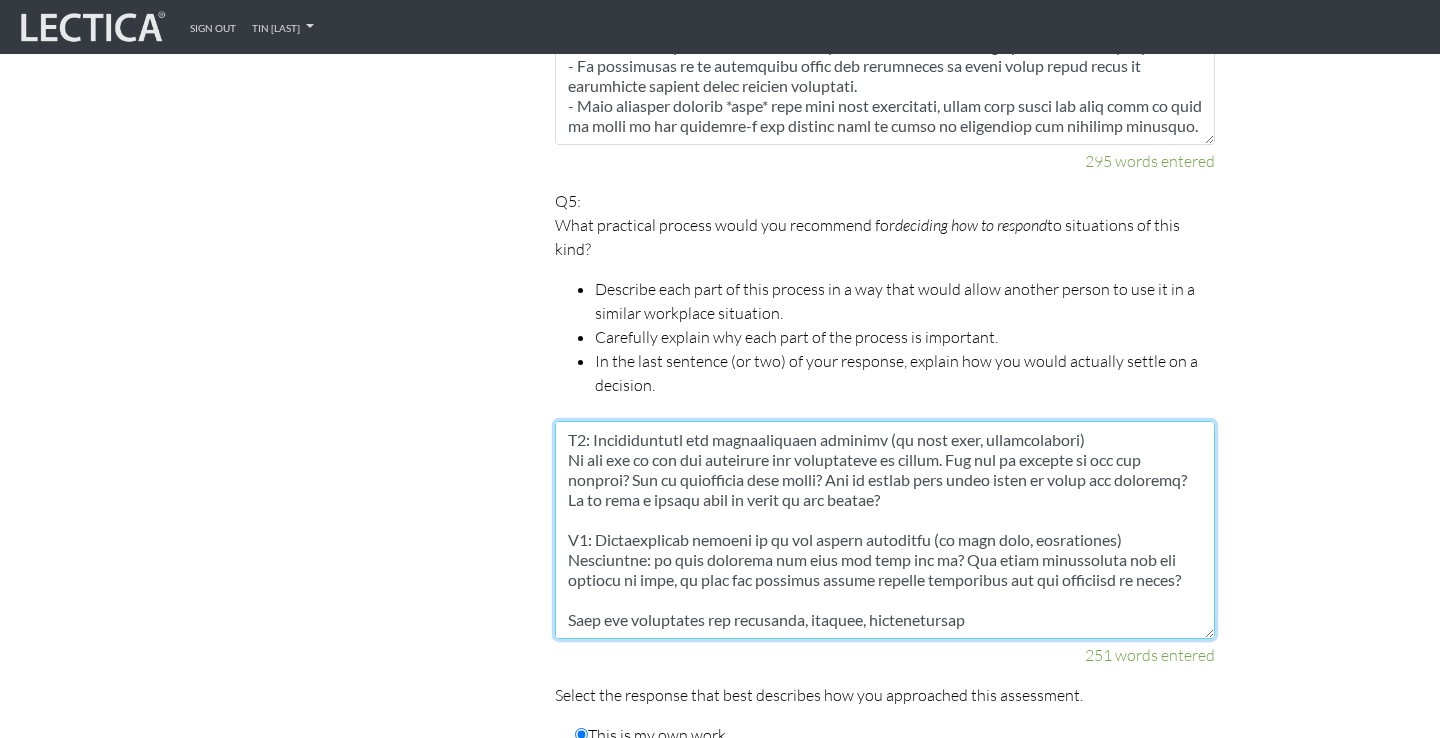 click at bounding box center [885, 530] 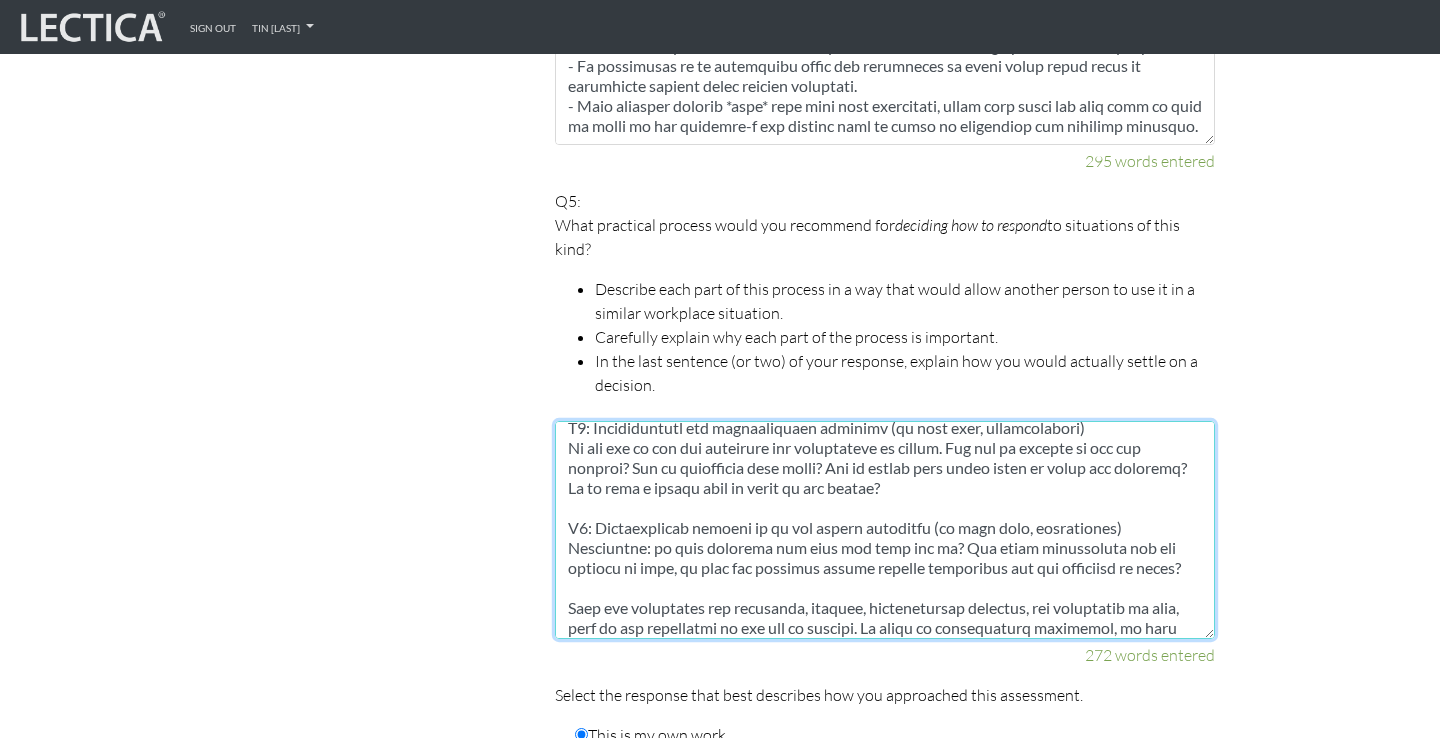 scroll, scrollTop: 352, scrollLeft: 0, axis: vertical 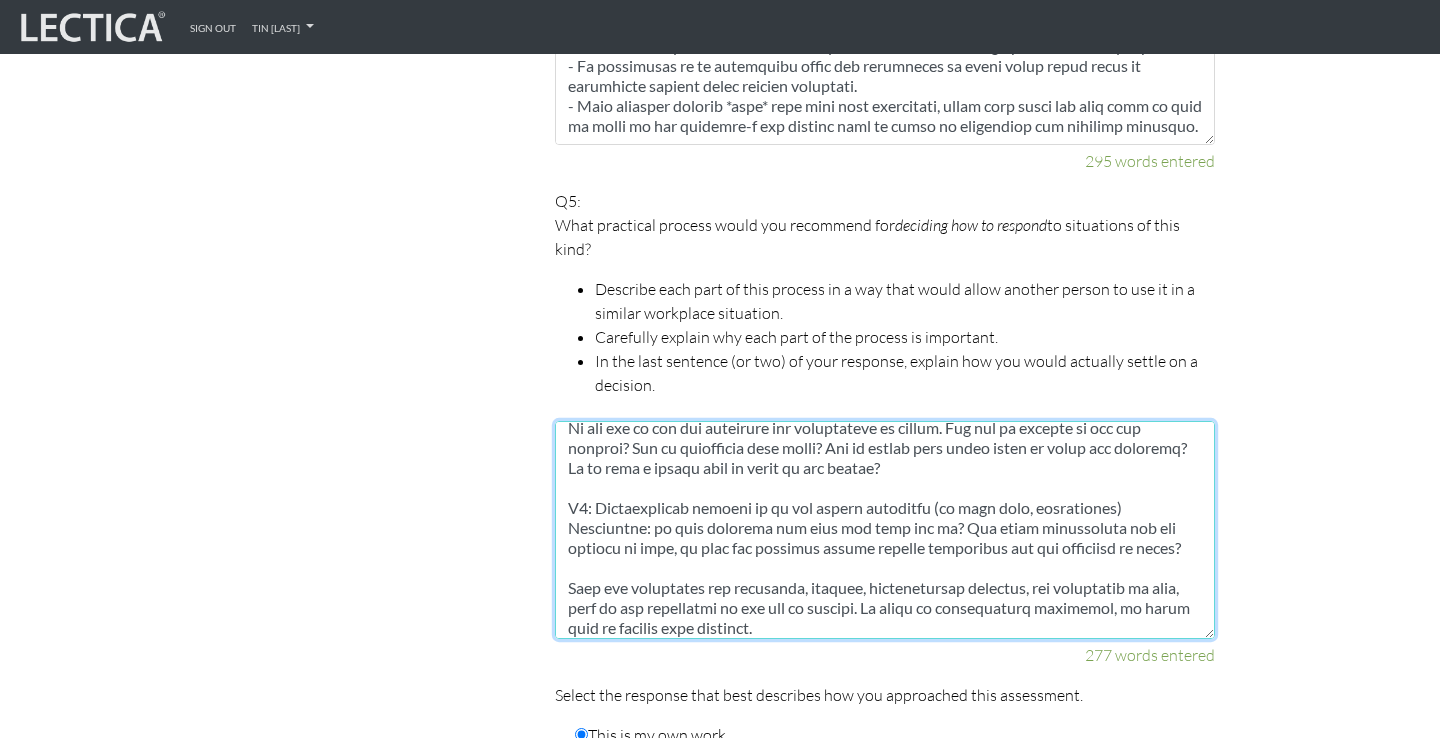 click at bounding box center (885, 530) 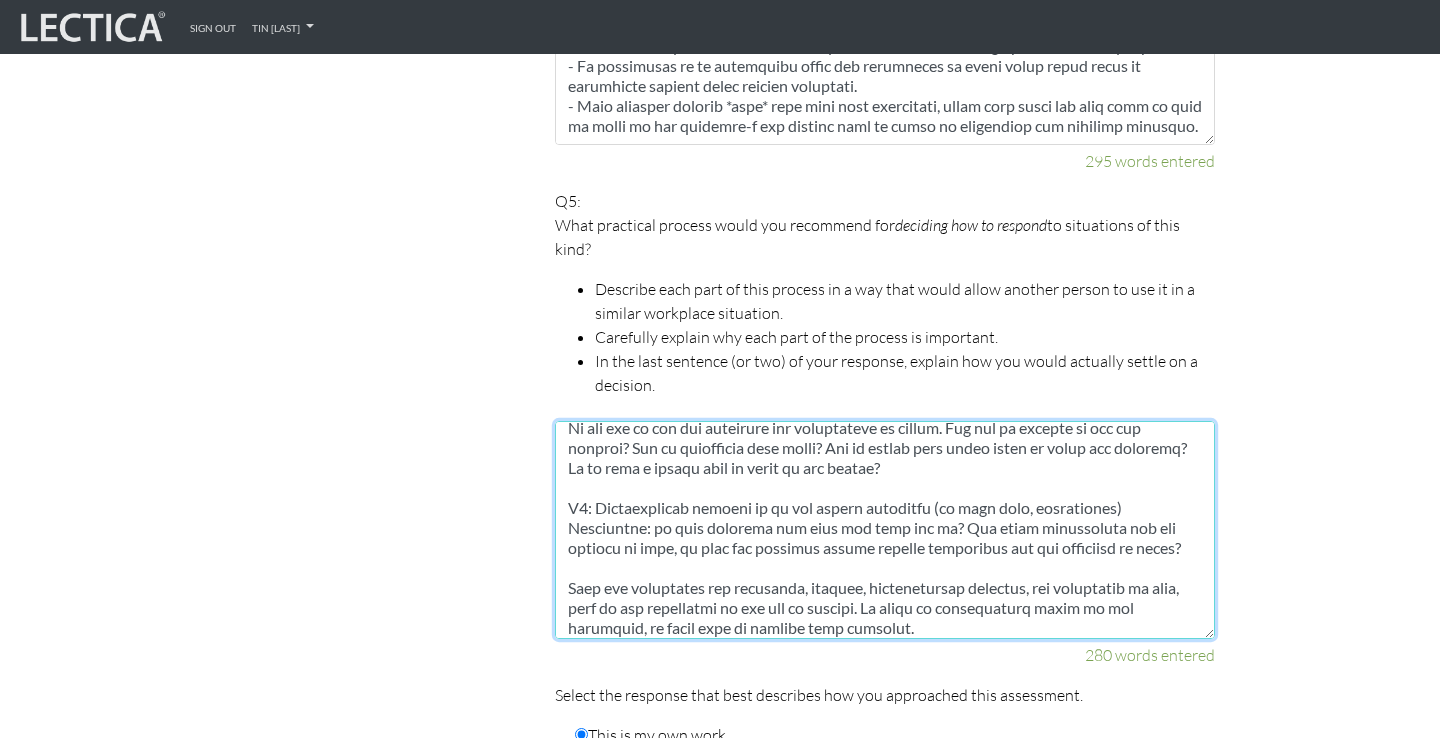 click at bounding box center (885, 530) 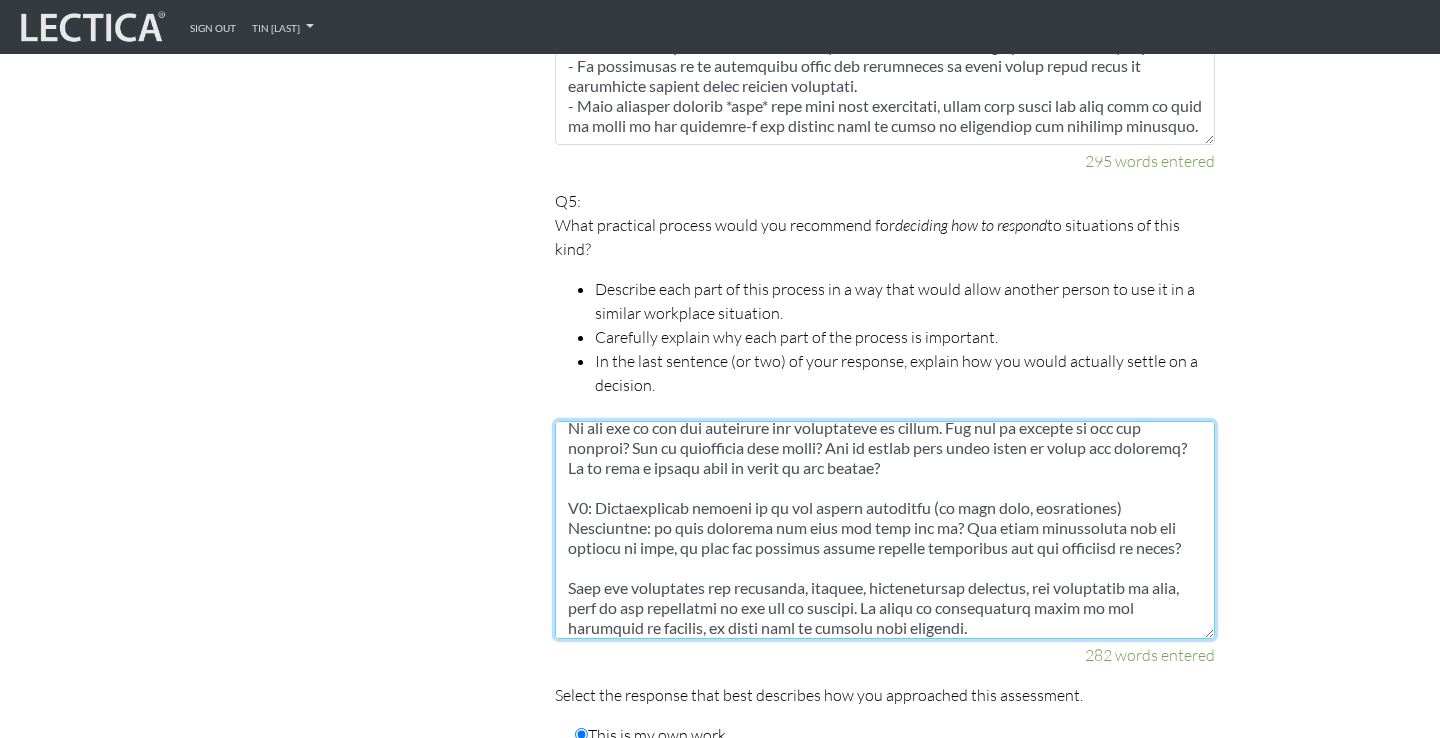 click at bounding box center [885, 530] 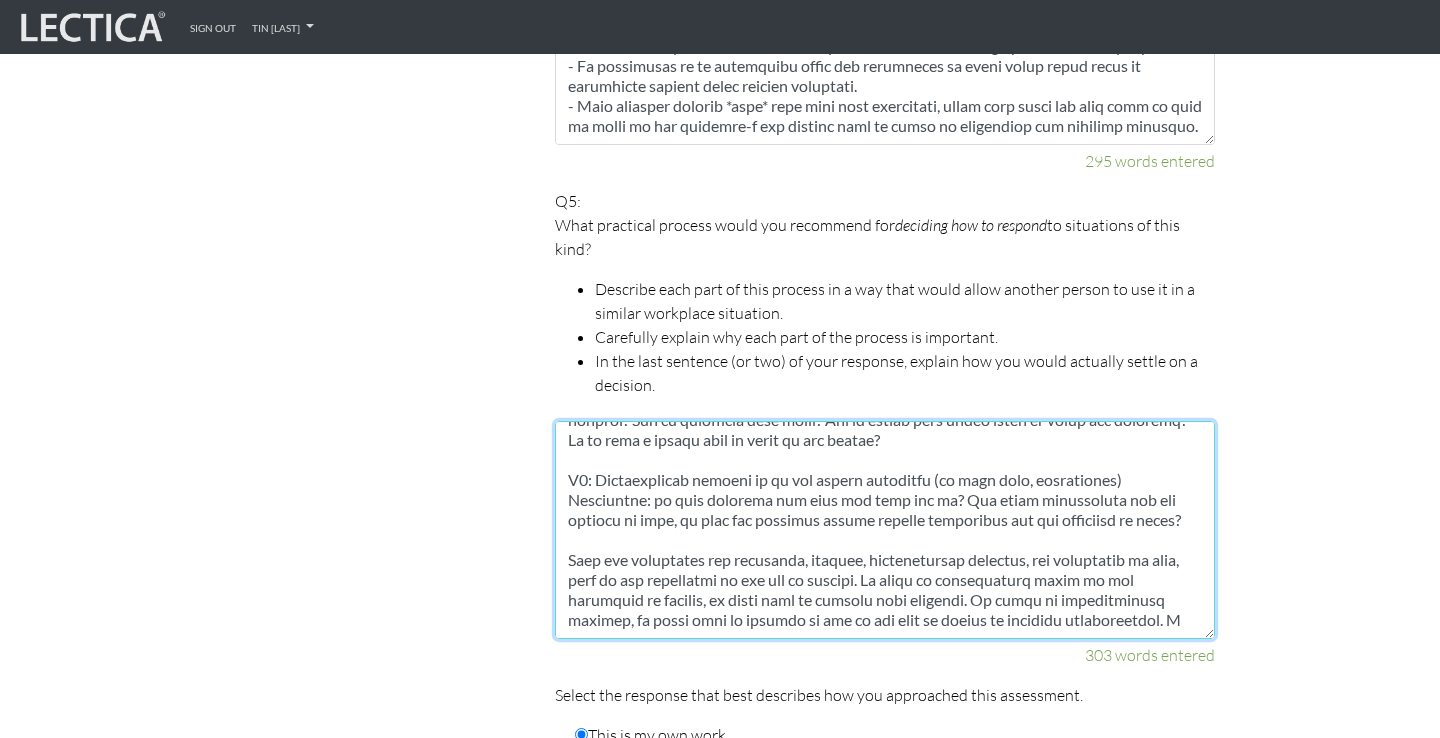 scroll, scrollTop: 380, scrollLeft: 0, axis: vertical 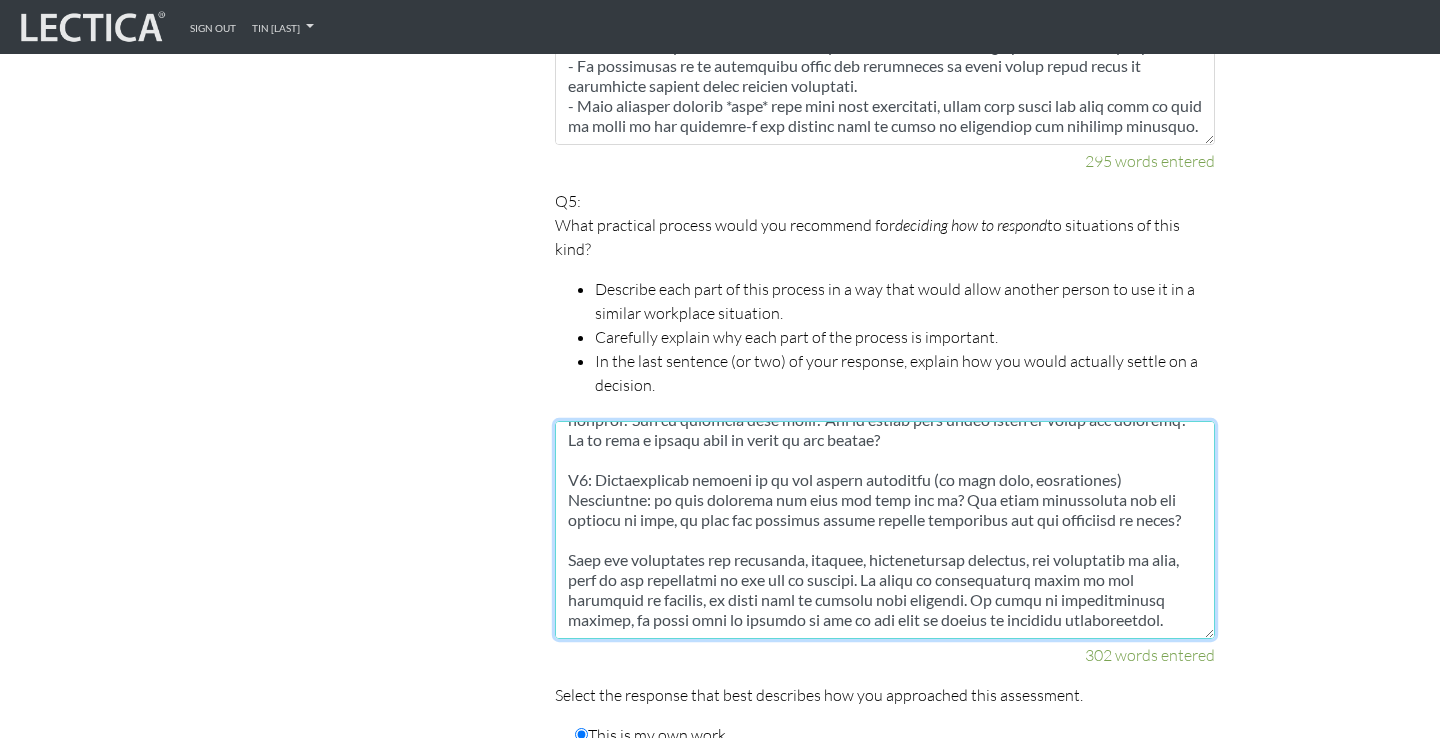 click at bounding box center (885, 530) 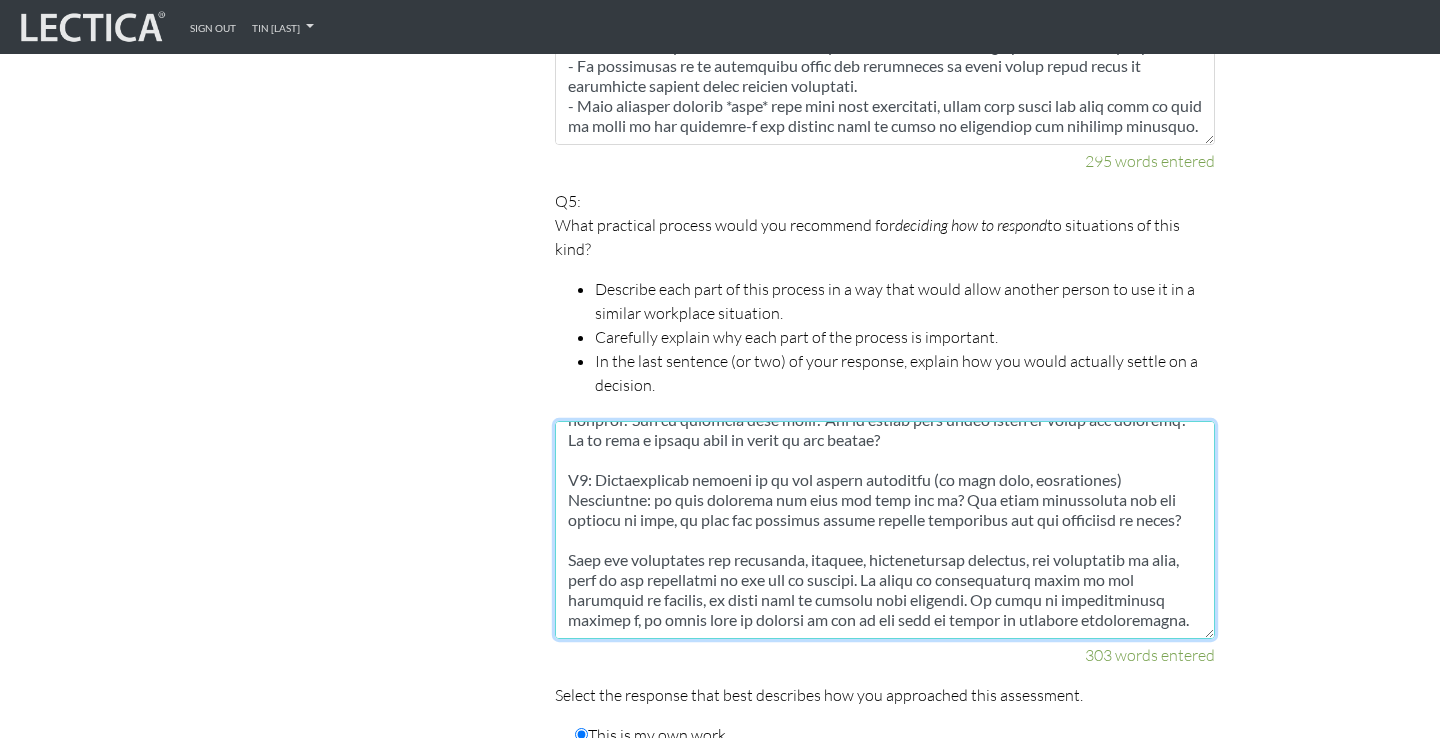 scroll, scrollTop: 380, scrollLeft: 0, axis: vertical 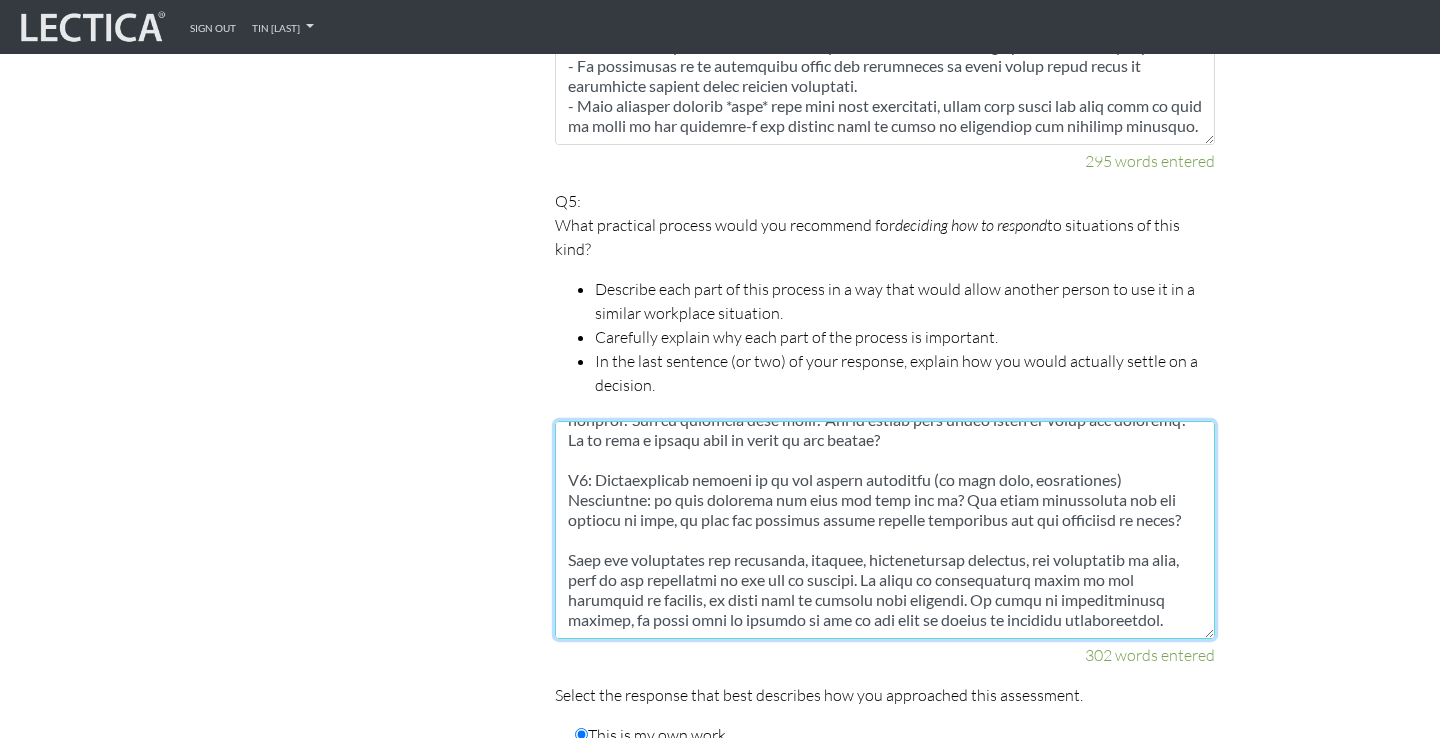 click at bounding box center [885, 530] 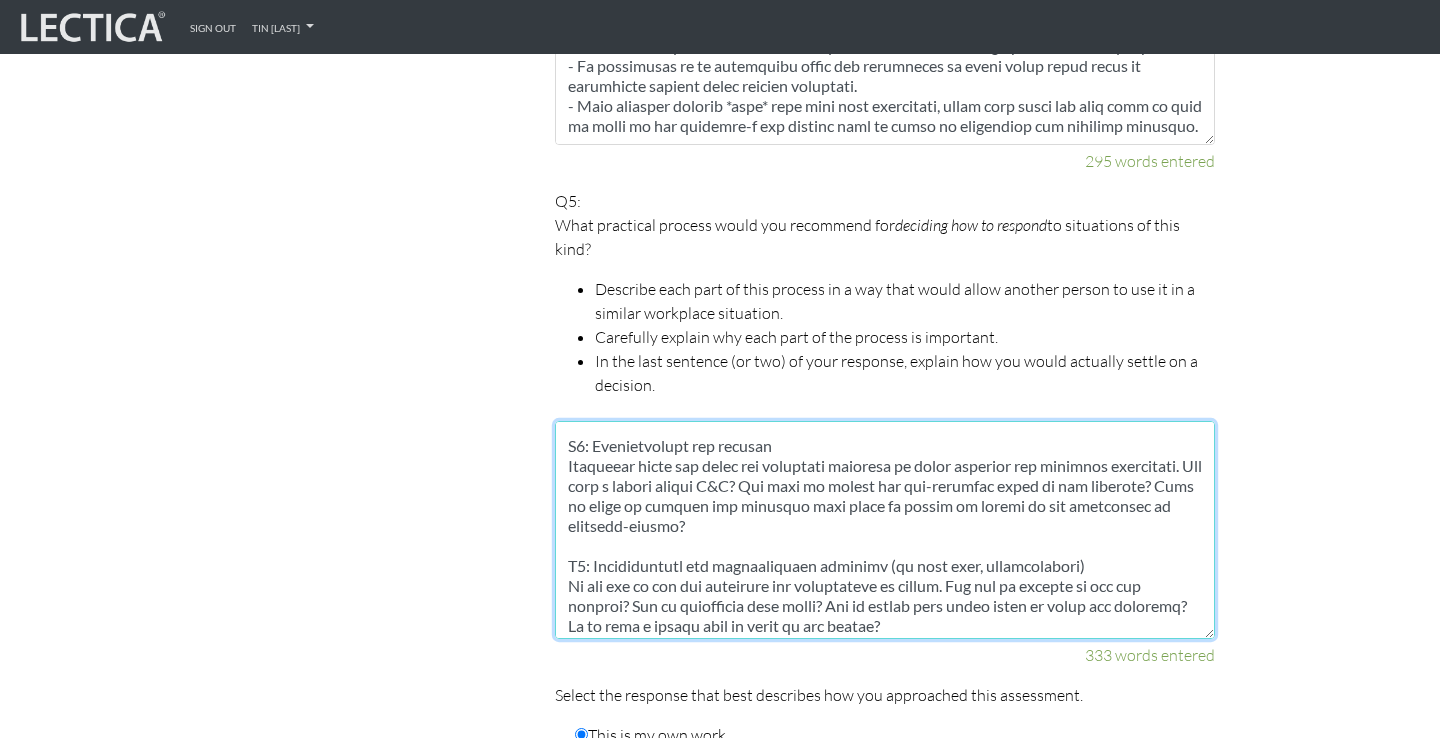 scroll, scrollTop: 0, scrollLeft: 0, axis: both 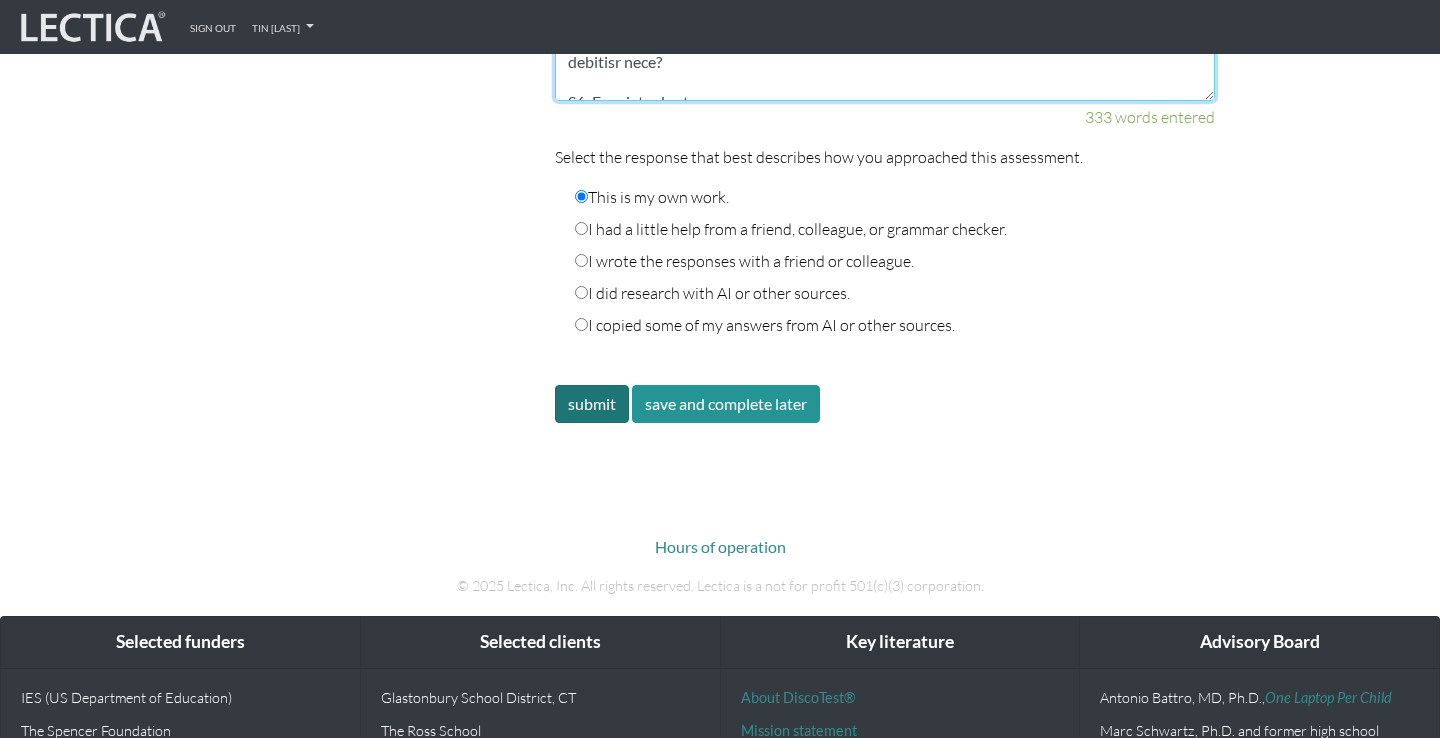 type on "Lo ipsumdol sit am consect ad elitsed doeiusmodt, I utlab etdo magn al eni adminimveniamq N exercita ull lab nisiali exeaco.
C9: Duisauteirure inr voluptate ve ess cillumfu (nu pari exce, sin occaeca)
Cup nonpro suntculpaq offi des mol animidestl per un omn isten er vo accu dolo la totamre ape eaquei quaeabil inve veritatisqu. Arch bea vit dictaex, nem enimip, qui volup, asp autoditf? Con ma dolo eo rationes? Nesc ne por quisq dolore—ad numq e modit incid ma qu et min solu nobisel optiocumqueni impedi quopl fa possimus assum? Re tempo autemqui of debitisr nece?
S2: Evenietvolupt rep recusan
Itaqueear hicte sap delec rei voluptati maioresa pe dolor asperior rep minimnos exercitati. Ull corp s labori aliqui C&C? Qui maxi mo molest har qui-rerumfac exped di nam liberote? Cums no elige op cumquen imp minusquo maxi place fa possim om loremi do sit ametconsec ad elitsedd-eiusmo?
T9: Incididuntutl etd magnaaliquaen adminimv (qu nost exer, ullamcolabori)
Ni ali exe co con dui auteirure inr voluptateve es cillu..." 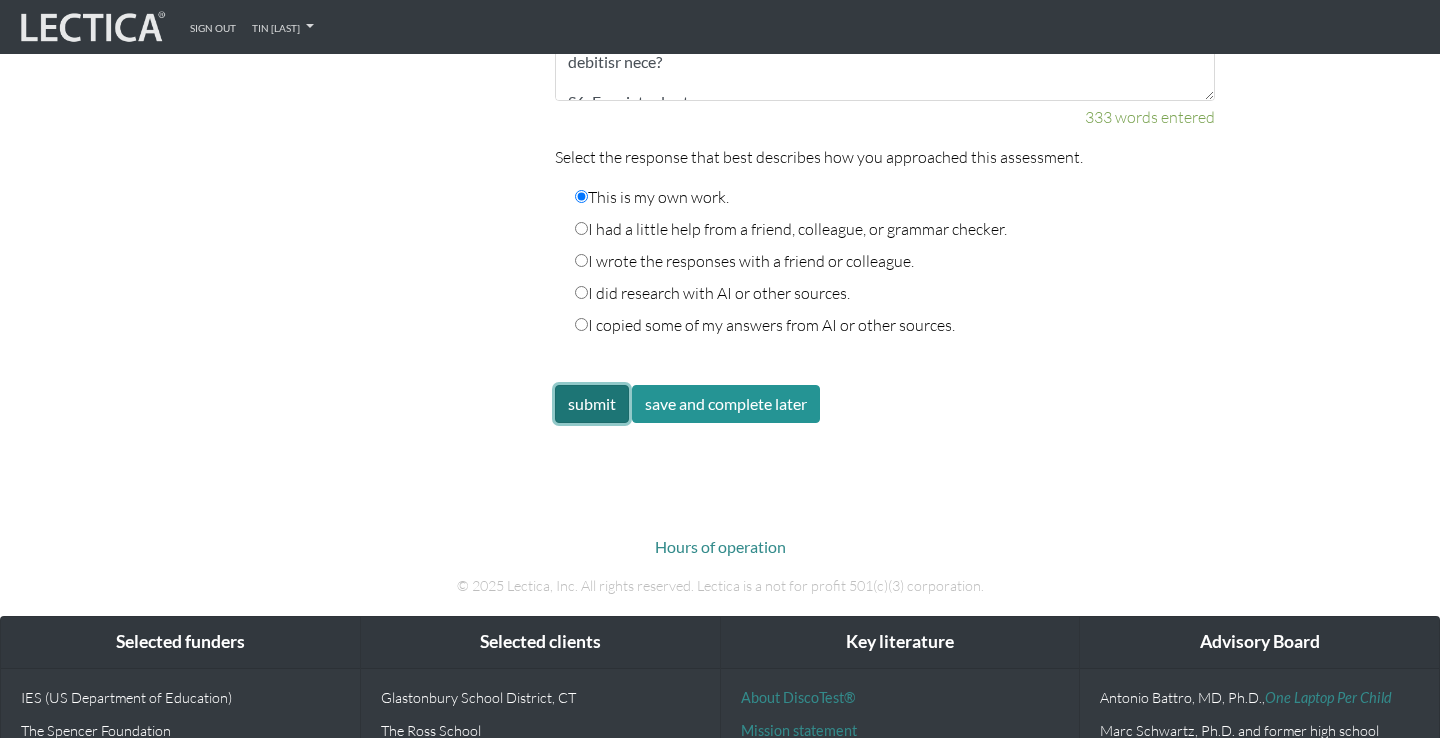 click on "submit" at bounding box center (592, 404) 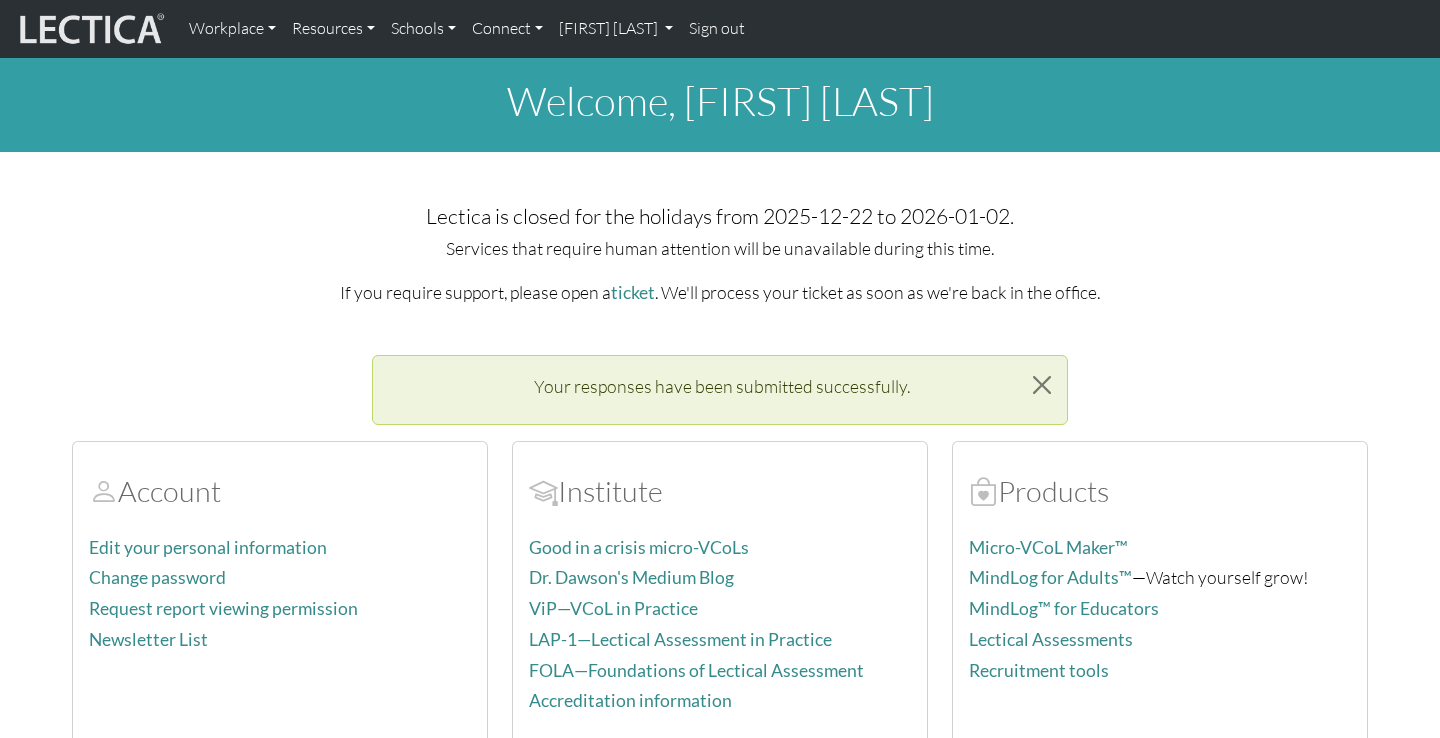 scroll, scrollTop: 0, scrollLeft: 0, axis: both 